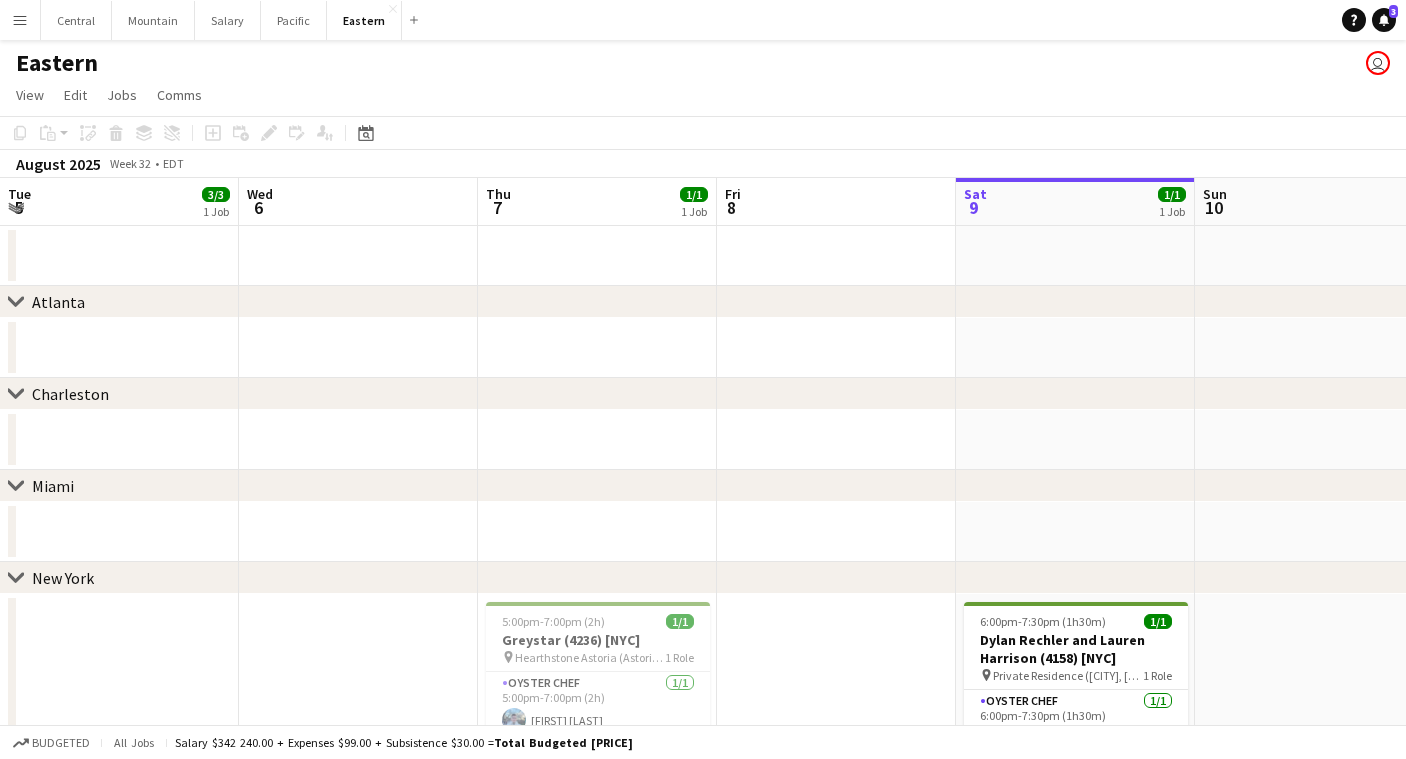 scroll, scrollTop: 0, scrollLeft: 0, axis: both 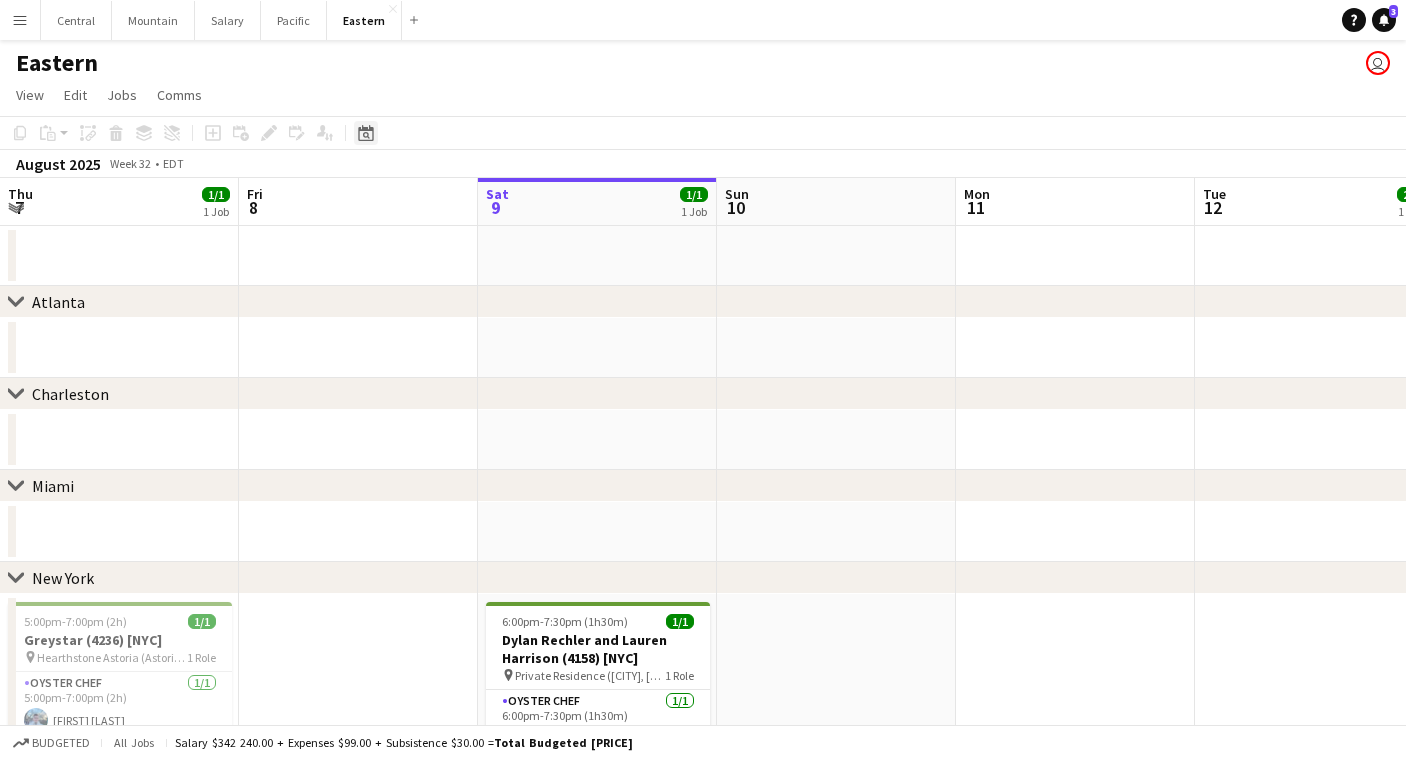 click 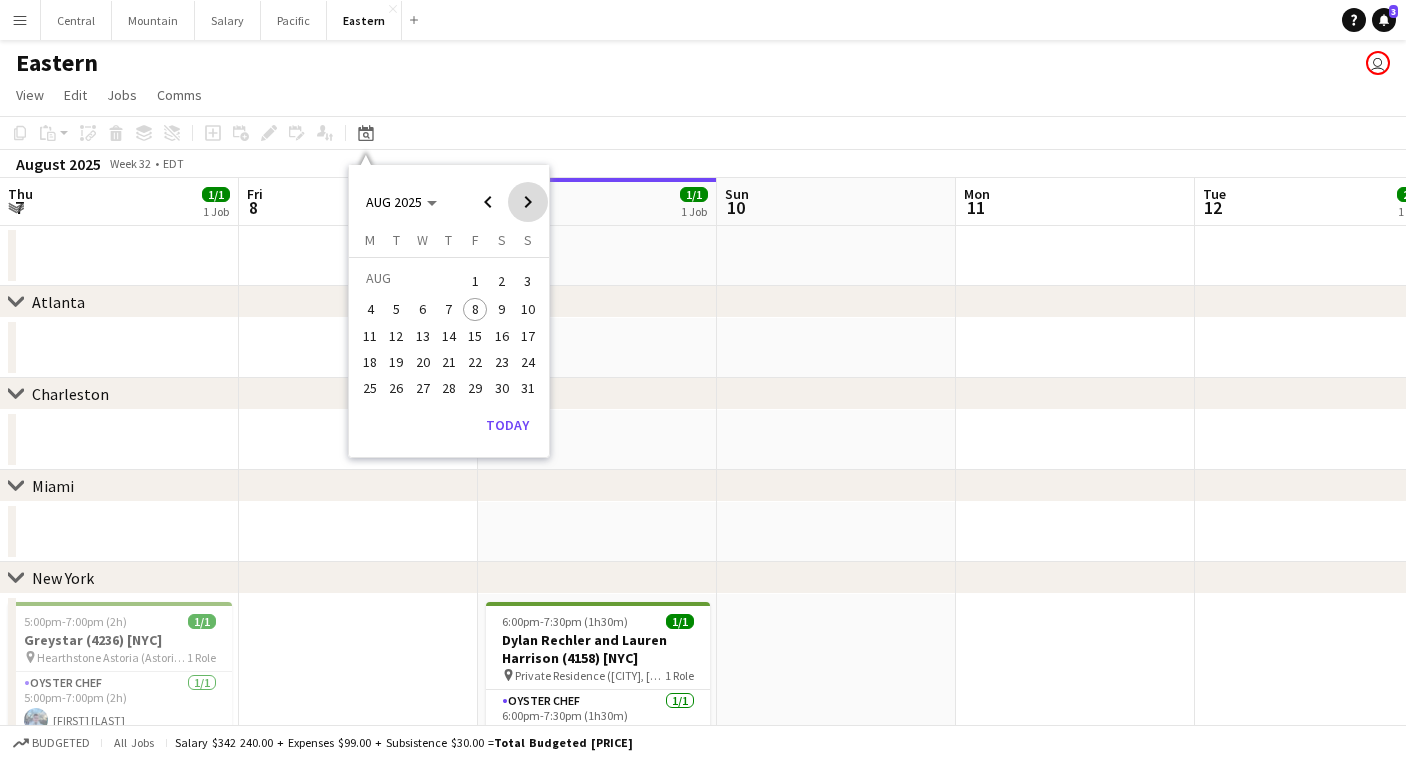click at bounding box center (528, 202) 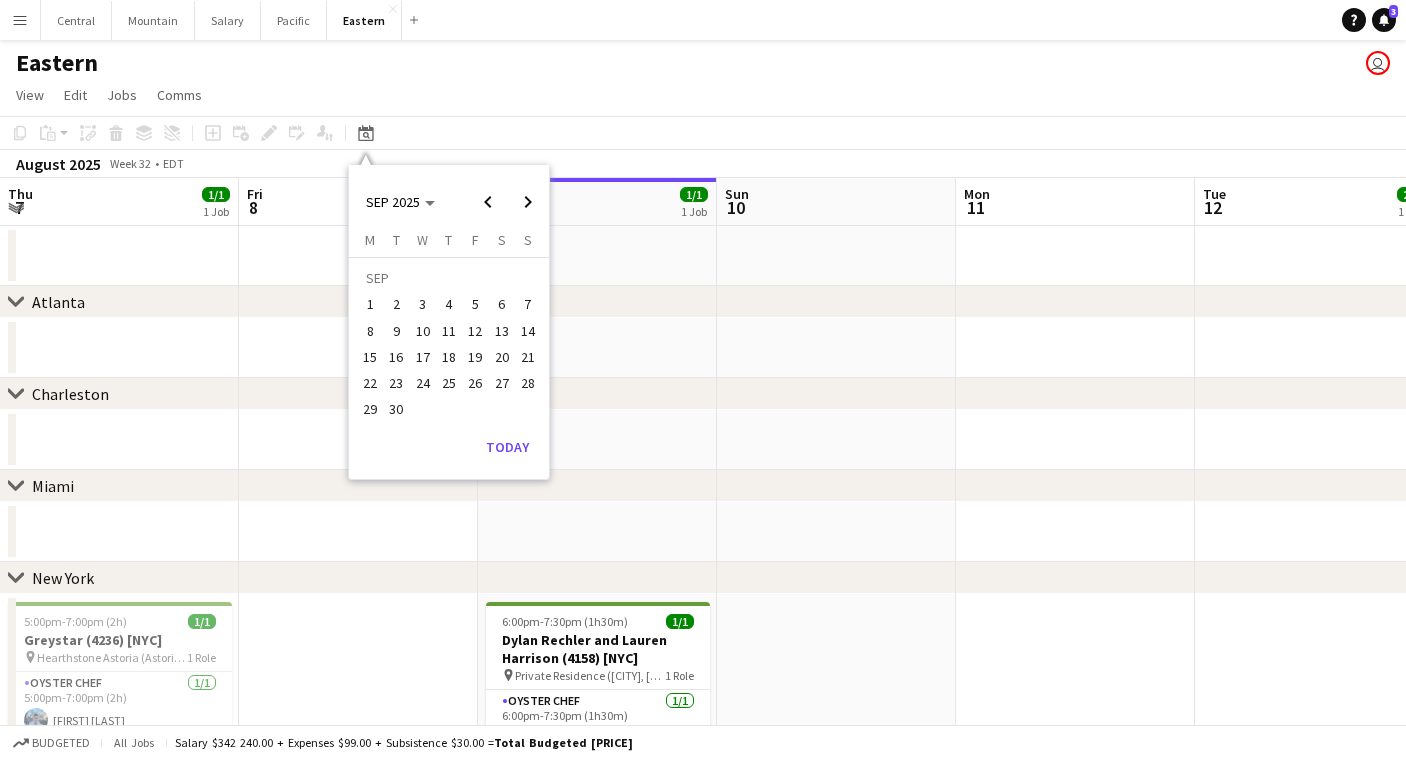click on "30" at bounding box center (397, 410) 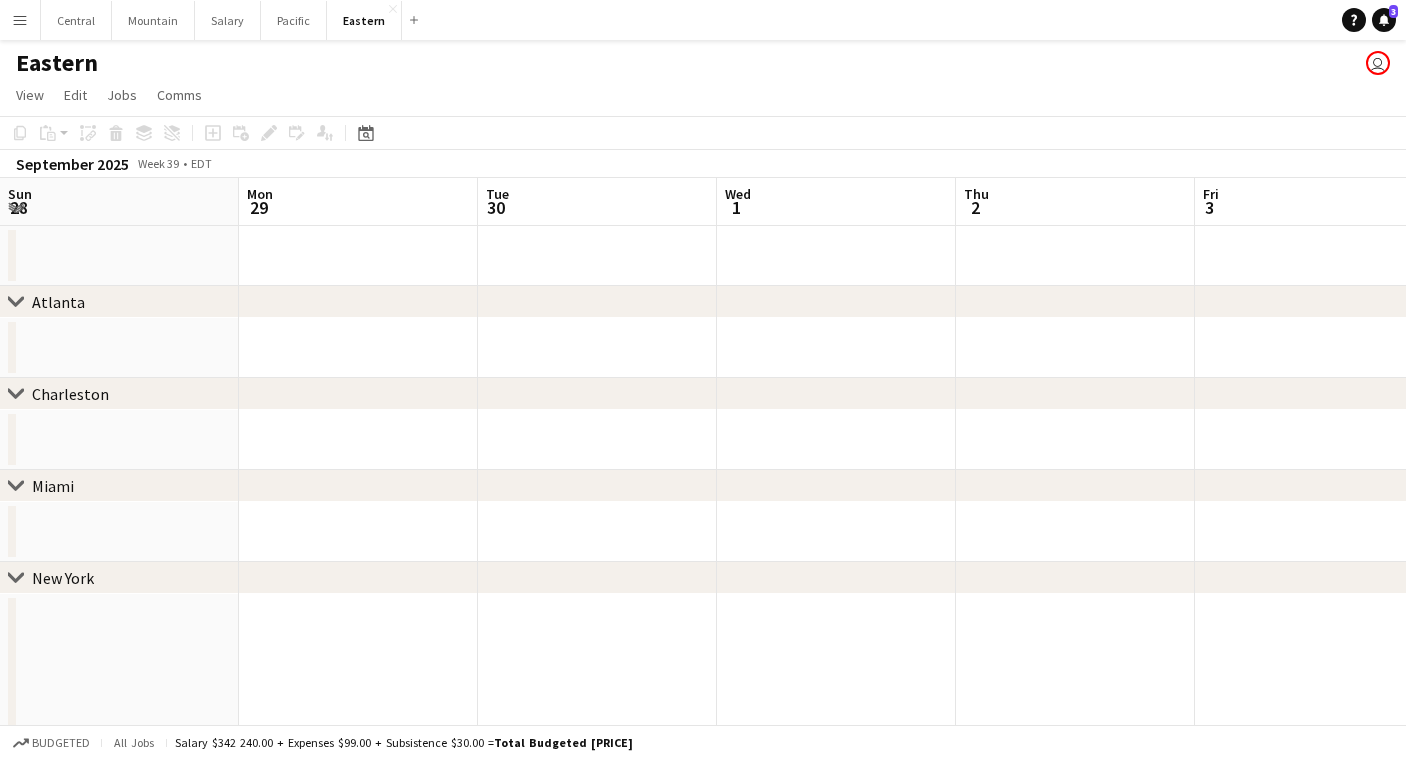 scroll, scrollTop: 0, scrollLeft: 687, axis: horizontal 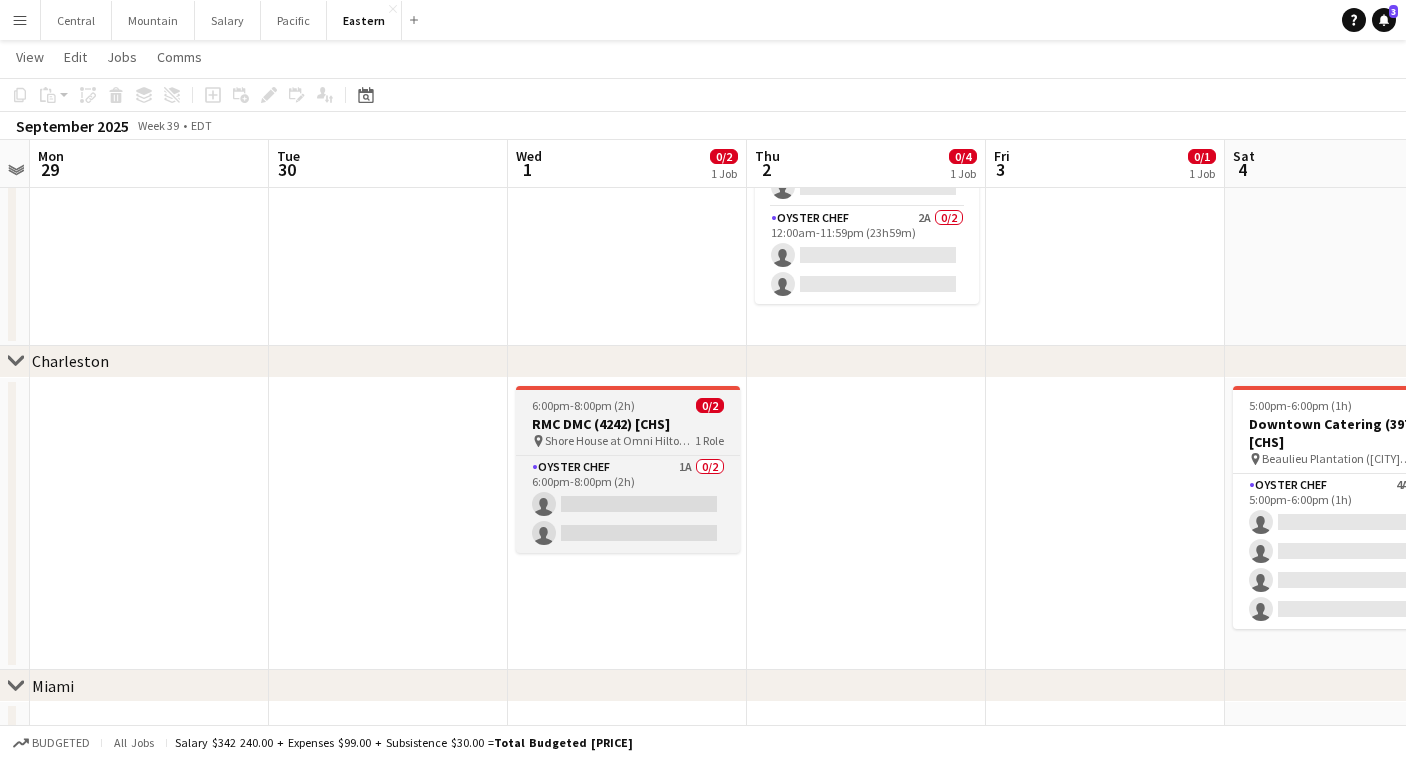 click on "[TIME]-[TIME] ([DURATION]) 0/2 RMC DMC (4242) [CHS]
Shore House at Omni Hilton Head (Hilton Head Island, [STATE]) 1 Role Oyster Chef 1A 0/2 [TIME]-[TIME] ([DURATION])" at bounding box center (628, 469) 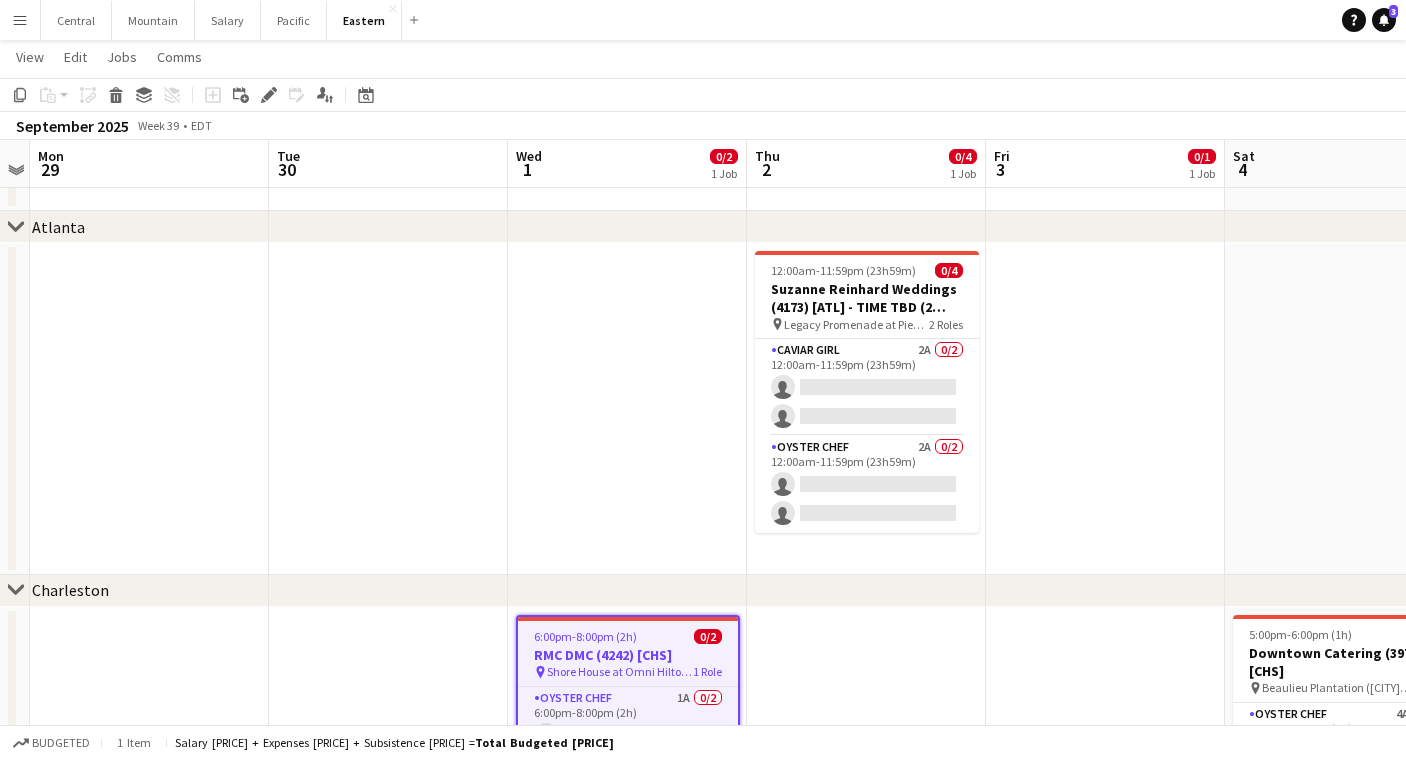 scroll, scrollTop: 71, scrollLeft: 0, axis: vertical 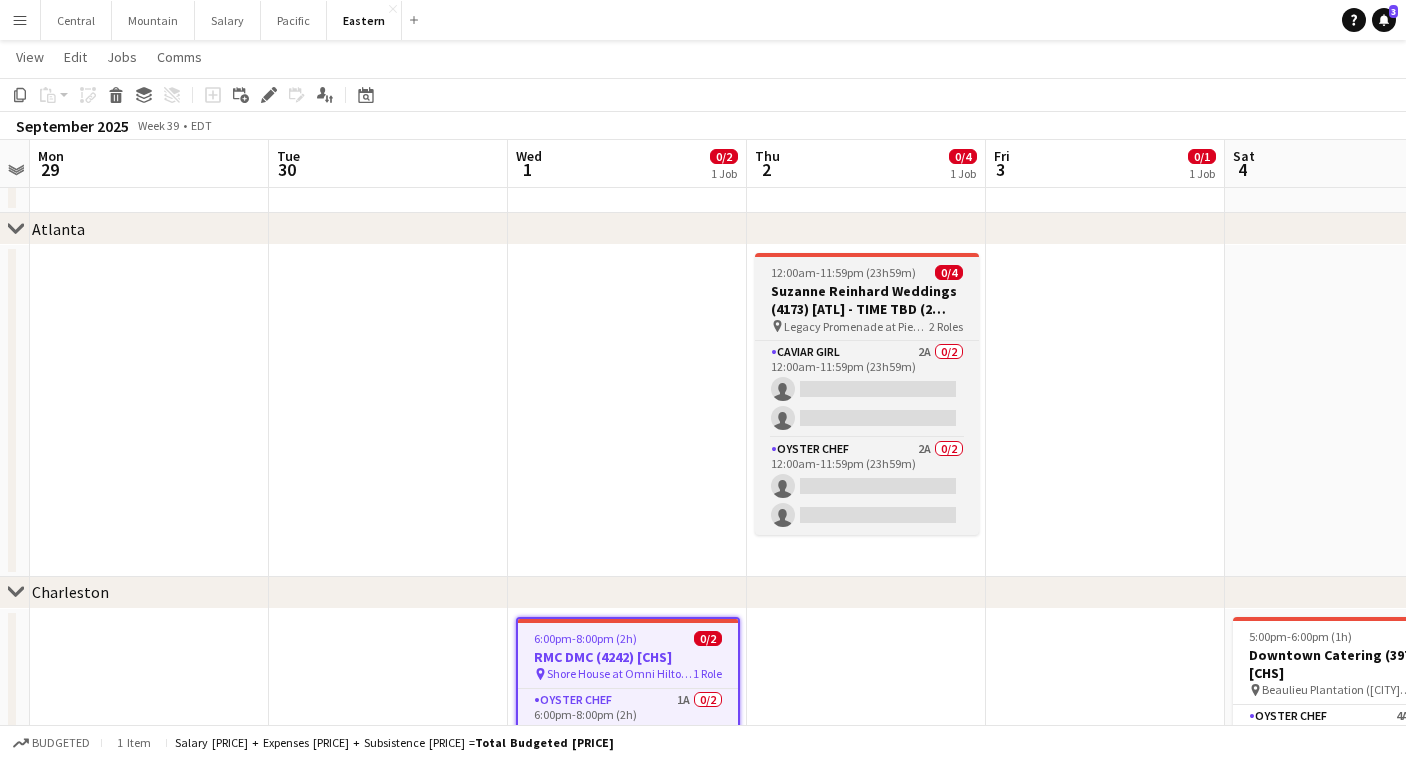 click on "Suzanne Reinhard Weddings (4173) [ATL] - TIME TBD (2 hours)" at bounding box center [867, 300] 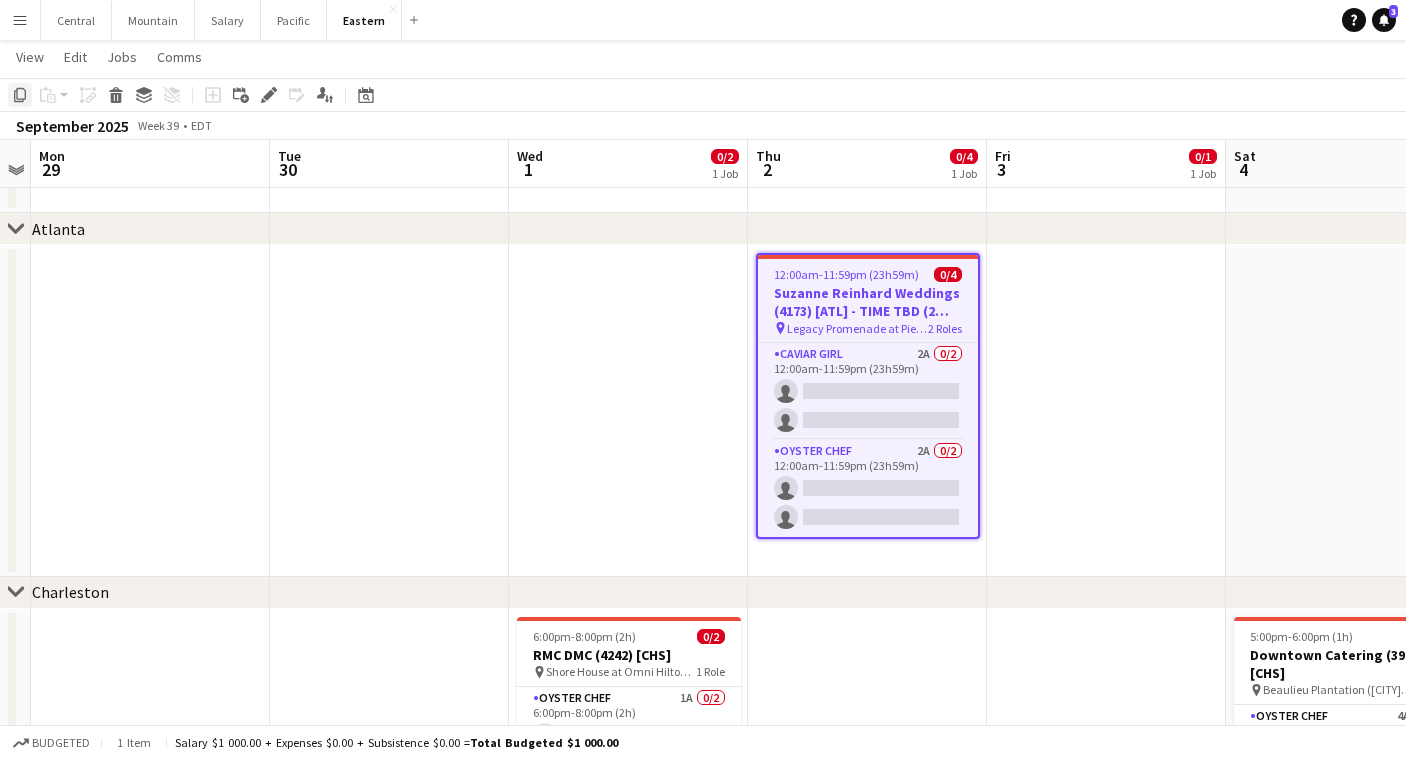 click on "Copy" 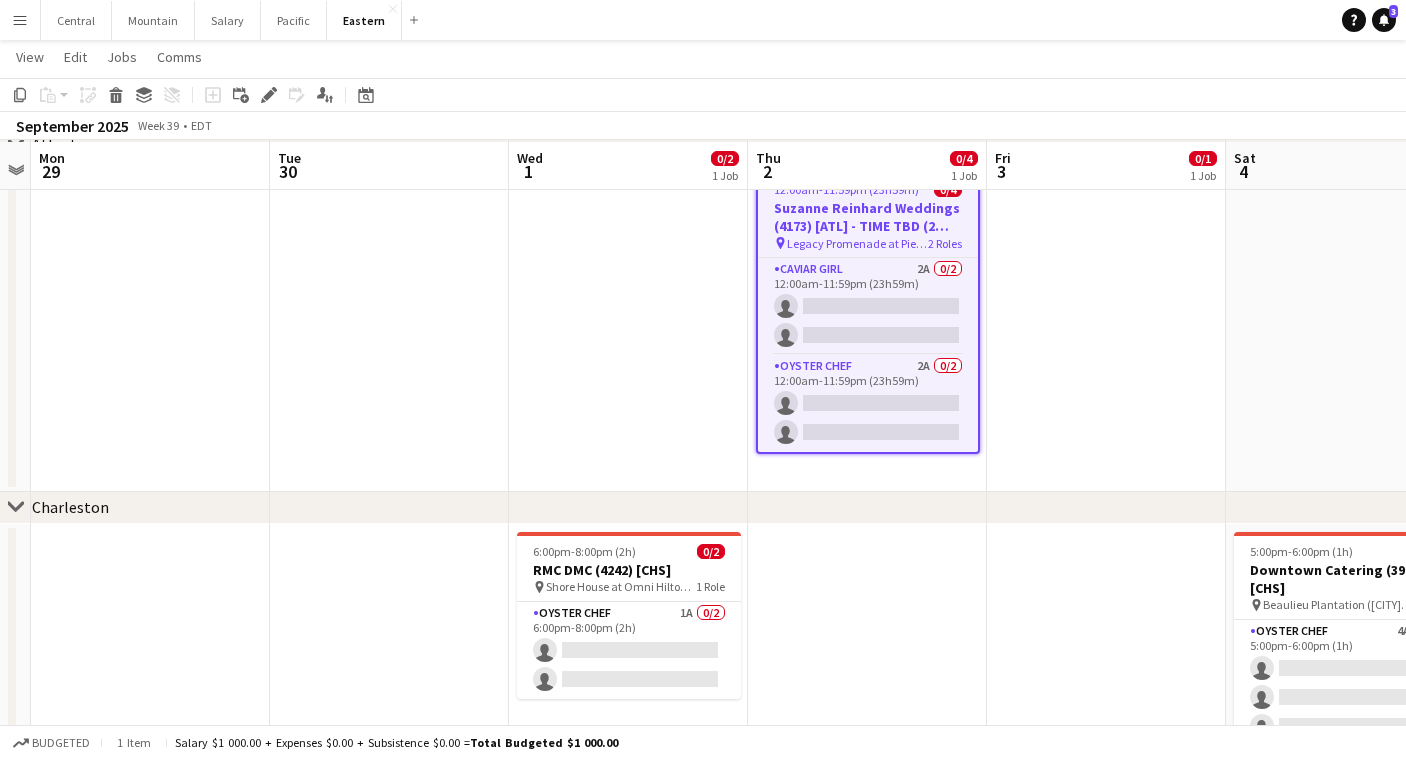 scroll, scrollTop: 158, scrollLeft: 0, axis: vertical 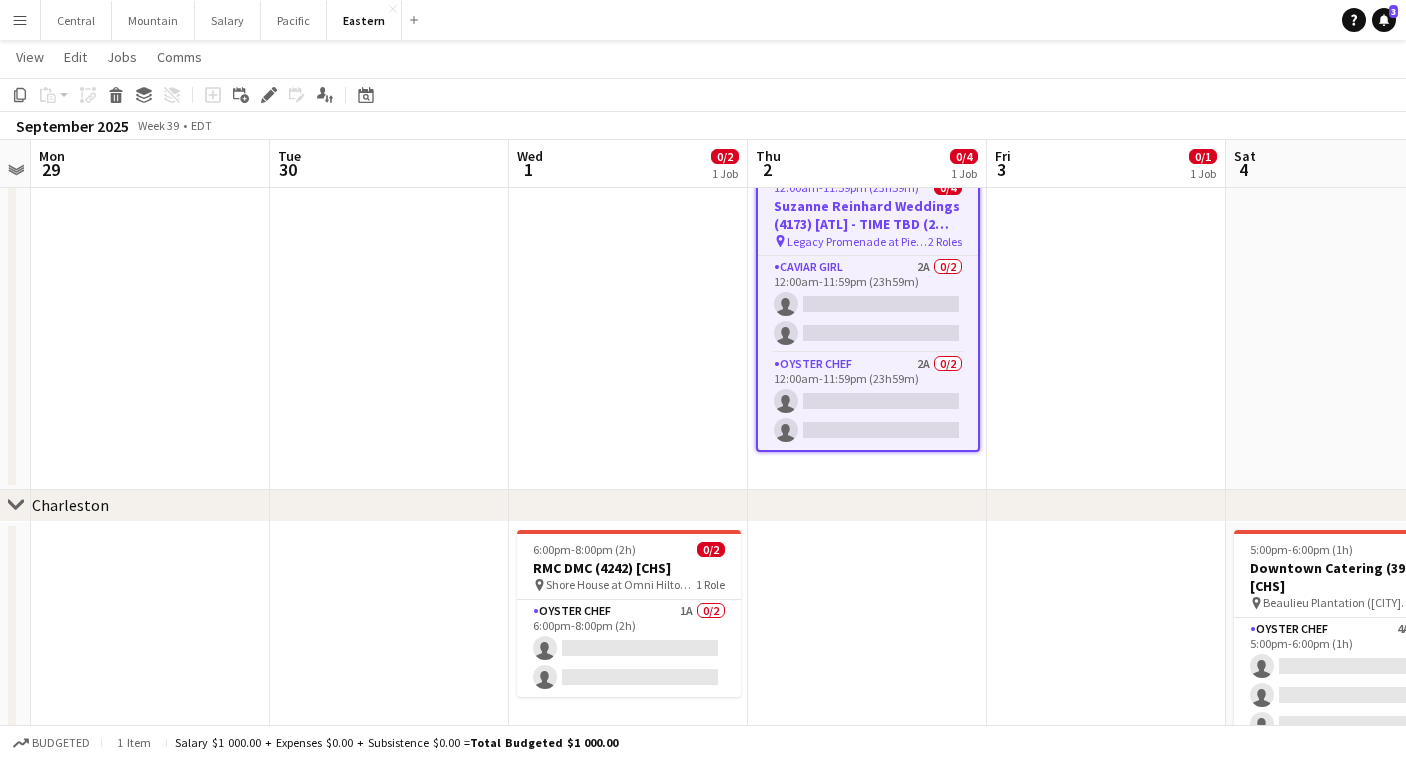 click at bounding box center (389, 668) 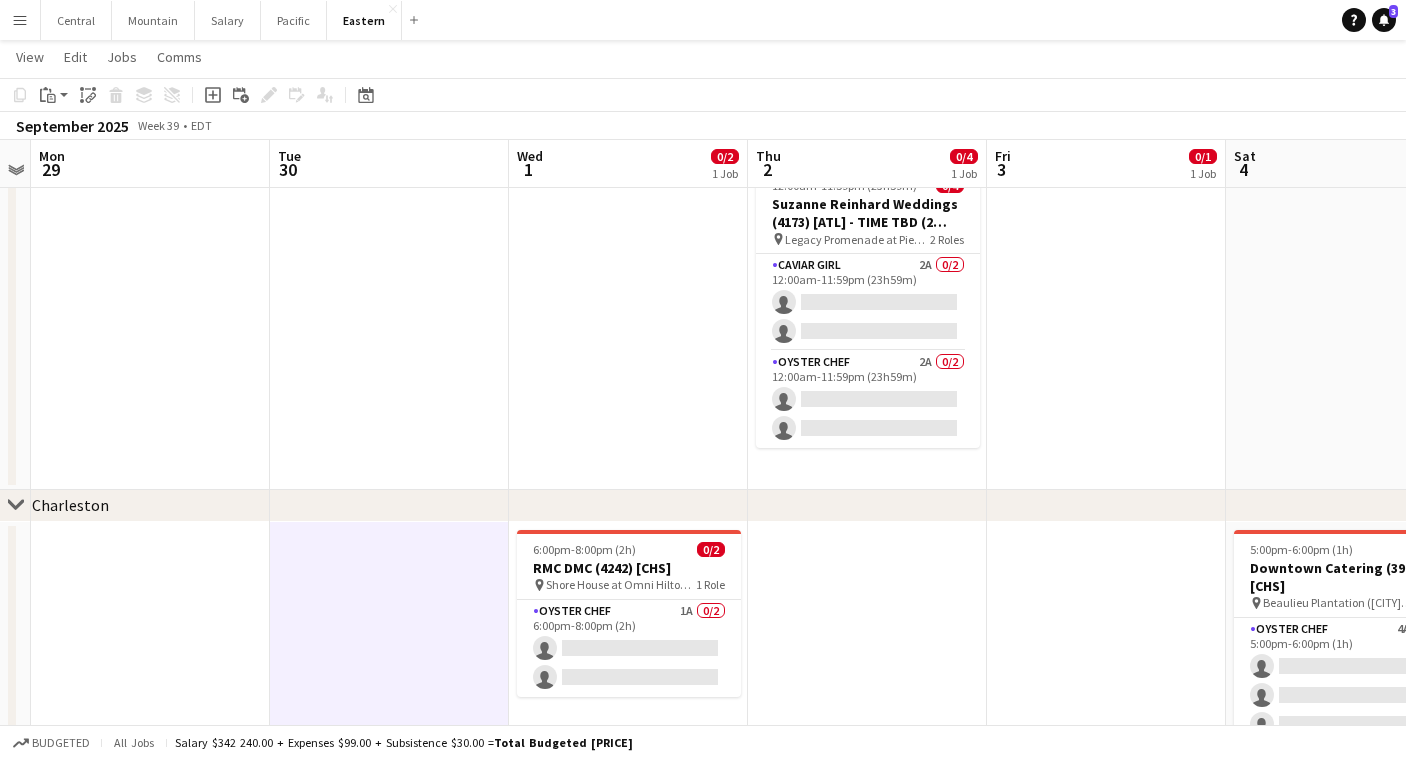 scroll, scrollTop: 0, scrollLeft: 685, axis: horizontal 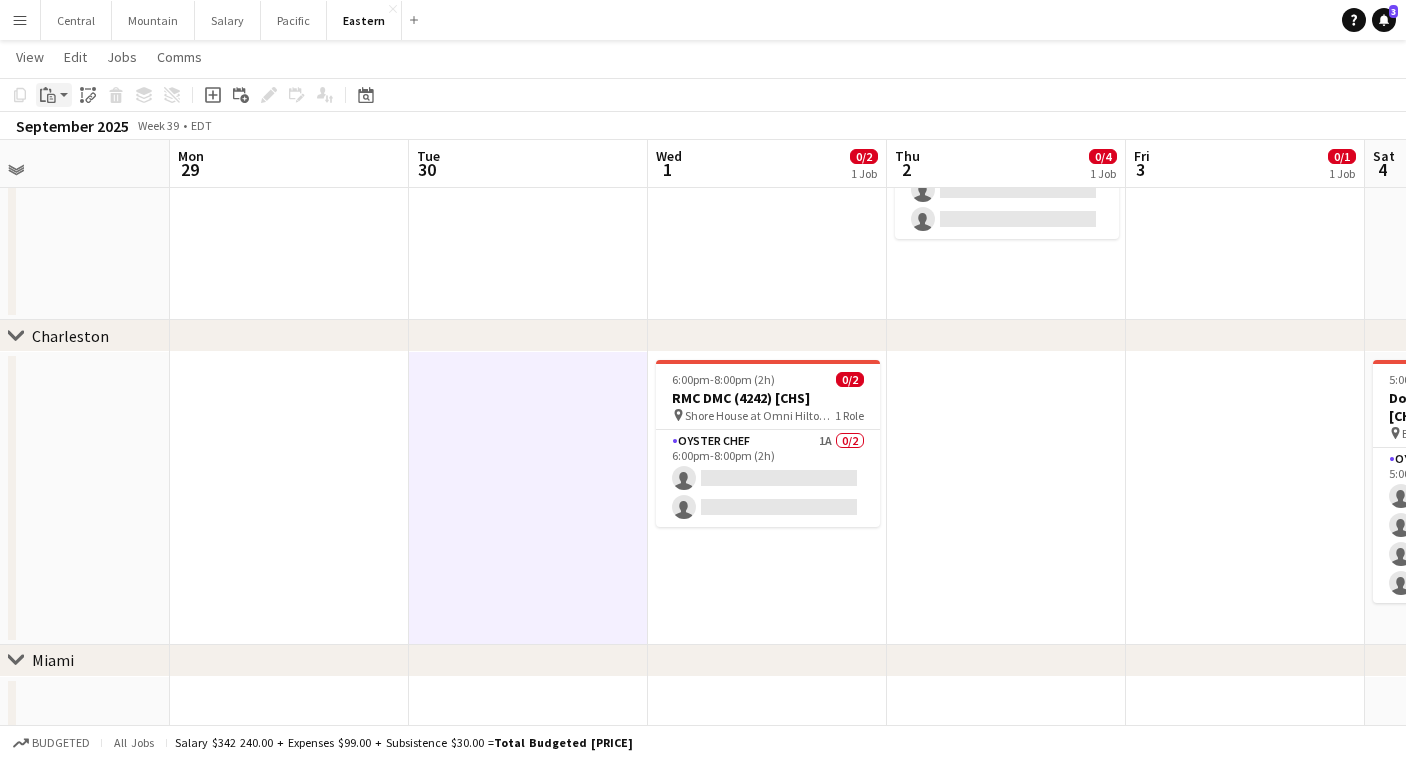 click on "Paste" 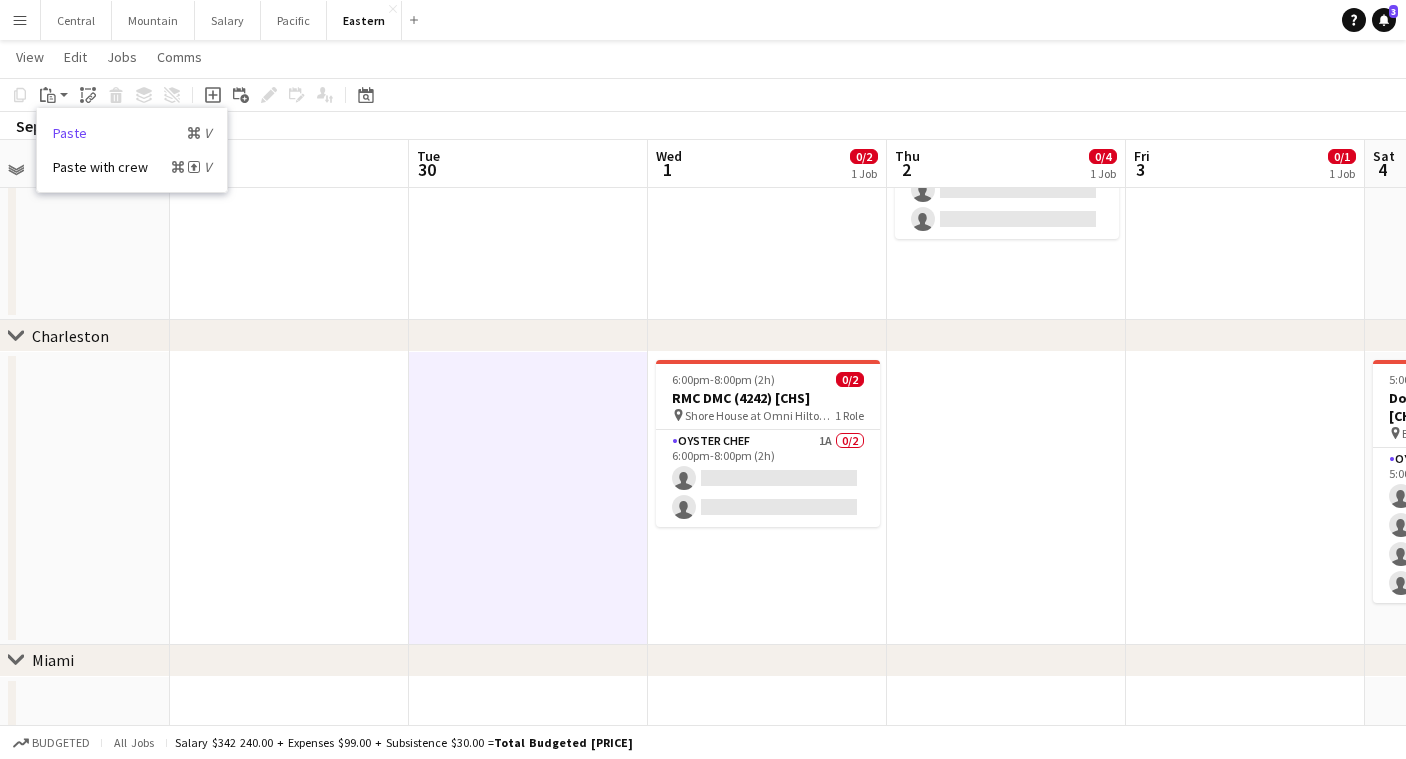 click on "Paste
Command
V" at bounding box center [132, 133] 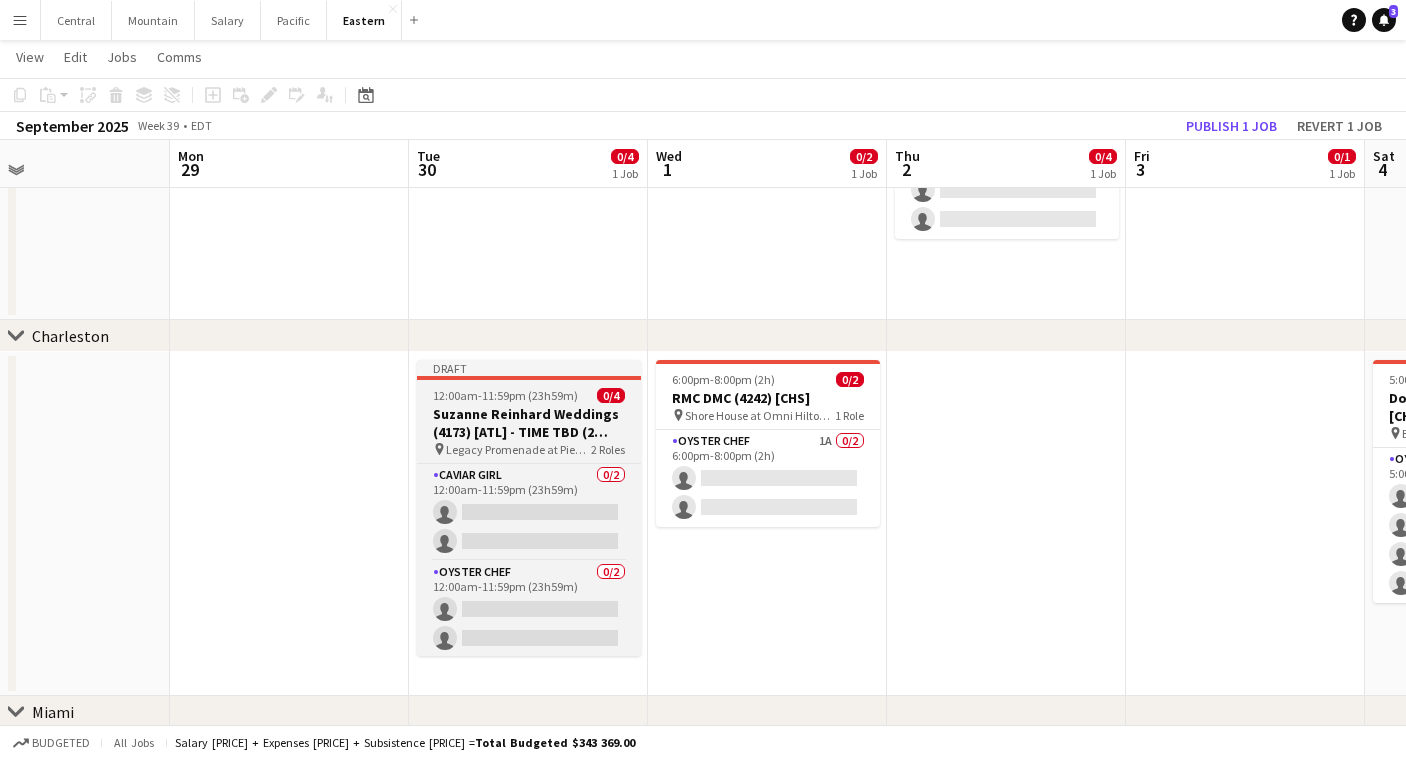 scroll, scrollTop: 0, scrollLeft: 546, axis: horizontal 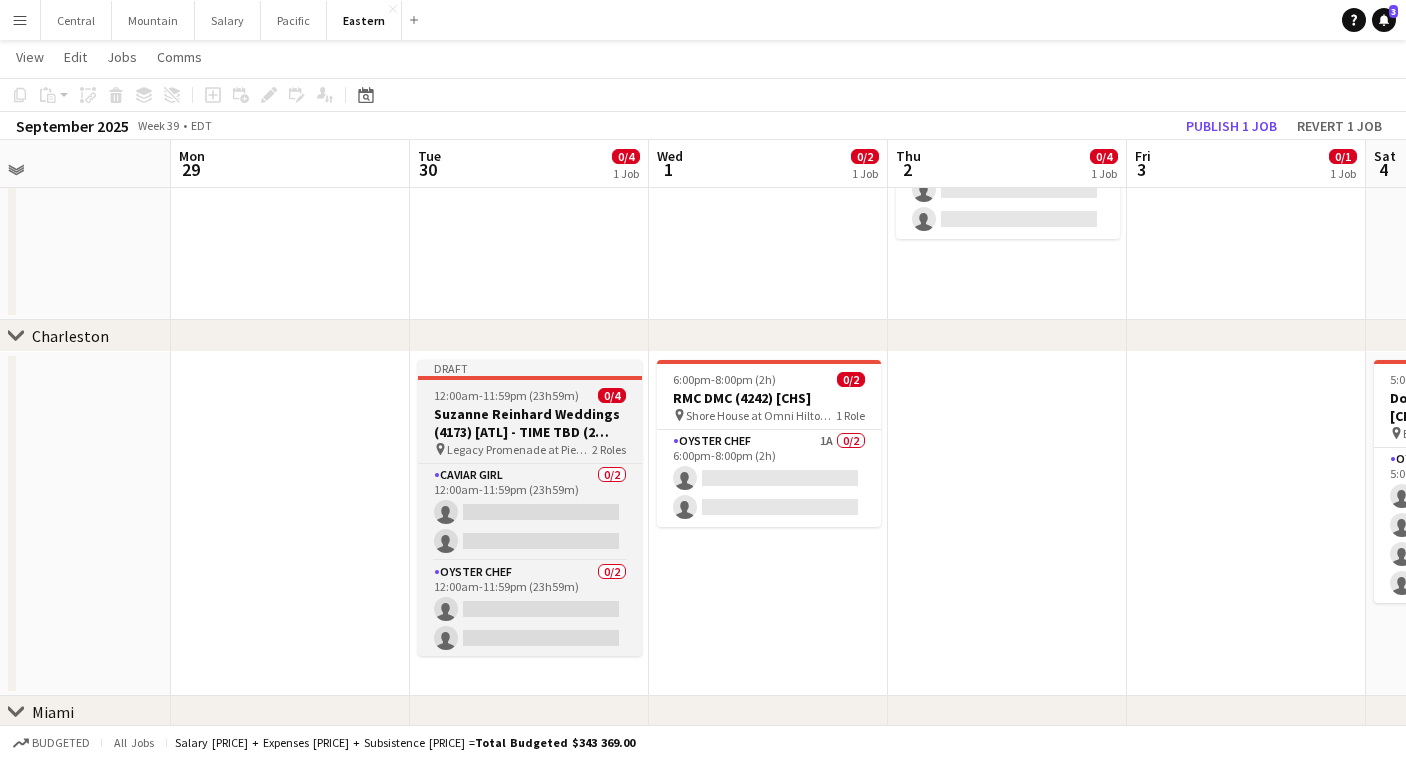 click on "12:00am-11:59pm (23h59m)" at bounding box center (506, 395) 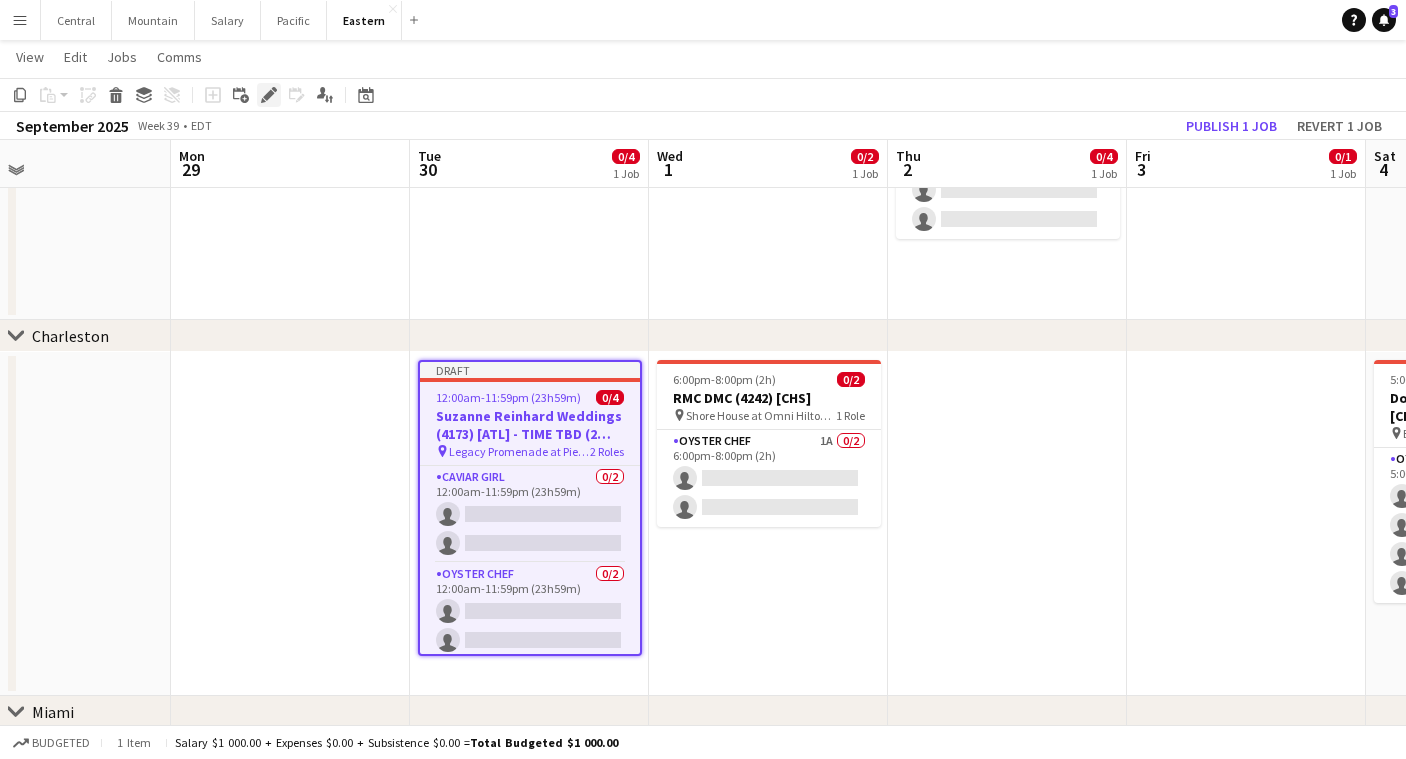 click on "Edit" 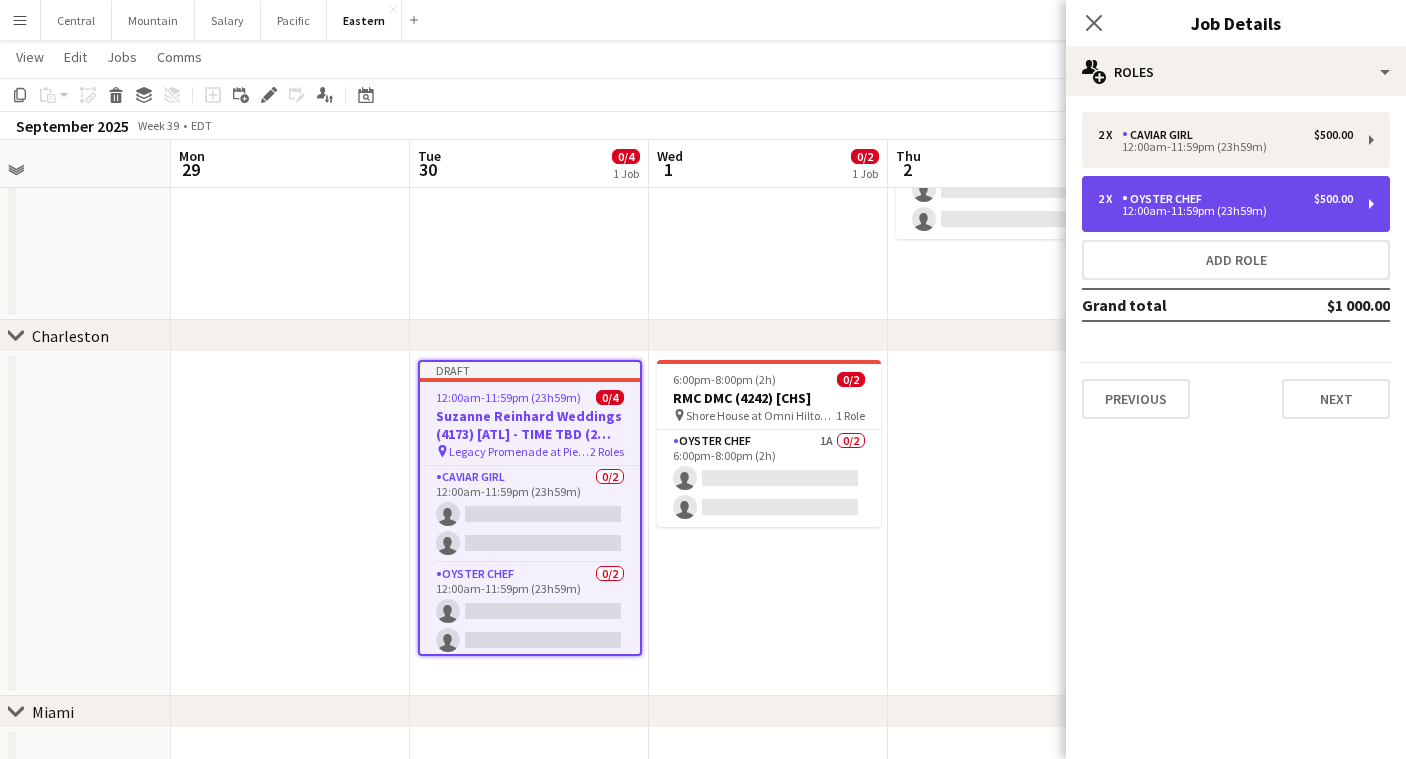 click on "Oyster Chef" at bounding box center (1166, 199) 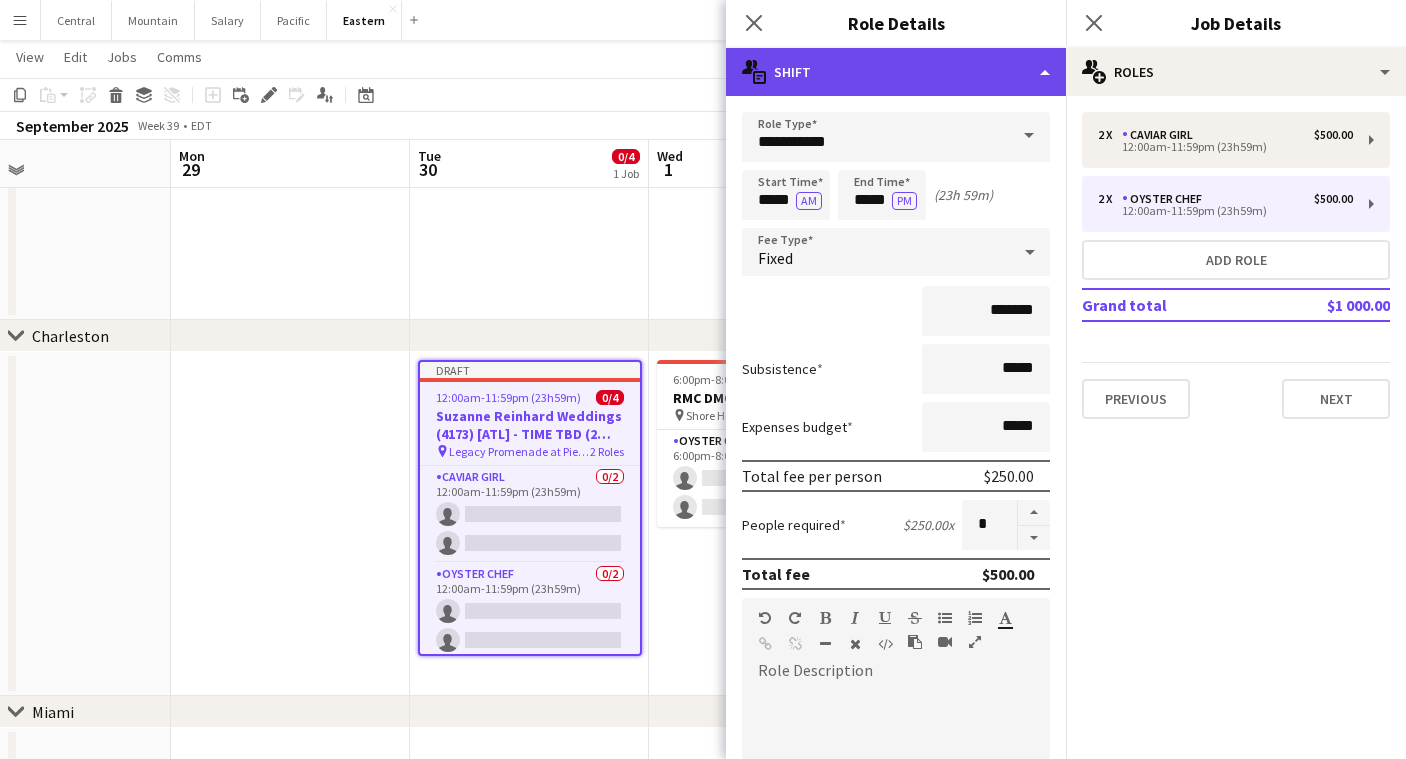 click on "multiple-actions-text
Shift" 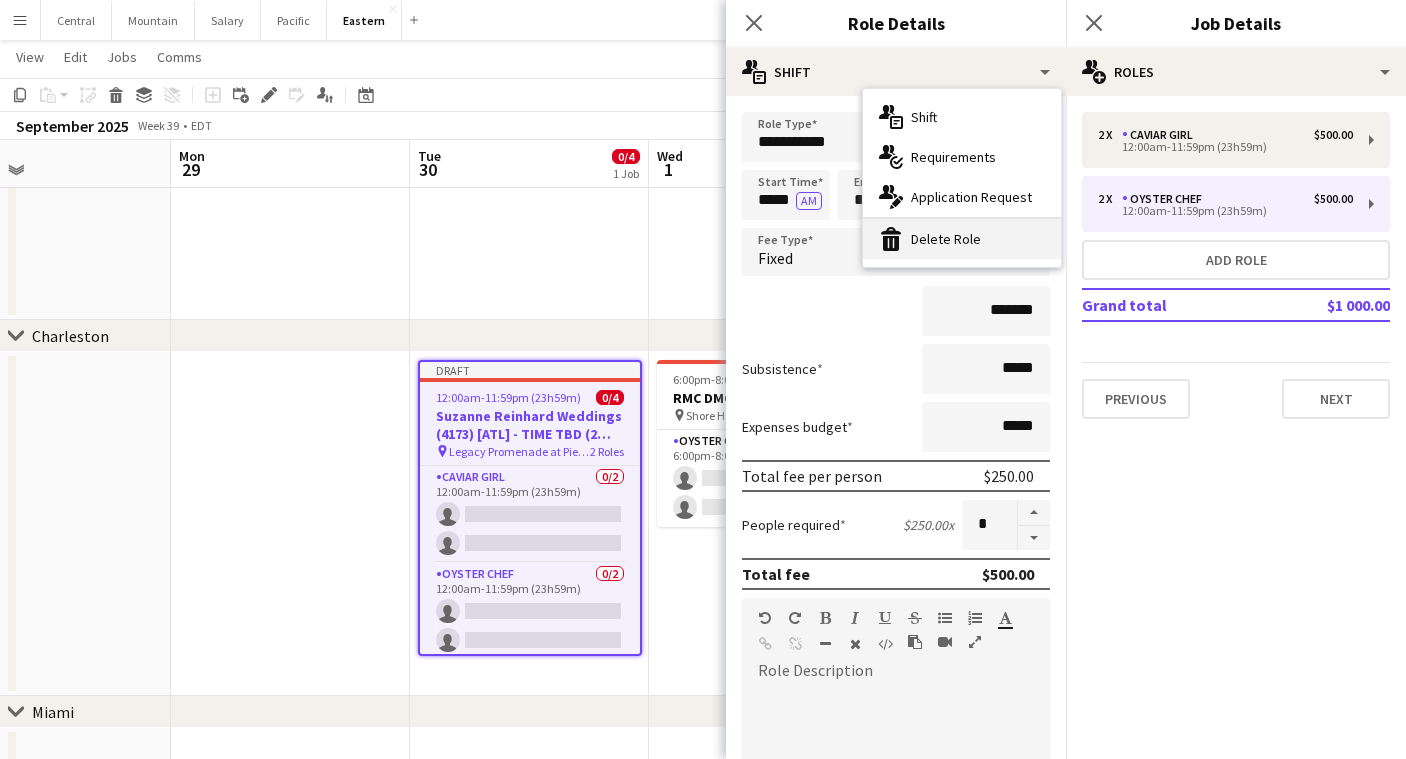click on "bin-2
Delete Role" at bounding box center (962, 239) 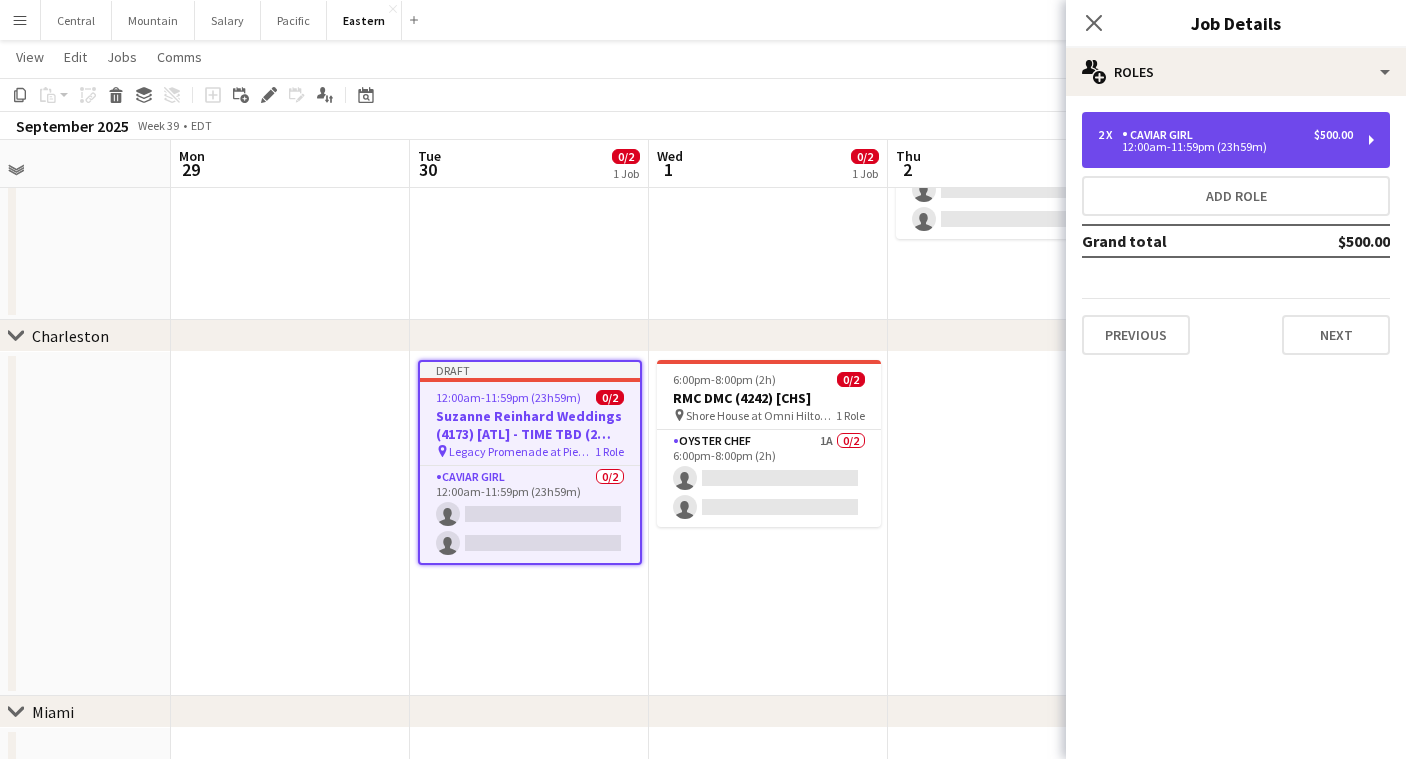 click on "12:00am-11:59pm (23h59m)" at bounding box center [1225, 147] 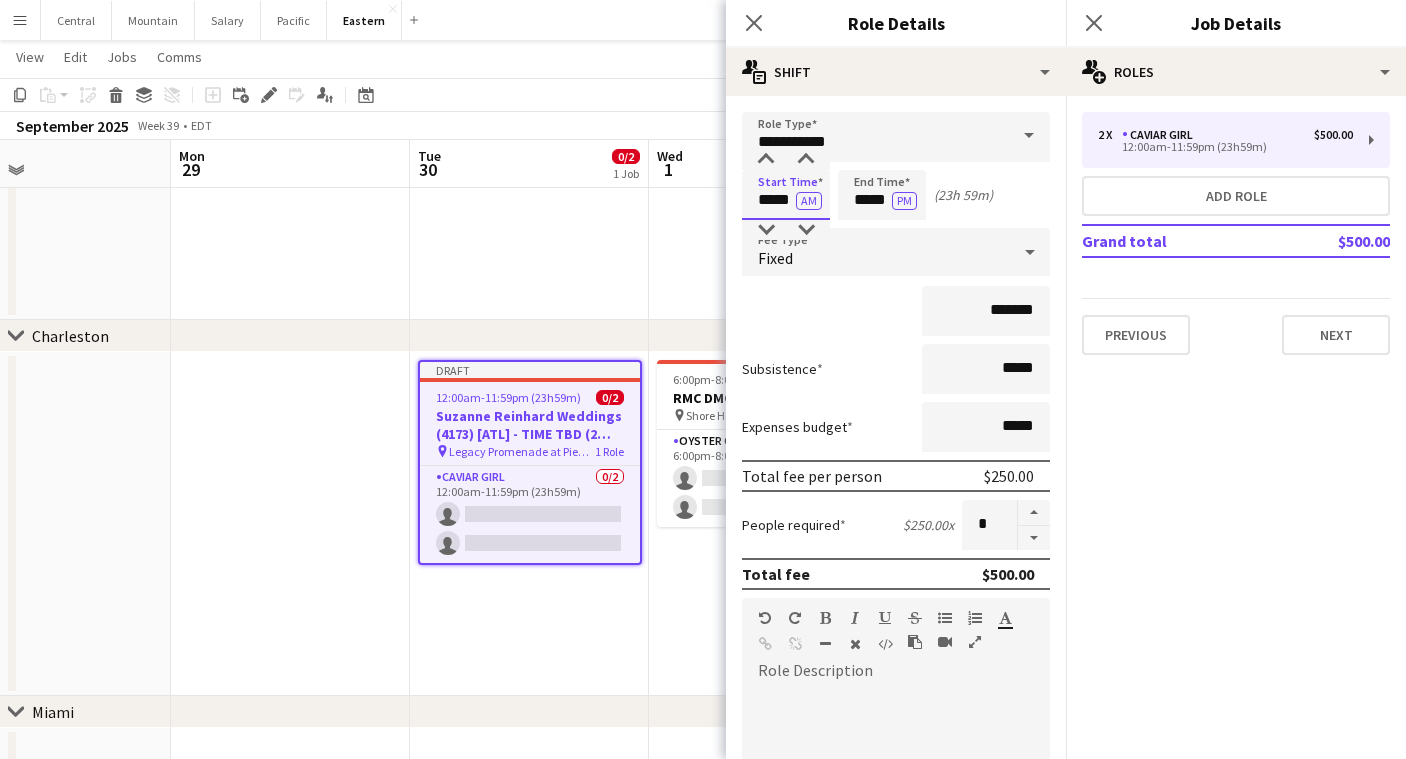 drag, startPoint x: 773, startPoint y: 198, endPoint x: 712, endPoint y: 196, distance: 61.03278 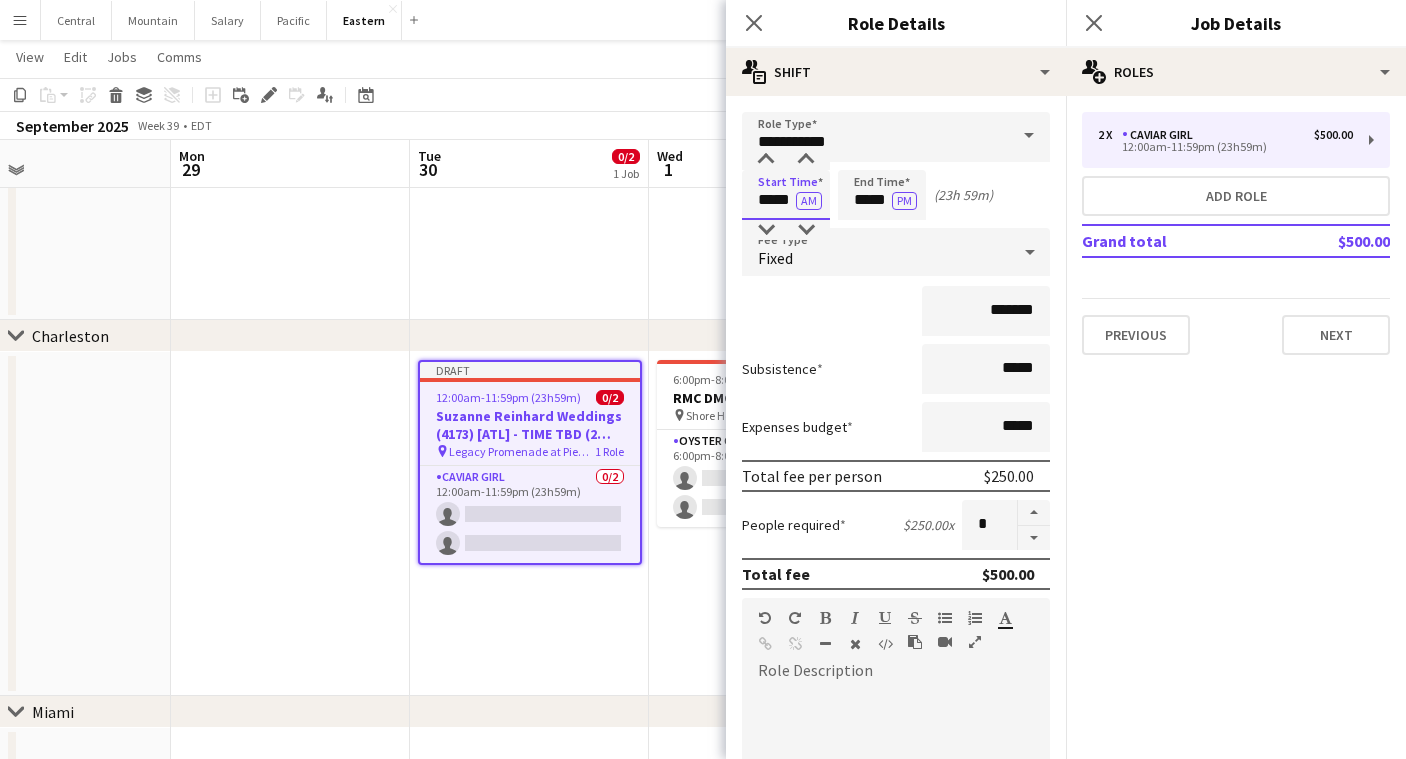 click on "Menu
Boards
Boards   Boards   All jobs   Status
Workforce
Workforce   My Workforce   Recruiting
Comms
Comms
Pay
Pay   Approvals   Payments   Reports
Platform Settings
Platform Settings   App settings   Your settings   Profiles
Training Academy
Training Academy
Knowledge Base
Knowledge Base
Product Updates
Product Updates   Log Out   Privacy   Central
Close
Mountain
Close
Salary
Close
Pacific
Close
Eastern
Close
Add
Help
Notifications
3   Eastern
user" at bounding box center [703, 693] 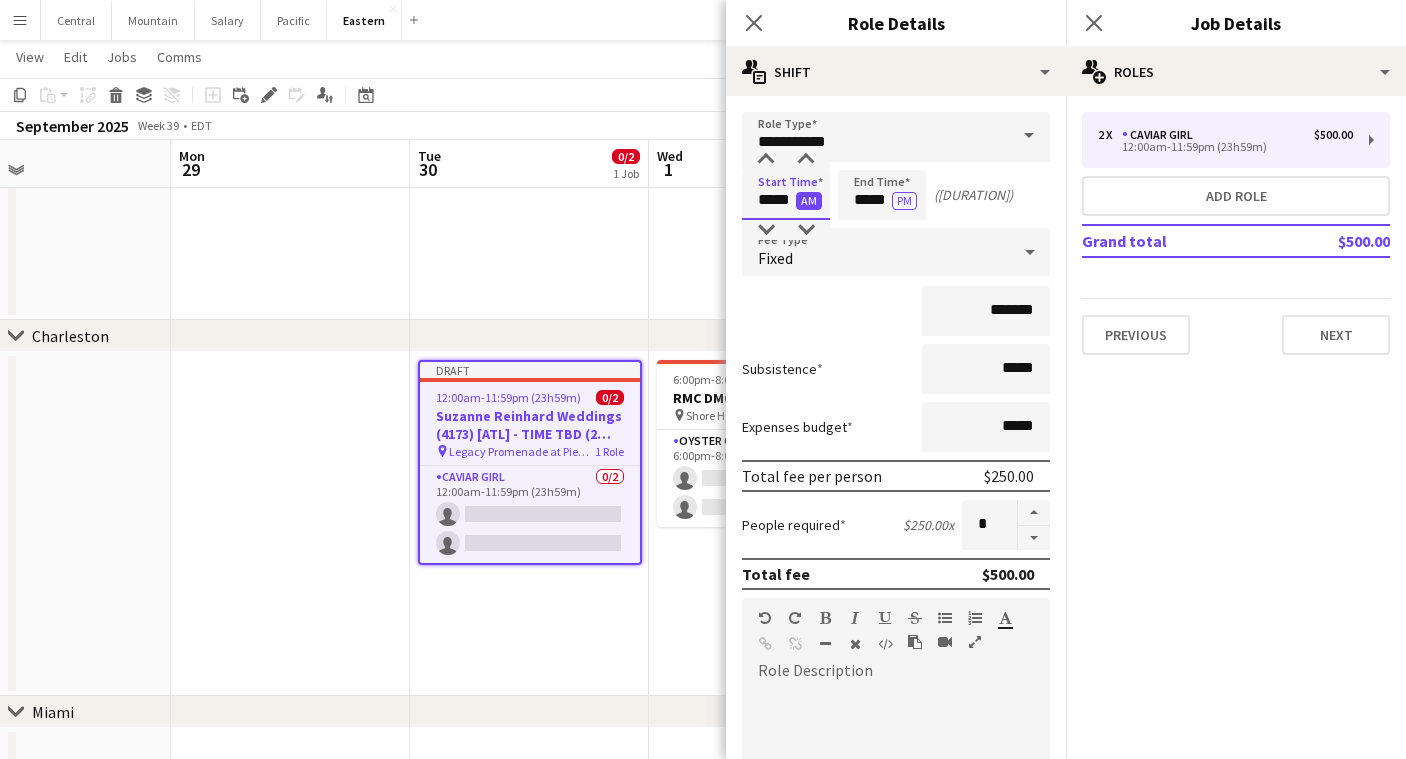 type on "*****" 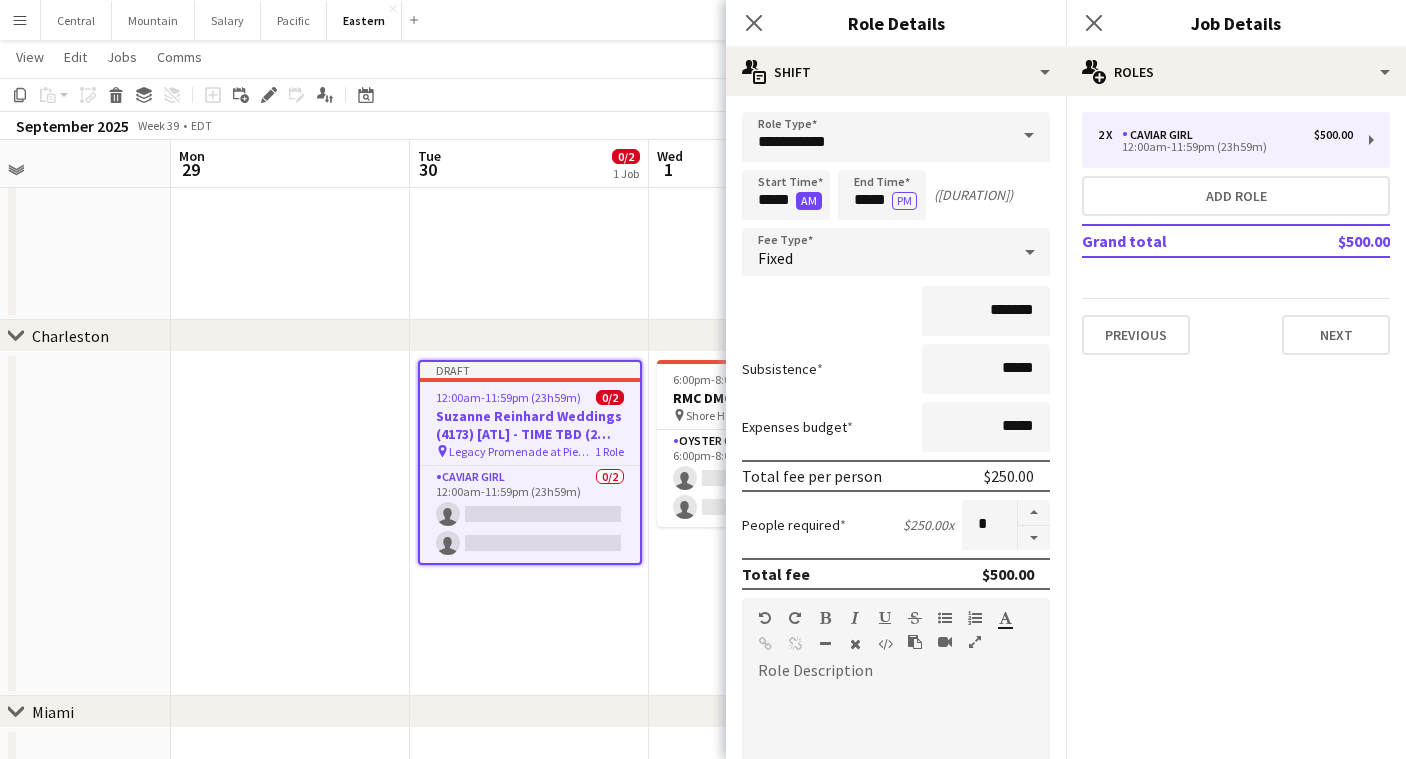 click on "AM" at bounding box center (809, 201) 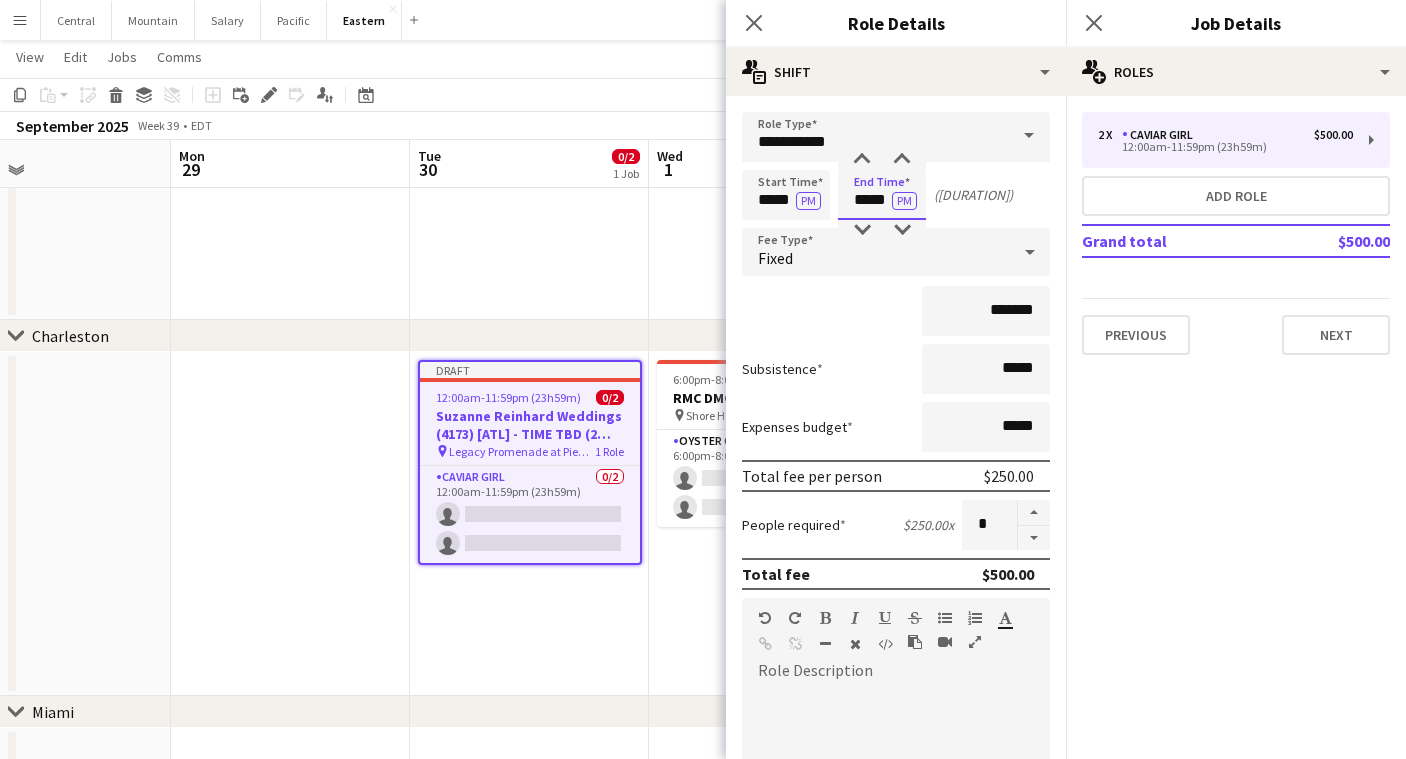 drag, startPoint x: 870, startPoint y: 200, endPoint x: 816, endPoint y: 191, distance: 54.74486 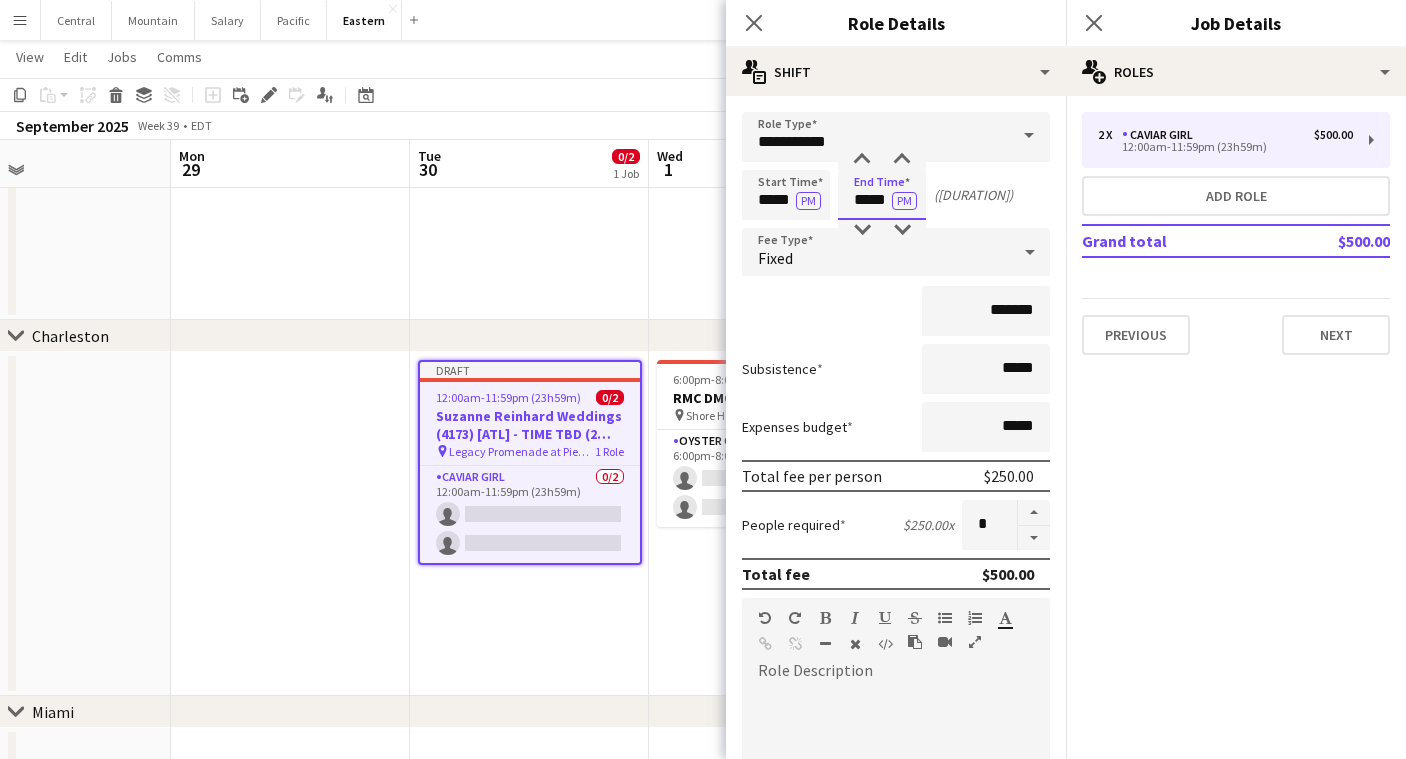 click on "Start Time  *****  PM
End Time  *****  PM
(5h 59m)" at bounding box center (896, 195) 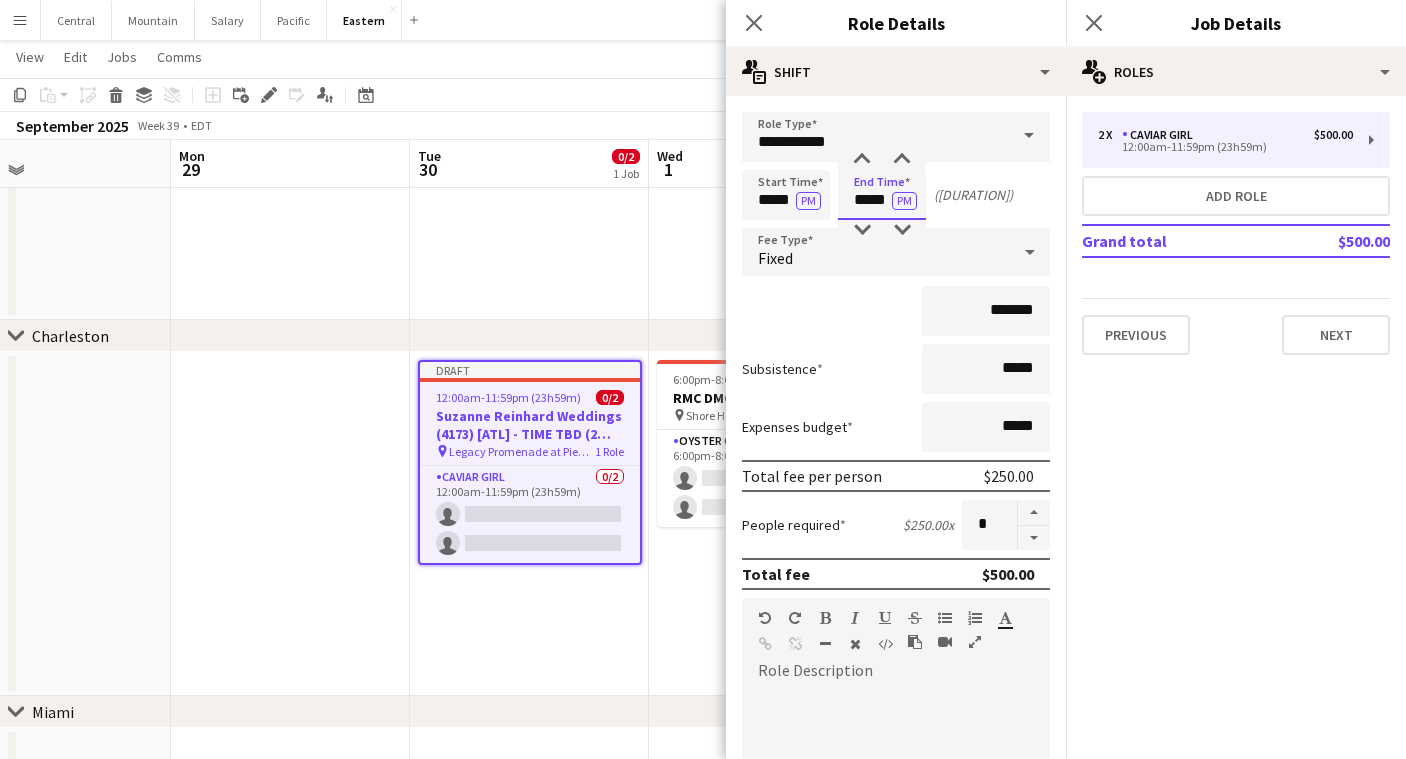 type on "*****" 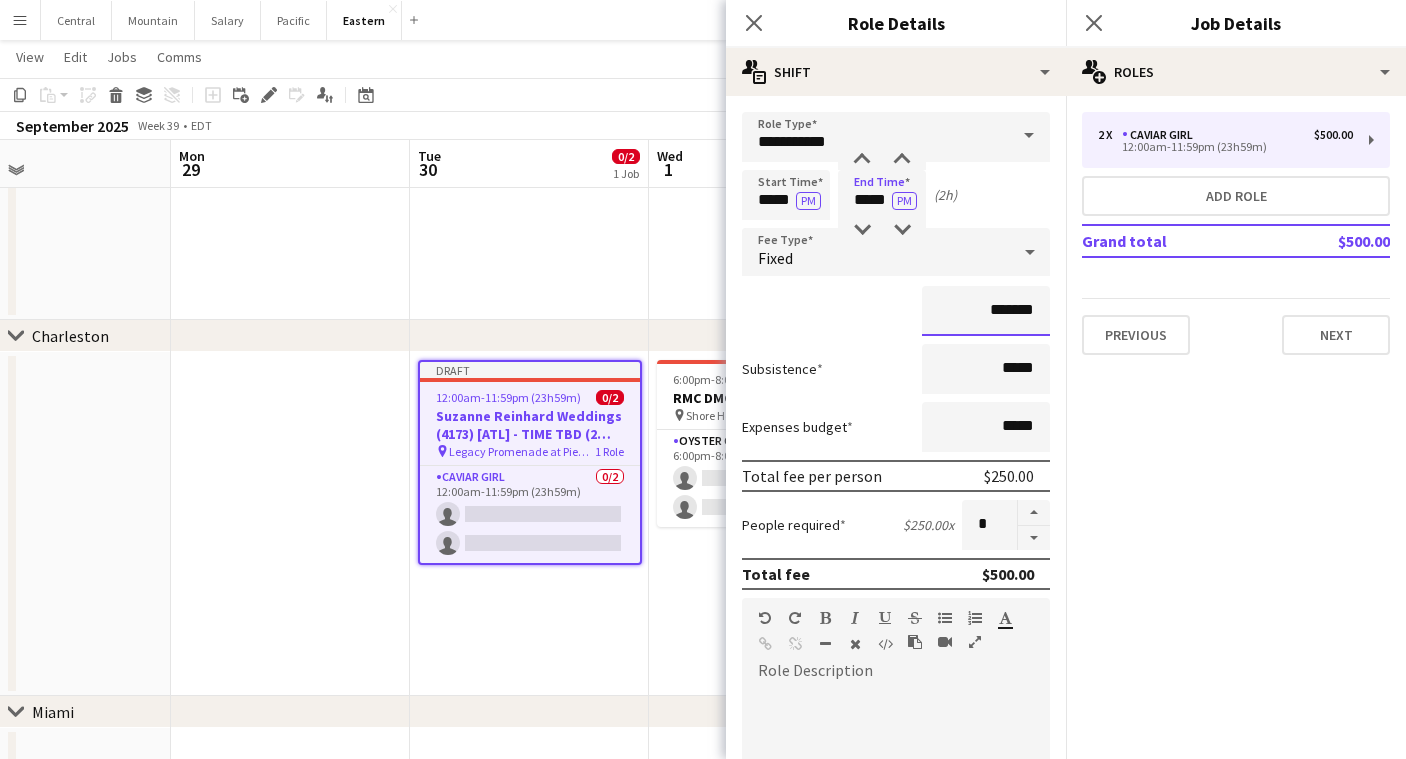 click on "*******" at bounding box center (986, 311) 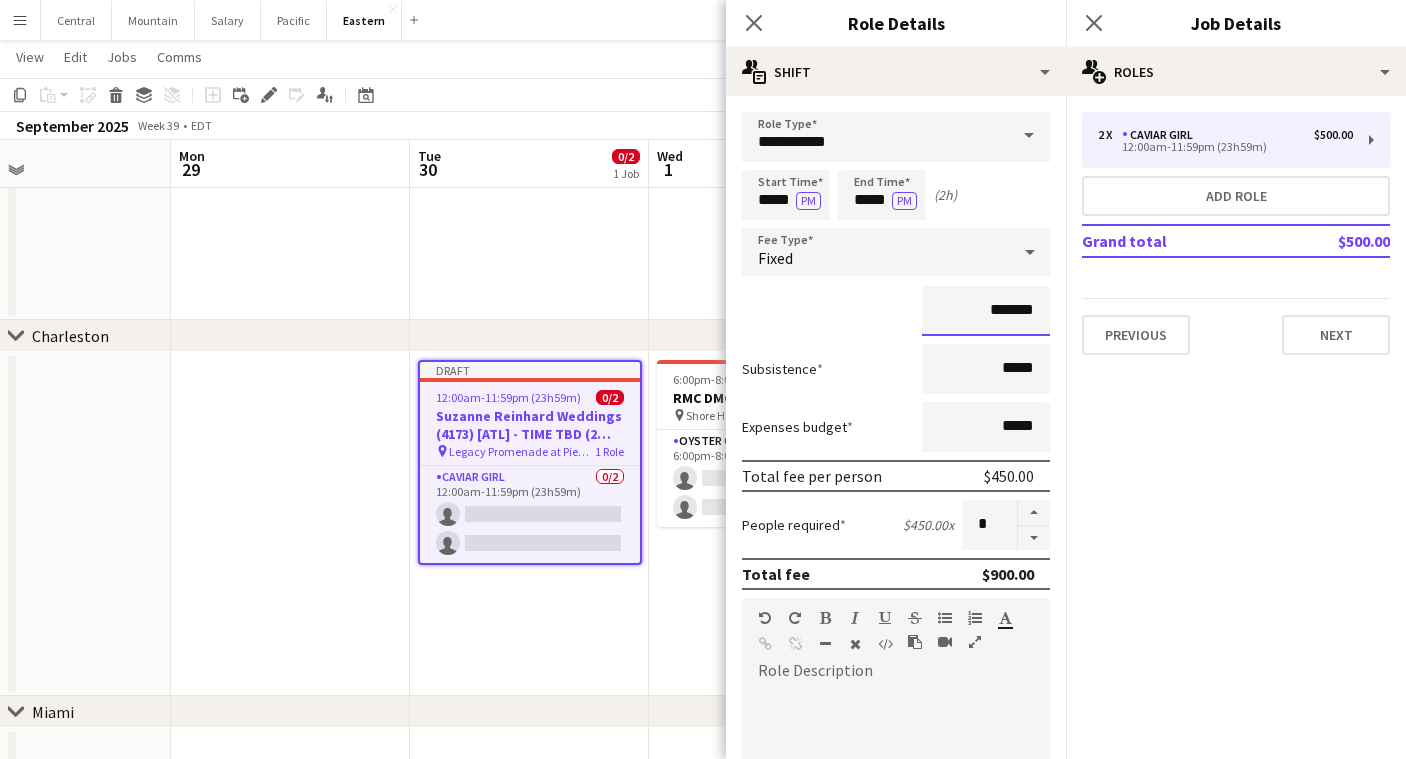 type on "*******" 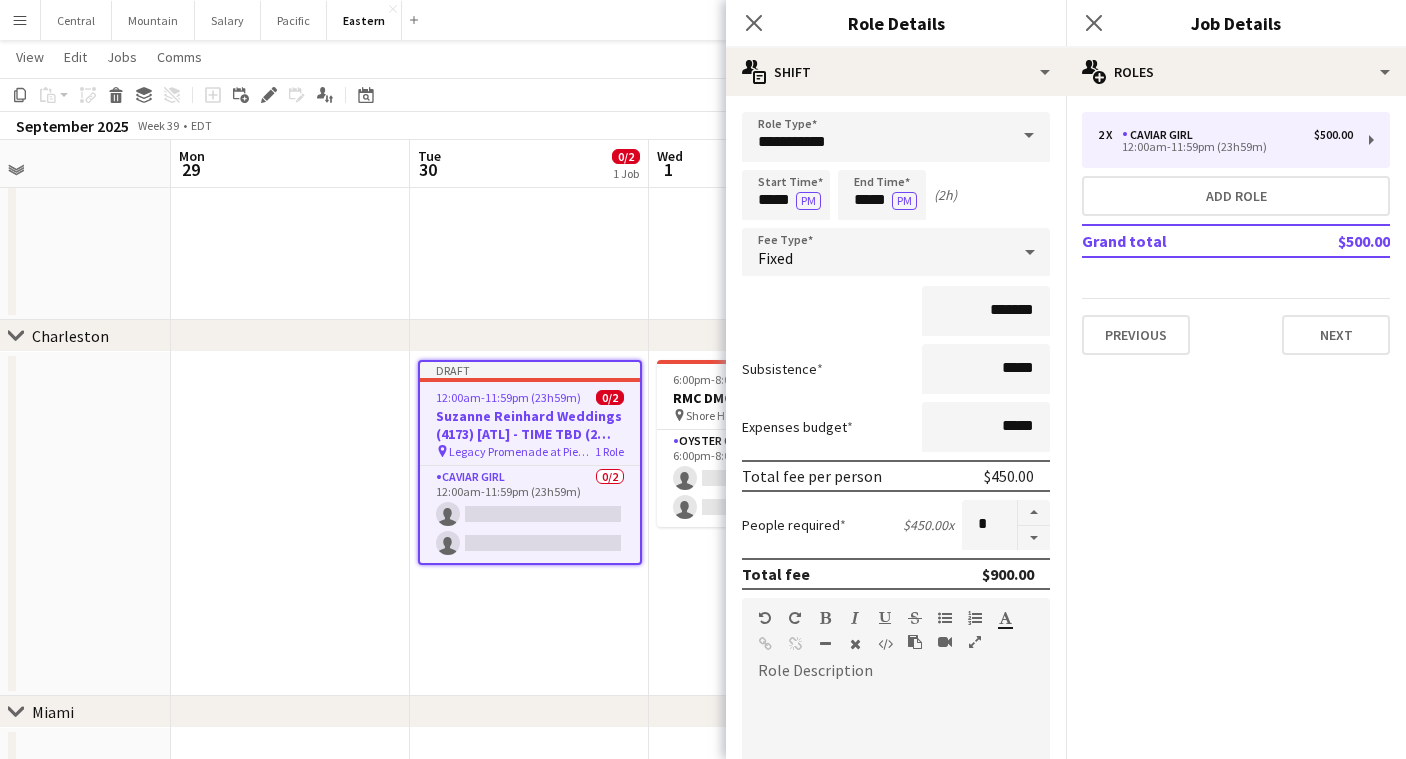click on "Subsistence  *****" at bounding box center [896, 369] 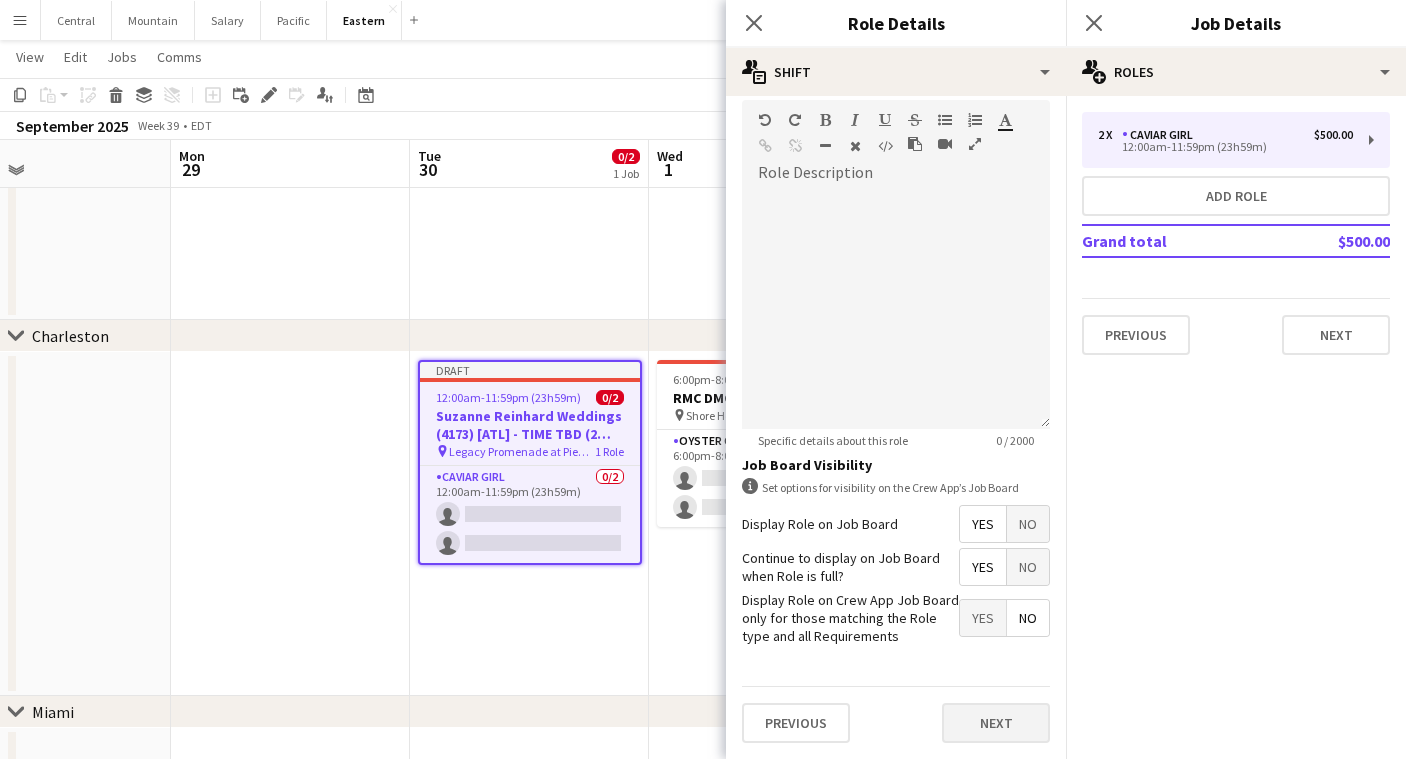 scroll, scrollTop: 497, scrollLeft: 0, axis: vertical 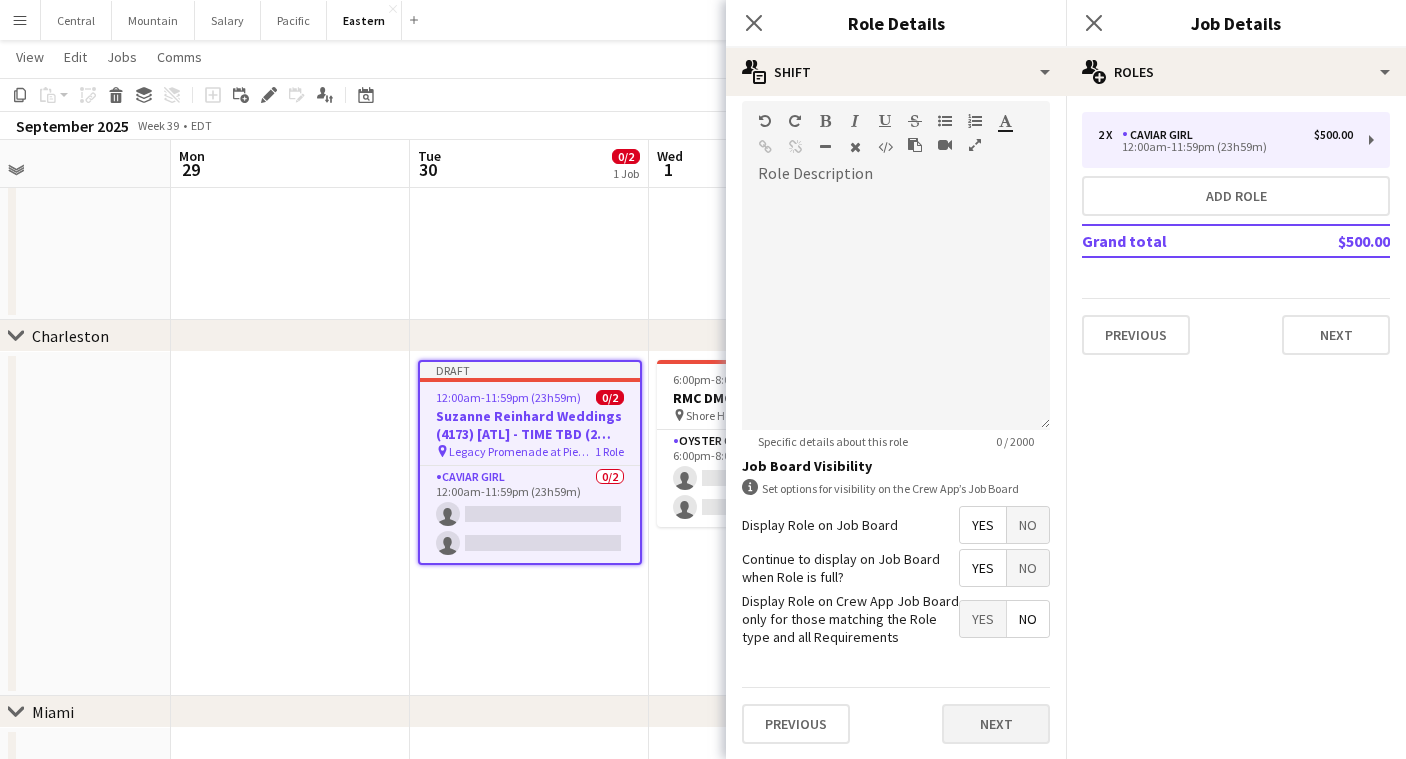 click on "Next" at bounding box center [996, 724] 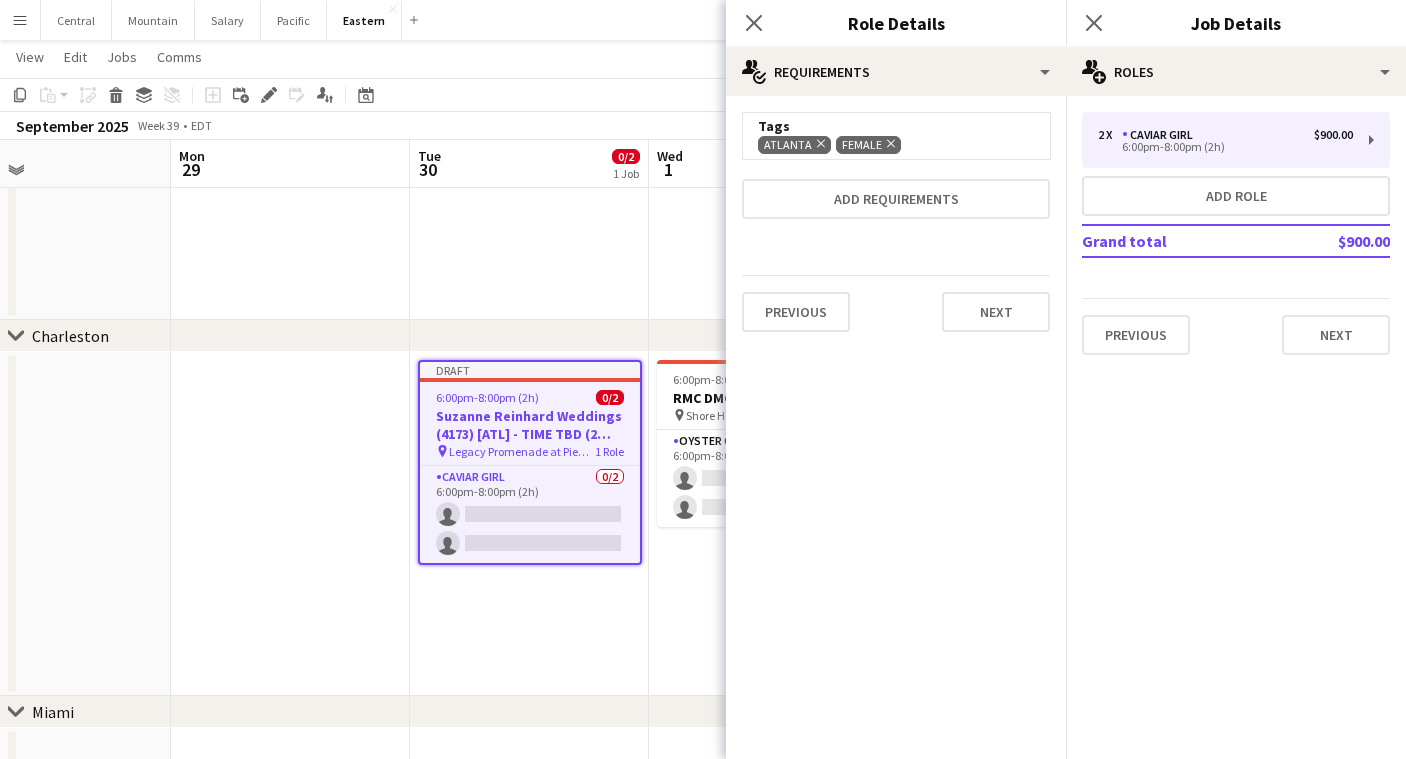 scroll, scrollTop: 0, scrollLeft: 0, axis: both 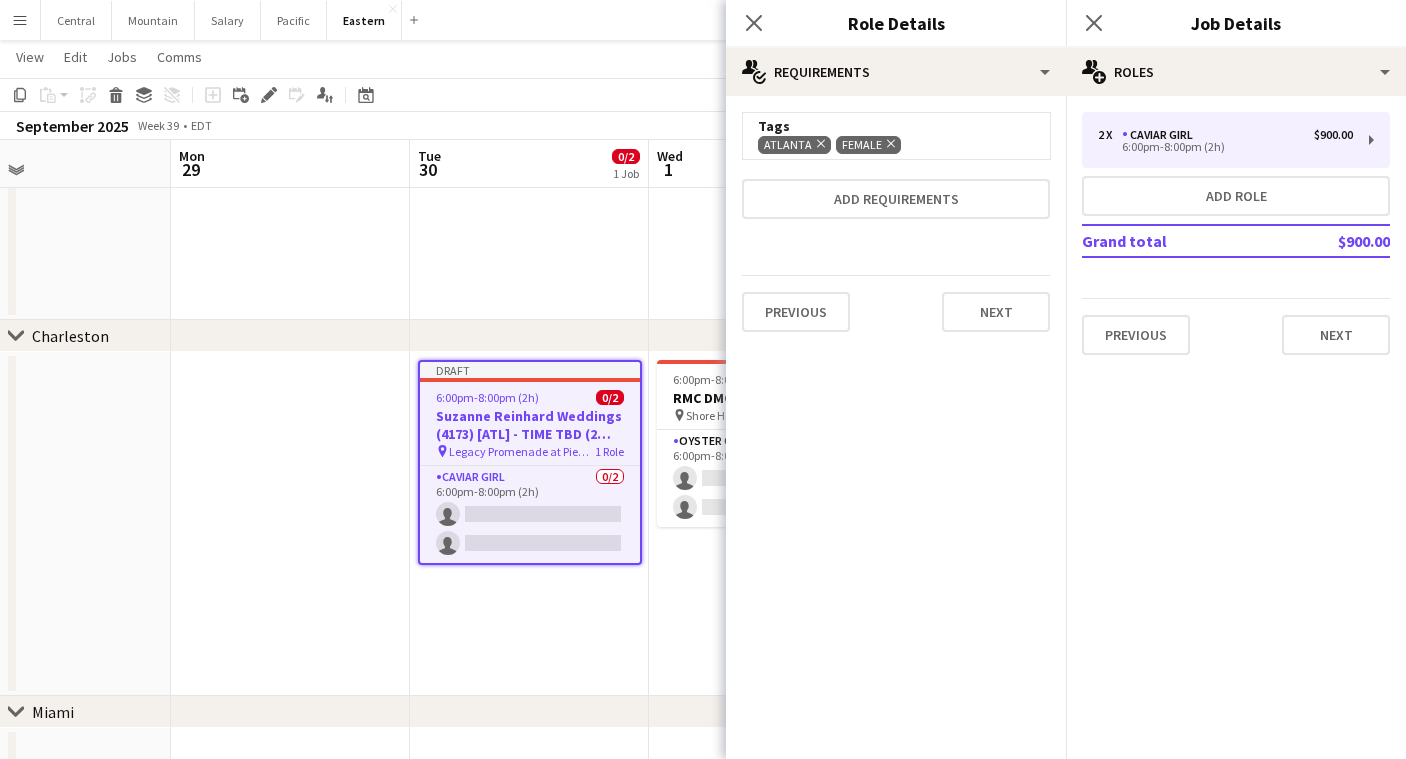 click 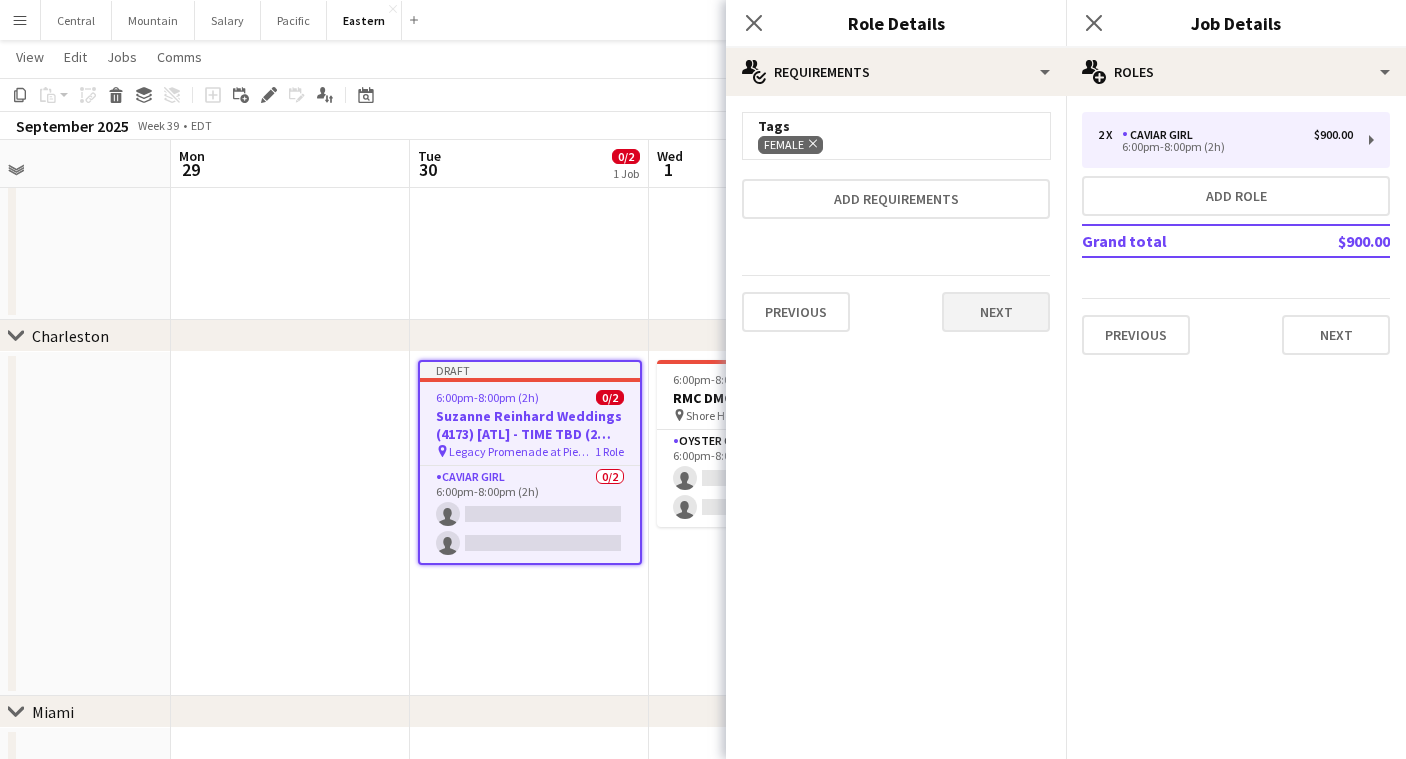 click on "Next" at bounding box center [996, 312] 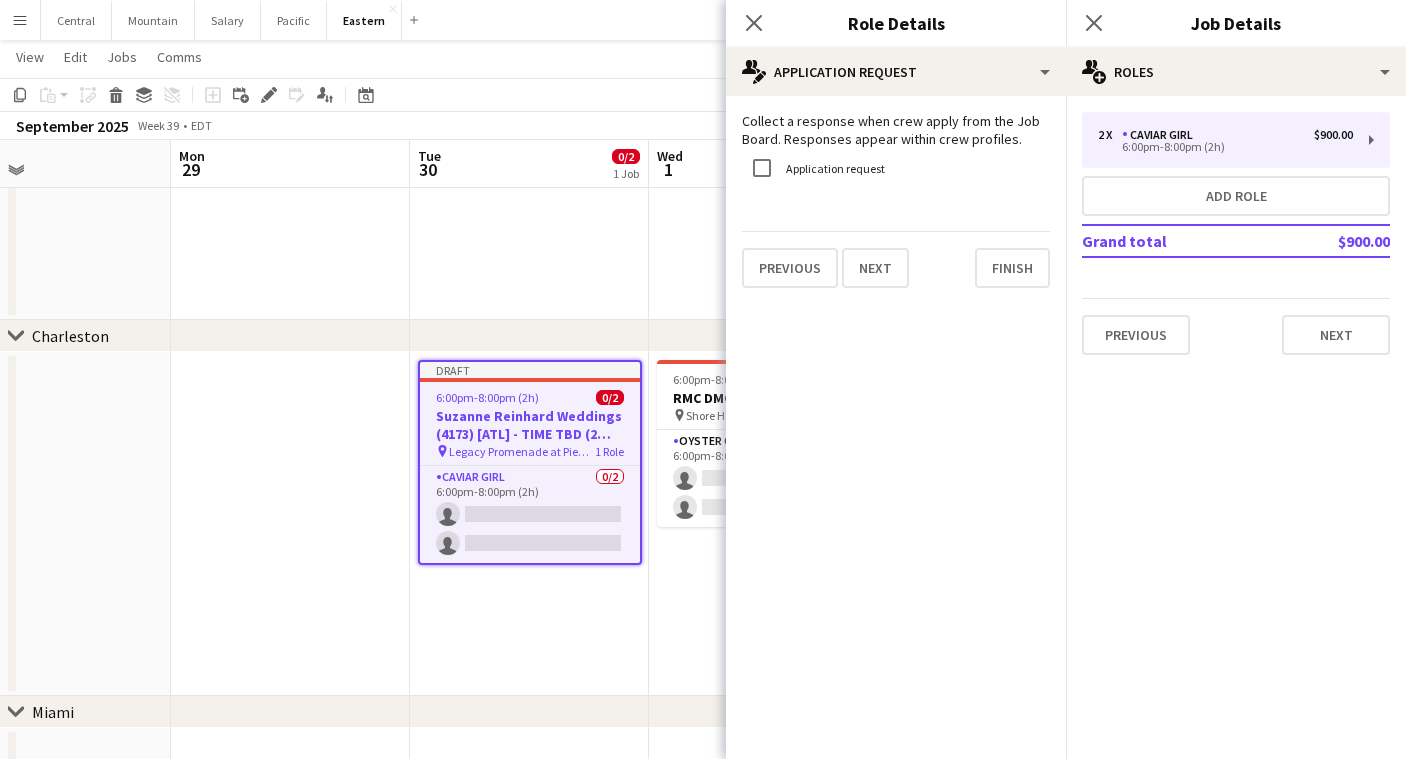 click on "Collect a response when crew apply from the Job Board. Responses appear within crew profiles.   Application request   Previous   Next   Finish" at bounding box center [896, 200] 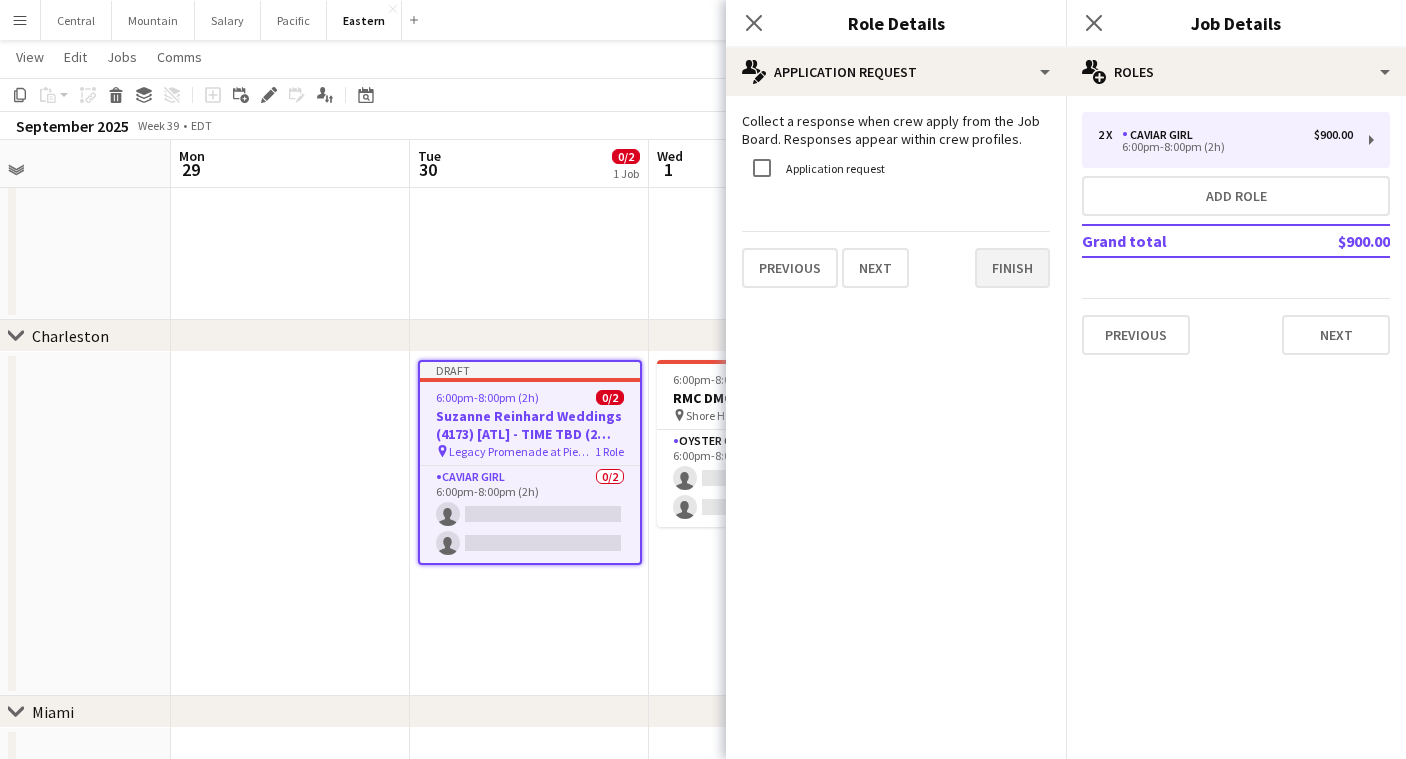 click on "Finish" at bounding box center (1012, 268) 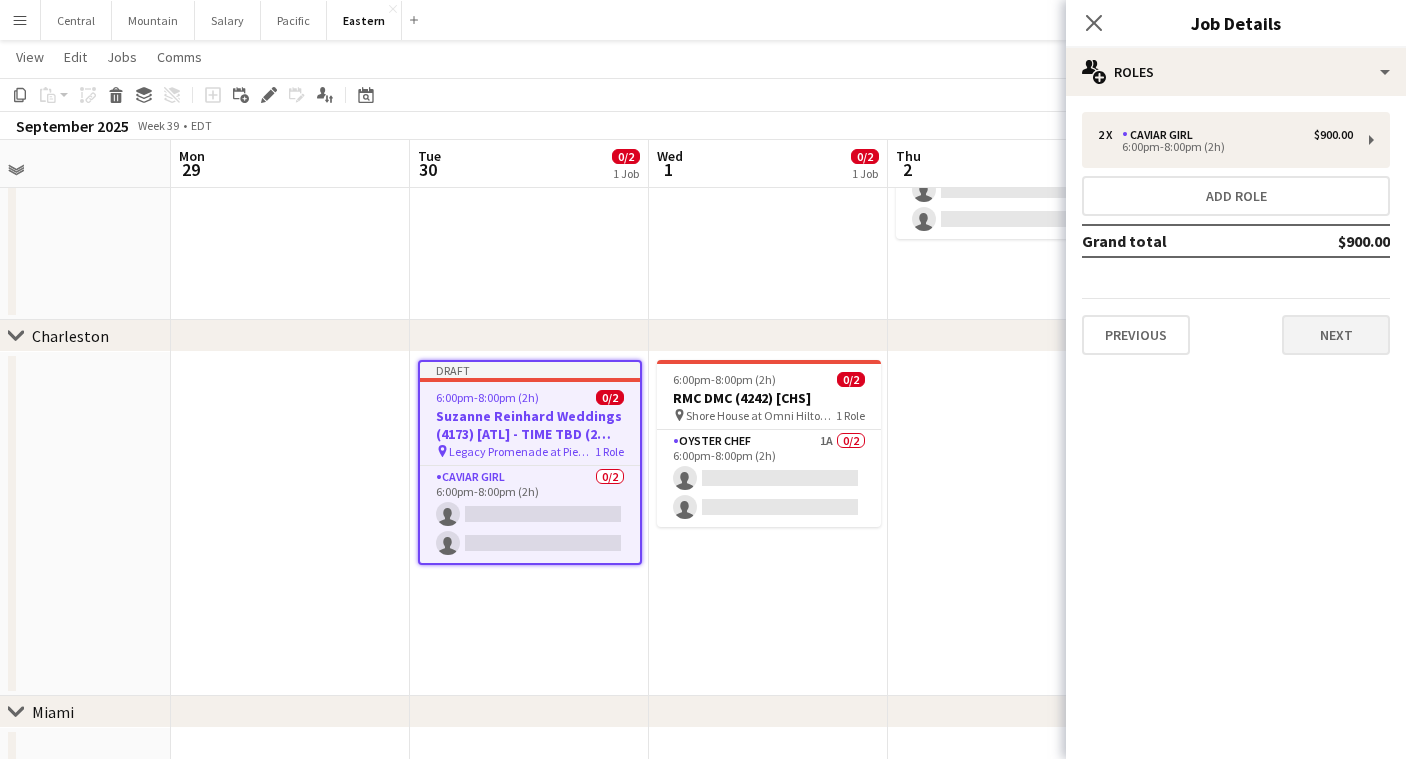 click on "Next" at bounding box center [1336, 335] 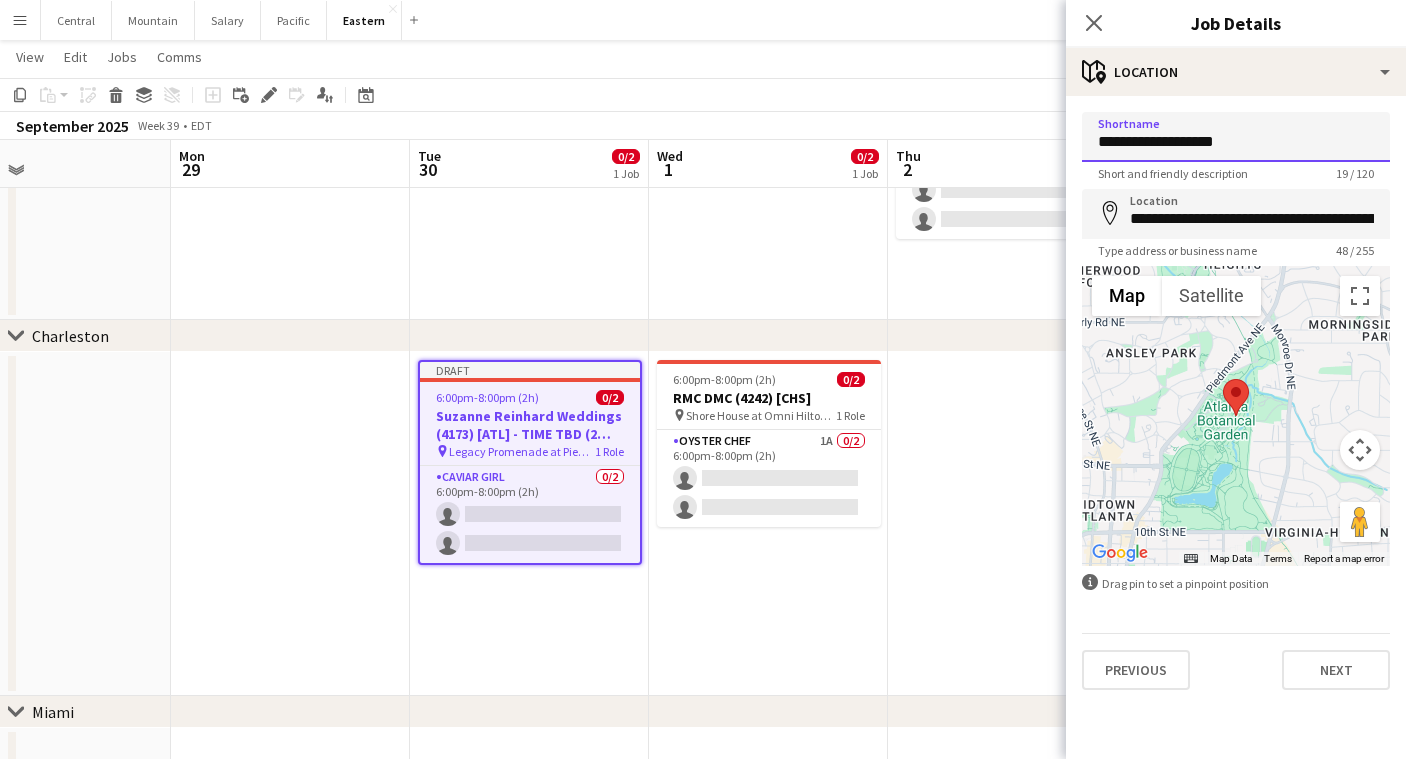 type on "**********" 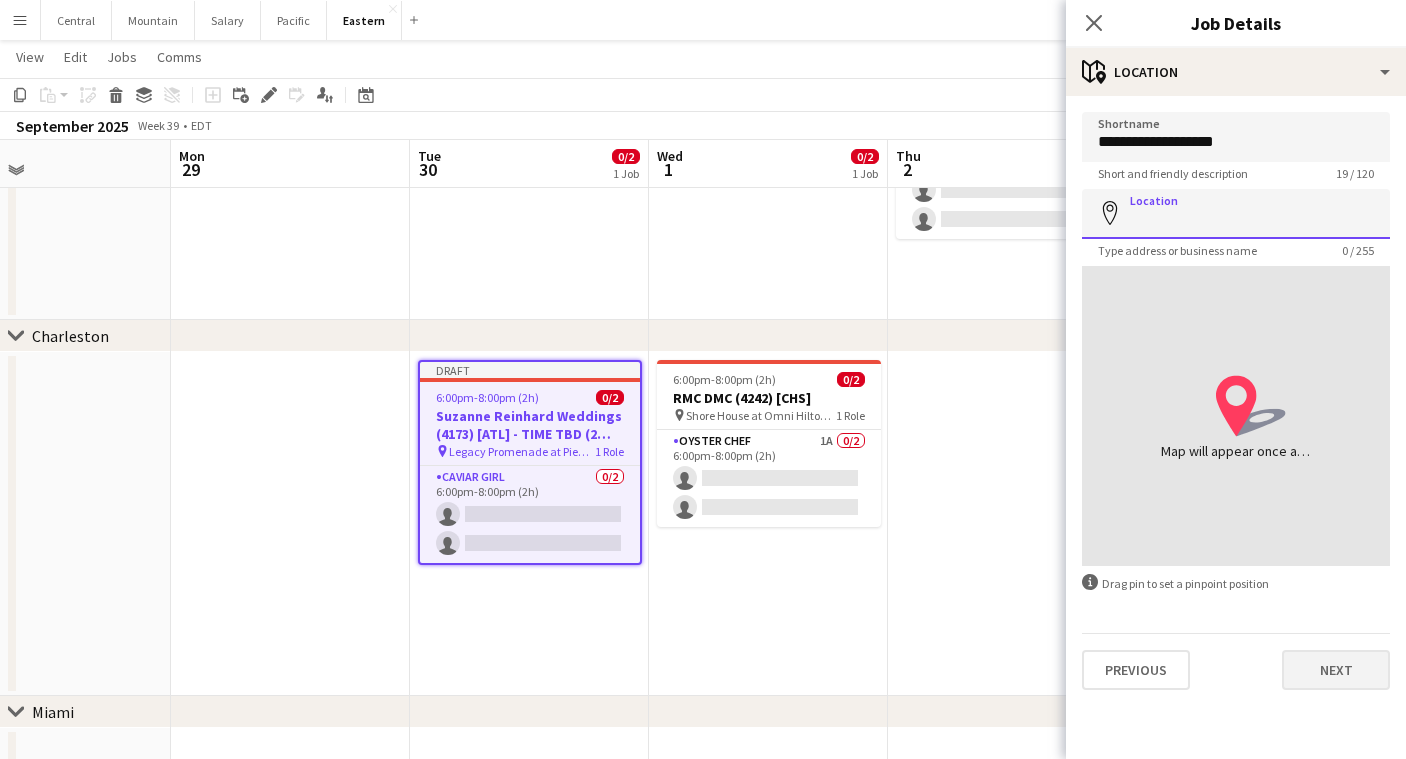 type 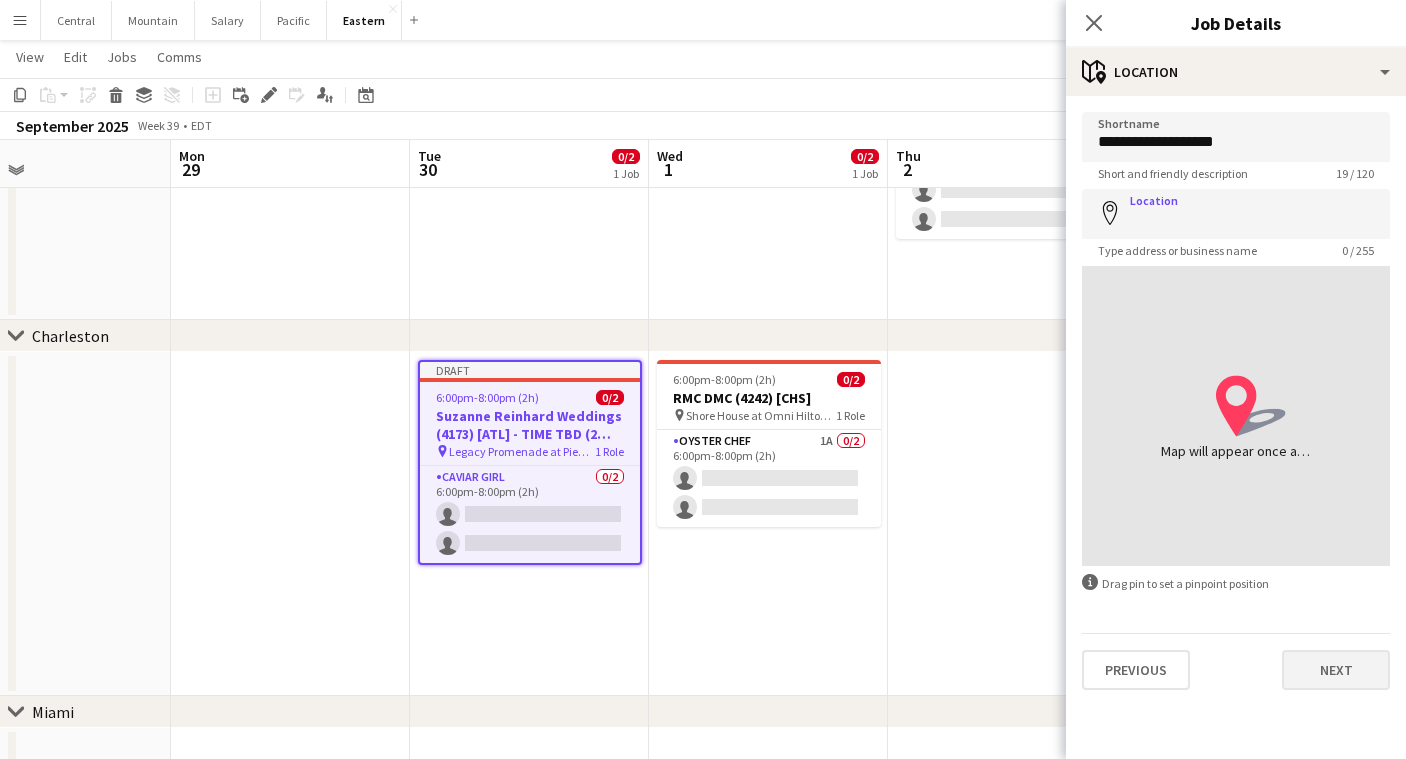 click on "Next" at bounding box center (1336, 670) 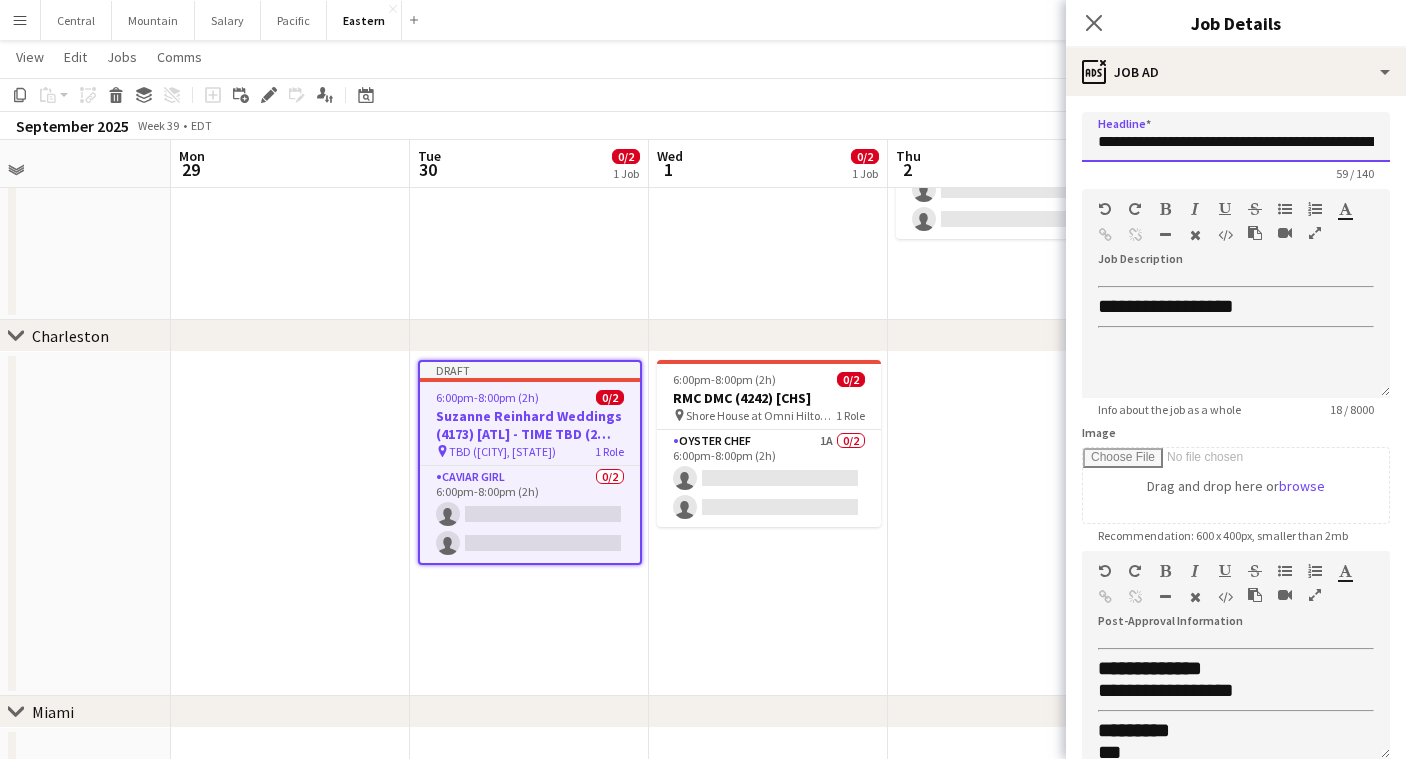 drag, startPoint x: 1288, startPoint y: 139, endPoint x: 942, endPoint y: 101, distance: 348.08044 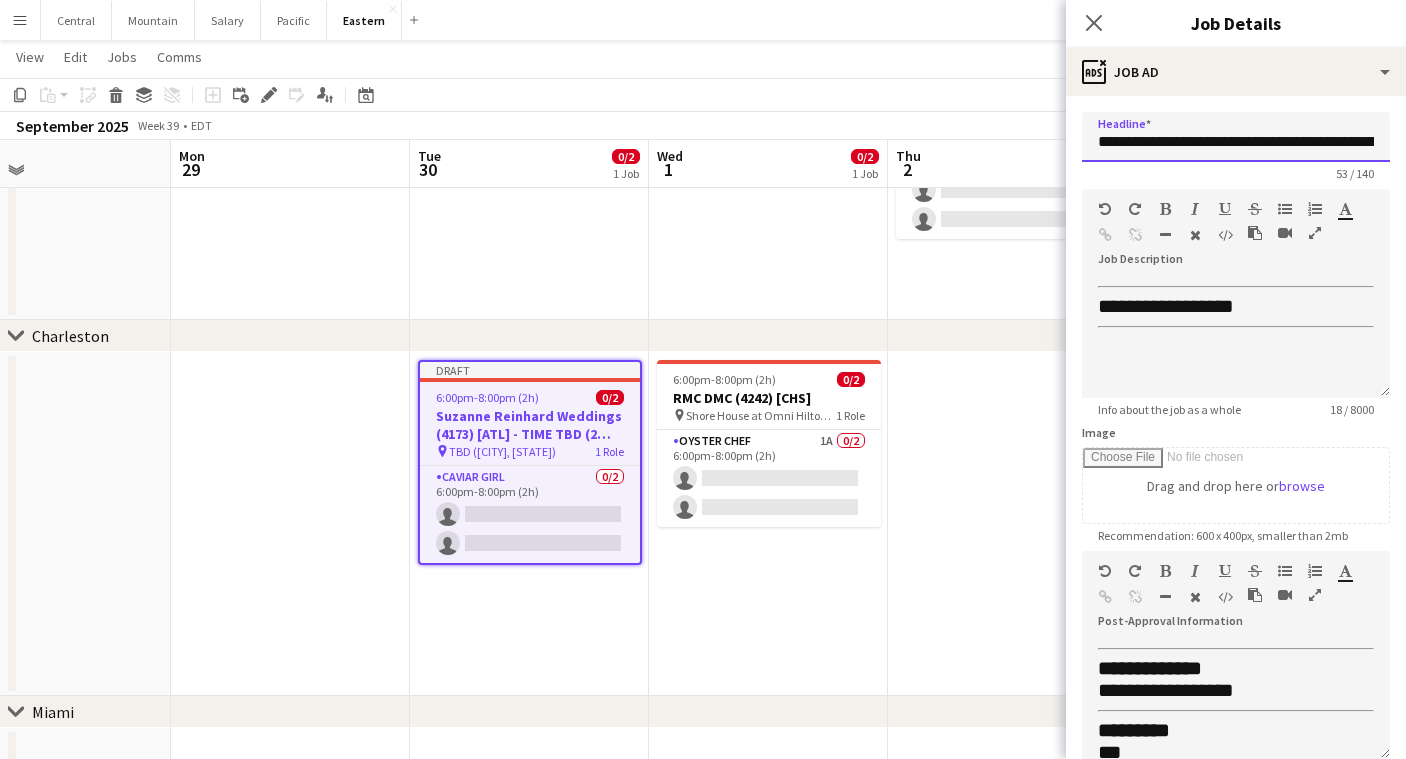 drag, startPoint x: 1274, startPoint y: 146, endPoint x: 1253, endPoint y: 146, distance: 21 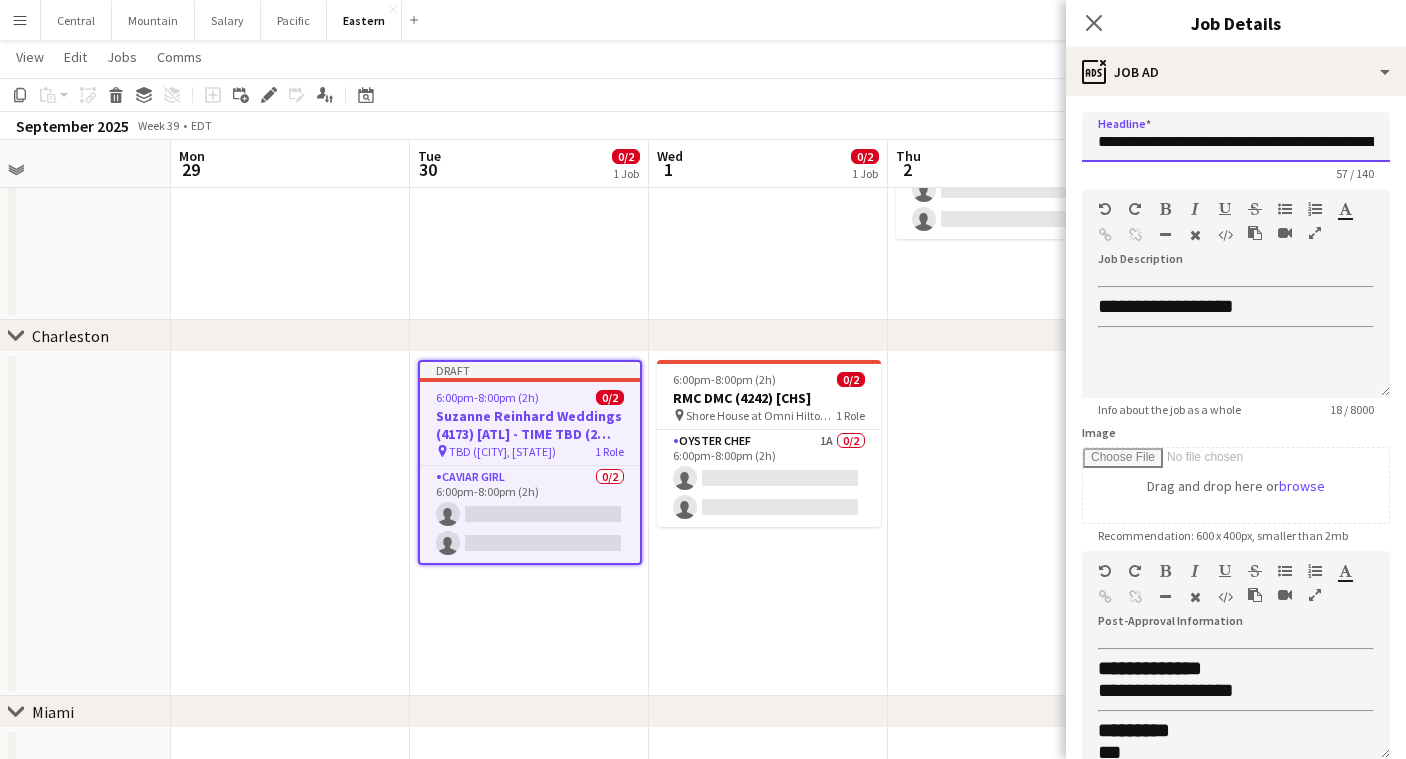 drag, startPoint x: 1353, startPoint y: 143, endPoint x: 1446, endPoint y: 149, distance: 93.193344 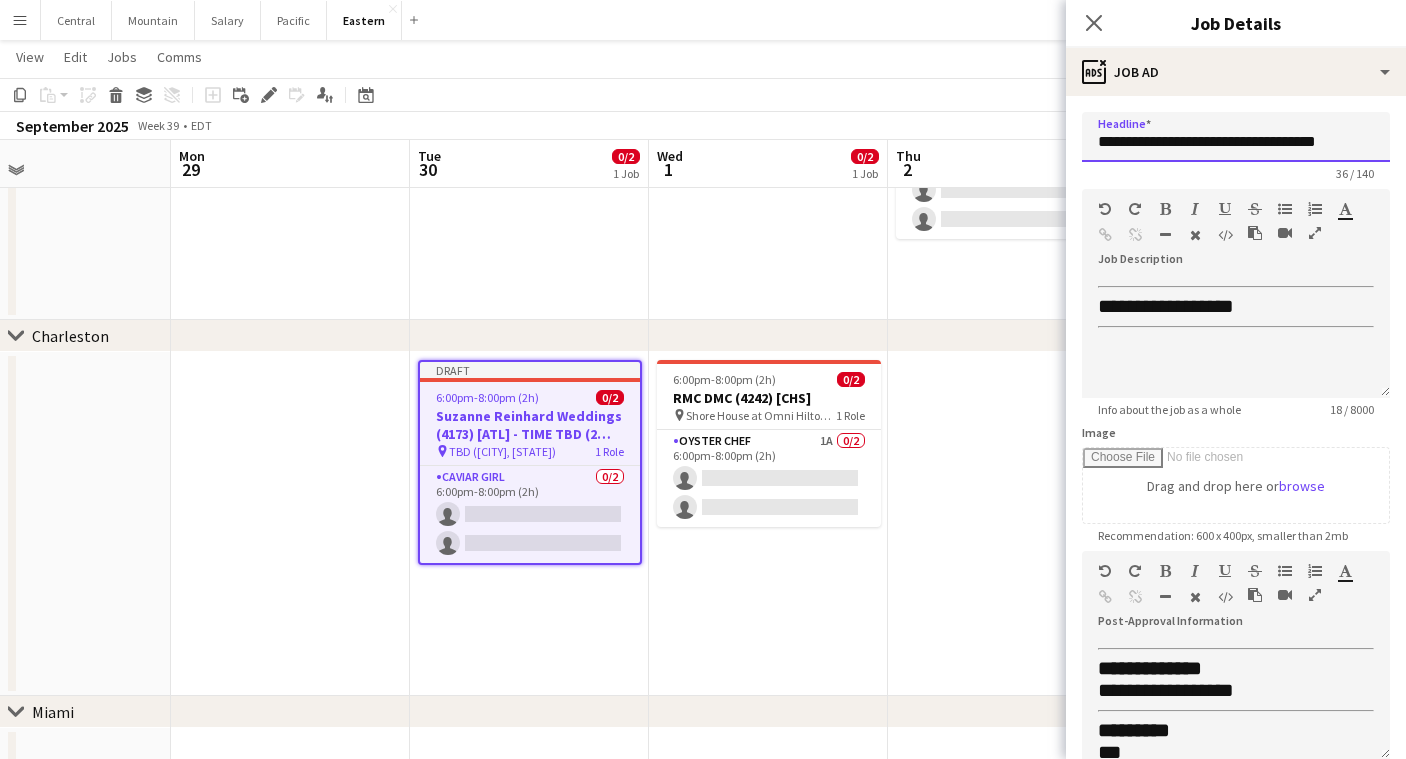 type on "**********" 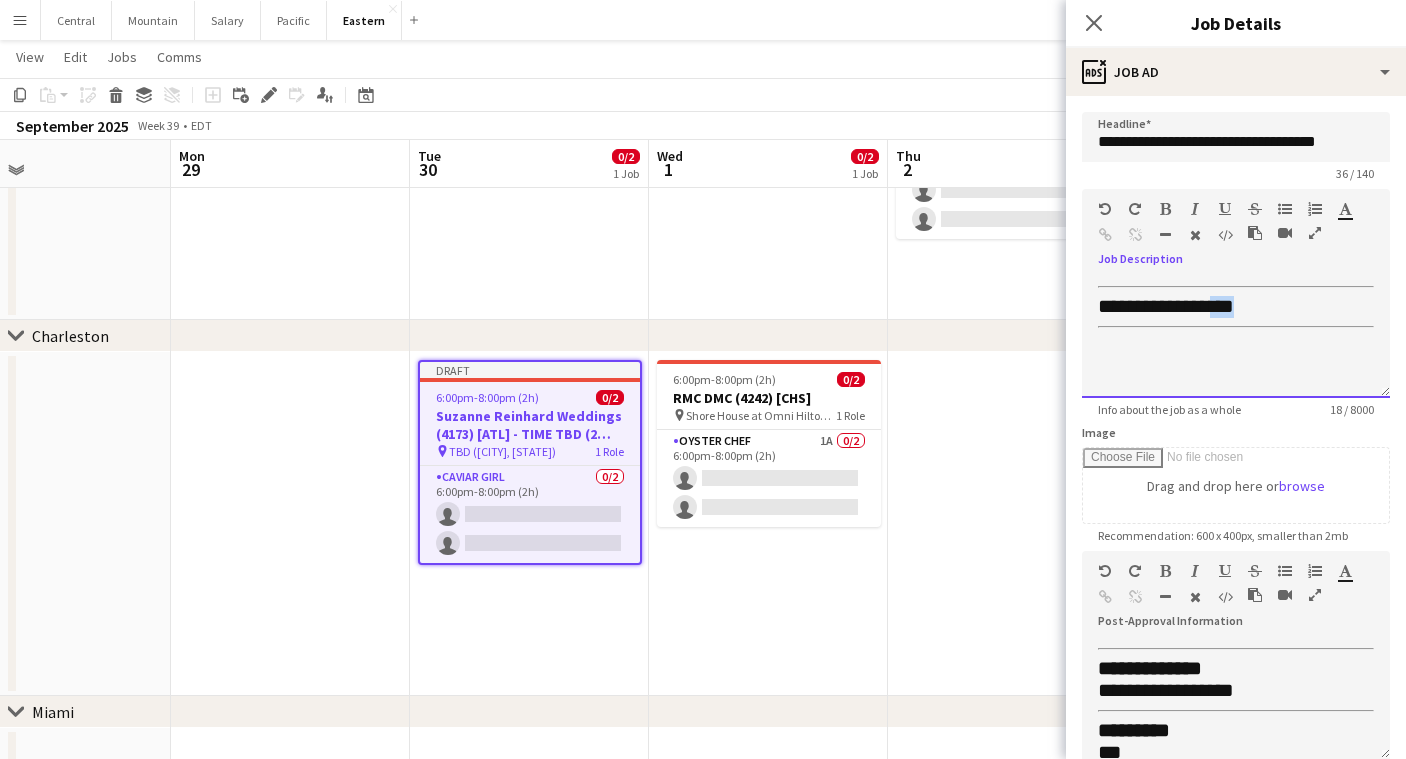 drag, startPoint x: 1262, startPoint y: 308, endPoint x: 1224, endPoint y: 308, distance: 38 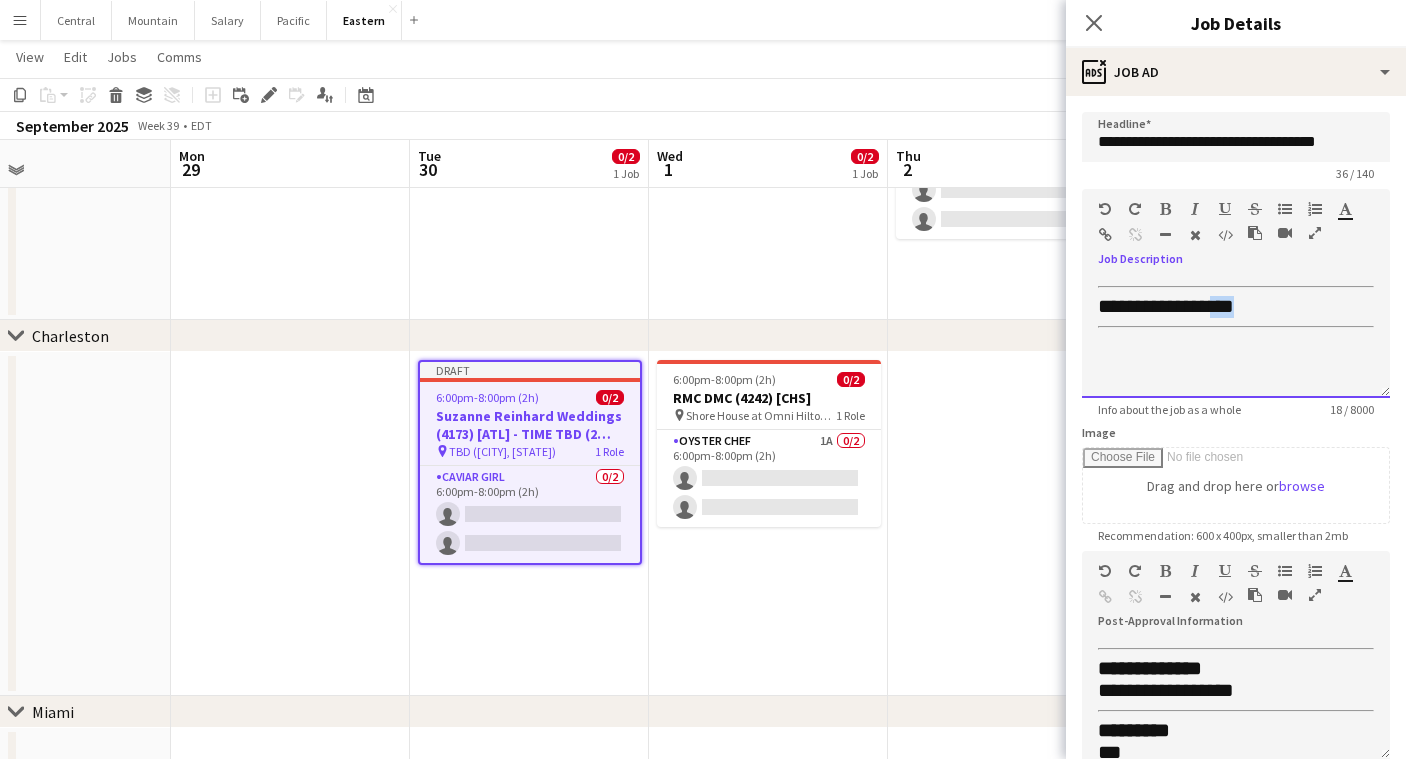 type 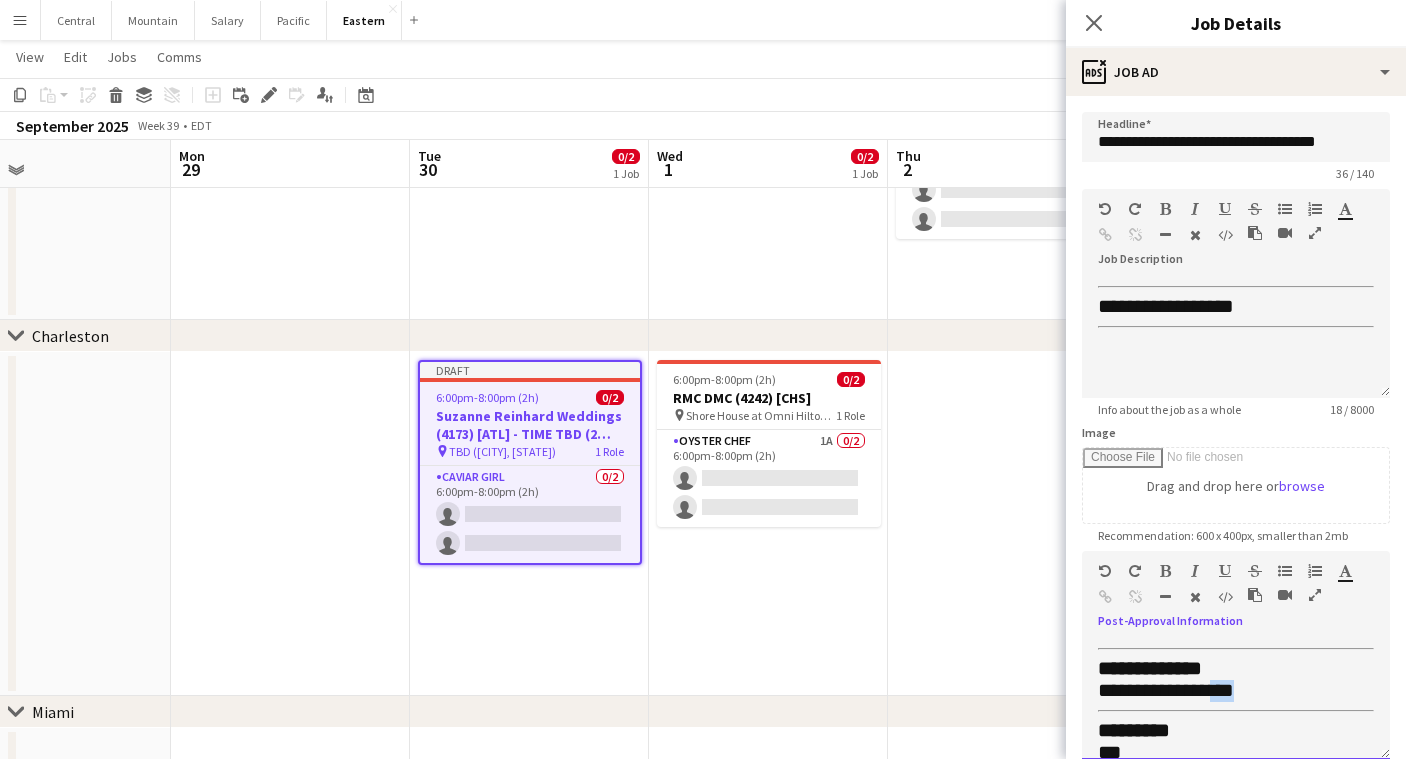 drag, startPoint x: 1254, startPoint y: 693, endPoint x: 1221, endPoint y: 693, distance: 33 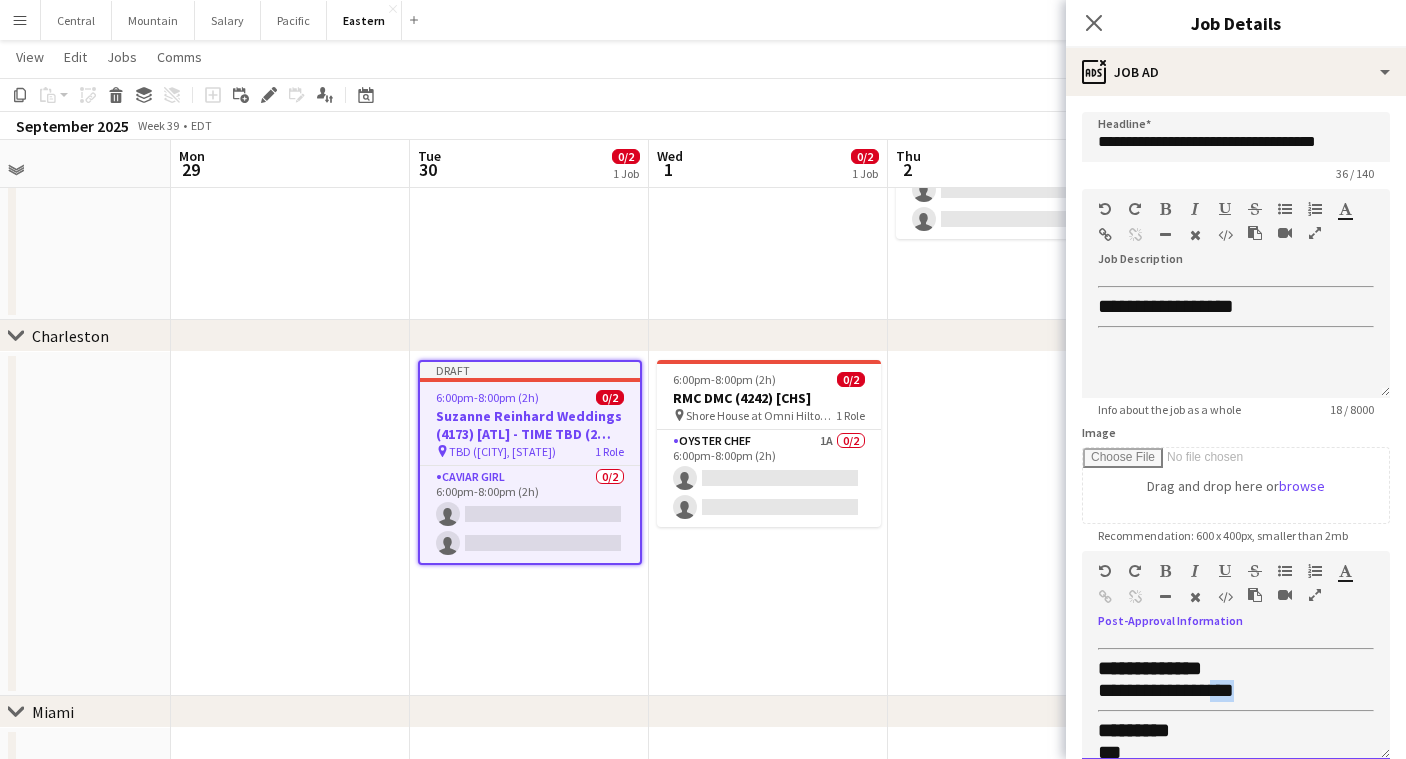 type 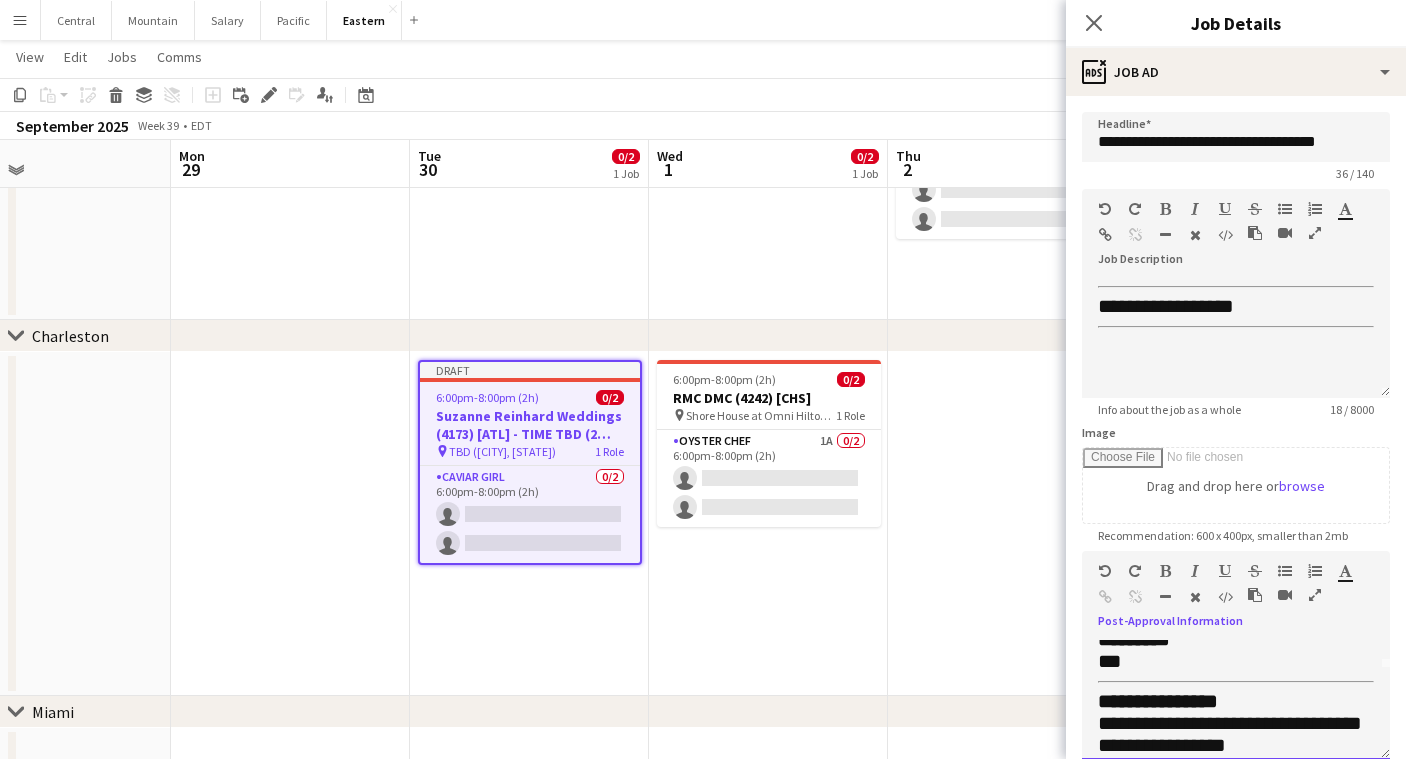 scroll, scrollTop: 97, scrollLeft: 0, axis: vertical 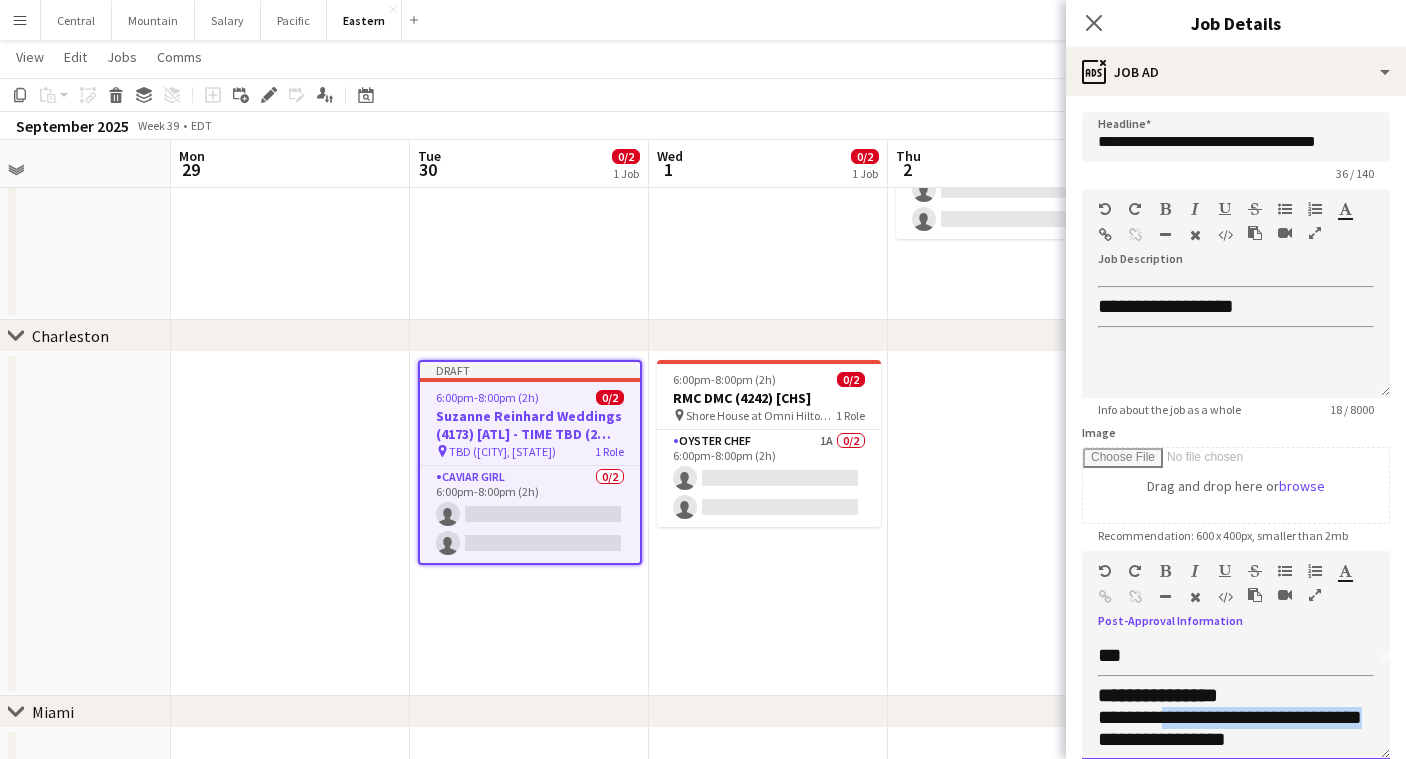 drag, startPoint x: 1199, startPoint y: 733, endPoint x: 1171, endPoint y: 706, distance: 38.8973 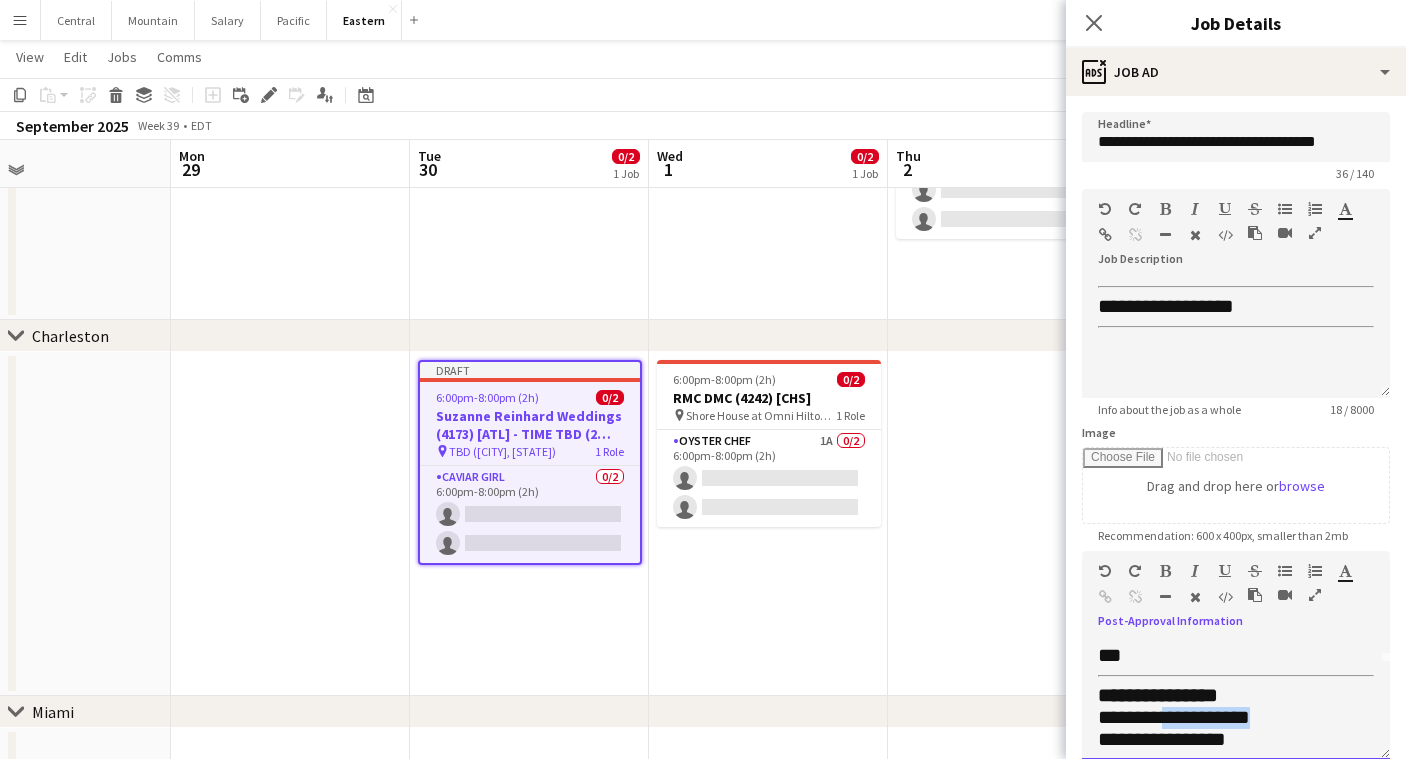 drag, startPoint x: 1261, startPoint y: 714, endPoint x: 1170, endPoint y: 713, distance: 91.00549 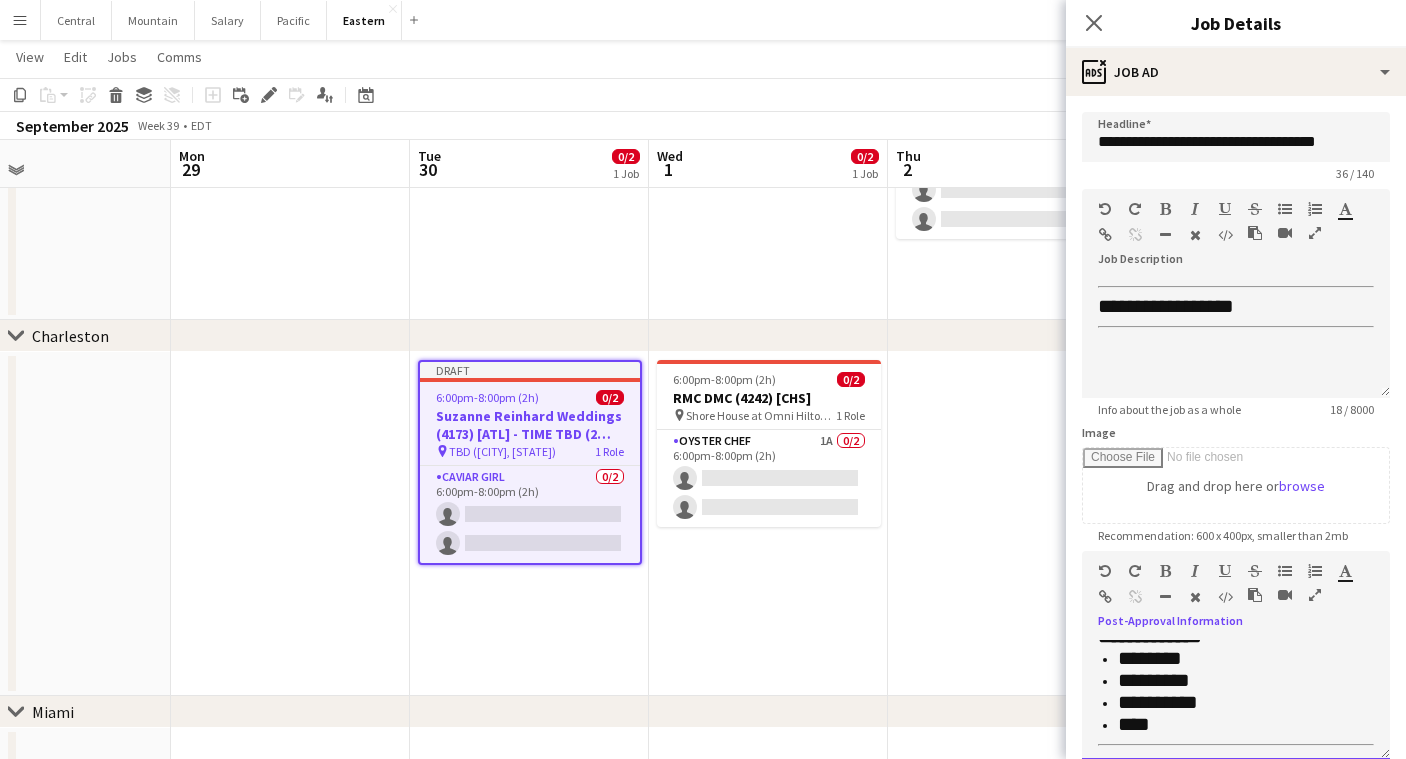 scroll, scrollTop: 238, scrollLeft: 0, axis: vertical 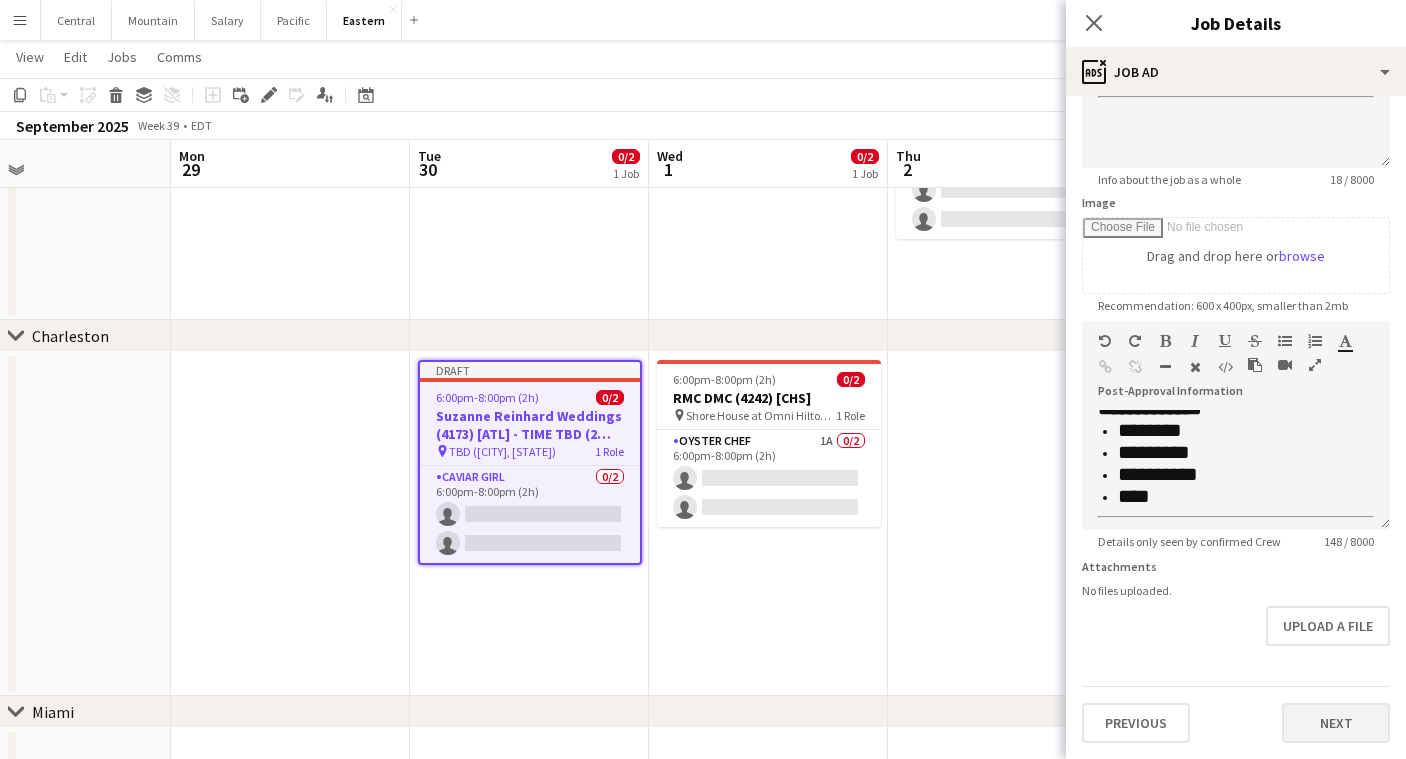 click on "Next" at bounding box center [1336, 723] 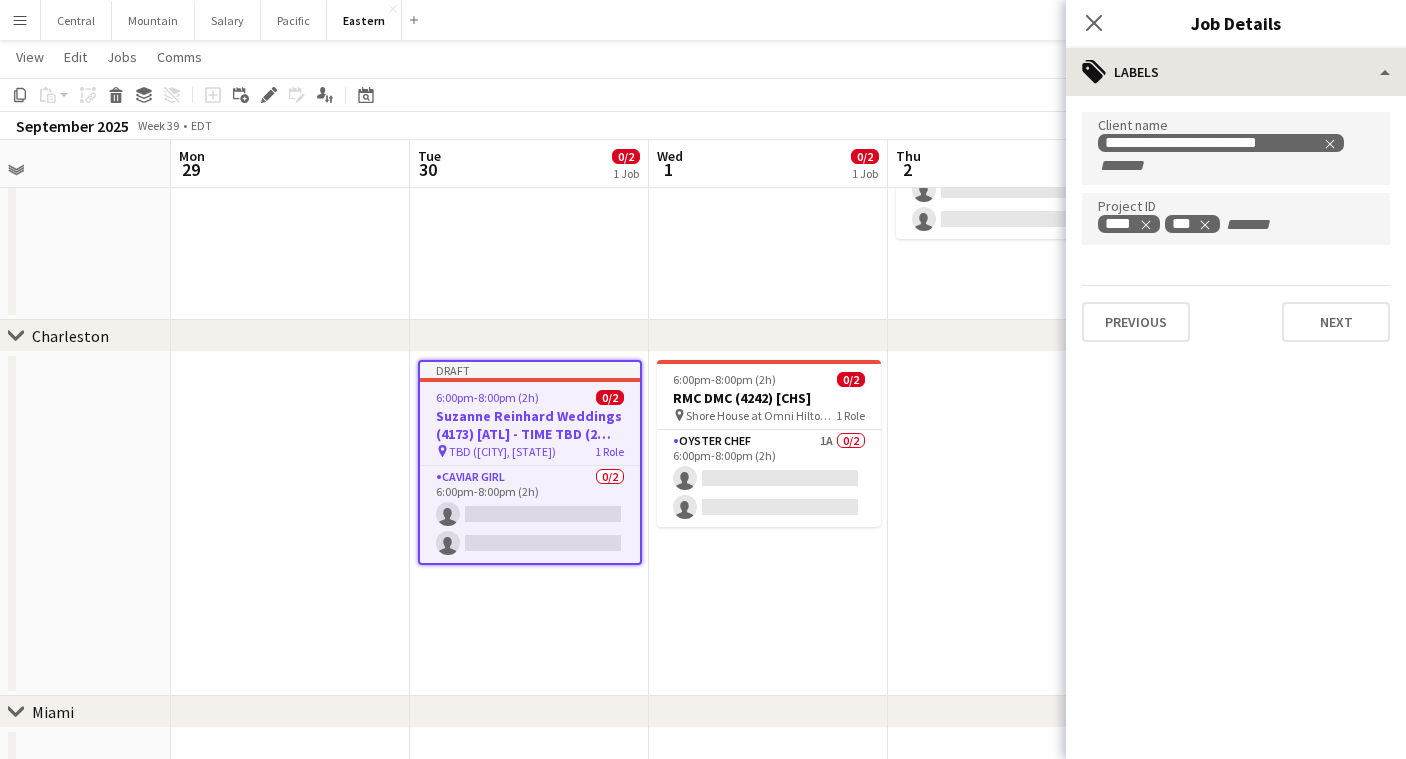 scroll, scrollTop: 0, scrollLeft: 0, axis: both 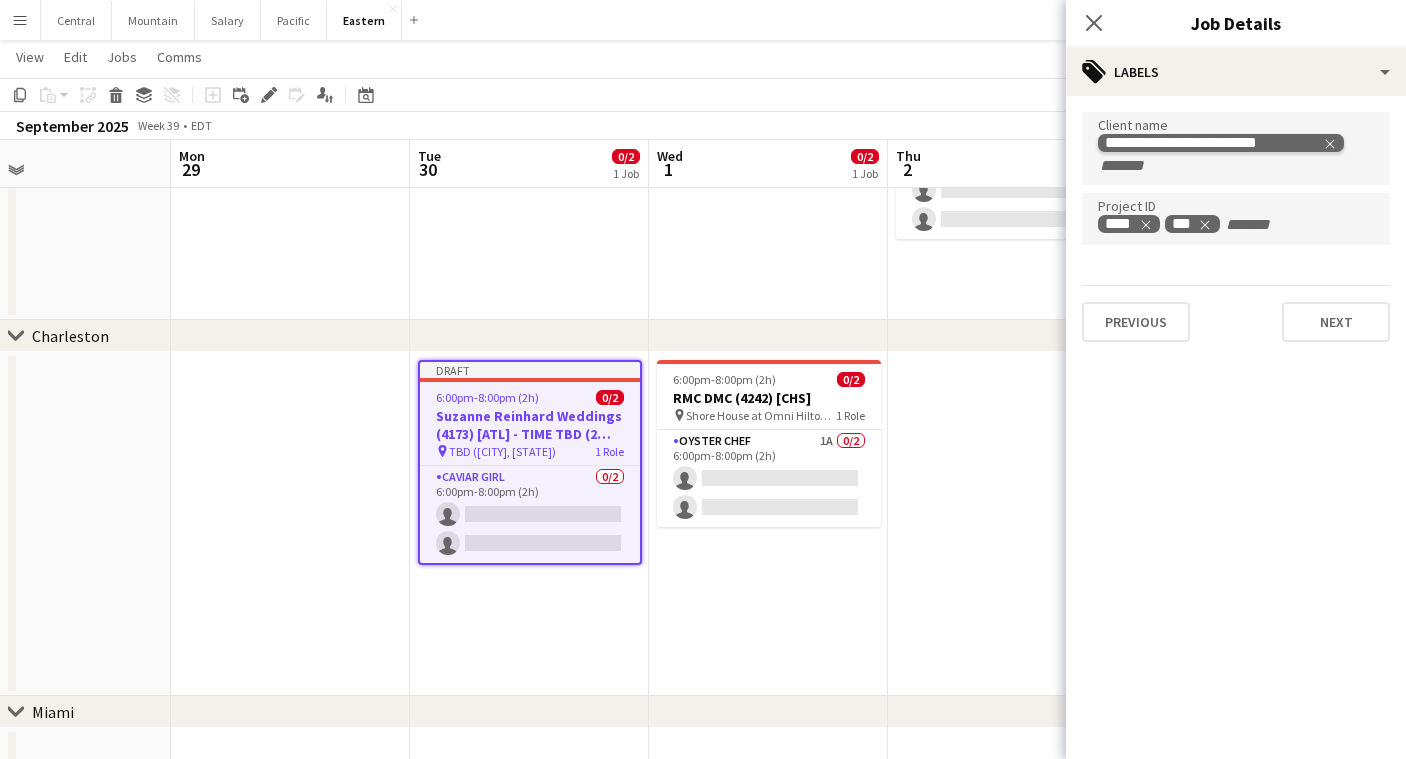 click 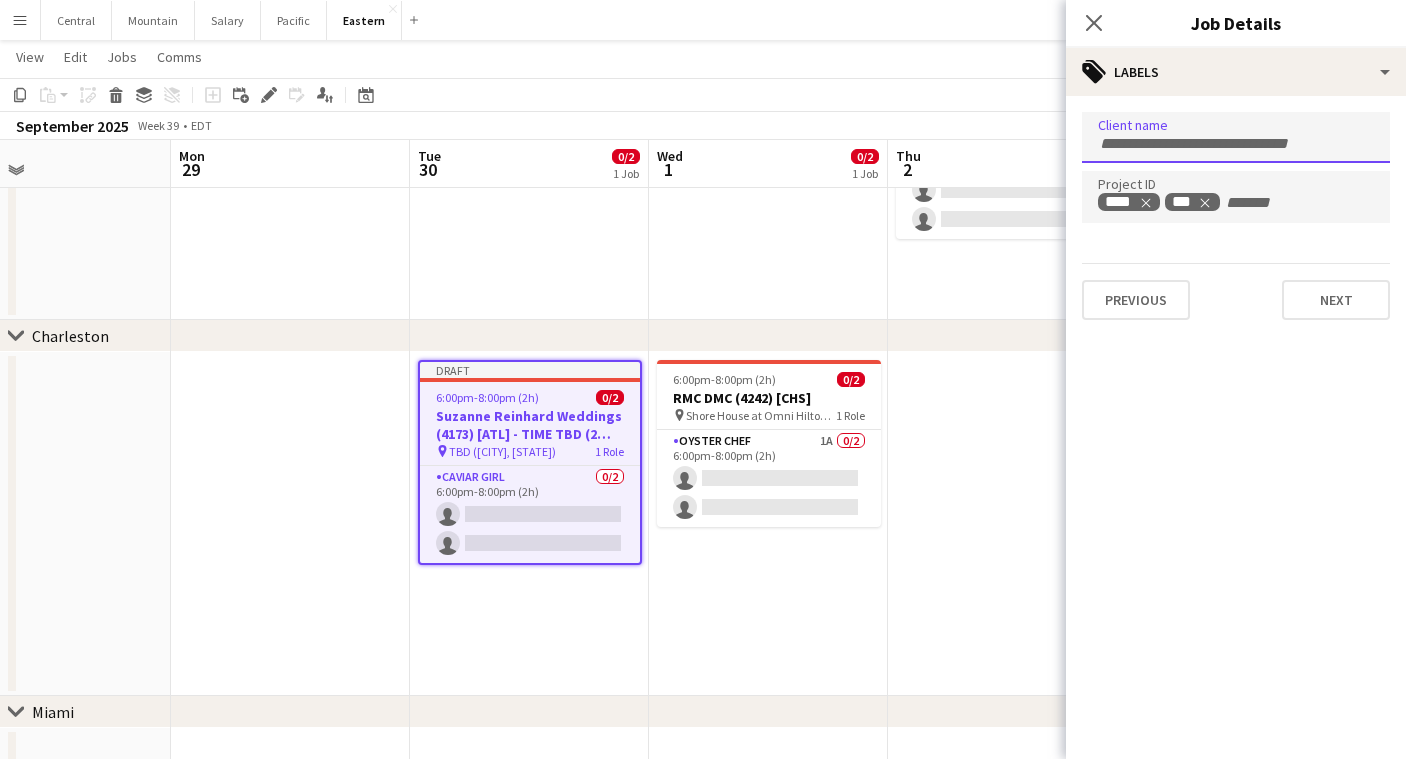 paste on "**********" 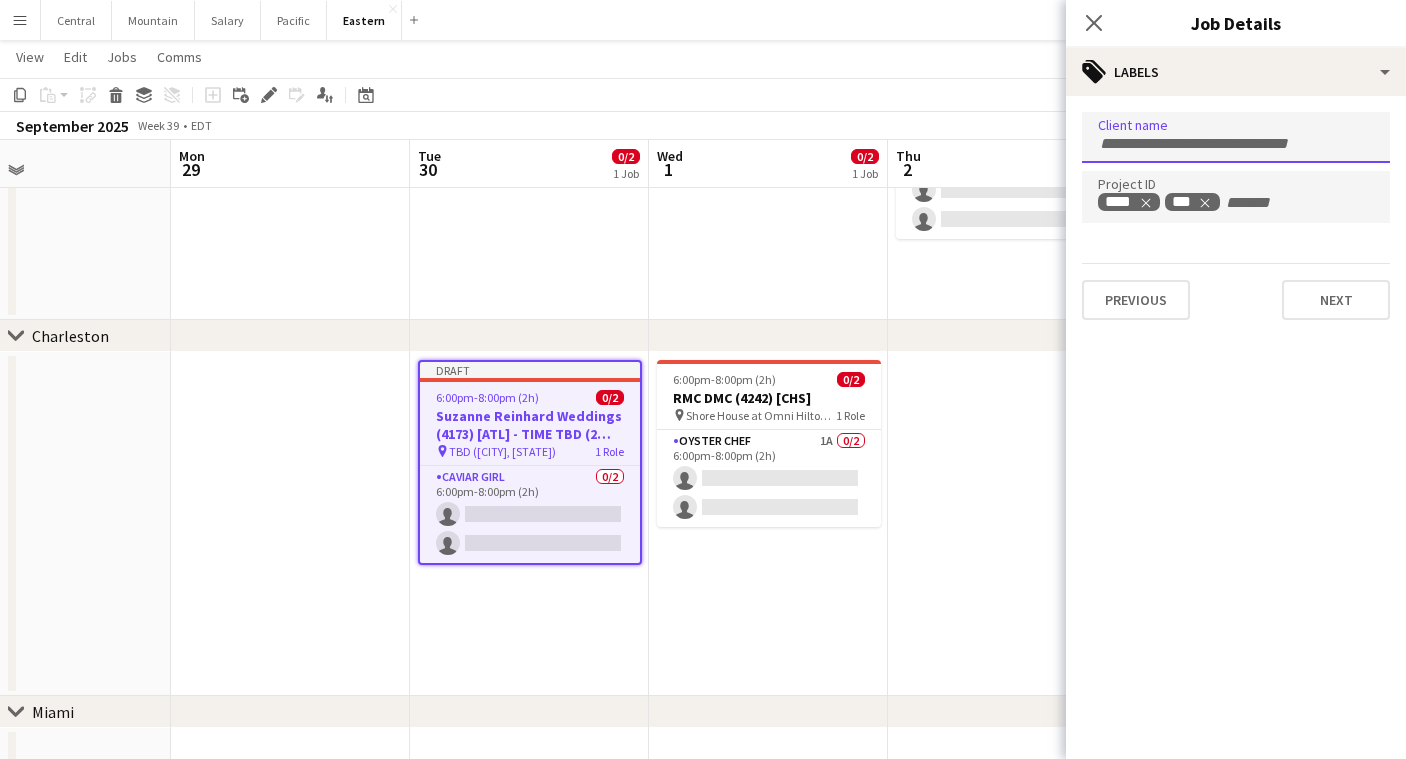 type on "**********" 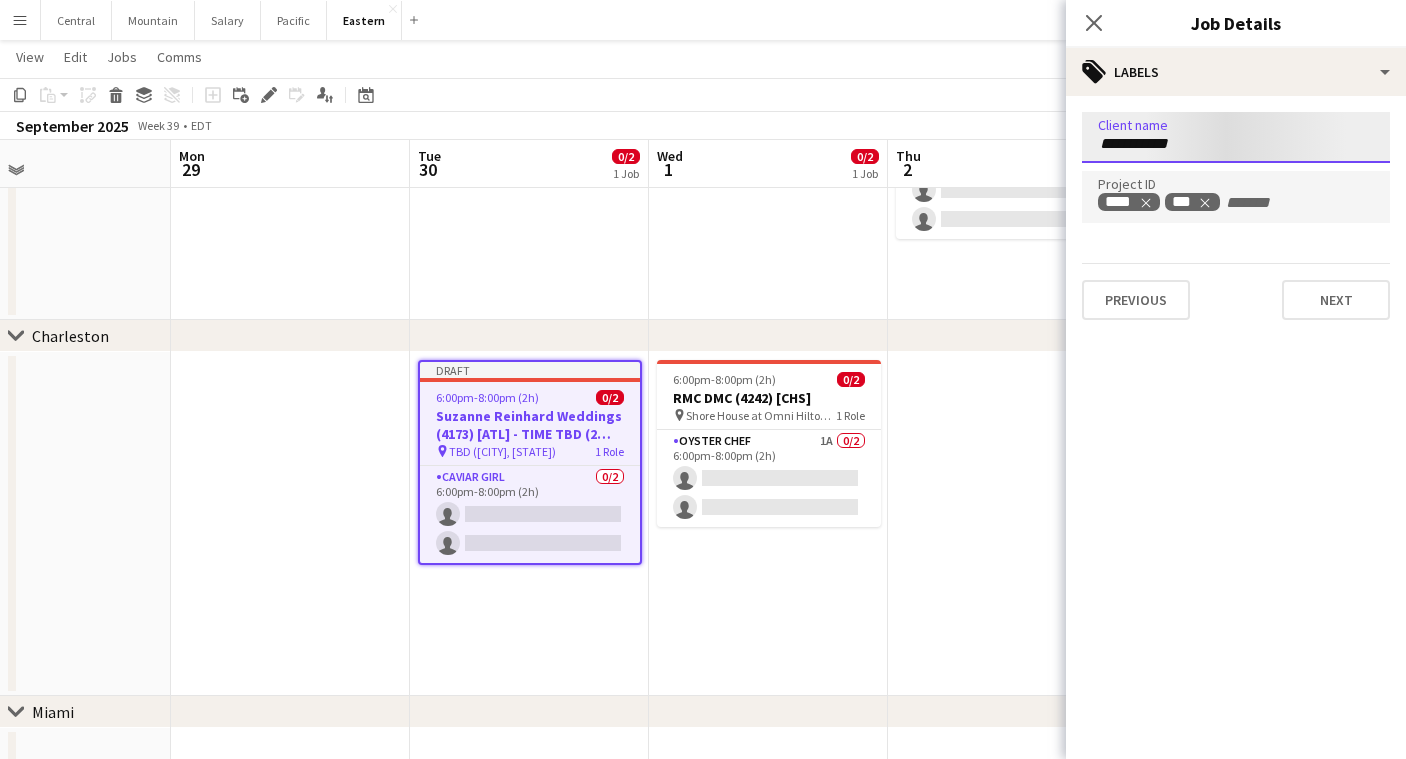 type 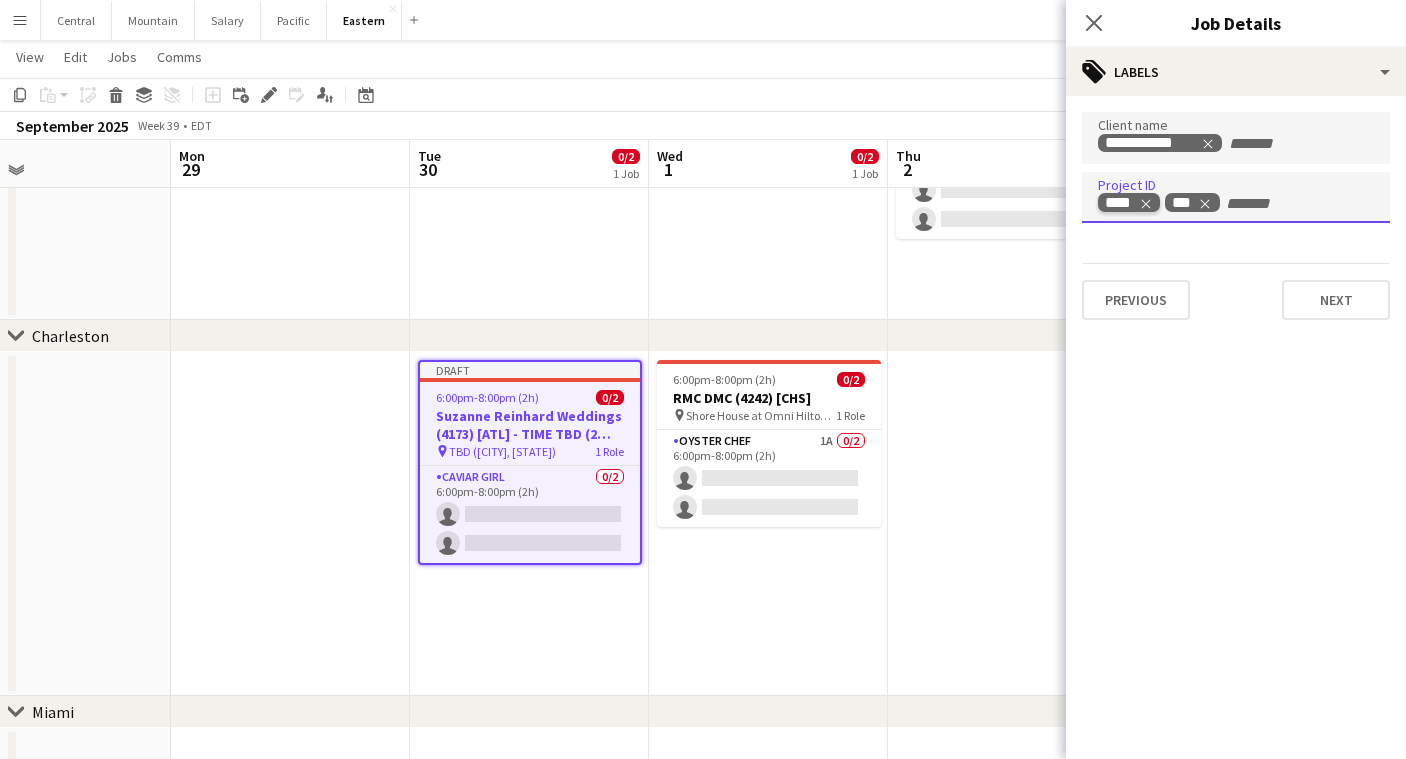 click 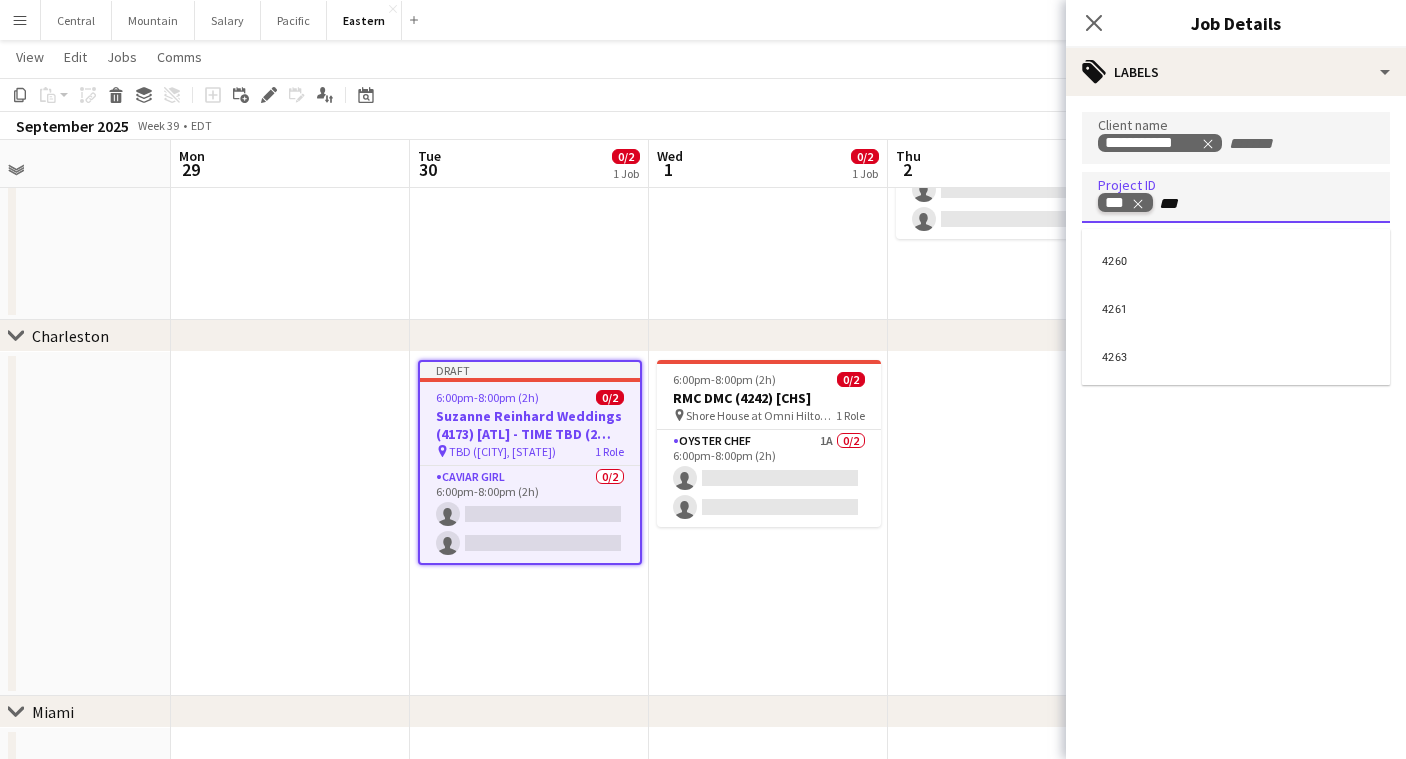 type on "****" 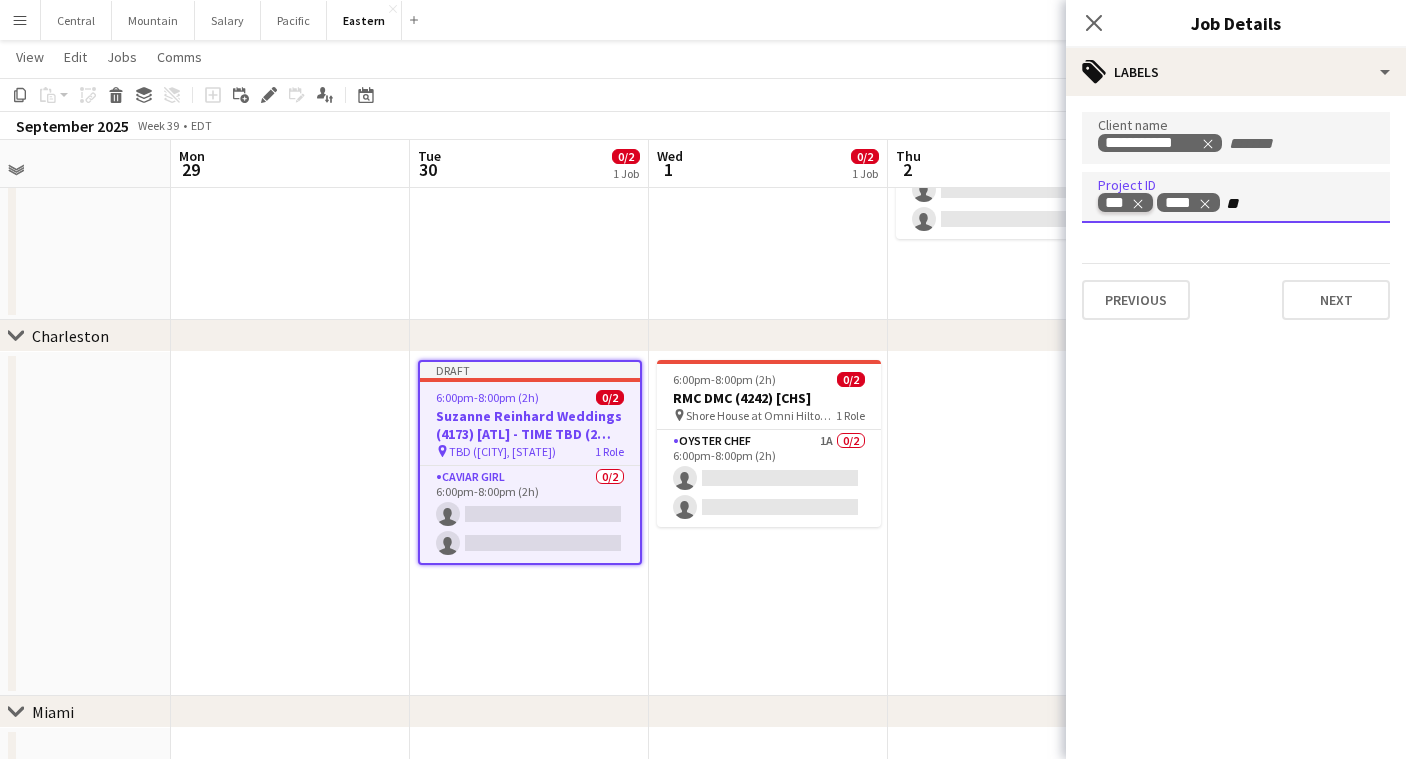 type on "***" 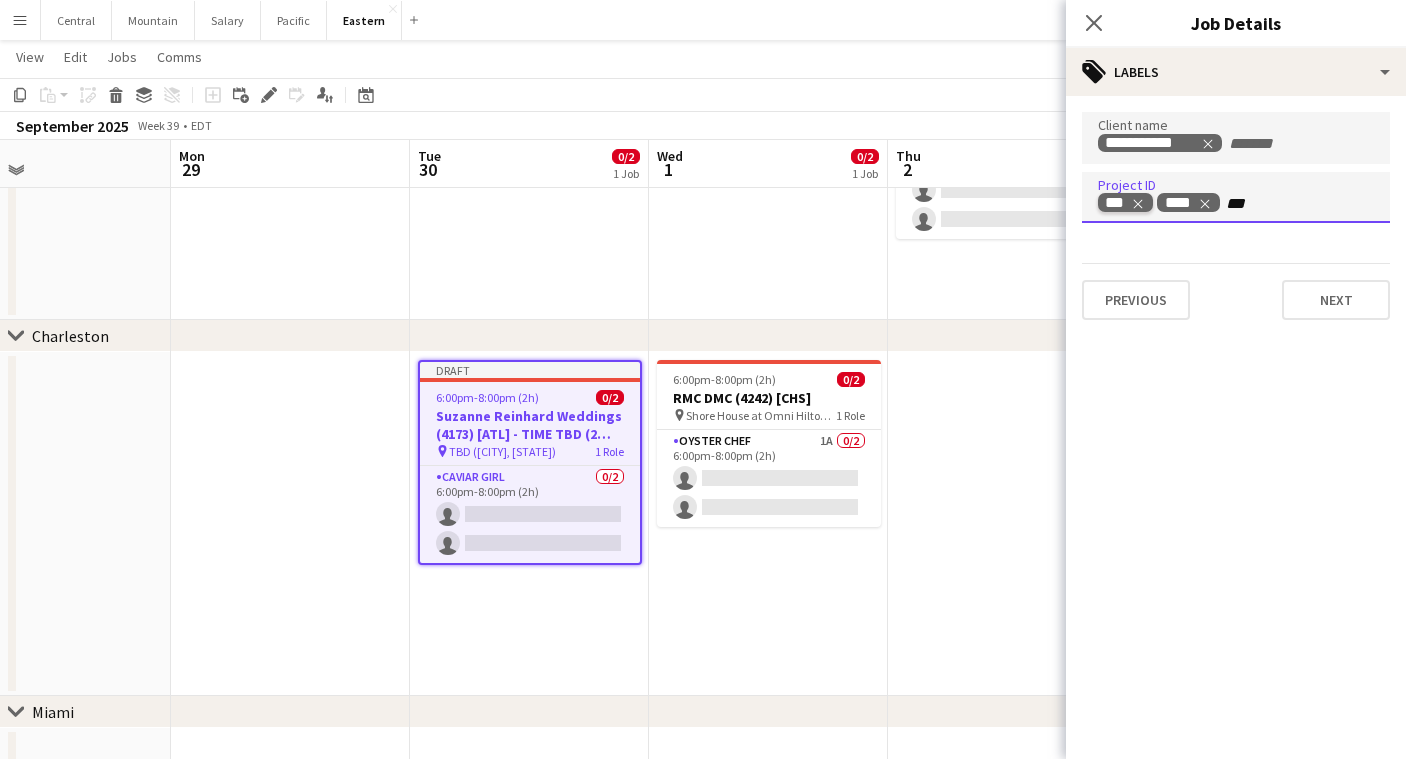 type 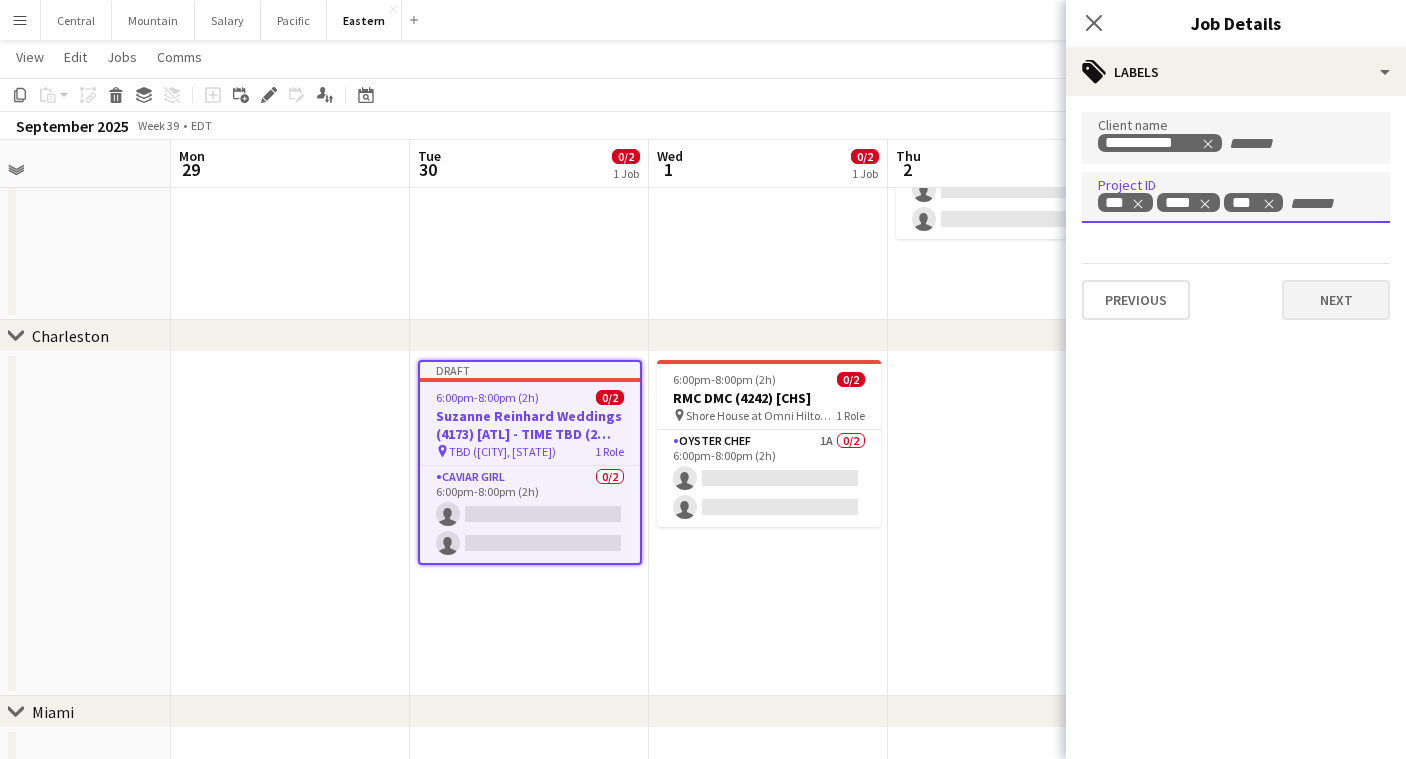 click on "Next" at bounding box center [1336, 300] 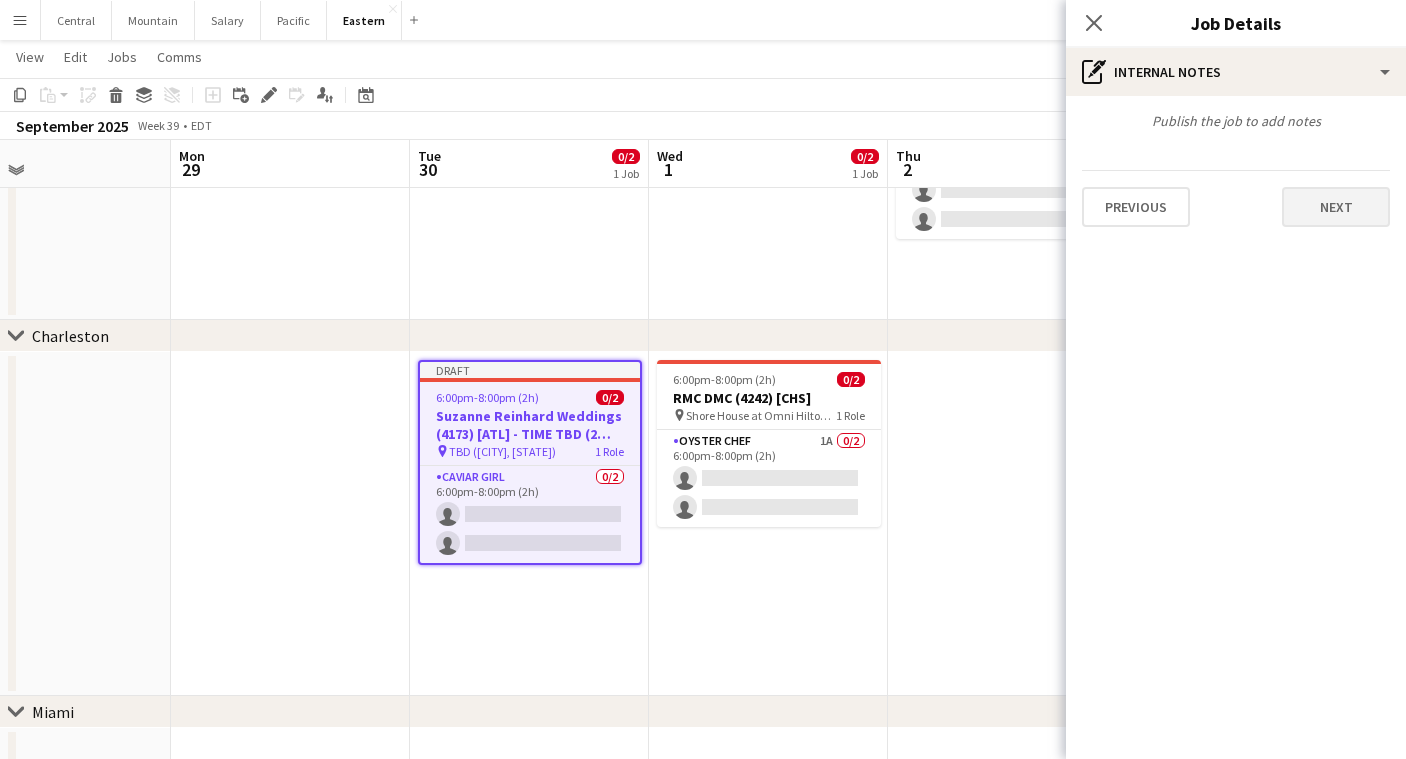 click on "Next" at bounding box center (1336, 207) 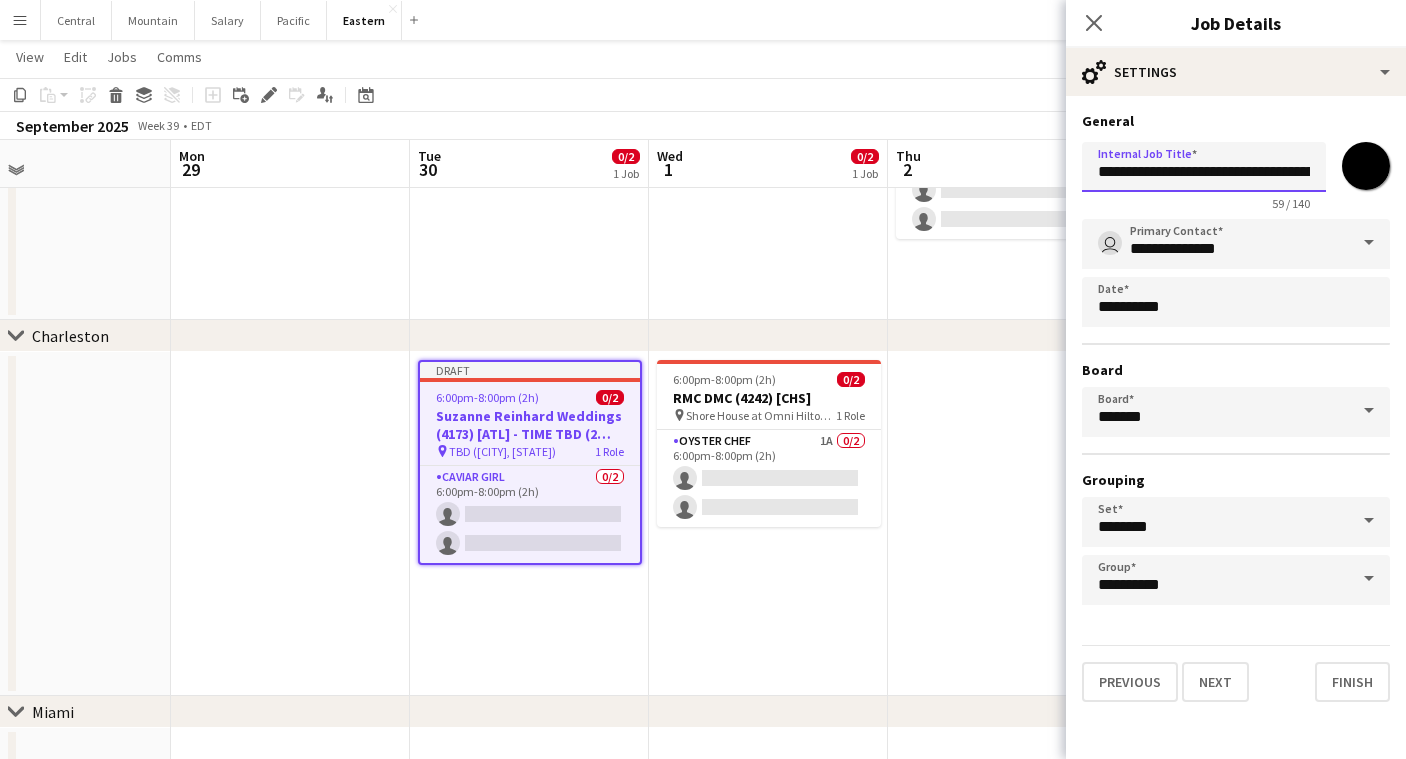 drag, startPoint x: 1287, startPoint y: 172, endPoint x: 952, endPoint y: 155, distance: 335.43106 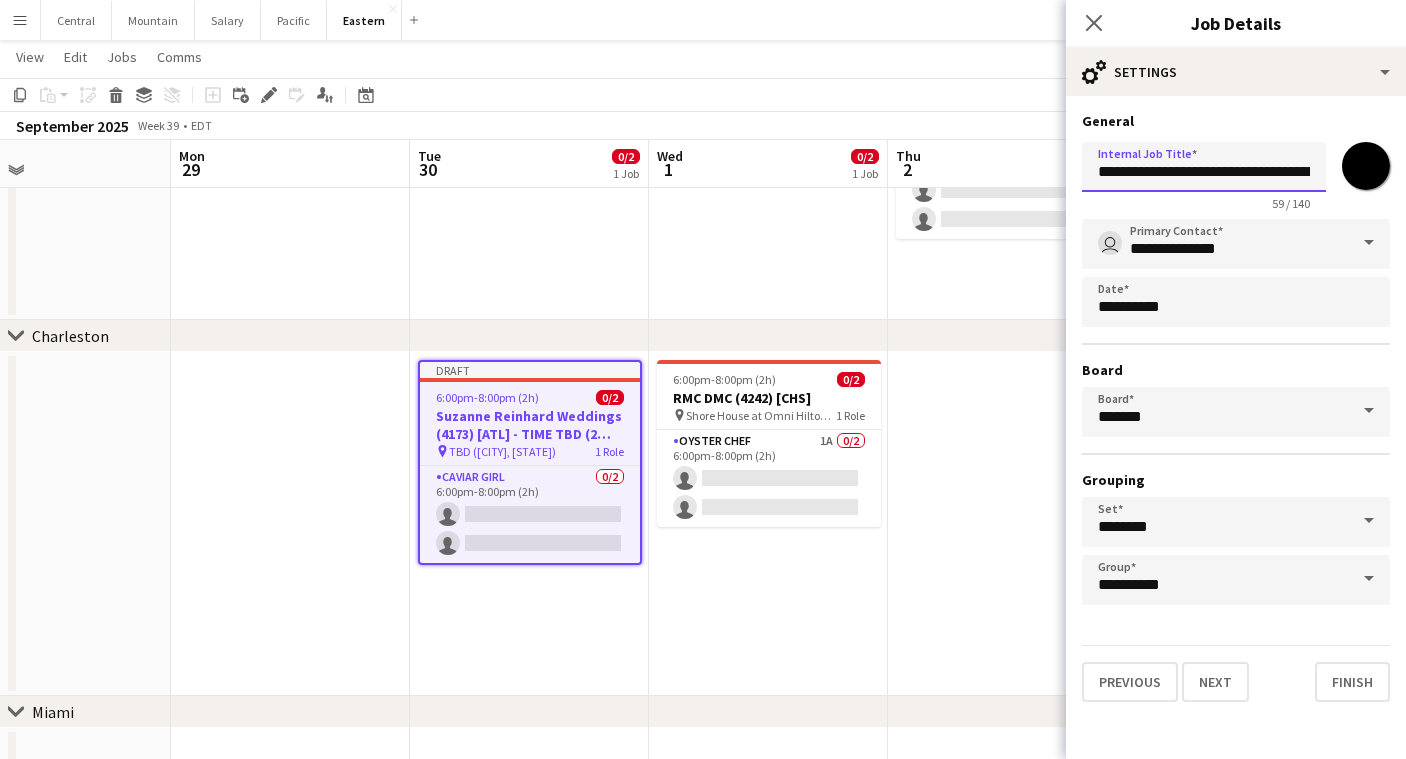 click on "Menu
Boards
Boards   Boards   All jobs   Status
Workforce
Workforce   My Workforce   Recruiting
Comms
Comms
Pay
Pay   Approvals   Payments   Reports
Platform Settings
Platform Settings   App settings   Your settings   Profiles
Training Academy
Training Academy
Knowledge Base
Knowledge Base
Product Updates
Product Updates   Log Out   Privacy   Central
Close
Mountain
Close
Salary
Close
Pacific
Close
Eastern
Close
Add
Help
Notifications
3   Eastern
user" at bounding box center [703, 693] 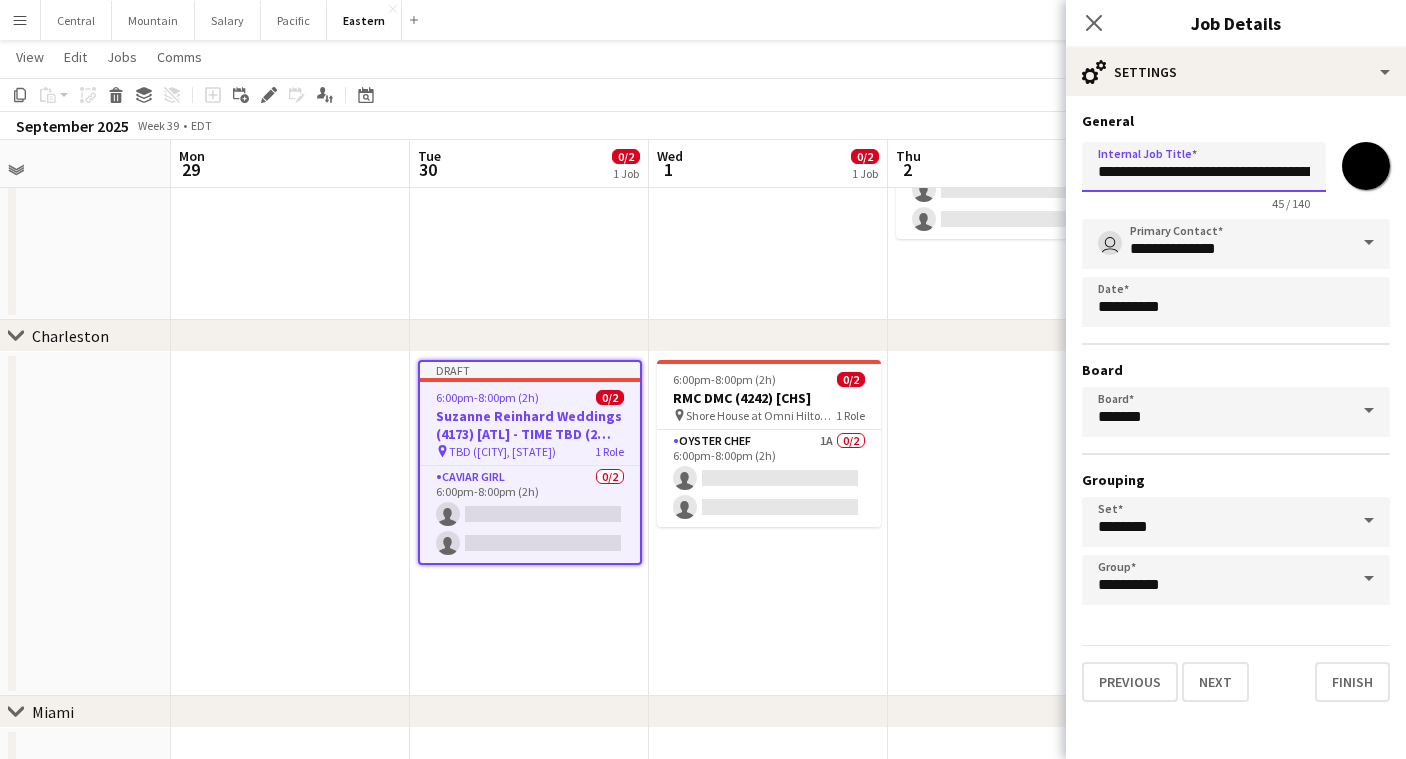 drag, startPoint x: 1186, startPoint y: 169, endPoint x: 1213, endPoint y: 169, distance: 27 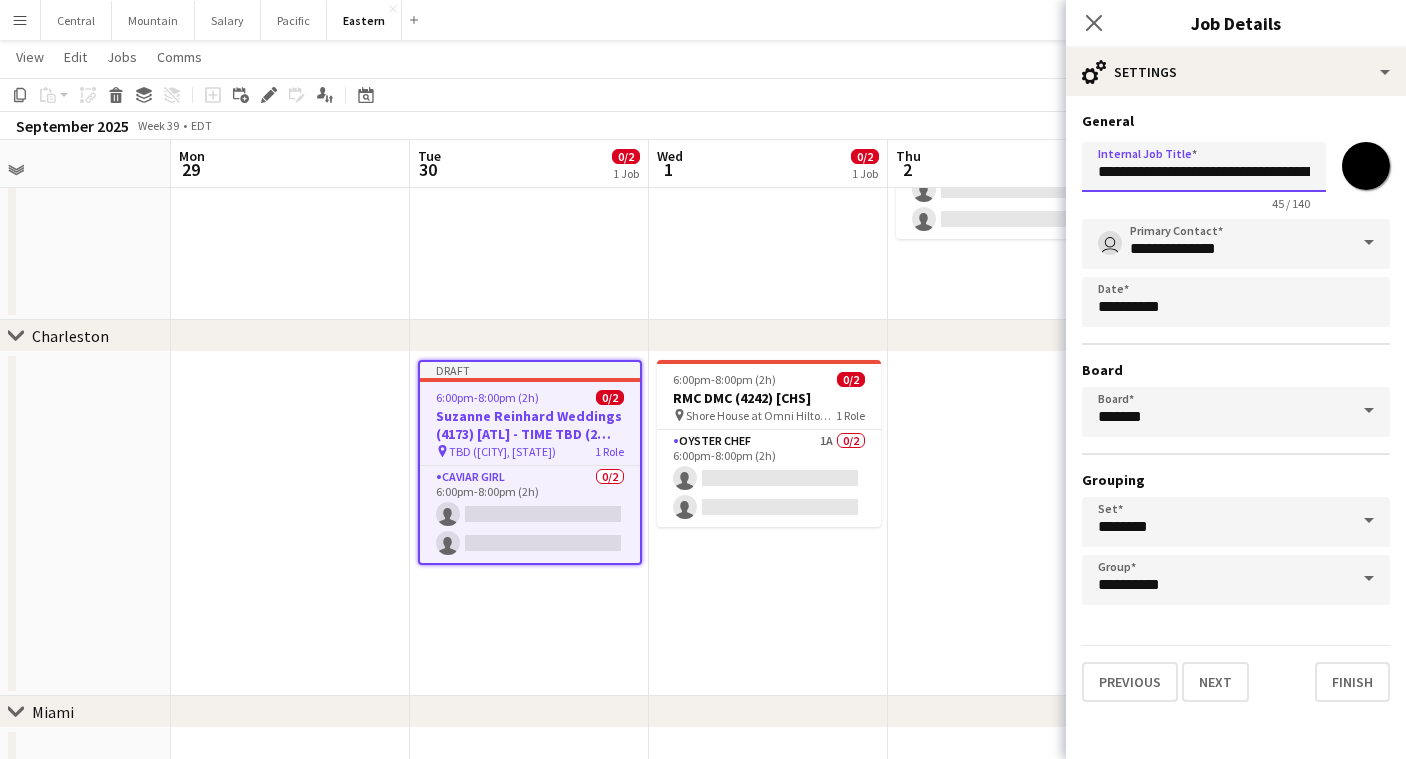 click on "**********" at bounding box center [1204, 167] 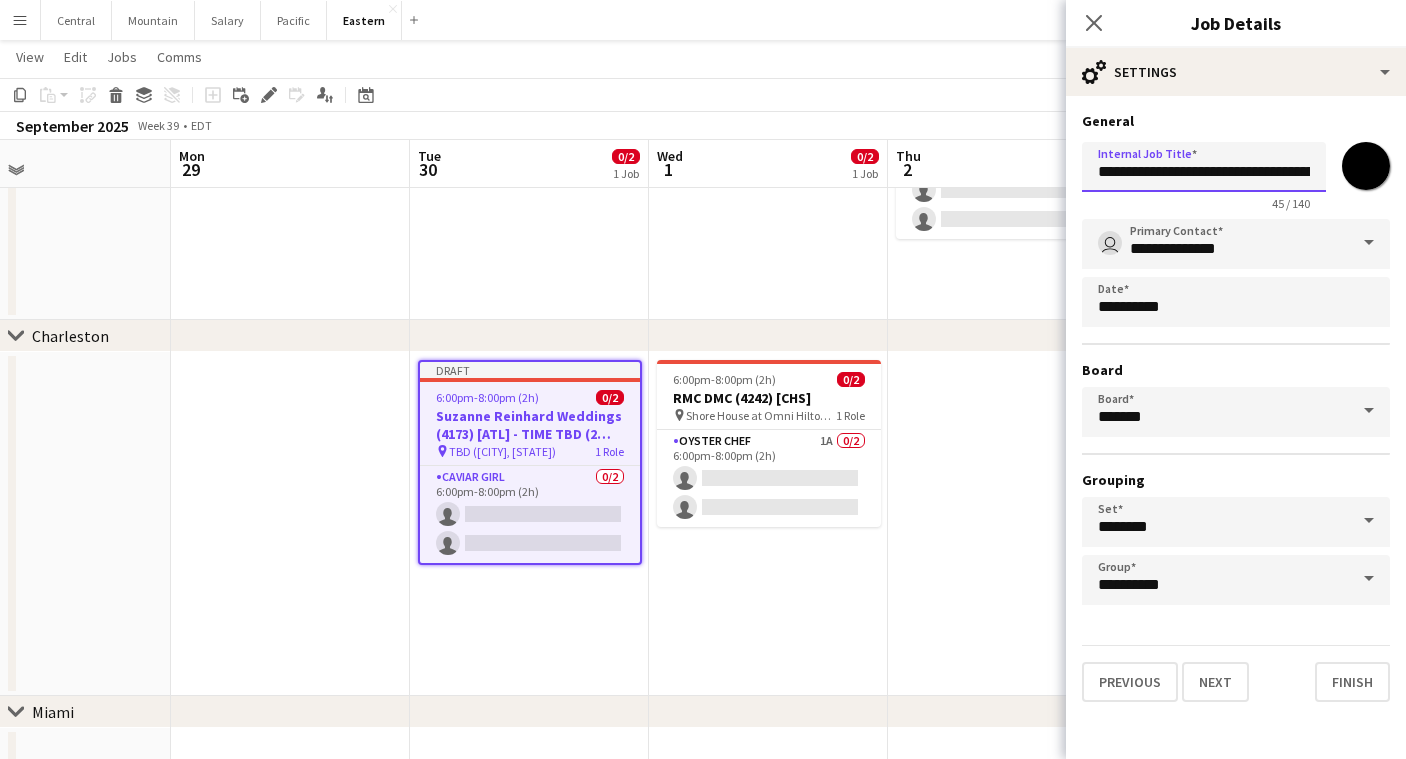 click on "**********" at bounding box center [1204, 167] 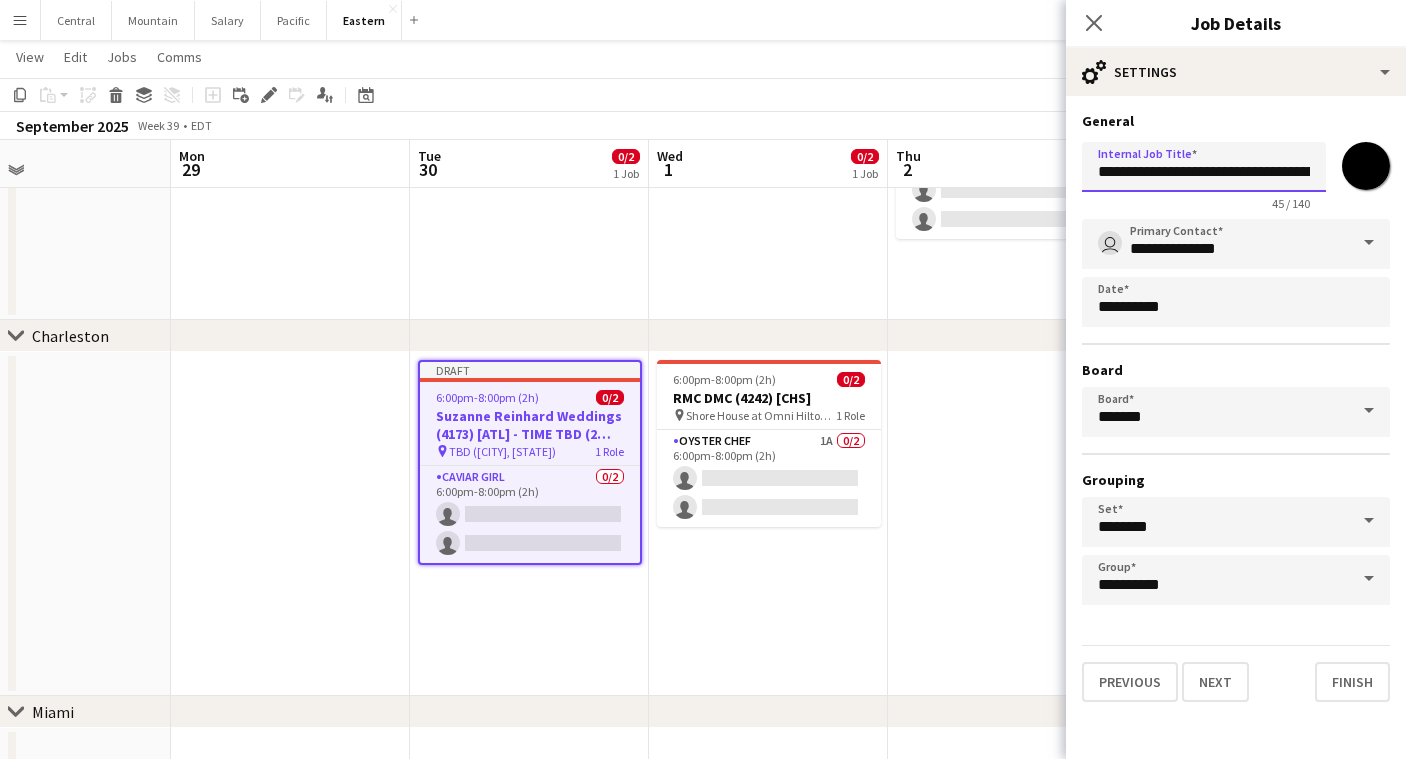click on "**********" at bounding box center [1204, 167] 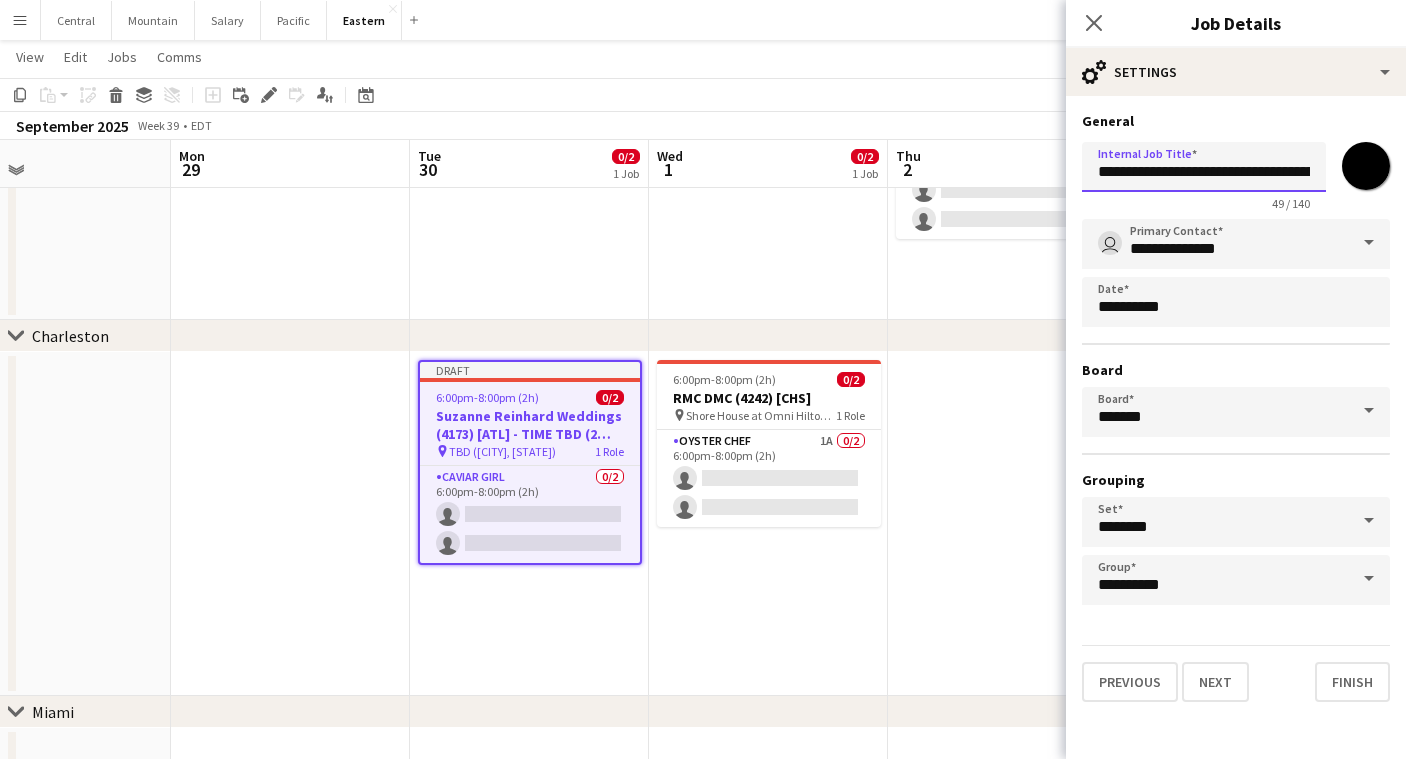 drag, startPoint x: 1290, startPoint y: 172, endPoint x: 1444, endPoint y: 185, distance: 154.54773 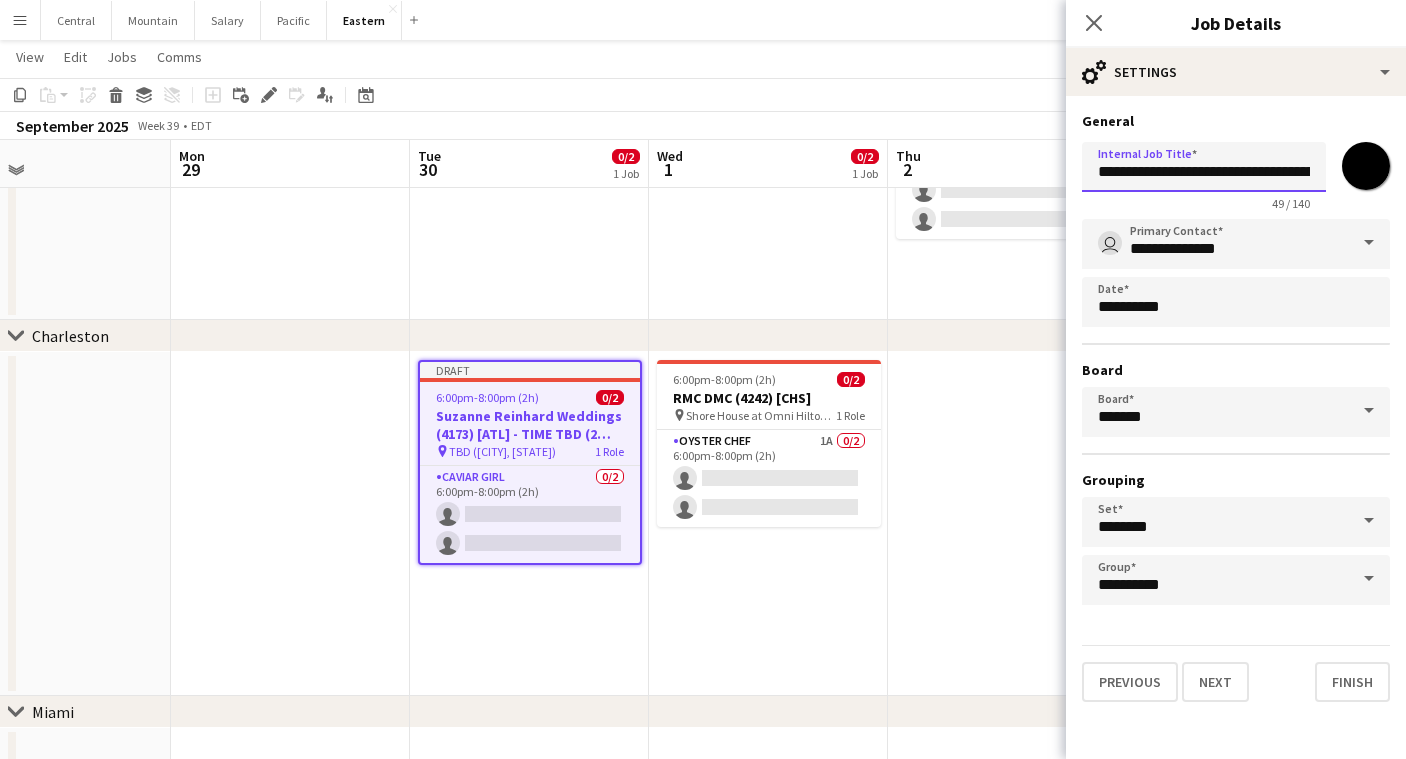 click on "Menu
Boards
Boards   Boards   All jobs   Status
Workforce
Workforce   My Workforce   Recruiting
Comms
Comms
Pay
Pay   Approvals   Payments   Reports
Platform Settings
Platform Settings   App settings   Your settings   Profiles
Training Academy
Training Academy
Knowledge Base
Knowledge Base
Product Updates
Product Updates   Log Out   Privacy   Central
Close
Mountain
Close
Salary
Close
Pacific
Close
Eastern
Close
Add
Help
Notifications
3   Eastern
user" at bounding box center (703, 693) 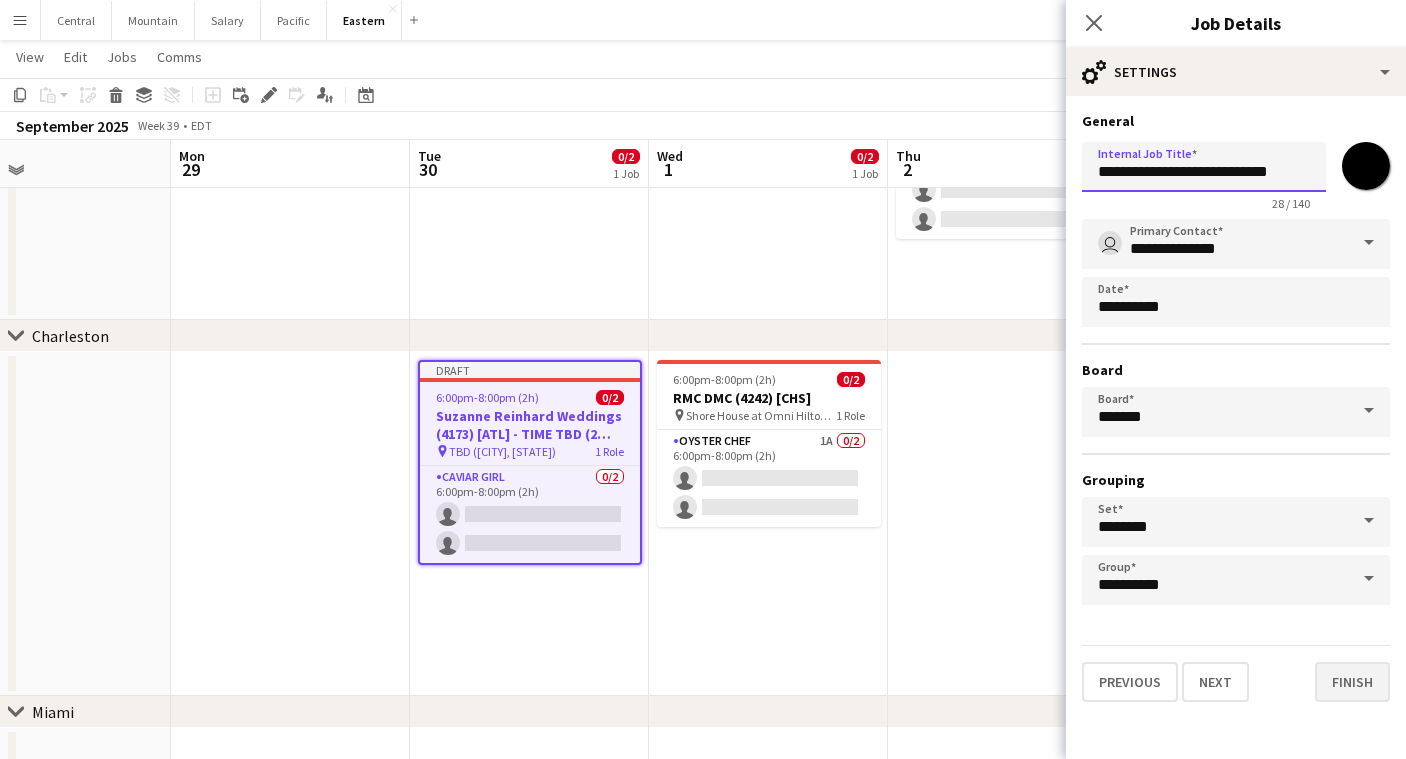 type on "**********" 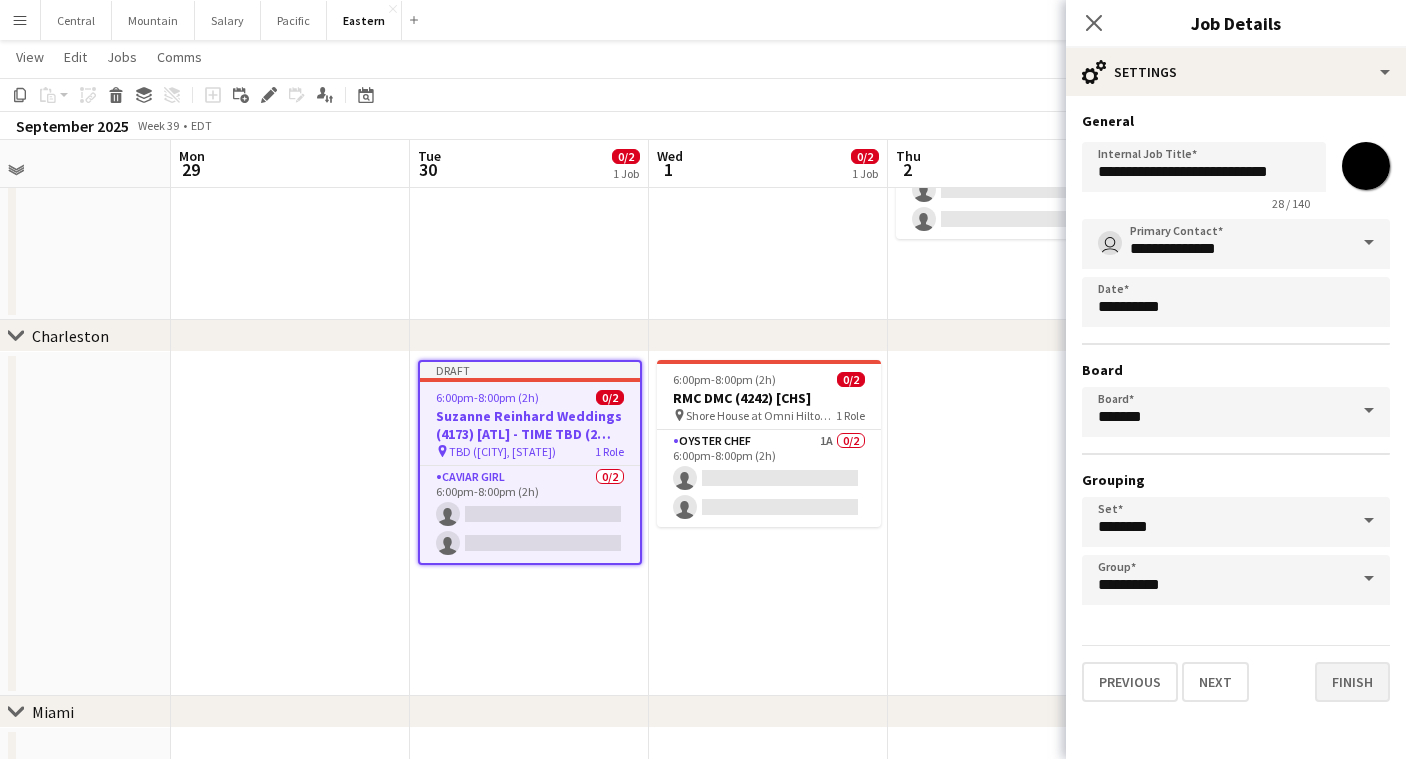 click on "Finish" at bounding box center [1352, 682] 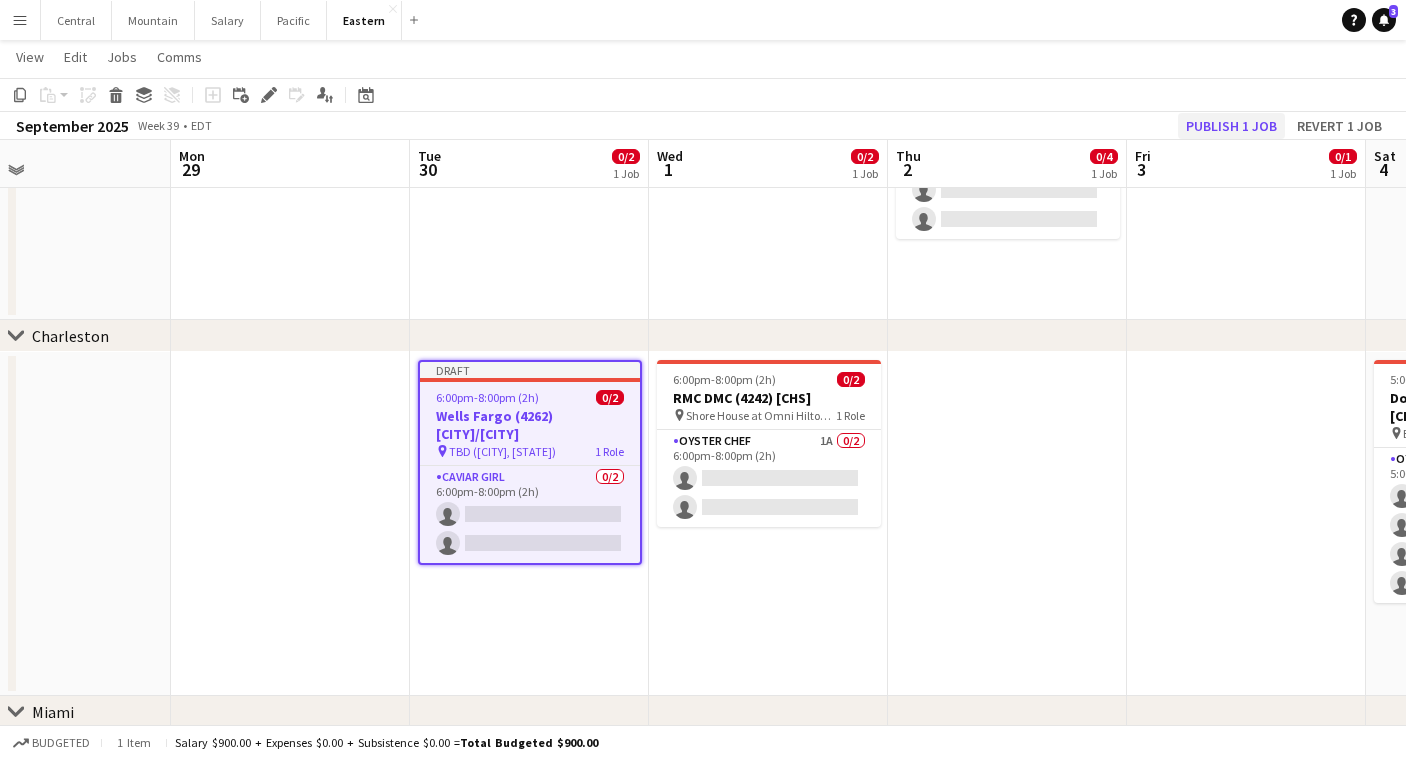 click on "Publish 1 job" 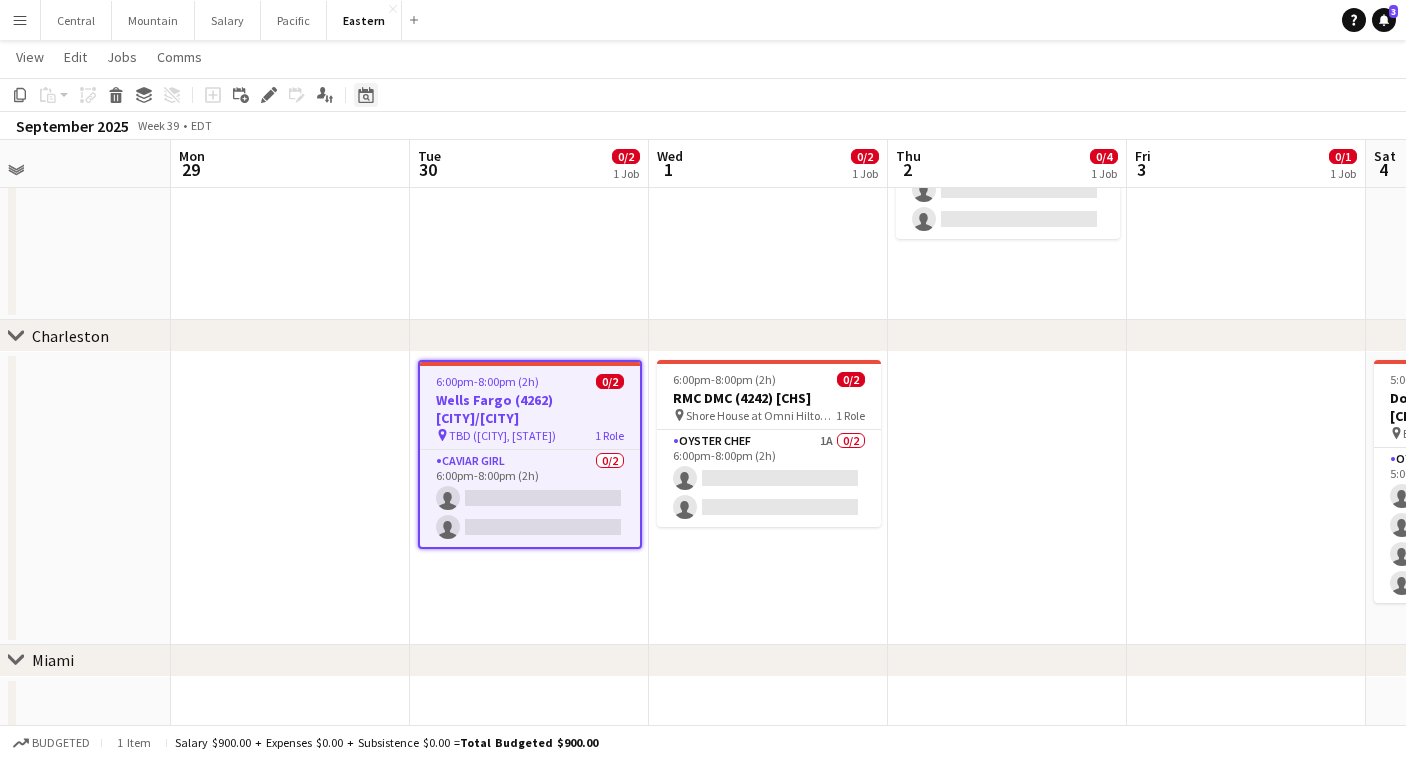 click on "Date picker" at bounding box center (366, 95) 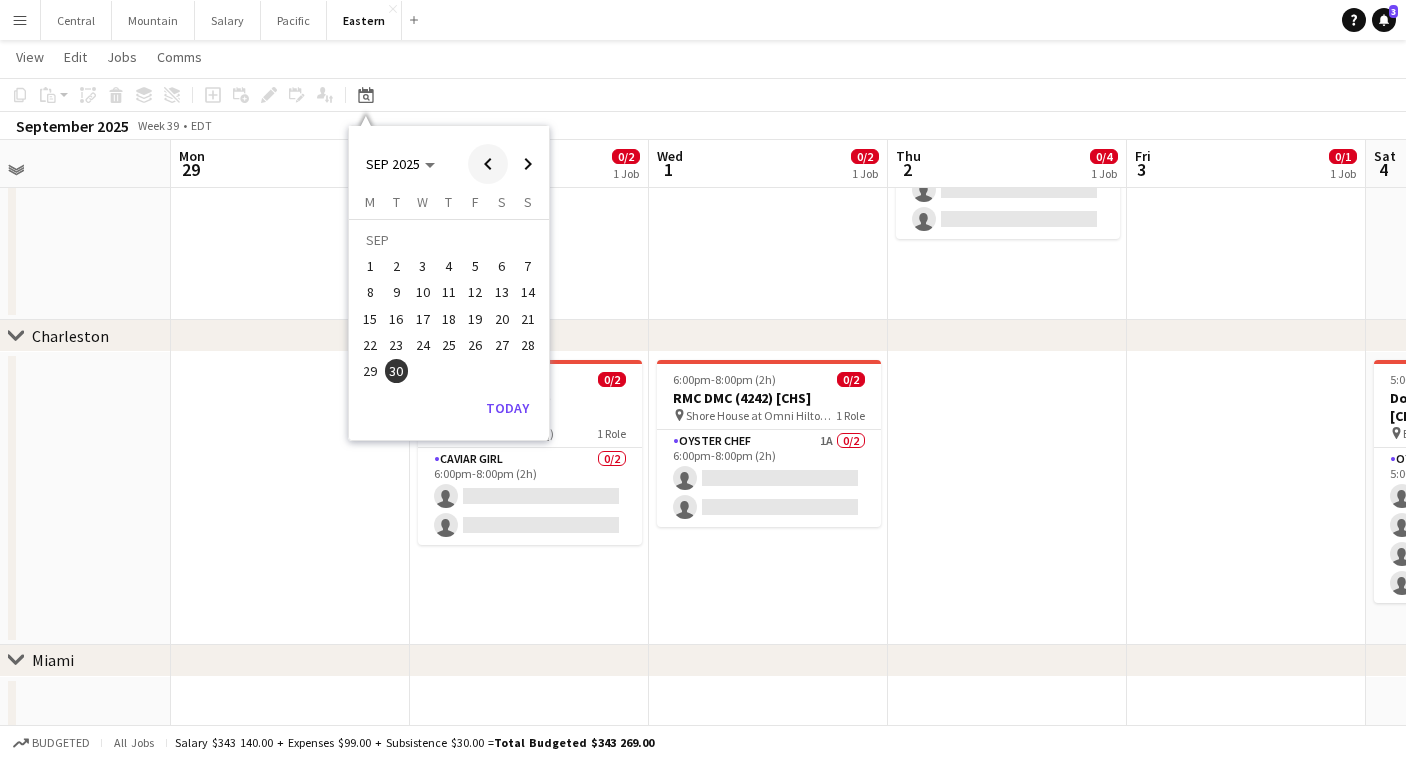 click at bounding box center (488, 164) 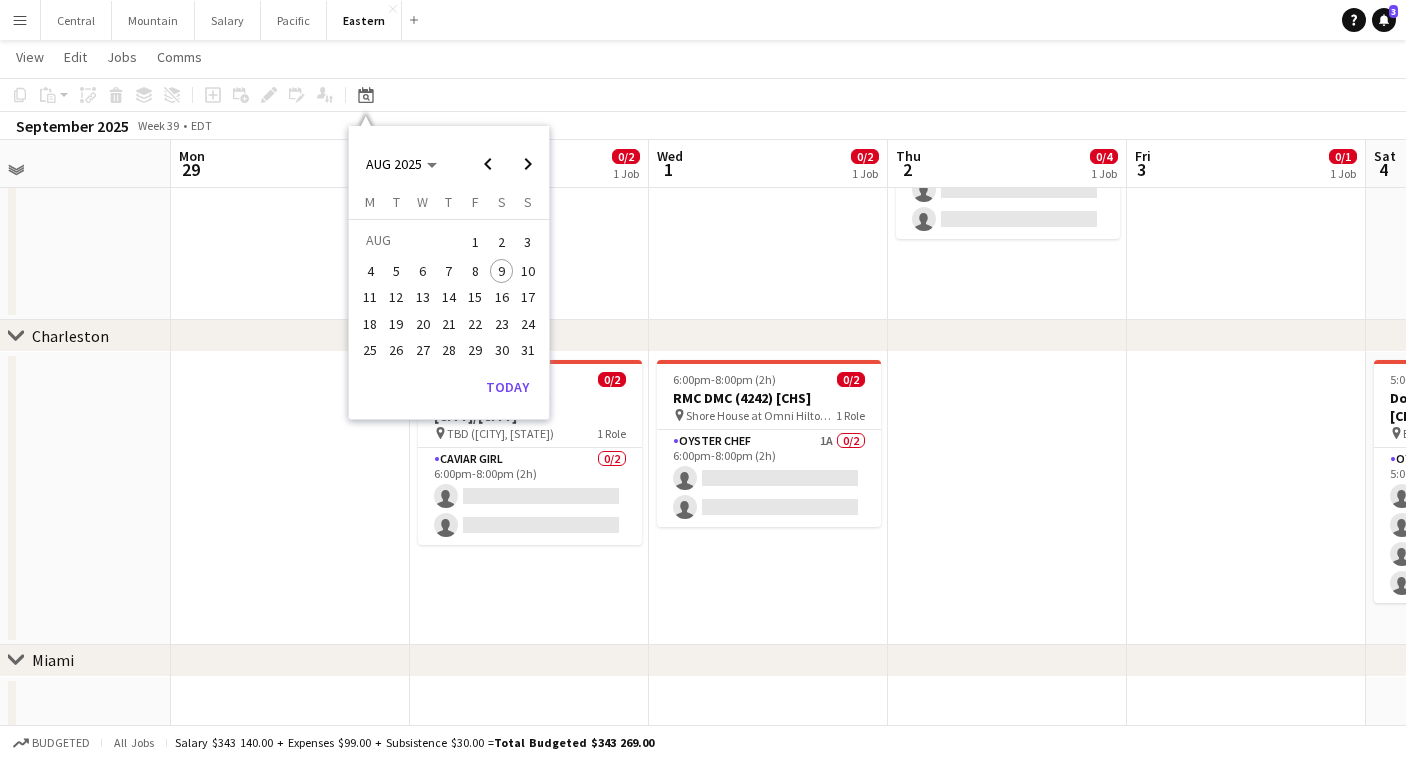 click on "16" at bounding box center [502, 298] 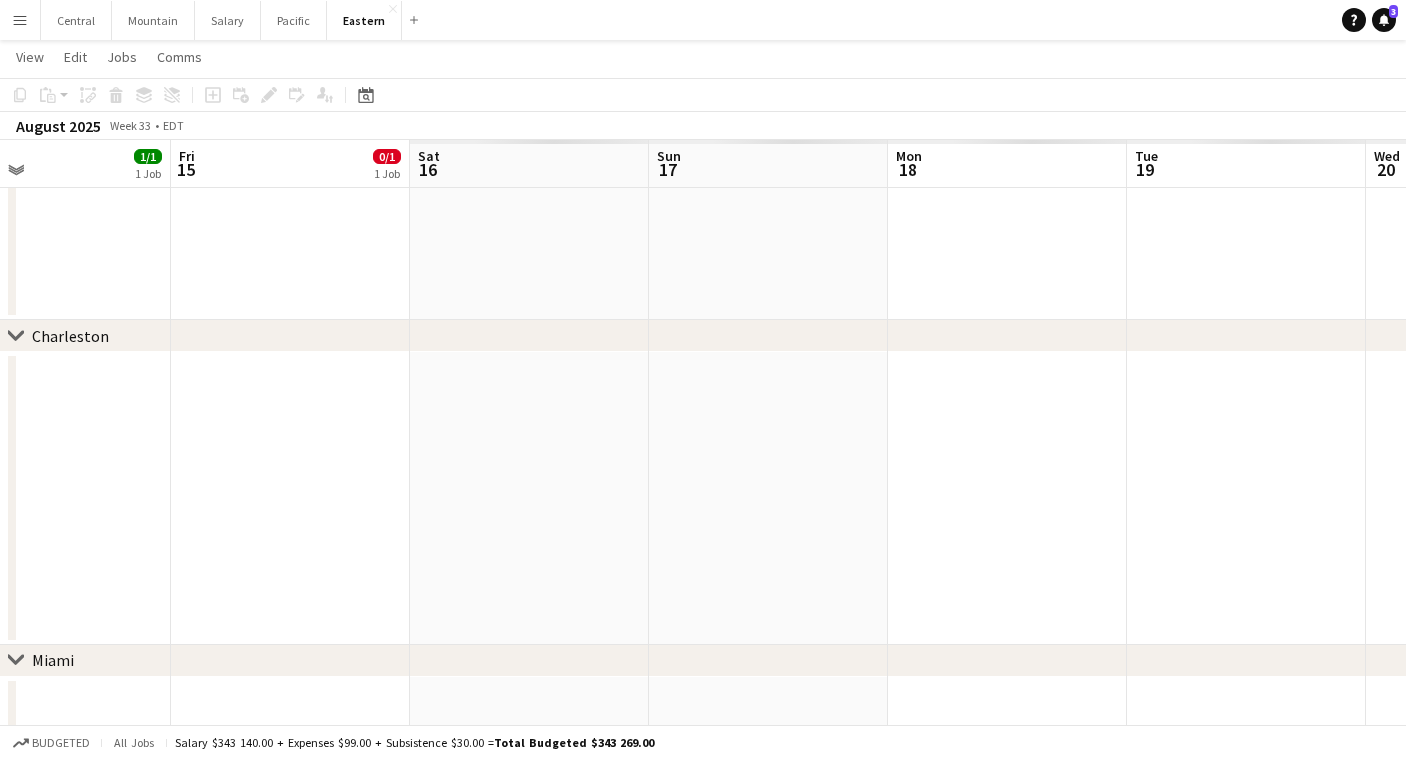 scroll, scrollTop: 0, scrollLeft: 687, axis: horizontal 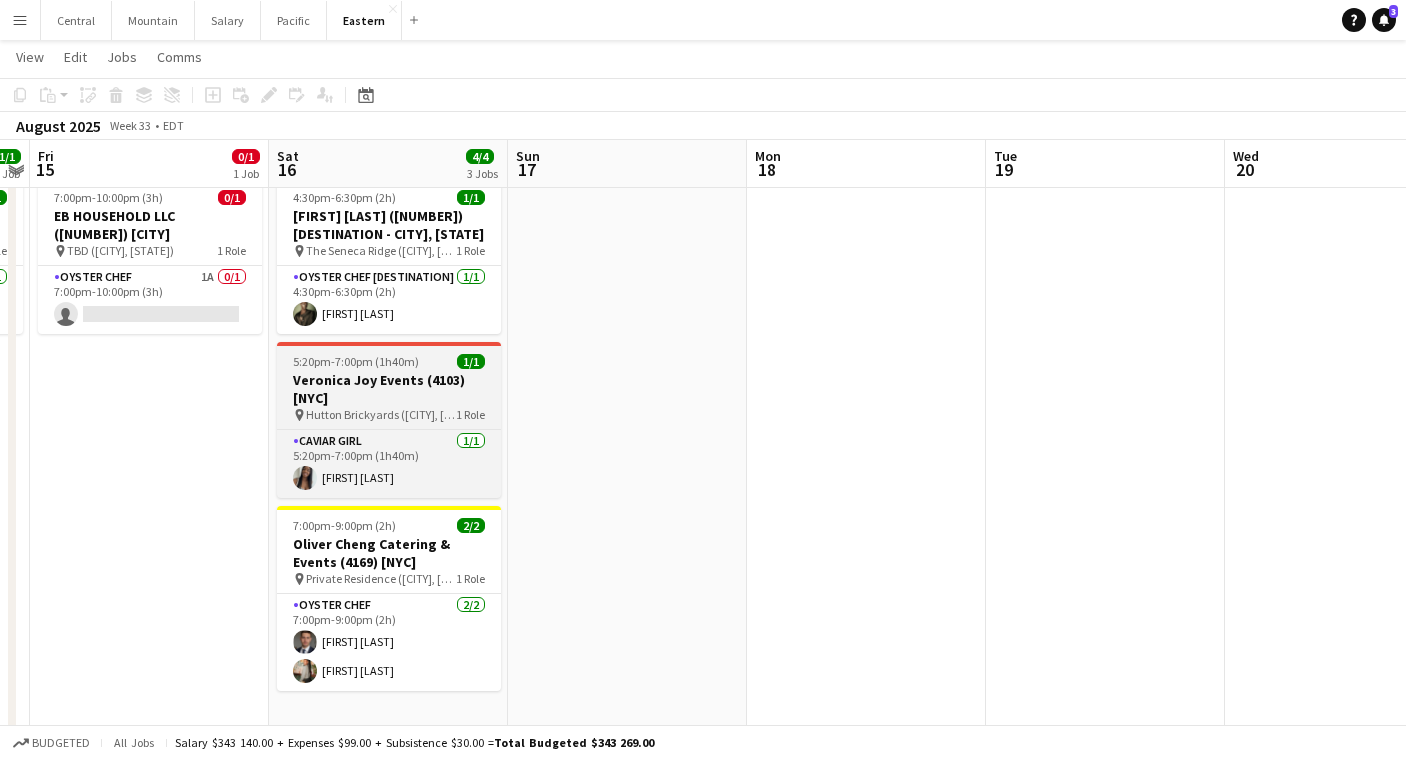 click on "[TIME] ([DURATION]) 1/1" at bounding box center (389, 361) 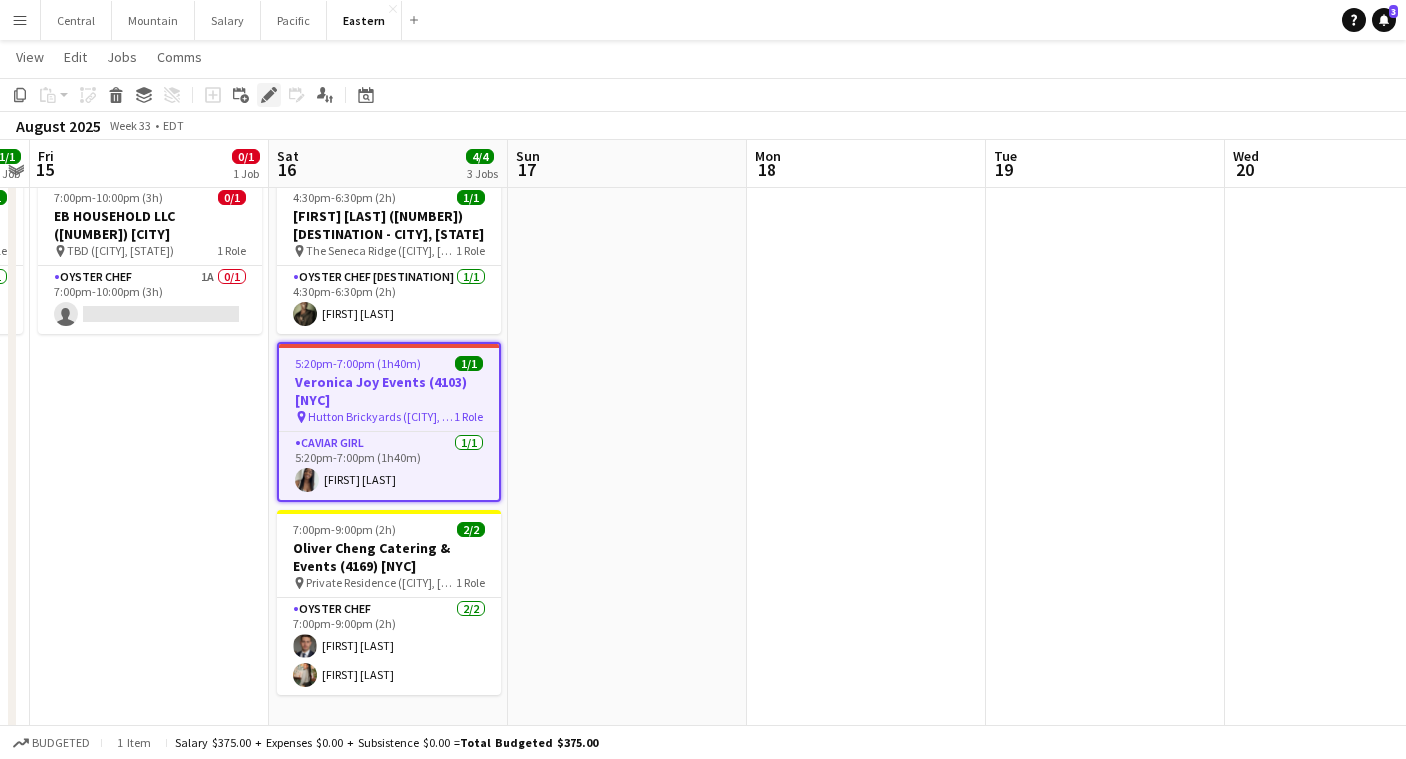click on "Edit" 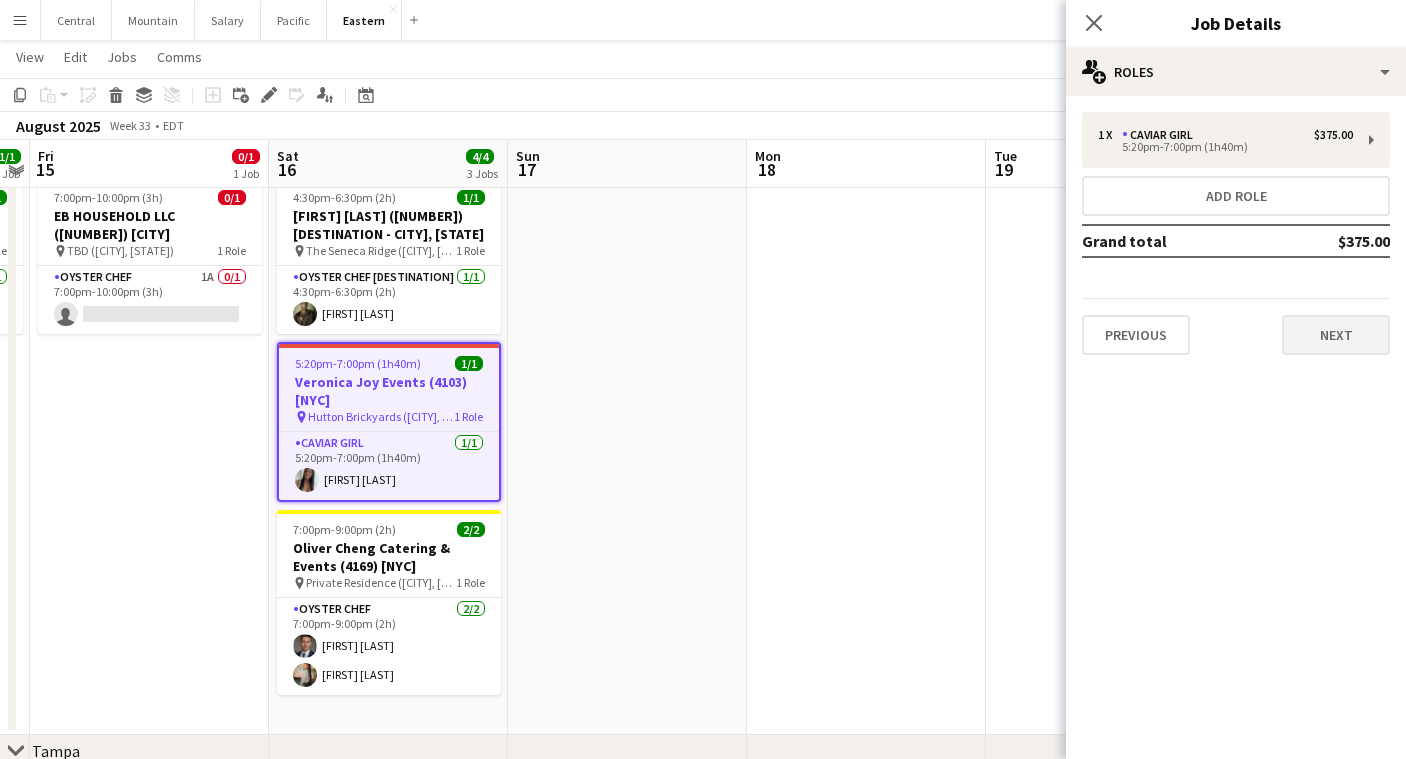 click on "Next" at bounding box center [1336, 335] 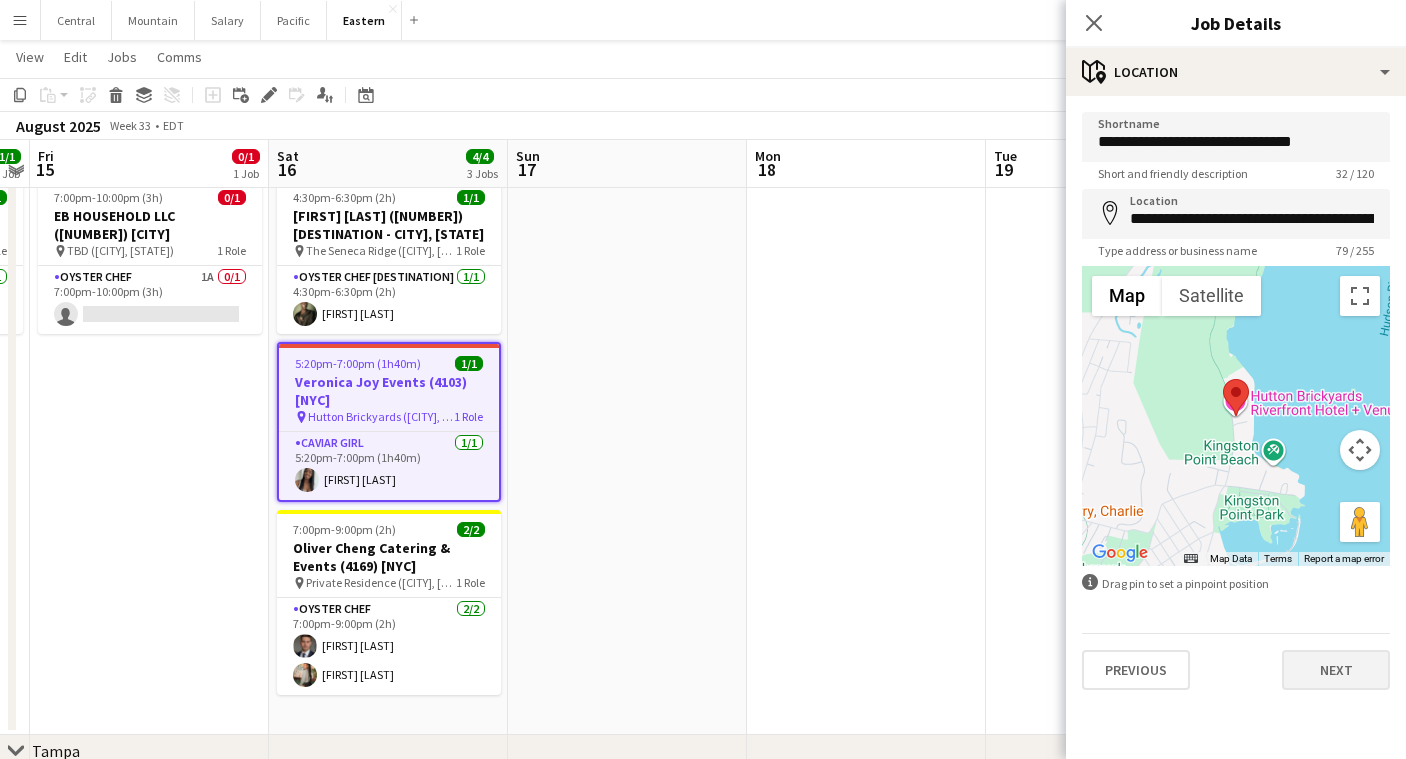 click on "Next" at bounding box center (1336, 670) 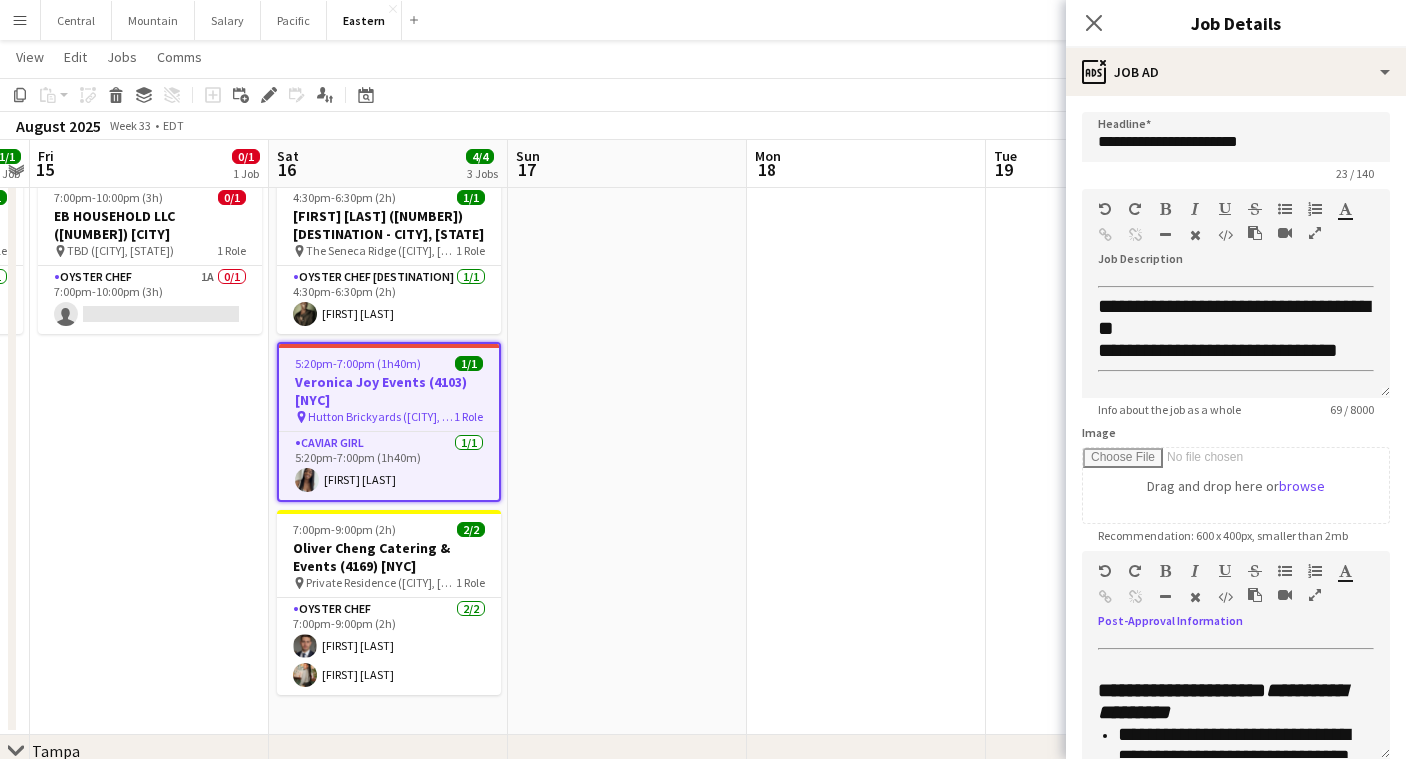 click at bounding box center (1315, 595) 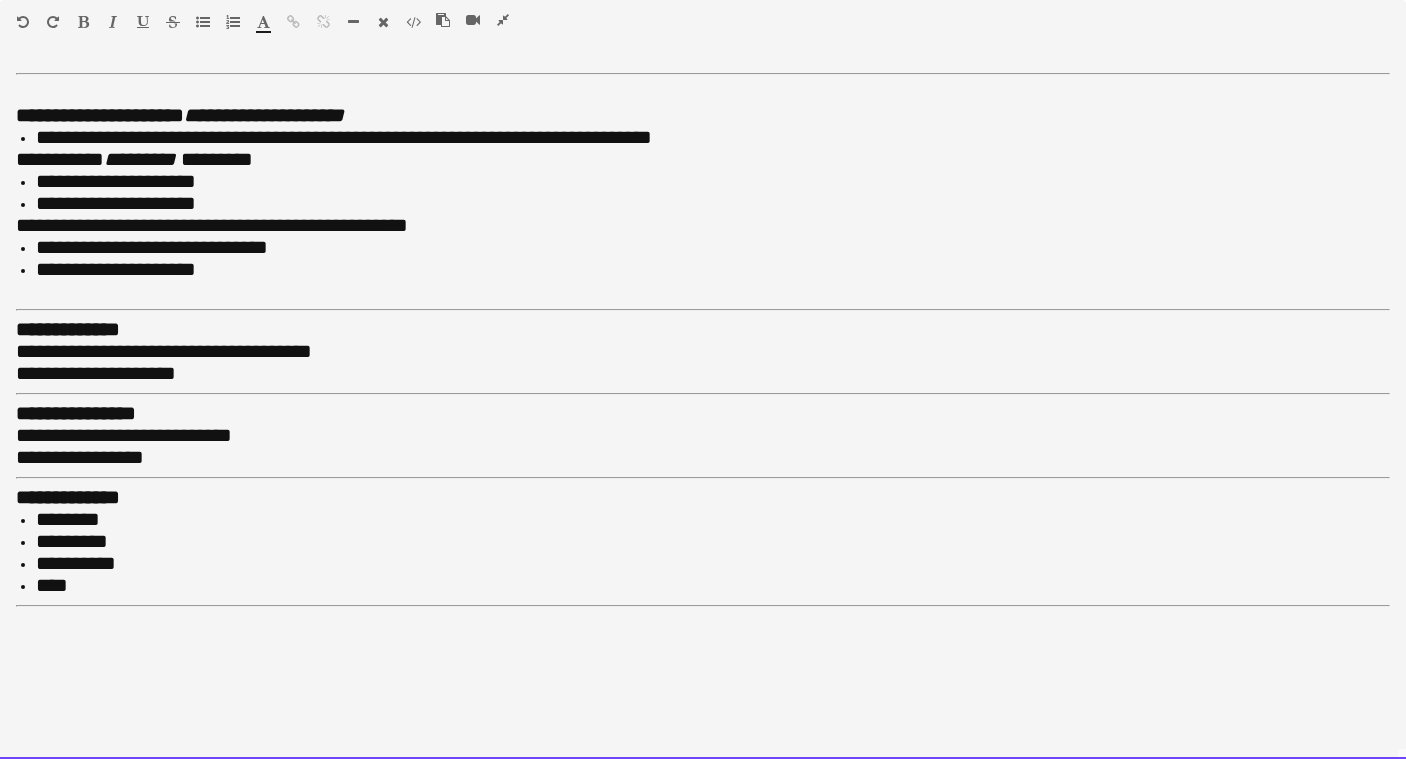 click on "**********" at bounding box center [703, 412] 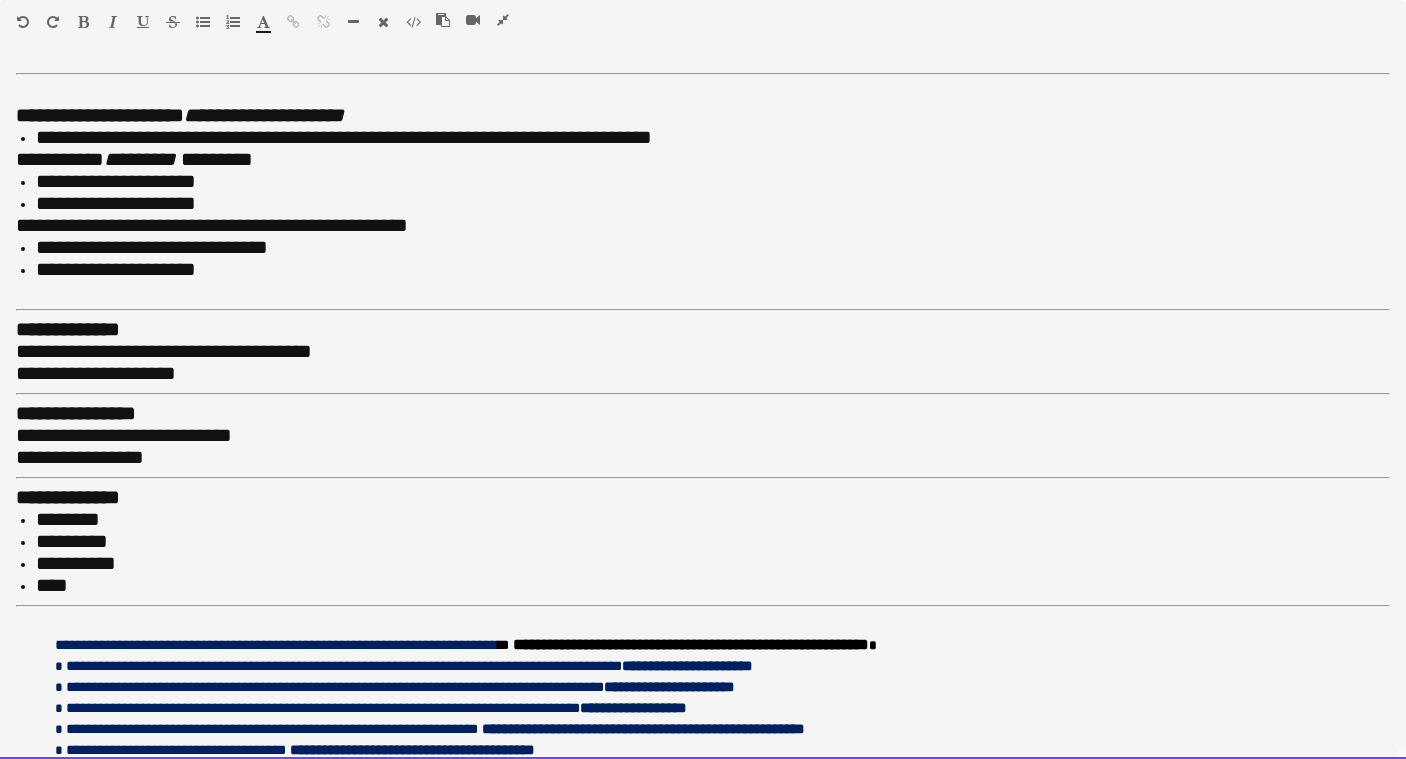 scroll, scrollTop: 13, scrollLeft: 0, axis: vertical 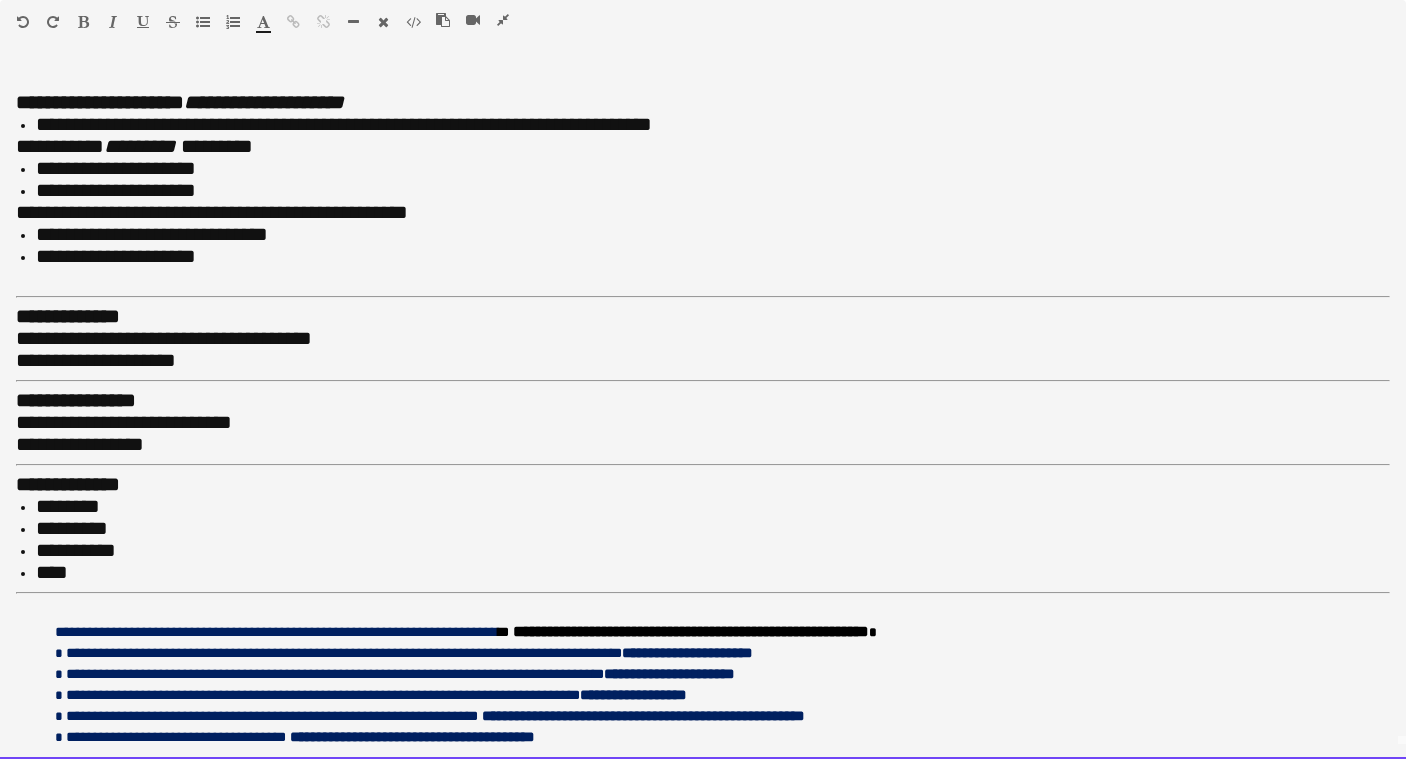 click on "**********" at bounding box center [703, 445] 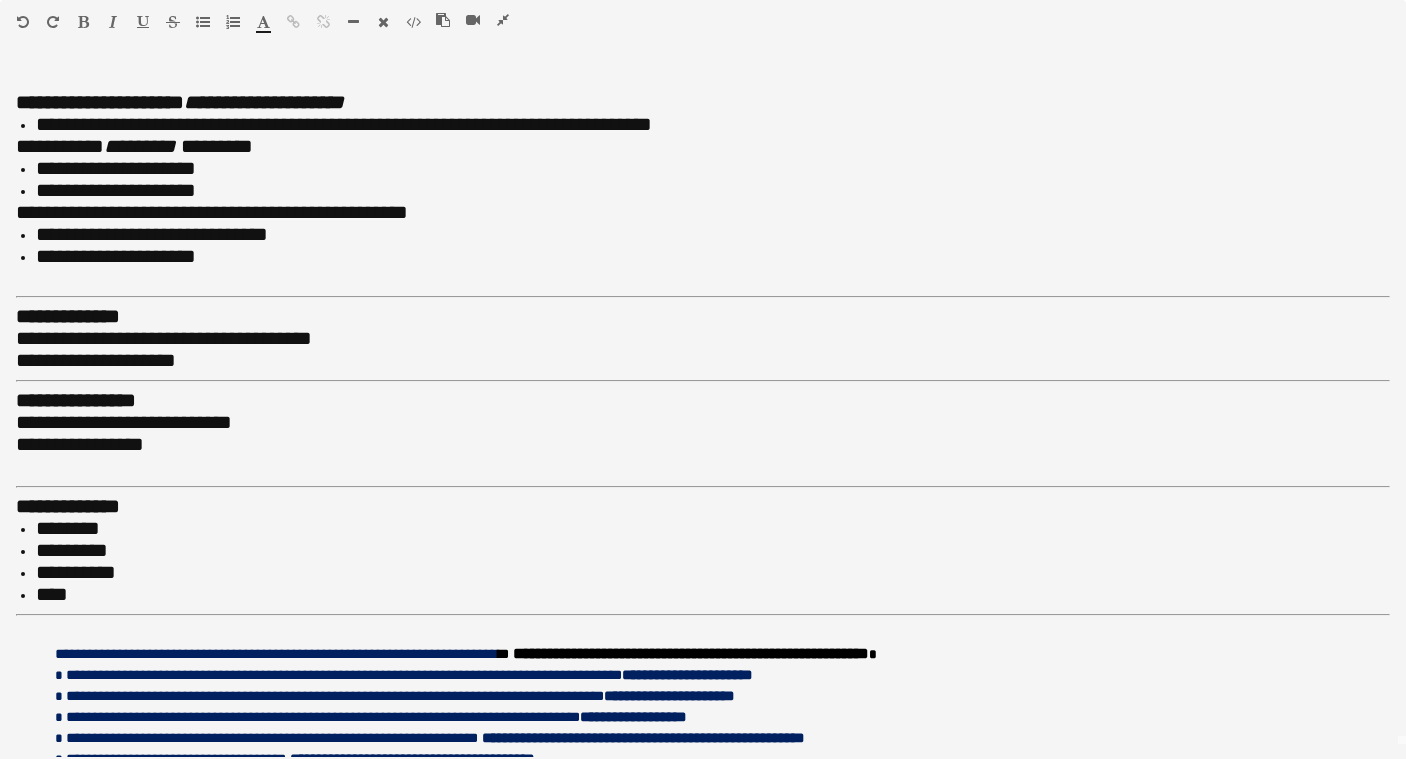 click at bounding box center [203, 22] 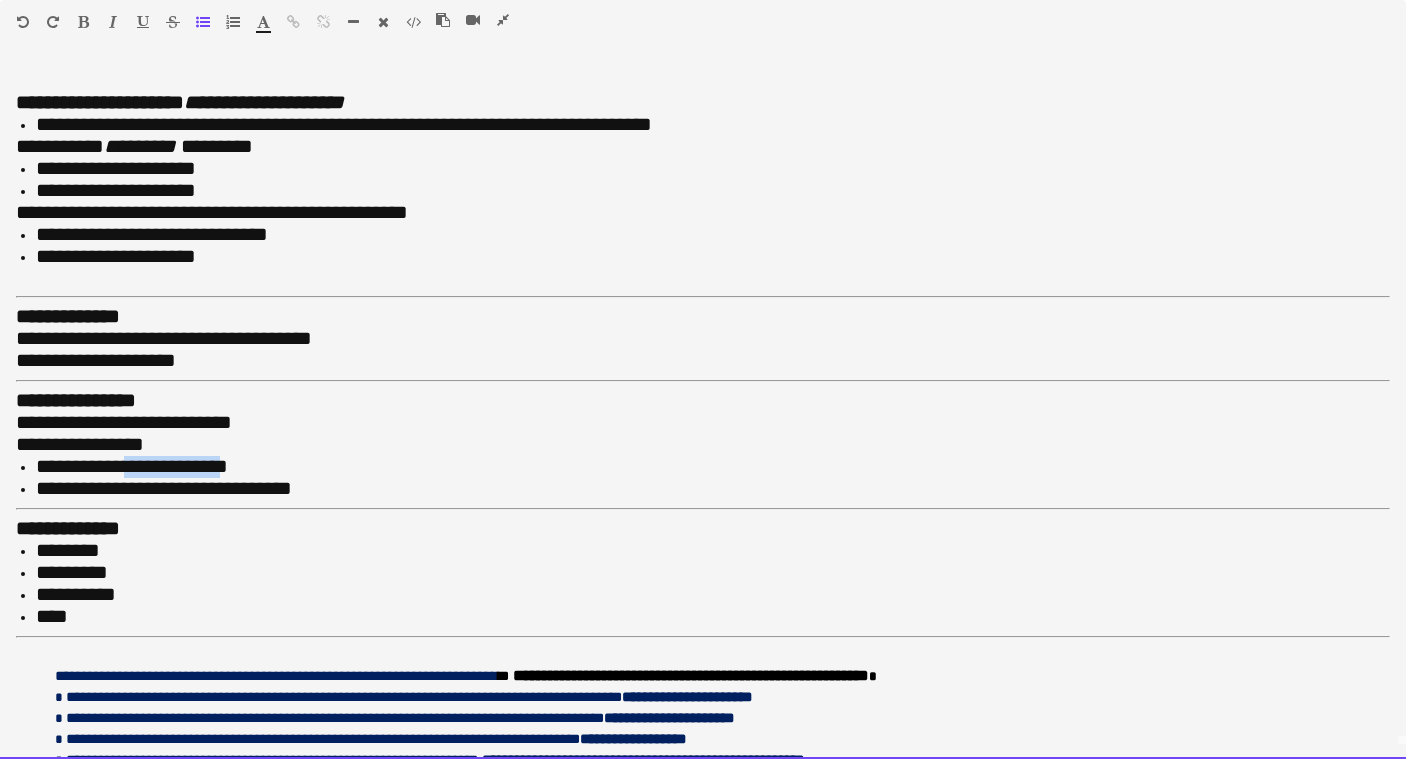 drag, startPoint x: 131, startPoint y: 454, endPoint x: 234, endPoint y: 454, distance: 103 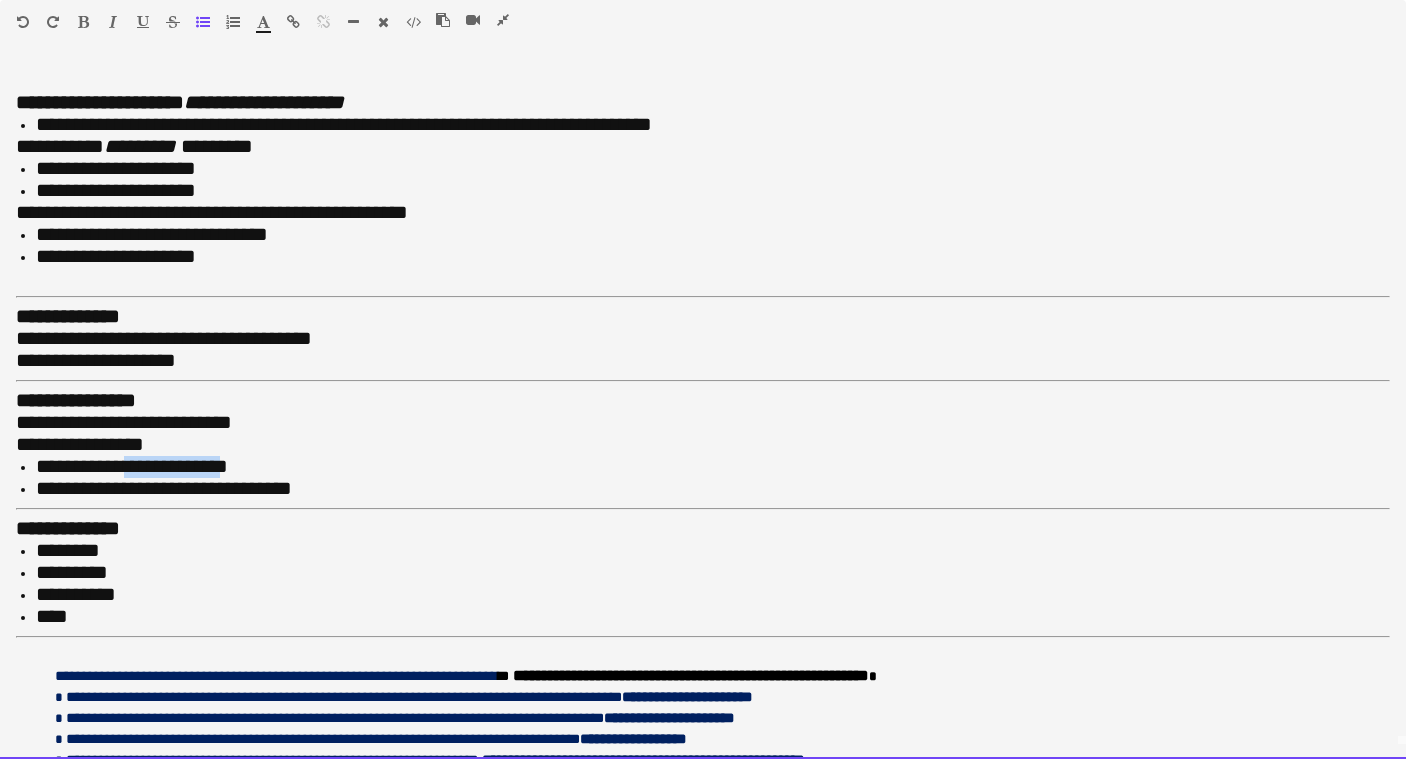 copy on "**********" 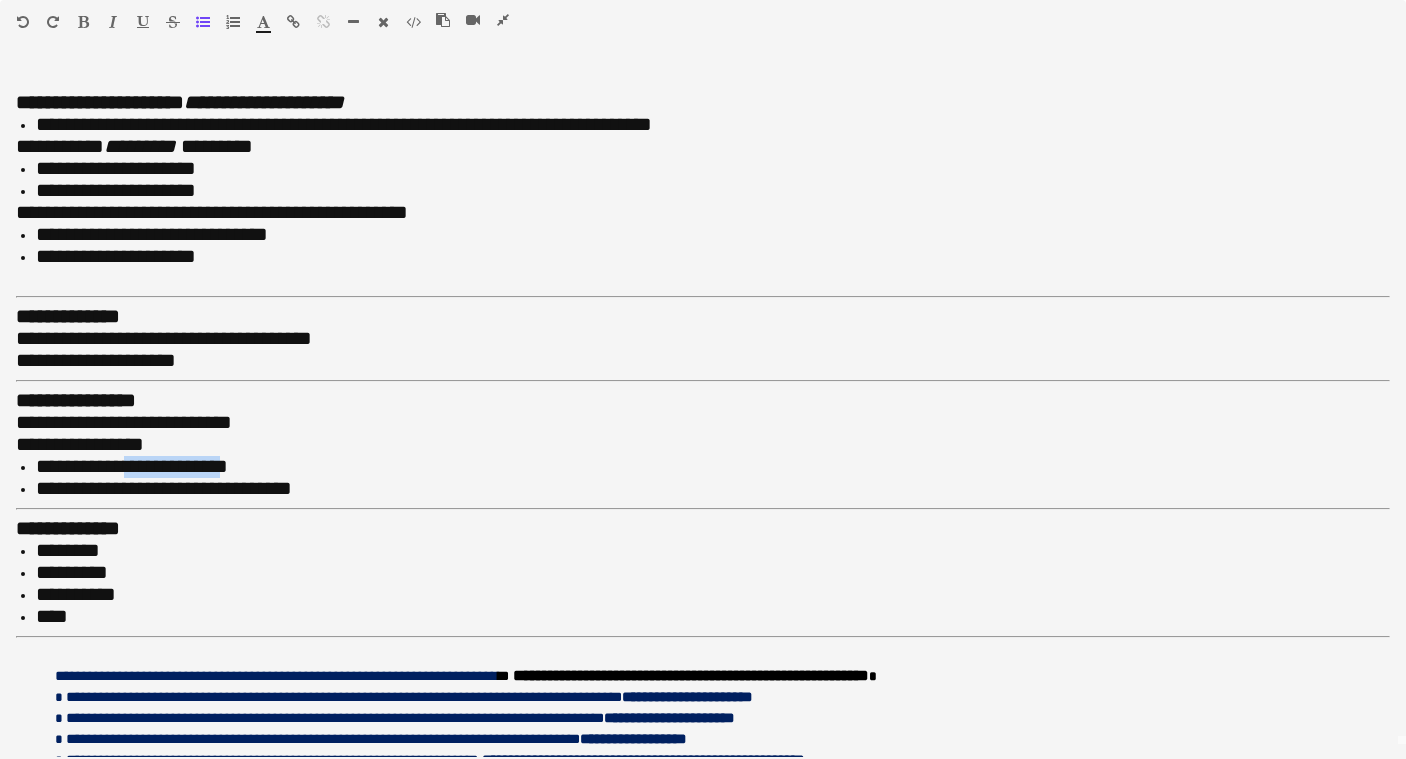 click at bounding box center [293, 22] 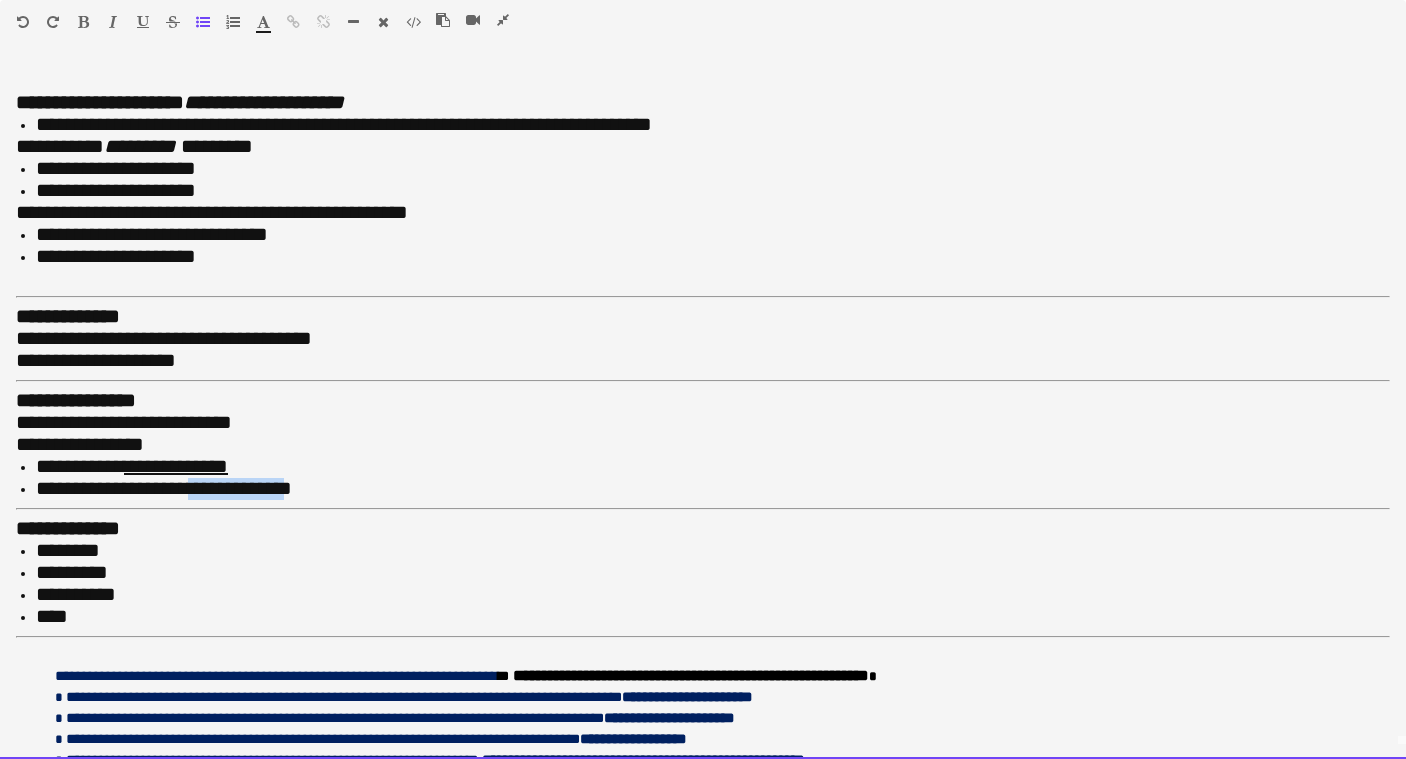 drag, startPoint x: 195, startPoint y: 474, endPoint x: 297, endPoint y: 472, distance: 102.01961 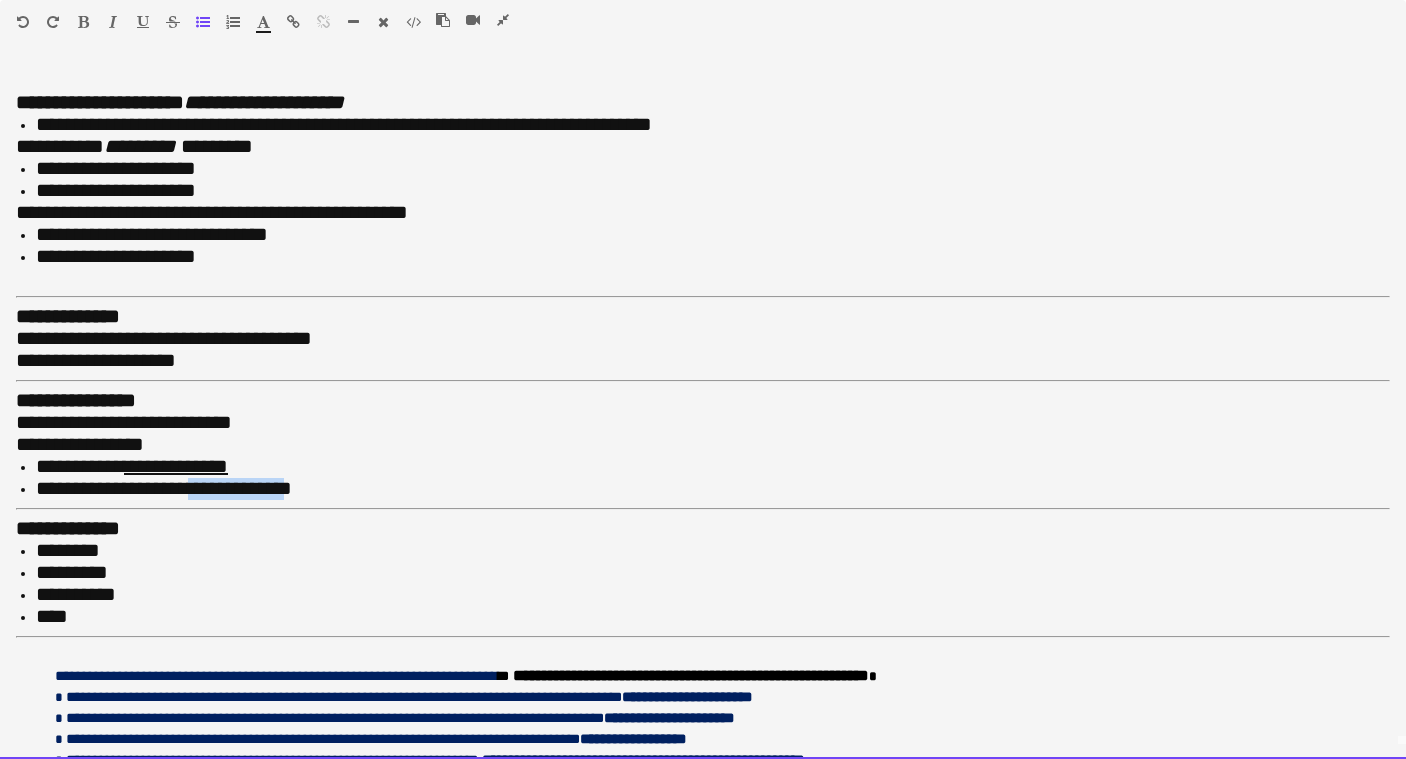 copy on "**********" 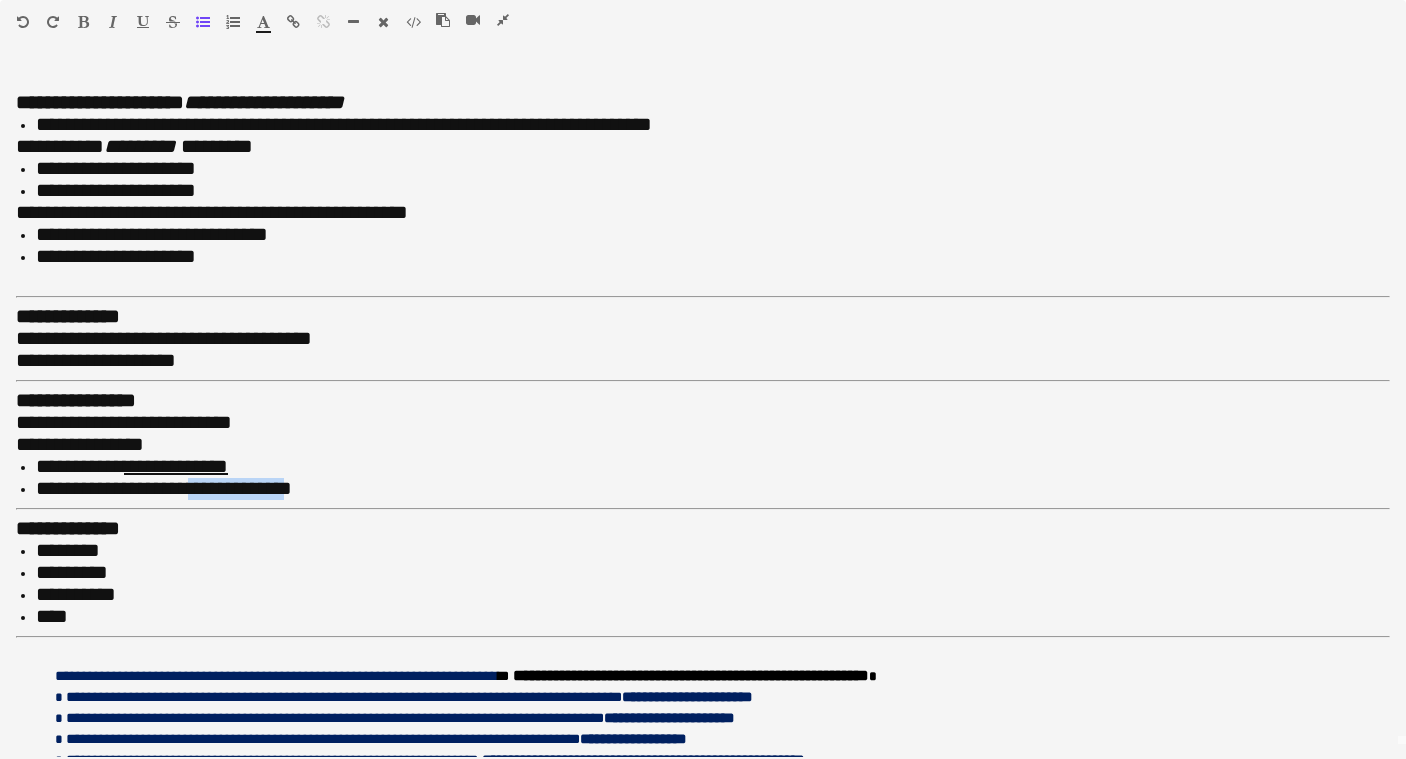 click at bounding box center [293, 22] 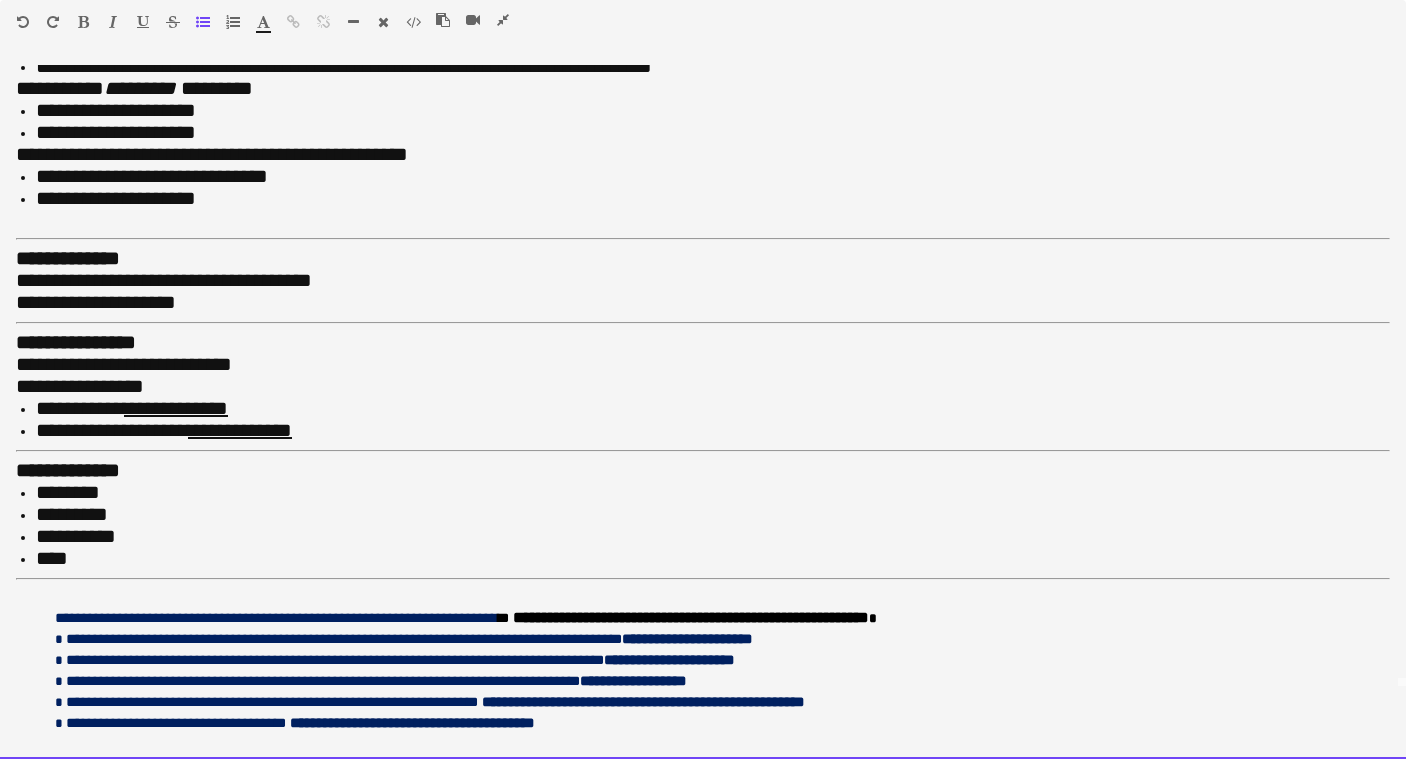 scroll, scrollTop: 70, scrollLeft: 0, axis: vertical 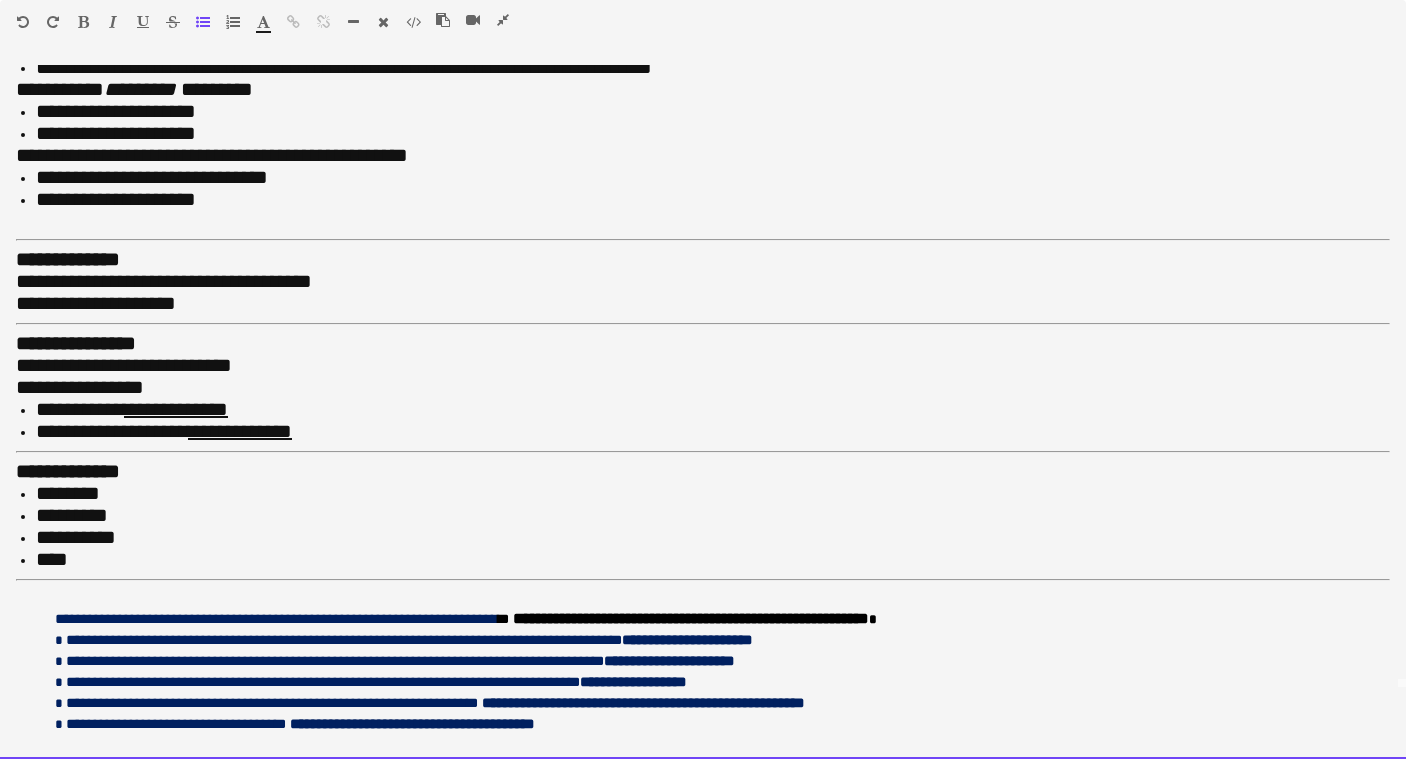 click on "**********" at bounding box center [713, 538] 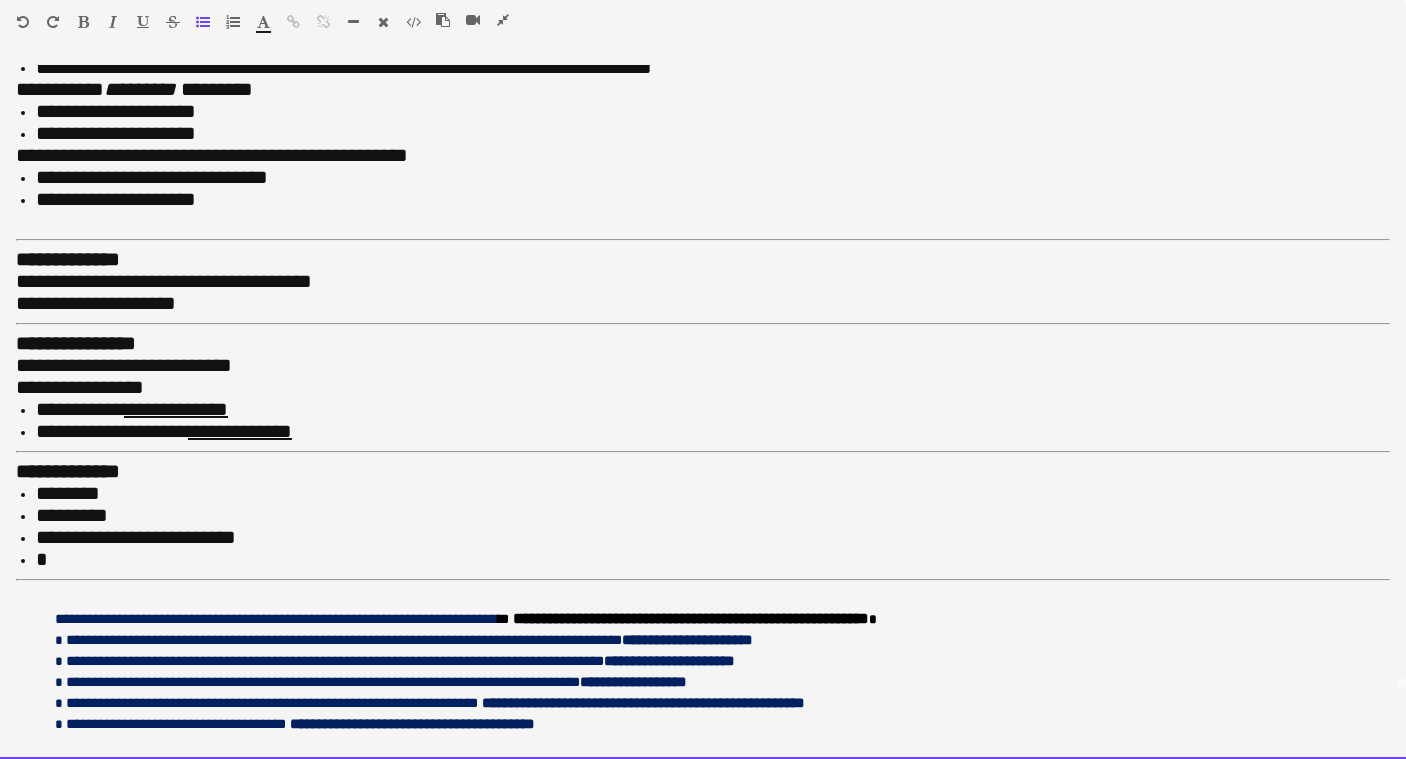 scroll, scrollTop: 69, scrollLeft: 0, axis: vertical 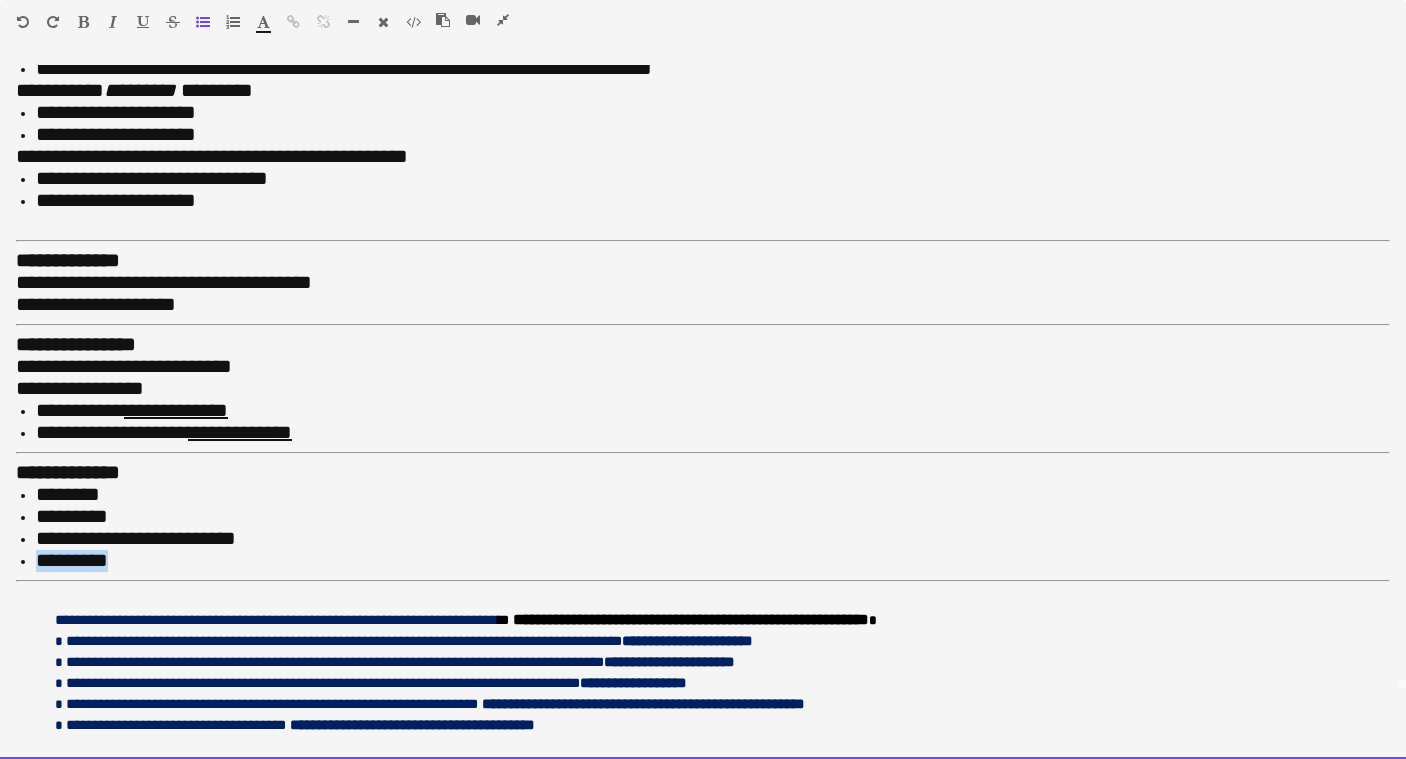 drag, startPoint x: 137, startPoint y: 542, endPoint x: 13, endPoint y: 539, distance: 124.036285 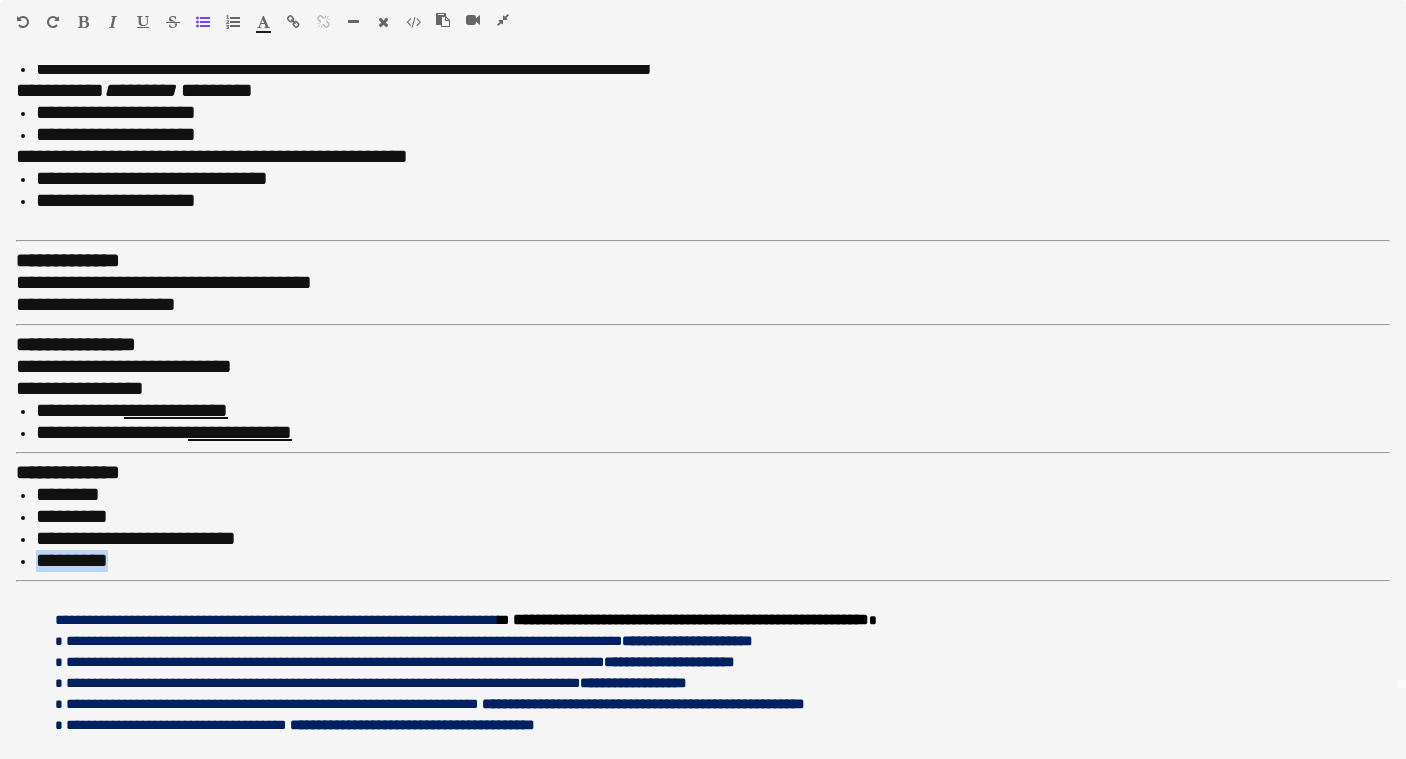 click at bounding box center [83, 22] 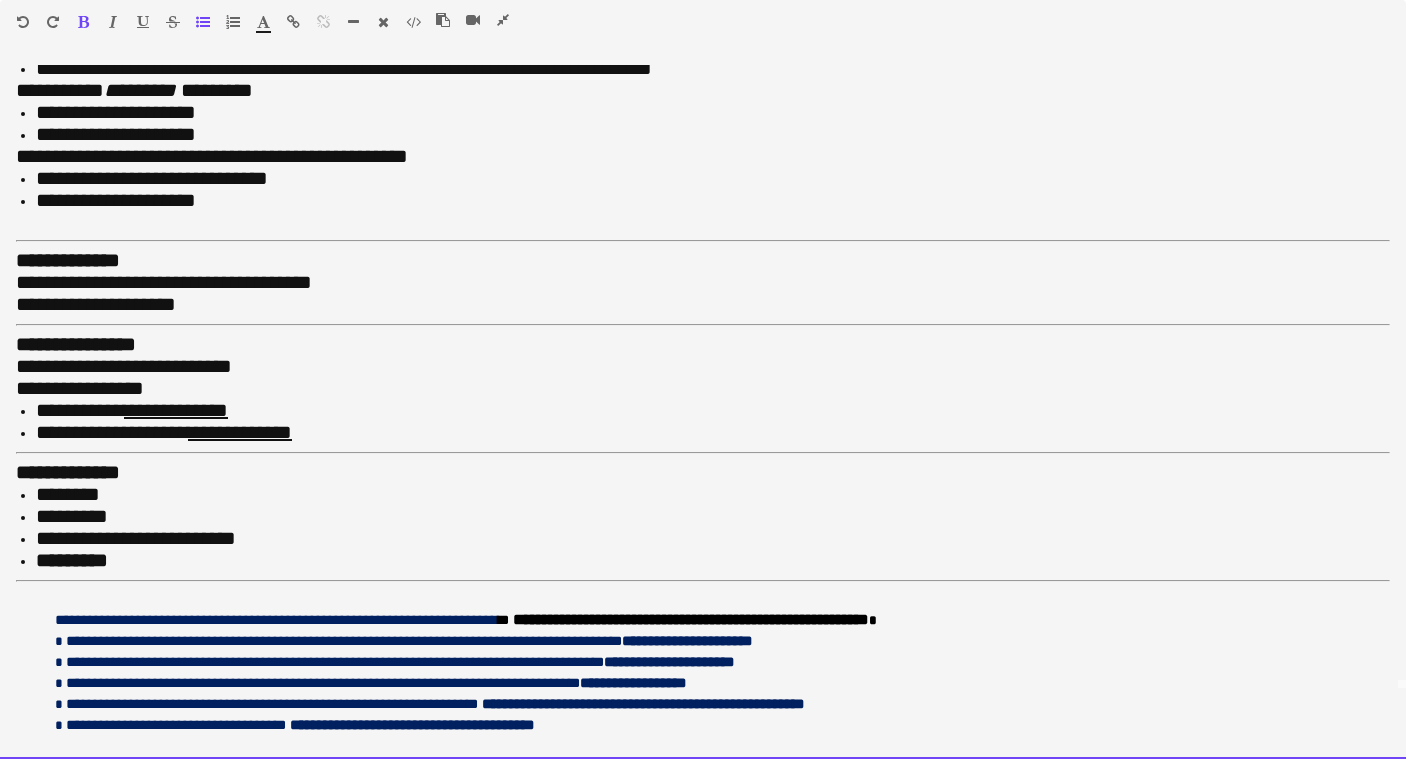 click on "**********" at bounding box center [136, 538] 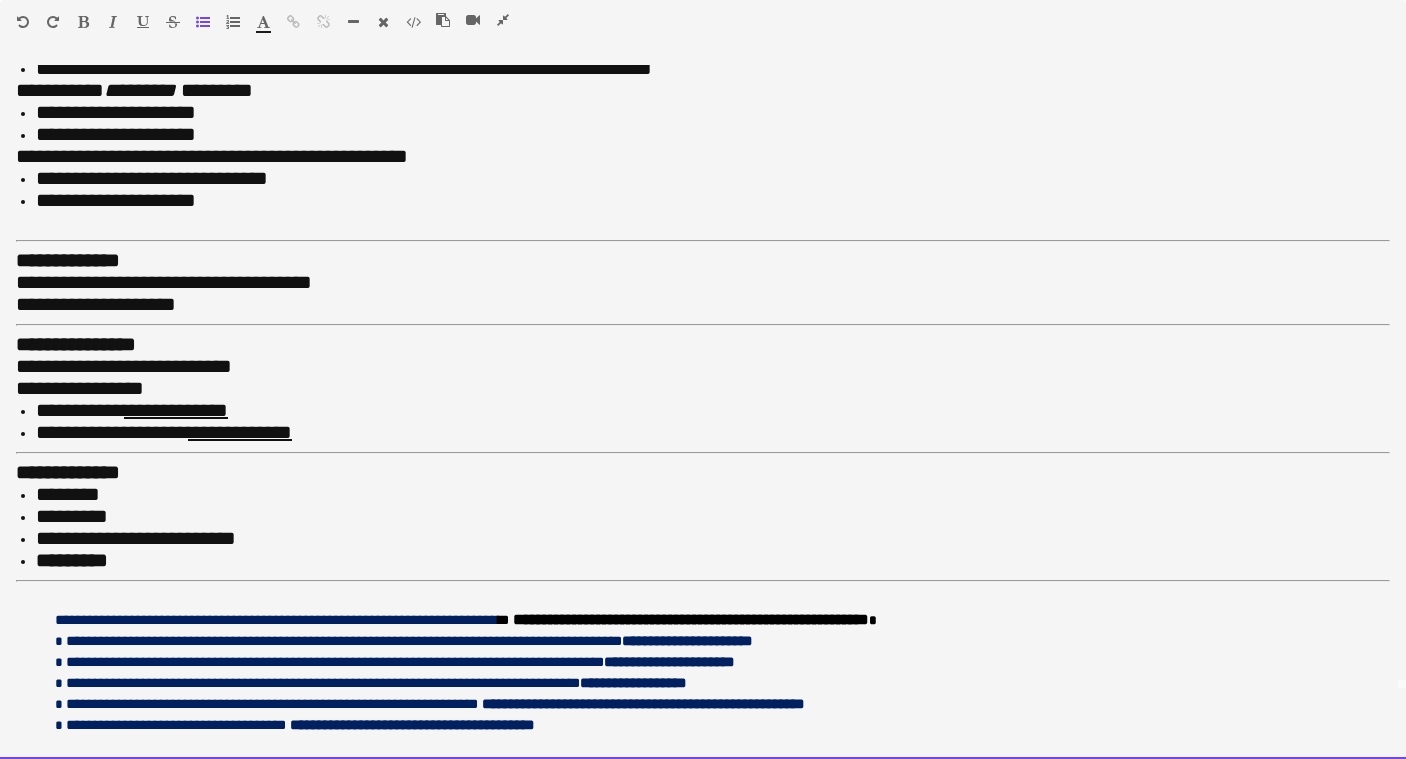 click on "*********" at bounding box center (713, 517) 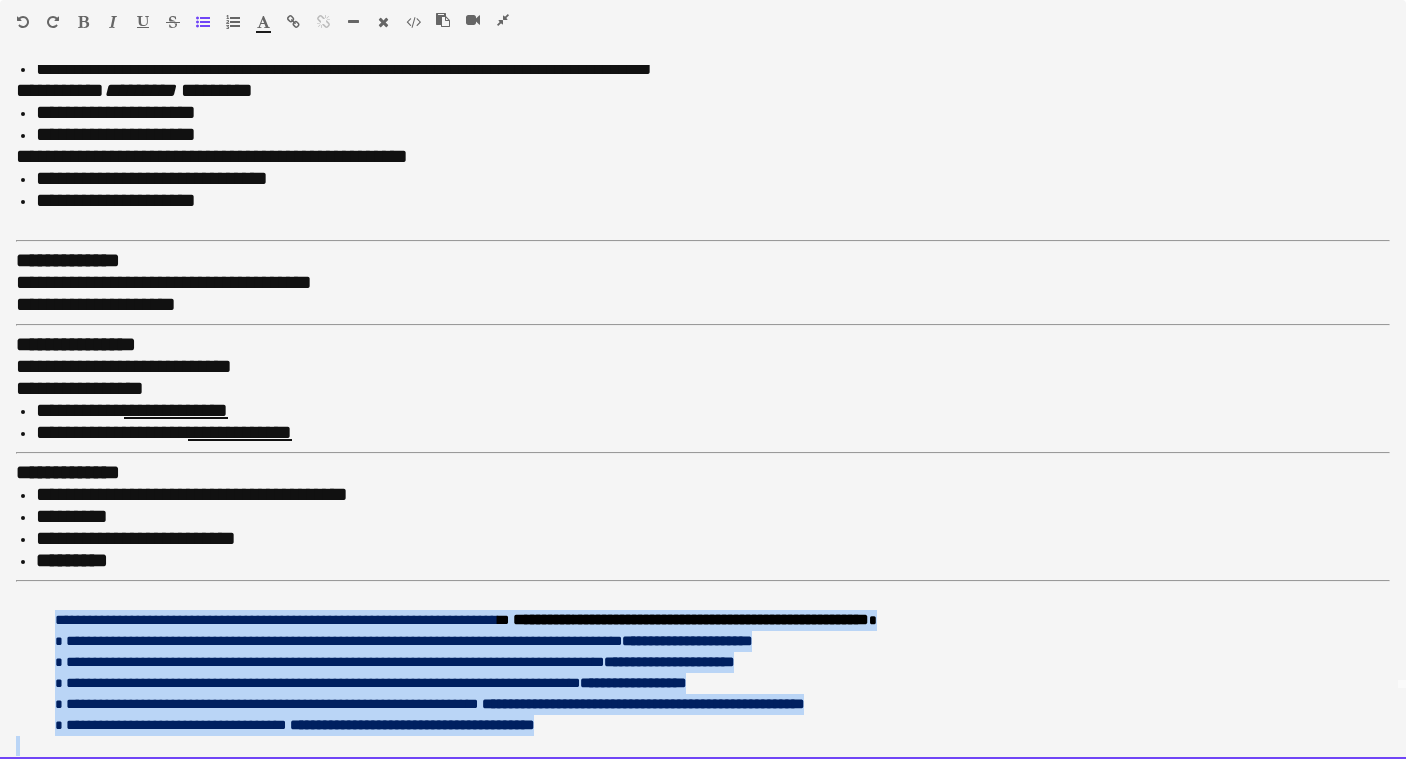drag, startPoint x: 97, startPoint y: 729, endPoint x: 37, endPoint y: 597, distance: 144.99655 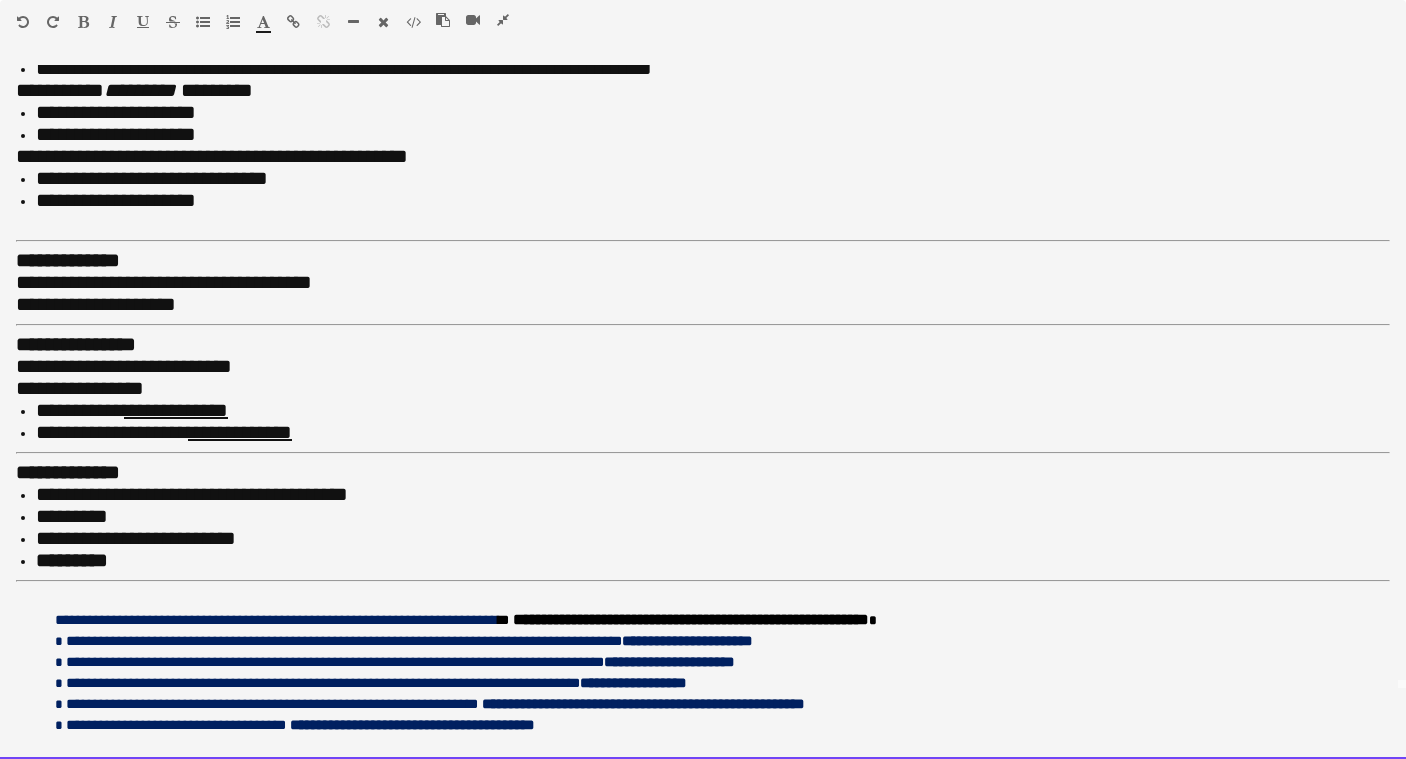 scroll, scrollTop: 0, scrollLeft: 0, axis: both 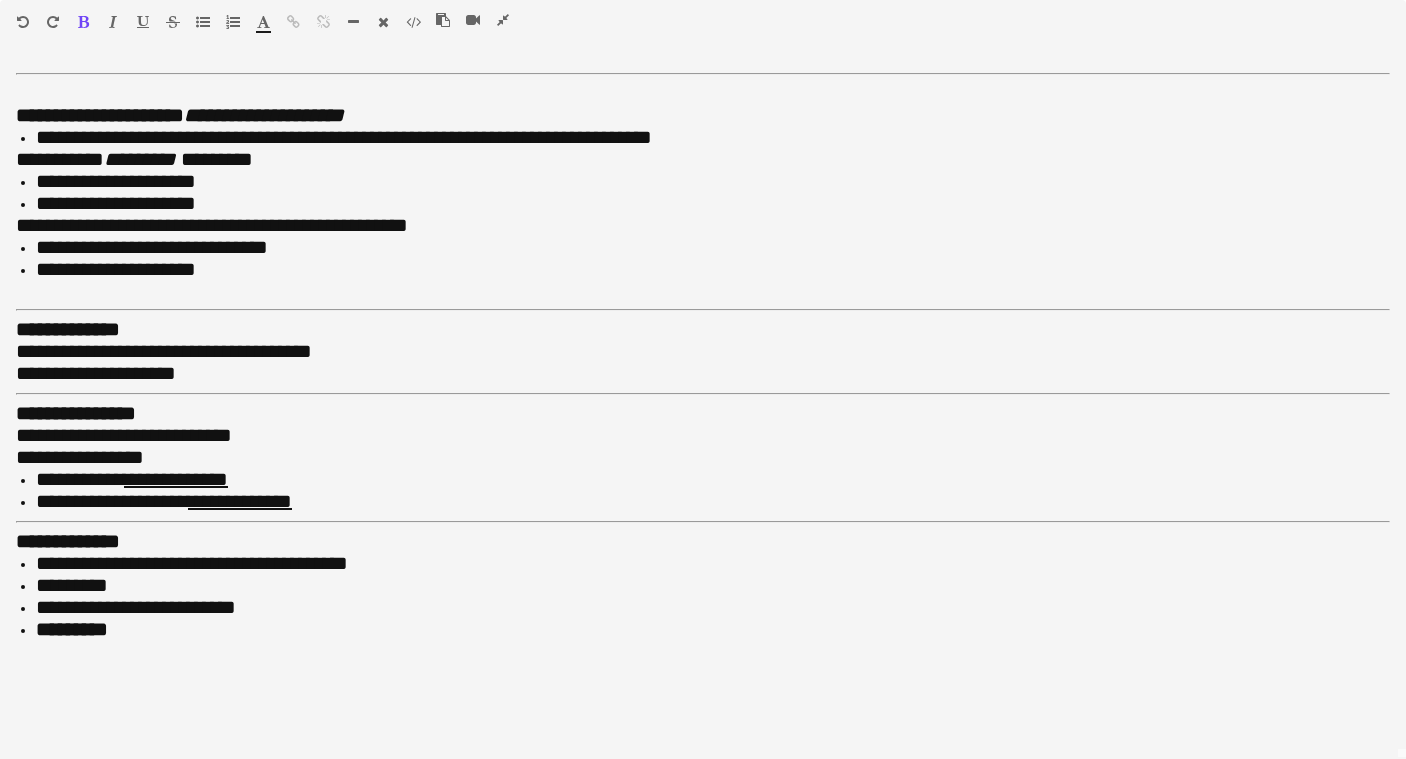 click at bounding box center [353, 22] 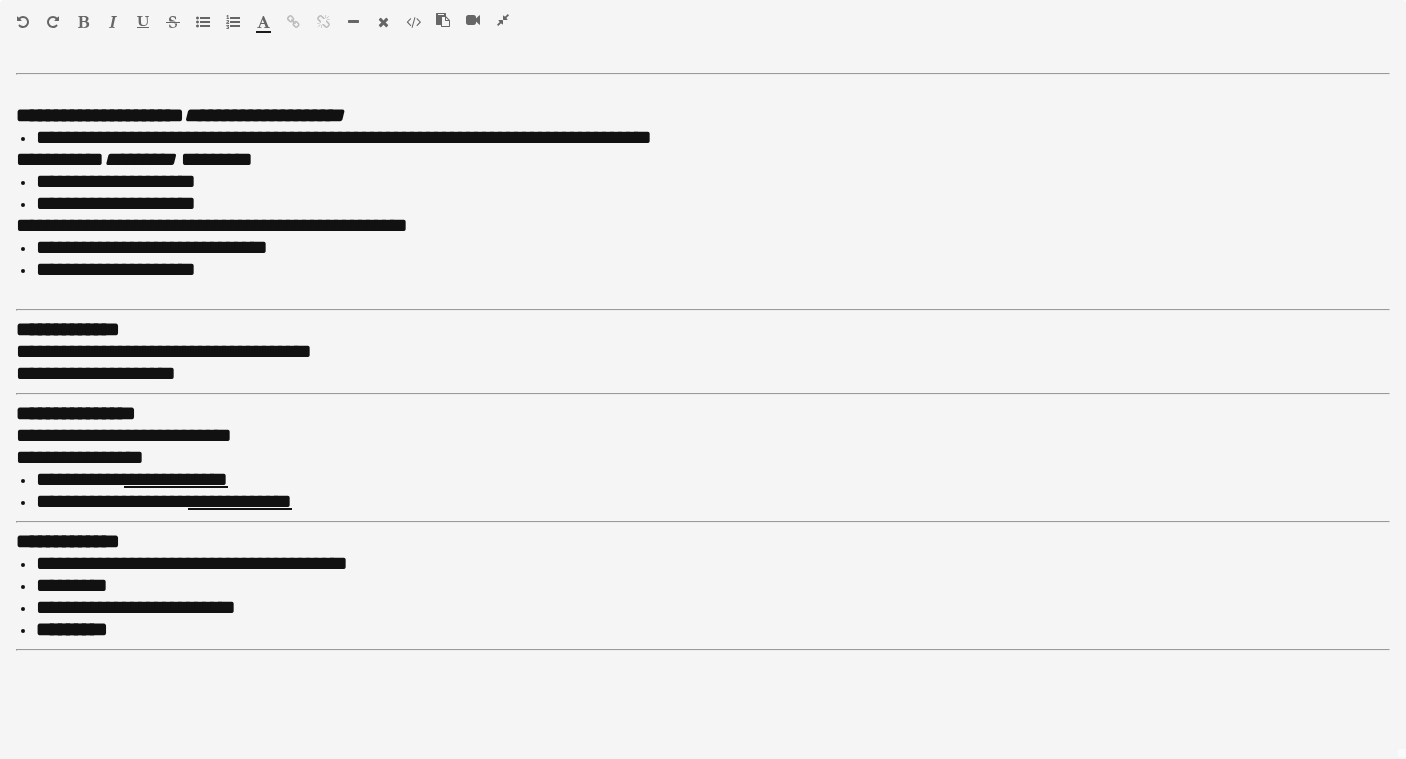 click at bounding box center [503, 20] 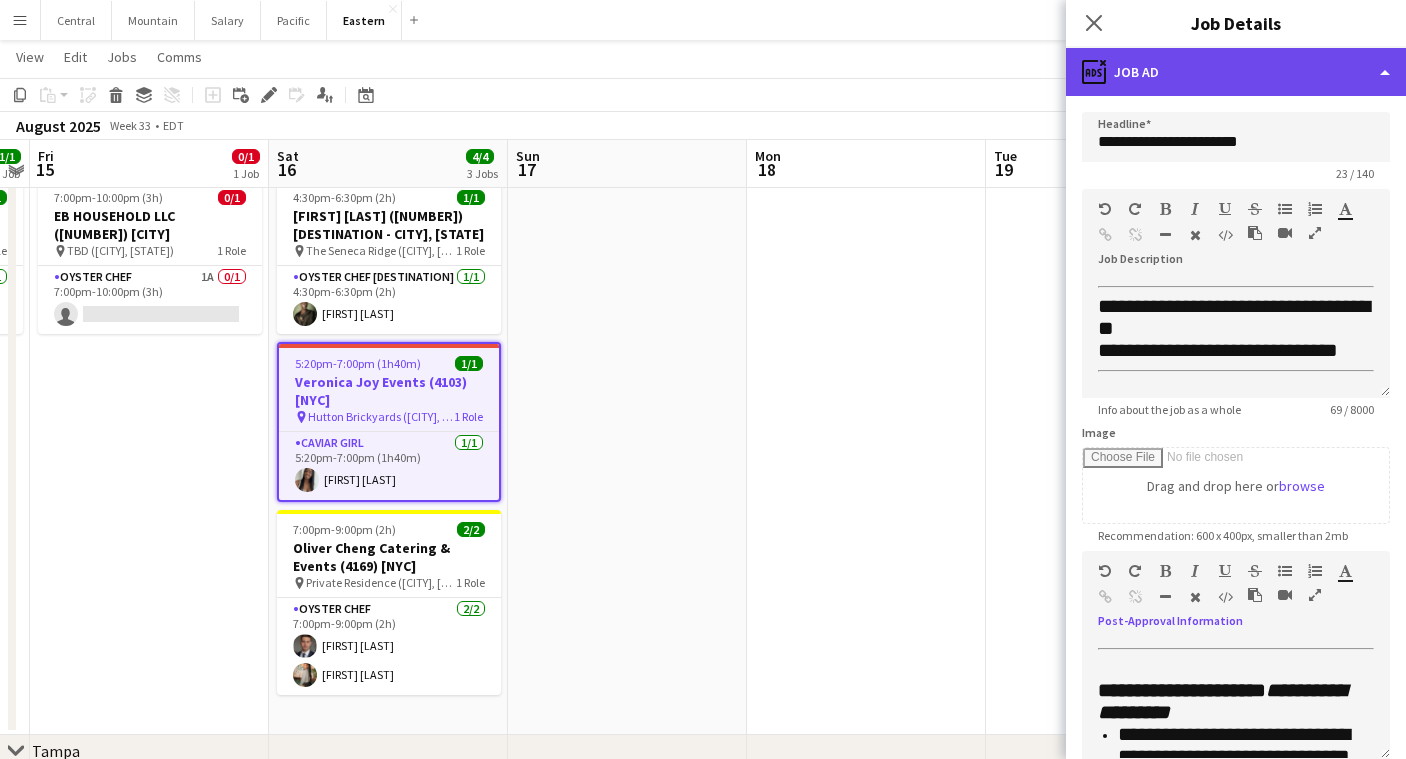 click on "ads-window
Job Ad" 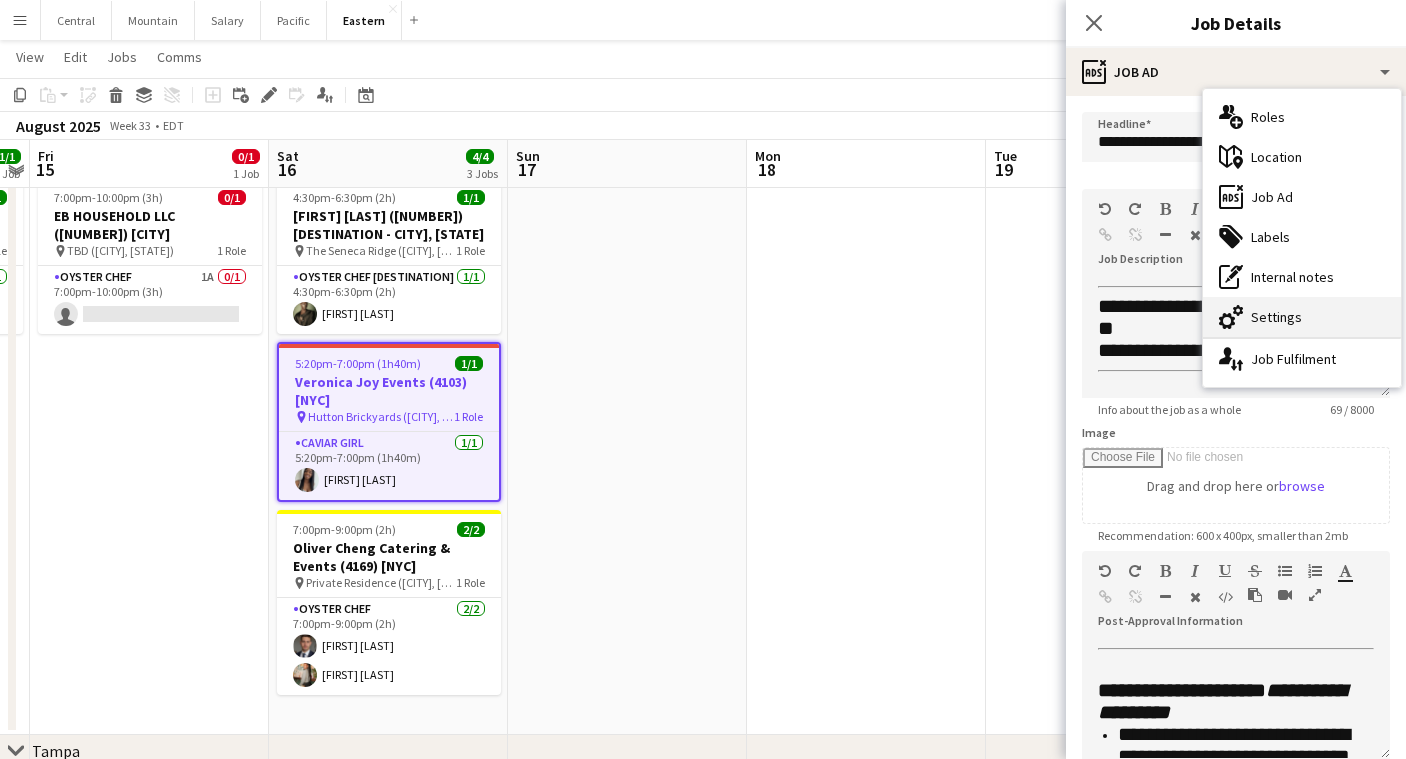 click on "cog-double-3
Settings" at bounding box center (1302, 317) 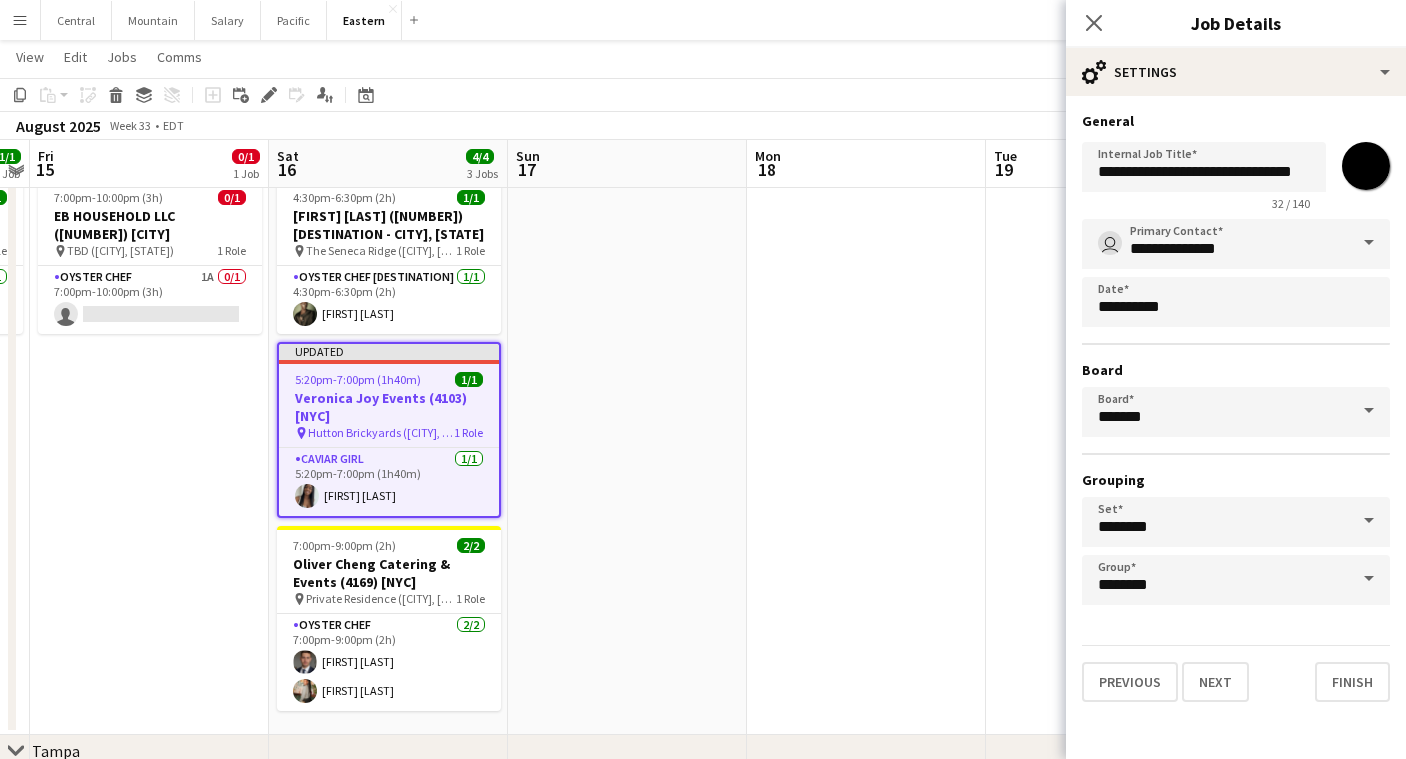 click on "*******" at bounding box center (1366, 166) 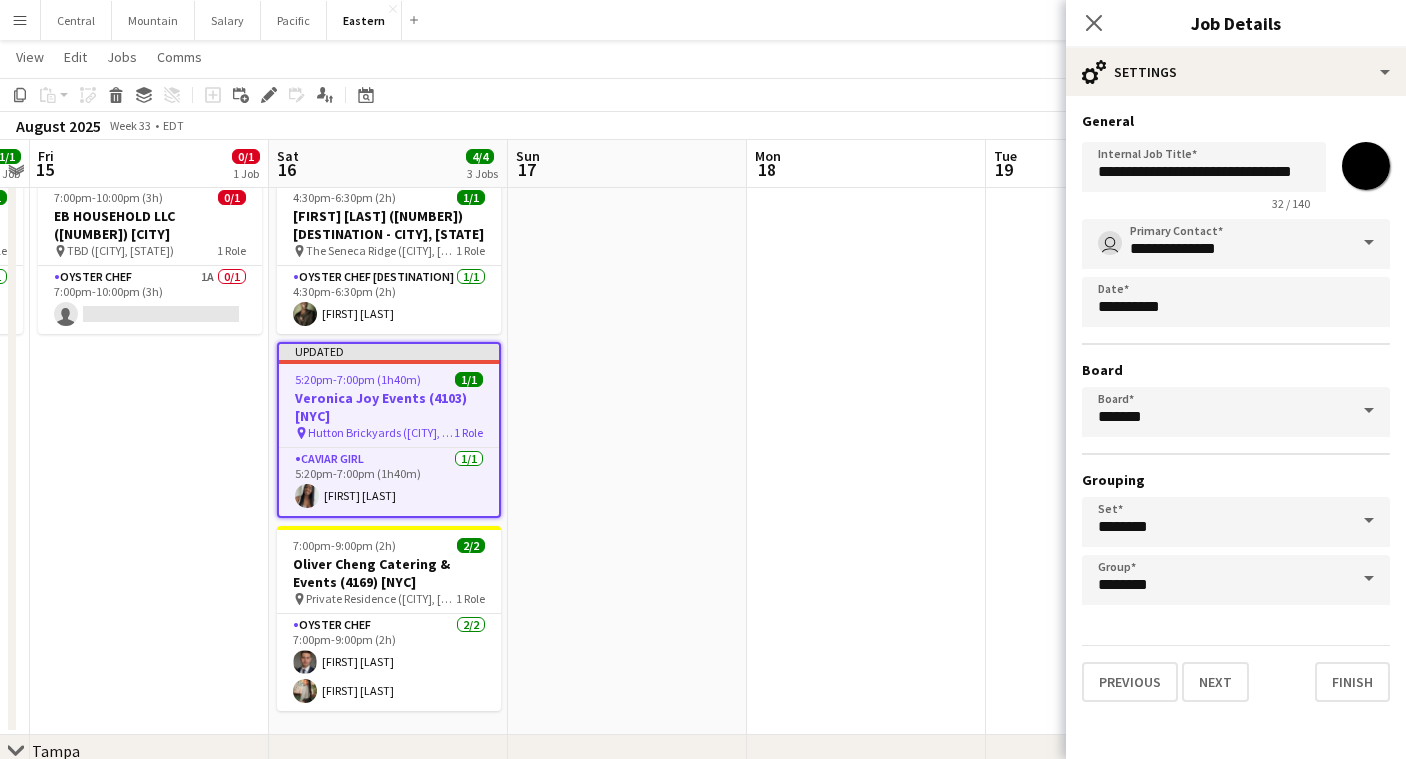 type on "*******" 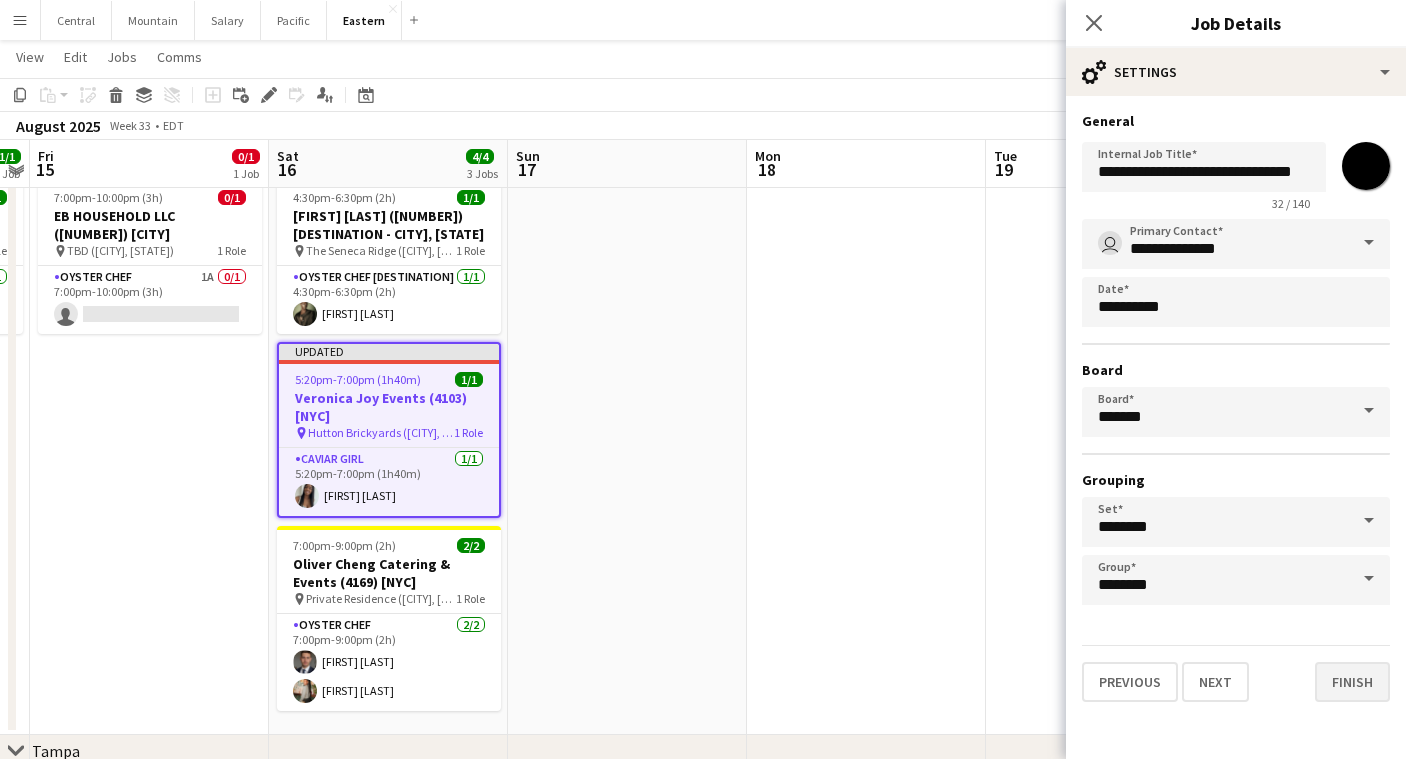 click on "Finish" at bounding box center [1352, 682] 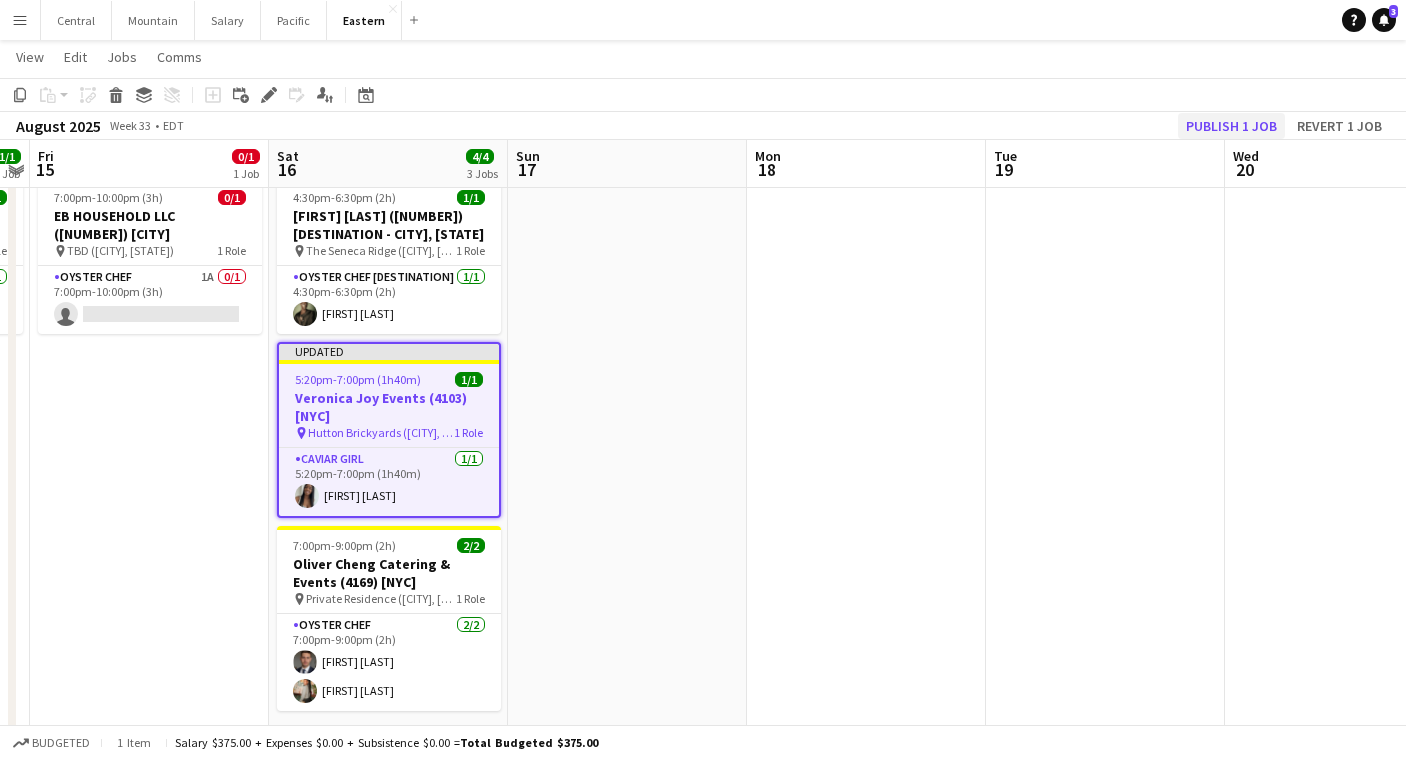 click on "Publish 1 job" 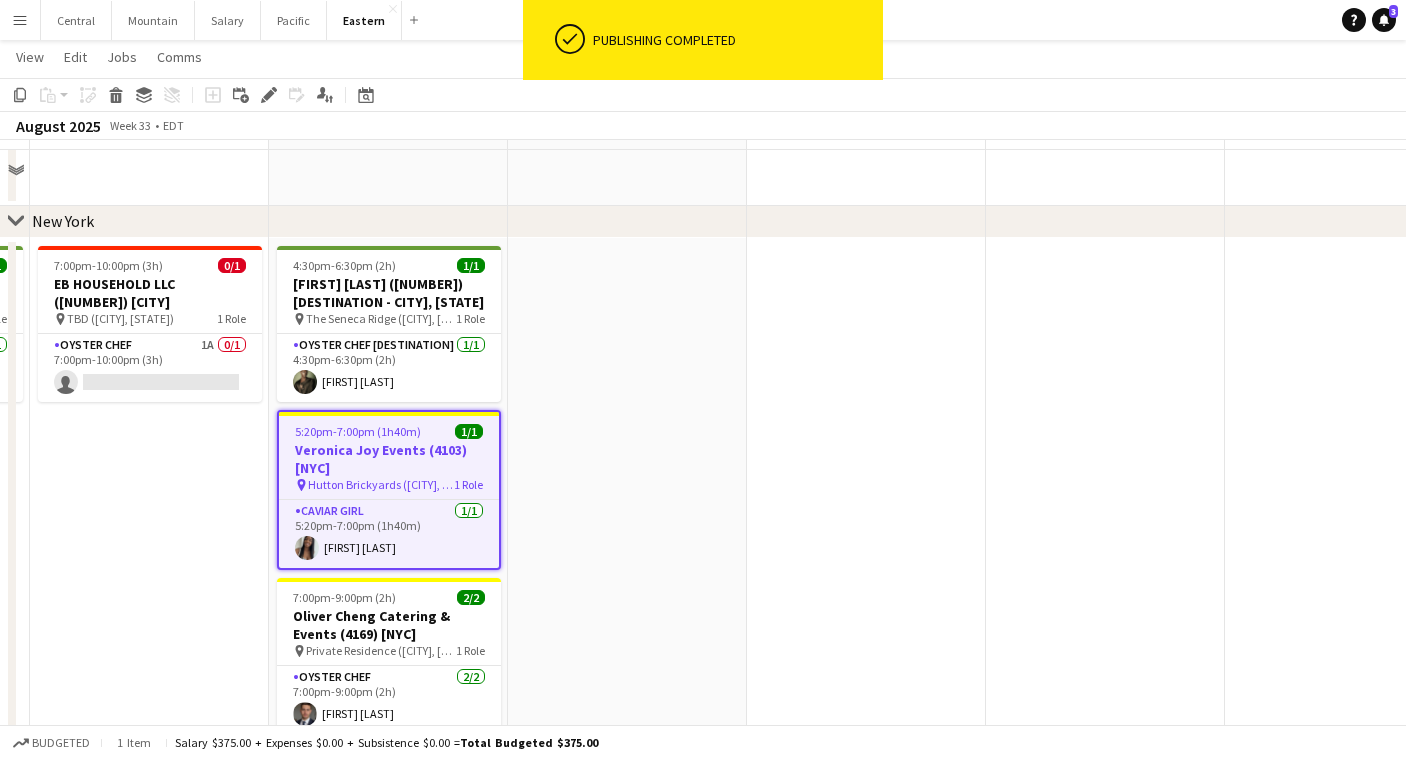 scroll, scrollTop: 818, scrollLeft: 0, axis: vertical 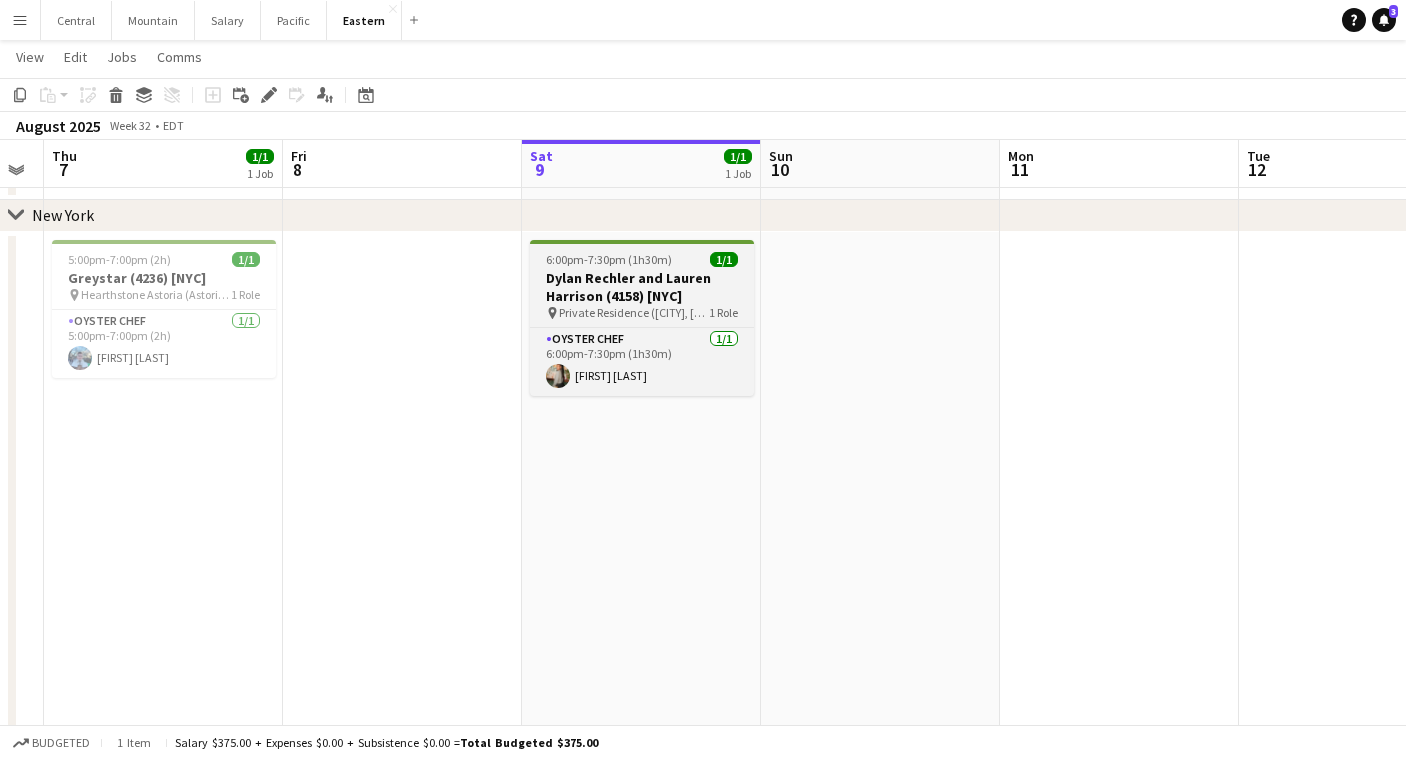 click on "Private Residence ([CITY], [STATE])" at bounding box center (634, 312) 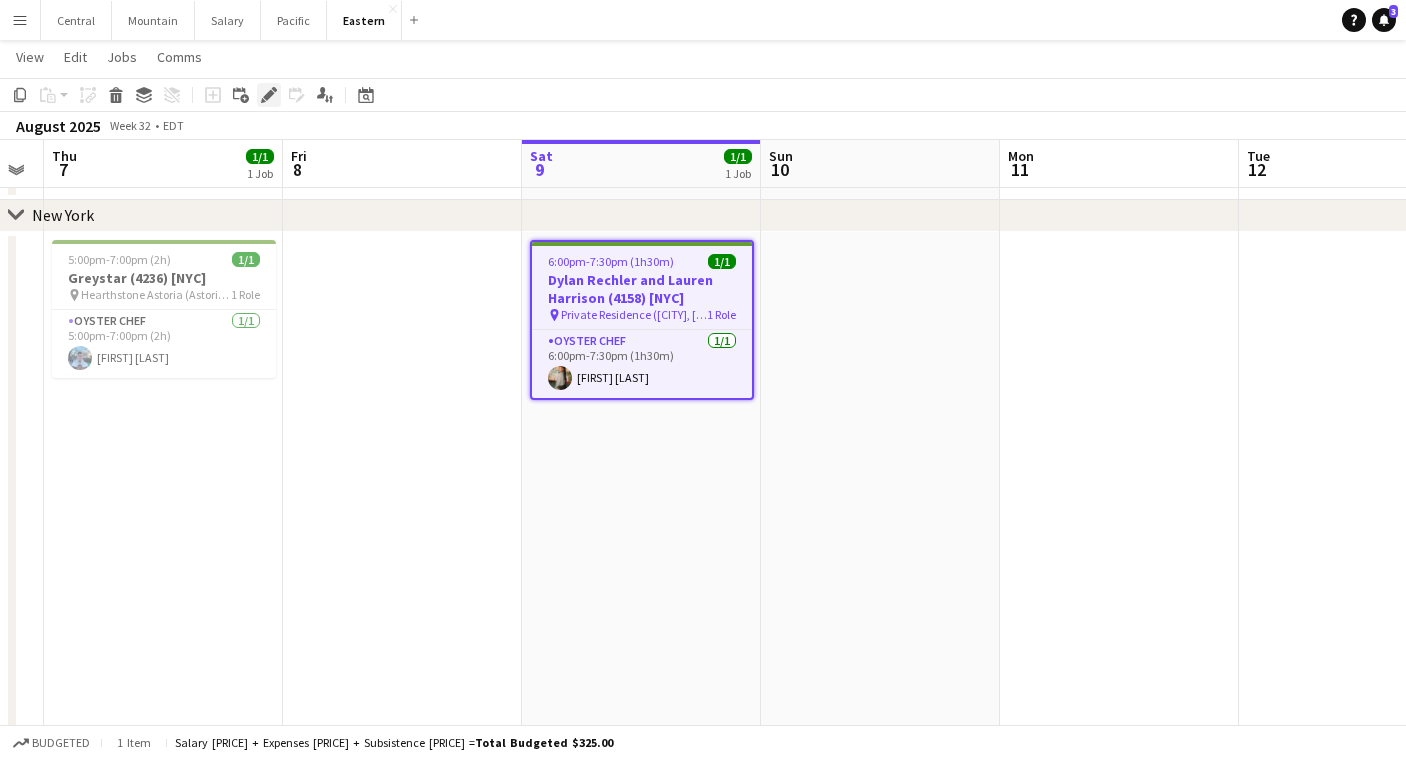 click on "Edit" at bounding box center (269, 95) 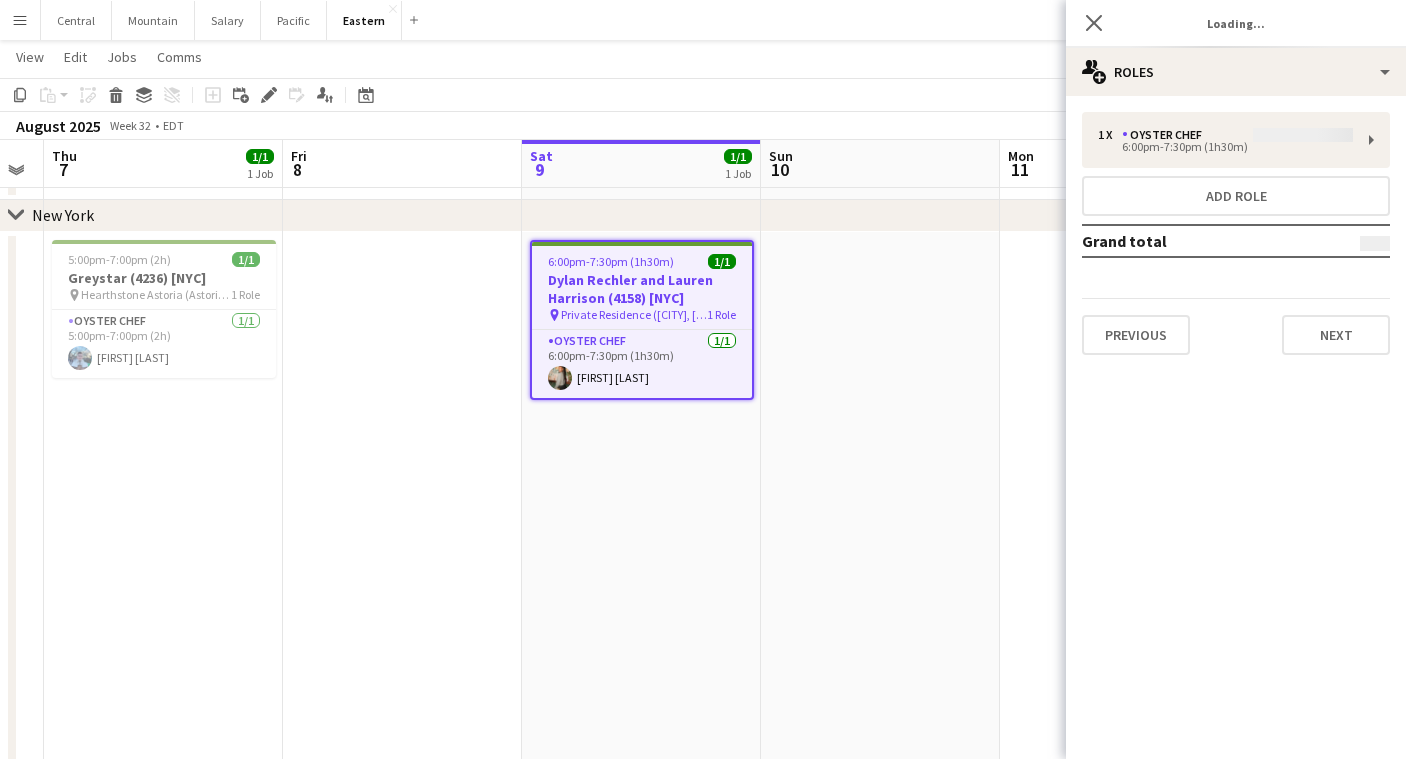 type on "**********" 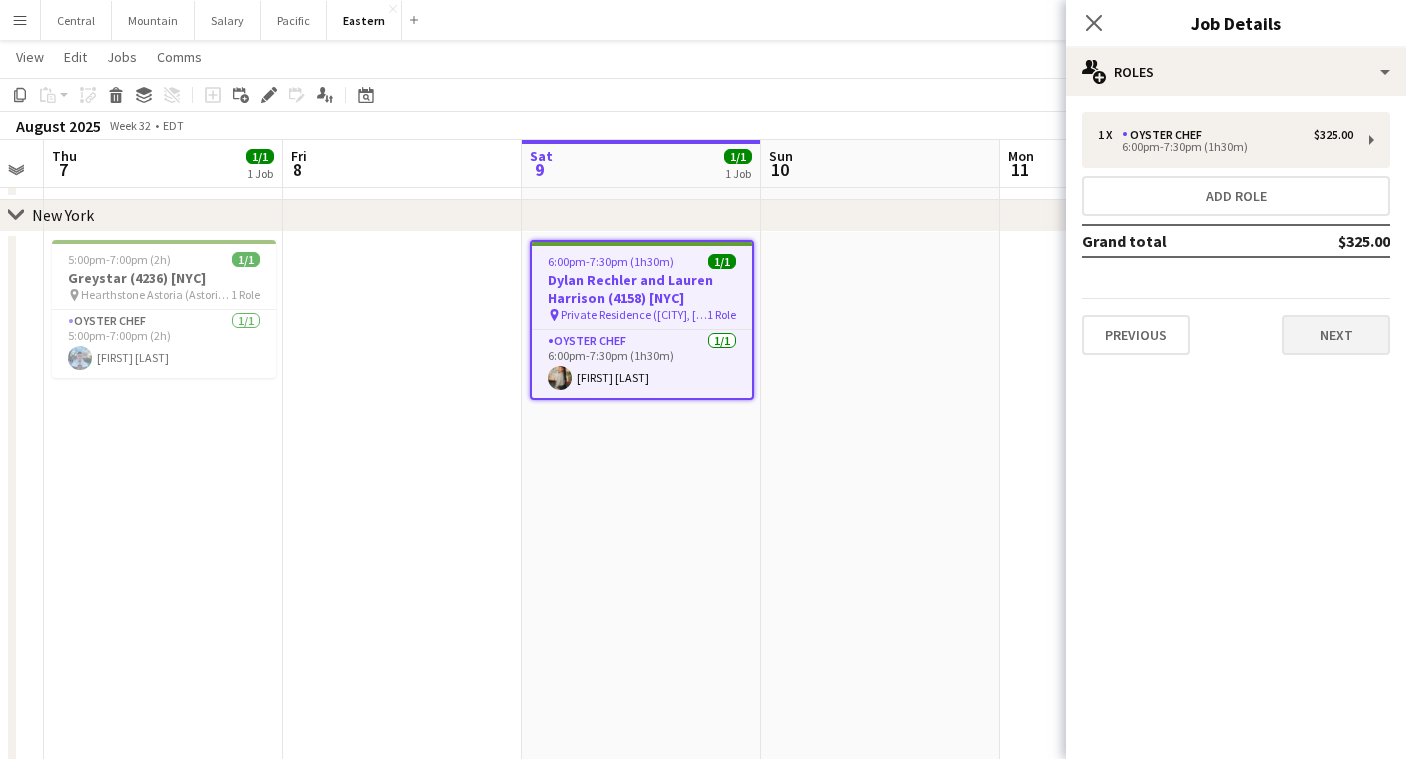 click on "Next" at bounding box center (1336, 335) 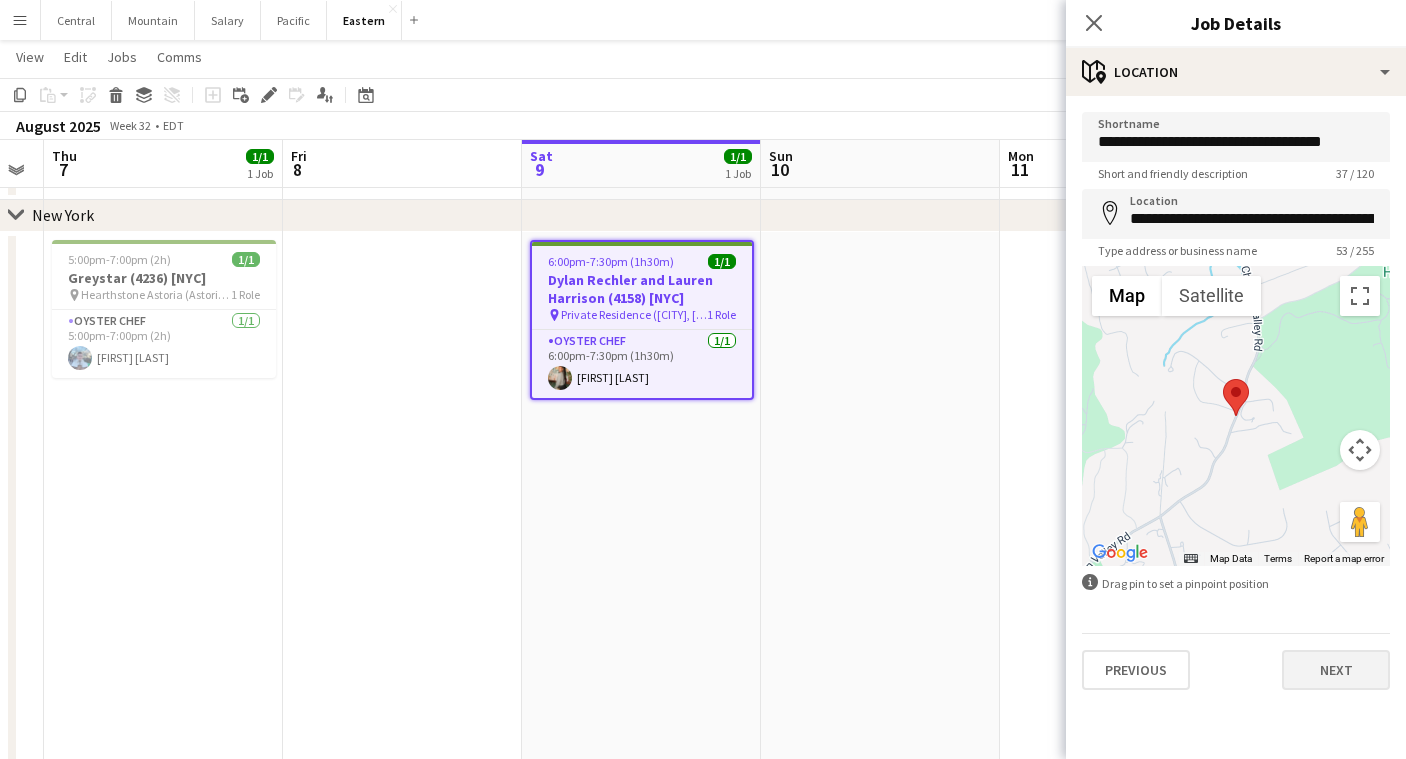 click on "Next" at bounding box center (1336, 670) 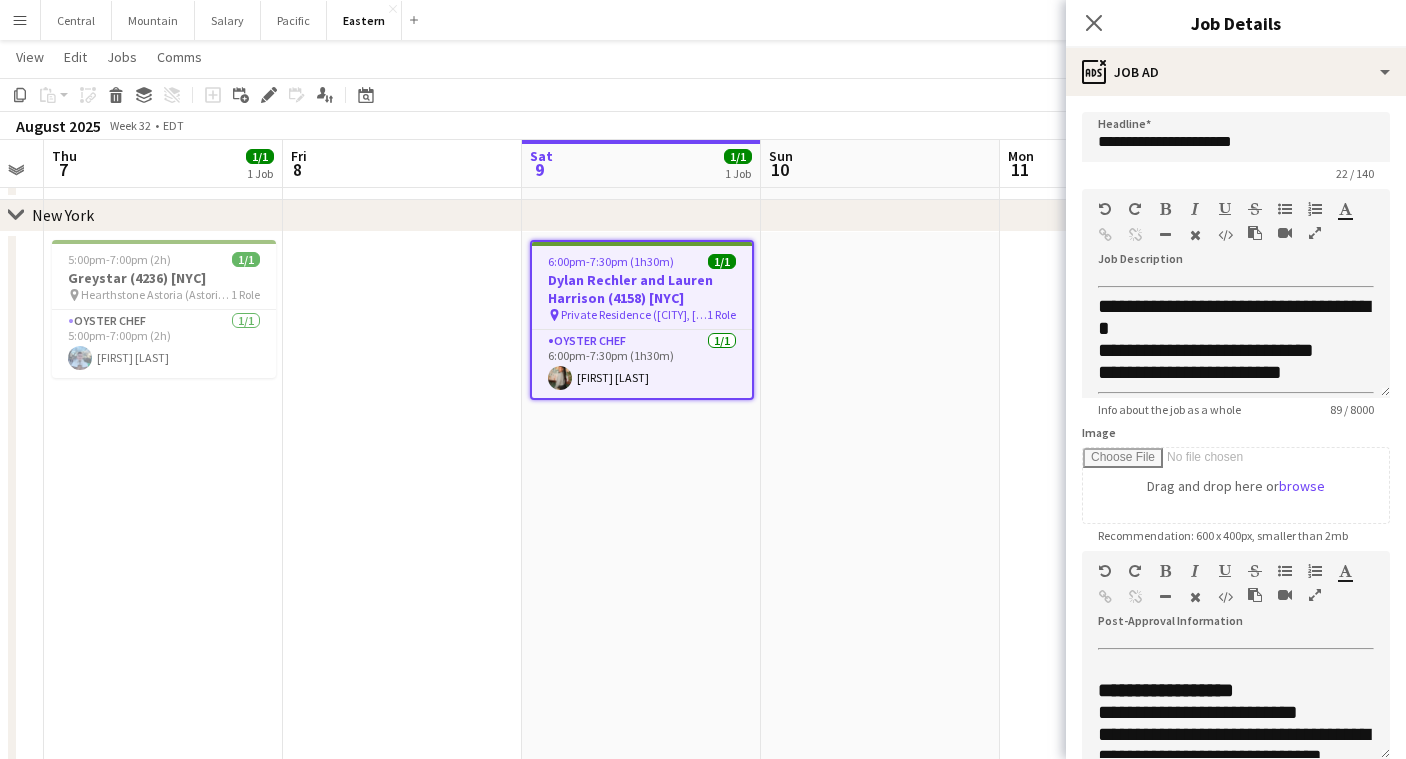 click at bounding box center (1315, 595) 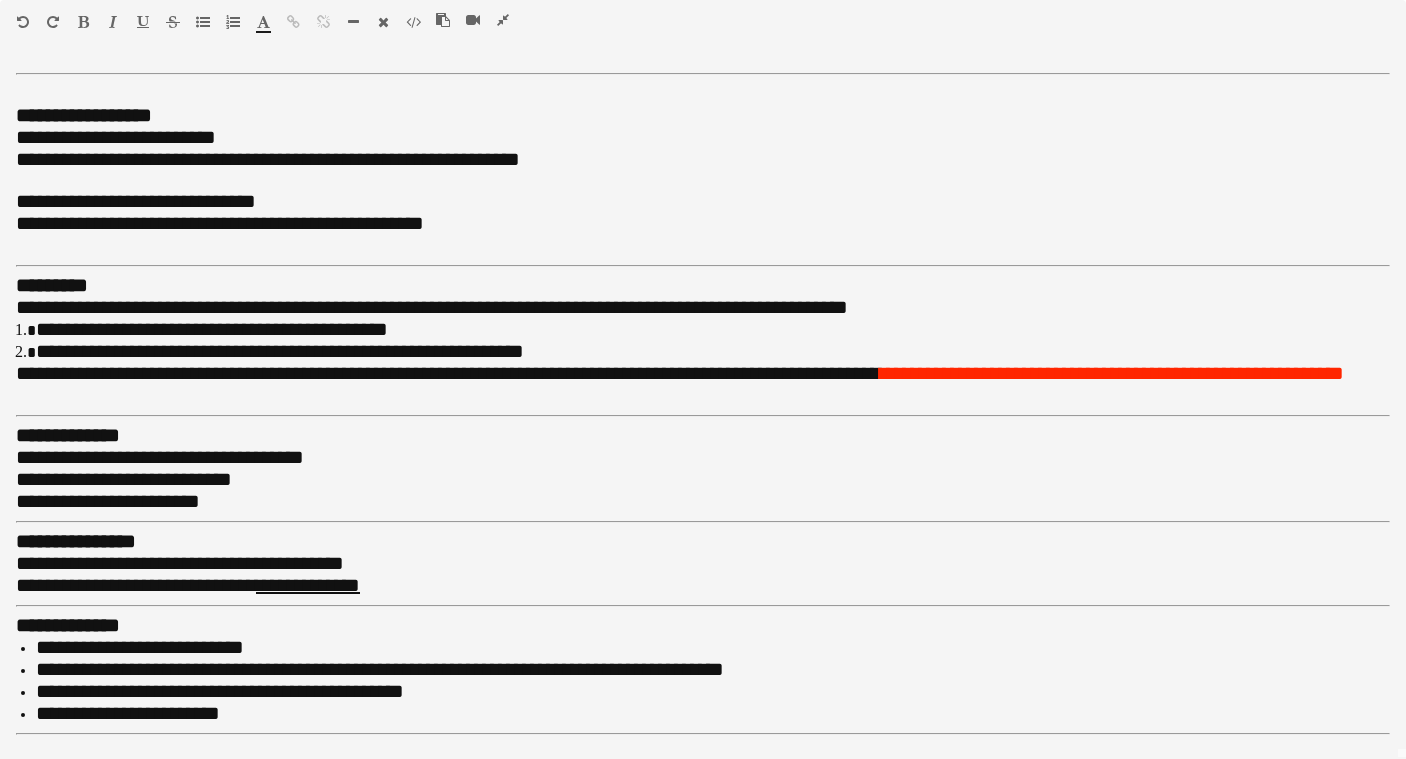 click at bounding box center (503, 20) 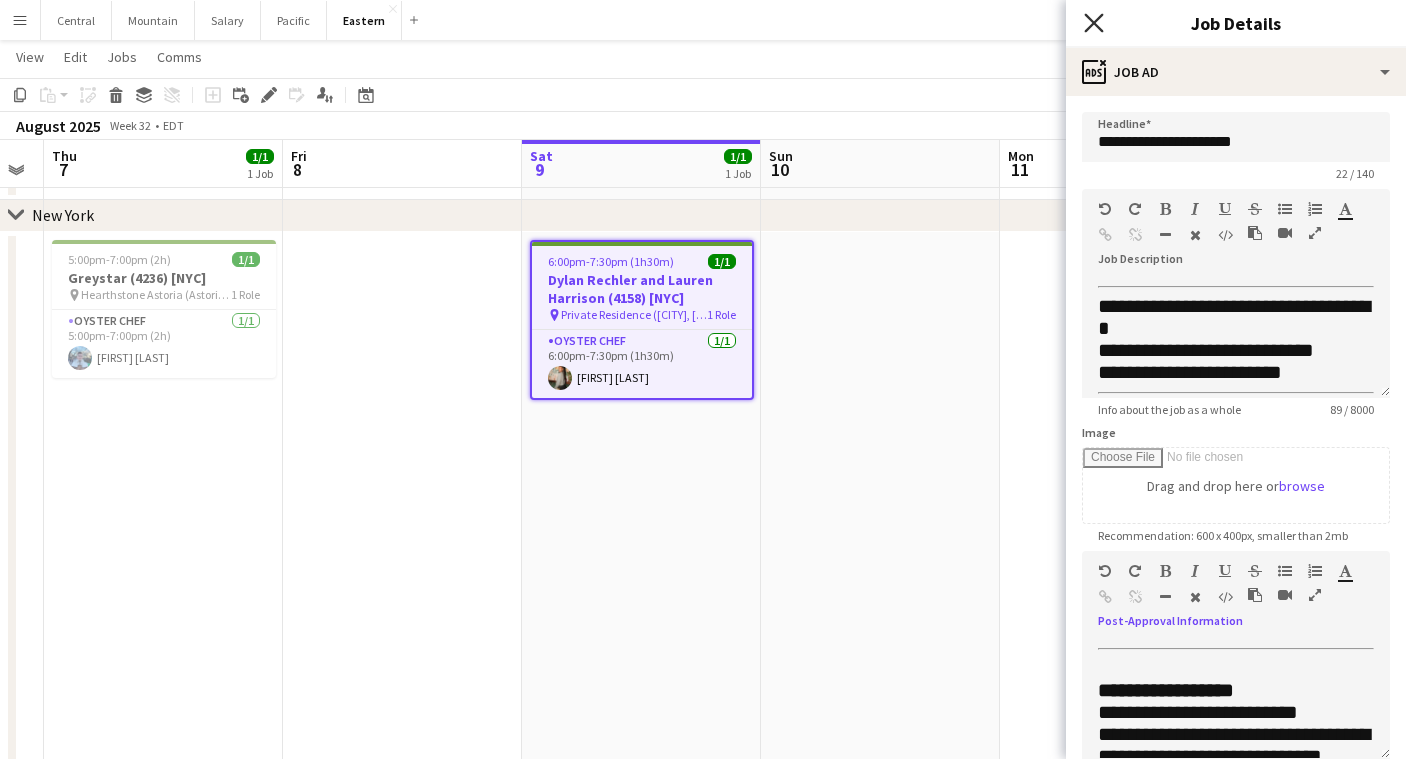 click on "Close pop-in" 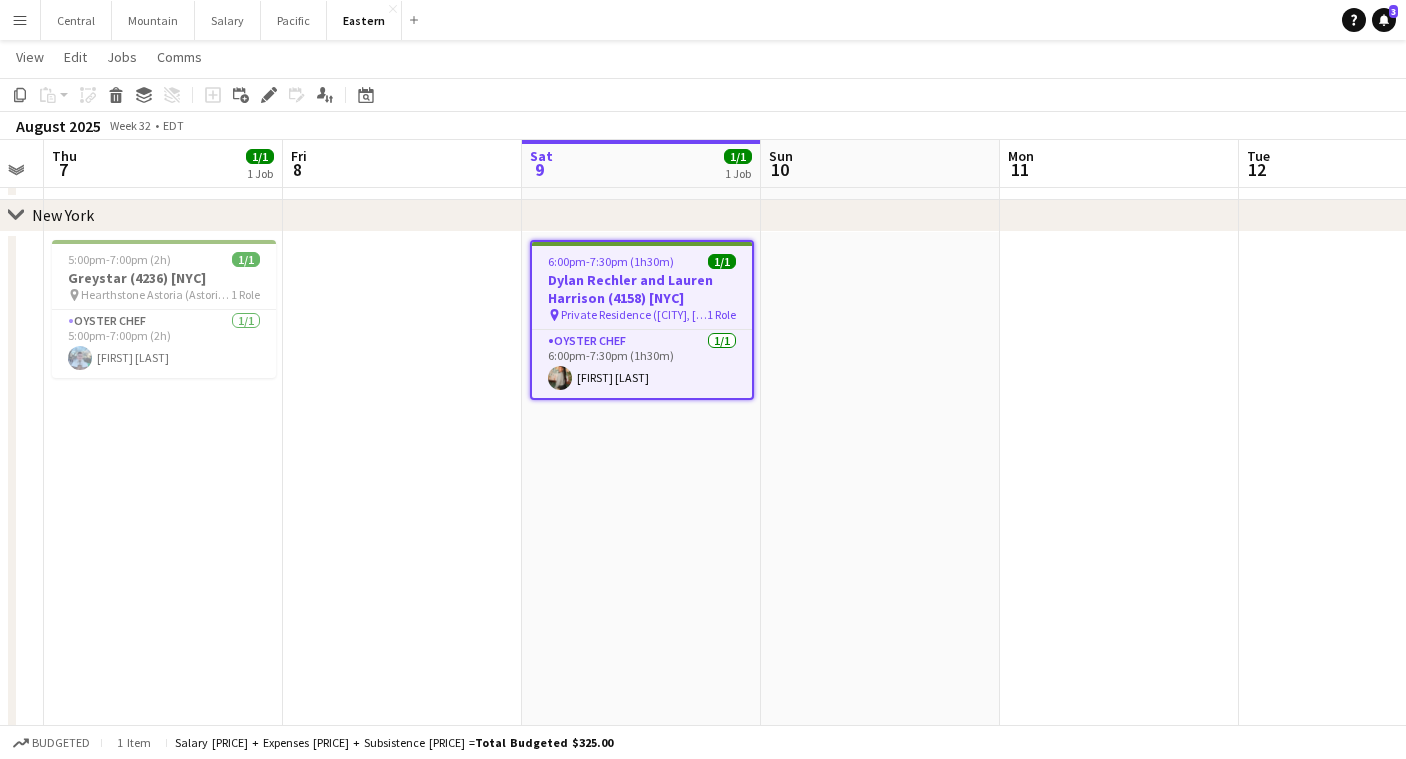 click on "6:00pm-7:30pm (1h30m)    1/1   [FIRST] [LAST] ([NUMBER]) [NYC]
pin
Private Residence ([CITY], [STATE])   1 Role   Oyster Chef   1/1   6:00pm-7:30pm (1h30m)
[LAST] [LAST]" at bounding box center (641, 515) 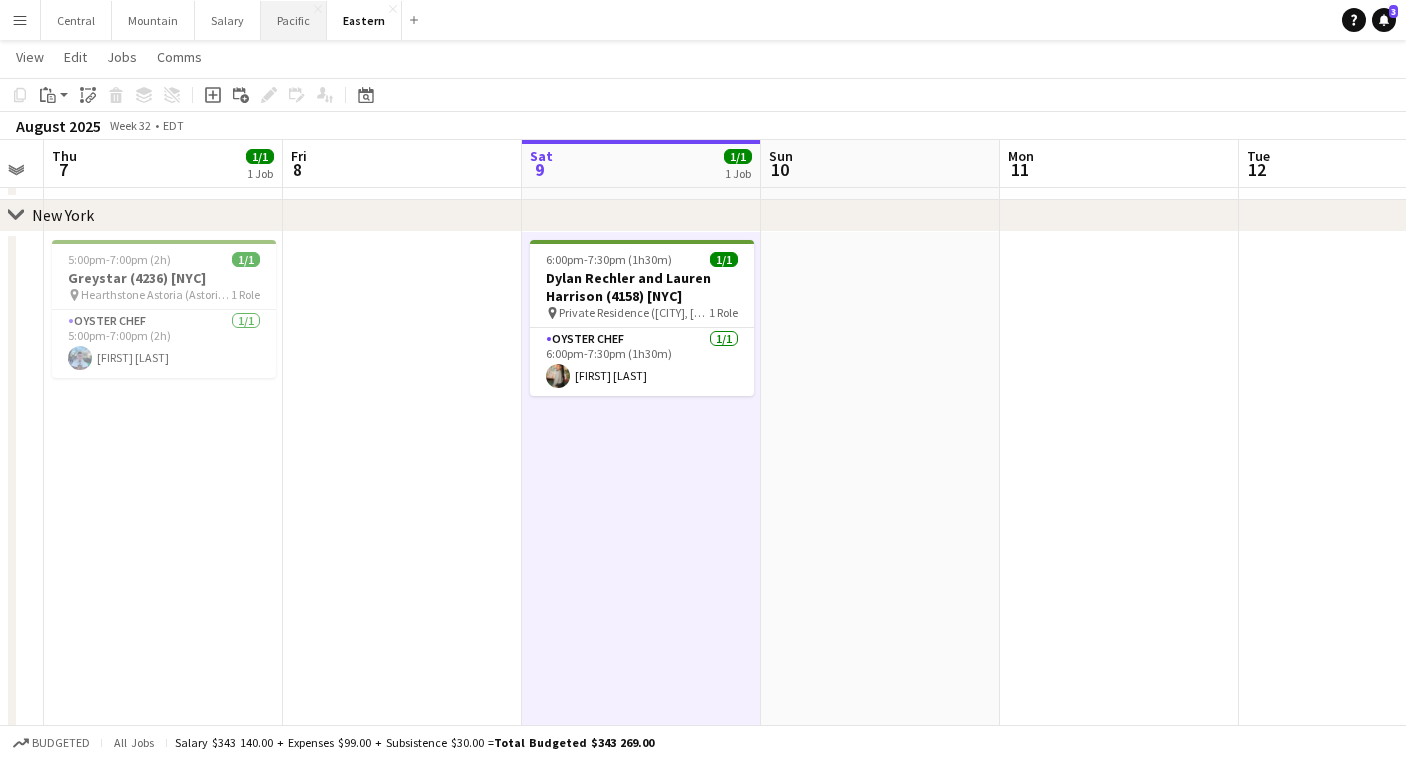 click on "[STREET]" at bounding box center [294, 20] 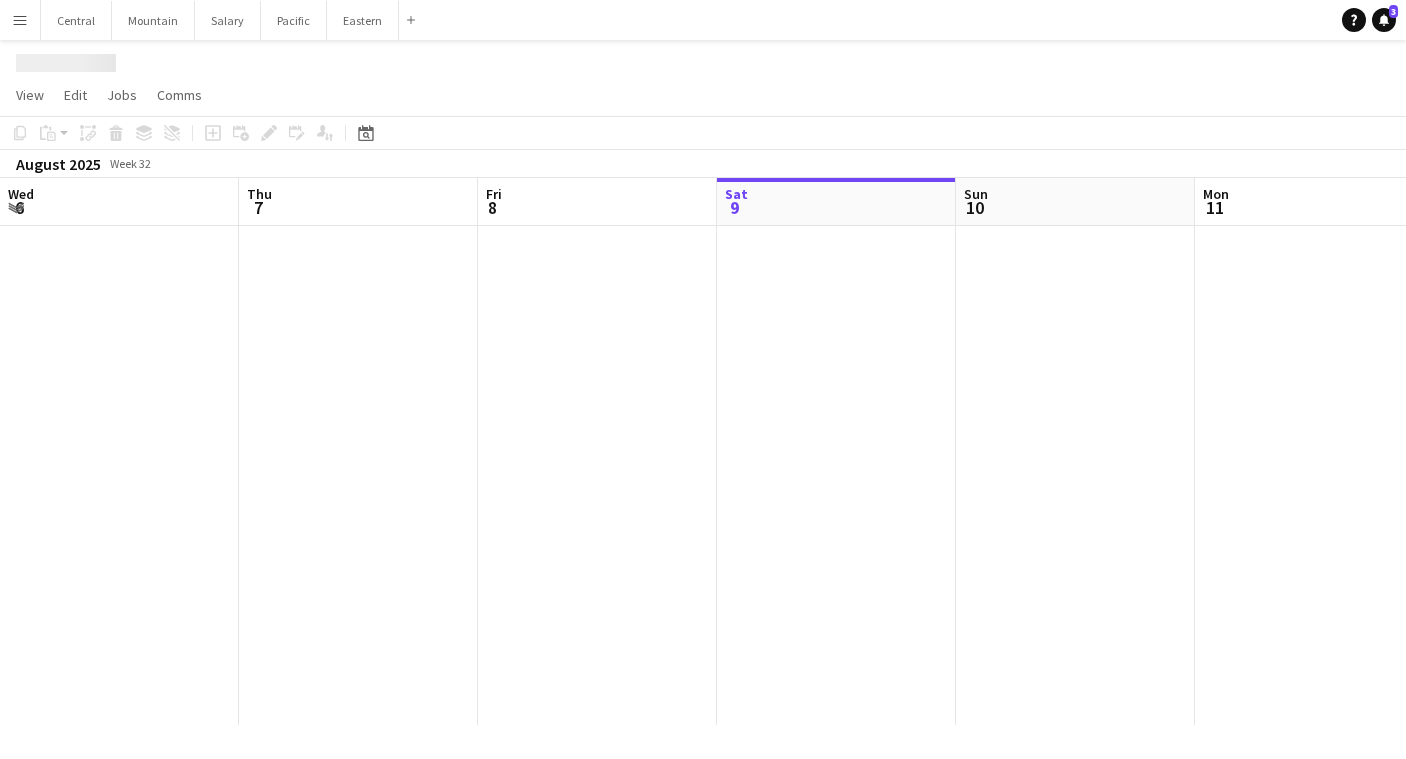 scroll, scrollTop: 0, scrollLeft: 0, axis: both 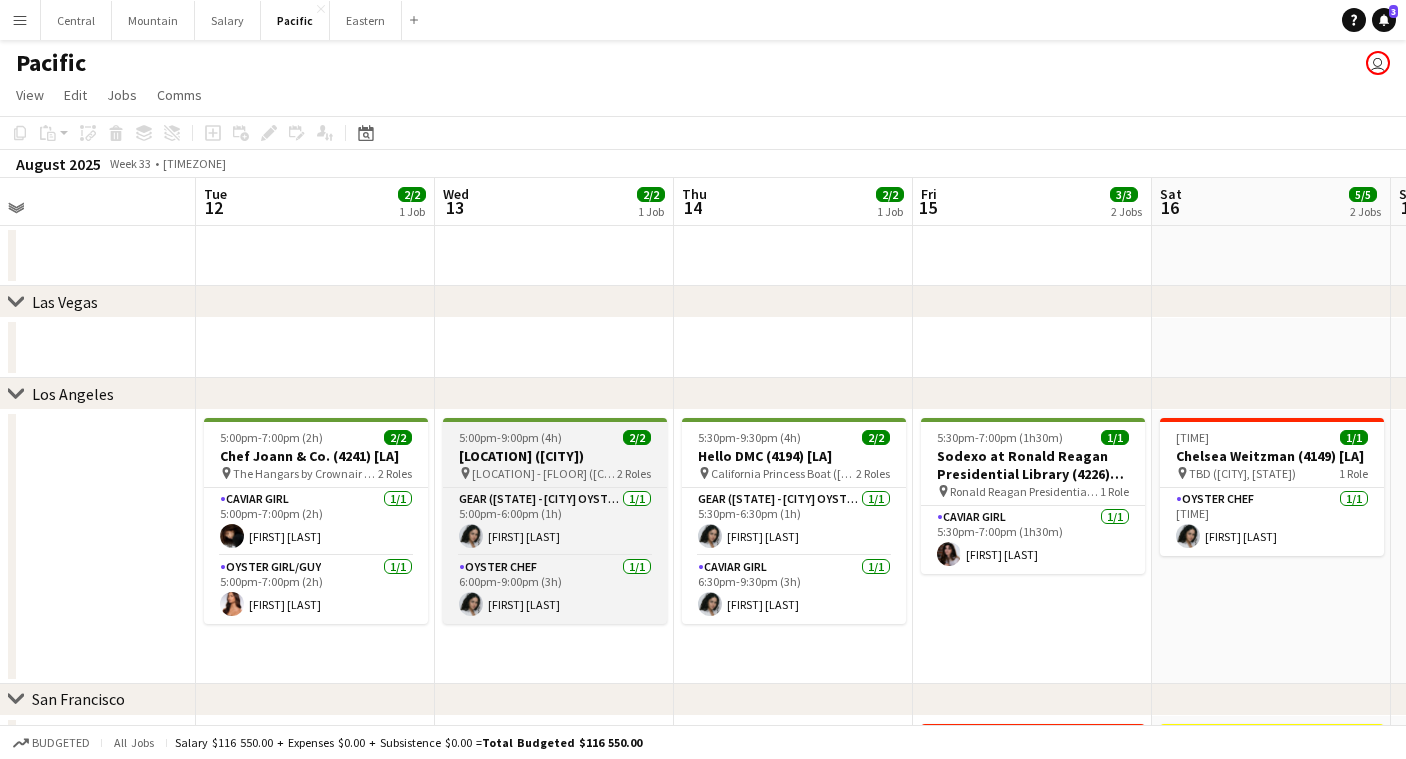 click on "[LOCATION] ([CITY])" at bounding box center [555, 456] 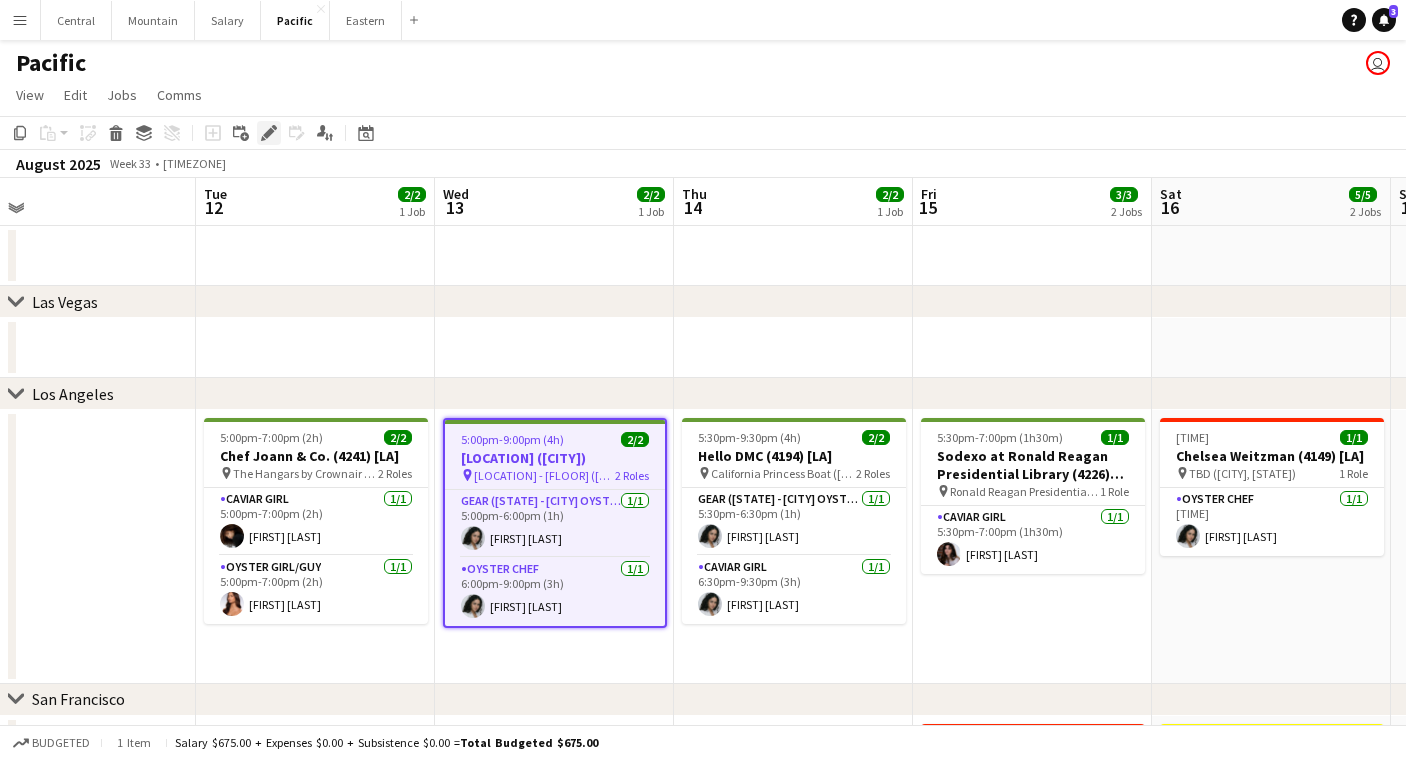 click 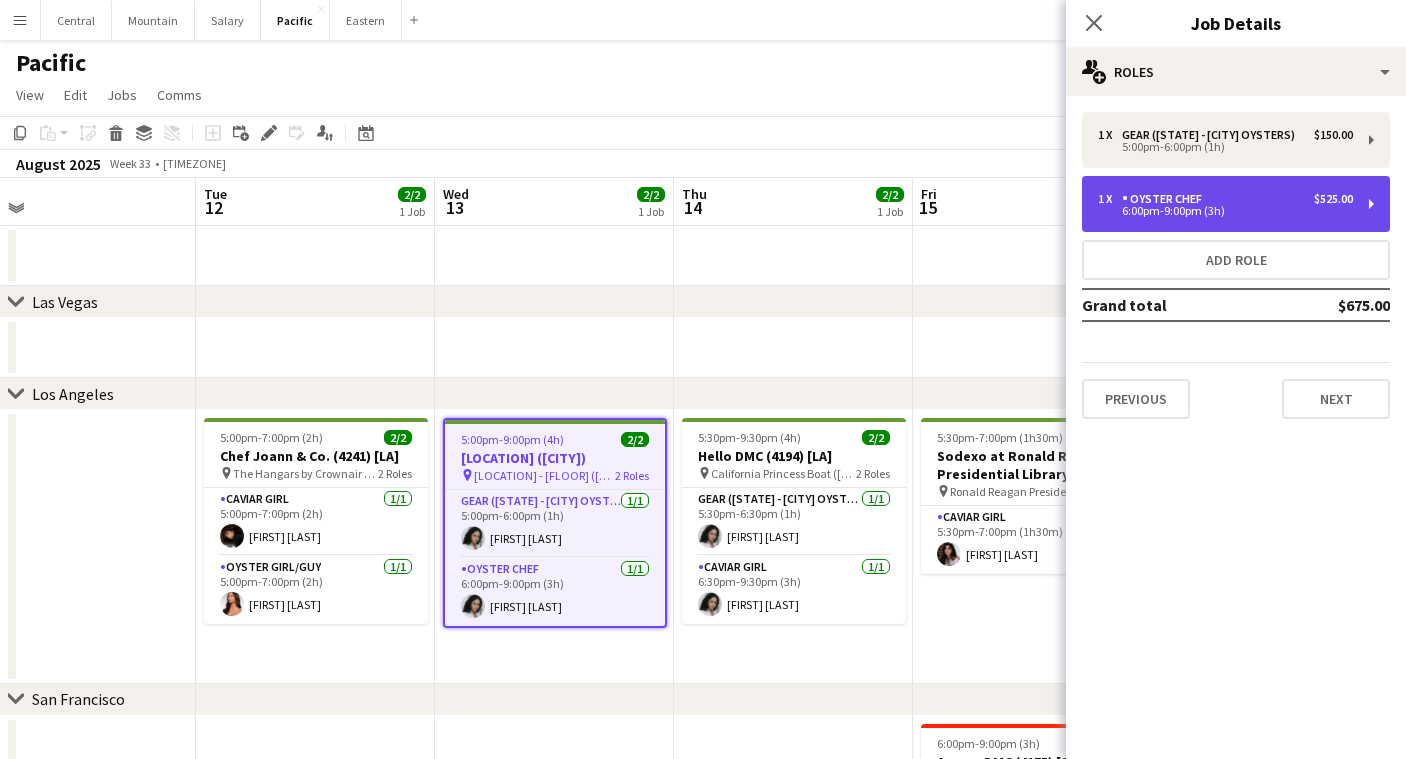 click on "Oyster Chef" at bounding box center (1166, 199) 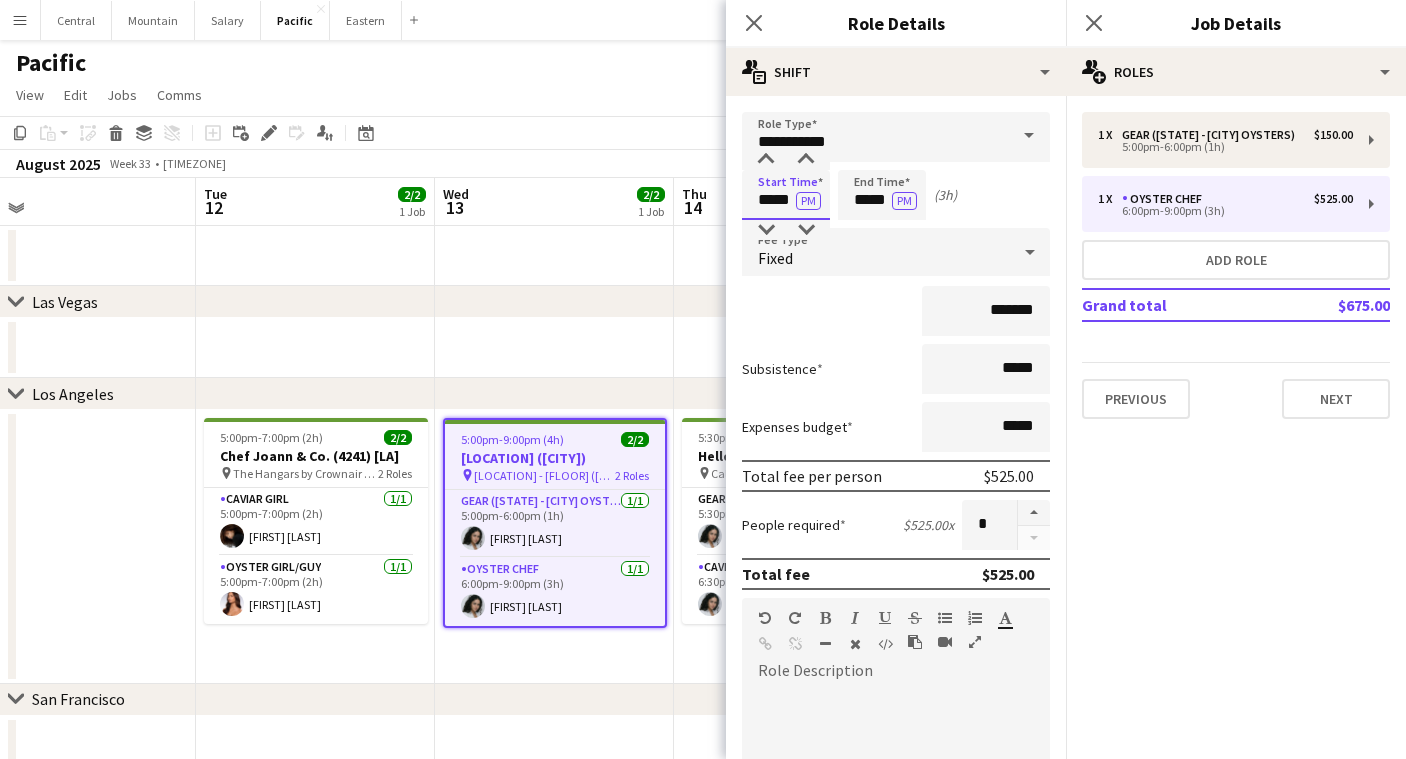 click on "*****" at bounding box center (786, 195) 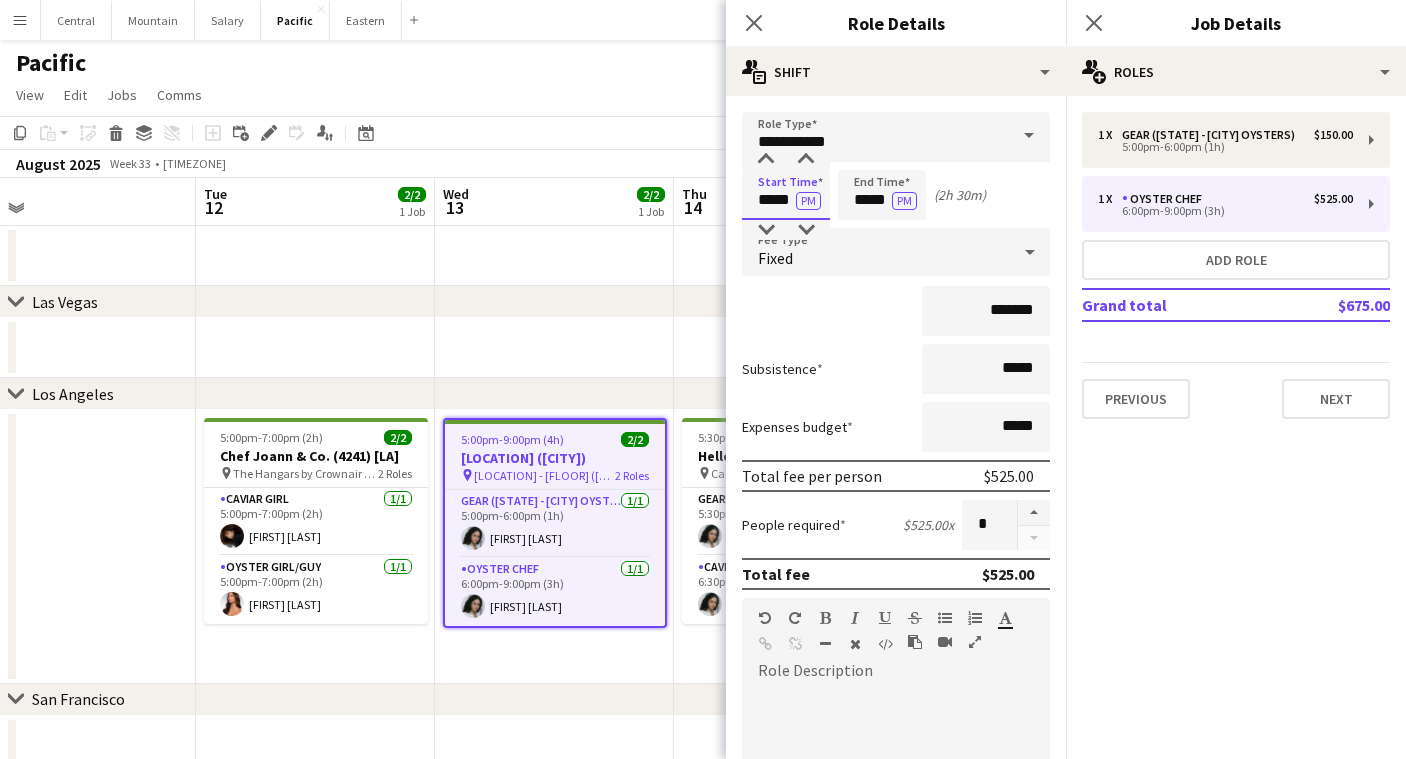 type on "*****" 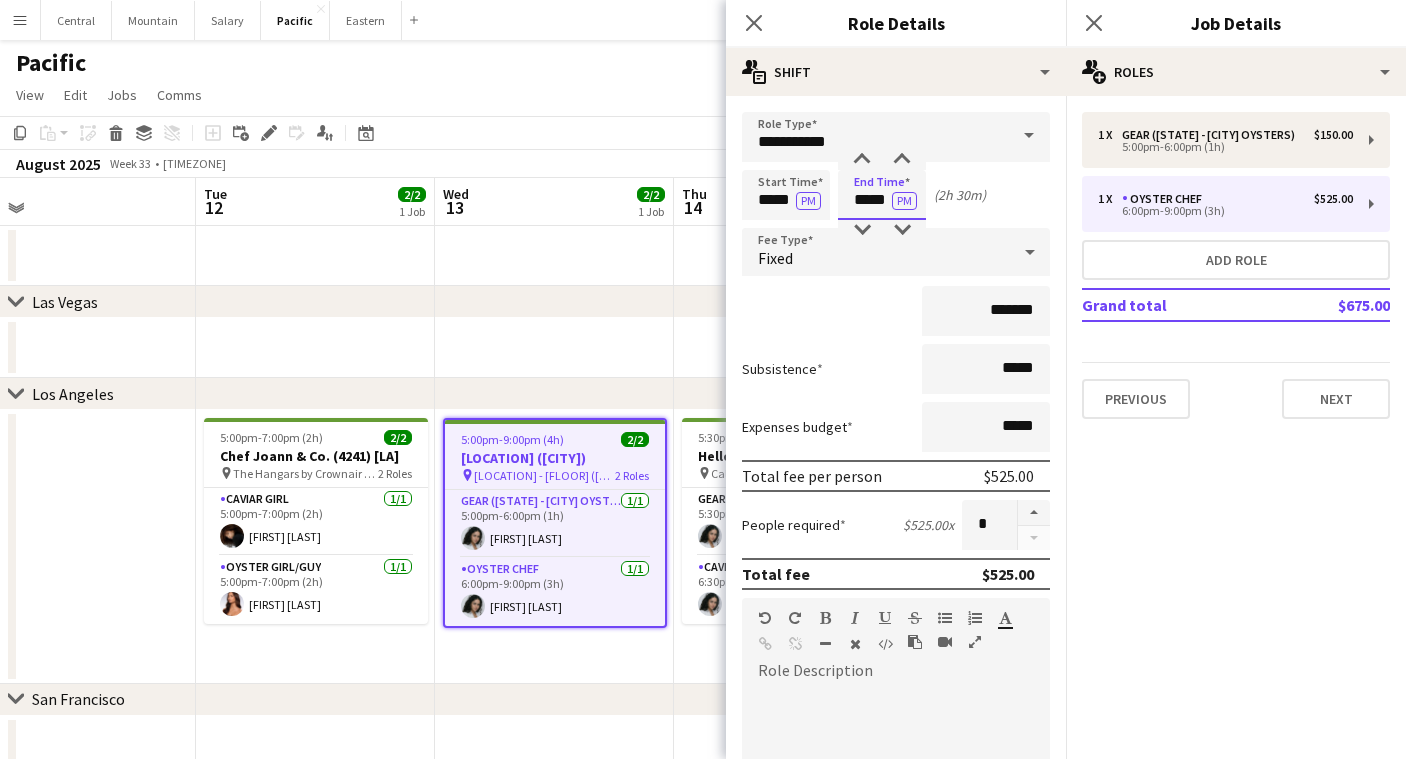 click on "*****" at bounding box center [882, 195] 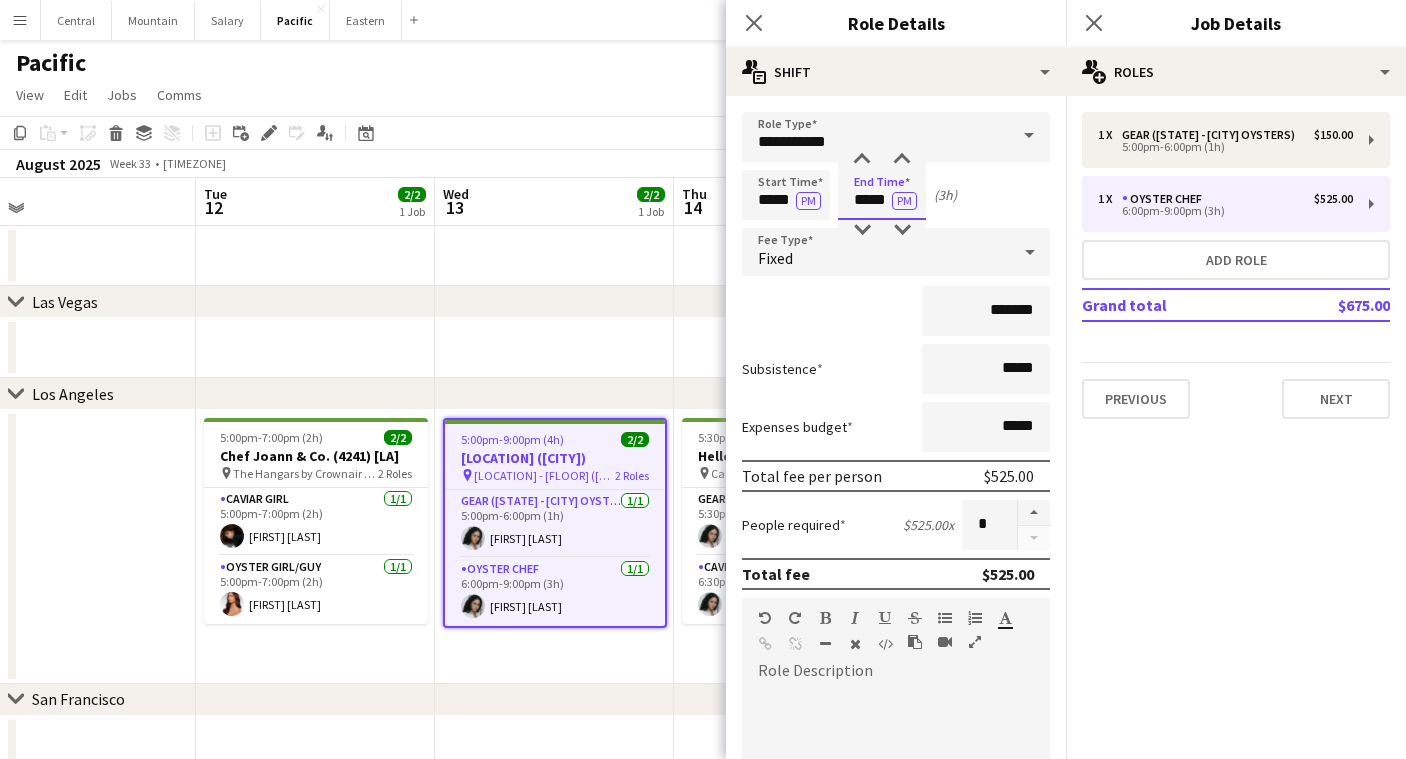 type on "*****" 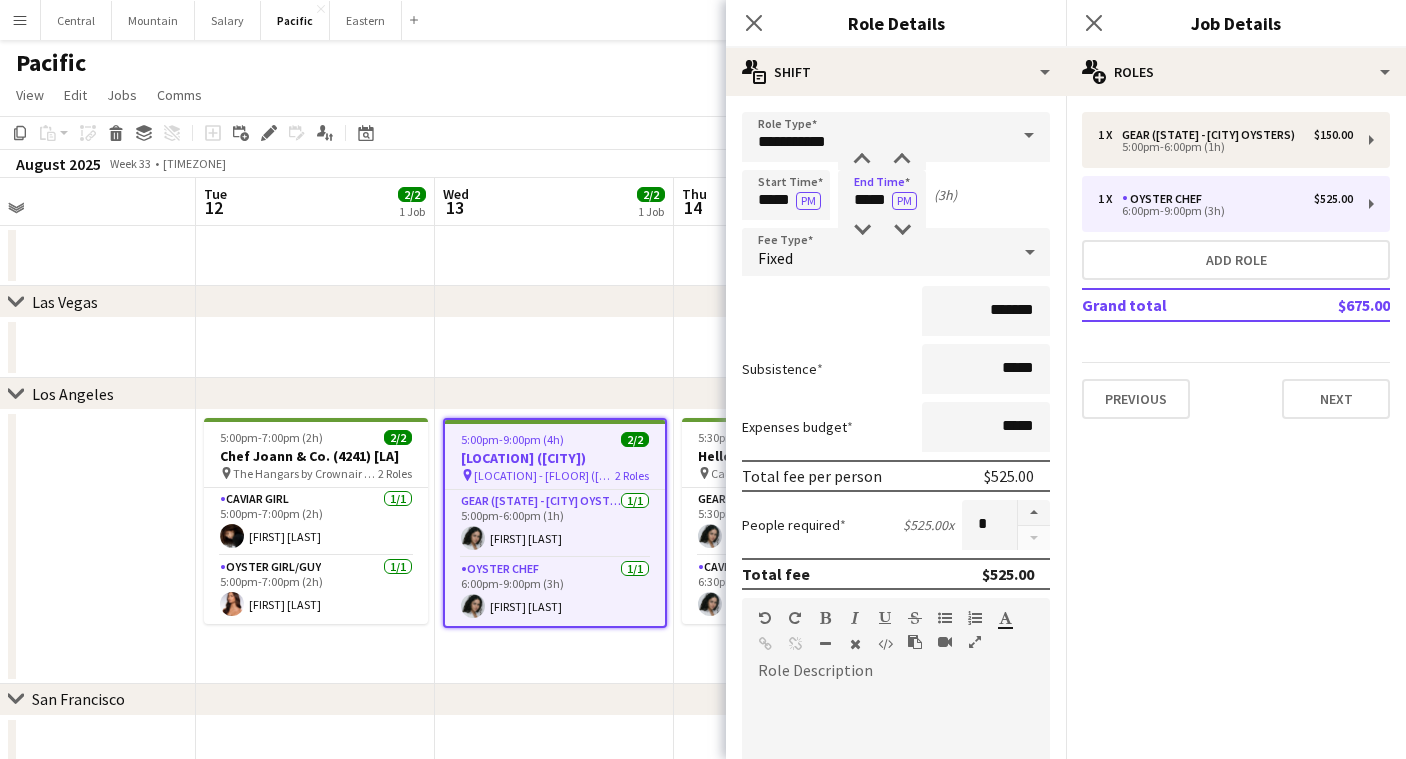 click on "*******" at bounding box center [896, 311] 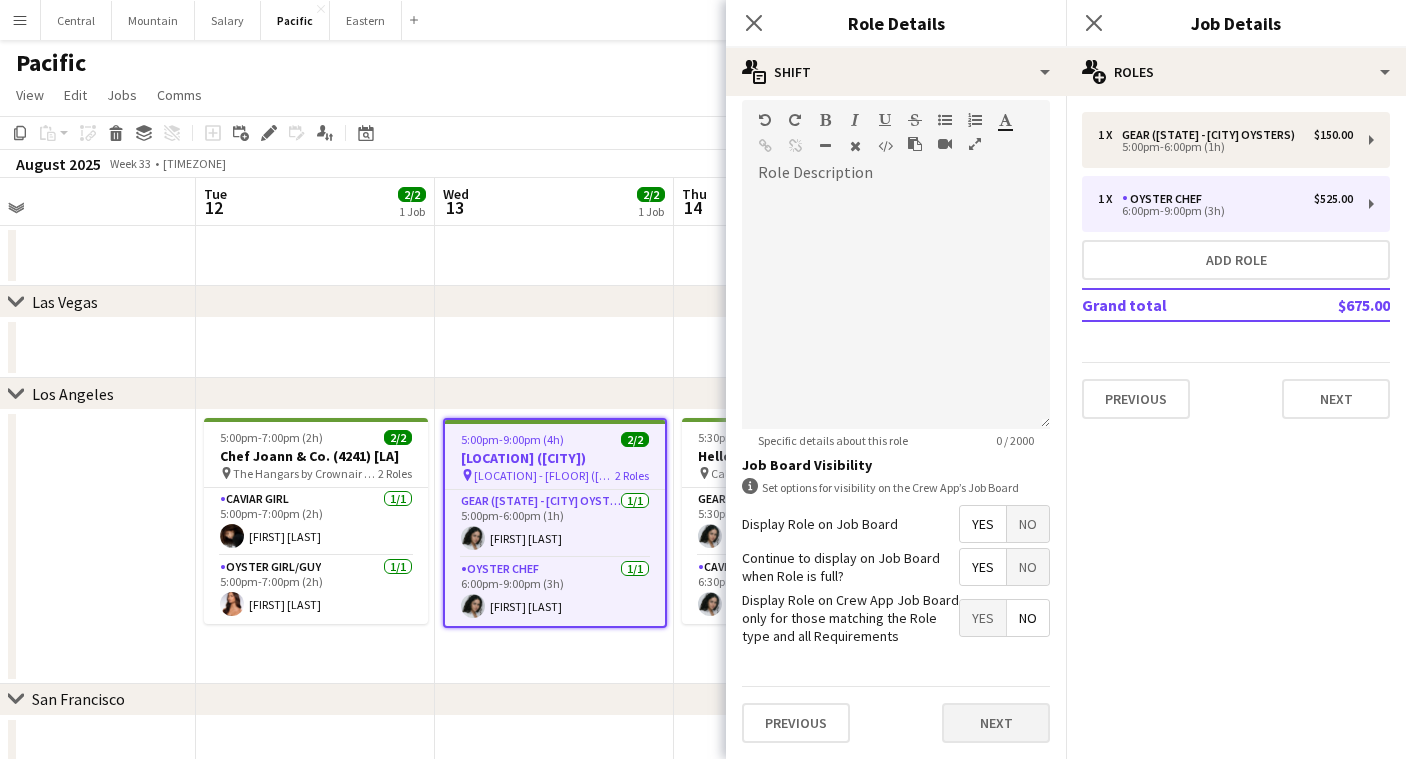 scroll, scrollTop: 497, scrollLeft: 0, axis: vertical 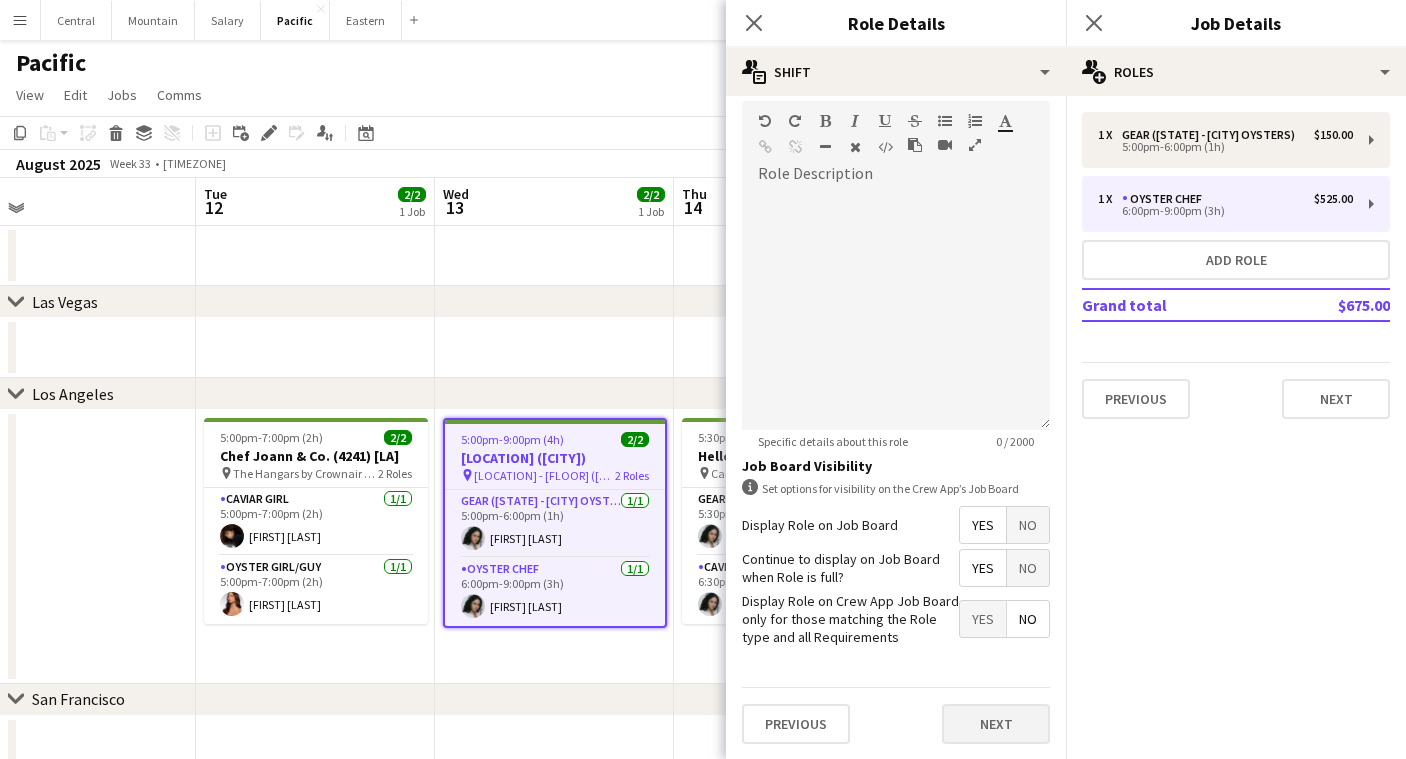 click on "Next" at bounding box center [996, 724] 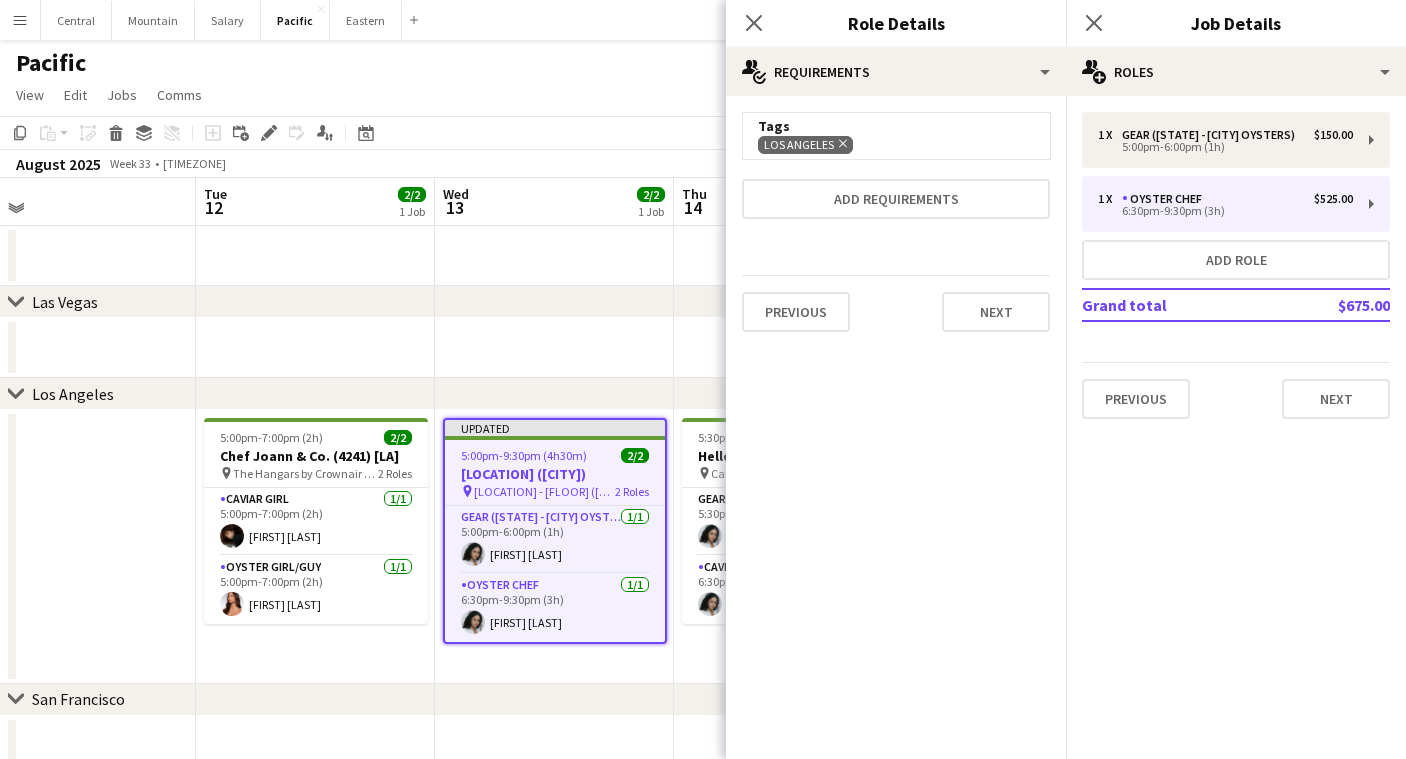 scroll, scrollTop: 0, scrollLeft: 0, axis: both 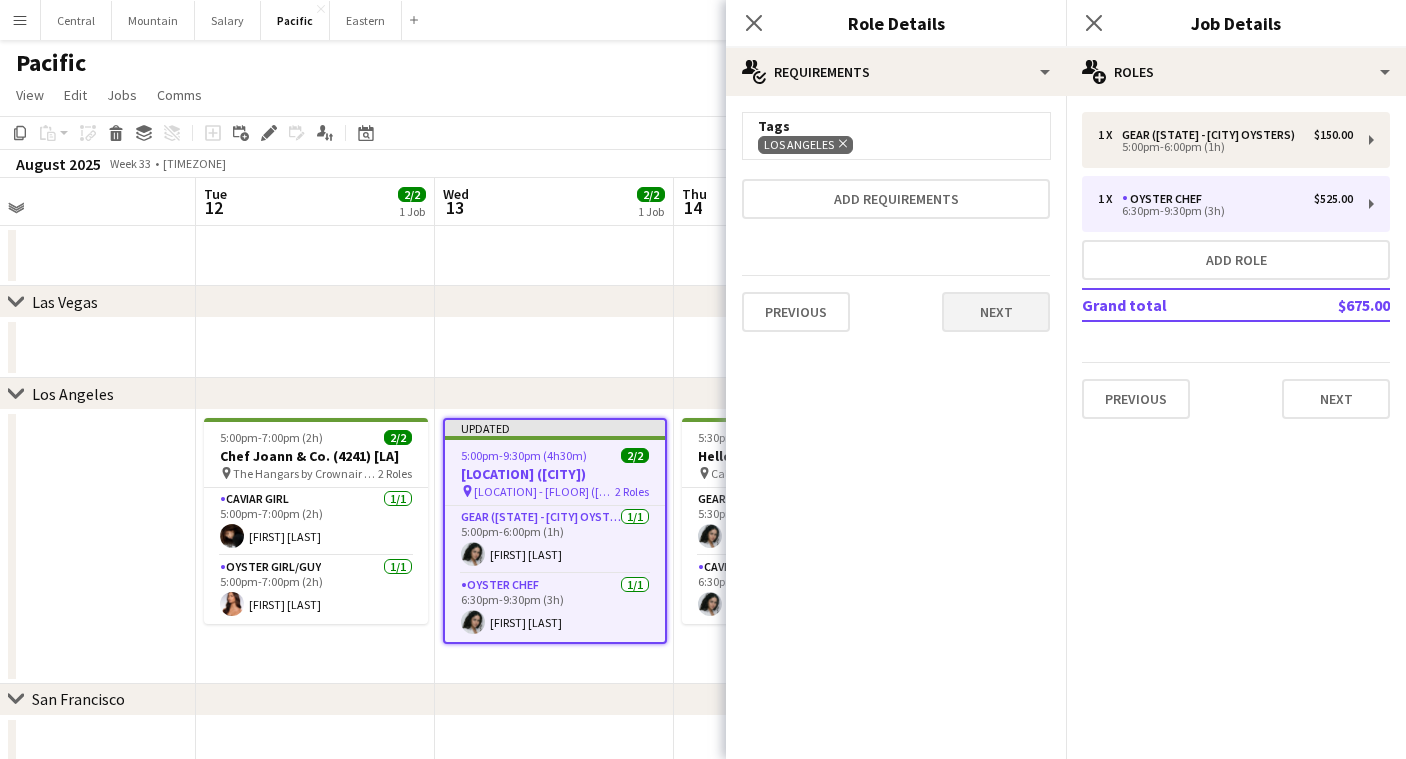 click on "Next" at bounding box center [996, 312] 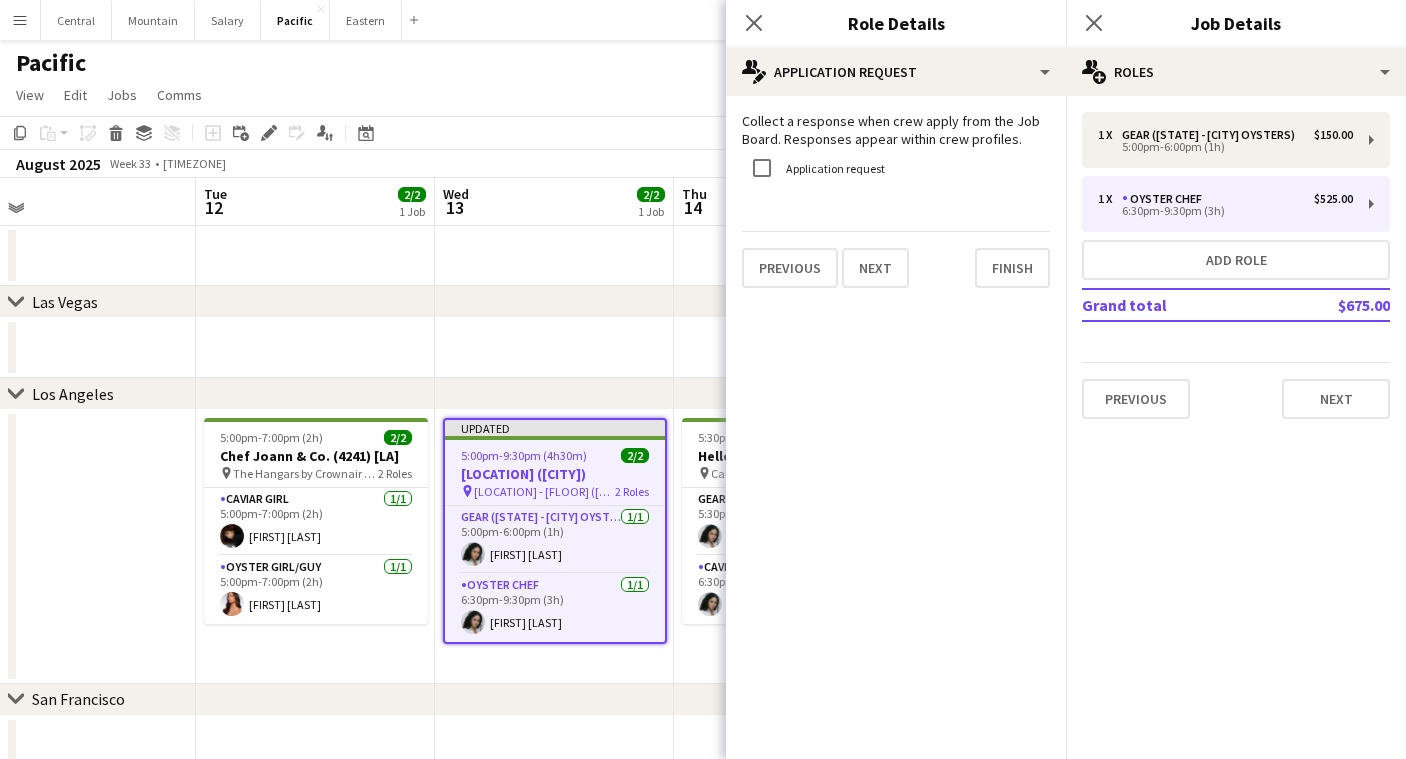 click on "Collect a response when crew apply from the Job Board. Responses appear within crew profiles.   Application request   Previous   Next   Finish" at bounding box center [896, 200] 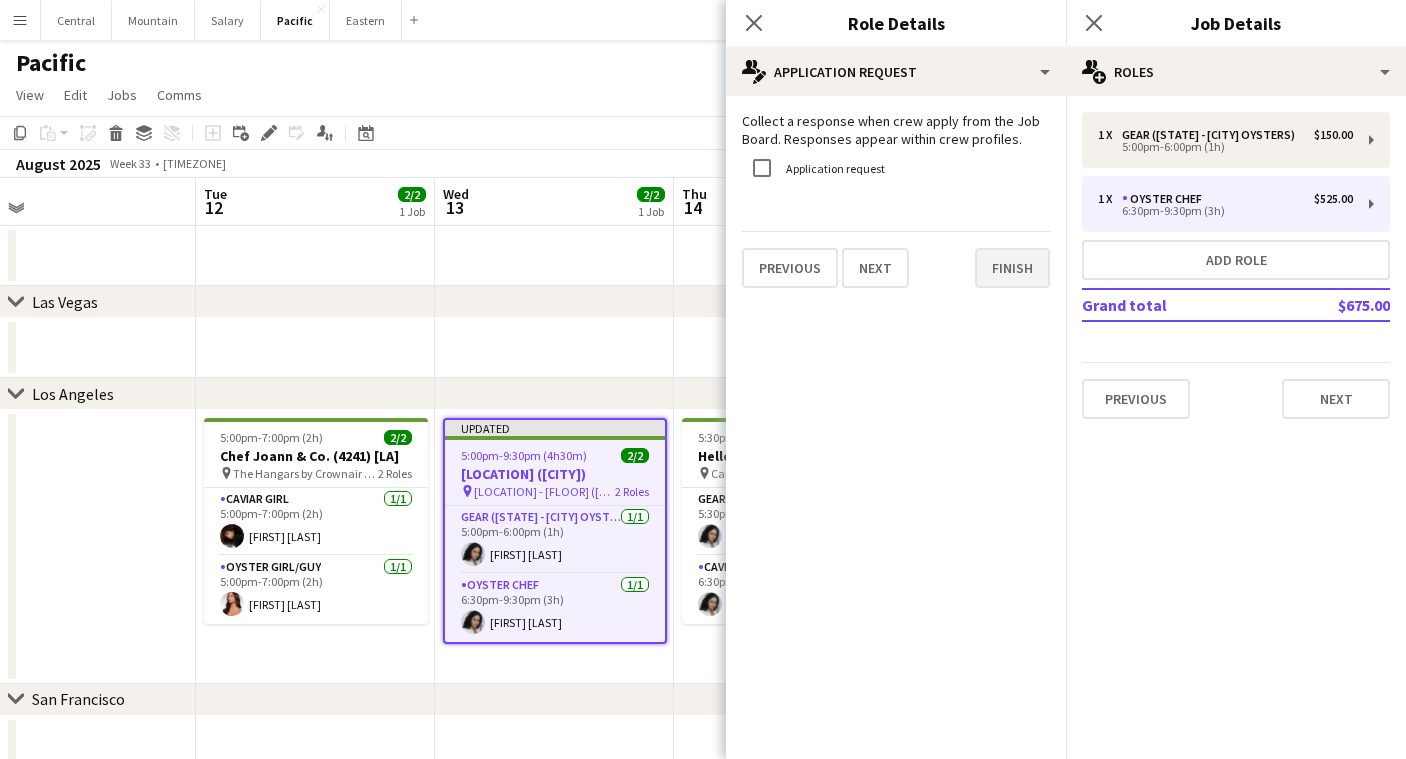 click on "Finish" at bounding box center (1012, 268) 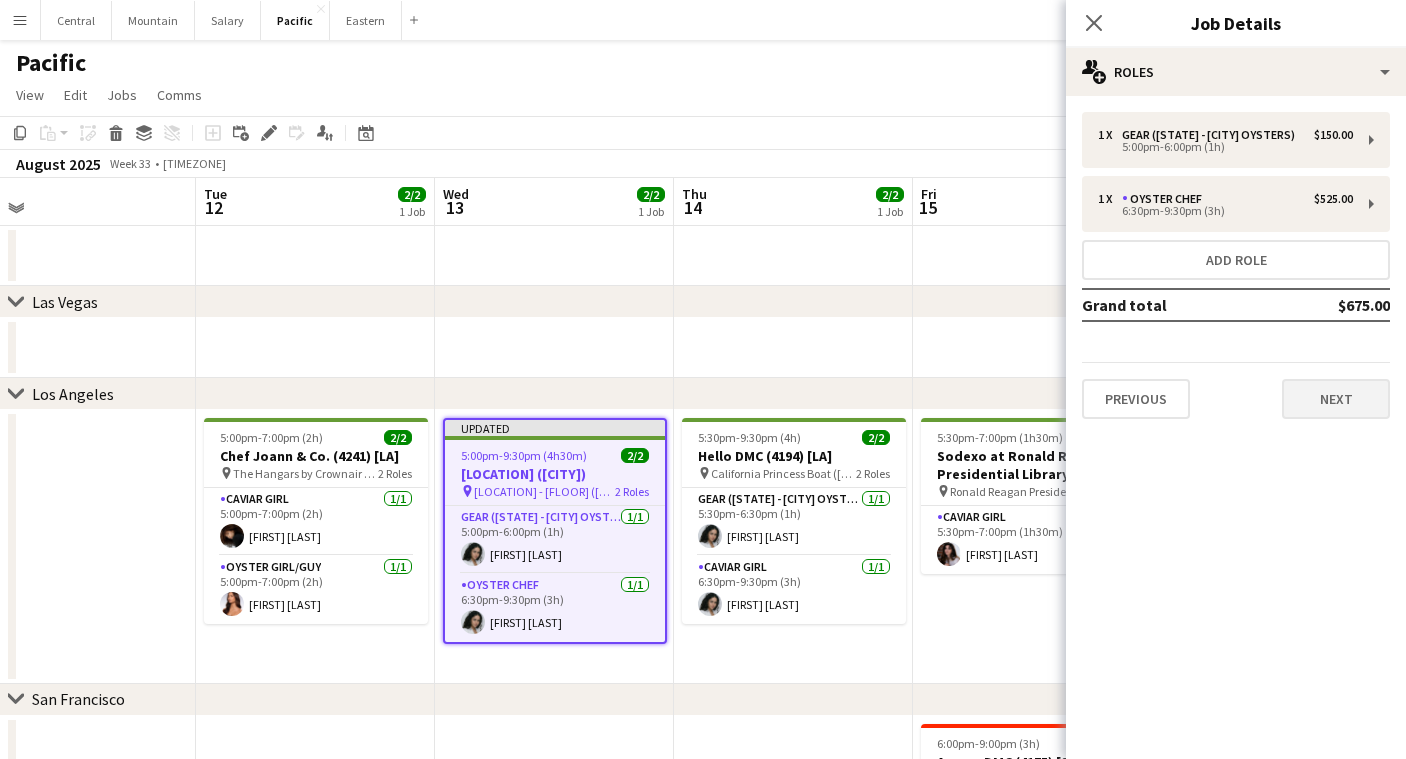 click on "Next" at bounding box center [1336, 399] 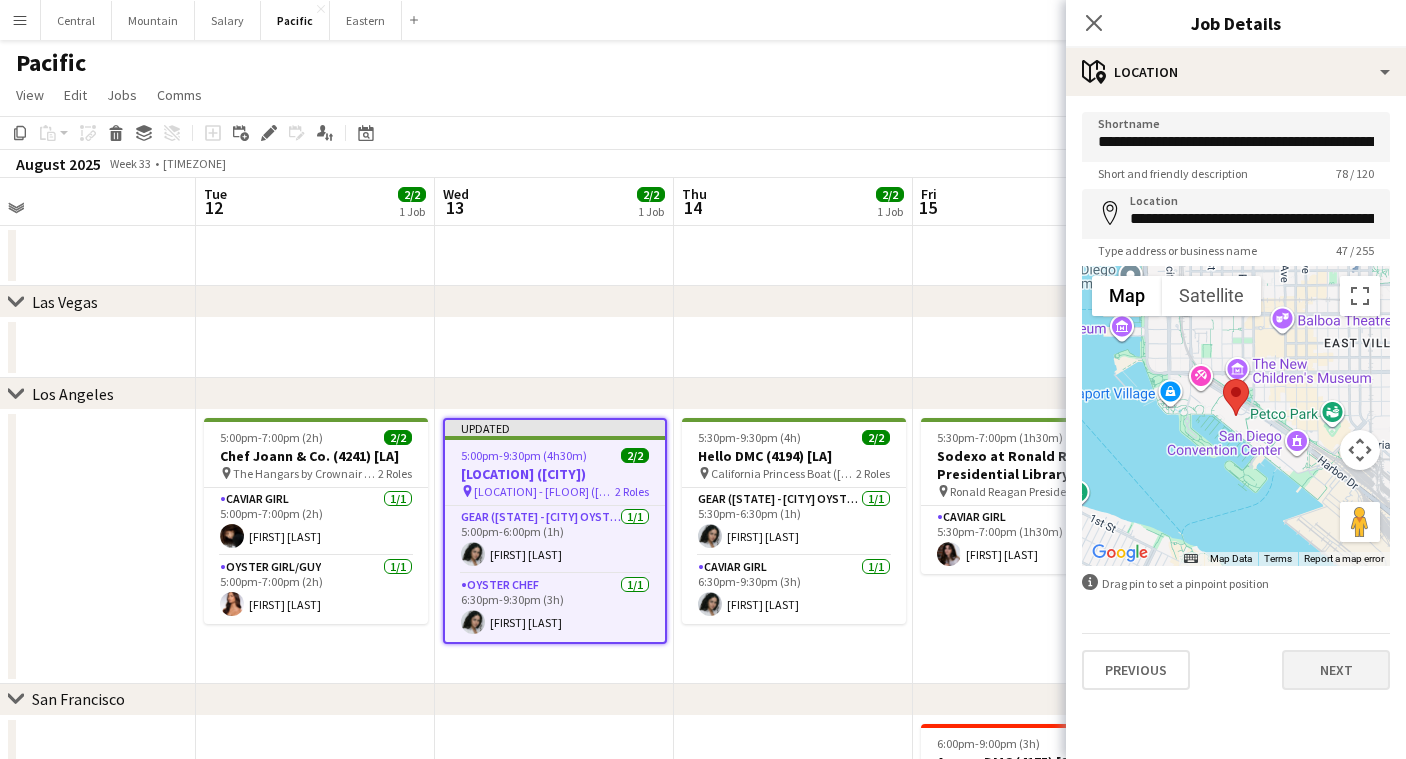 click on "Next" at bounding box center (1336, 670) 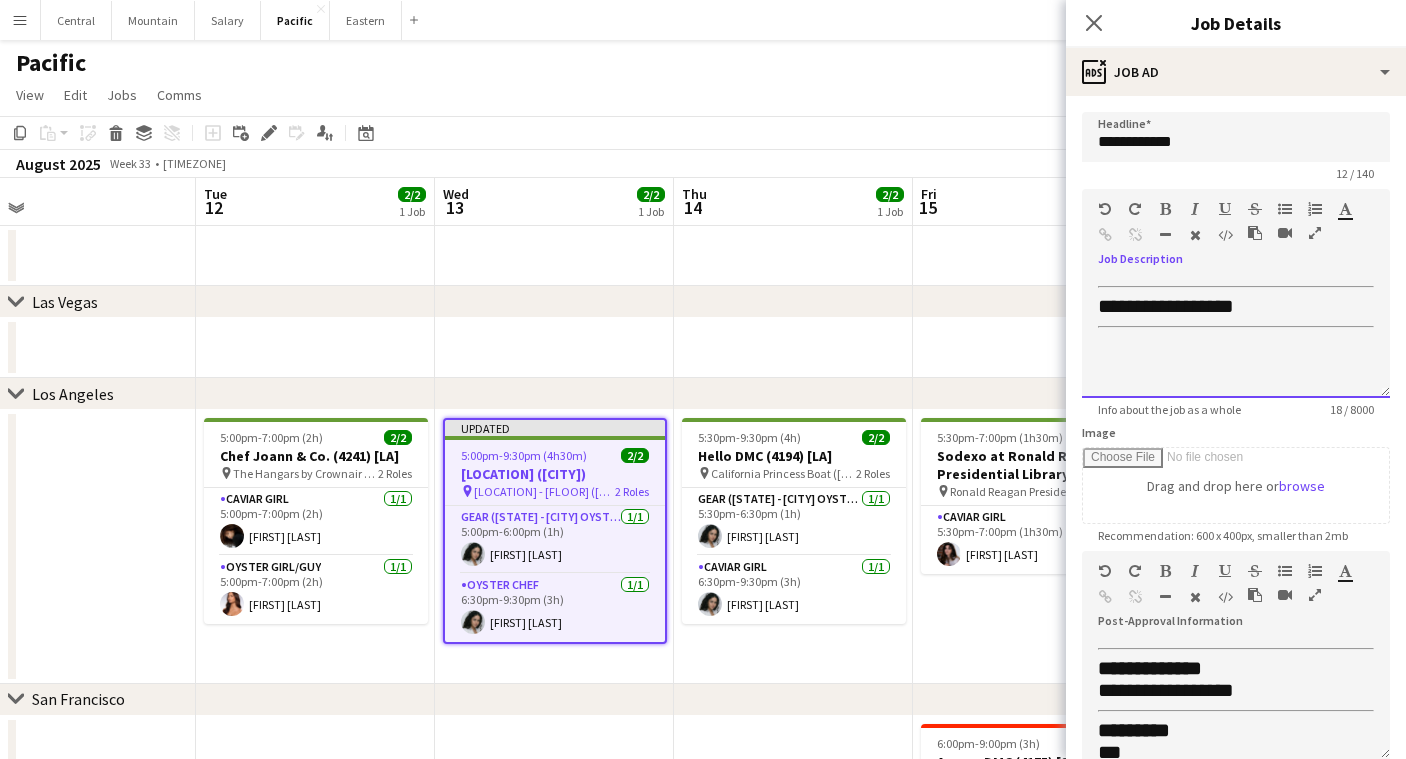 click on "**********" at bounding box center [1166, 306] 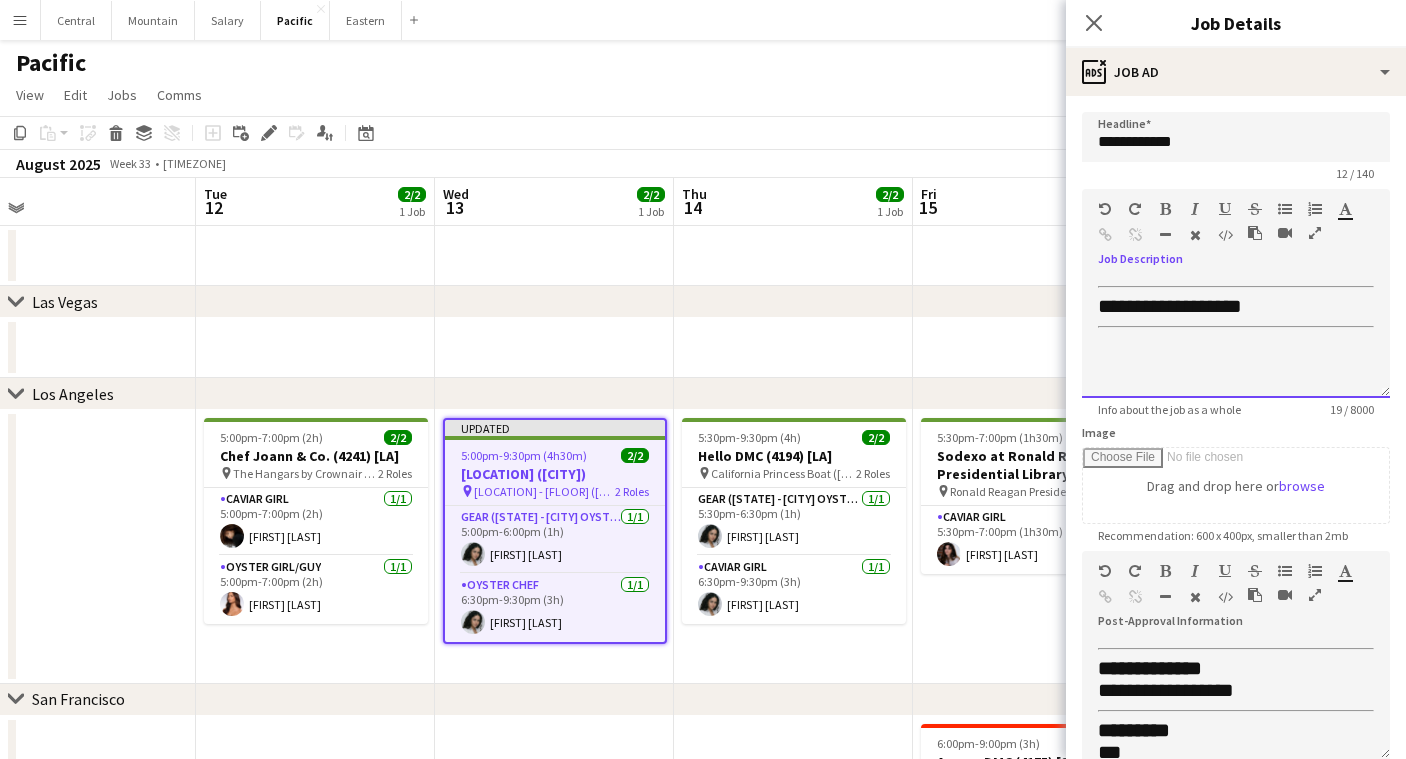 type 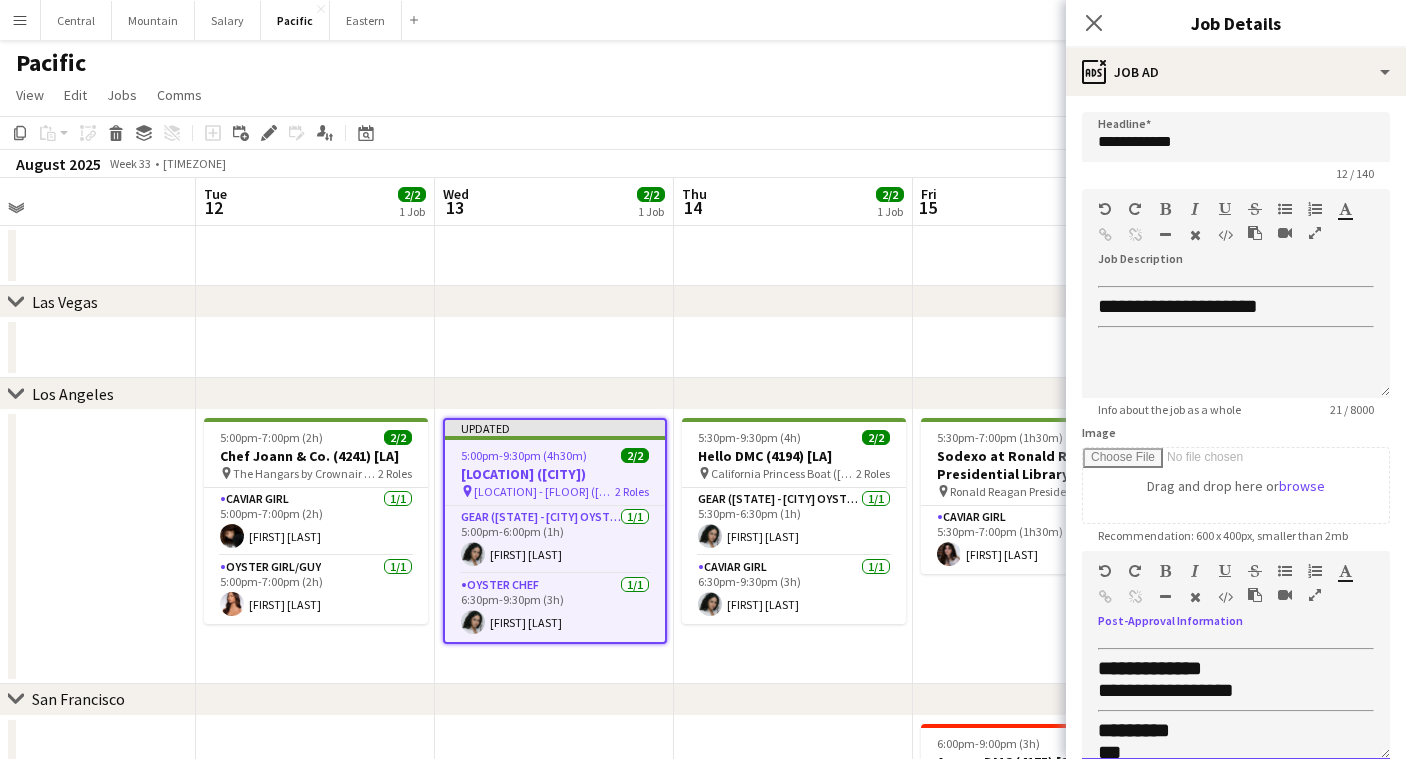 click on "**********" at bounding box center [1166, 690] 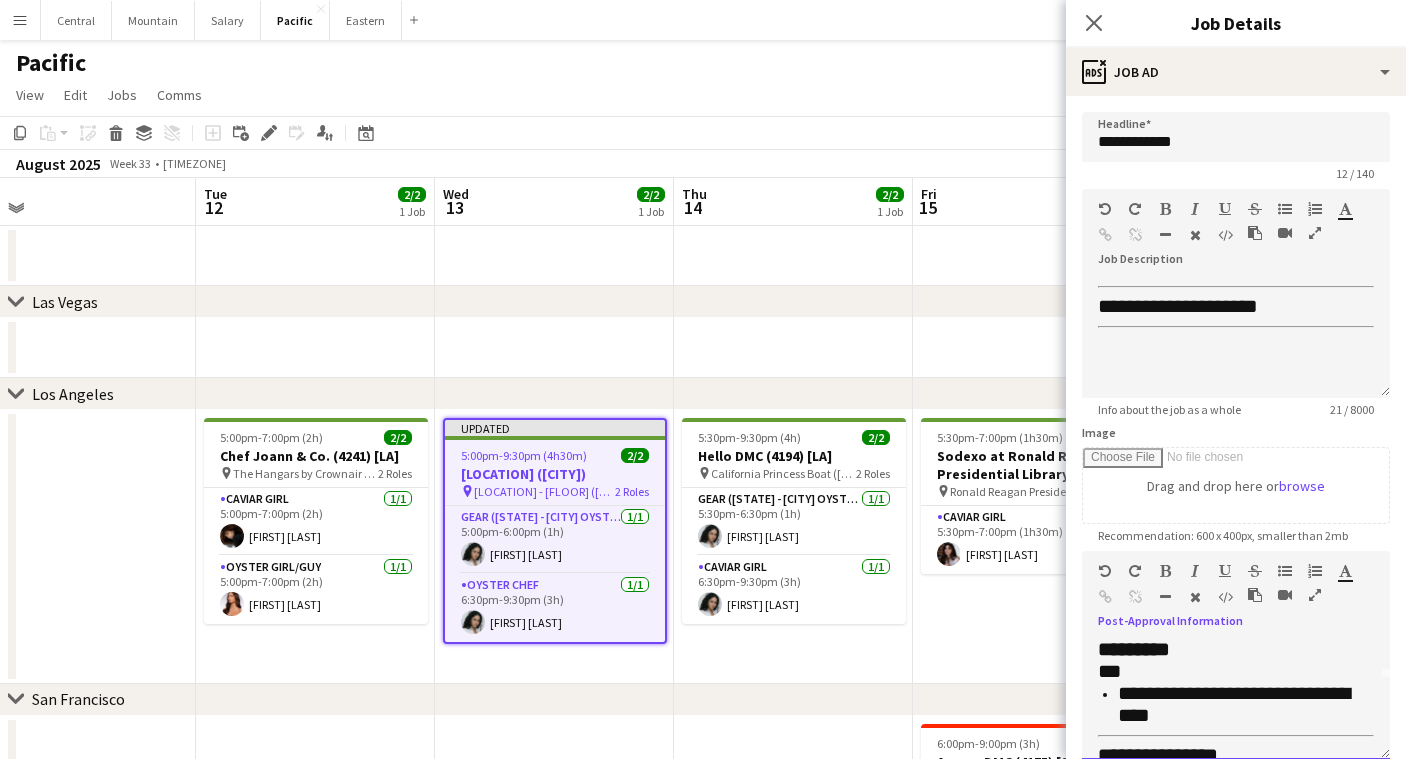scroll, scrollTop: 74, scrollLeft: 0, axis: vertical 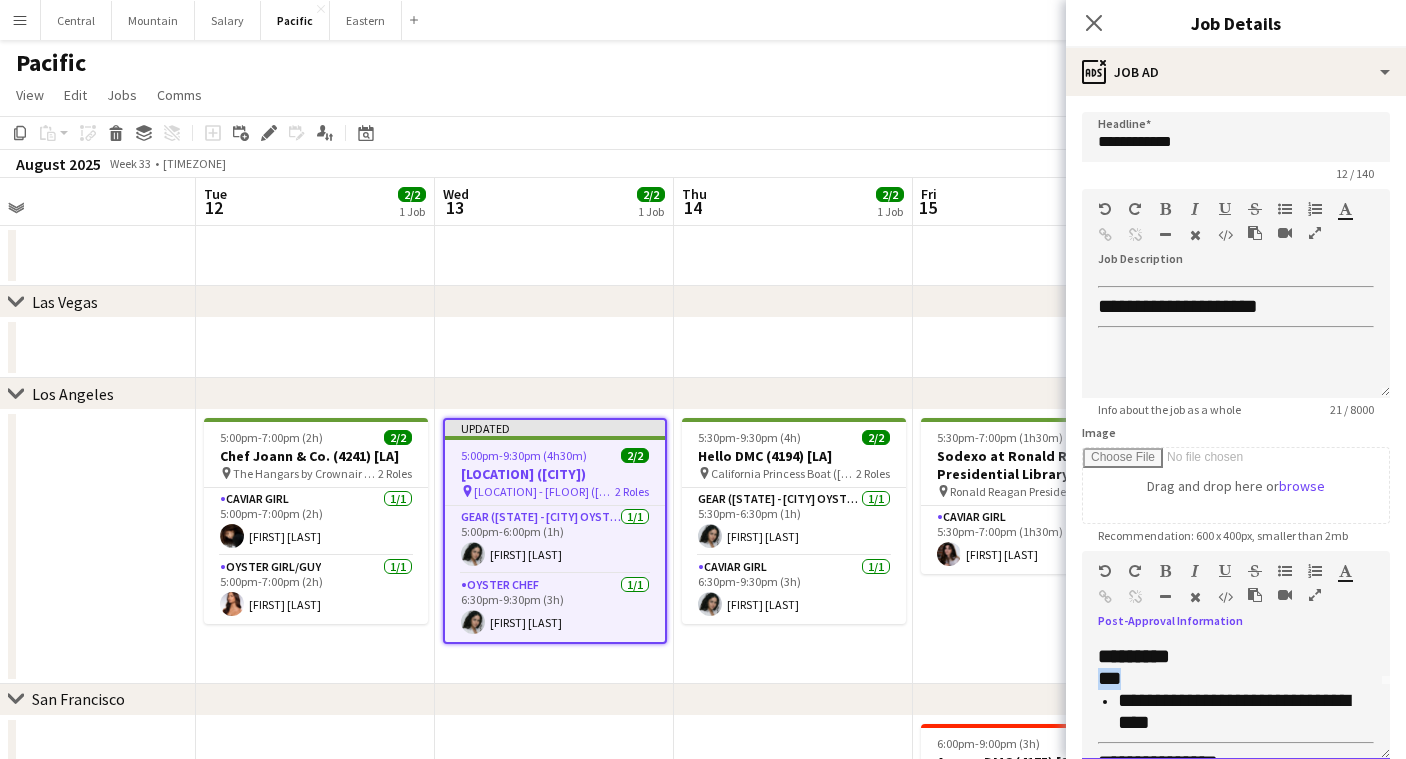 drag, startPoint x: 1156, startPoint y: 682, endPoint x: 1077, endPoint y: 681, distance: 79.00633 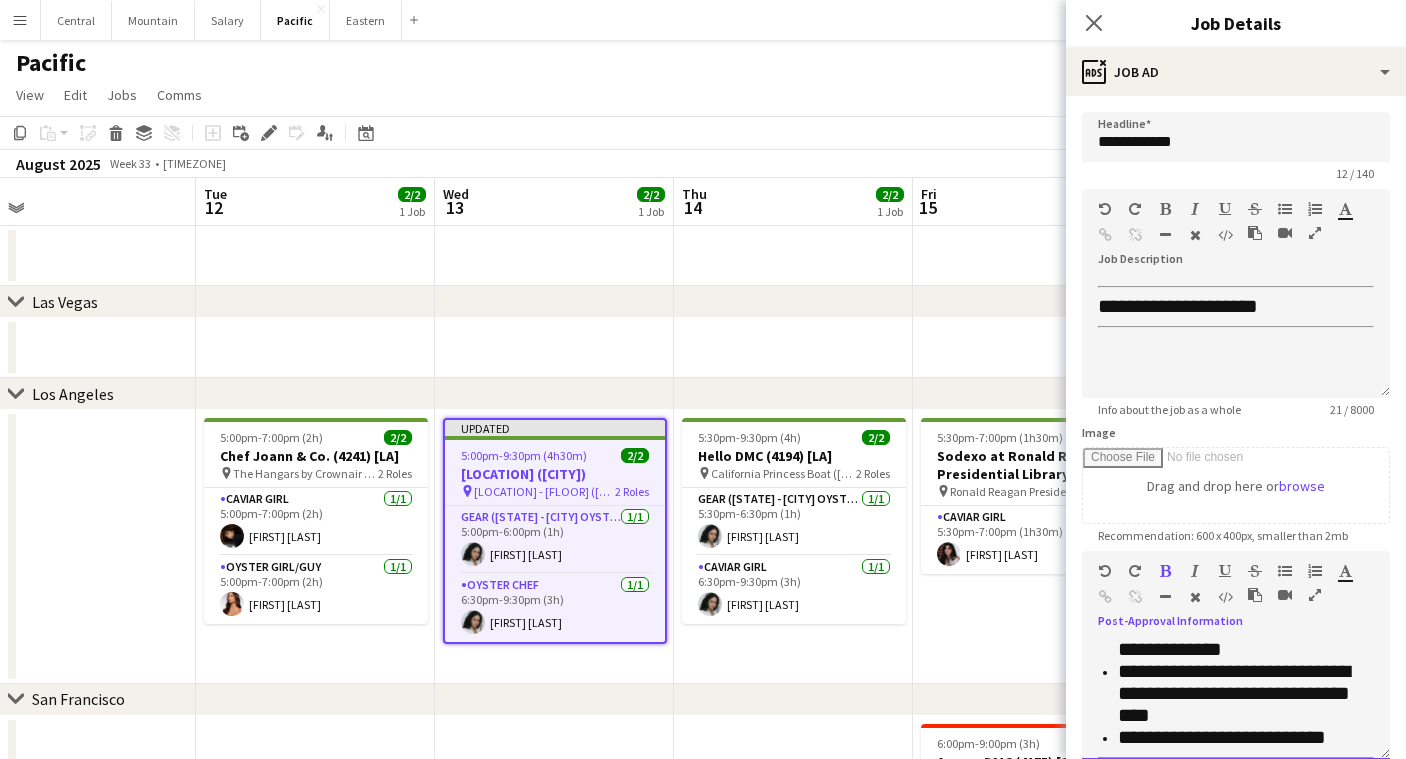 scroll, scrollTop: 511, scrollLeft: 0, axis: vertical 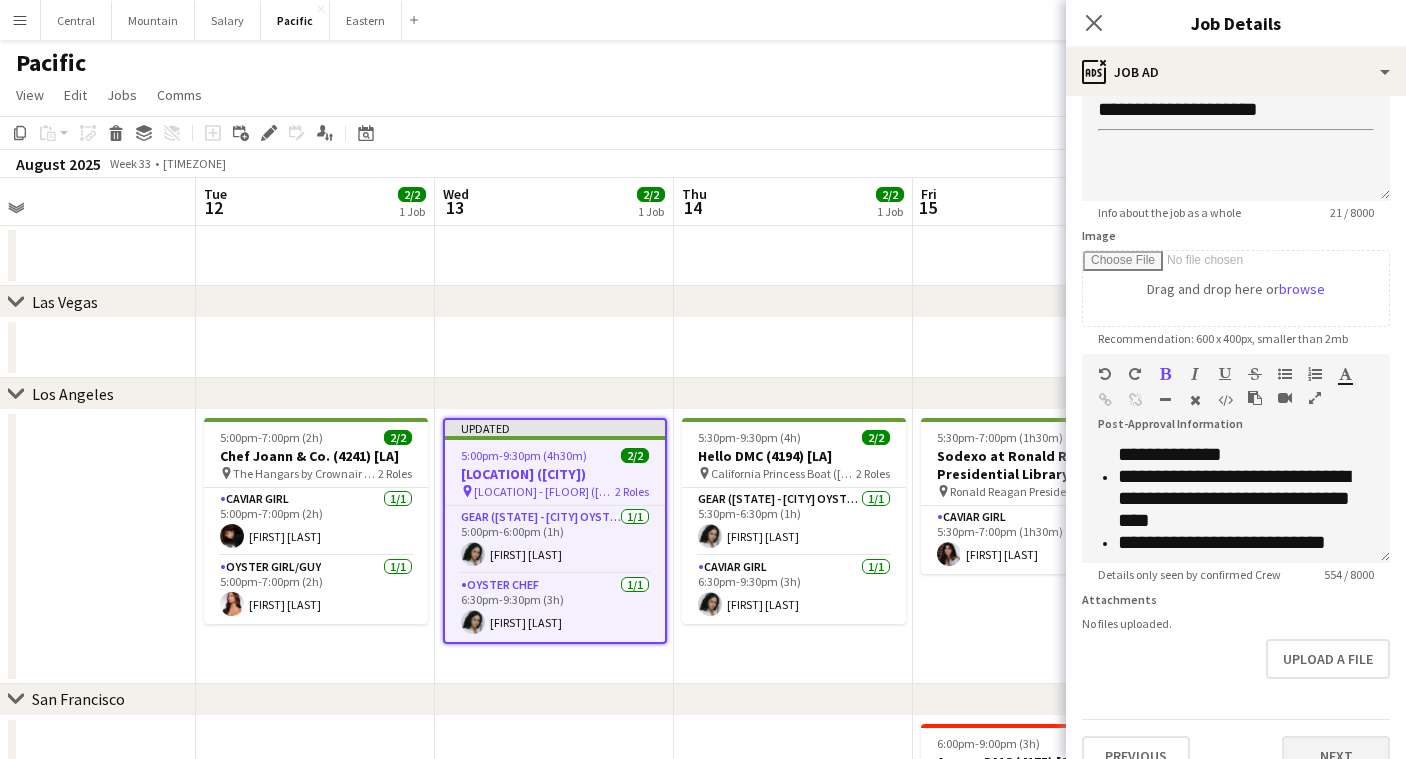click on "Next" at bounding box center (1336, 756) 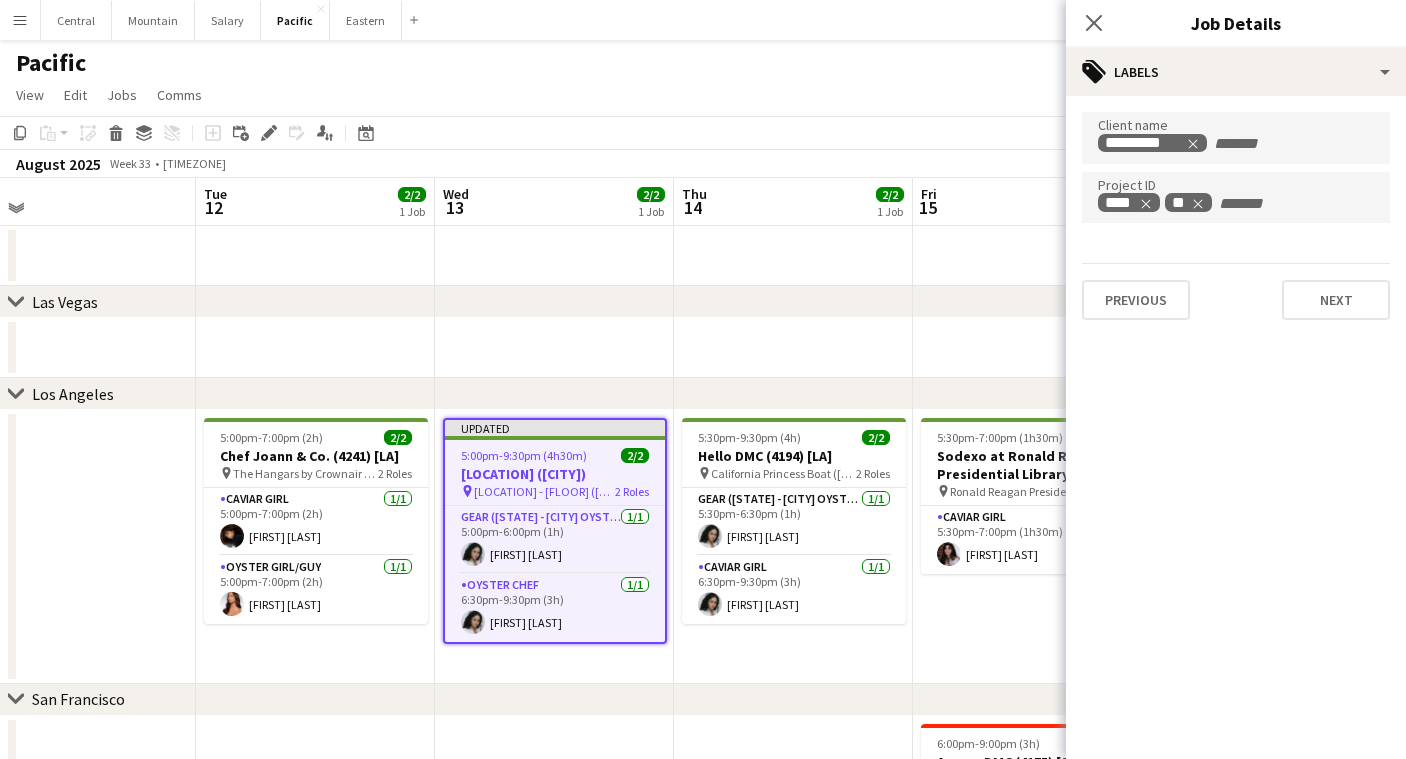 click on "Previous   Next" at bounding box center (1236, 291) 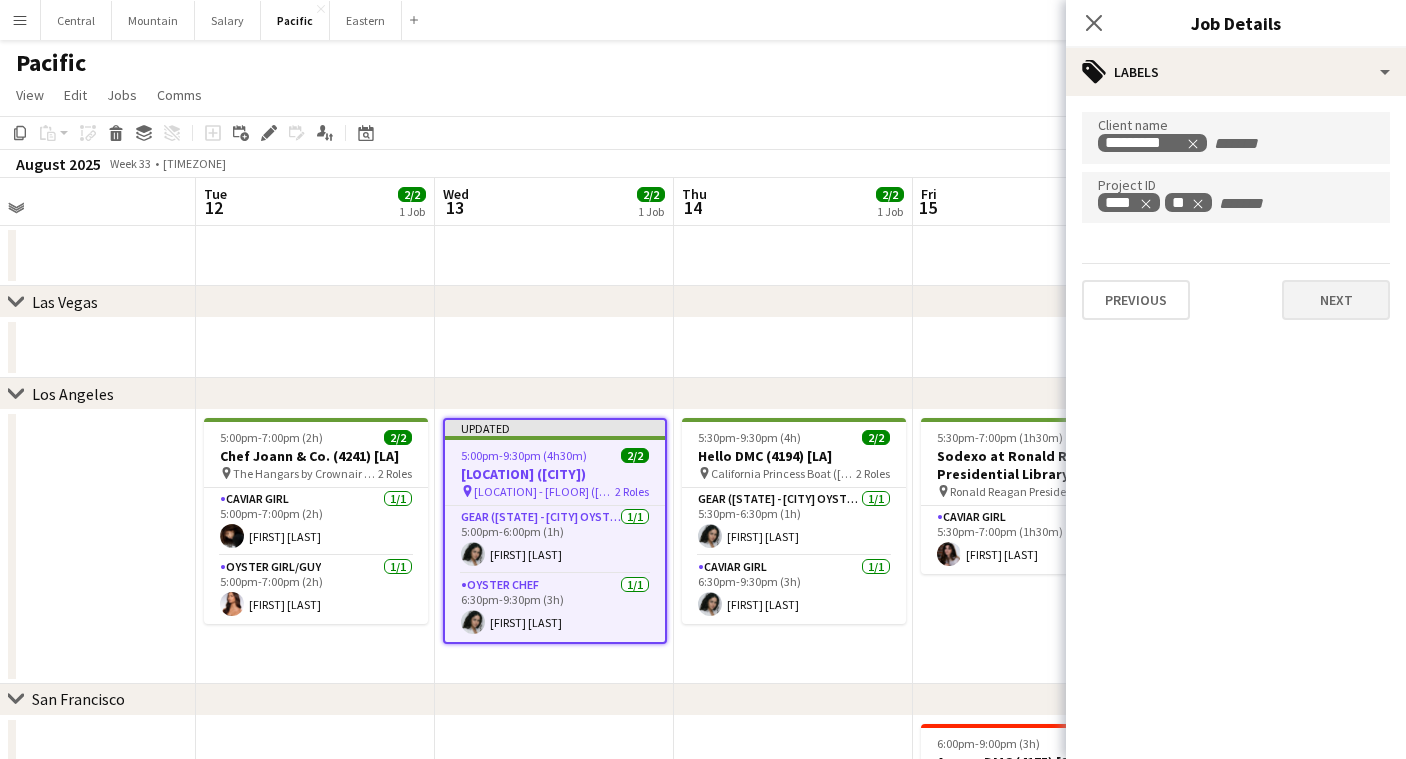 click on "Next" at bounding box center [1336, 300] 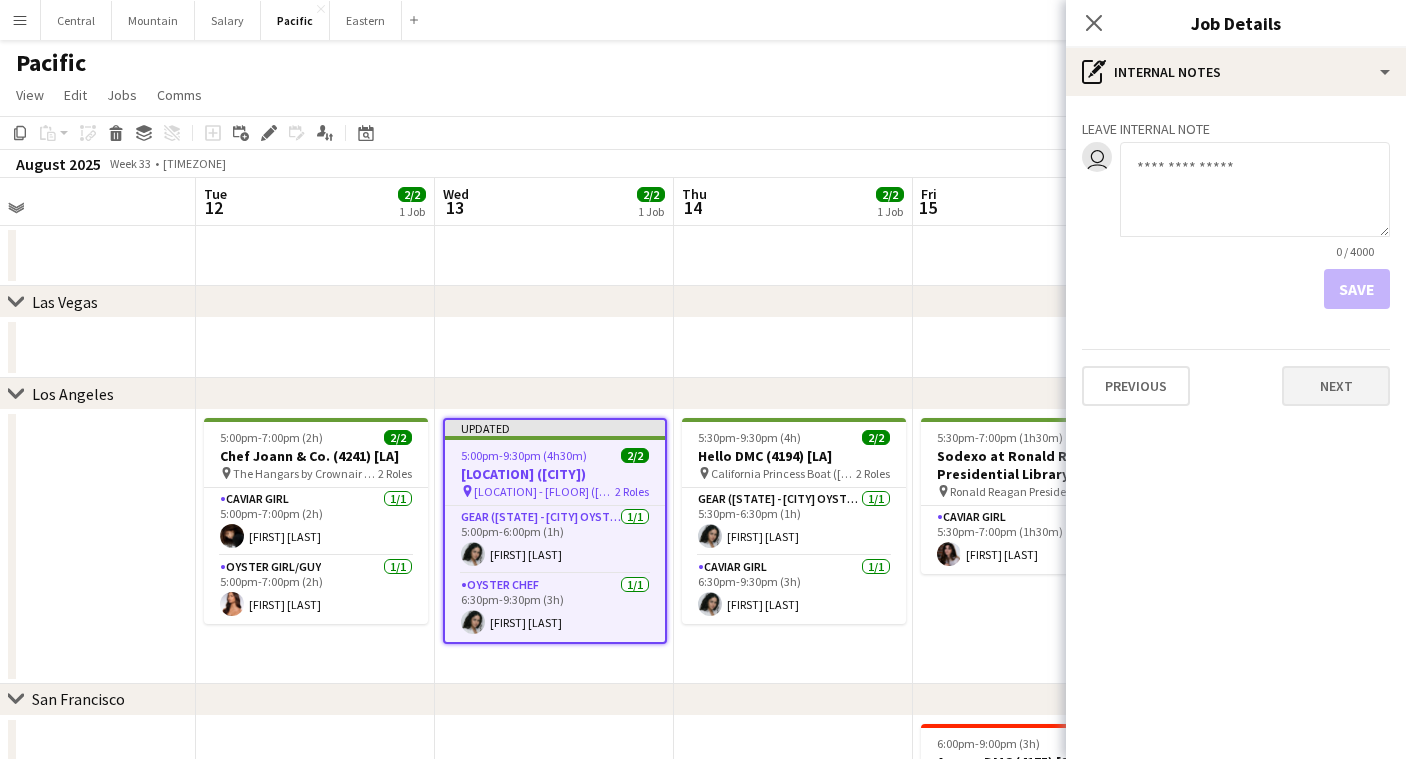 click on "Next" at bounding box center (1336, 386) 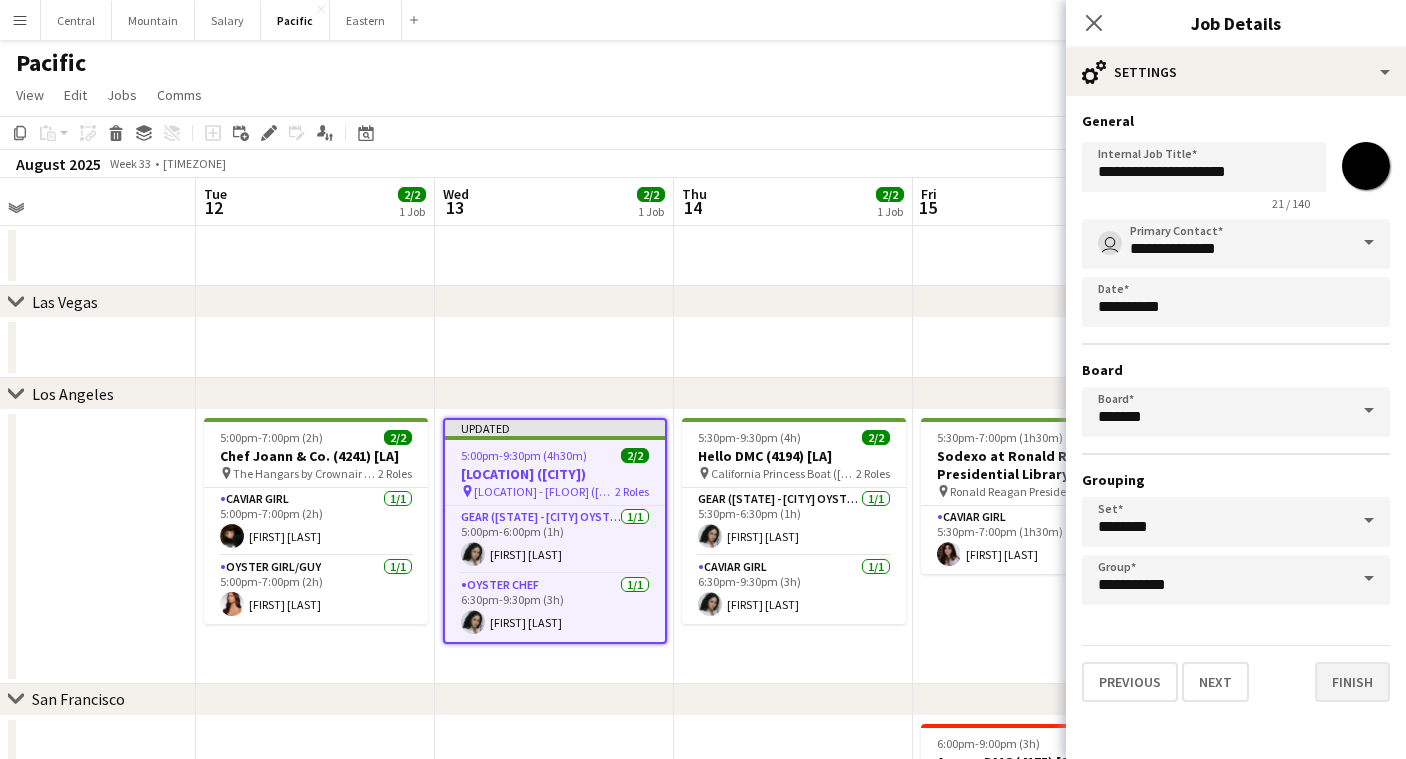 click on "Finish" at bounding box center (1352, 682) 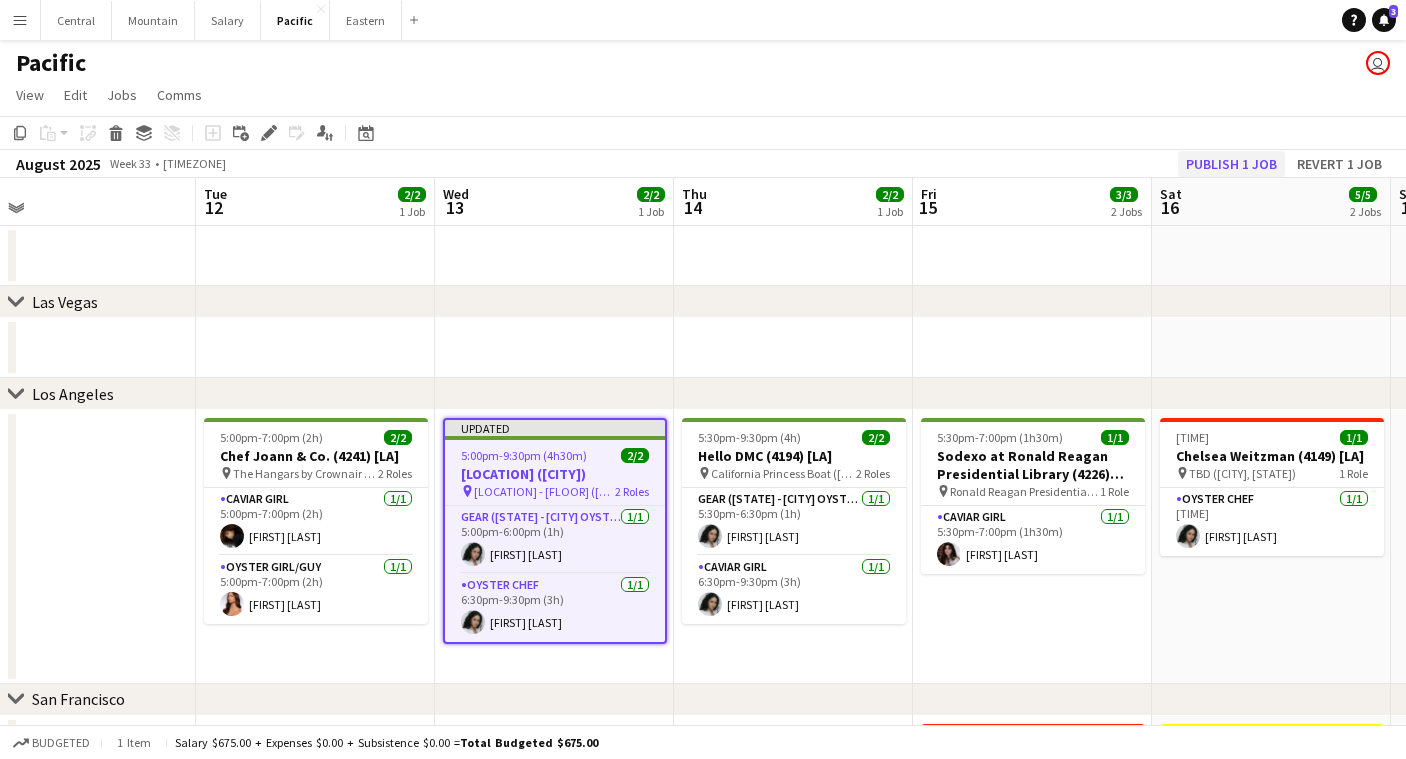 click on "Publish 1 job" 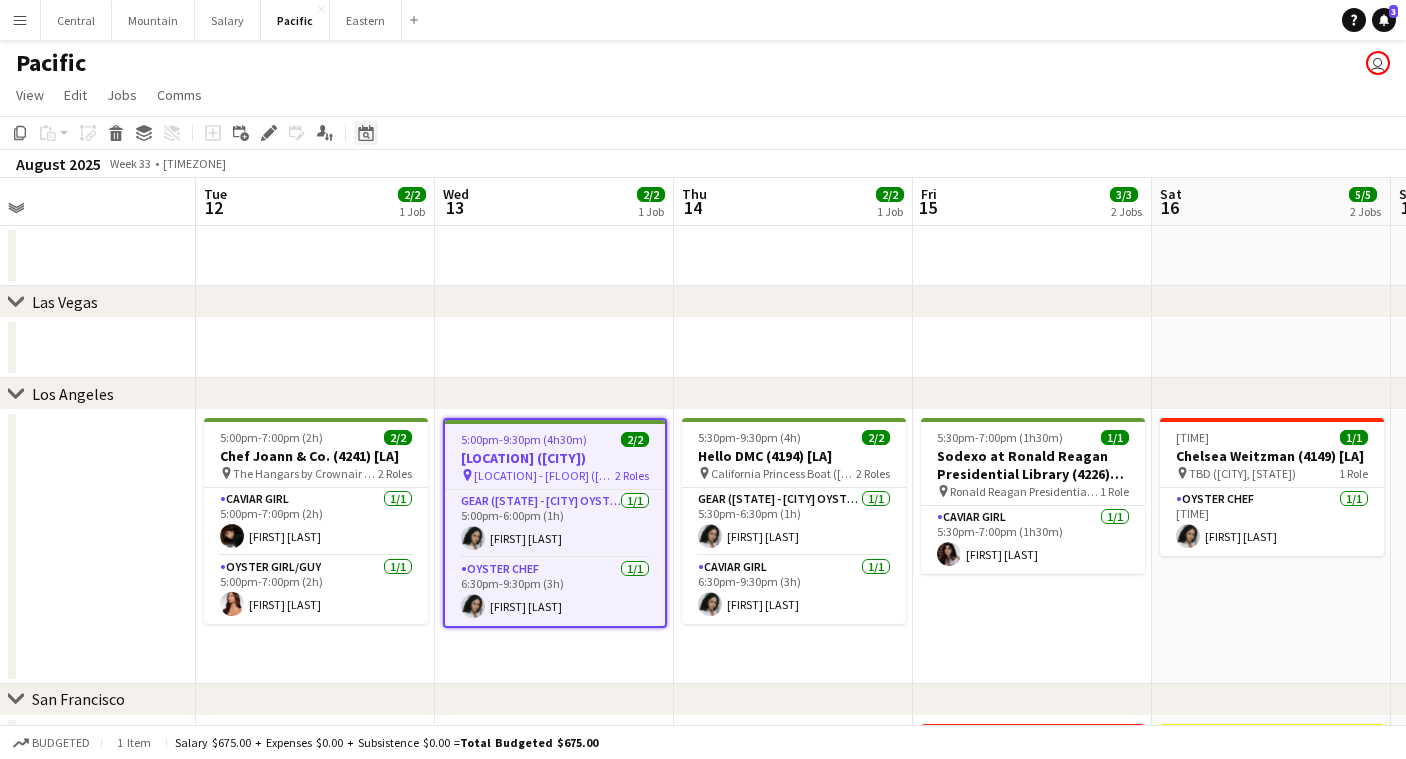 click on "Date picker" 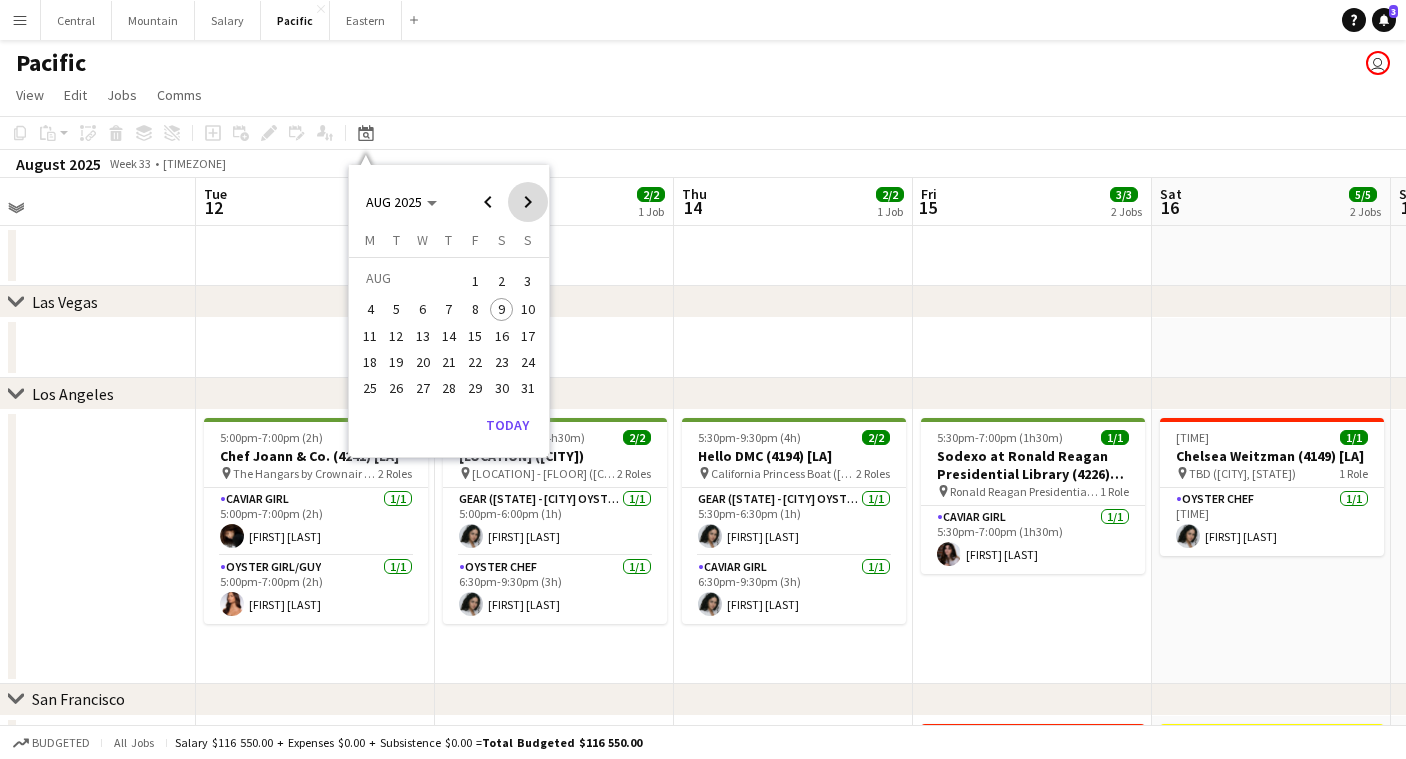 click at bounding box center [528, 202] 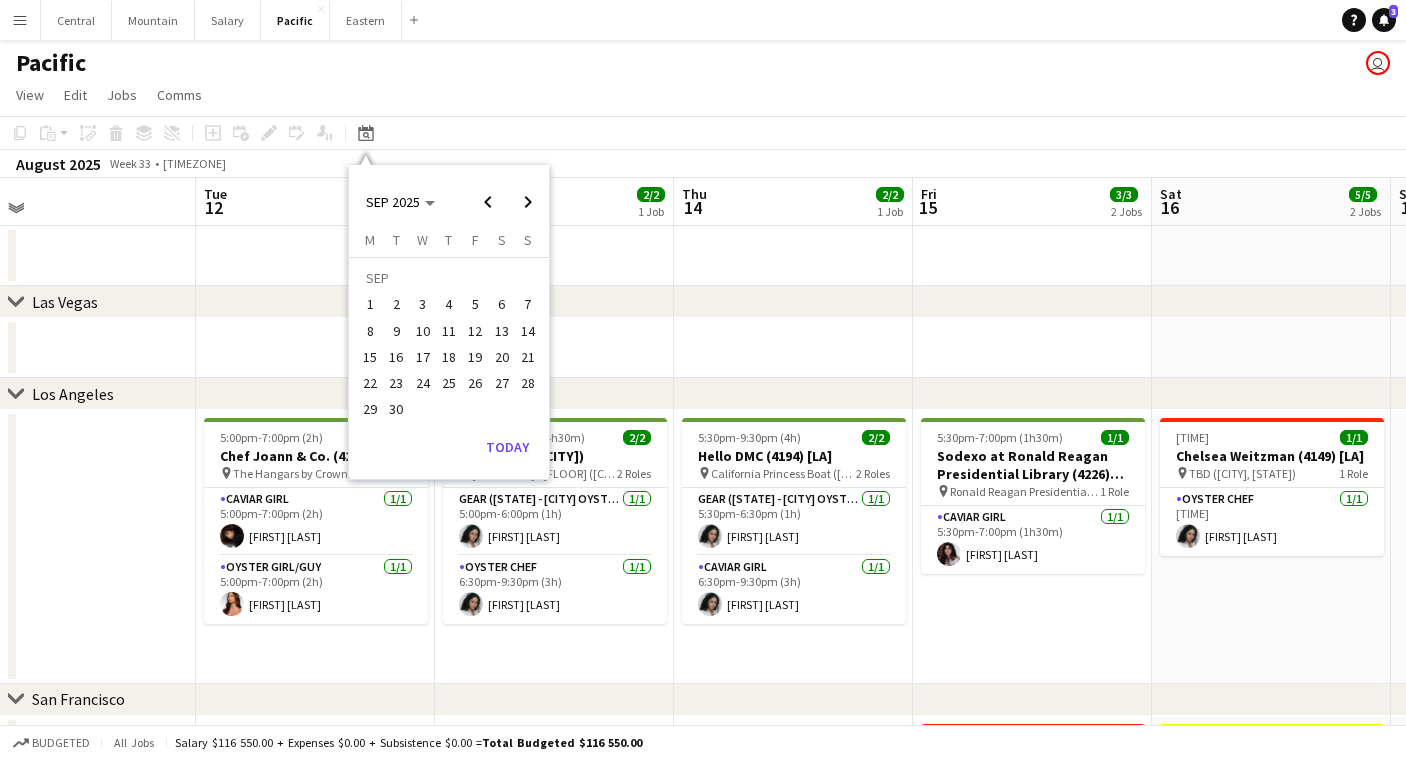 click on "18" at bounding box center [449, 357] 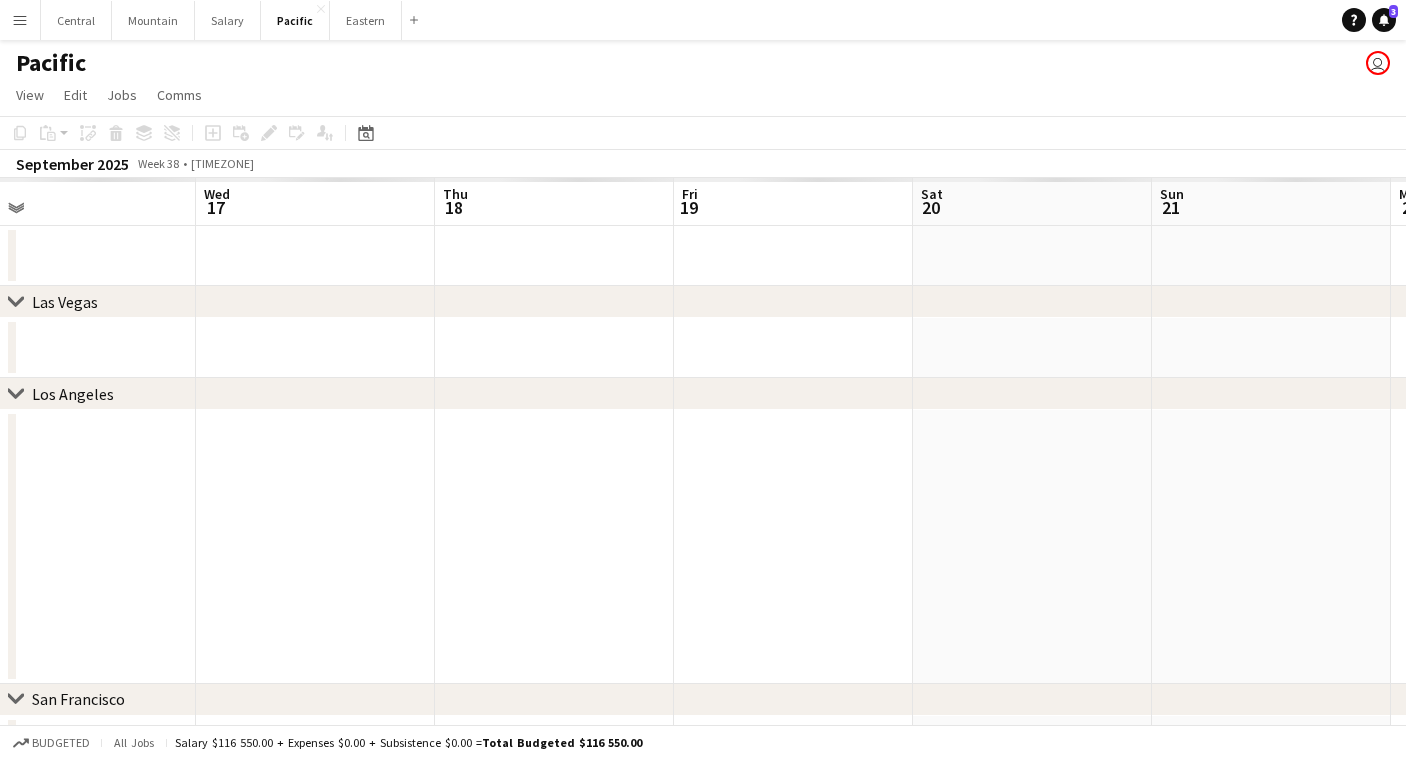 scroll, scrollTop: 0, scrollLeft: 687, axis: horizontal 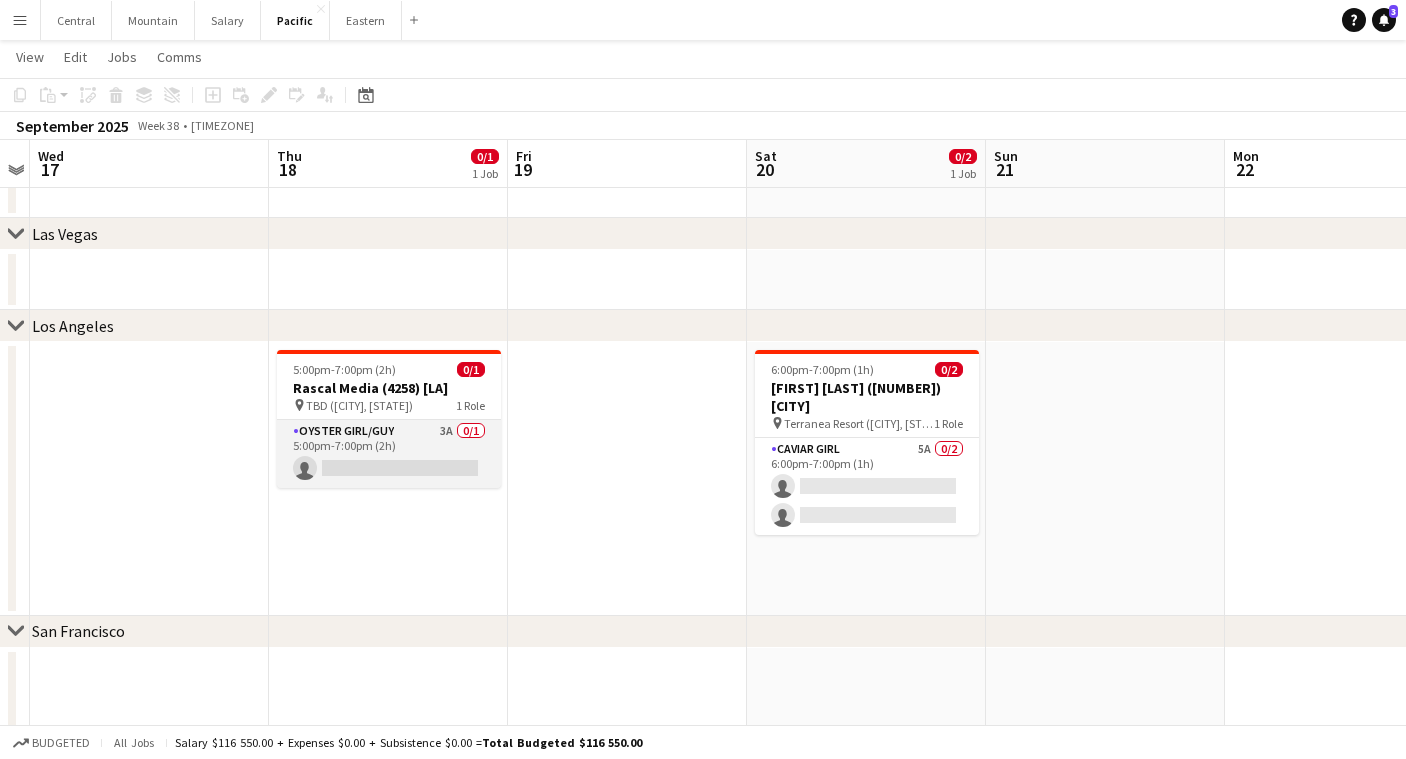 click on "Oyster Girl/Guy 3A 0/1 [TIME] ([DURATION]) single-neutral-actions" at bounding box center (389, 454) 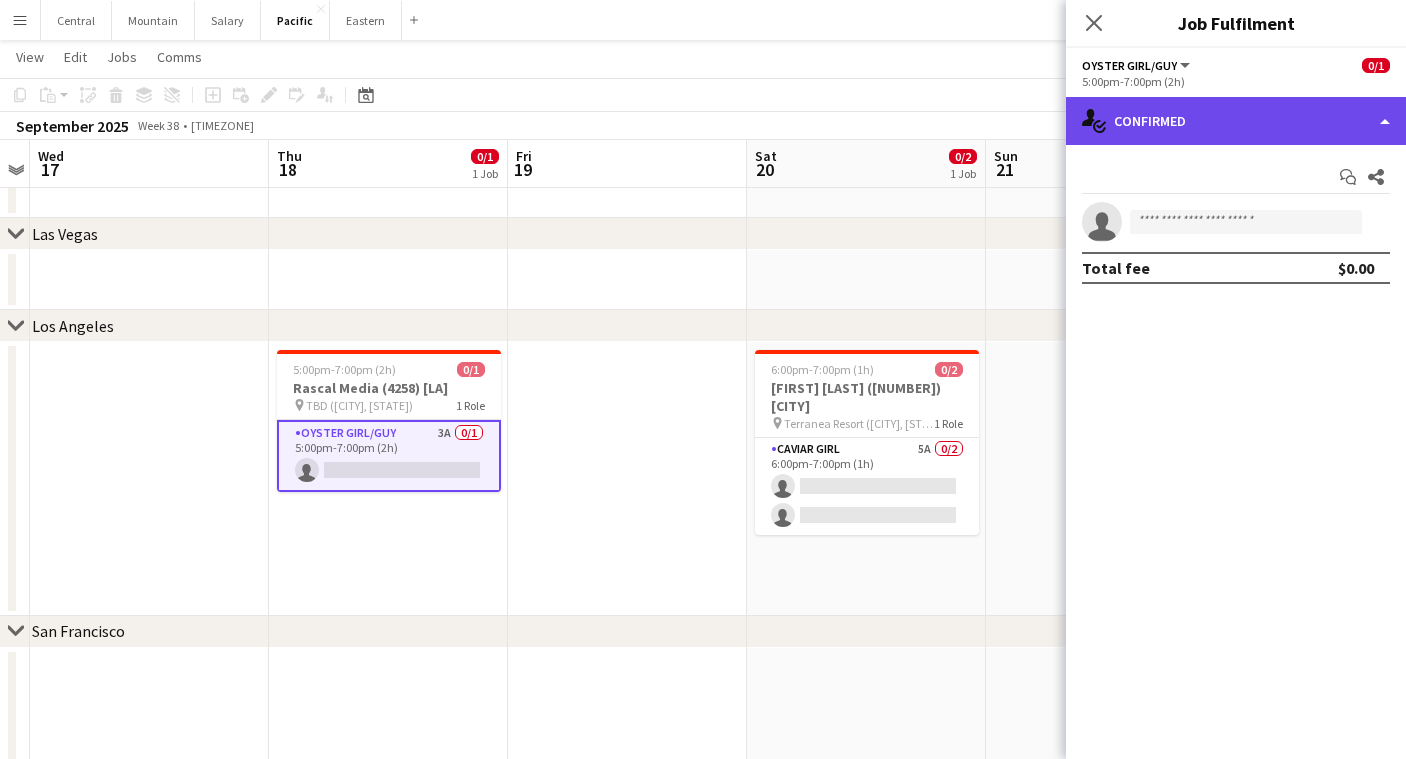 click on "single-neutral-actions-check-2
Confirmed" 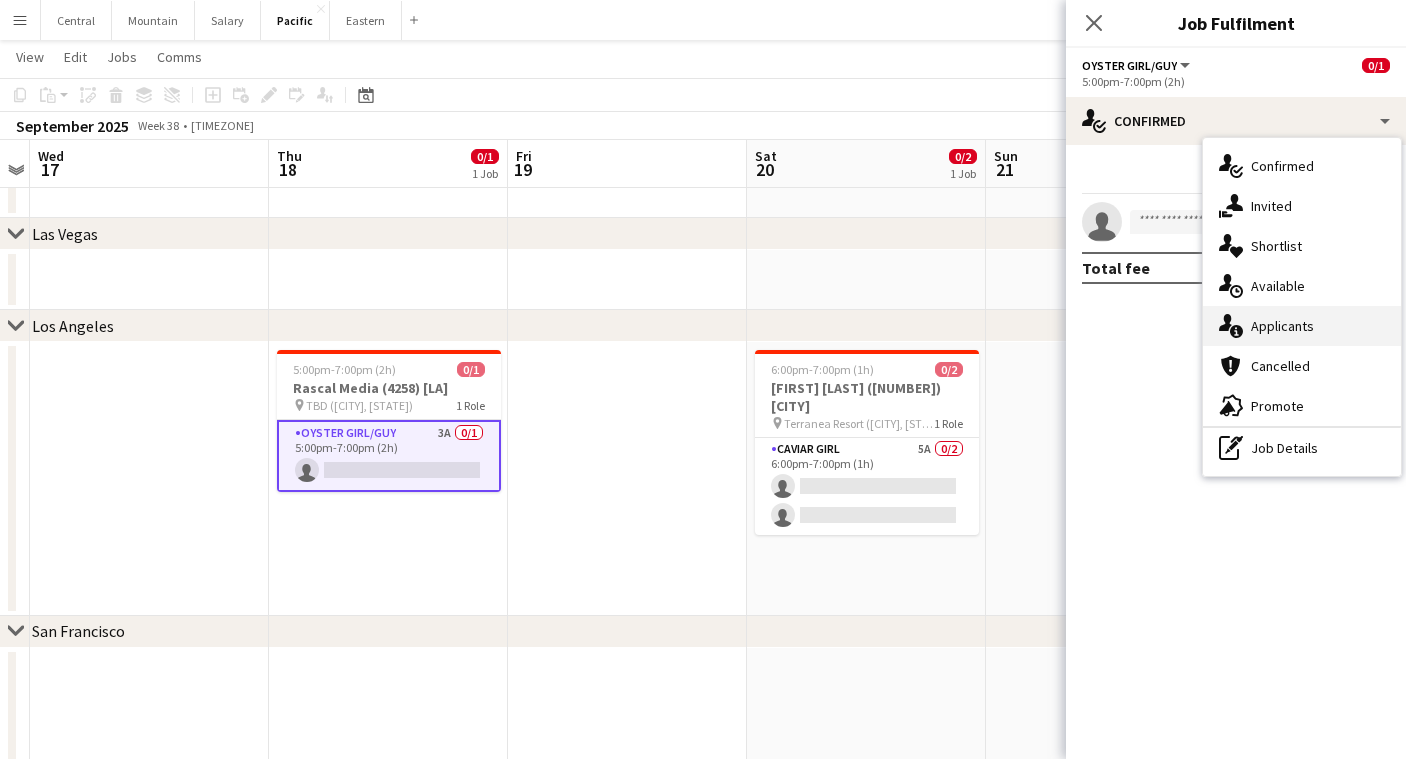 click on "single-neutral-actions-information
Applicants" at bounding box center [1302, 326] 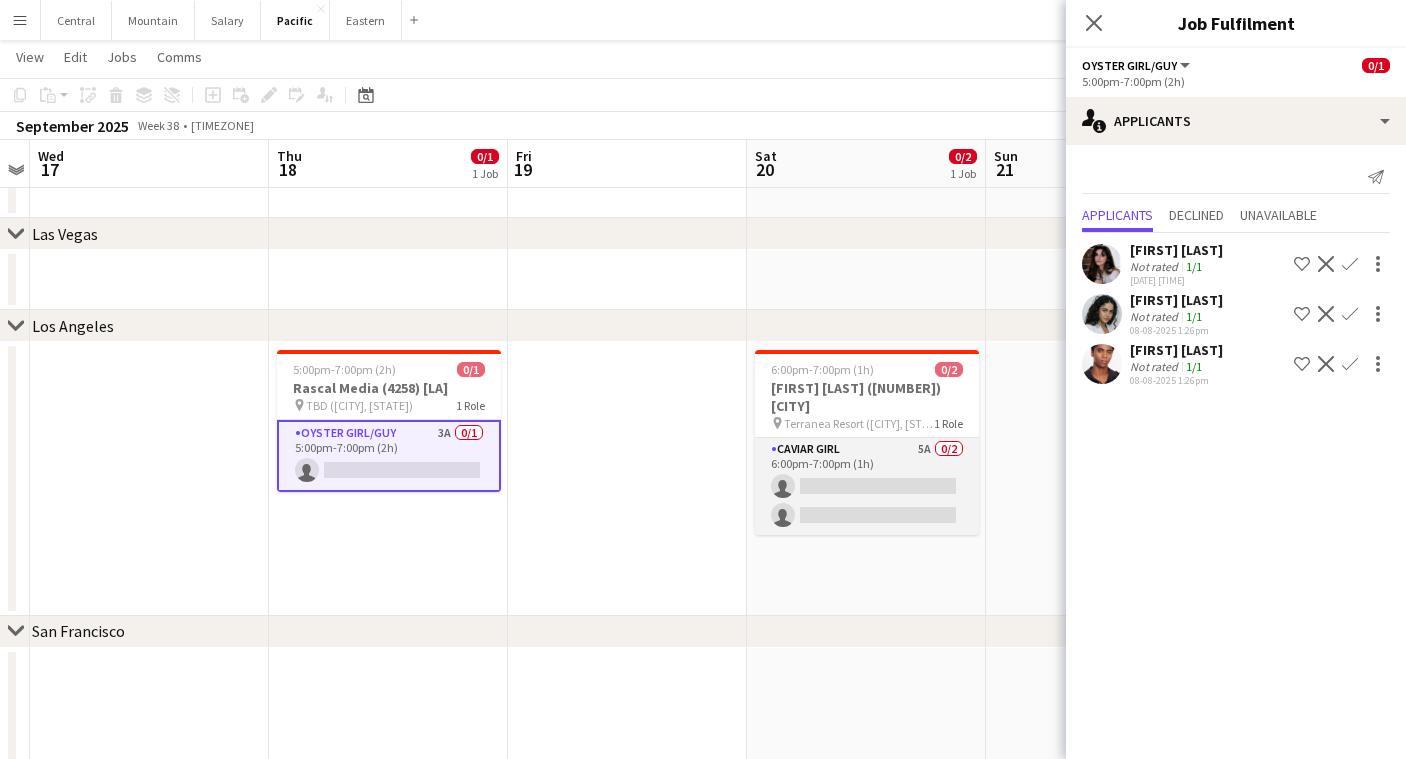 click on "Caviar Girl   [NUMBER]A   [TIME]
single-neutral-actions
single-neutral-actions" at bounding box center [867, 486] 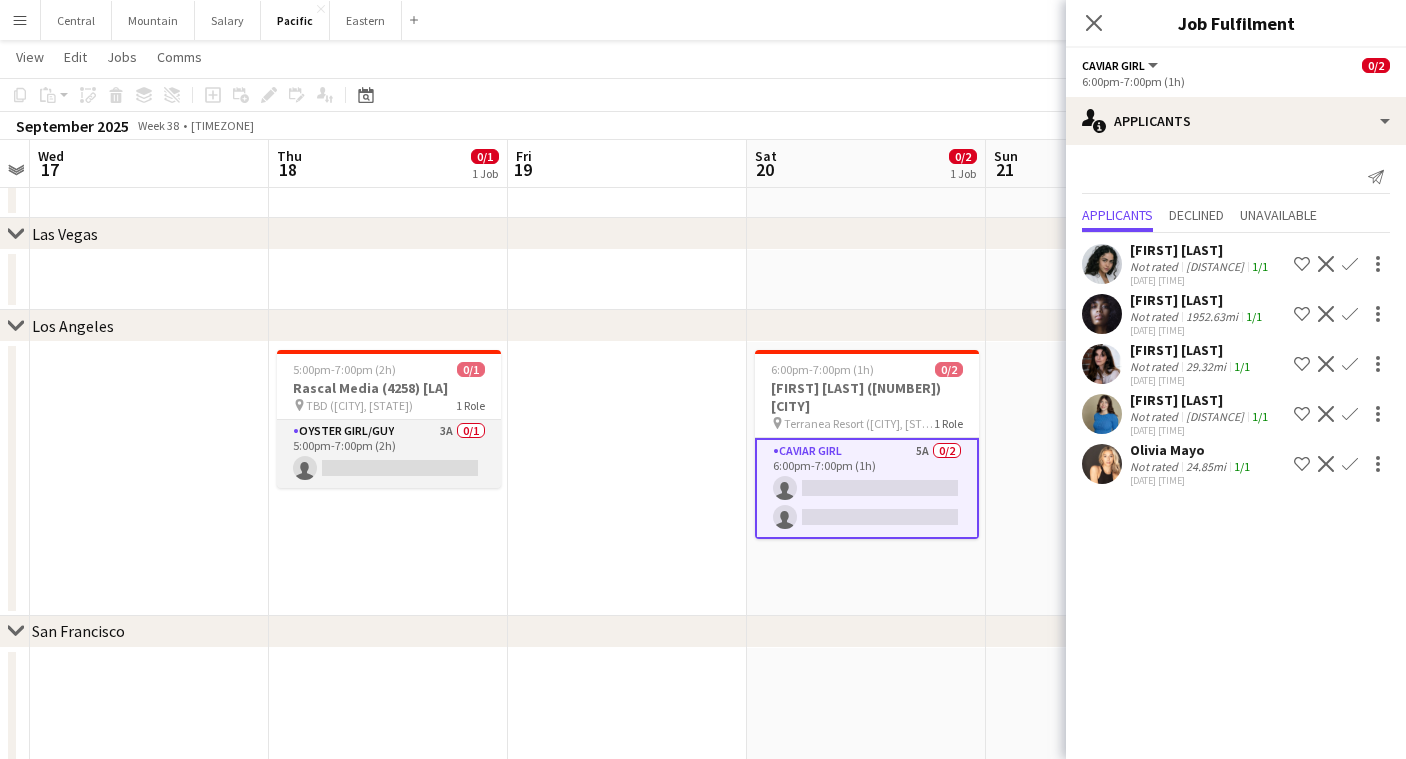 click on "Oyster Girl/Guy 3A 0/1 [TIME] ([DURATION]) single-neutral-actions" at bounding box center (389, 454) 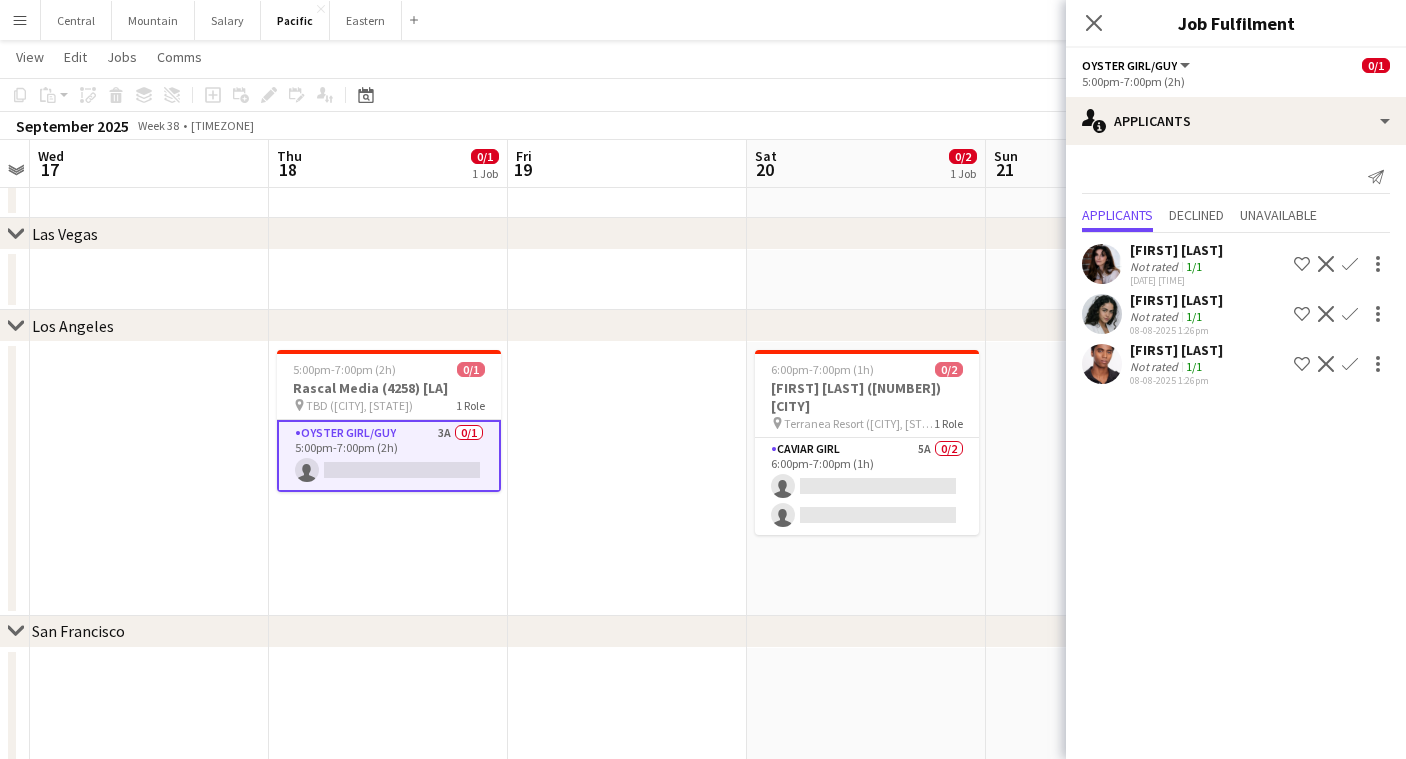 click on "Confirm" at bounding box center (1350, 314) 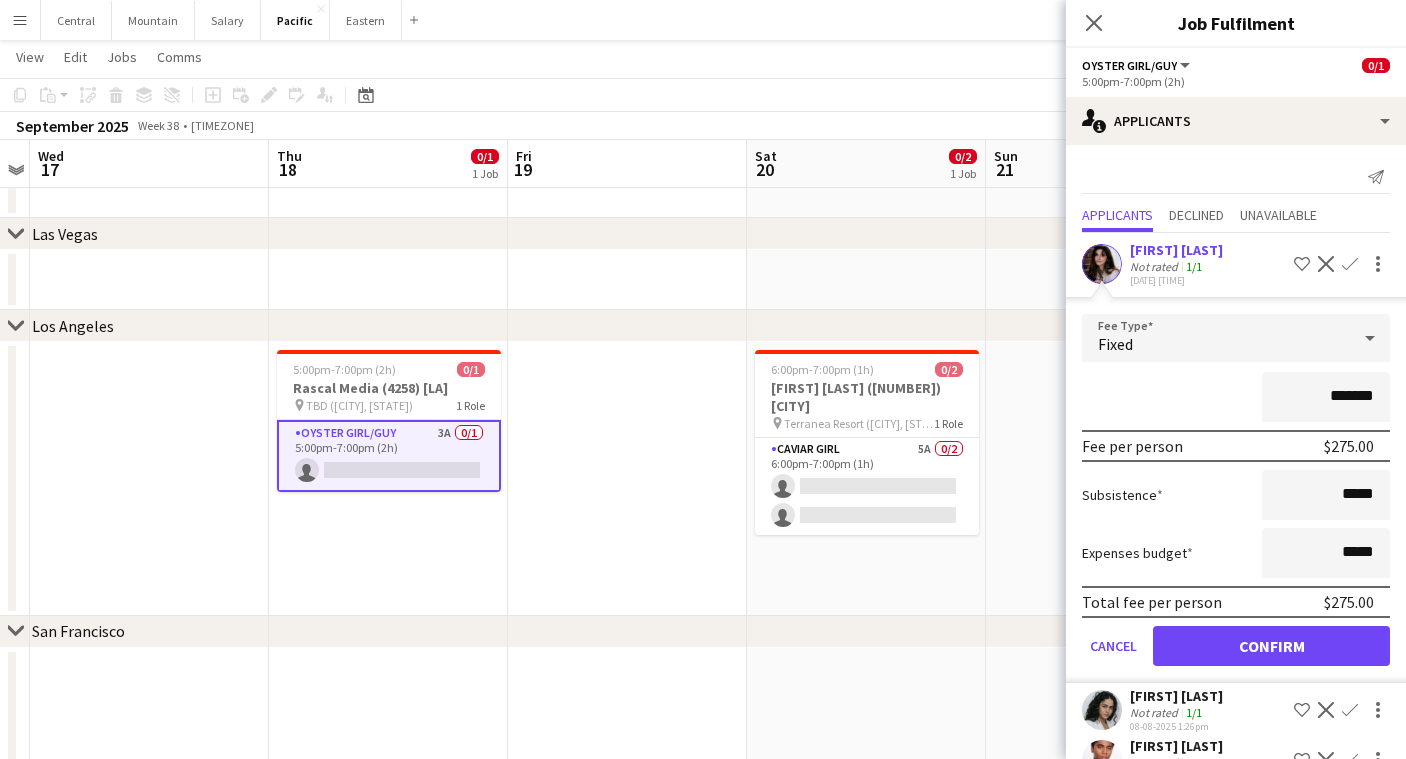 click on "Confirm" 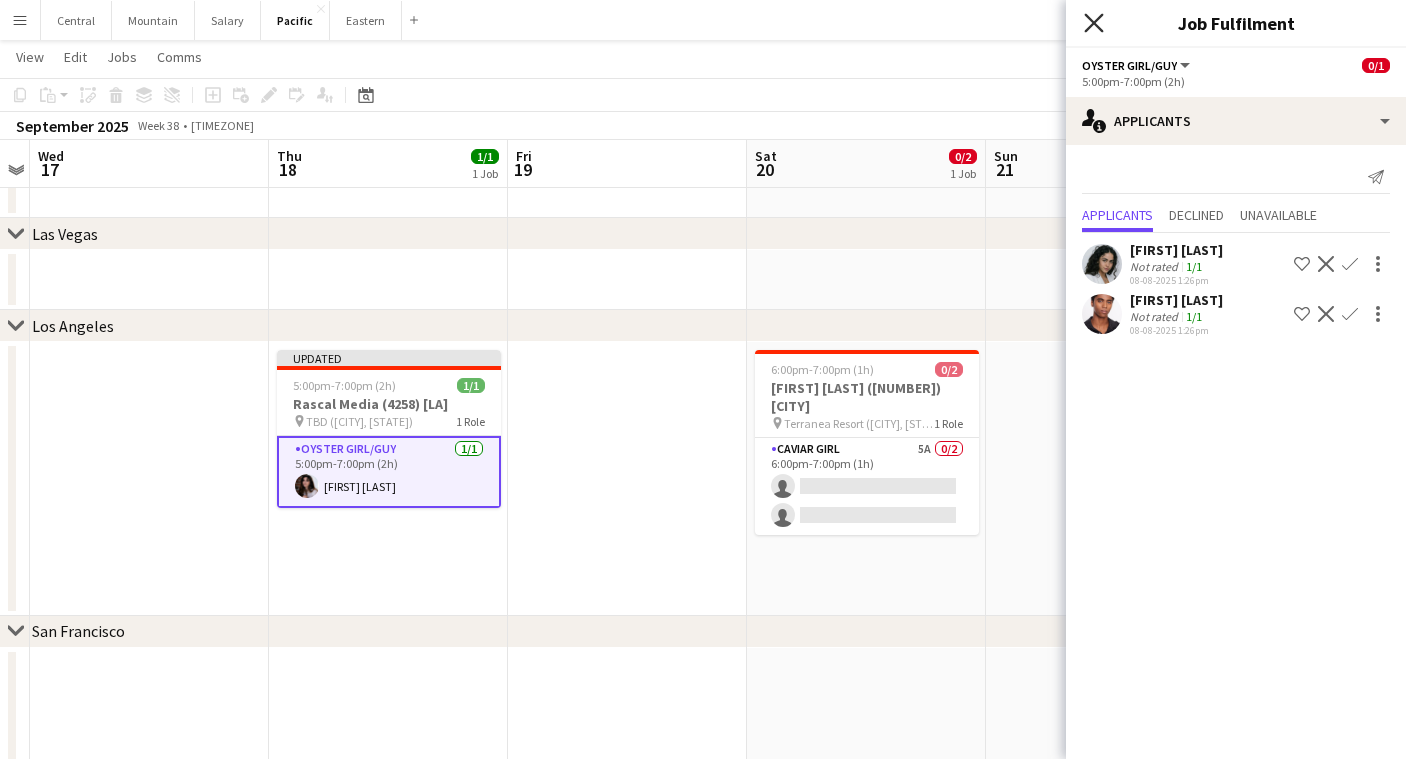 click 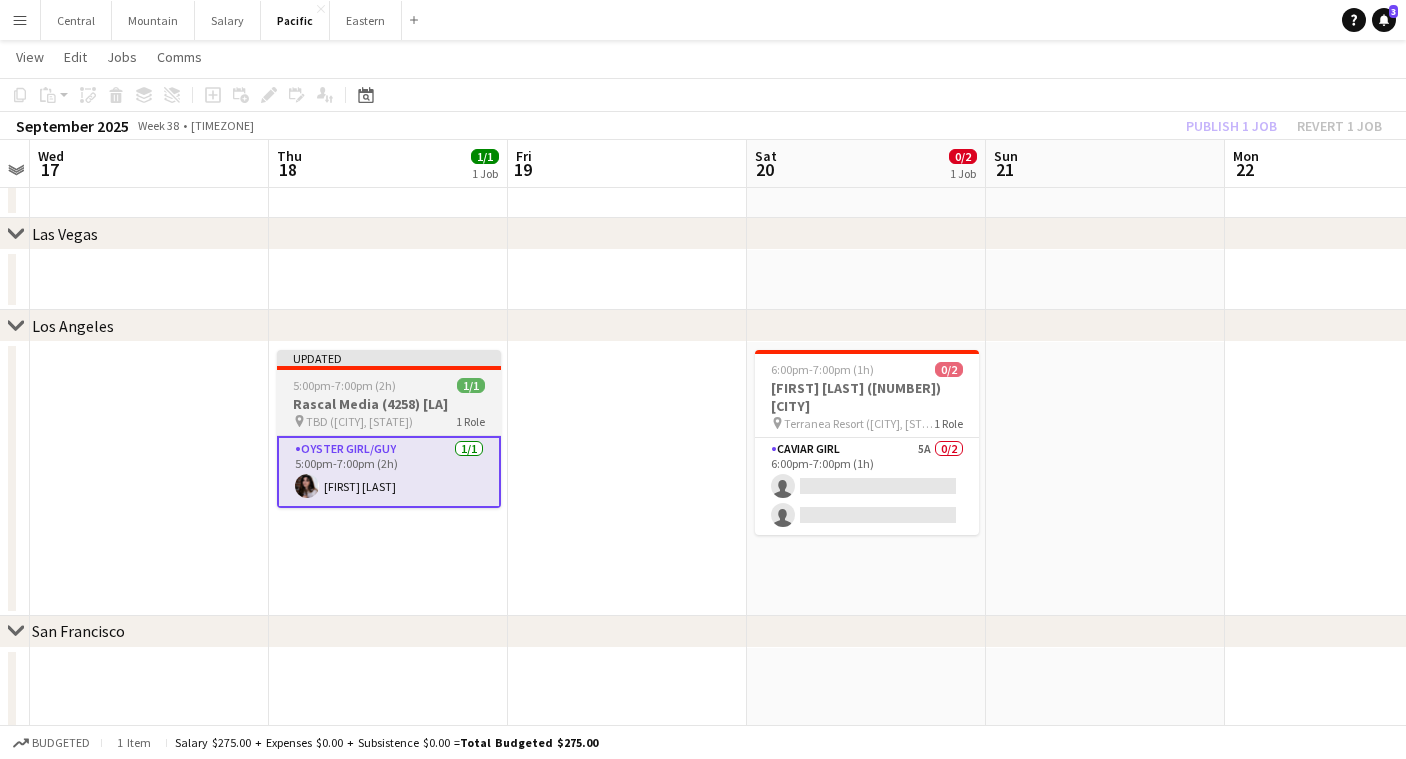 click on "Updated   5:00pm-7:00pm (2h)    1/1   [COMPANY] ([NUMBER]) [LA]
pin
TBD ([CITY], [STATE])   1 Role   Oyster Girl/Guy   1/1   5:00pm-7:00pm (2h)
[FIRST] [LAST]" at bounding box center [389, 429] 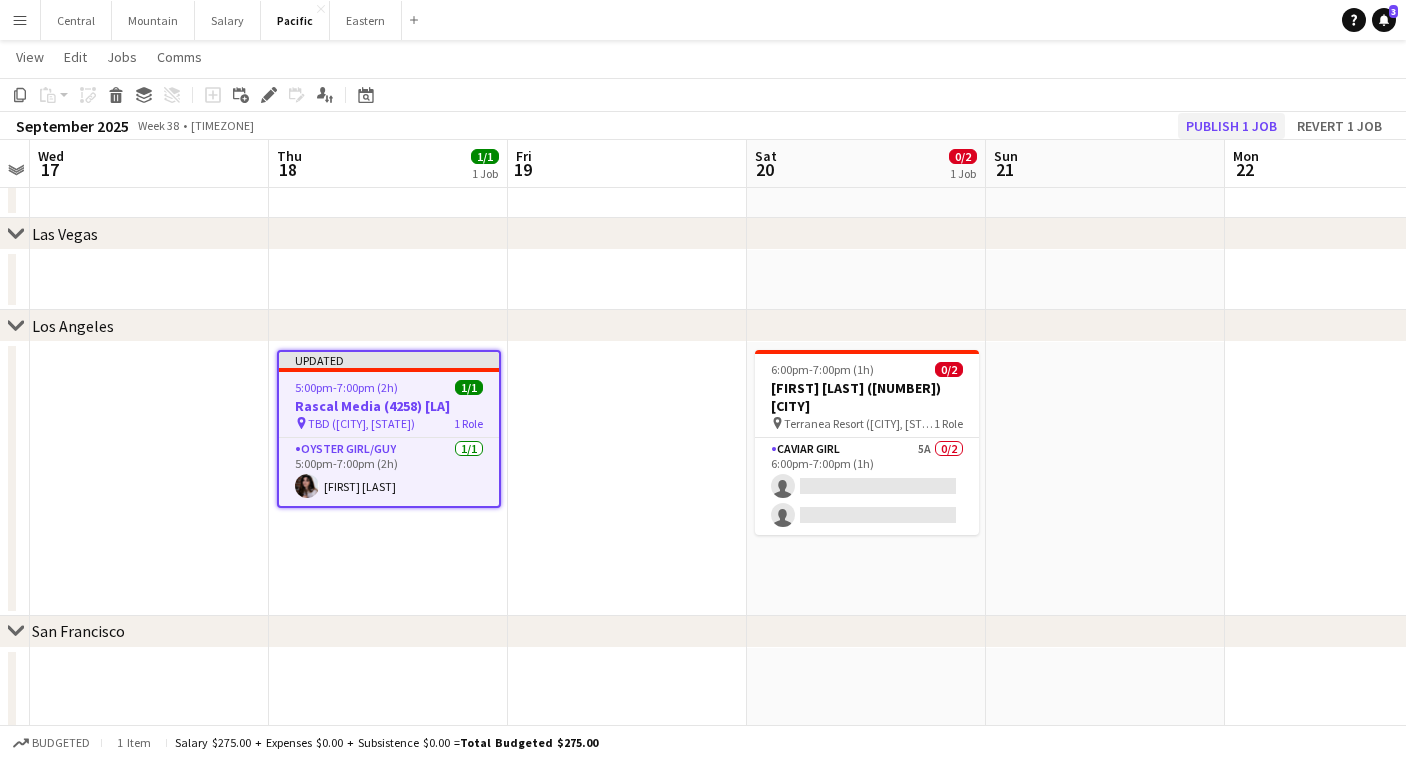 click on "Publish 1 job" 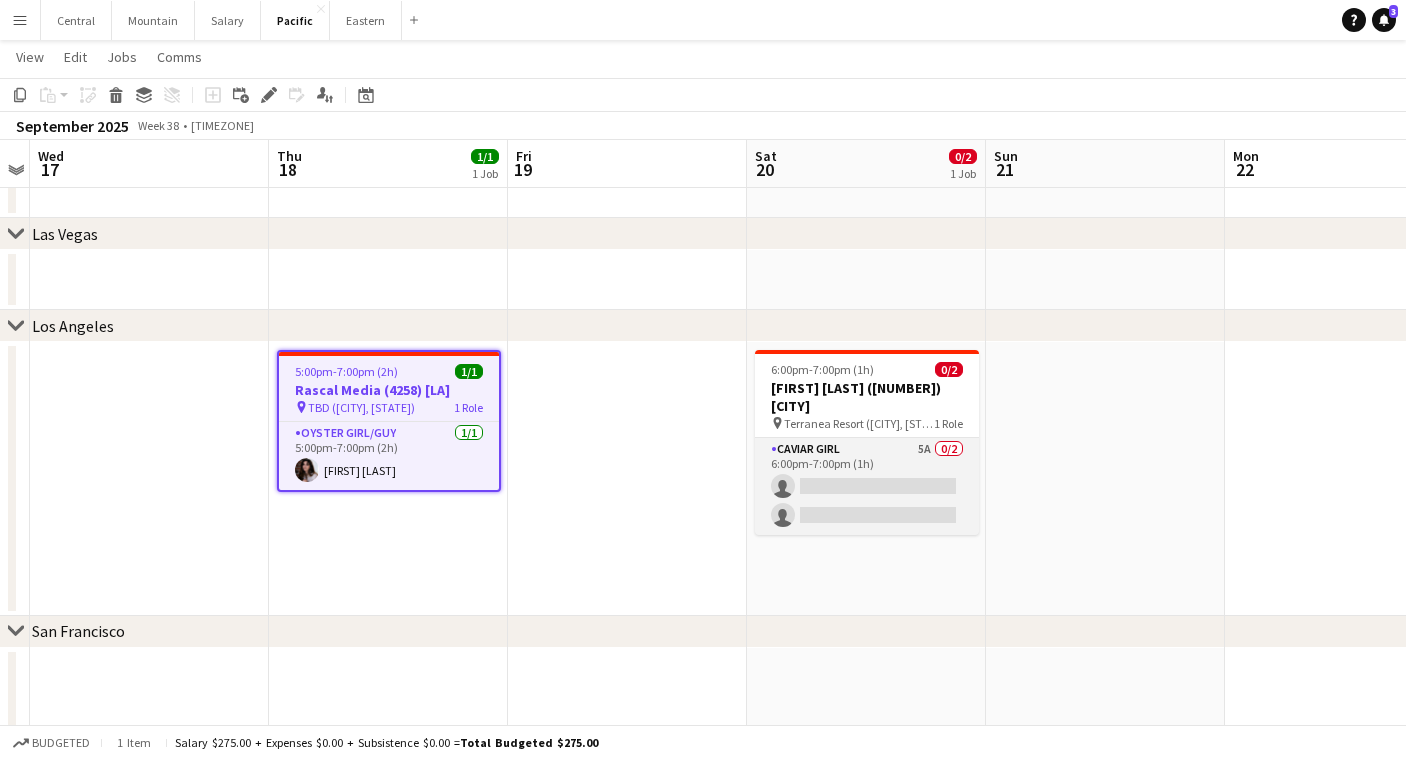 click on "Caviar Girl   [NUMBER]A   [TIME]
single-neutral-actions
single-neutral-actions" at bounding box center [867, 486] 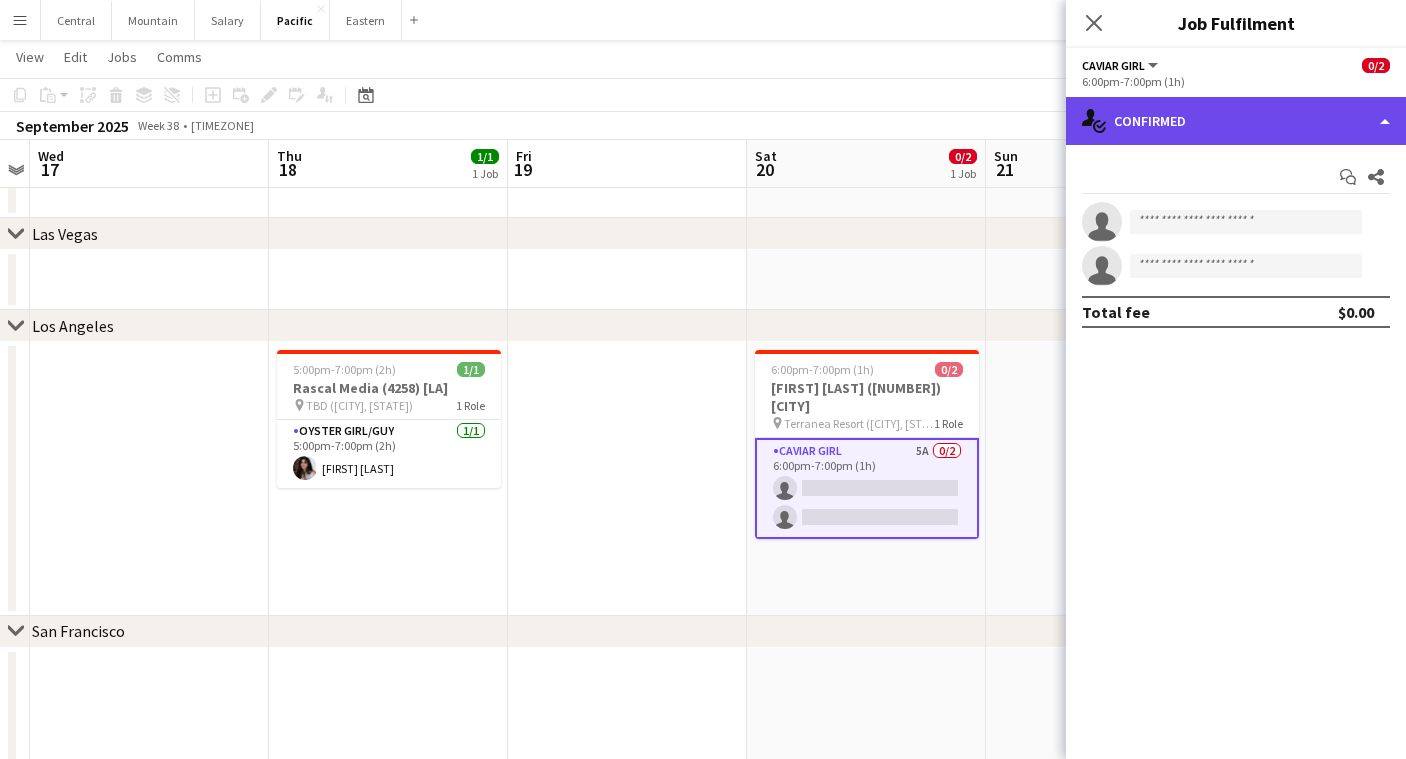 click on "single-neutral-actions-check-2
Confirmed" 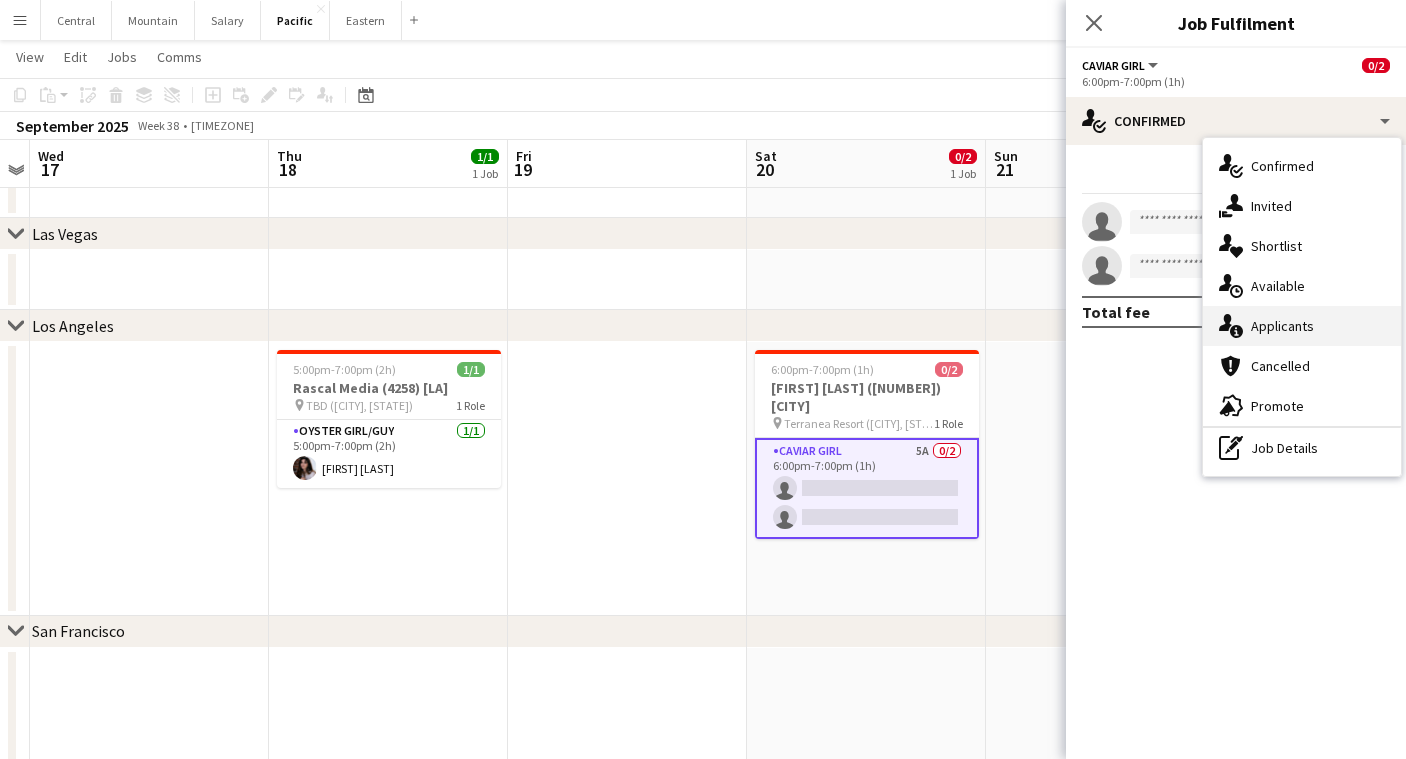 click on "single-neutral-actions-information
Applicants" at bounding box center [1302, 326] 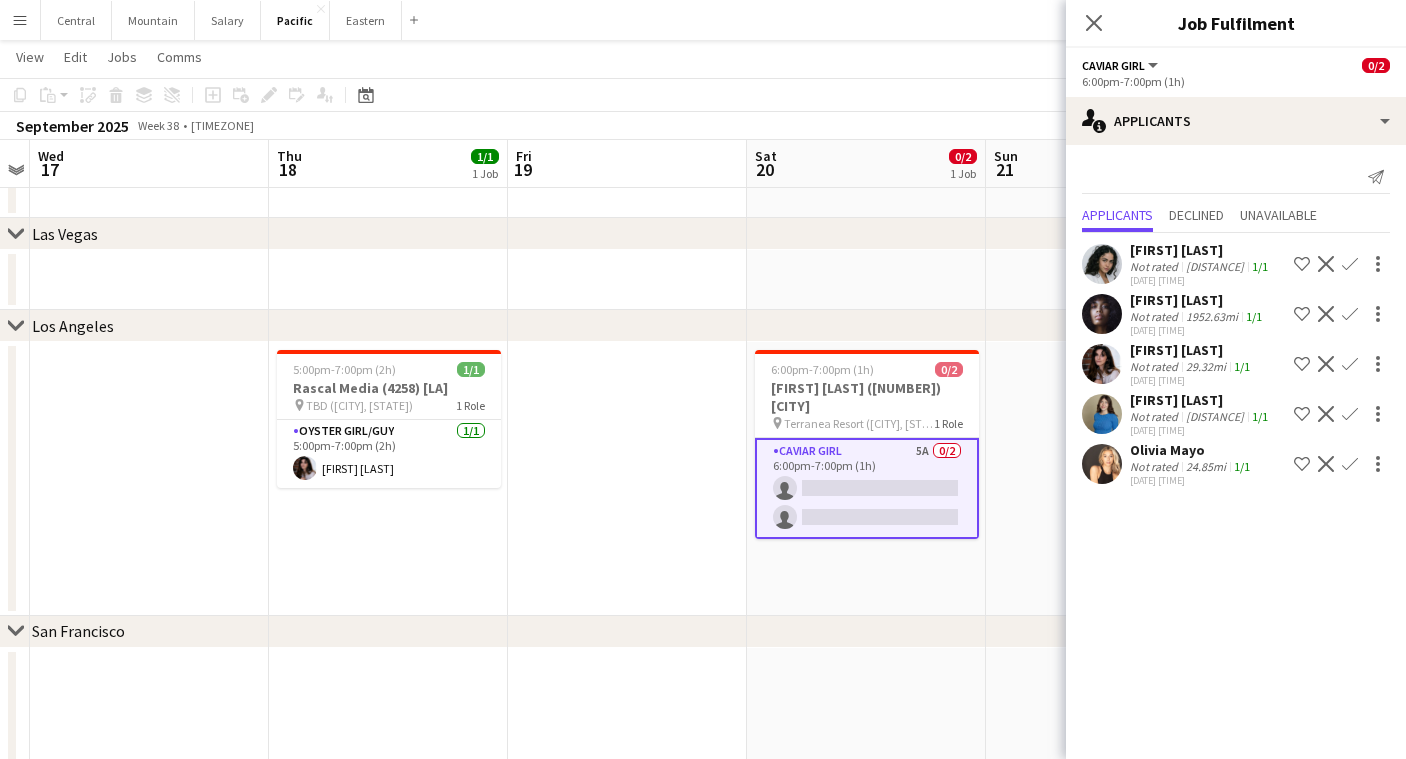 click on "Confirm" at bounding box center (1350, 314) 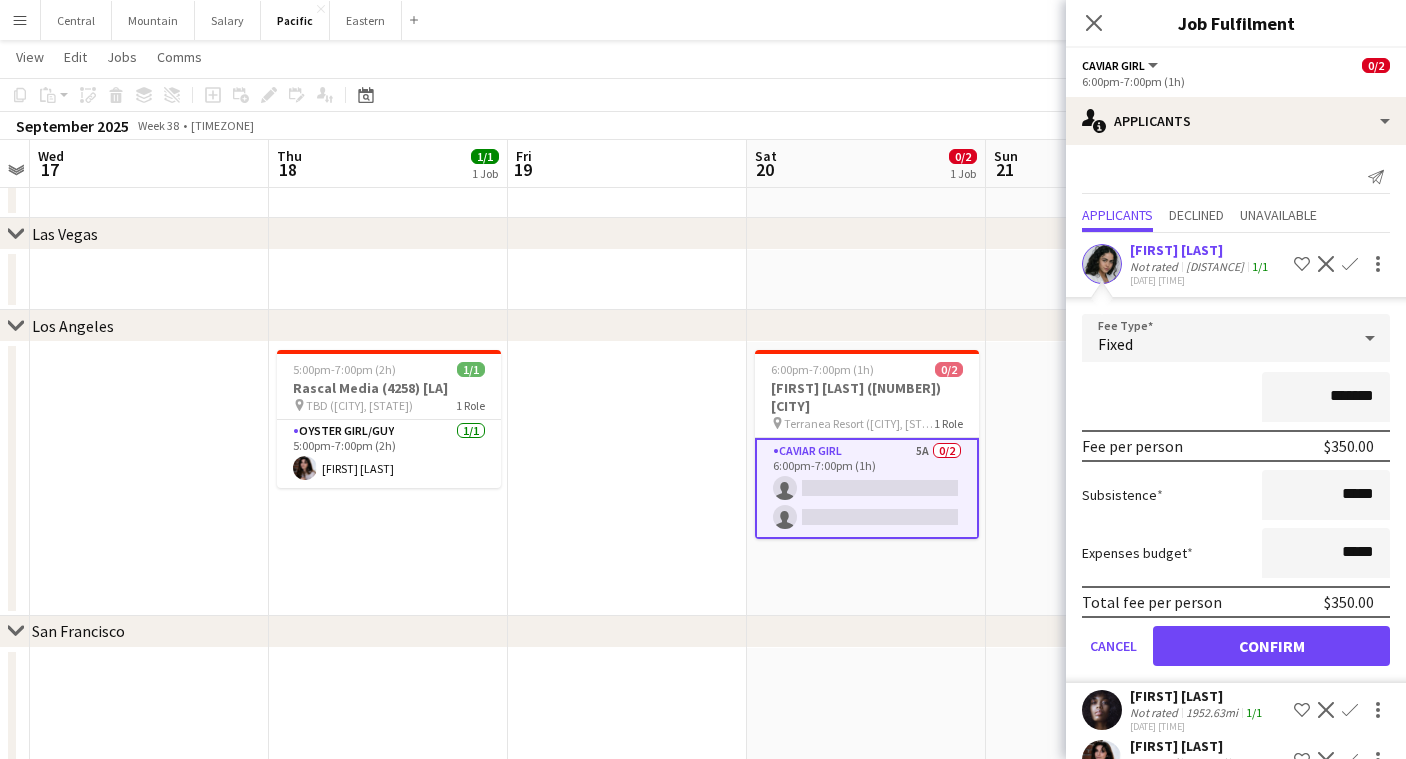 click on "Confirm" 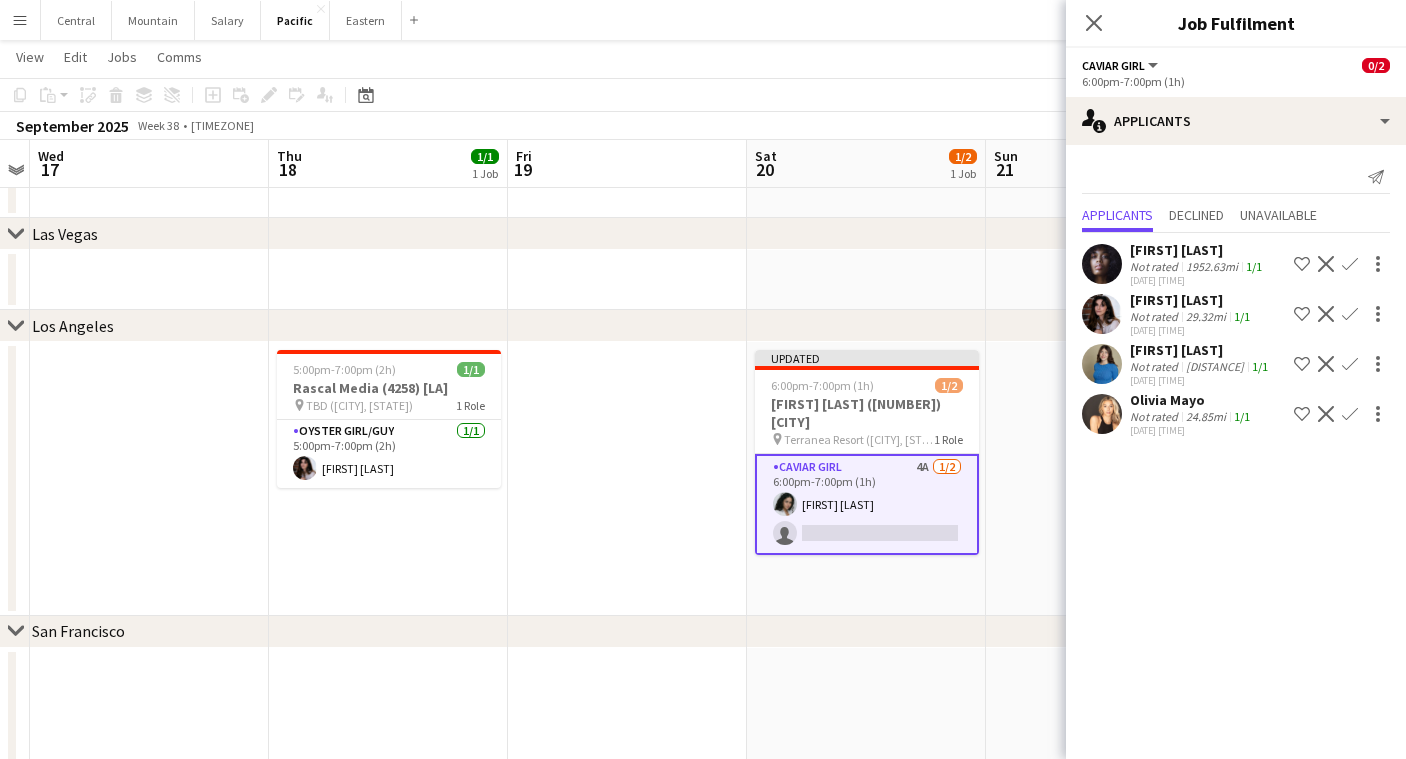 click on "Close pop-in" 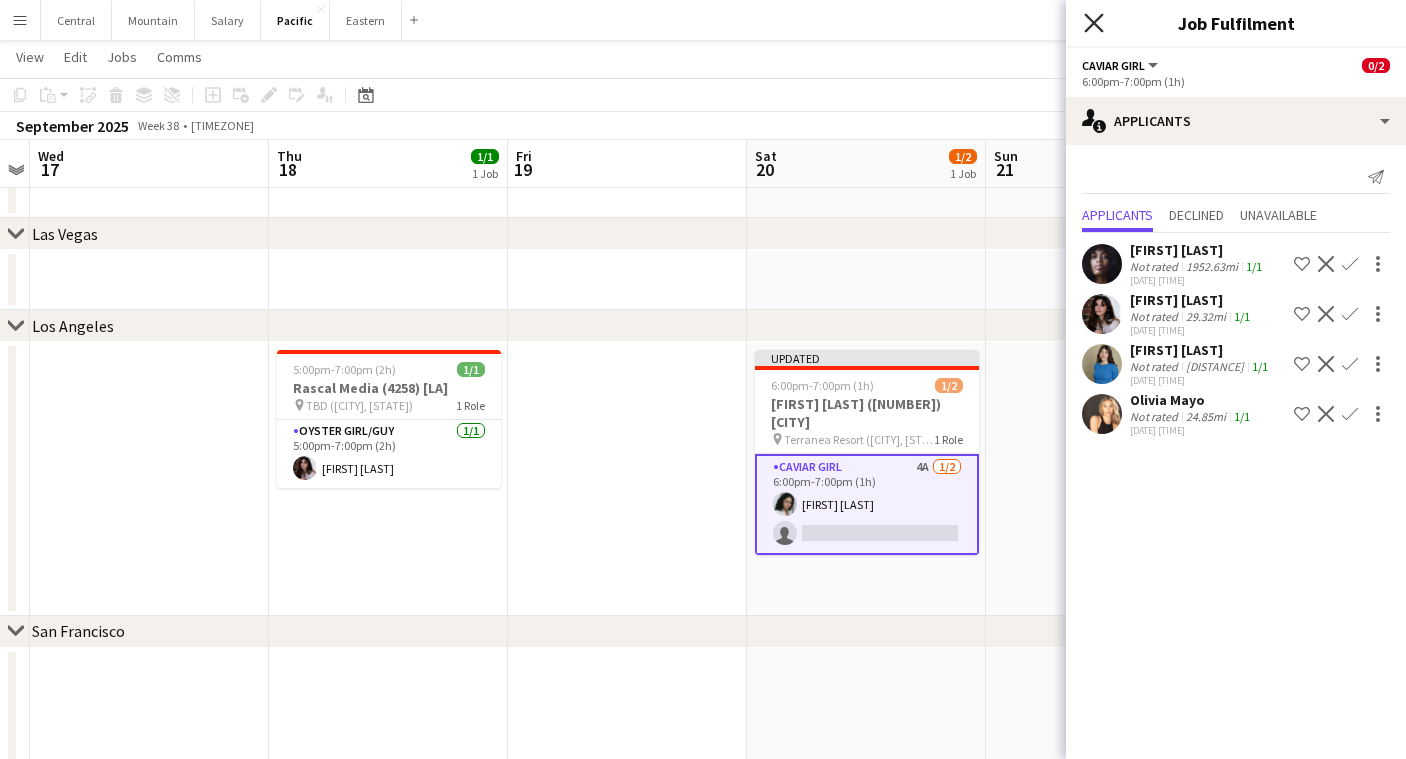 click 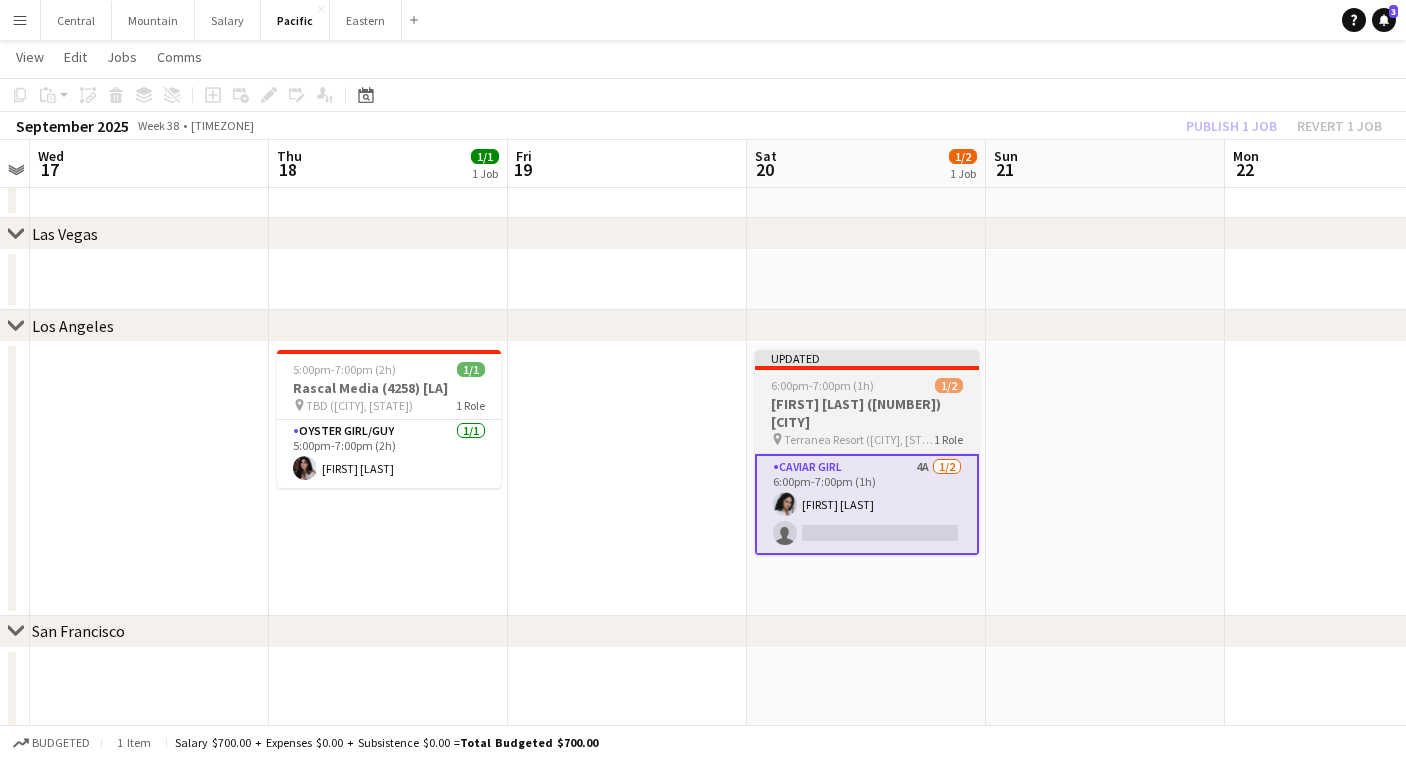 click on "[FIRST] [LAST] ([NUMBER]) [CITY]" at bounding box center (867, 413) 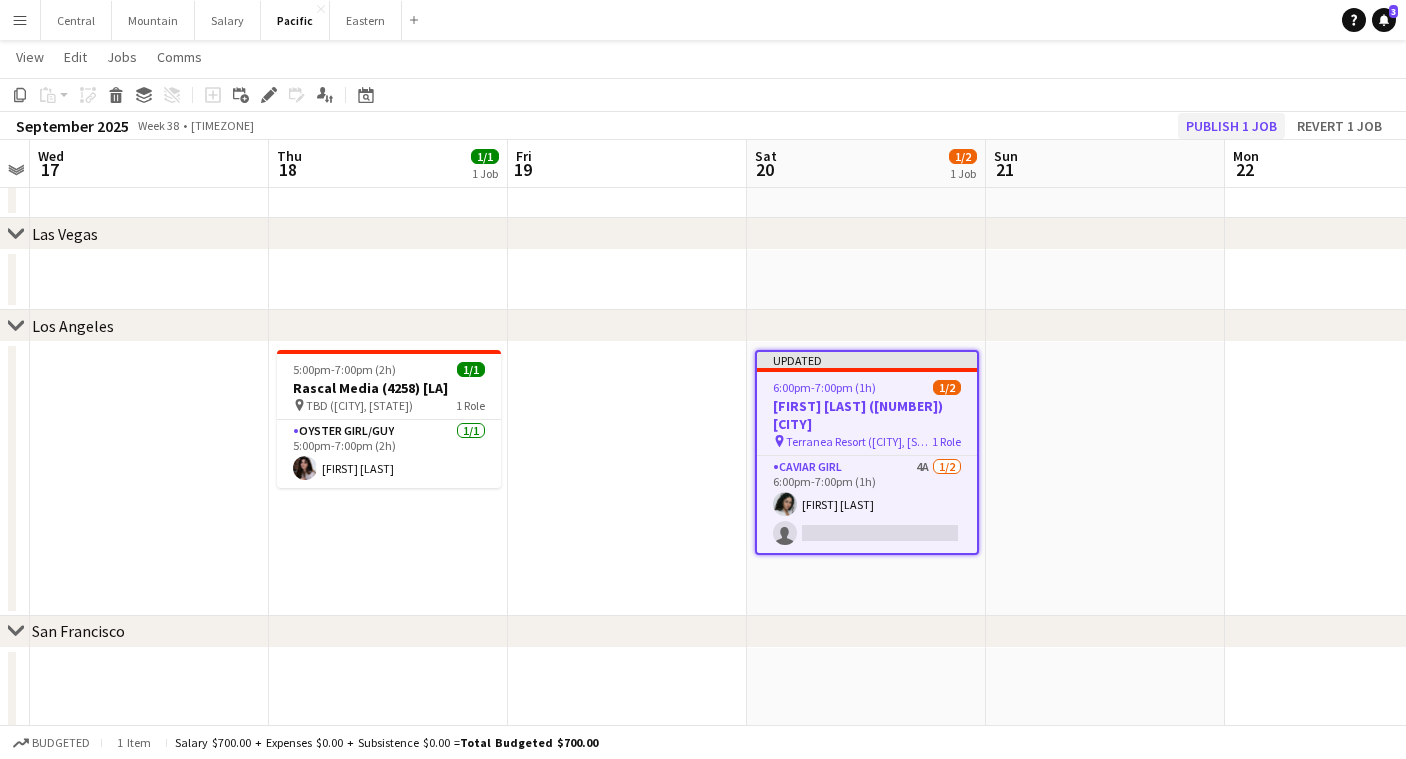 click on "Publish 1 job" 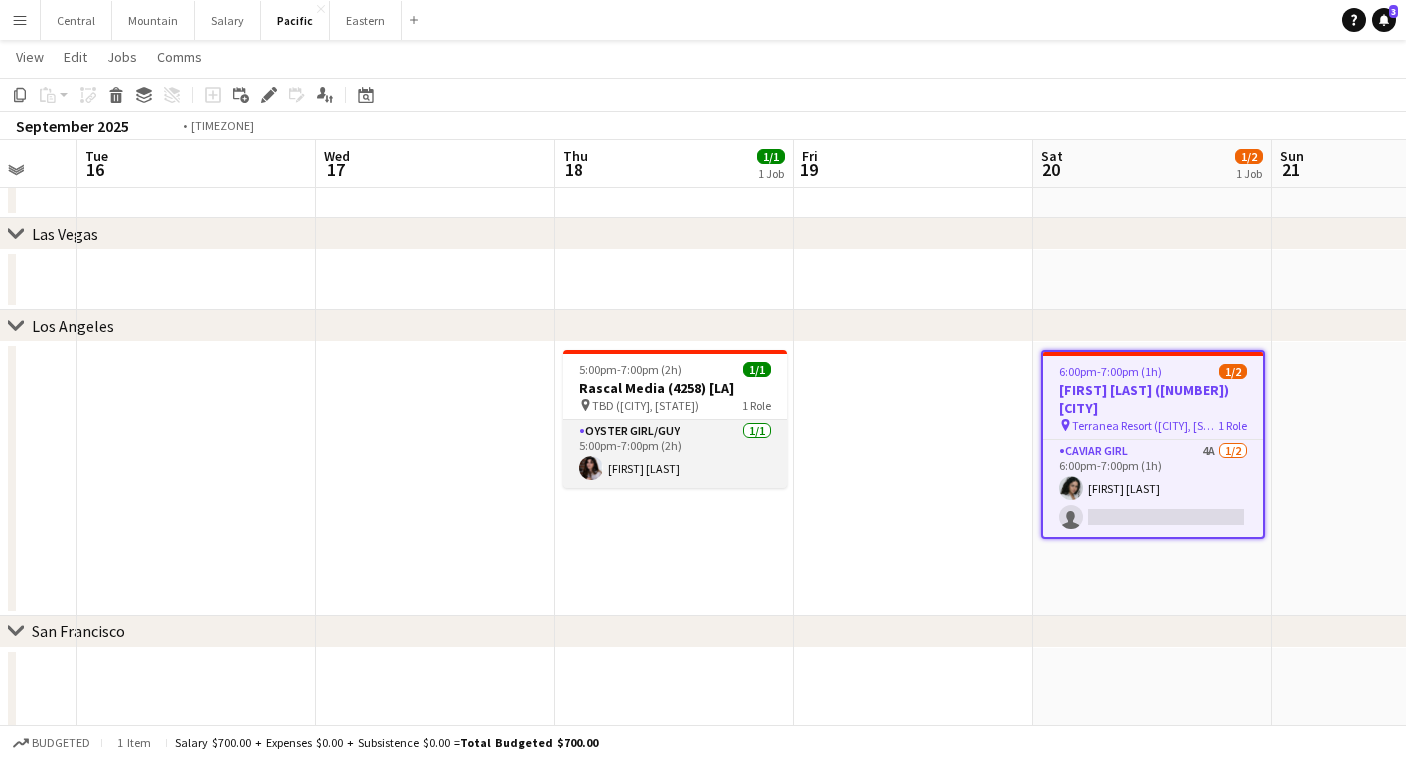 scroll, scrollTop: 0, scrollLeft: 569, axis: horizontal 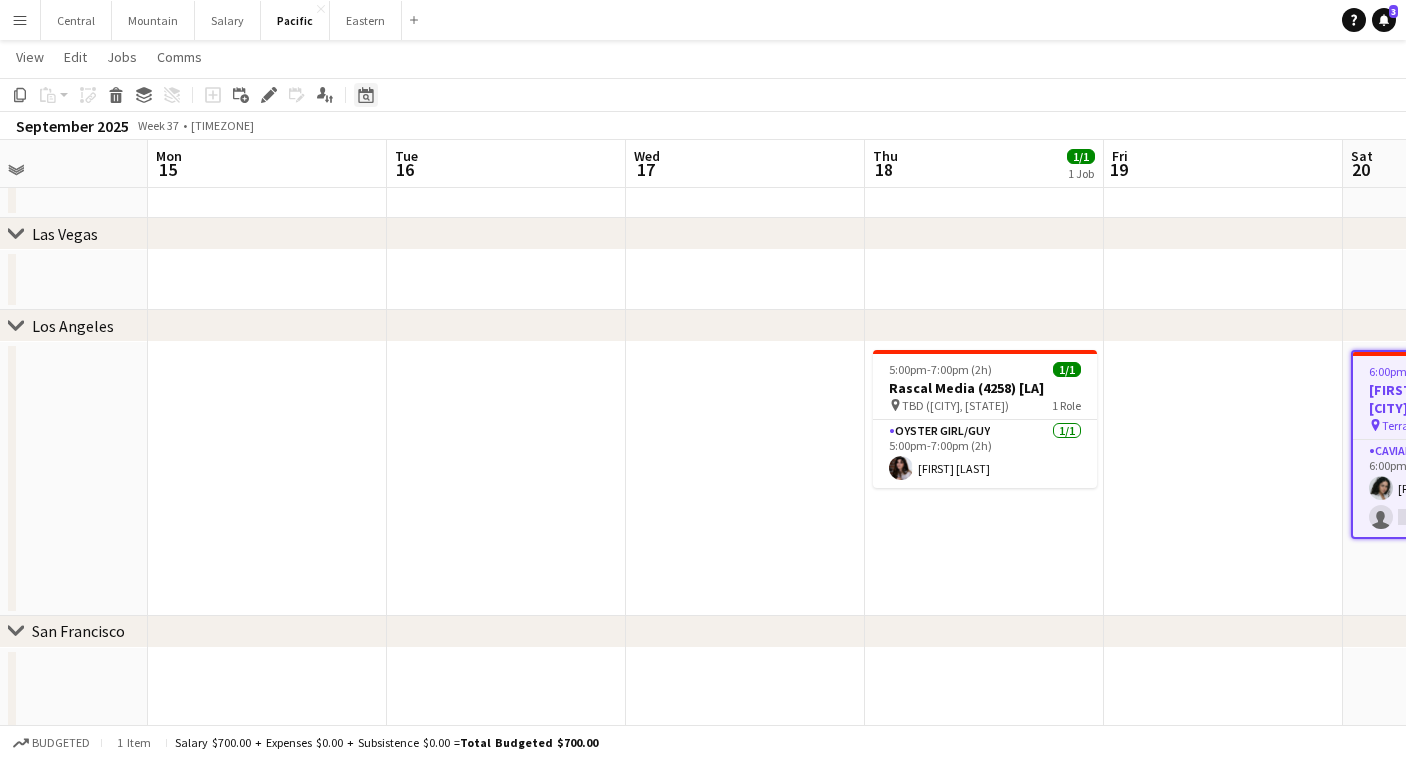 click on "Date picker" at bounding box center (366, 95) 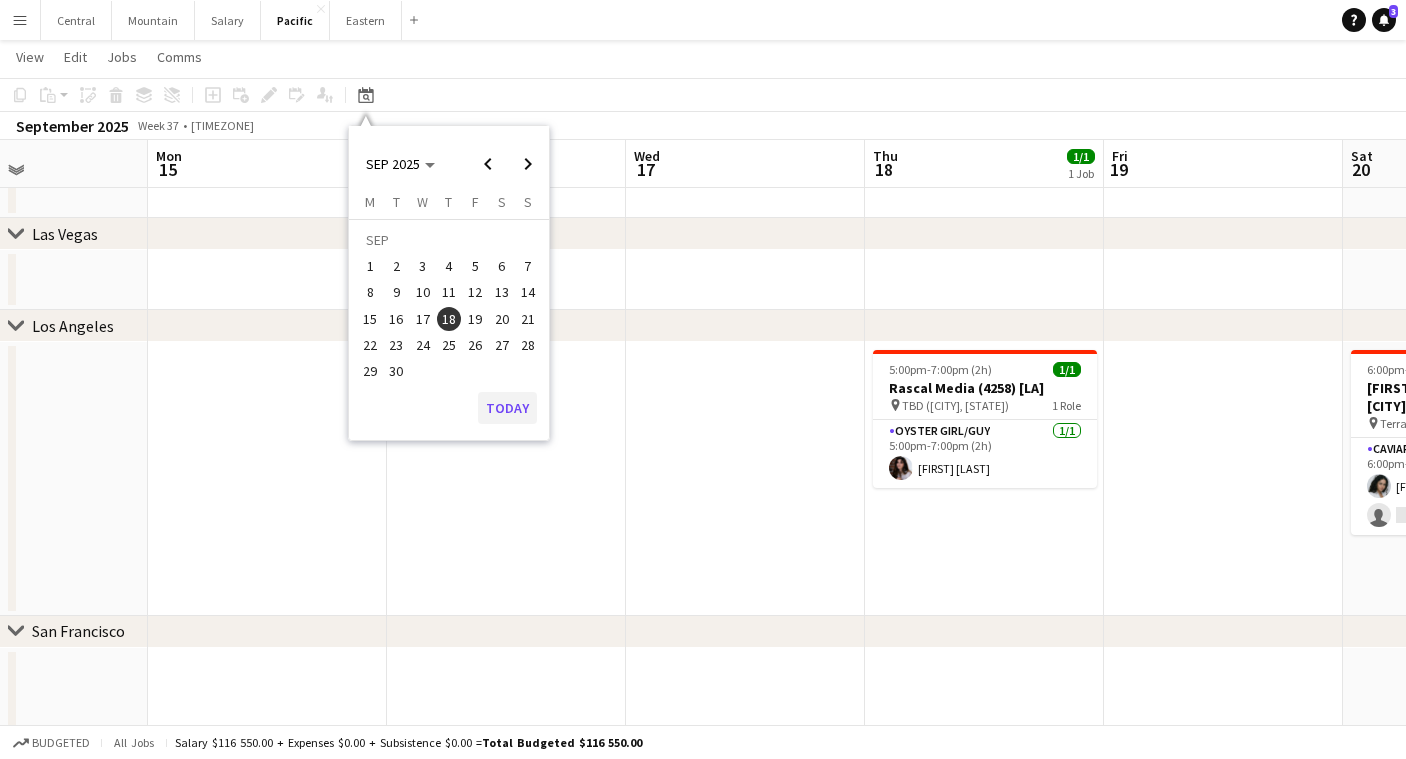 click on "Today" at bounding box center (507, 408) 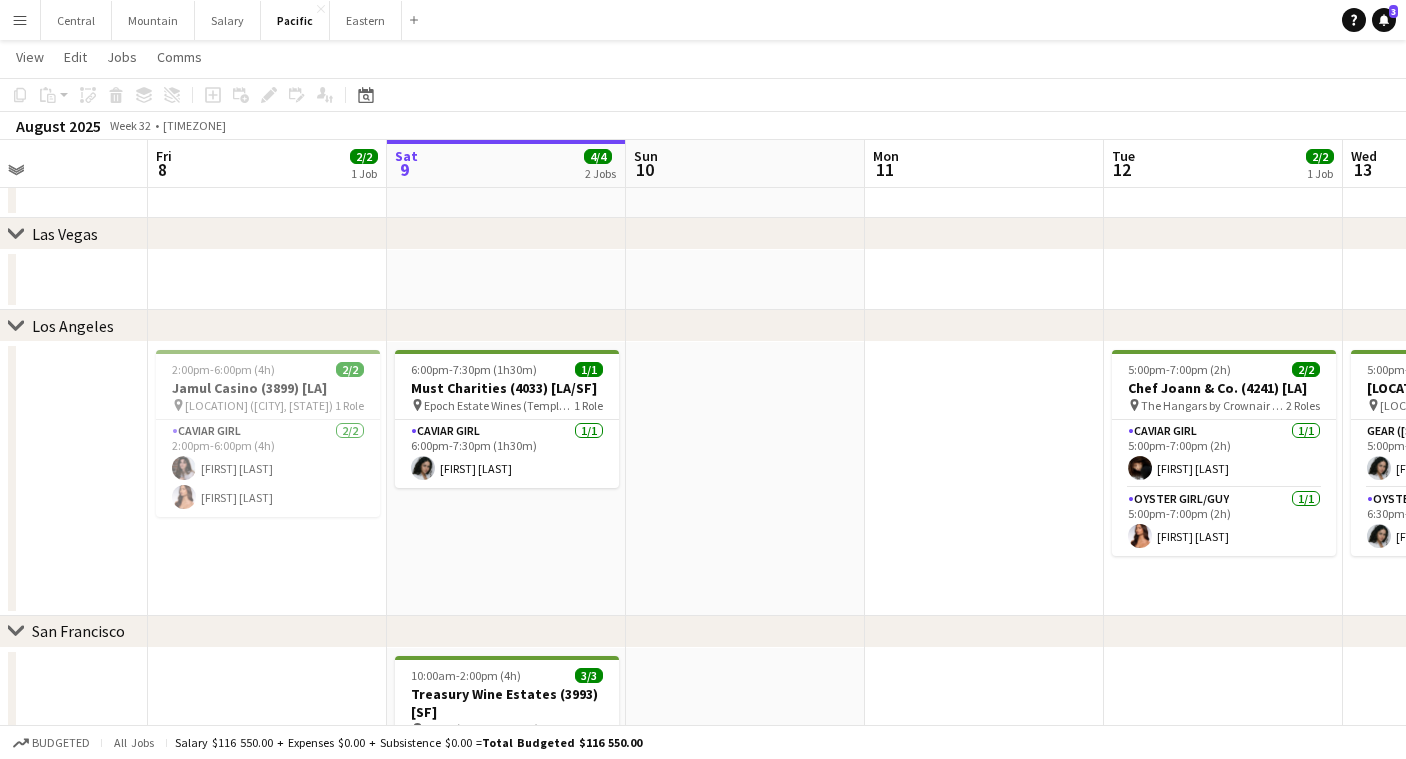 scroll, scrollTop: 0, scrollLeft: 687, axis: horizontal 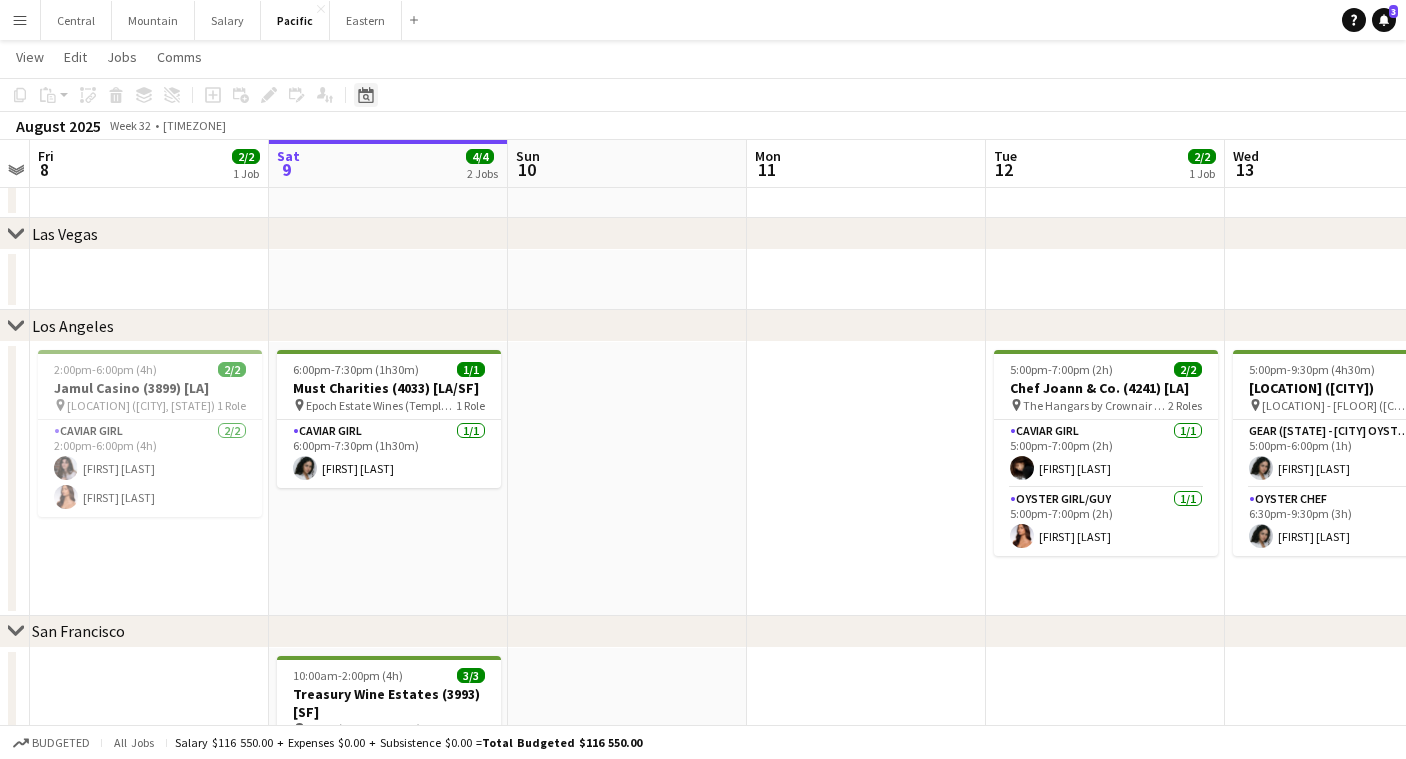 click on "Date picker" 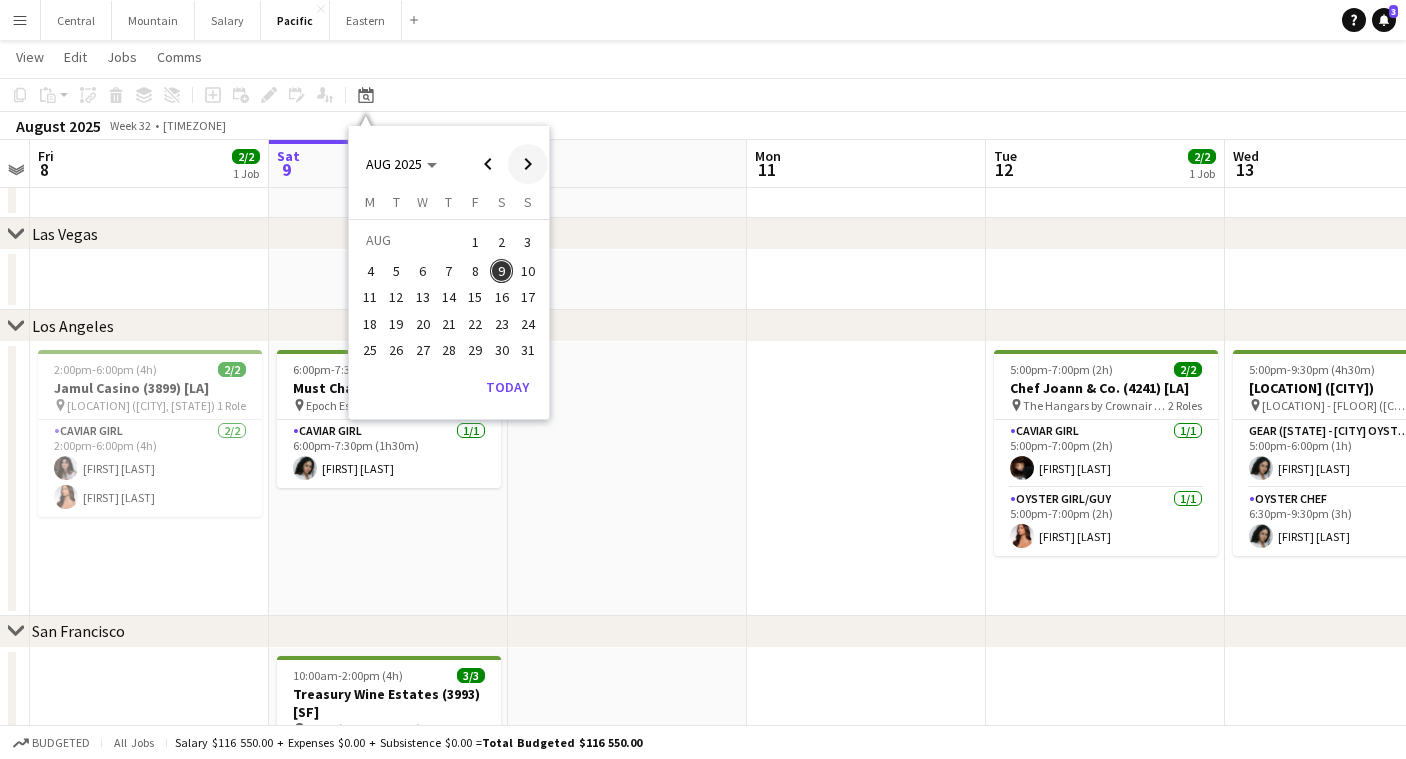 click at bounding box center [528, 164] 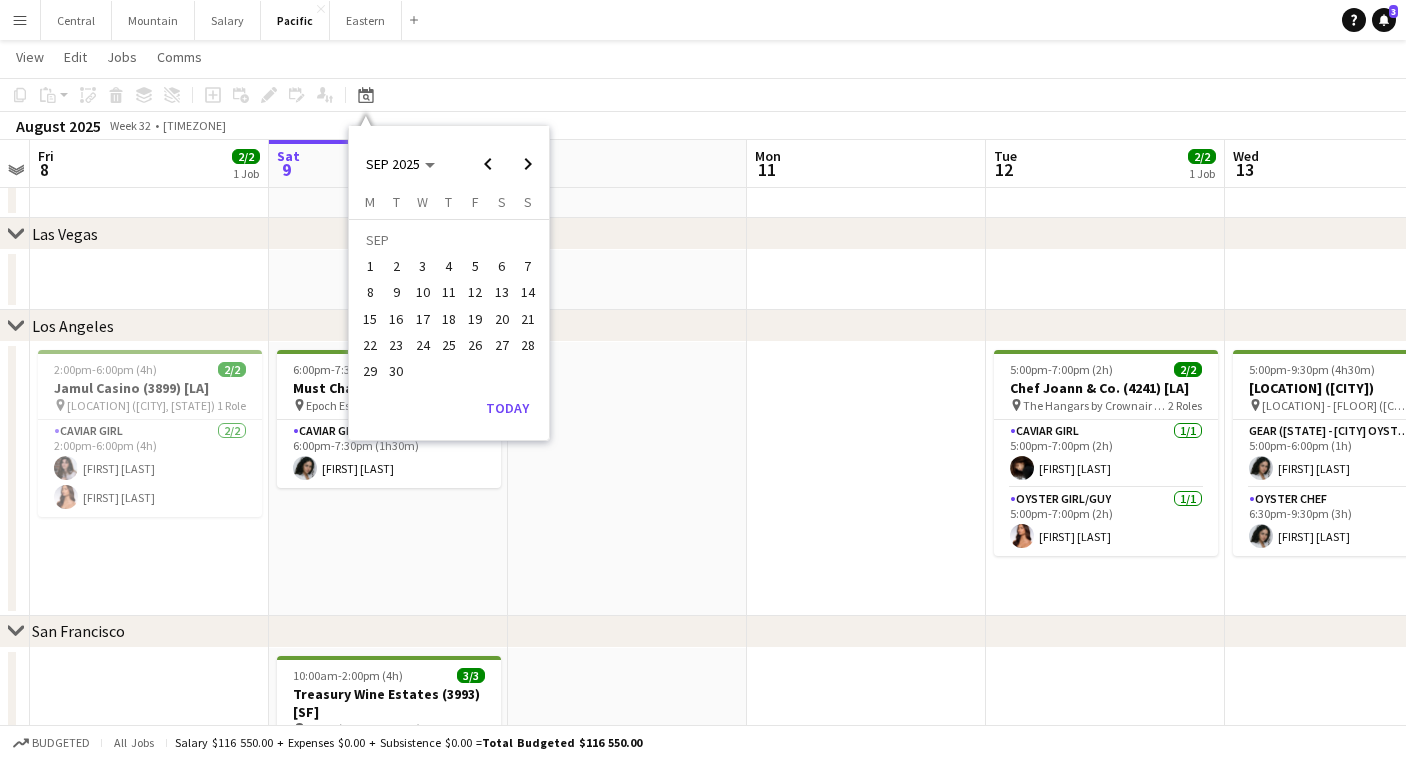 click on "18" at bounding box center [449, 319] 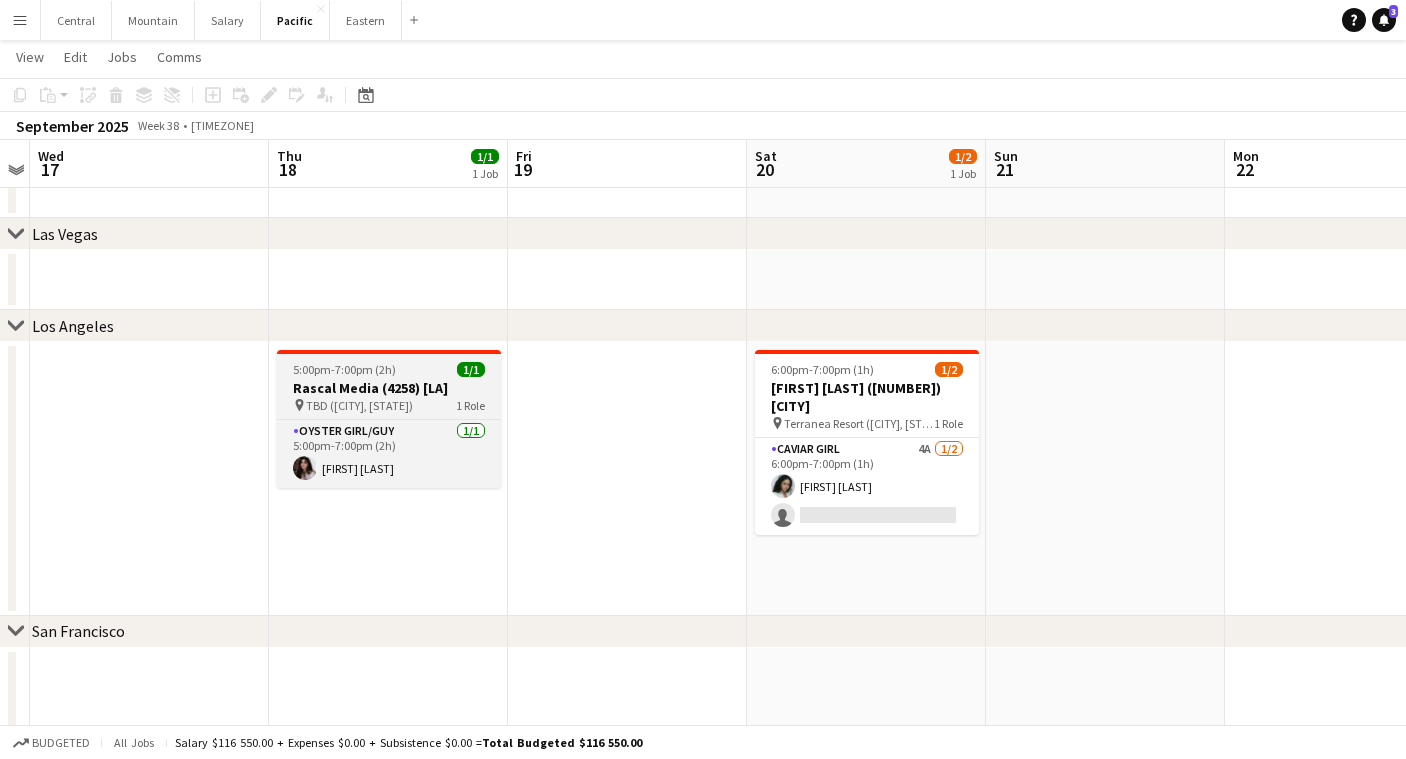 click on "Rascal Media (4258) [LA]" at bounding box center [389, 388] 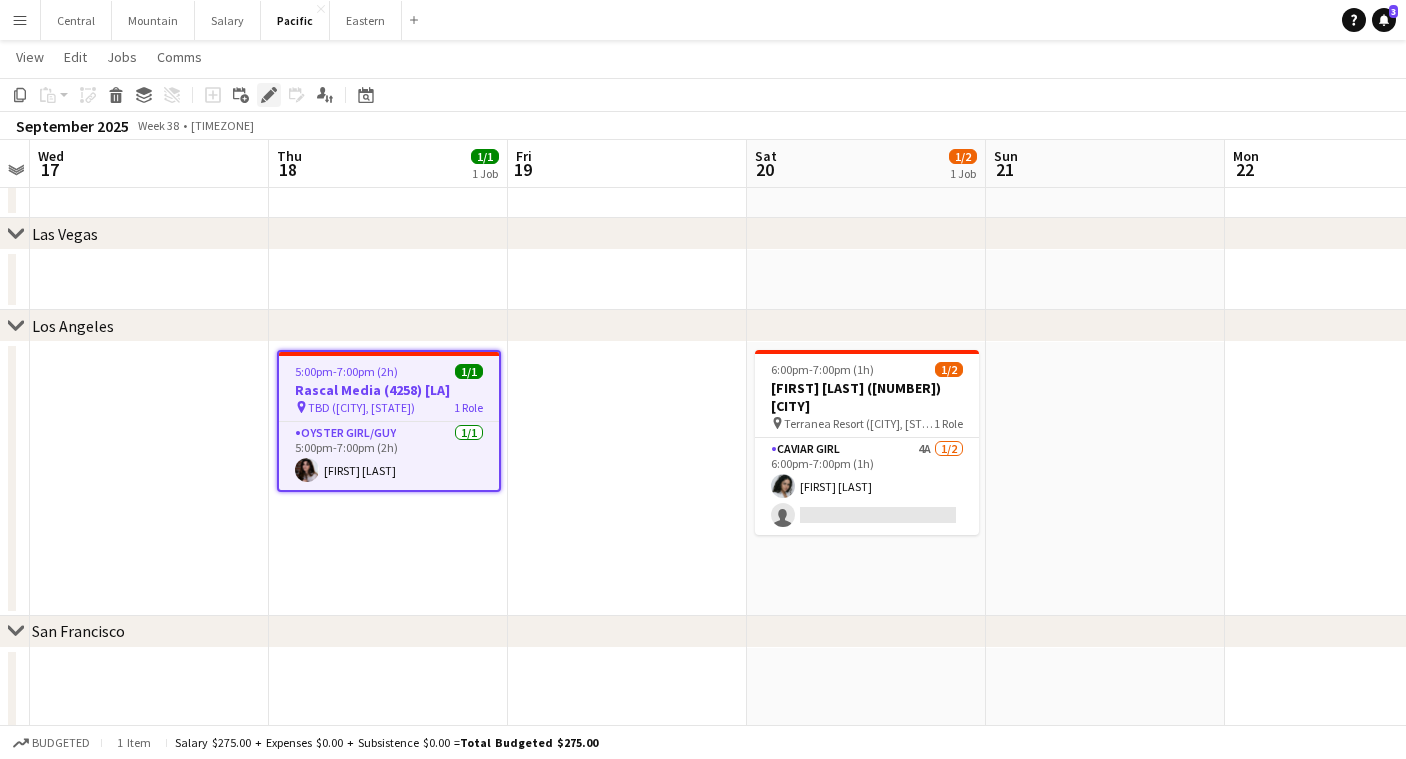 click on "Edit" 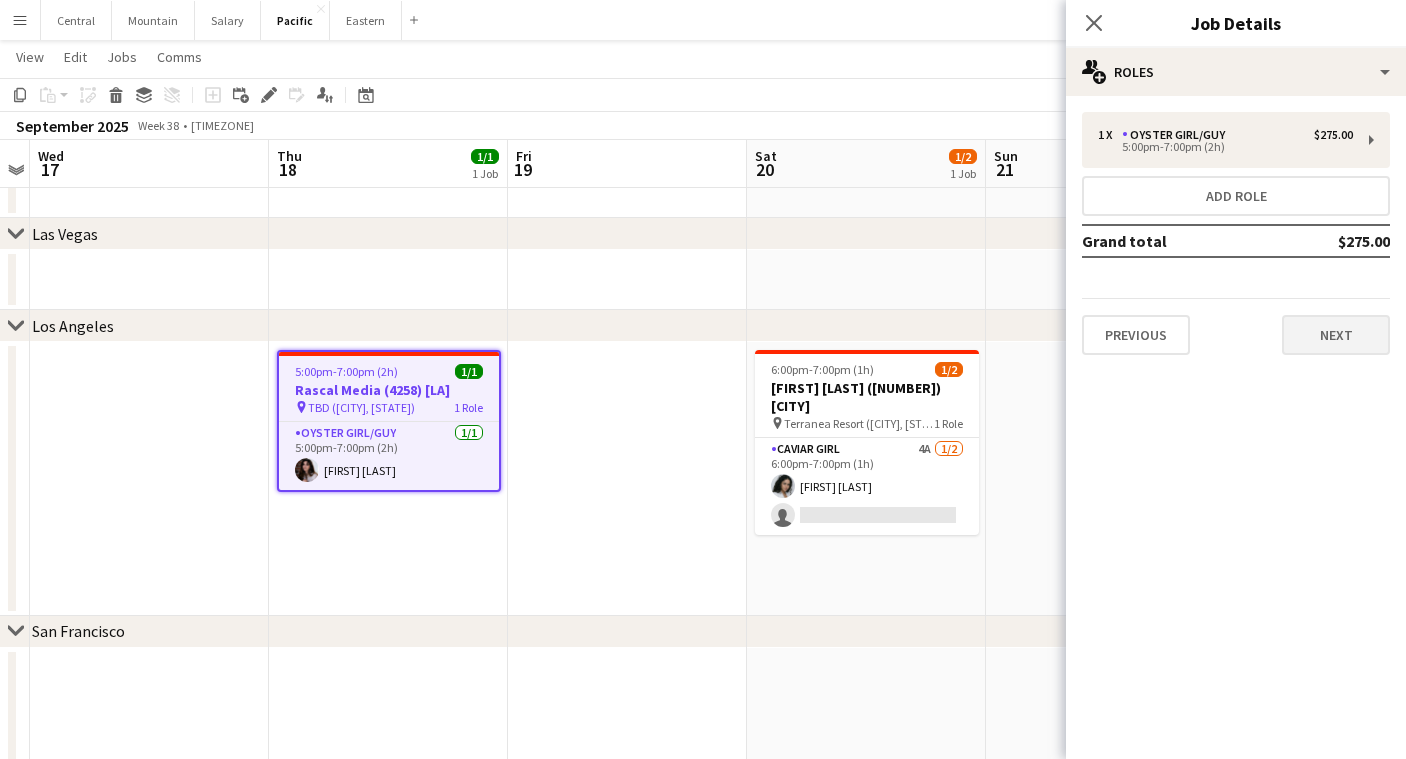 click on "Next" at bounding box center [1336, 335] 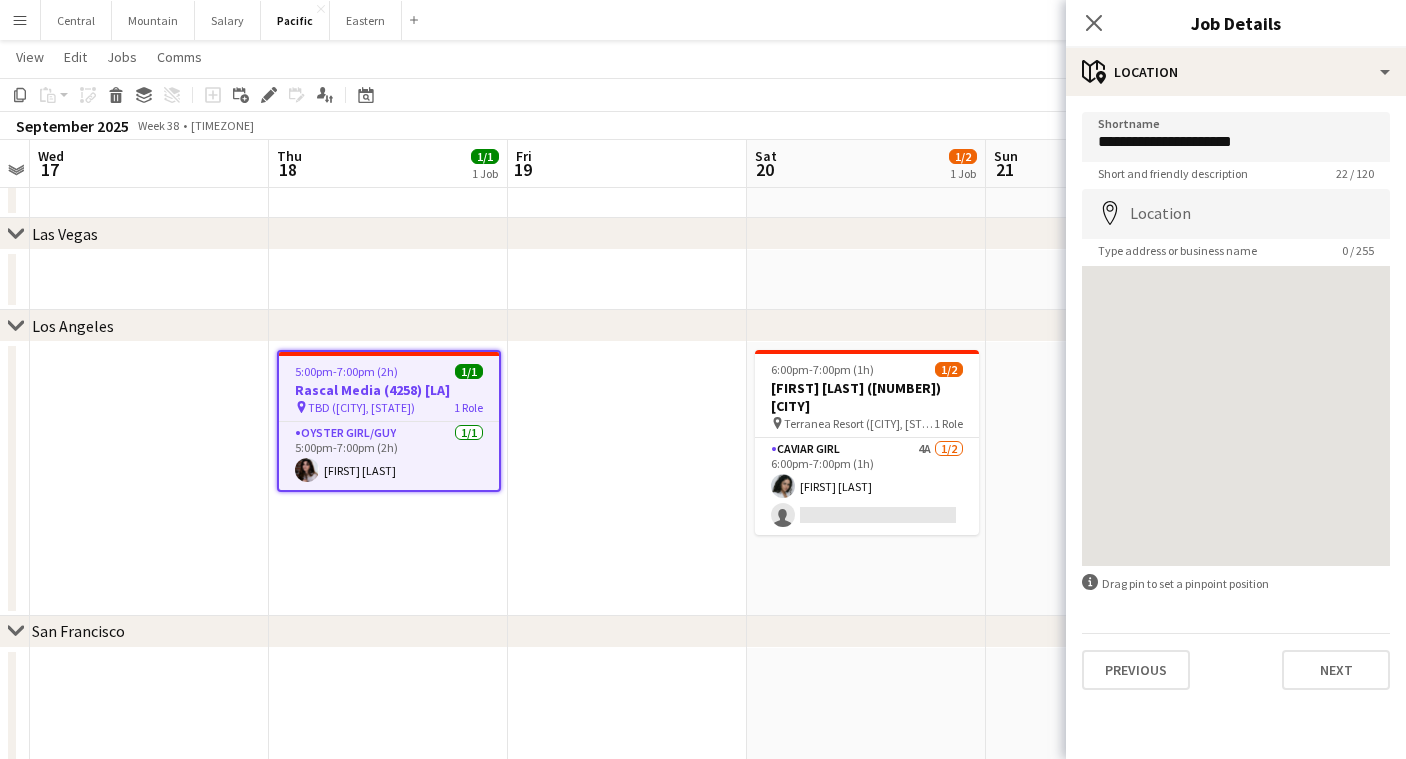 click on "Next" at bounding box center (1336, 670) 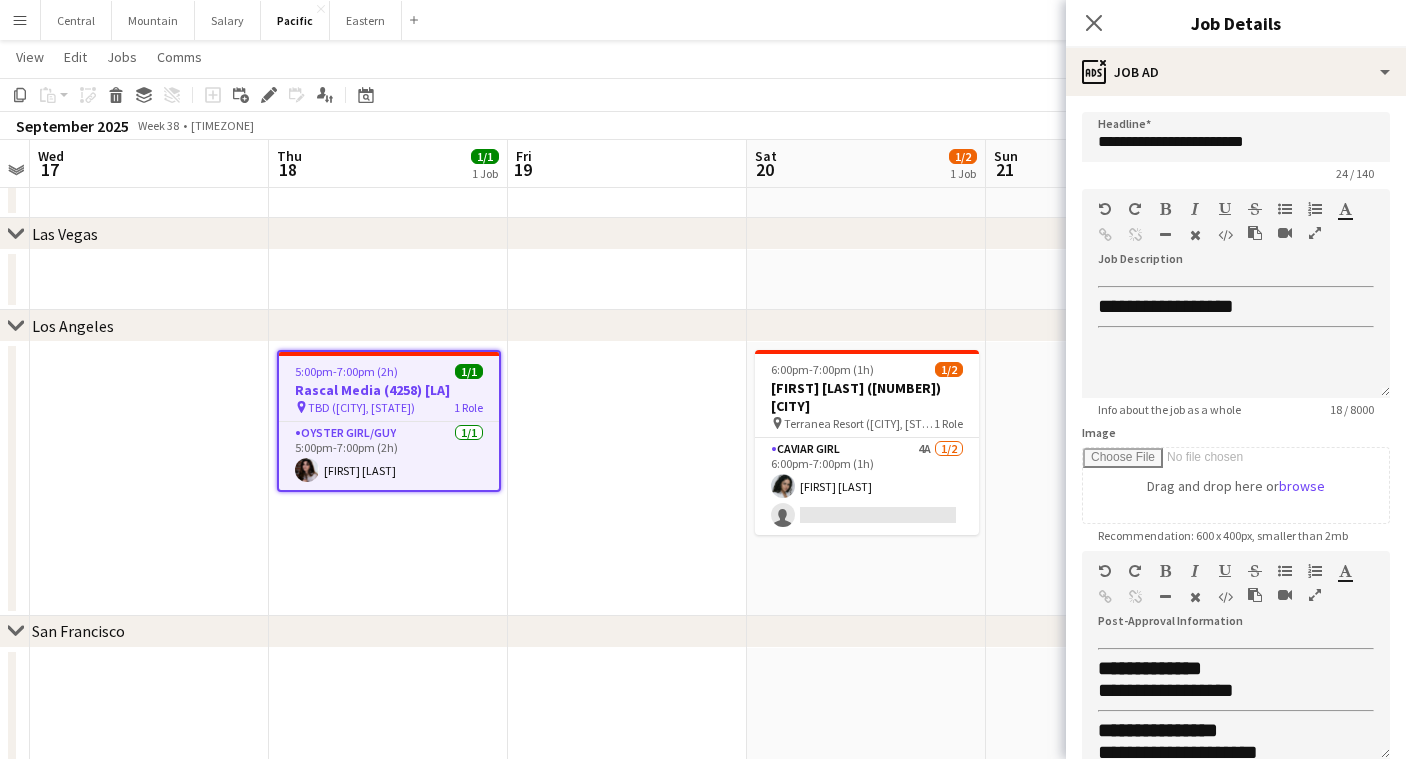 click at bounding box center [1315, 595] 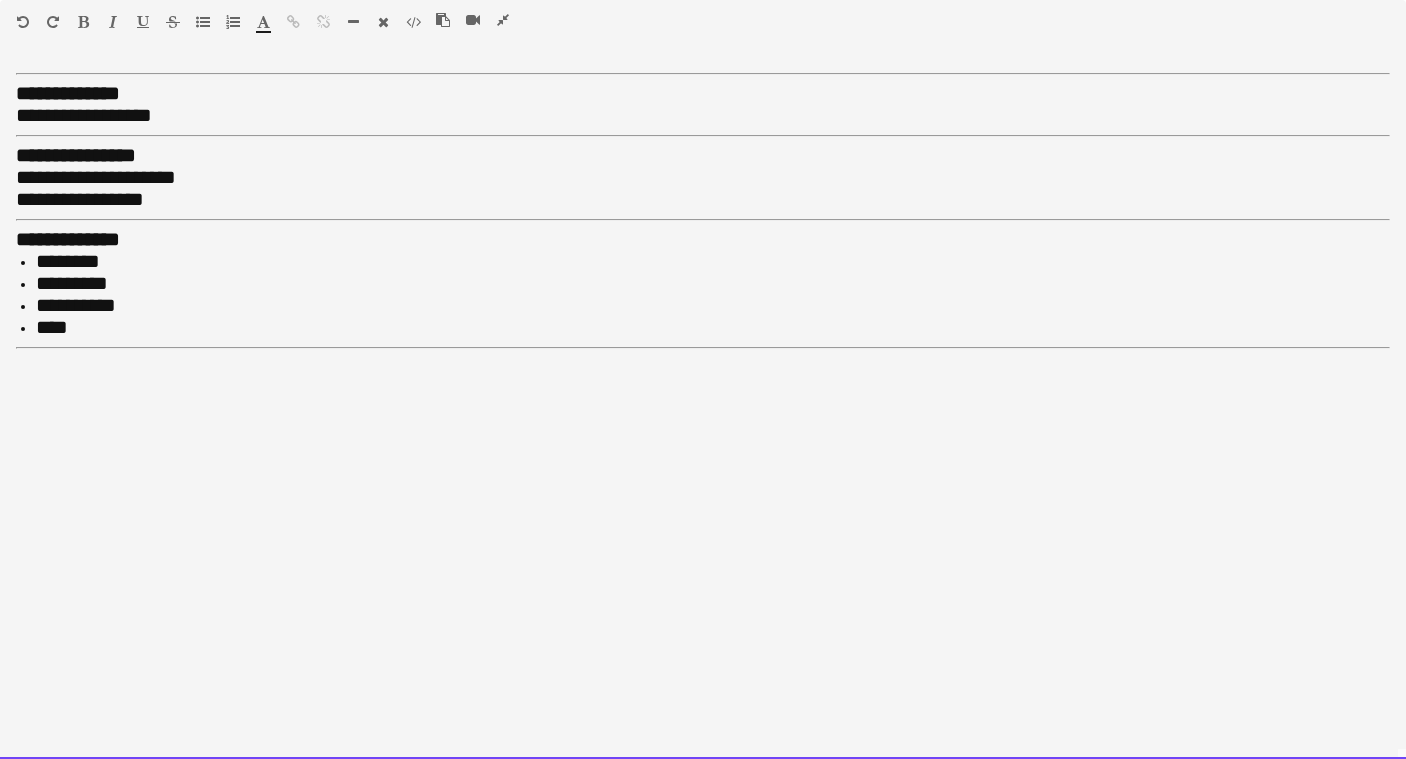 click on "**********" at bounding box center [703, 412] 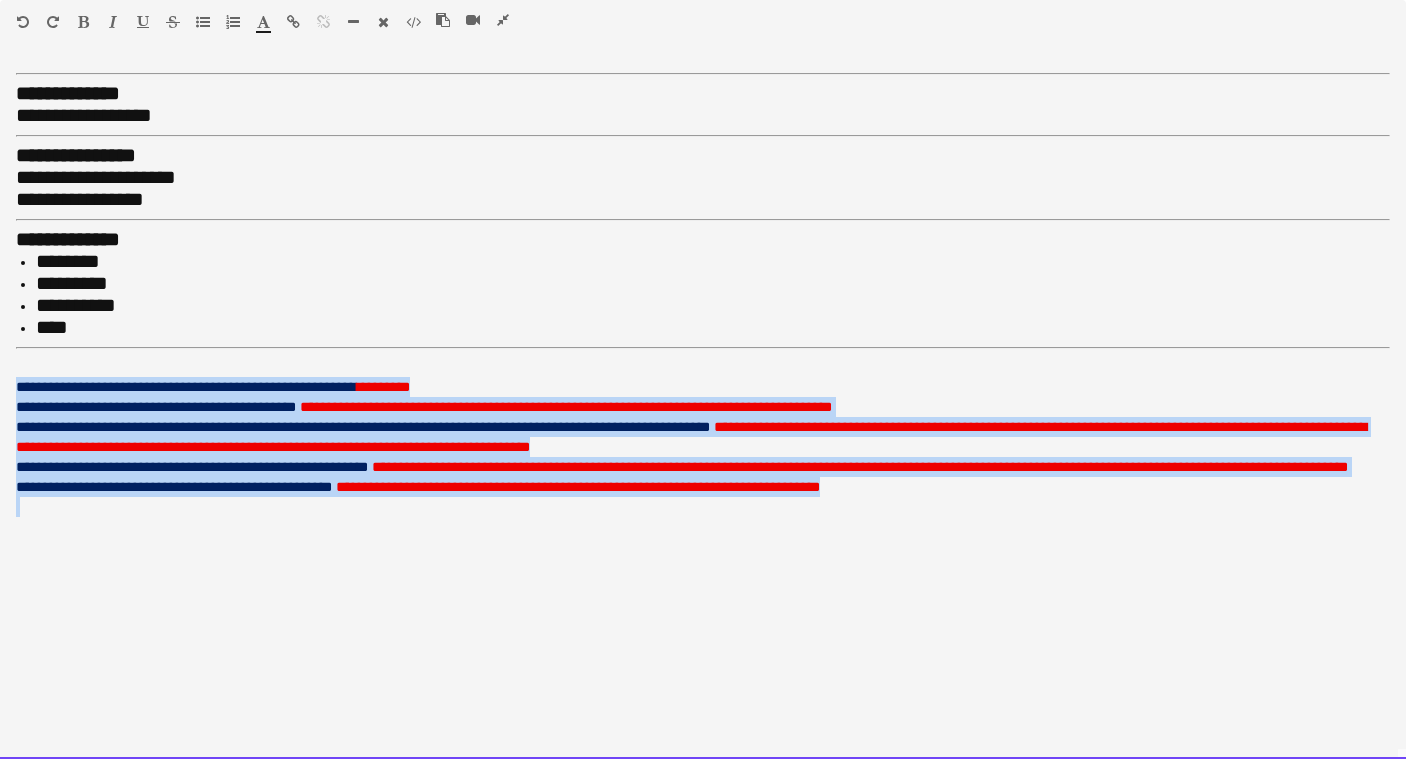 drag, startPoint x: 105, startPoint y: 534, endPoint x: 12, endPoint y: 373, distance: 185.9301 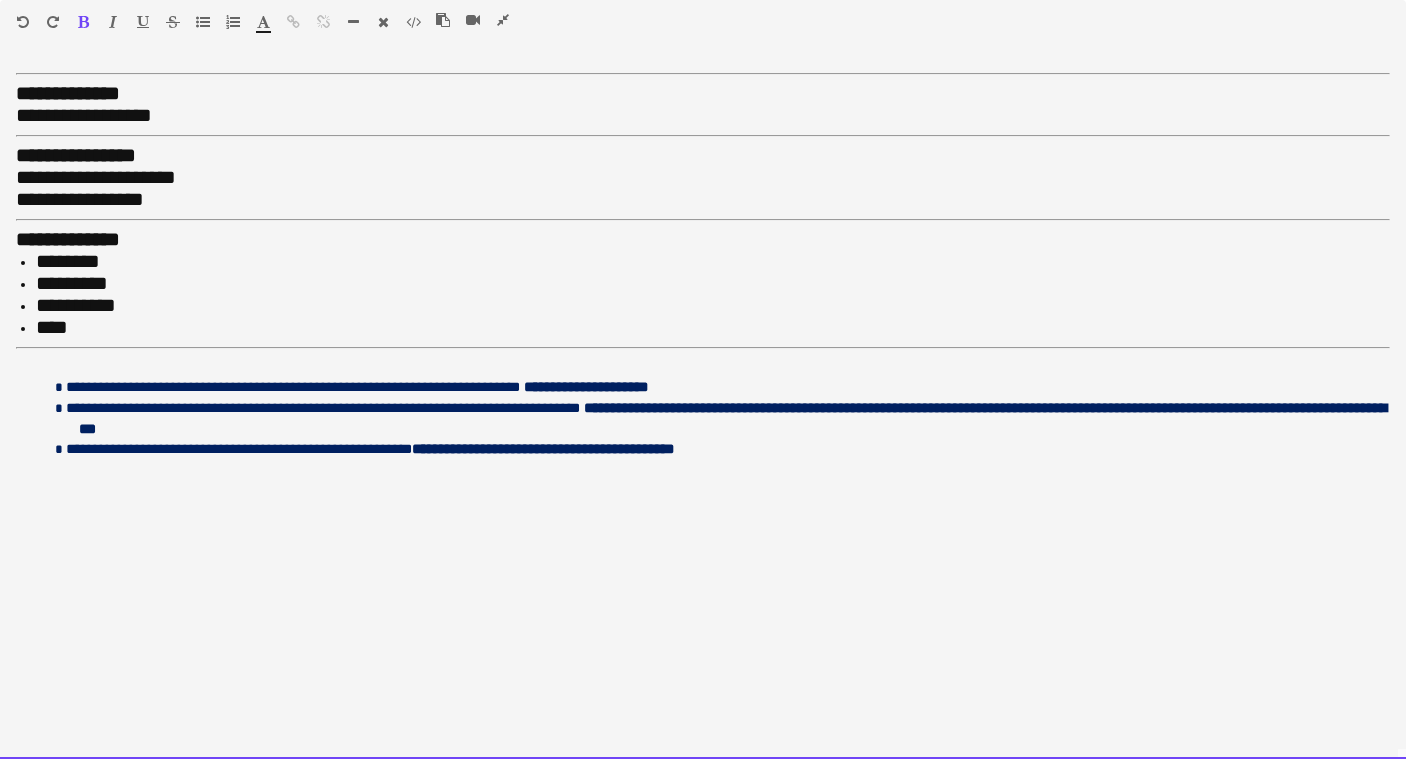 click on "**********" at bounding box center [703, 200] 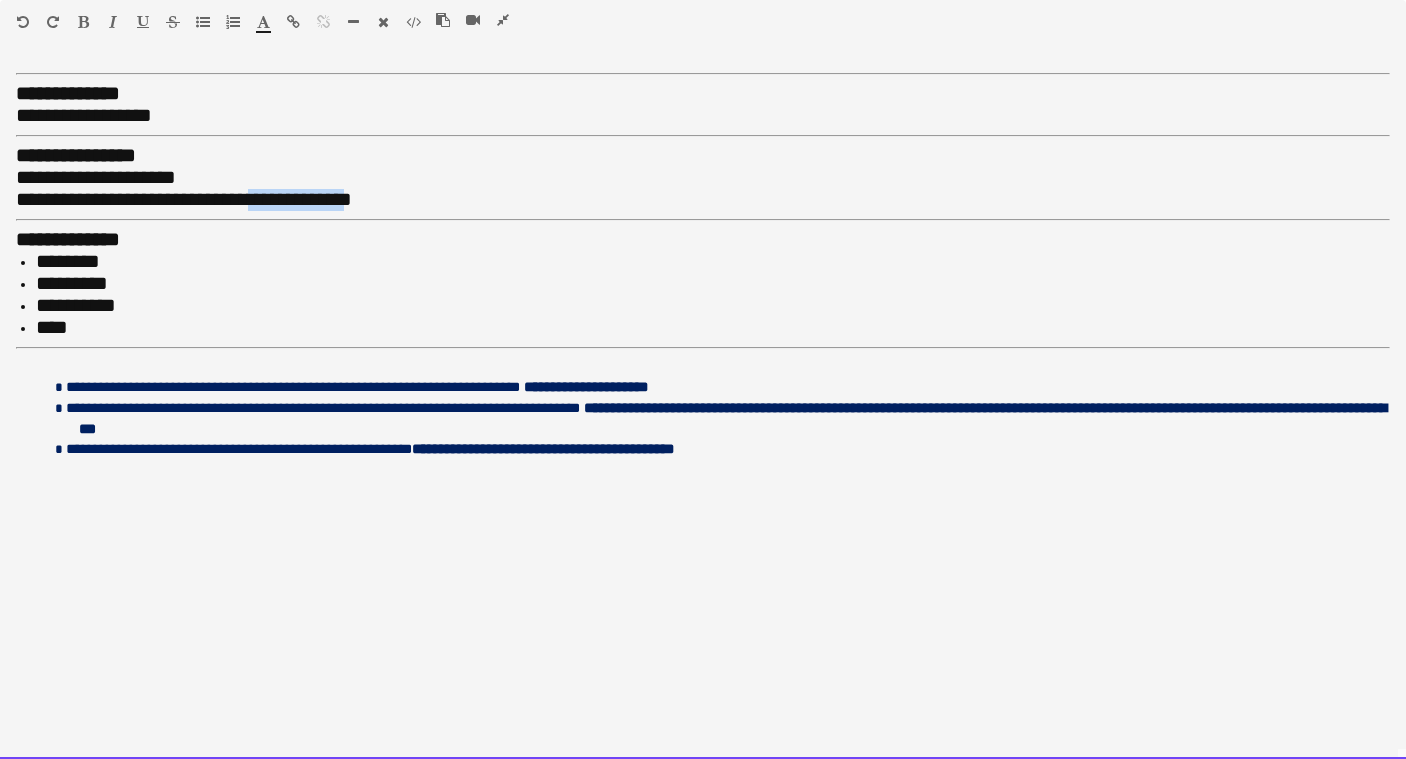drag, startPoint x: 295, startPoint y: 199, endPoint x: 403, endPoint y: 200, distance: 108.00463 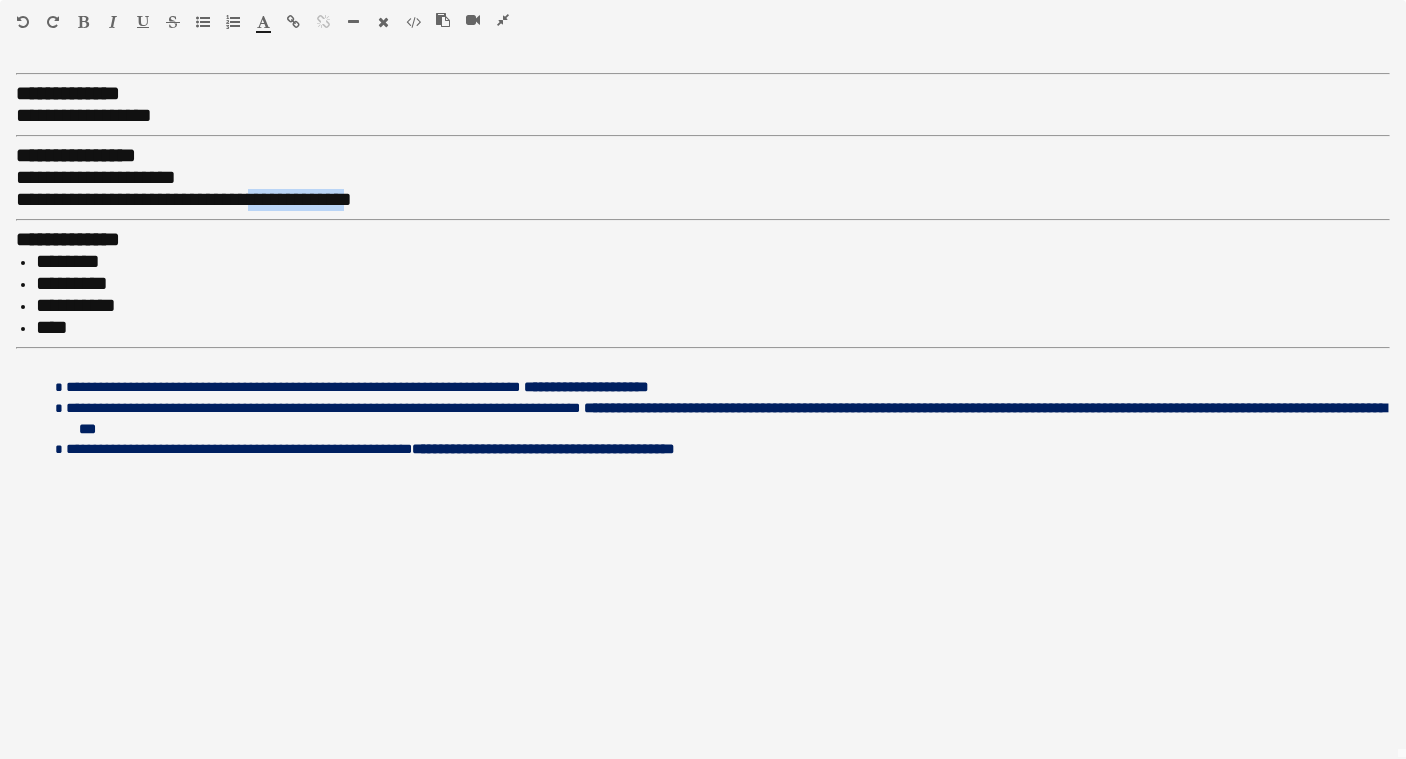 click at bounding box center [293, 22] 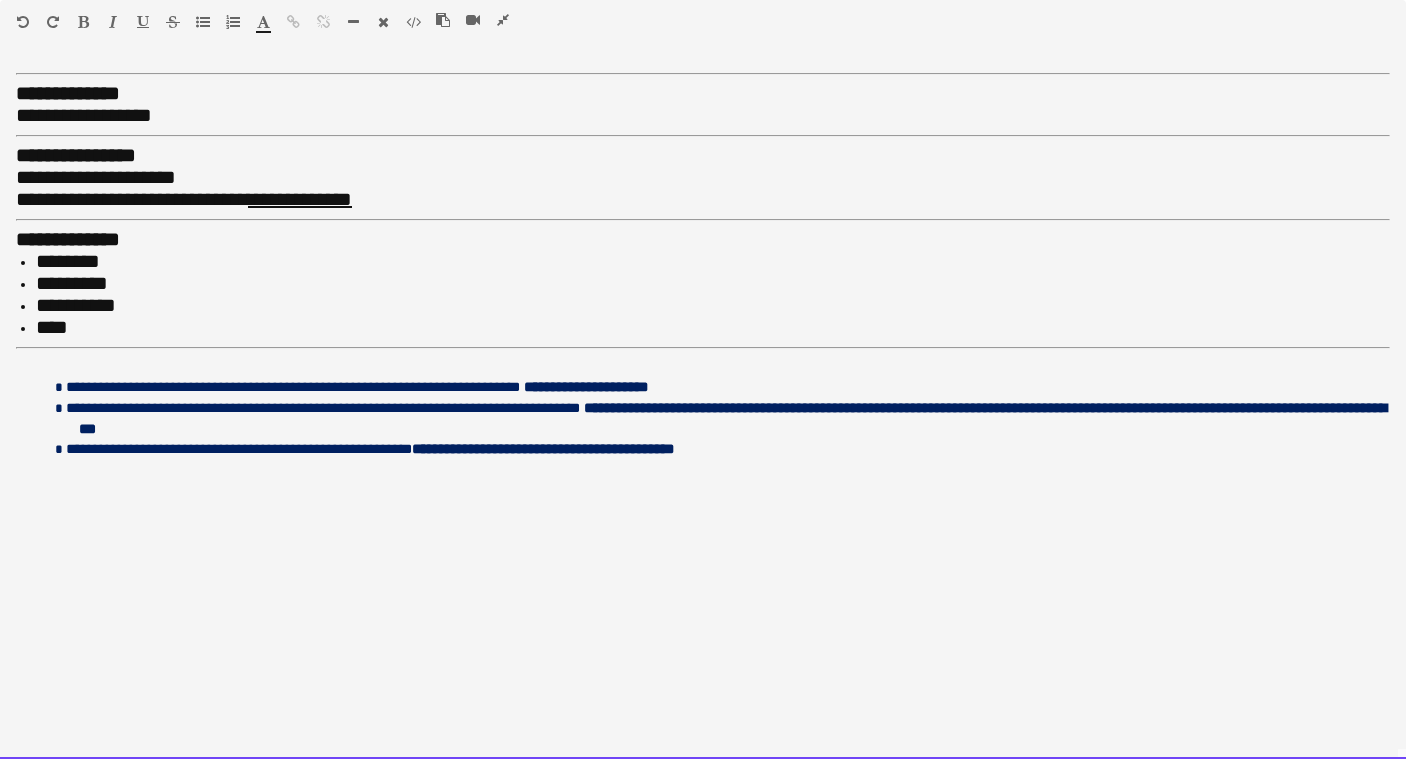 click on "****" at bounding box center (713, 328) 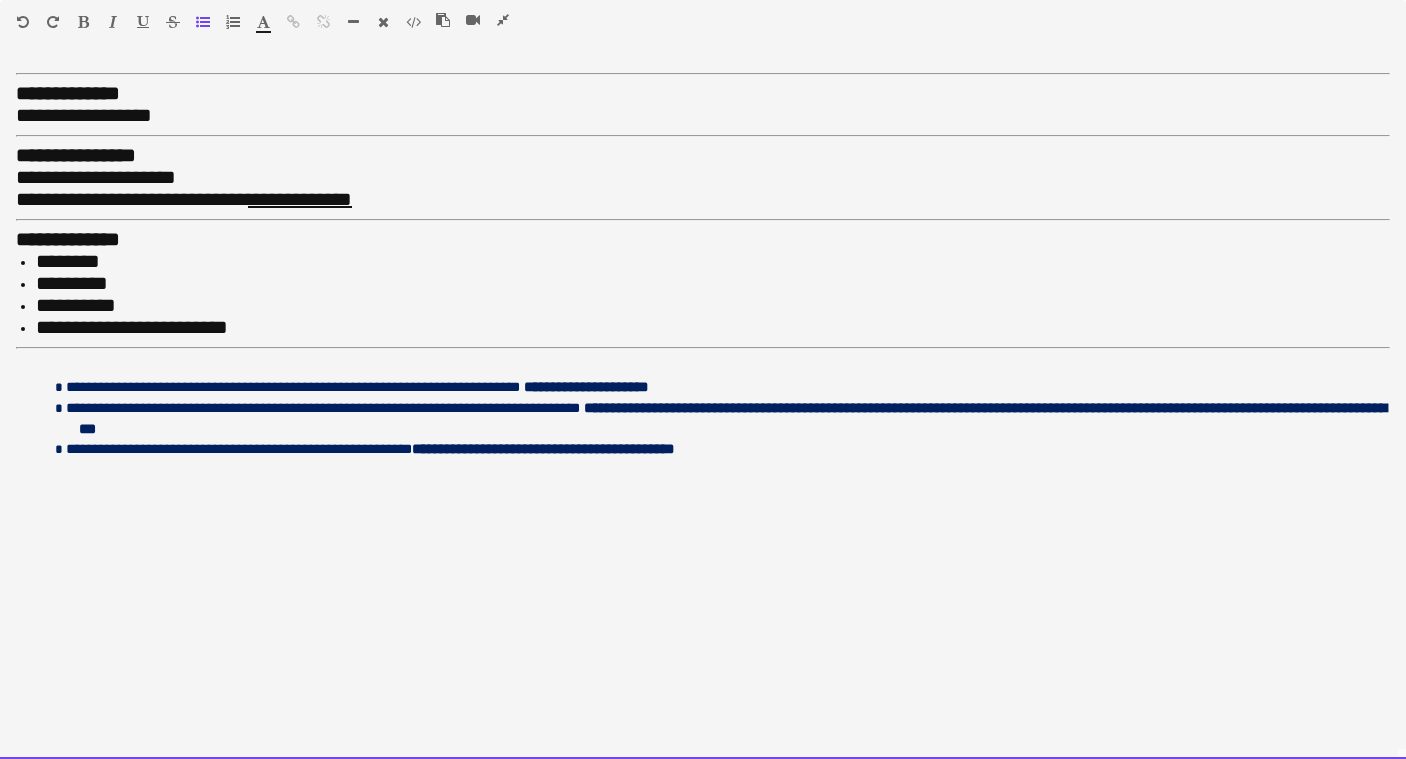 click on "**********" at bounding box center (713, 306) 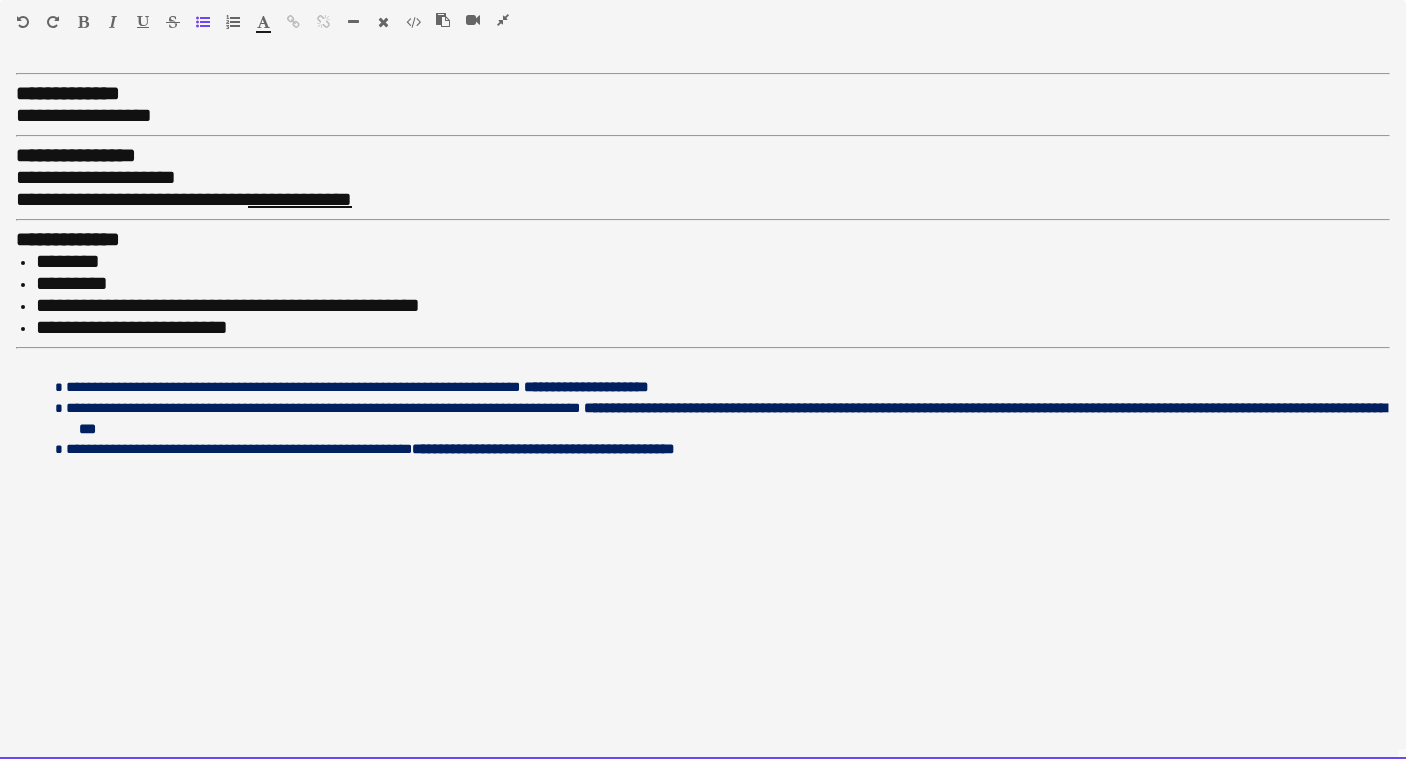 click on "**********" at bounding box center (228, 305) 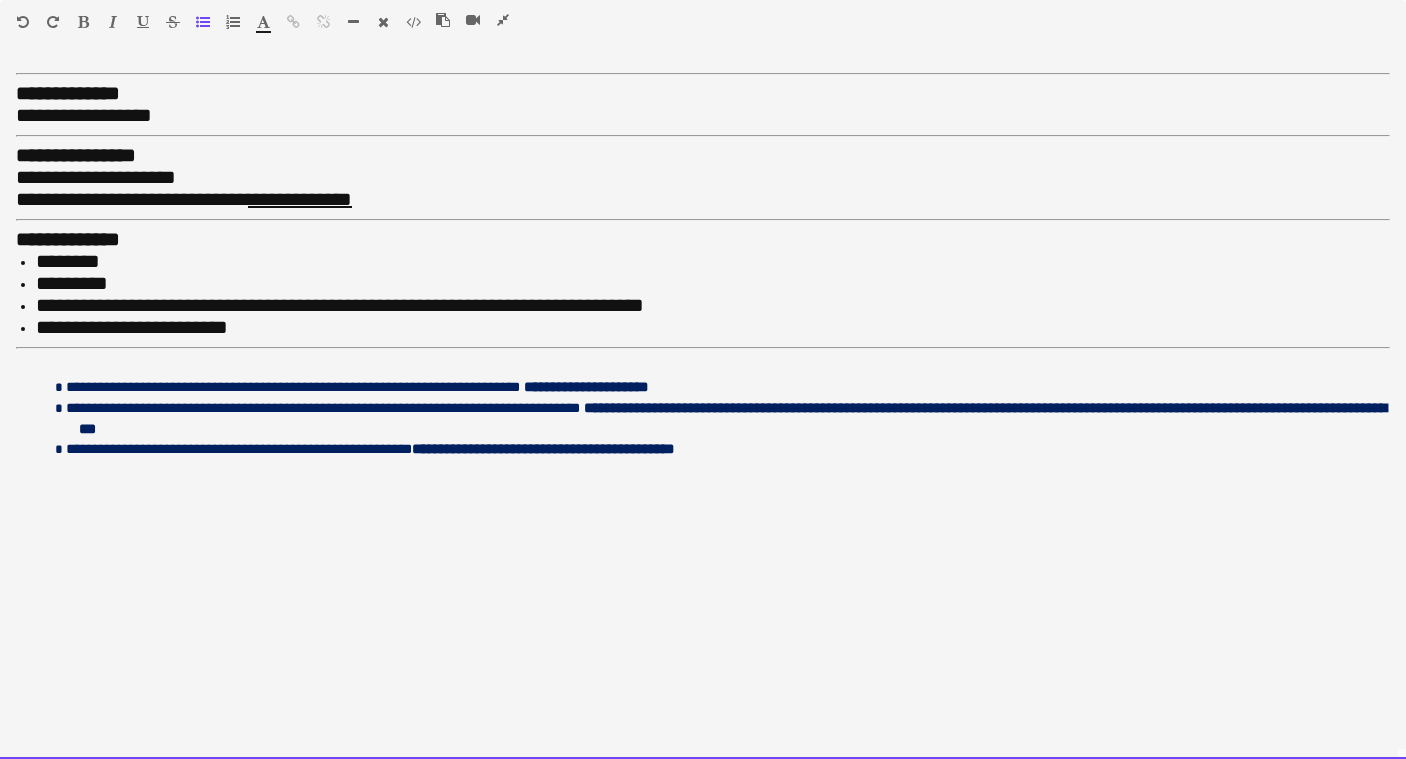 click on "**********" at bounding box center (340, 305) 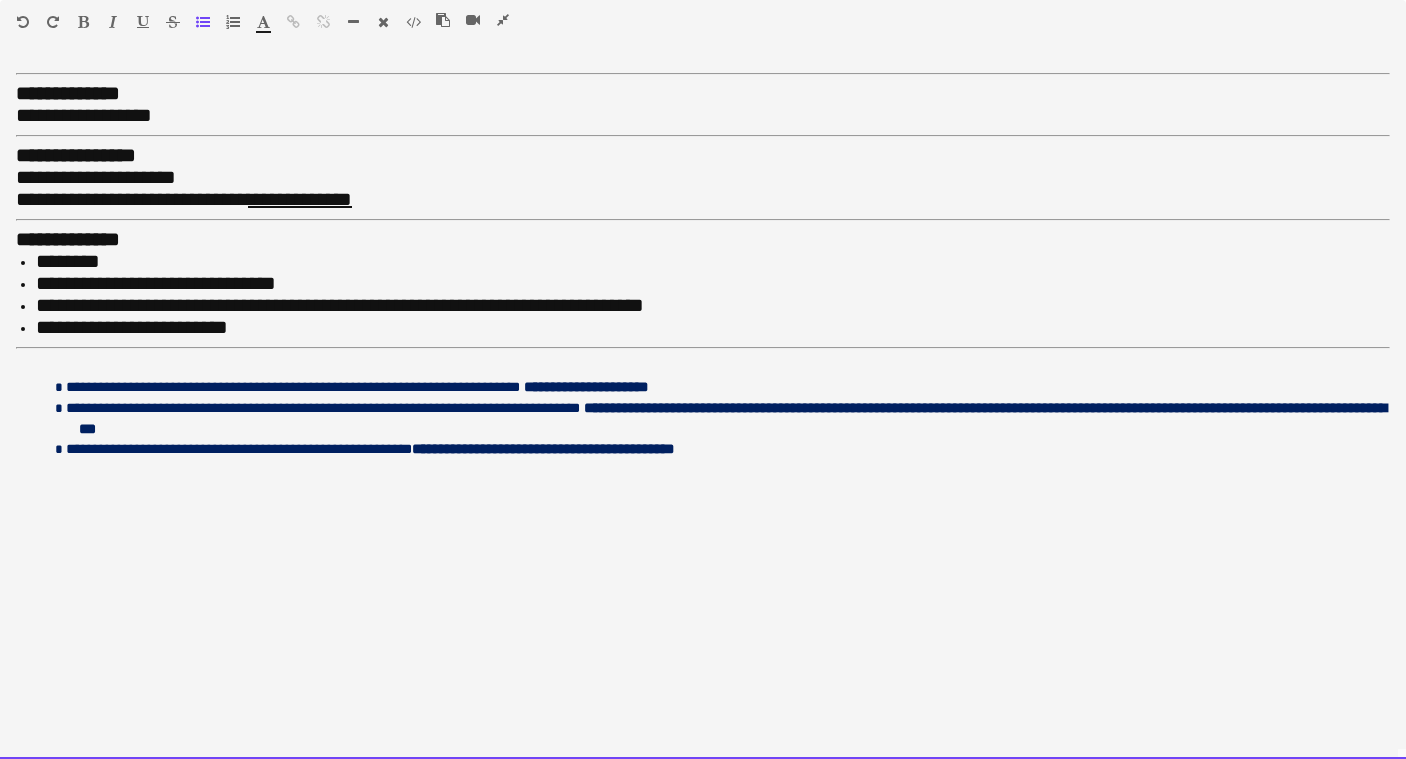 click on "********" at bounding box center [713, 262] 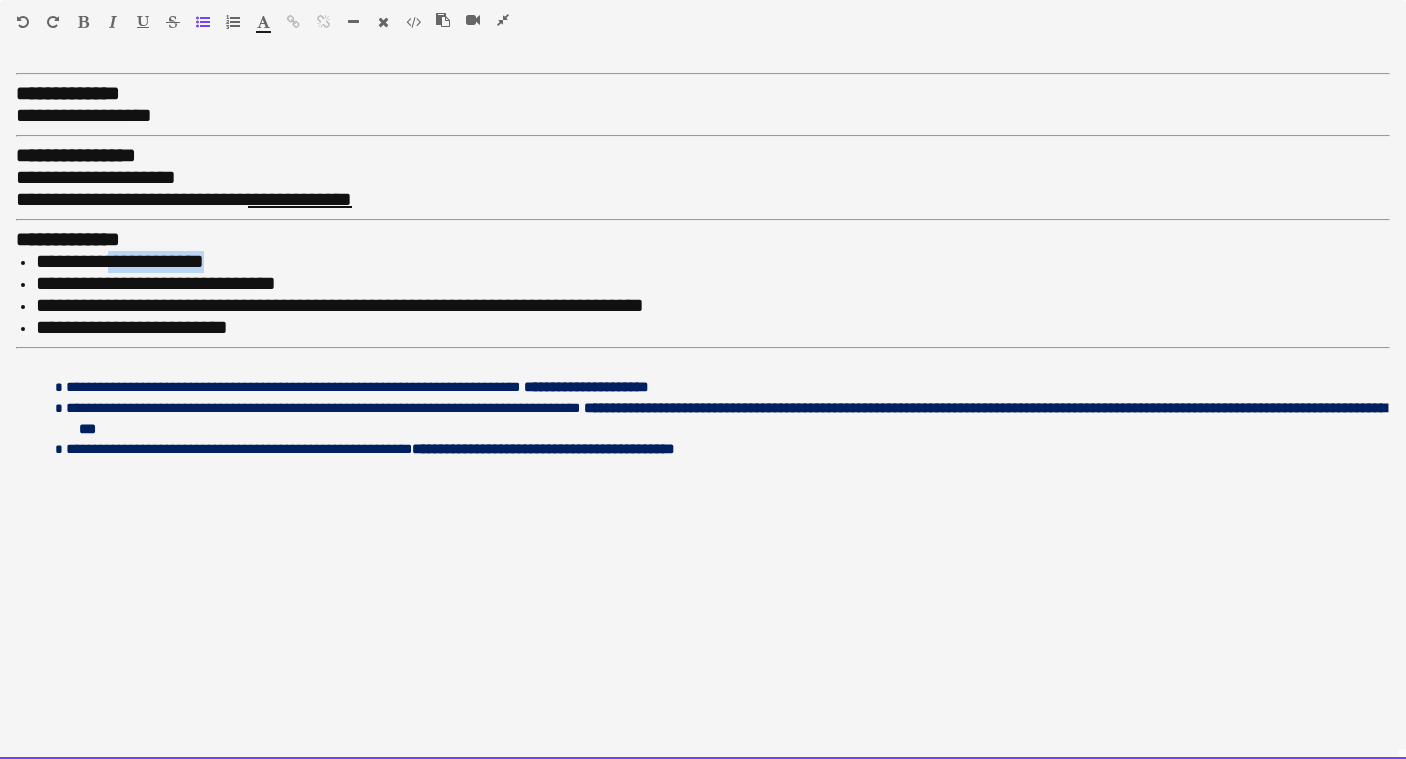 drag, startPoint x: 241, startPoint y: 259, endPoint x: 121, endPoint y: 254, distance: 120.10412 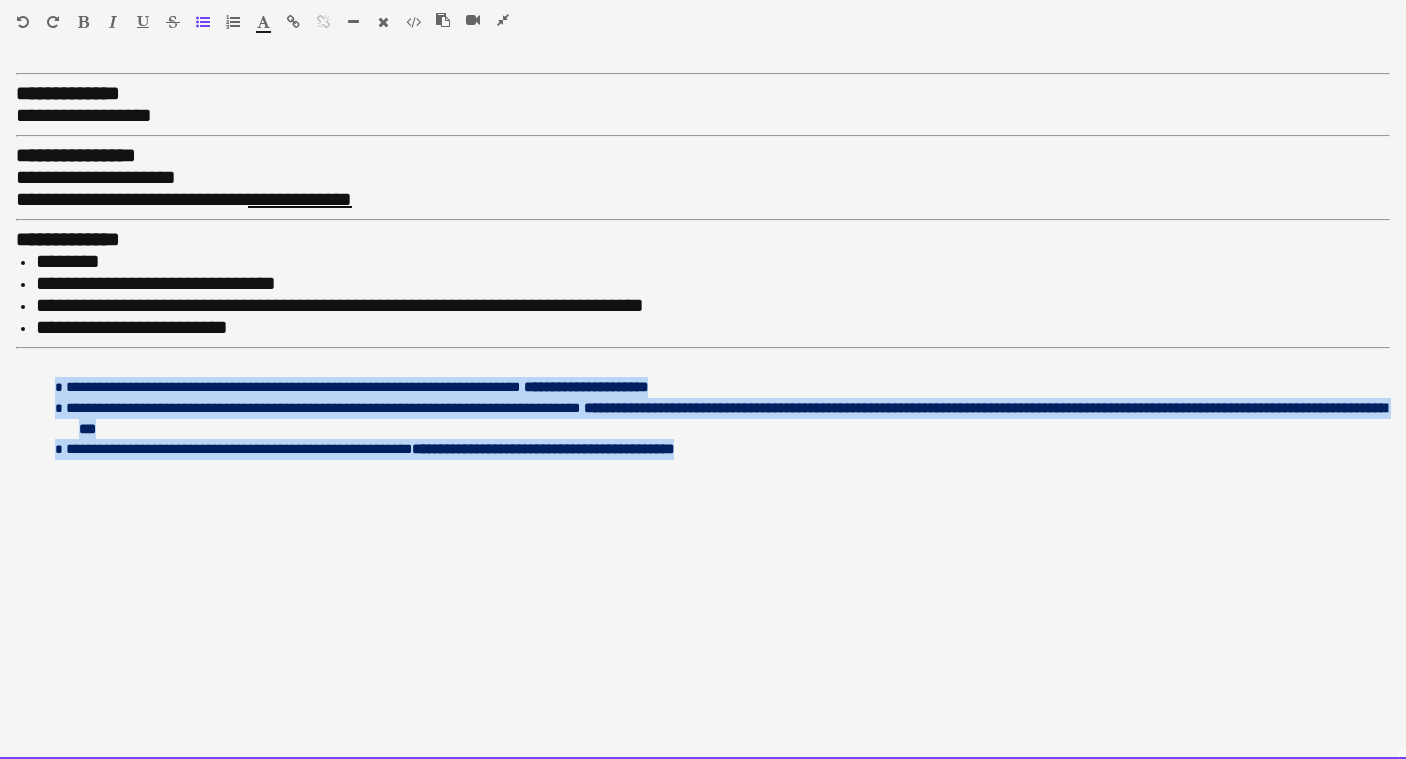 drag, startPoint x: 102, startPoint y: 484, endPoint x: 55, endPoint y: 370, distance: 123.308556 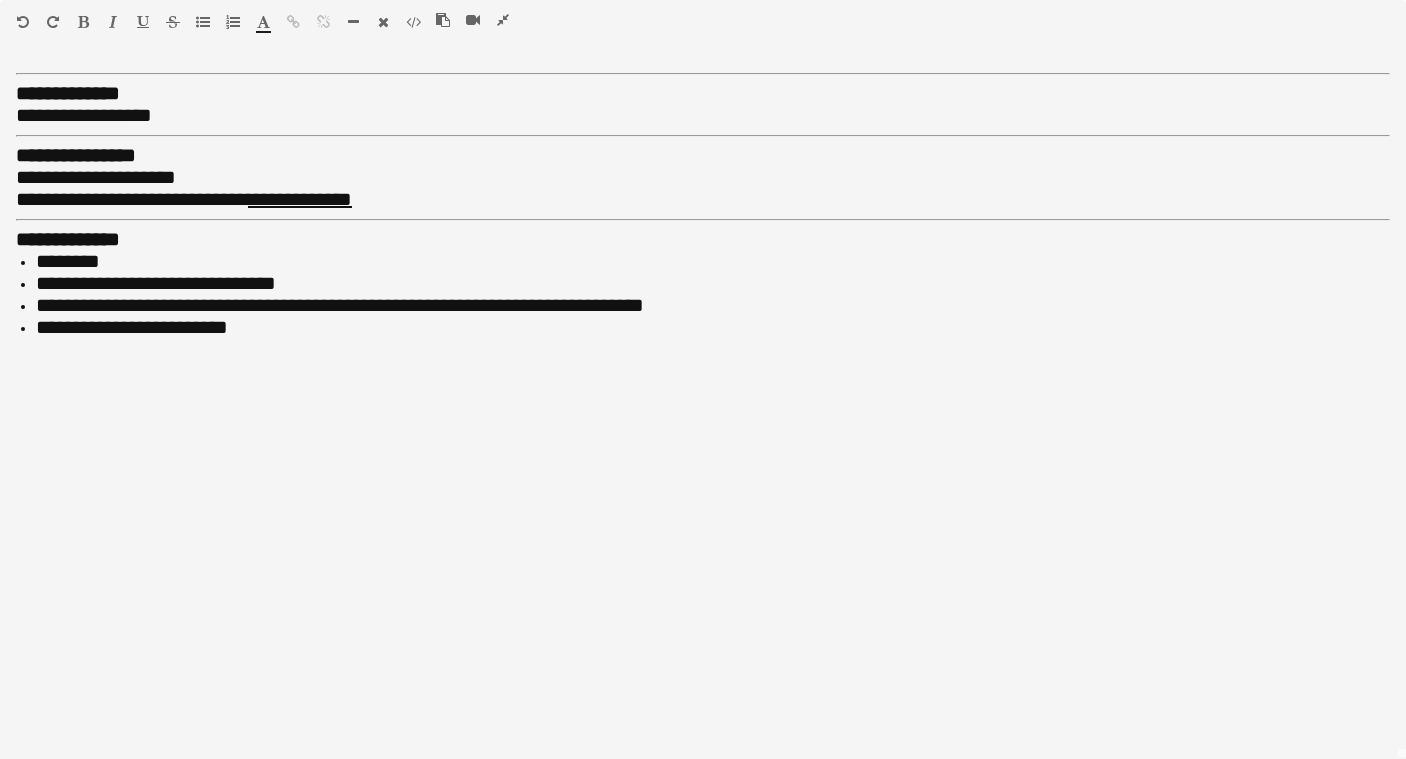 click at bounding box center (353, 22) 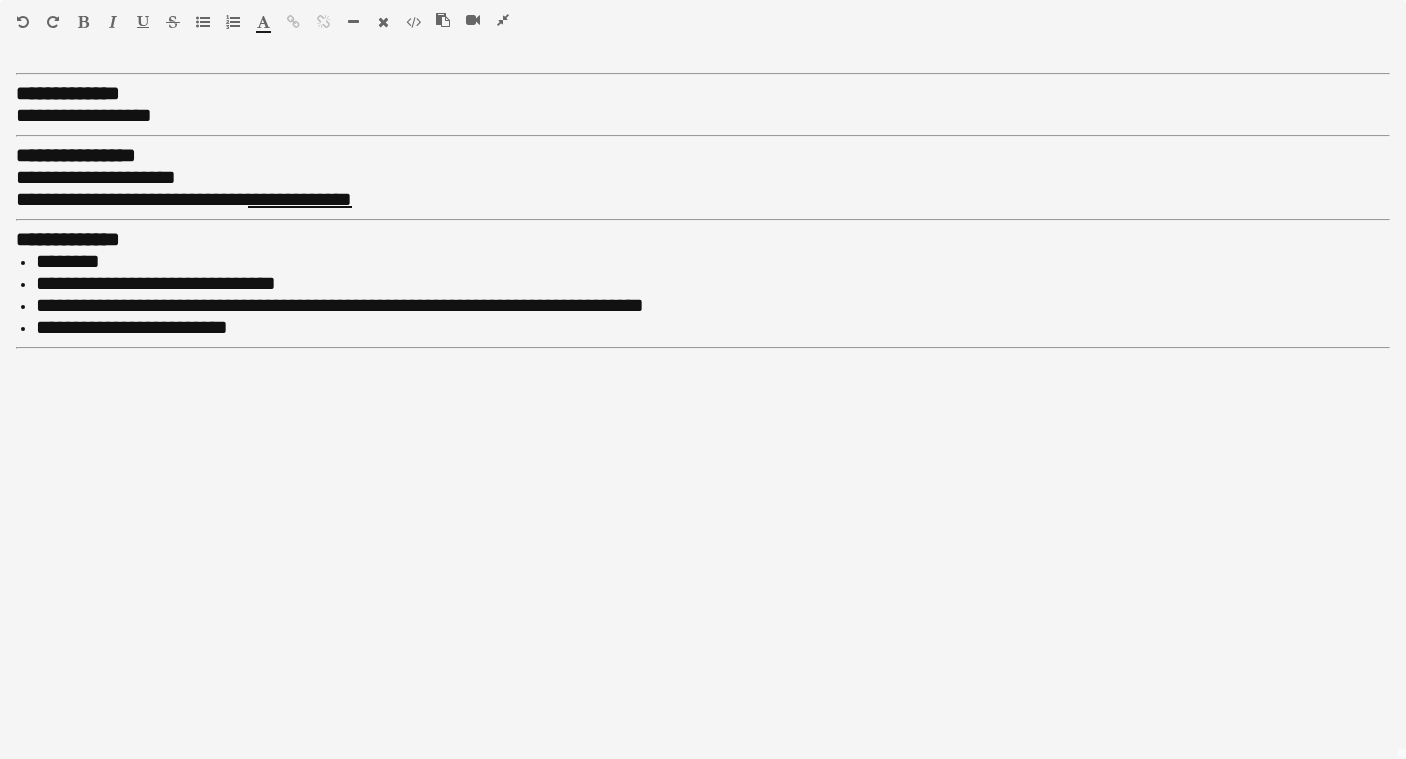 click at bounding box center (503, 20) 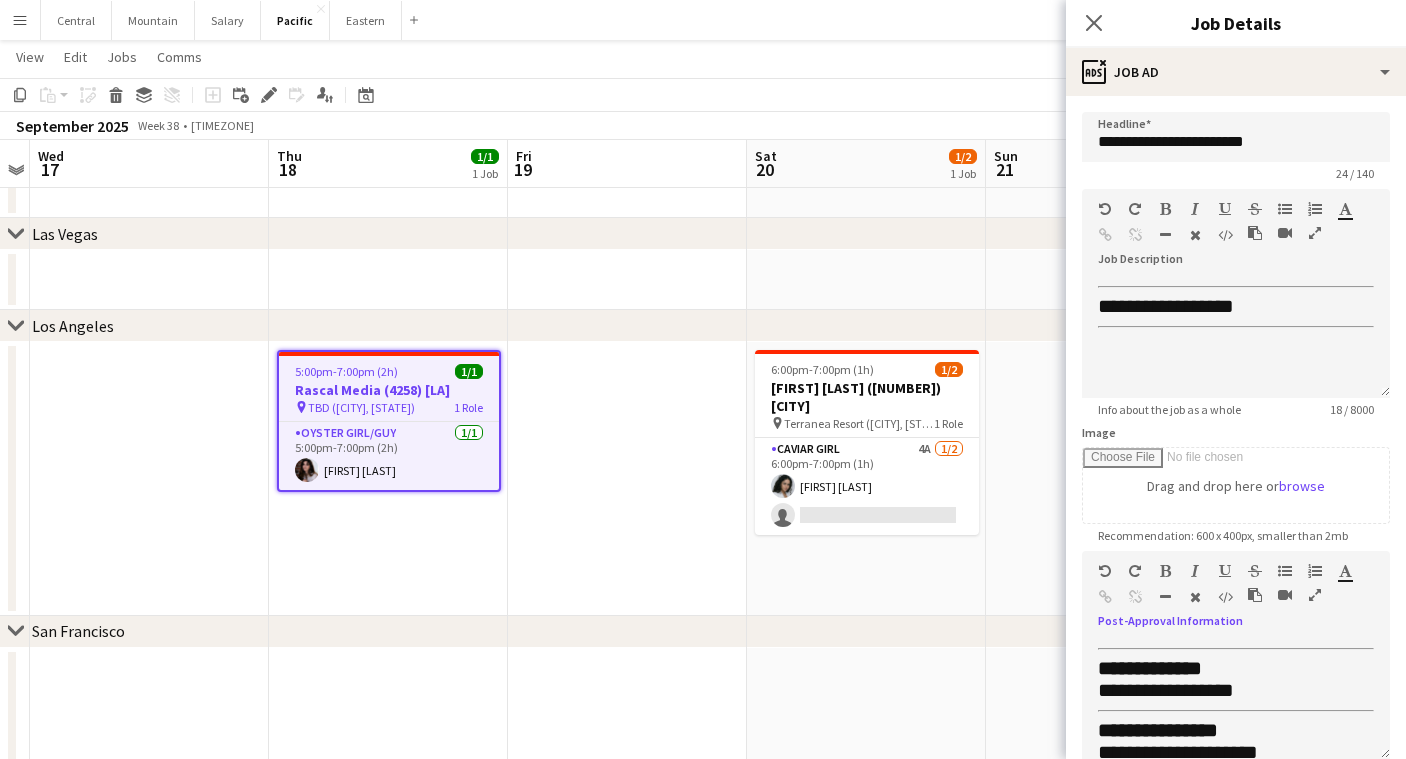 click at bounding box center [1315, 595] 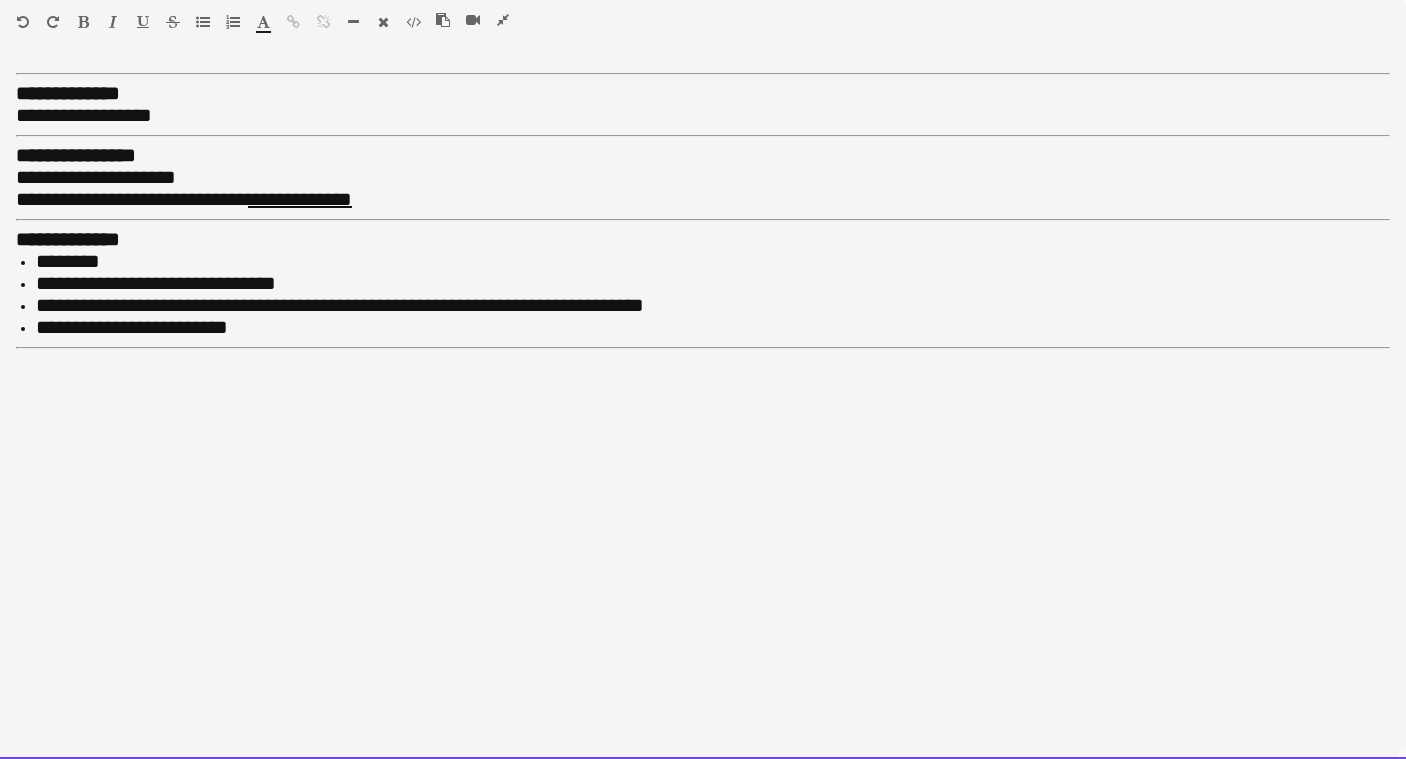 click on "**********" at bounding box center (703, 116) 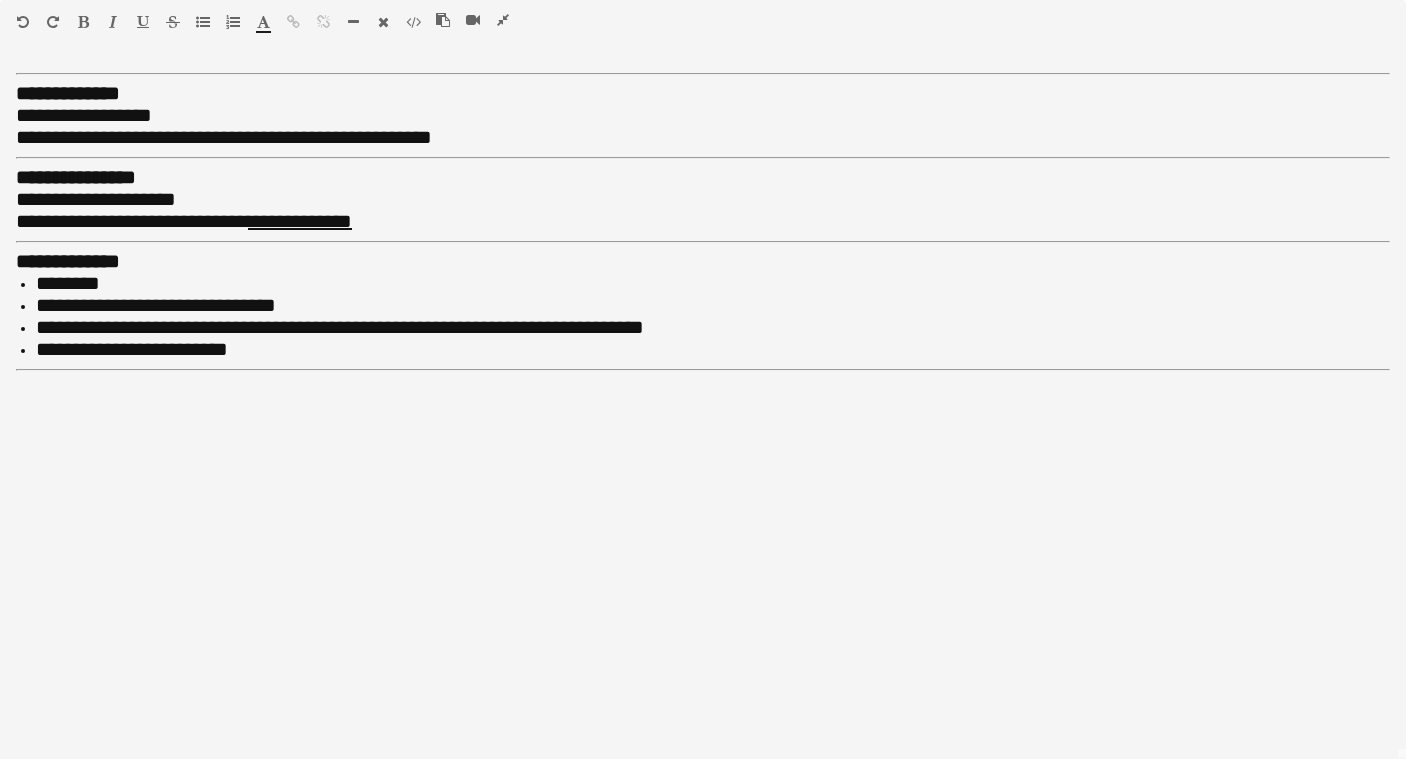 click at bounding box center (503, 20) 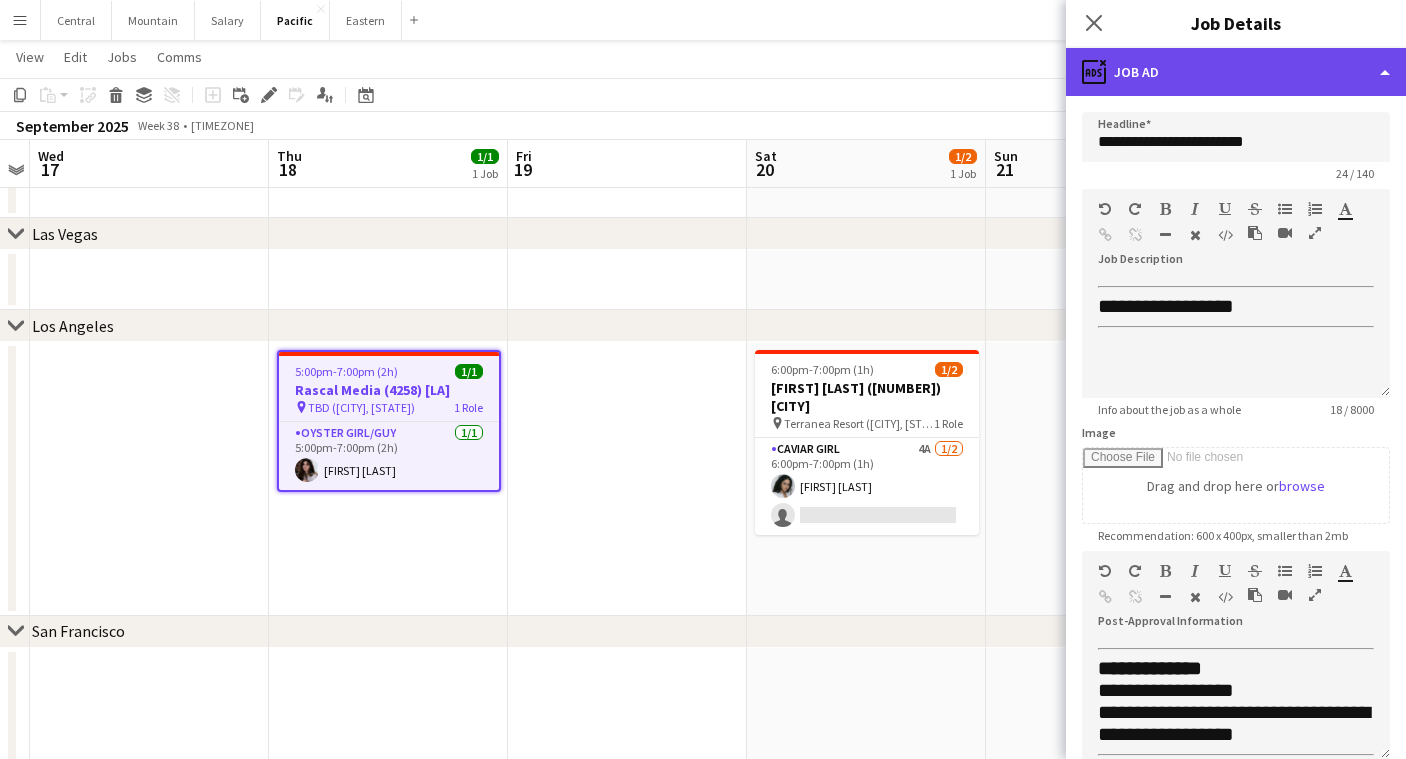 click on "ads-window
Job Ad" 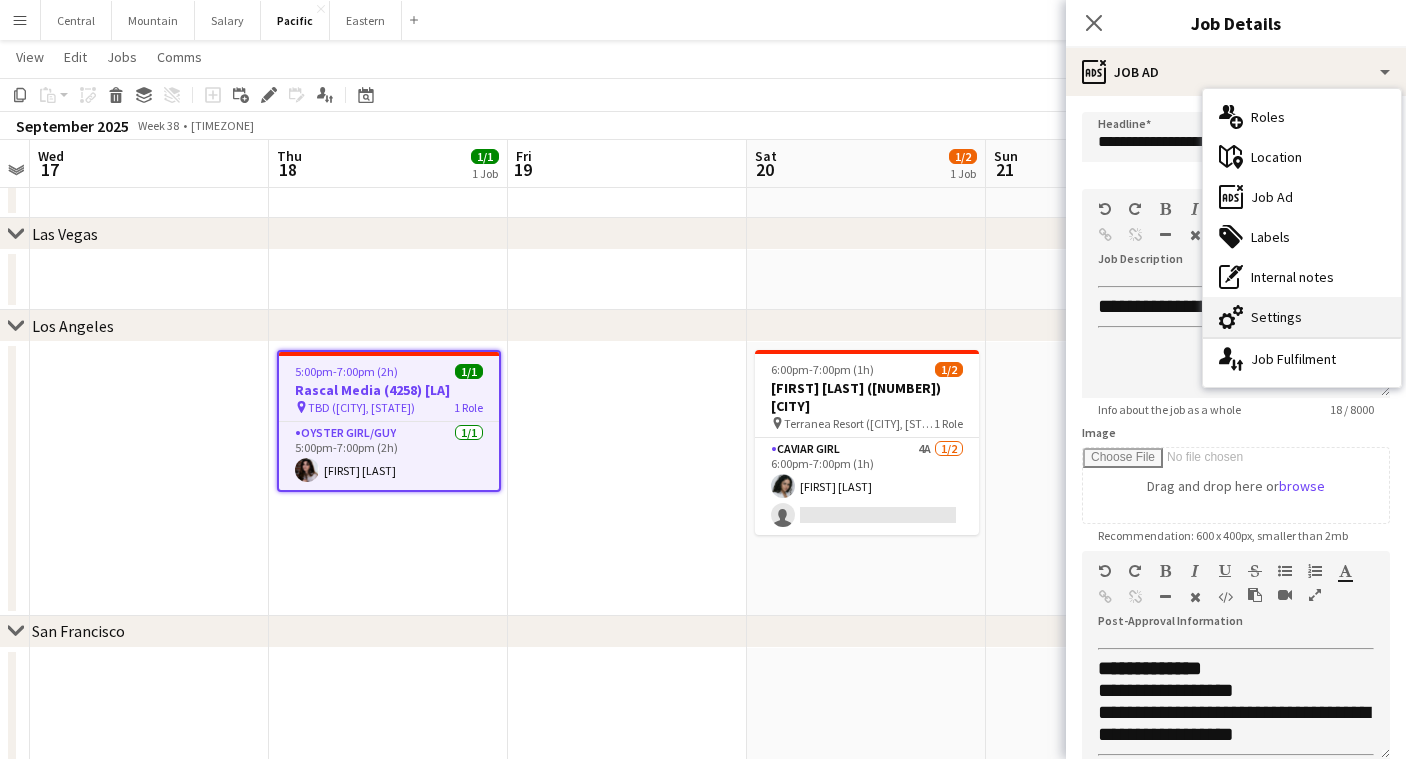 click on "cog-double-3
Settings" at bounding box center [1302, 317] 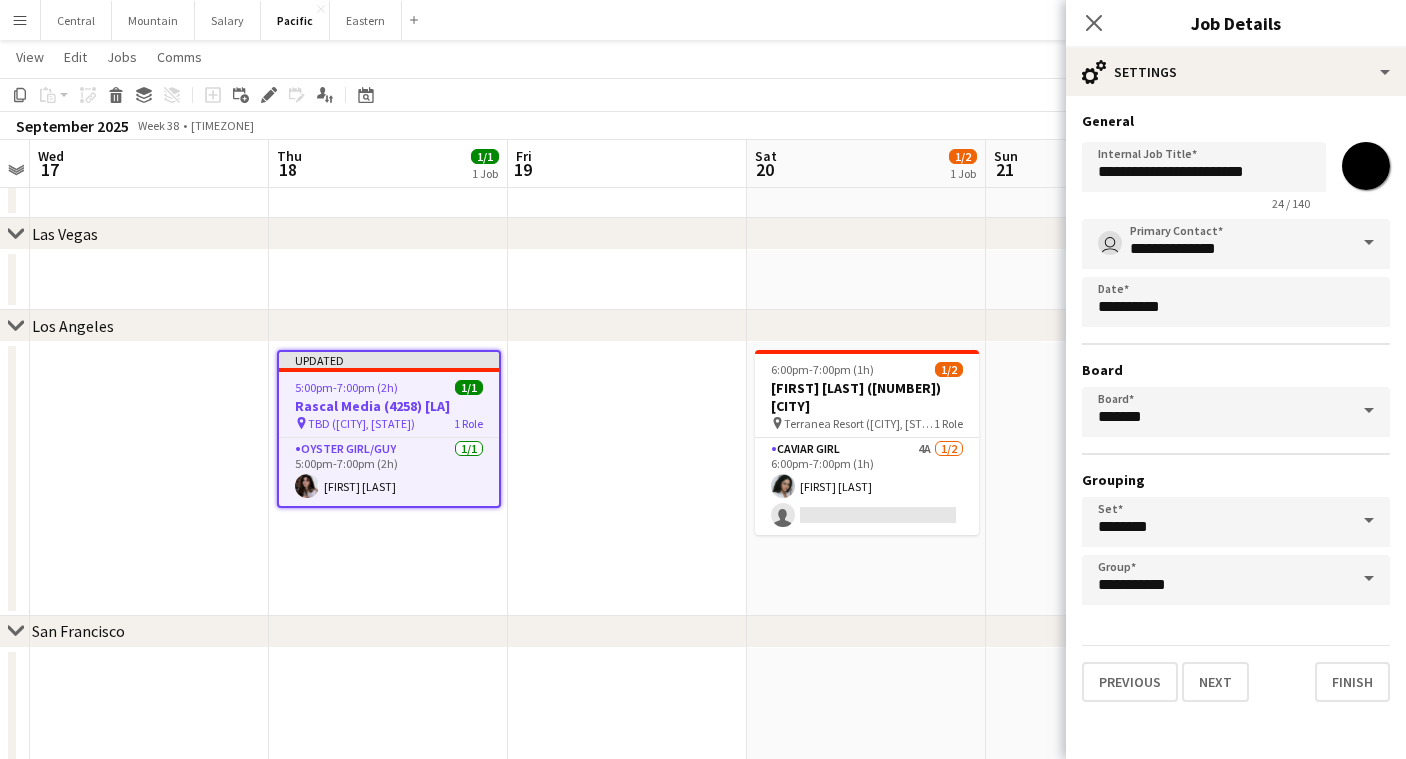 click on "*******" at bounding box center [1366, 166] 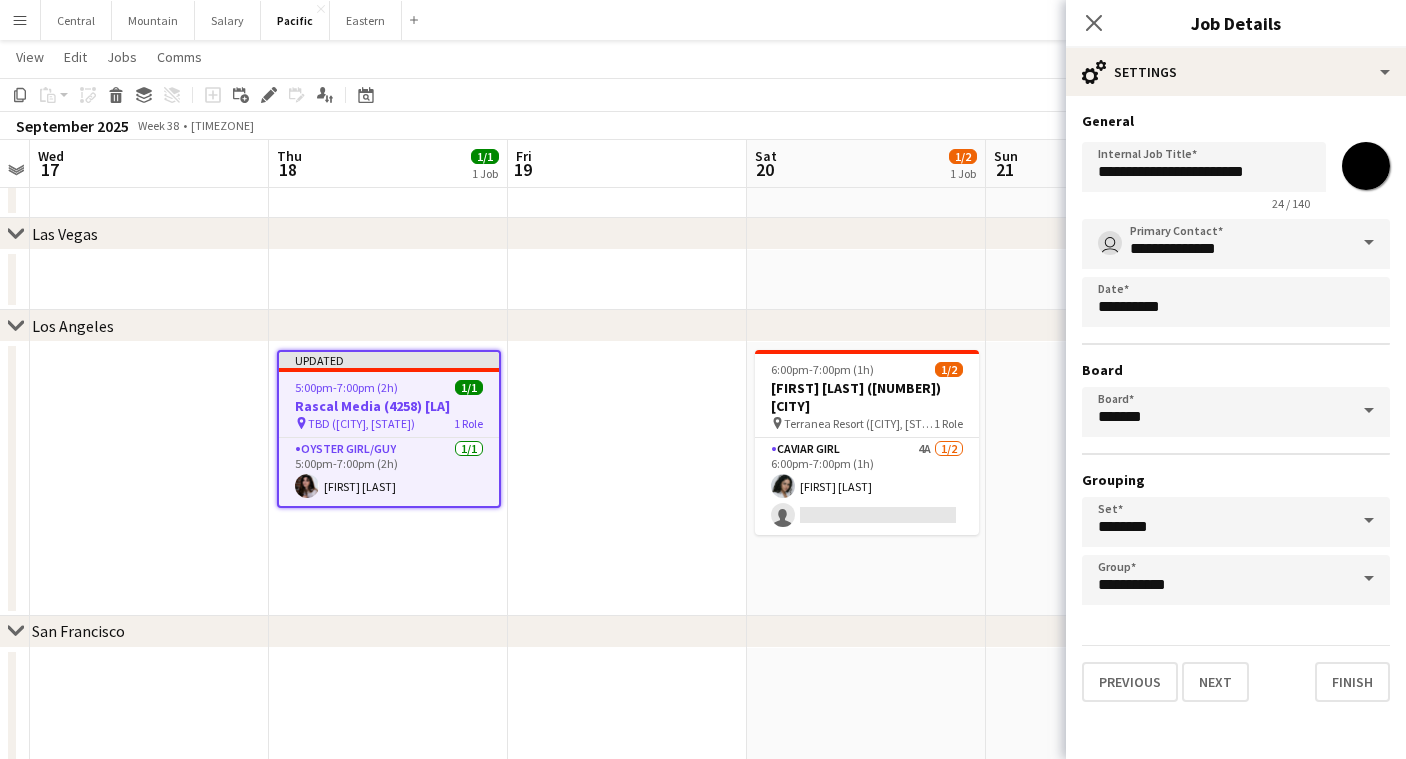 type on "*******" 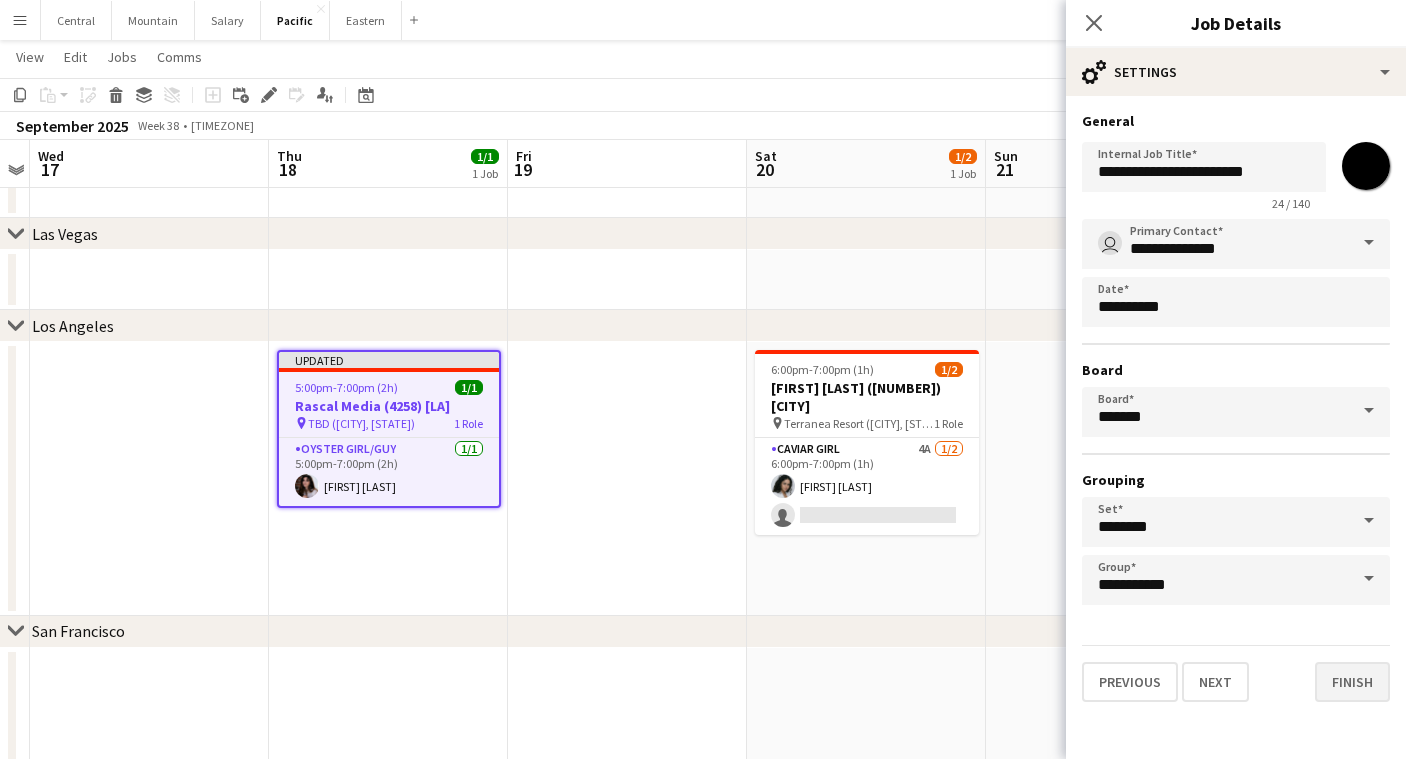 click on "Finish" at bounding box center [1352, 682] 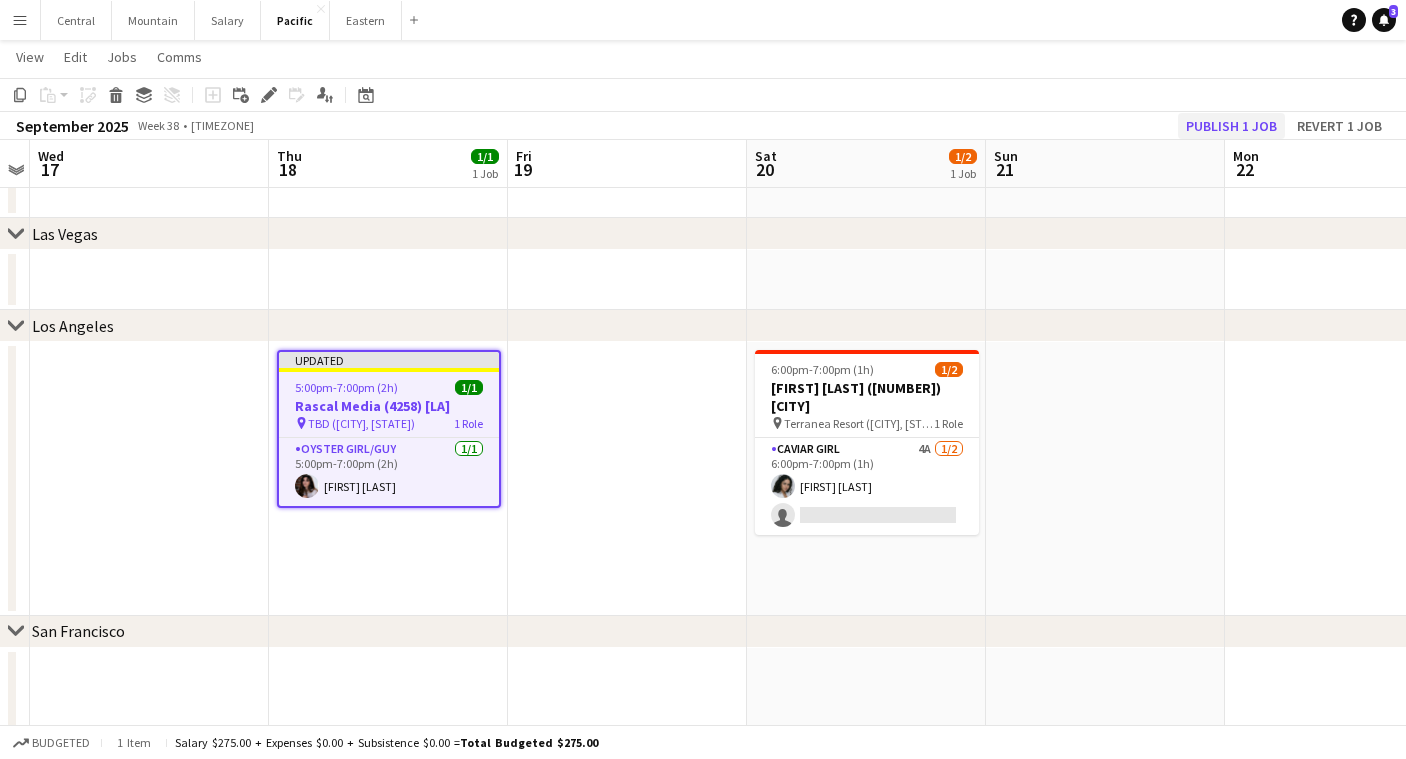 click on "Publish 1 job" 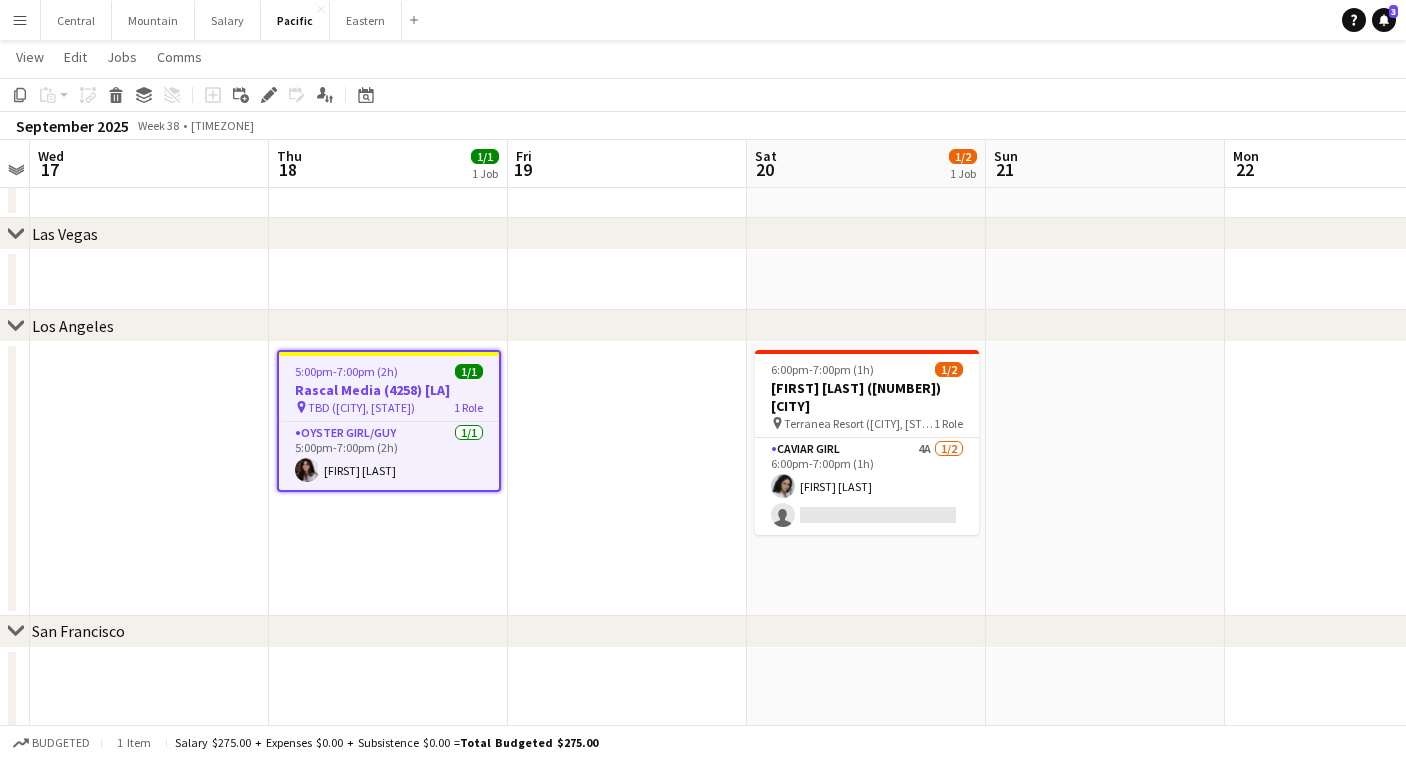click on "Menu" at bounding box center [20, 20] 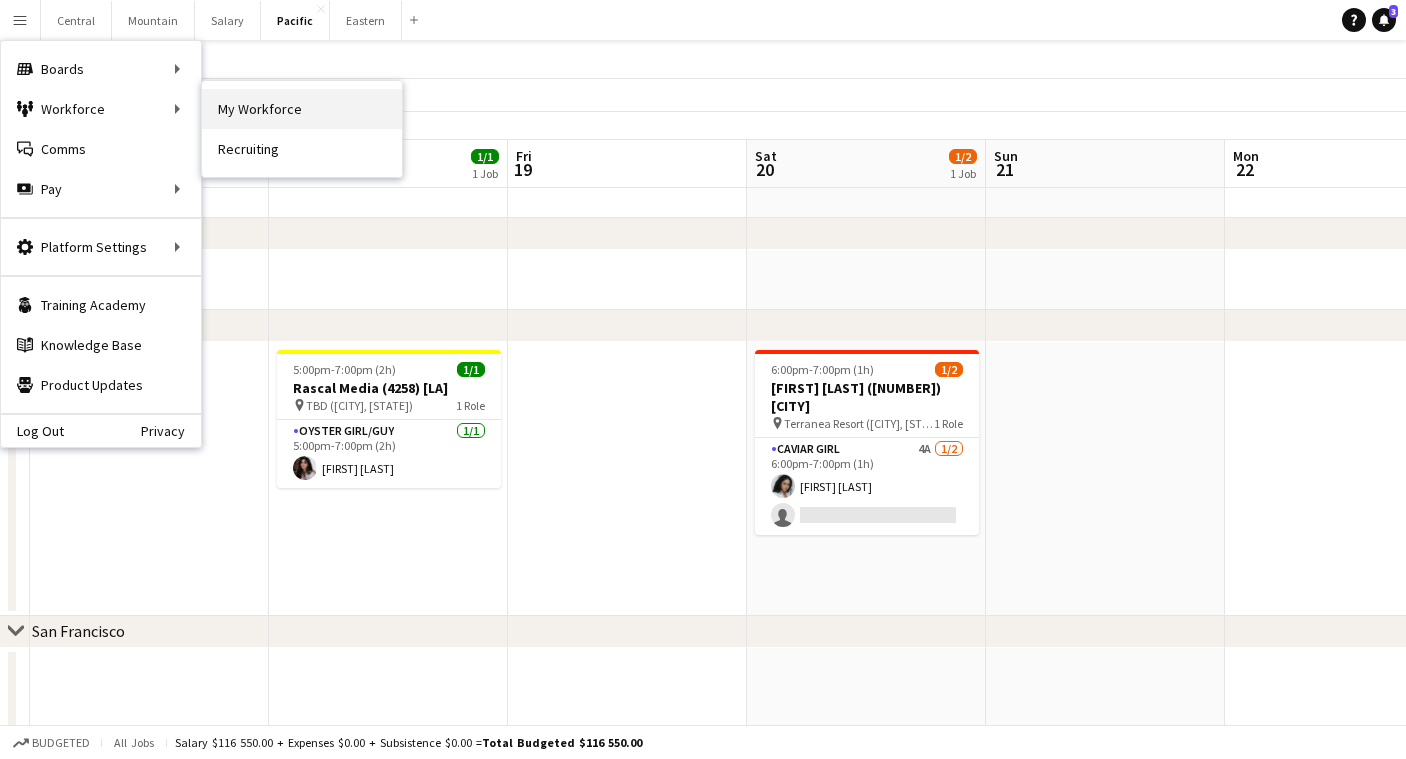 click on "My Workforce" at bounding box center (302, 109) 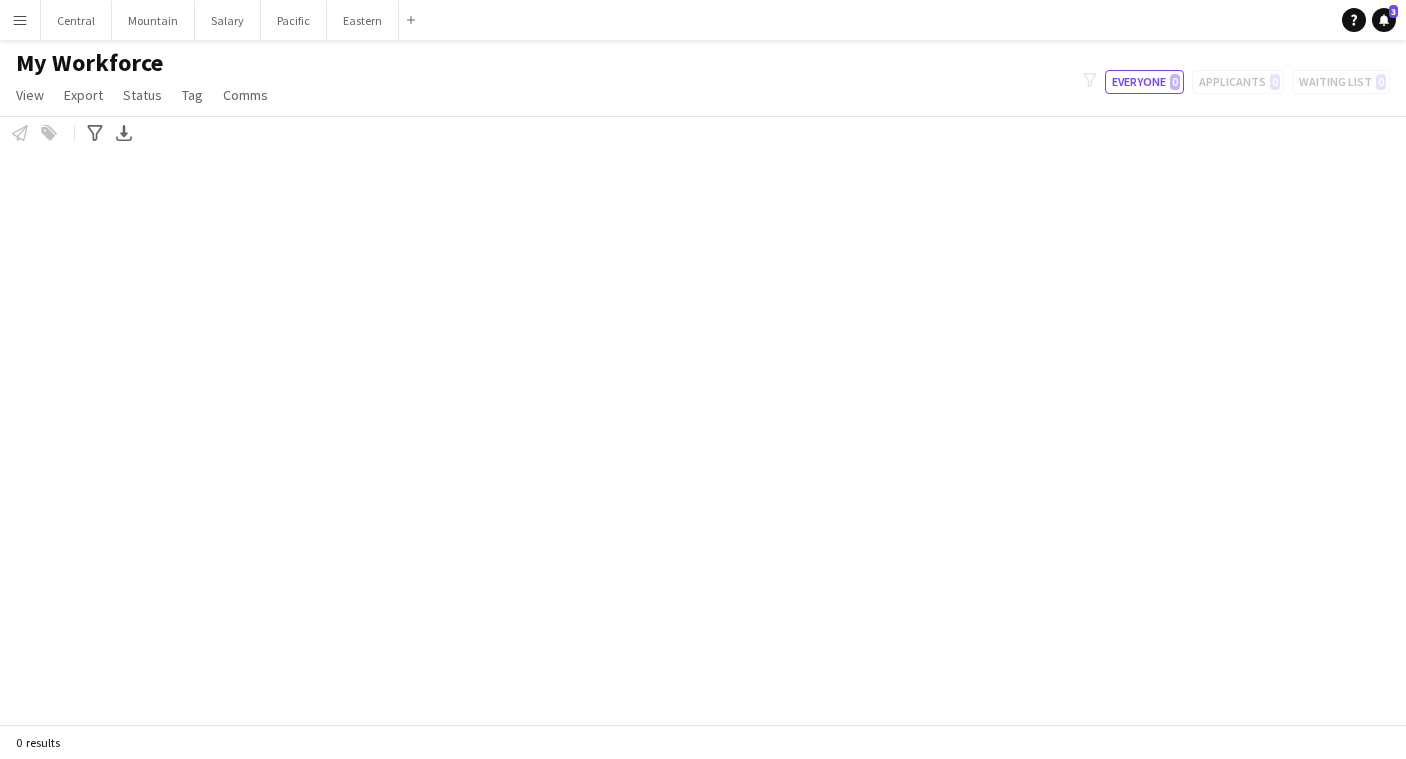 scroll, scrollTop: 0, scrollLeft: 0, axis: both 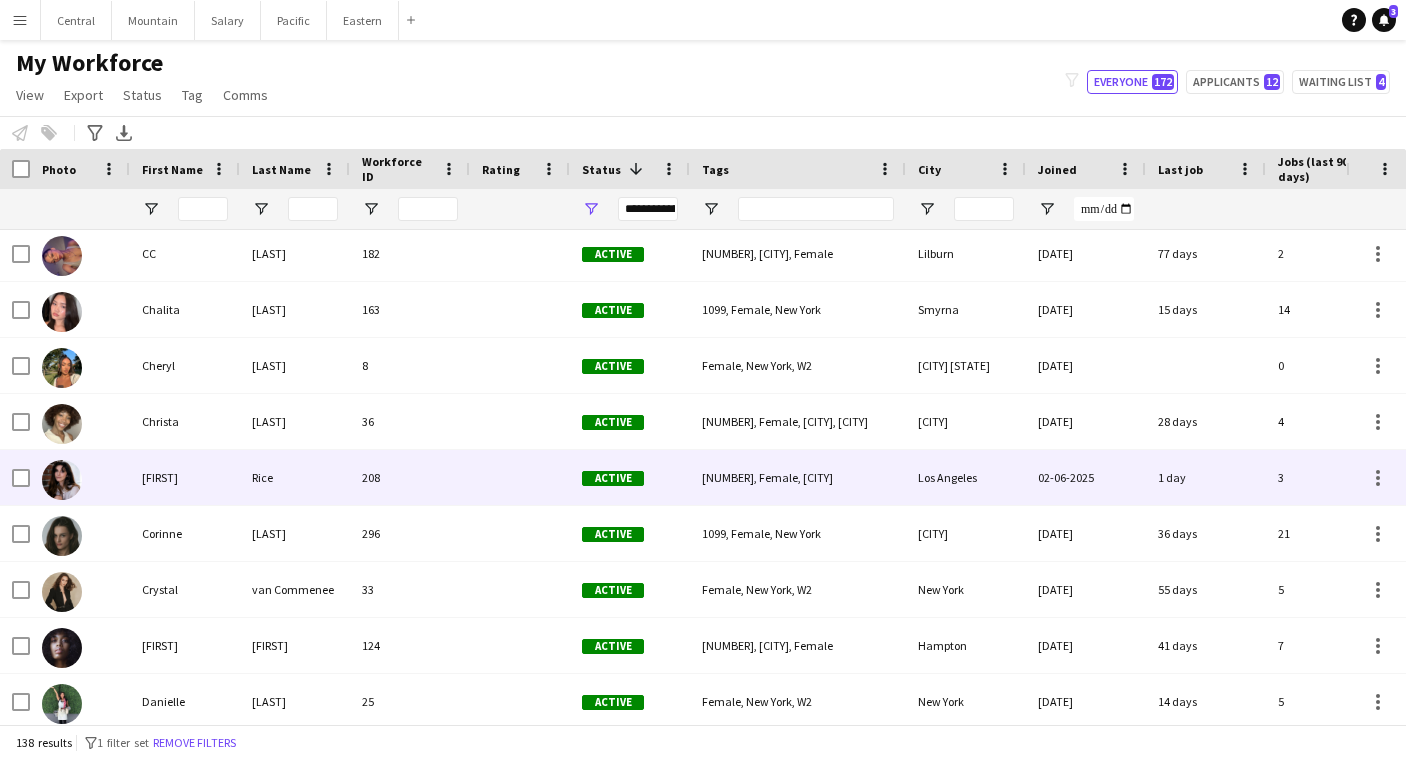 click on "208" at bounding box center (410, 477) 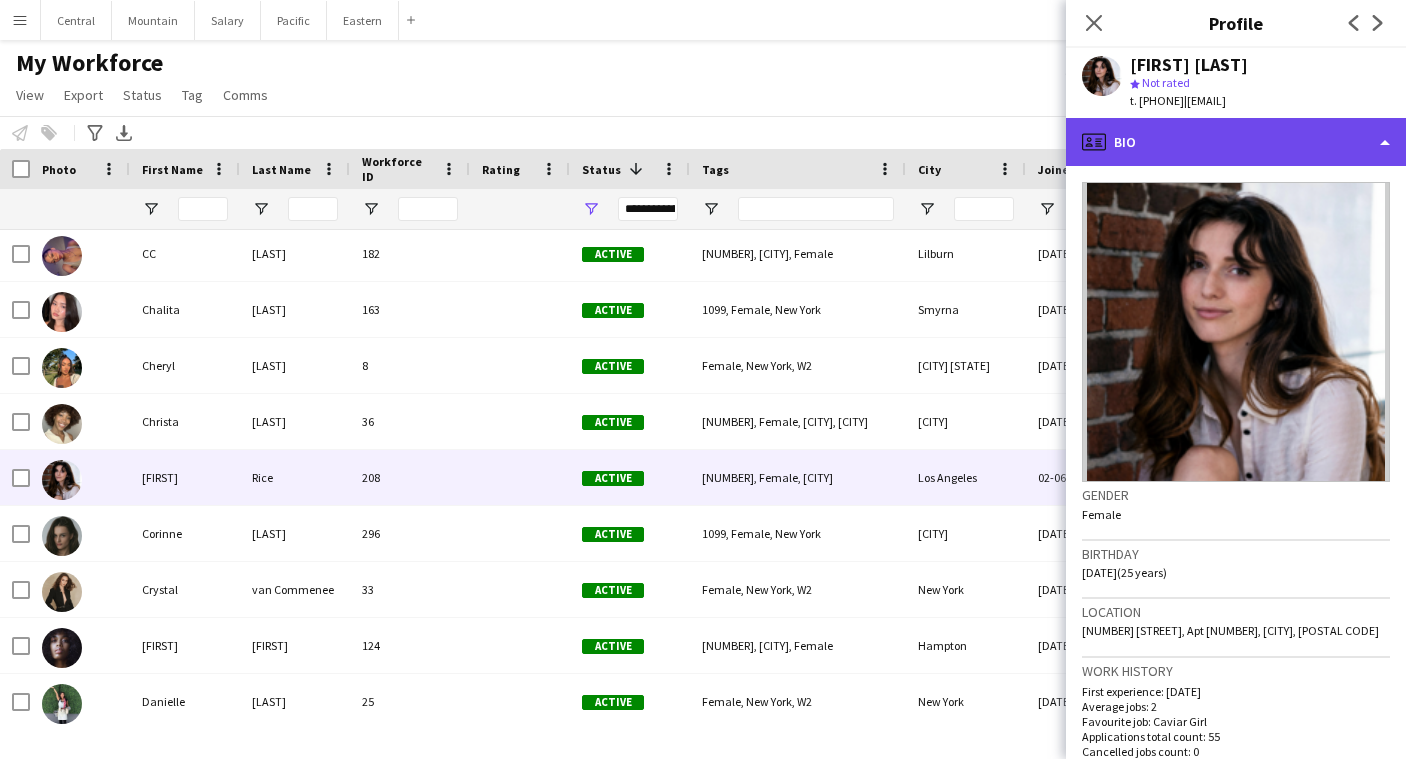 click on "profile
Bio" 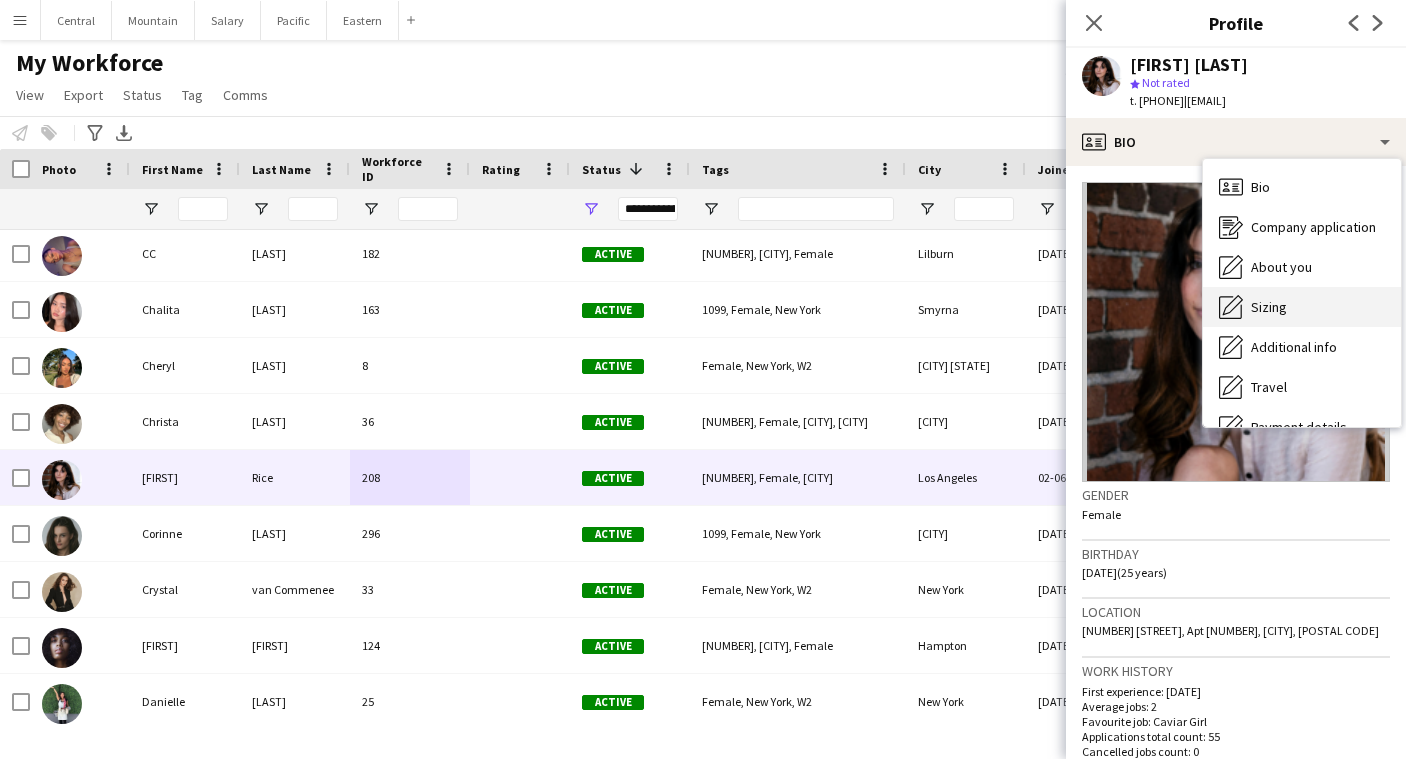 click on "Sizing" at bounding box center (1269, 307) 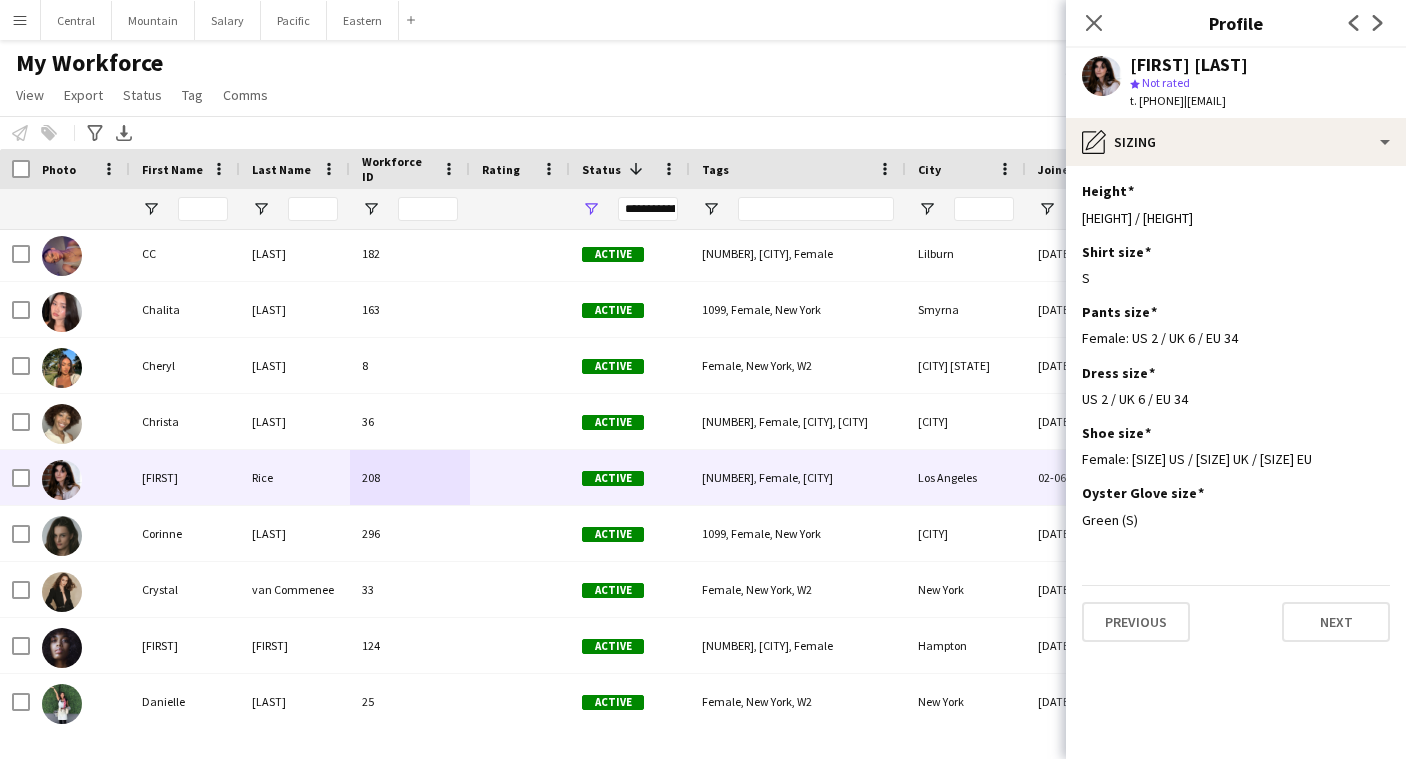 click on "Close pop-in" 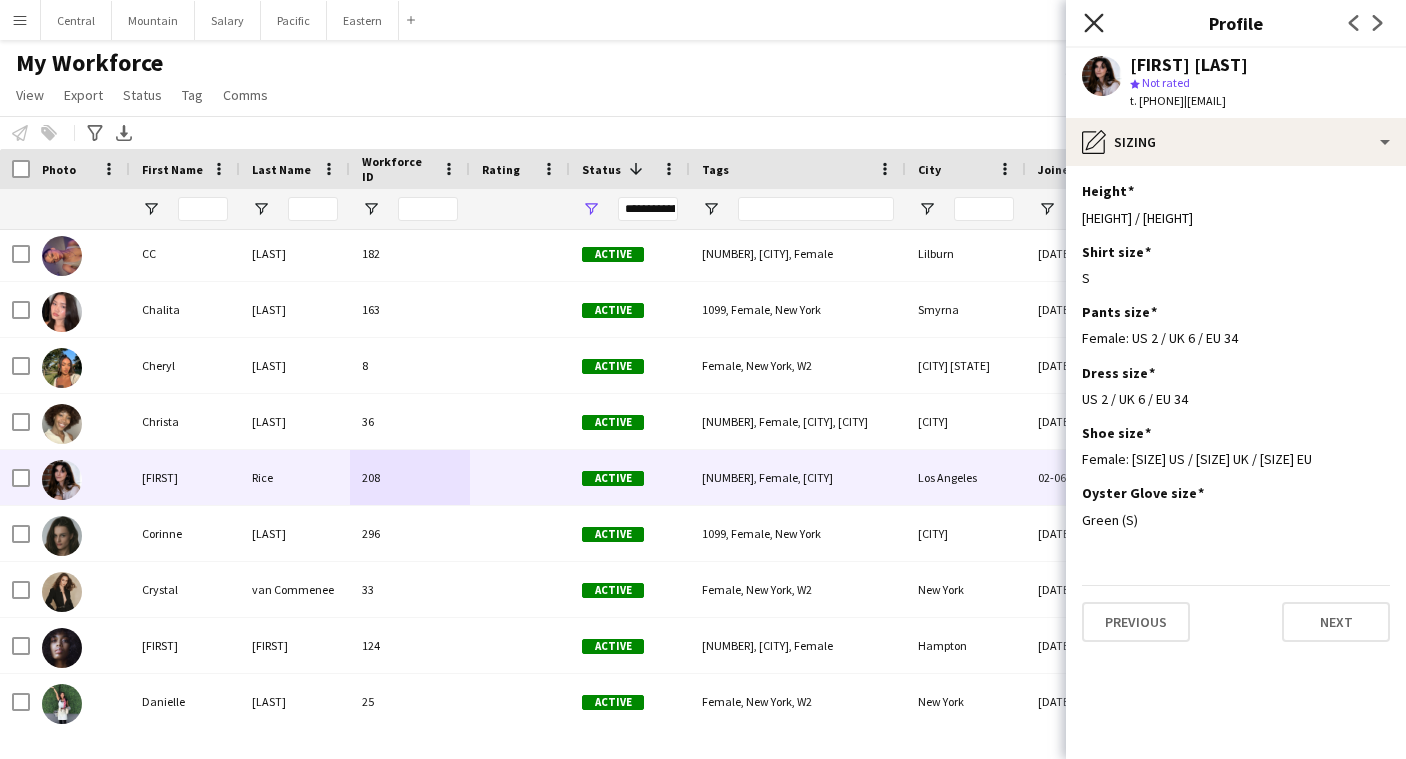 click 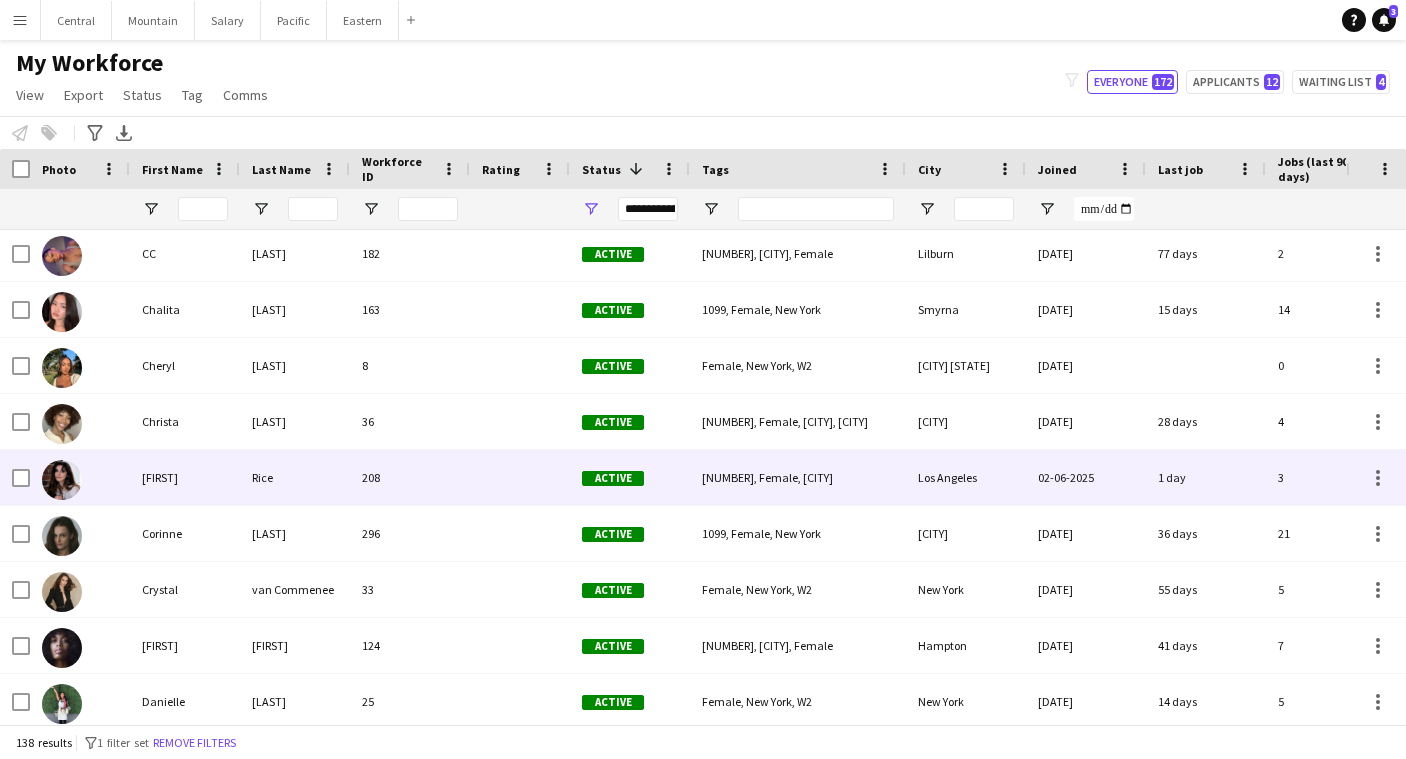 click on "[FIRST]" at bounding box center [185, 477] 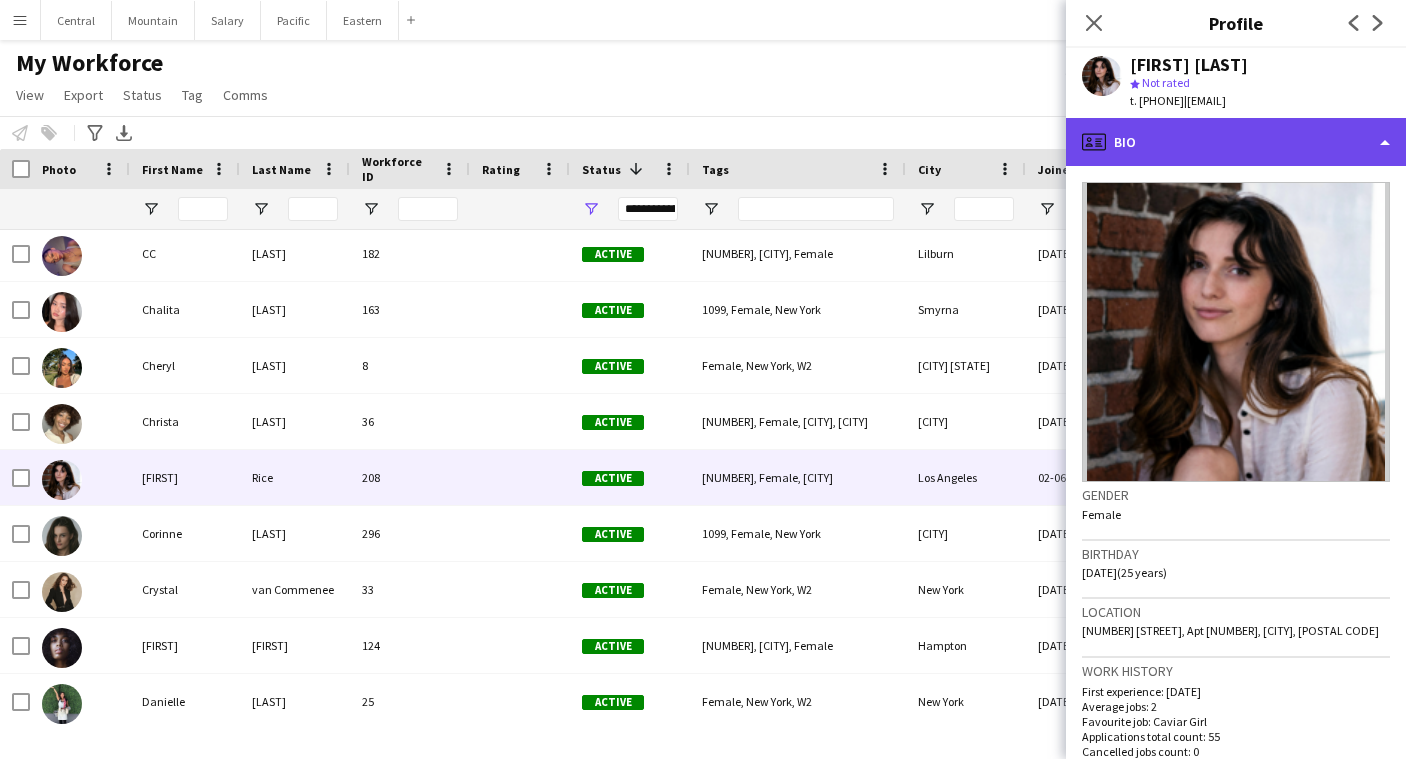click on "profile
Bio" 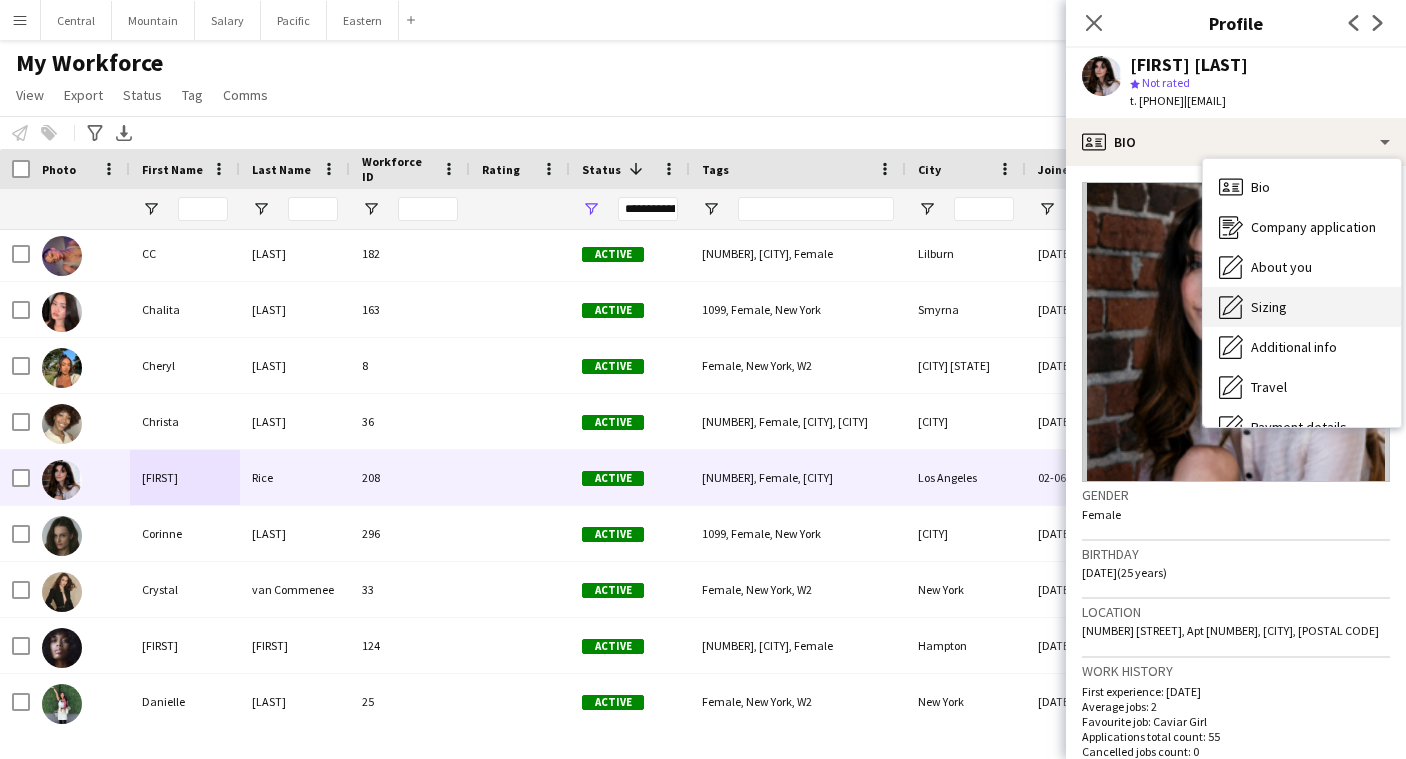 click on "Sizing" 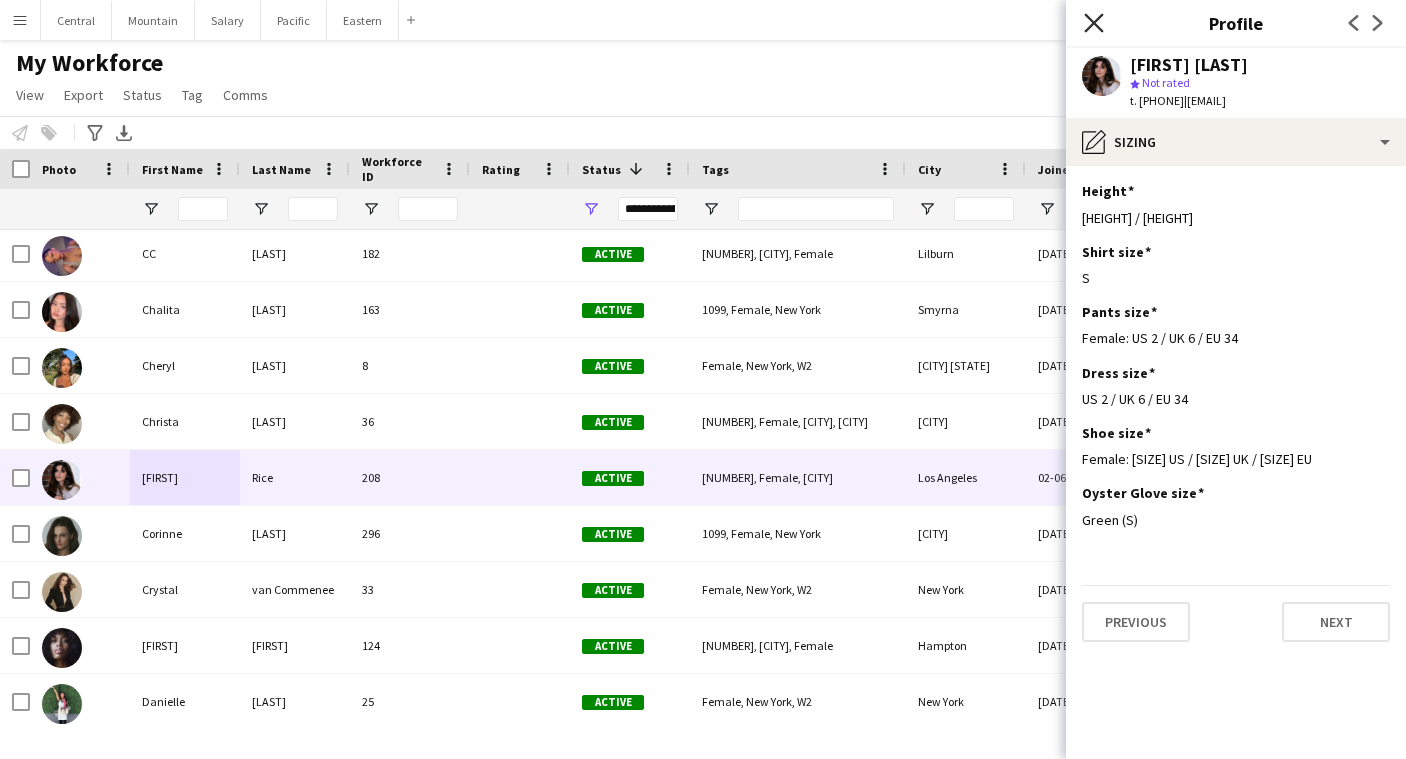 click on "Close pop-in" 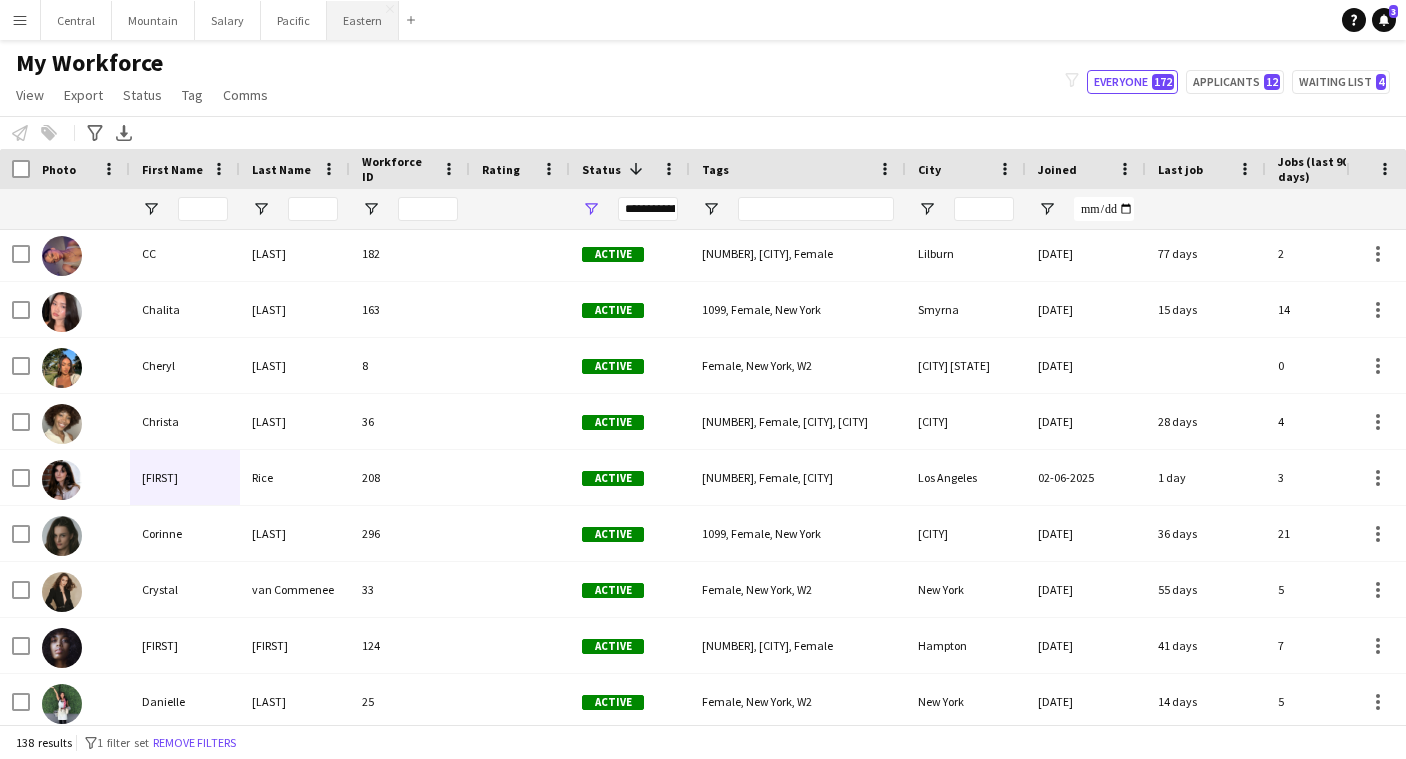 click on "[STREET]" at bounding box center (363, 20) 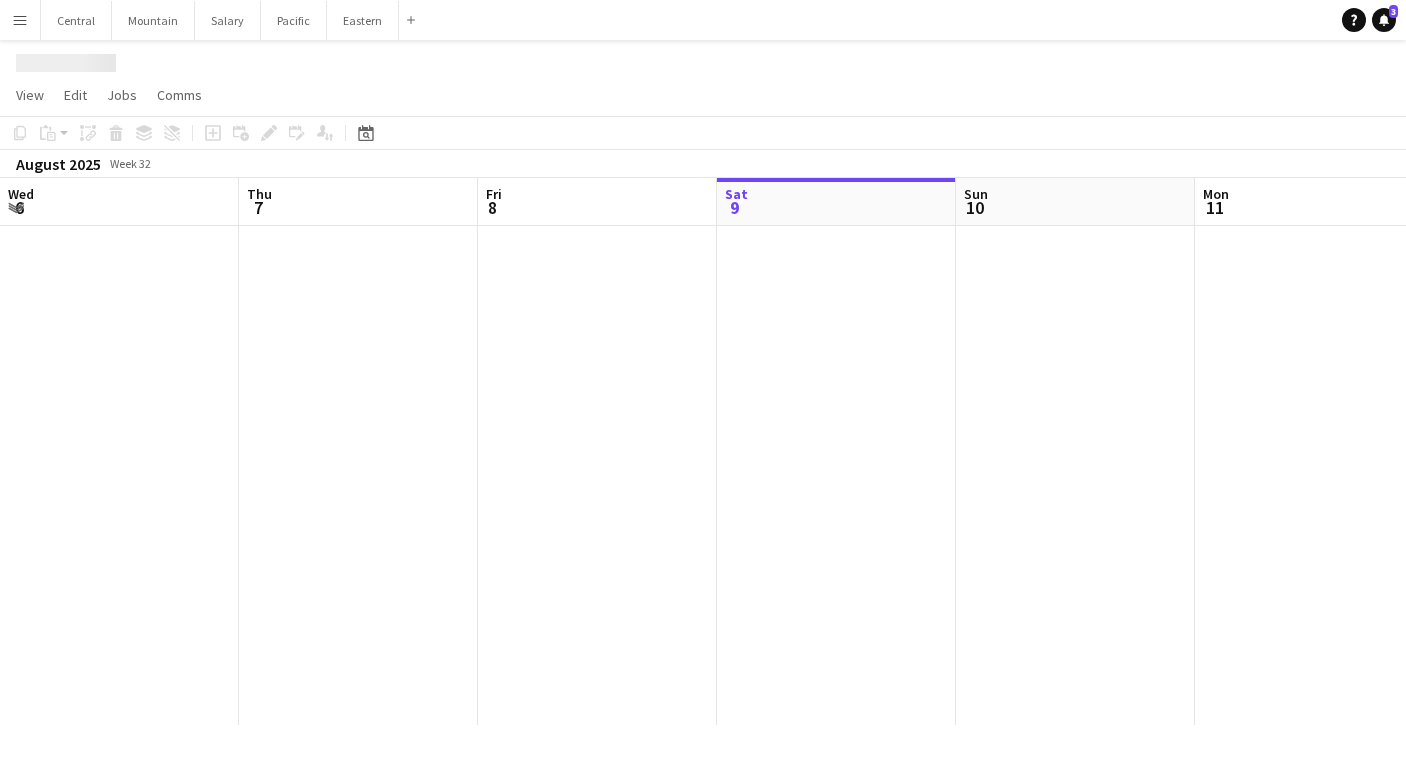 scroll, scrollTop: 0, scrollLeft: 478, axis: horizontal 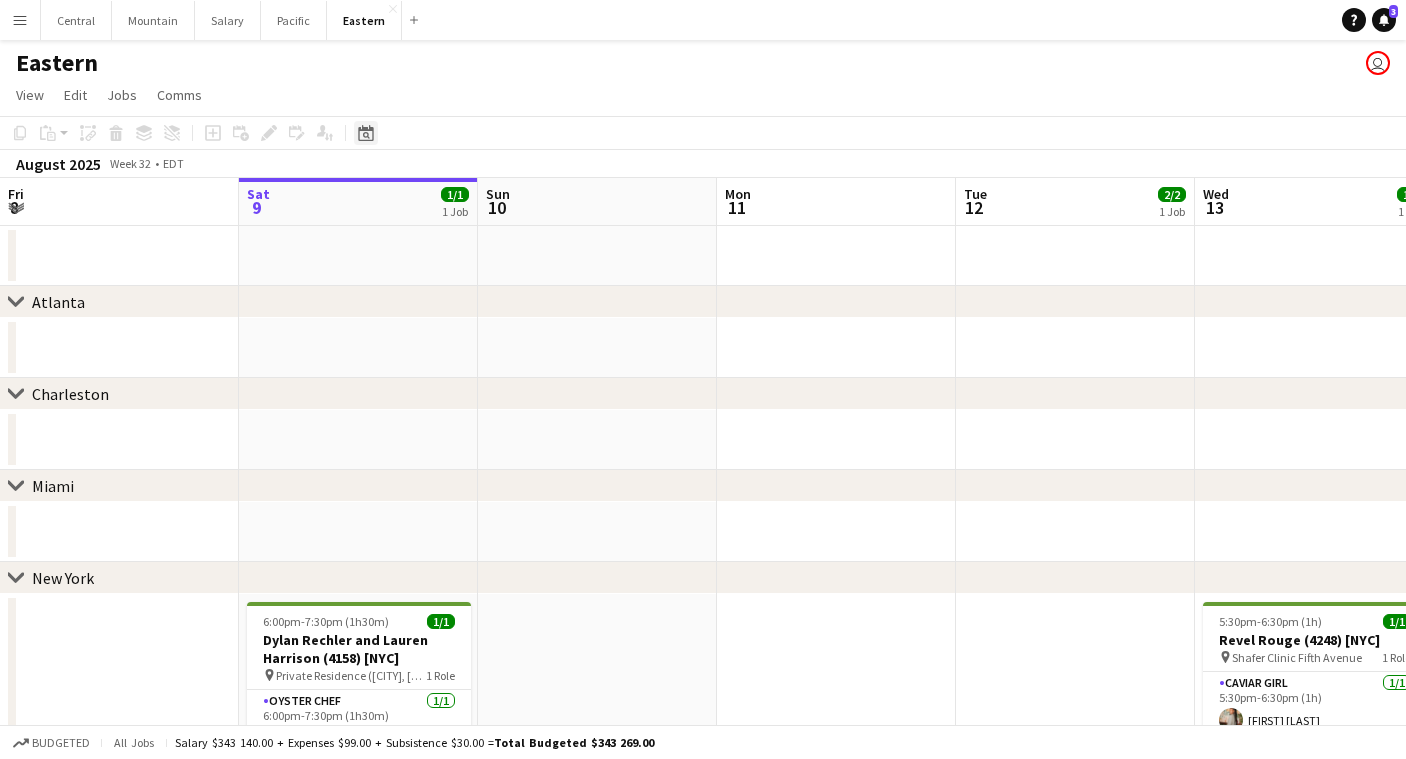 click 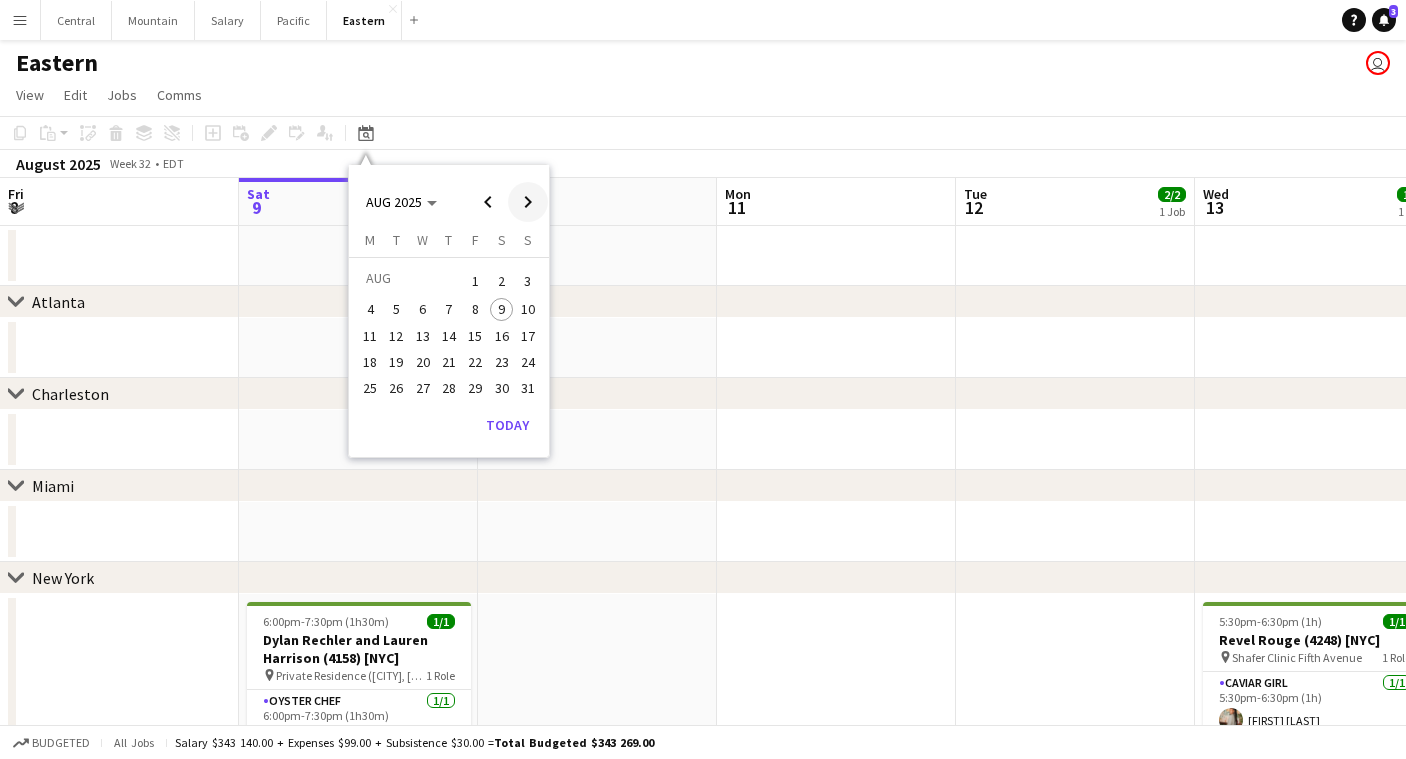 click at bounding box center (528, 202) 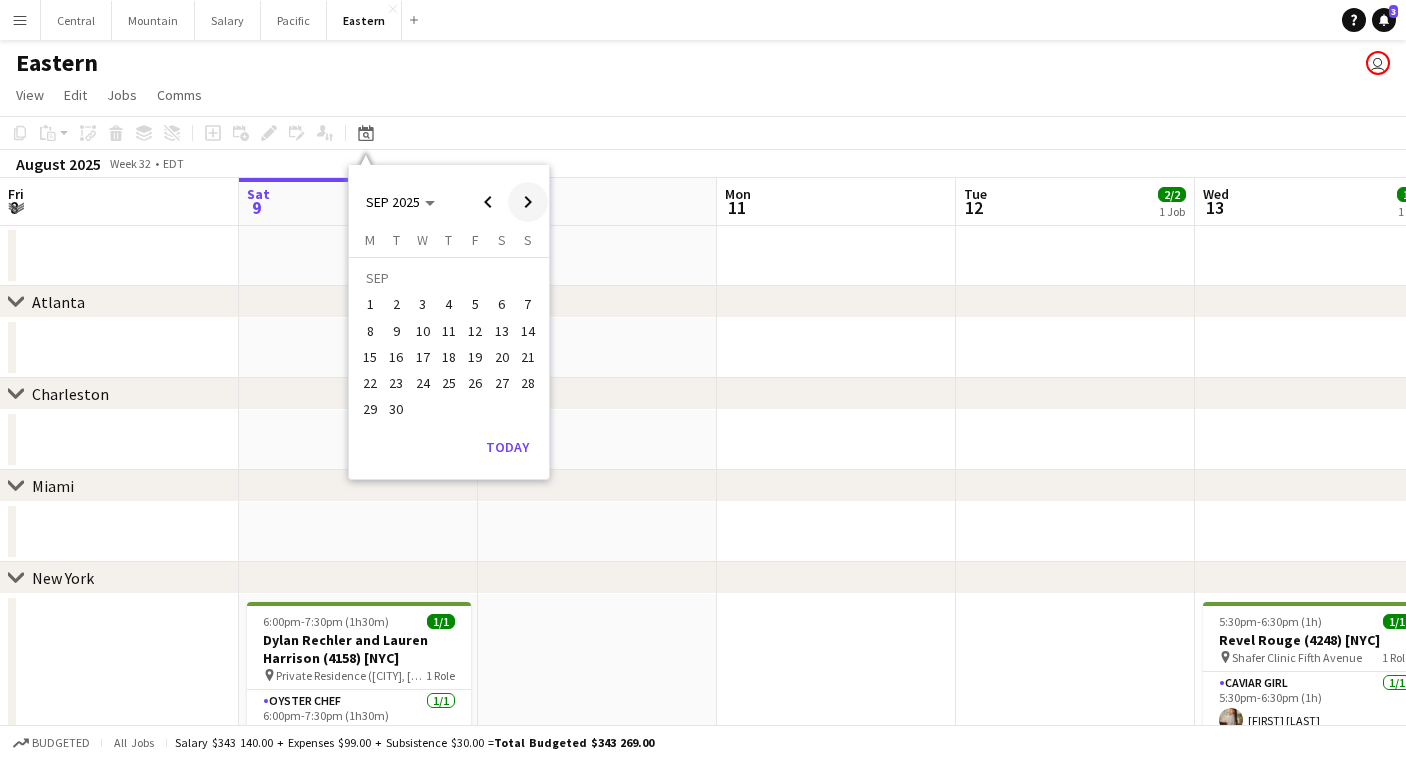 click at bounding box center (528, 202) 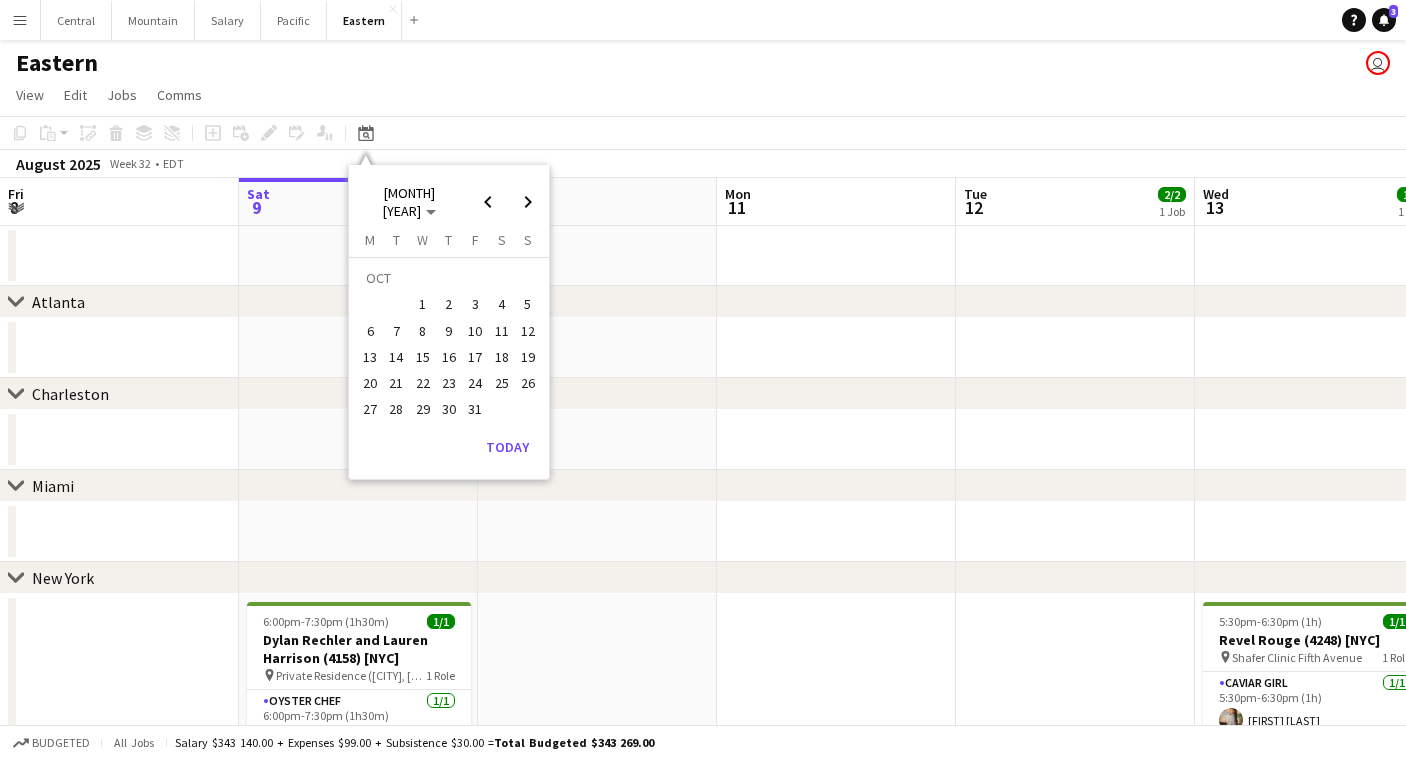 click on "17" at bounding box center (475, 357) 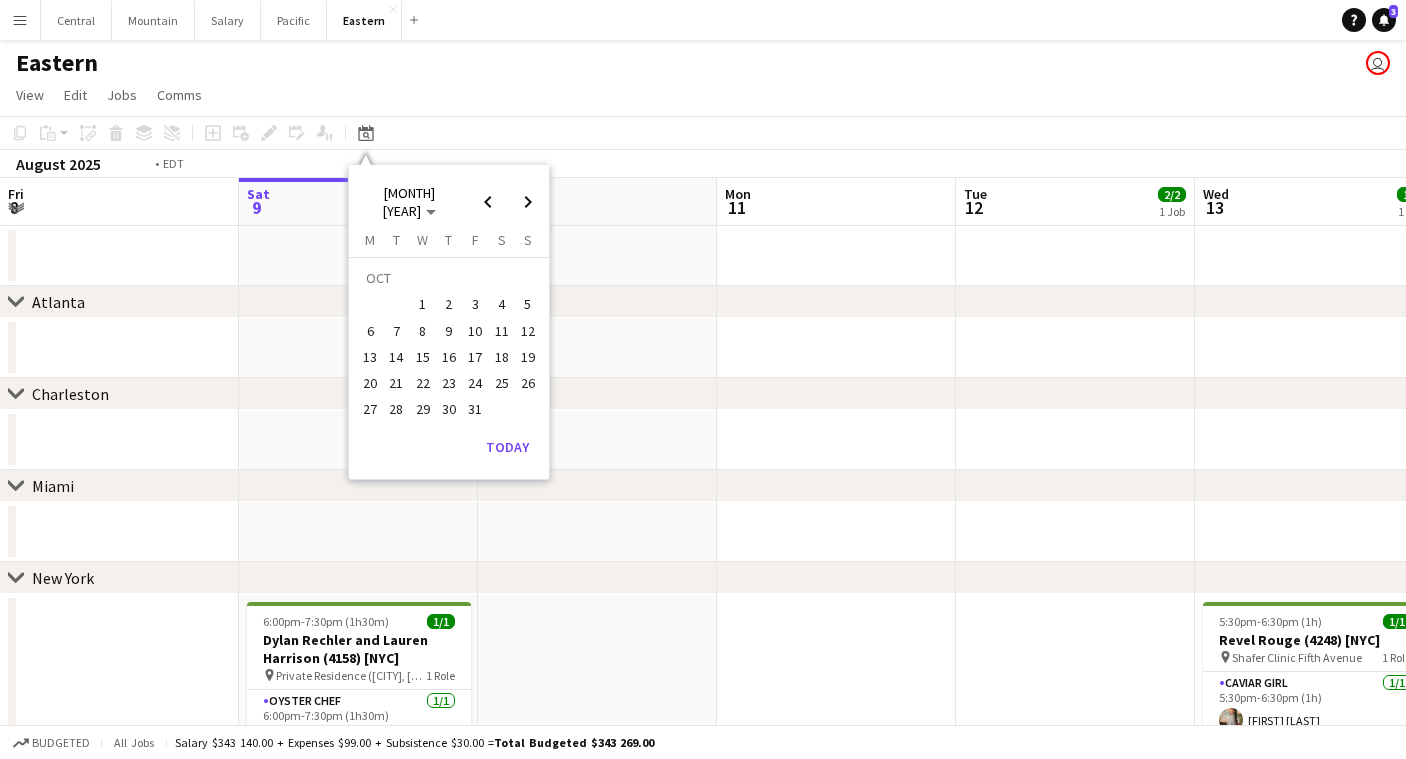 scroll, scrollTop: 0, scrollLeft: 687, axis: horizontal 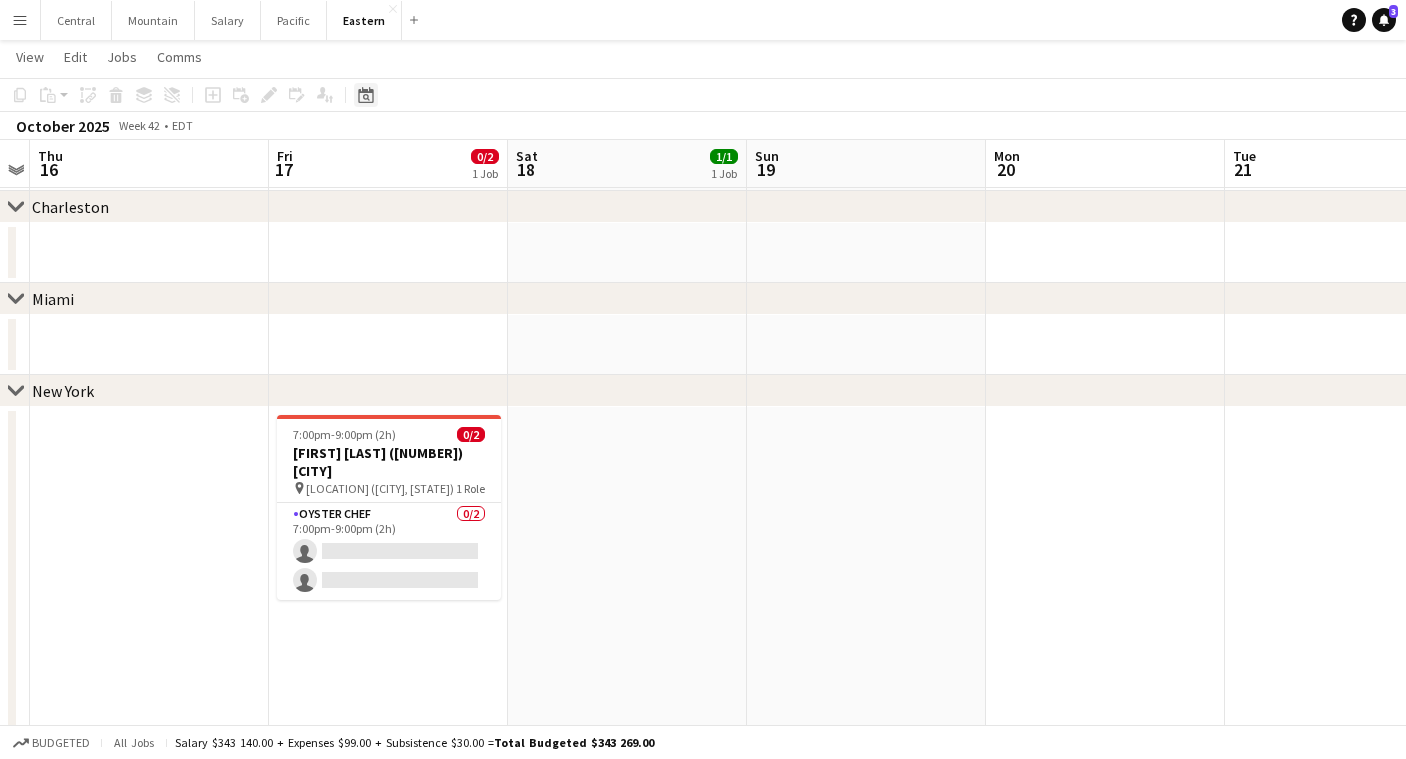 click 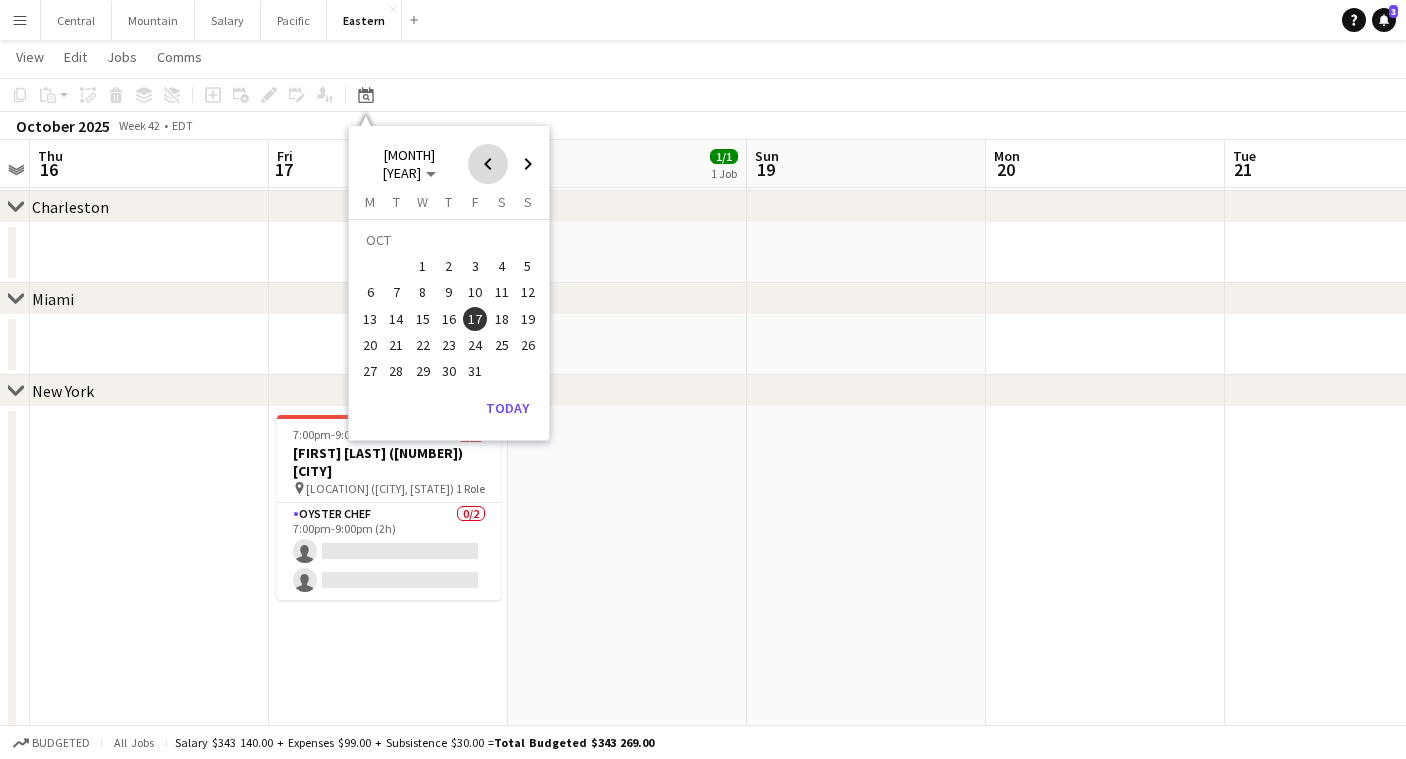 click at bounding box center (488, 164) 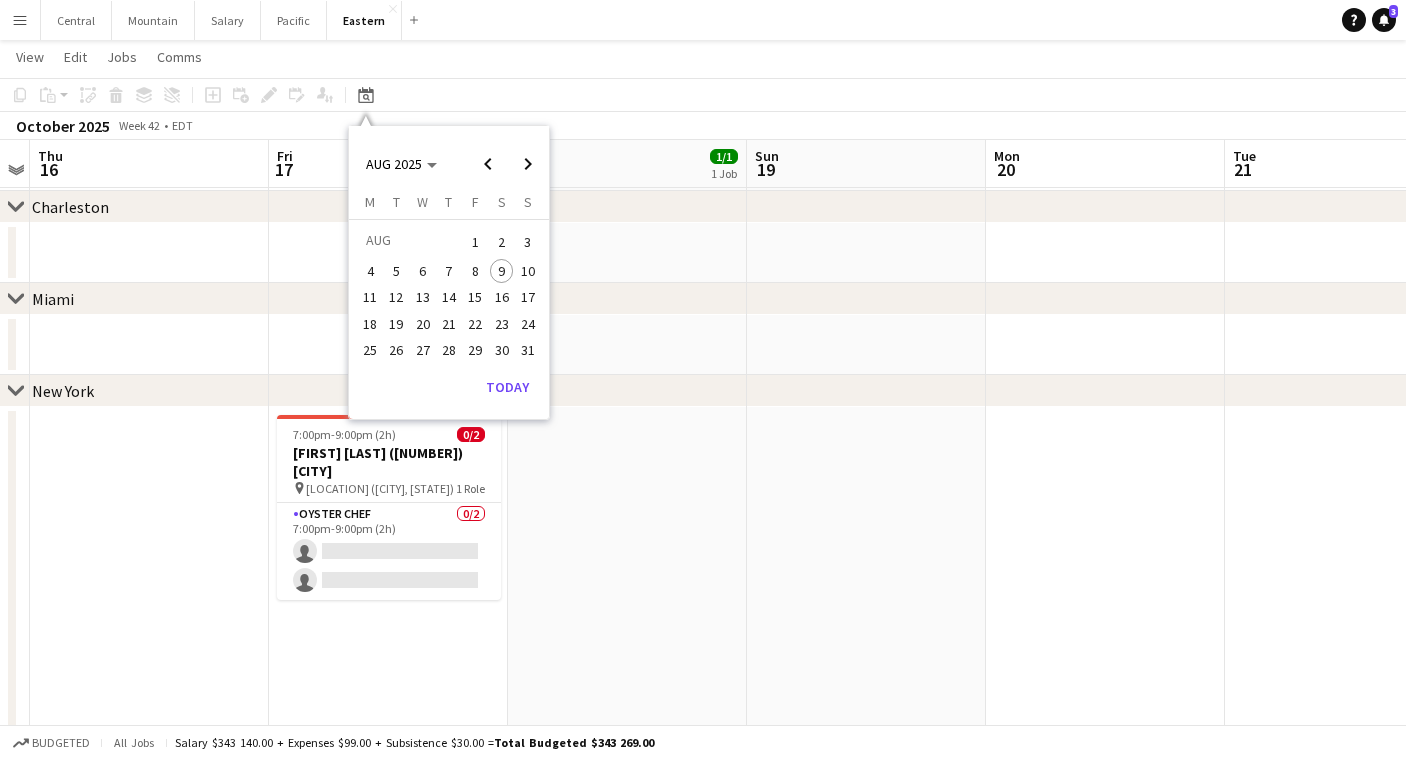 click on "23" at bounding box center [502, 324] 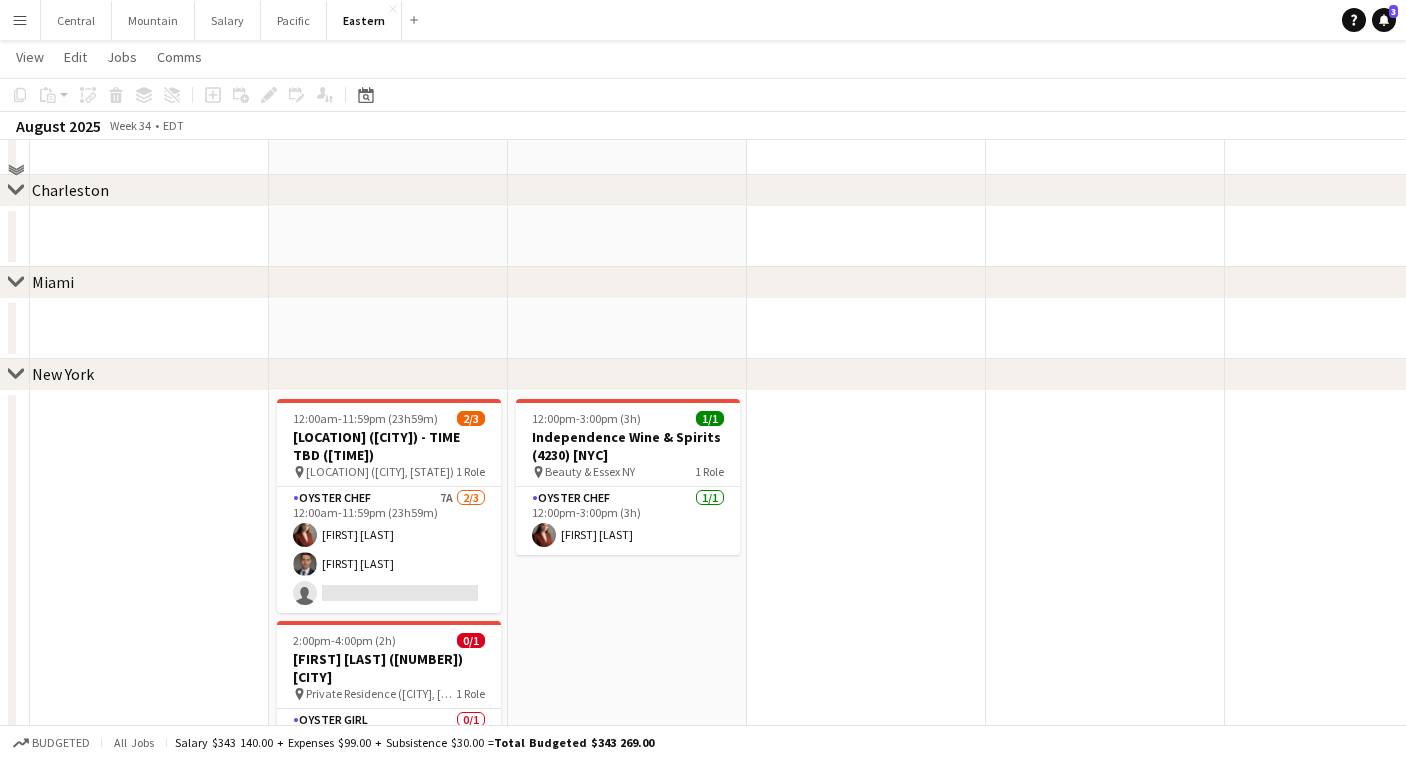 scroll, scrollTop: 514, scrollLeft: 0, axis: vertical 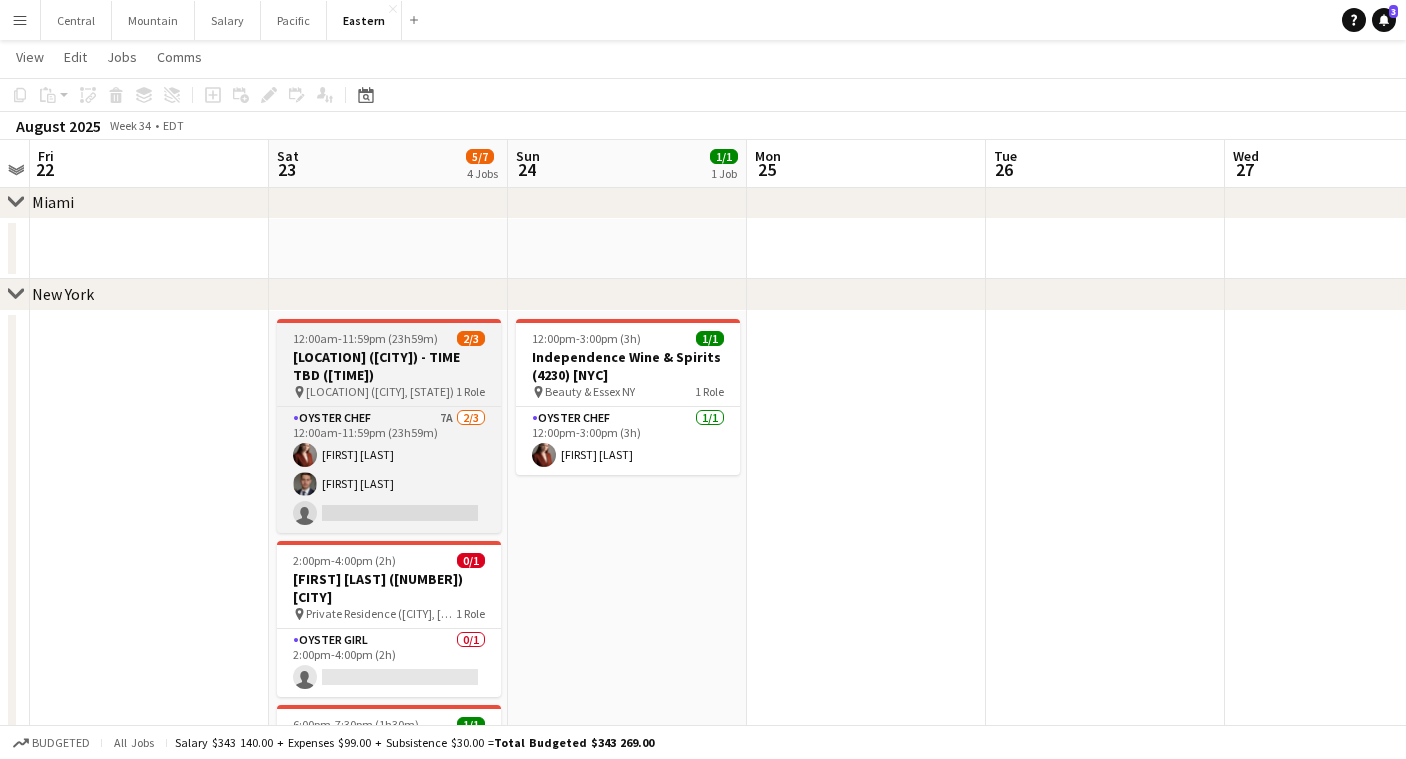 click on "[LOCATION] ([CITY]) - TIME TBD ([TIME])" at bounding box center (389, 366) 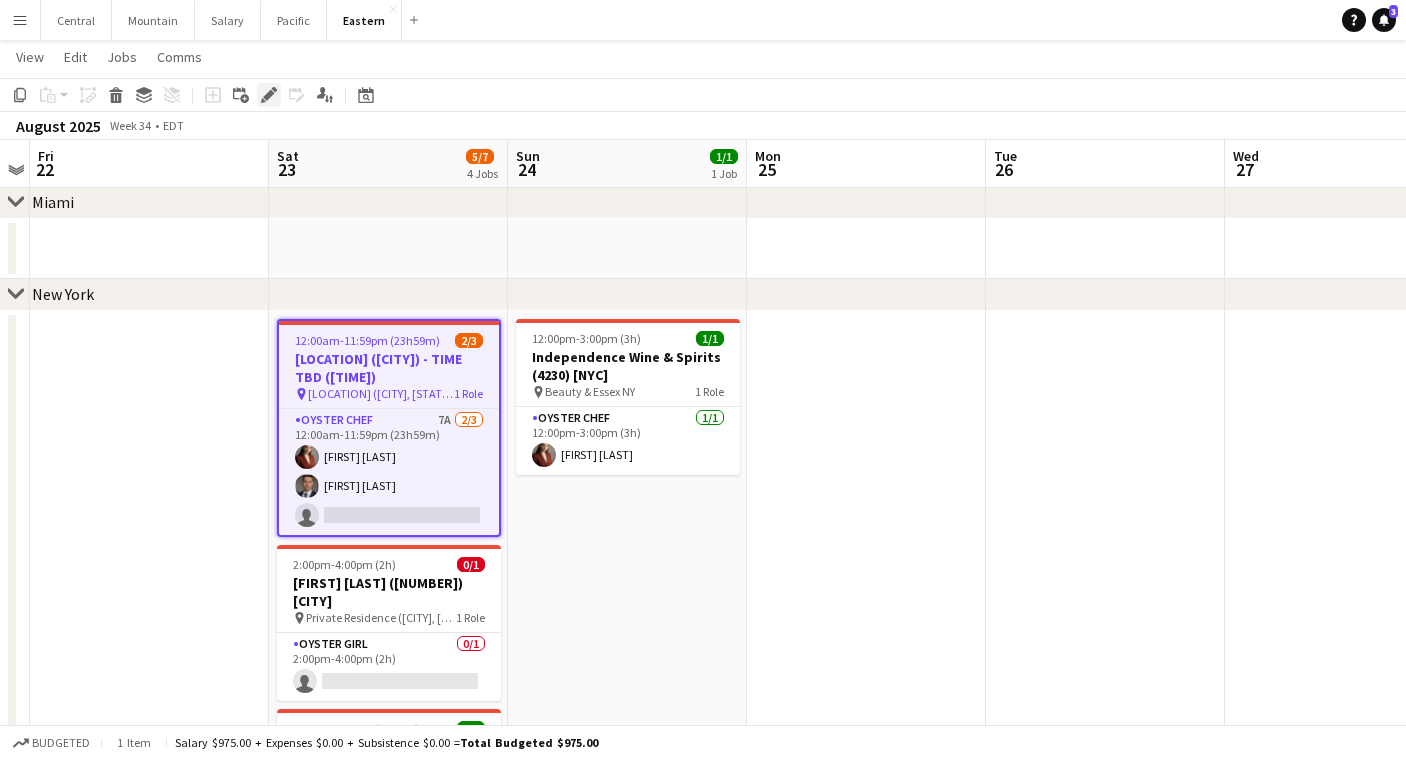 click on "Edit" at bounding box center [269, 95] 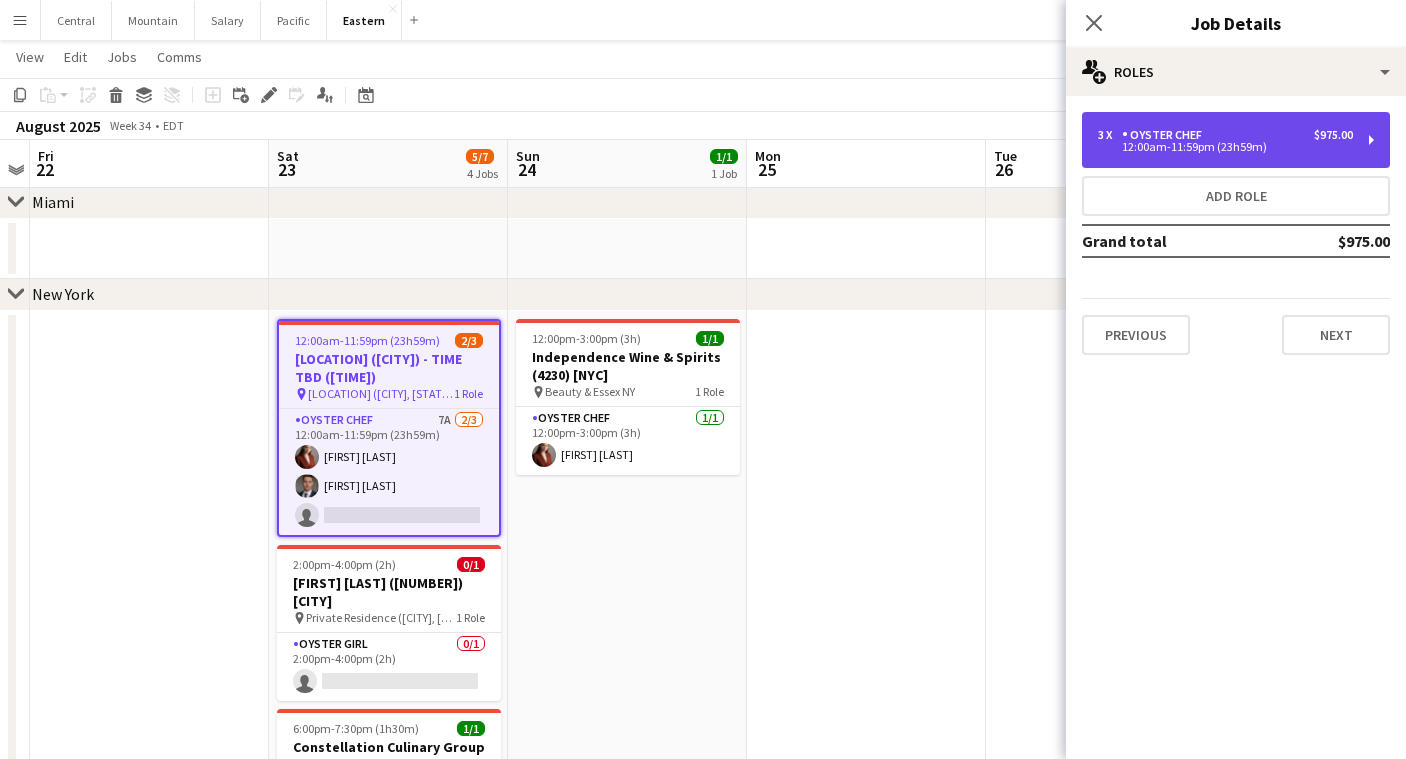 click on "[NUMBER] x   Oyster Chef   [PRICE]   [TIME]" at bounding box center [1236, 140] 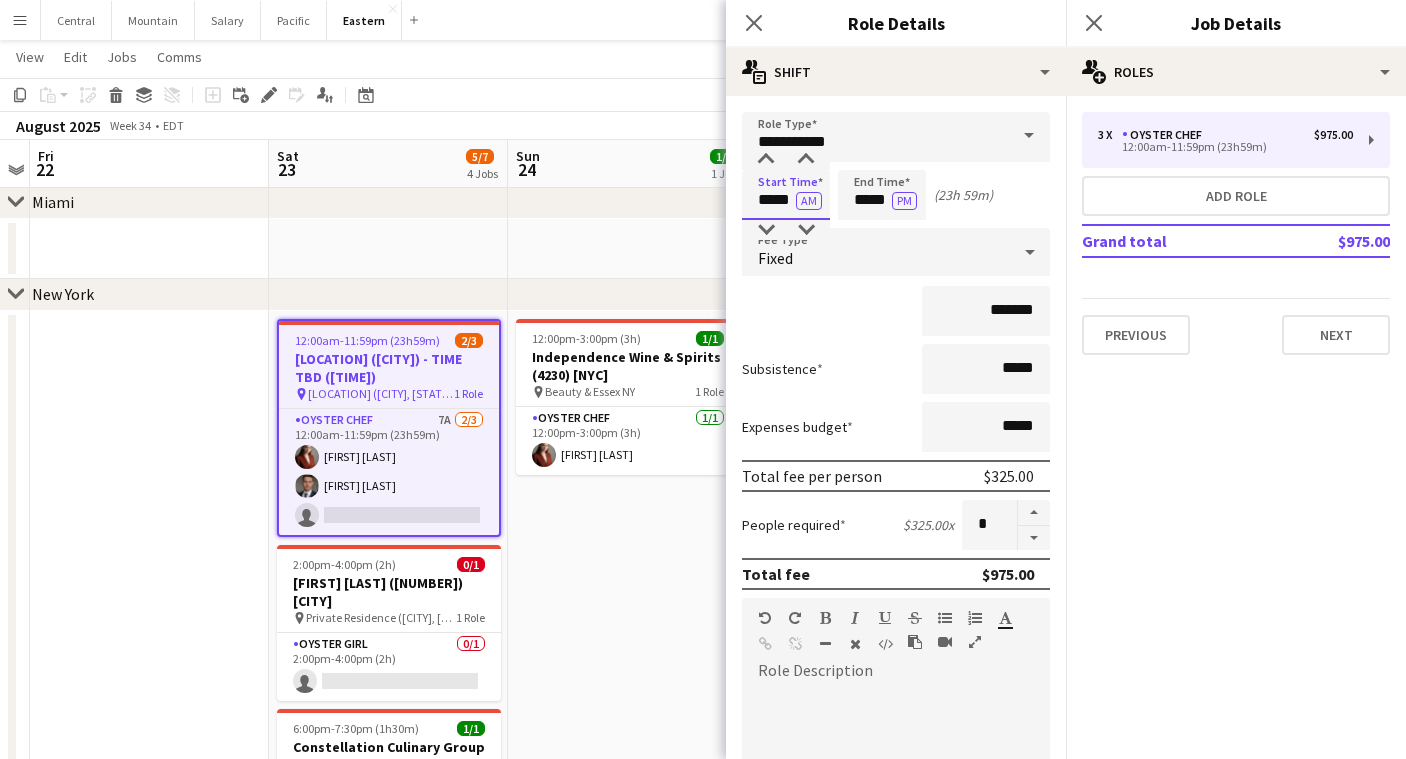 drag, startPoint x: 774, startPoint y: 202, endPoint x: 691, endPoint y: 202, distance: 83 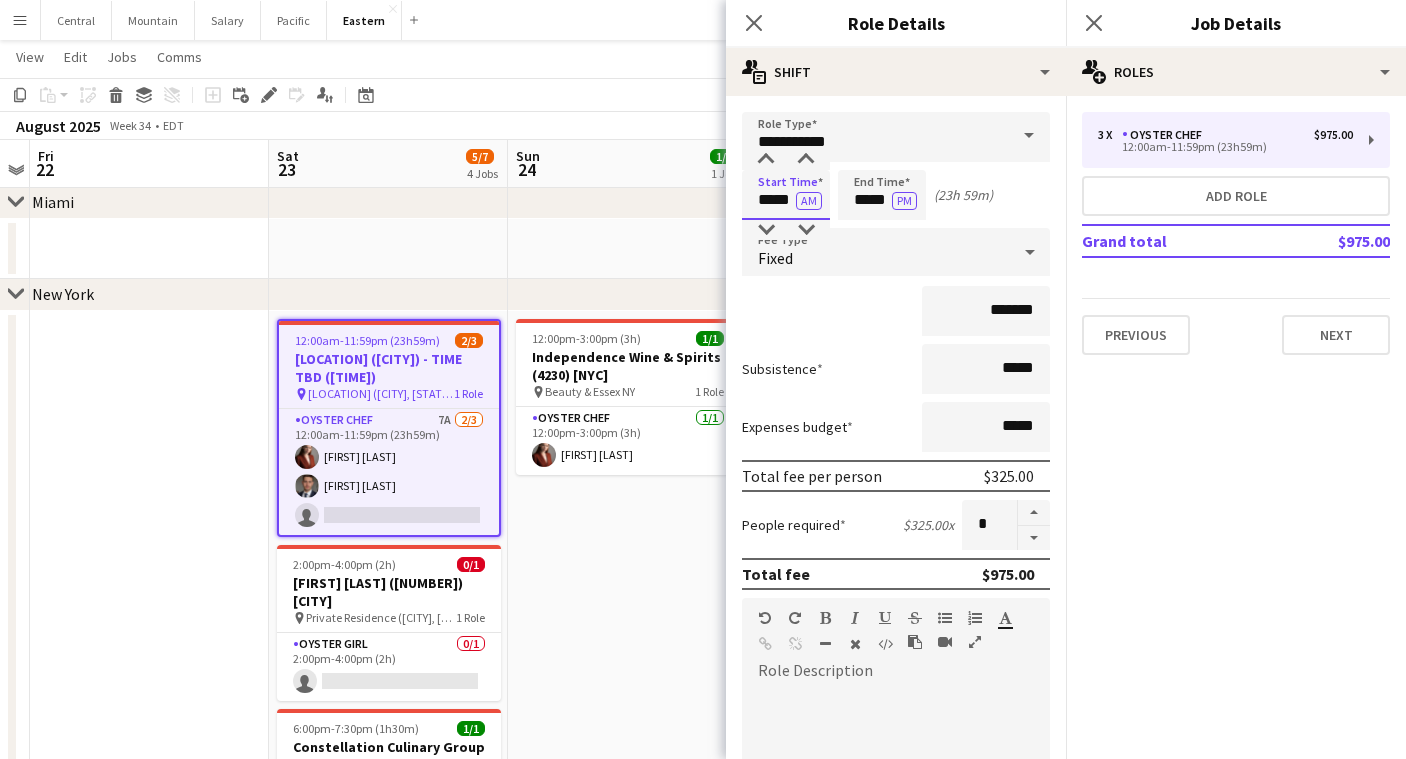 click on "Menu
Boards
Boards   Boards   All jobs   Status
Workforce
Workforce   My Workforce   Recruiting
Comms
Comms
Pay
Pay   Approvals   Payments   Reports
Platform Settings
Platform Settings   App settings   Your settings   Profiles
Training Academy
Training Academy
Knowledge Base
Knowledge Base
Product Updates
Product Updates   Log Out   Privacy   Central
Close
Mountain
Close
Salary
Close
Pacific
Close
Eastern
Close
Add
Help
Notifications
3   Eastern
user" at bounding box center [703, 598] 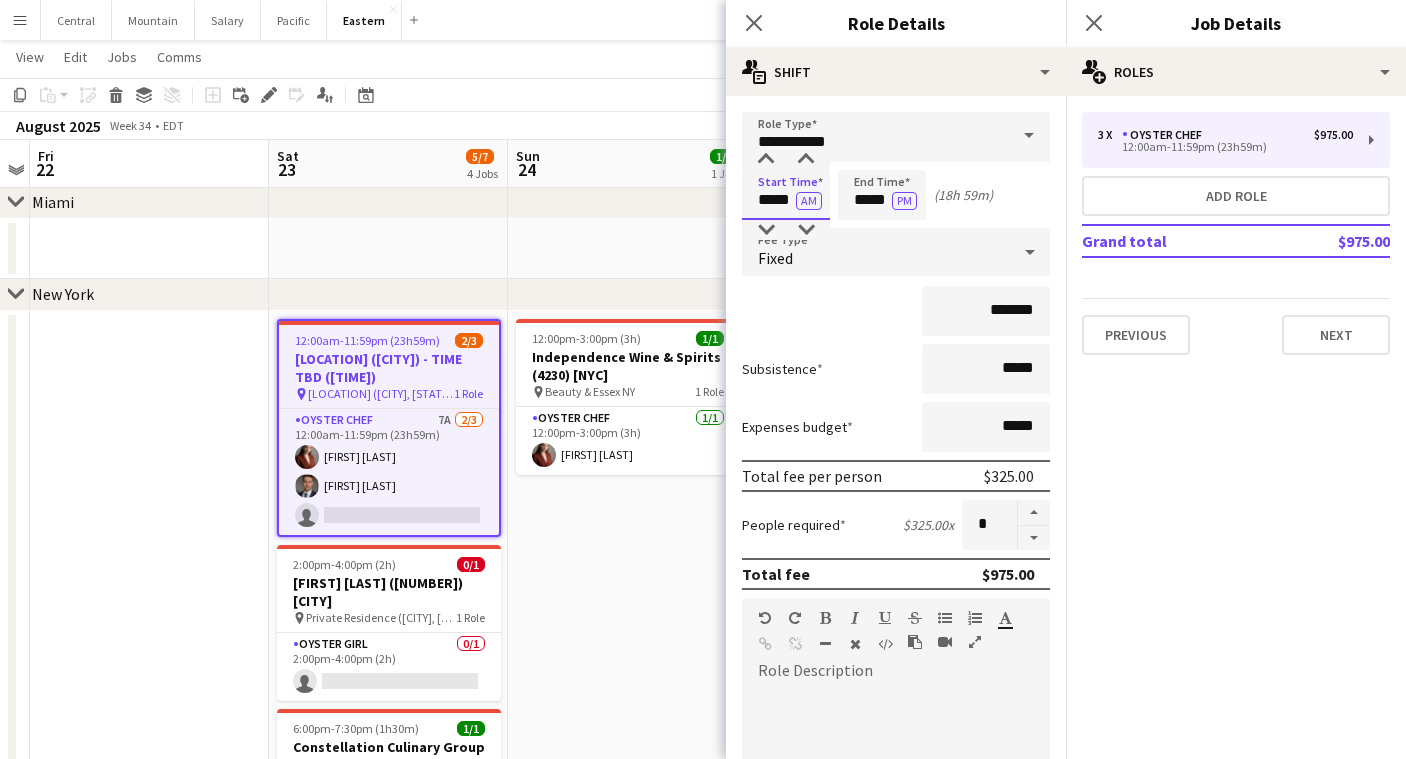 type on "*****" 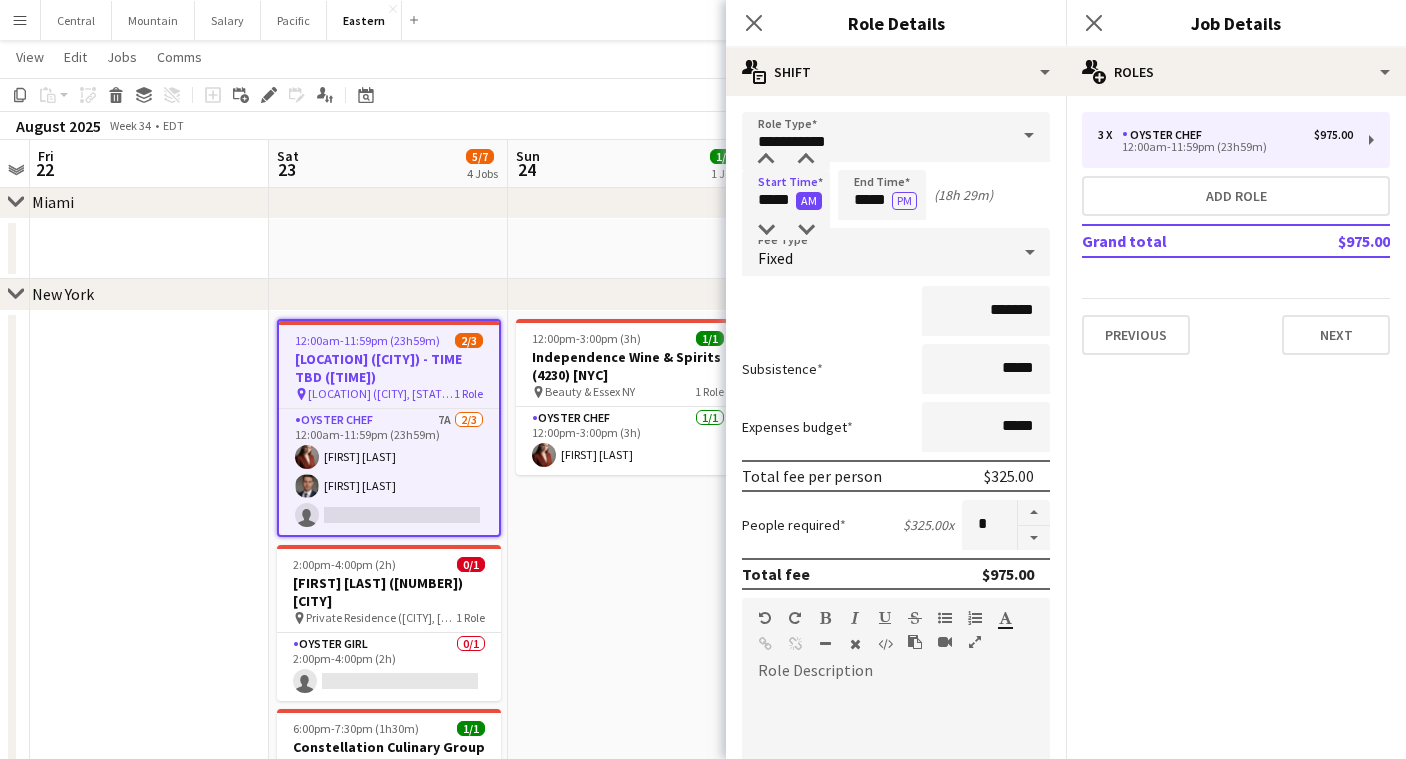 click on "AM" at bounding box center (809, 201) 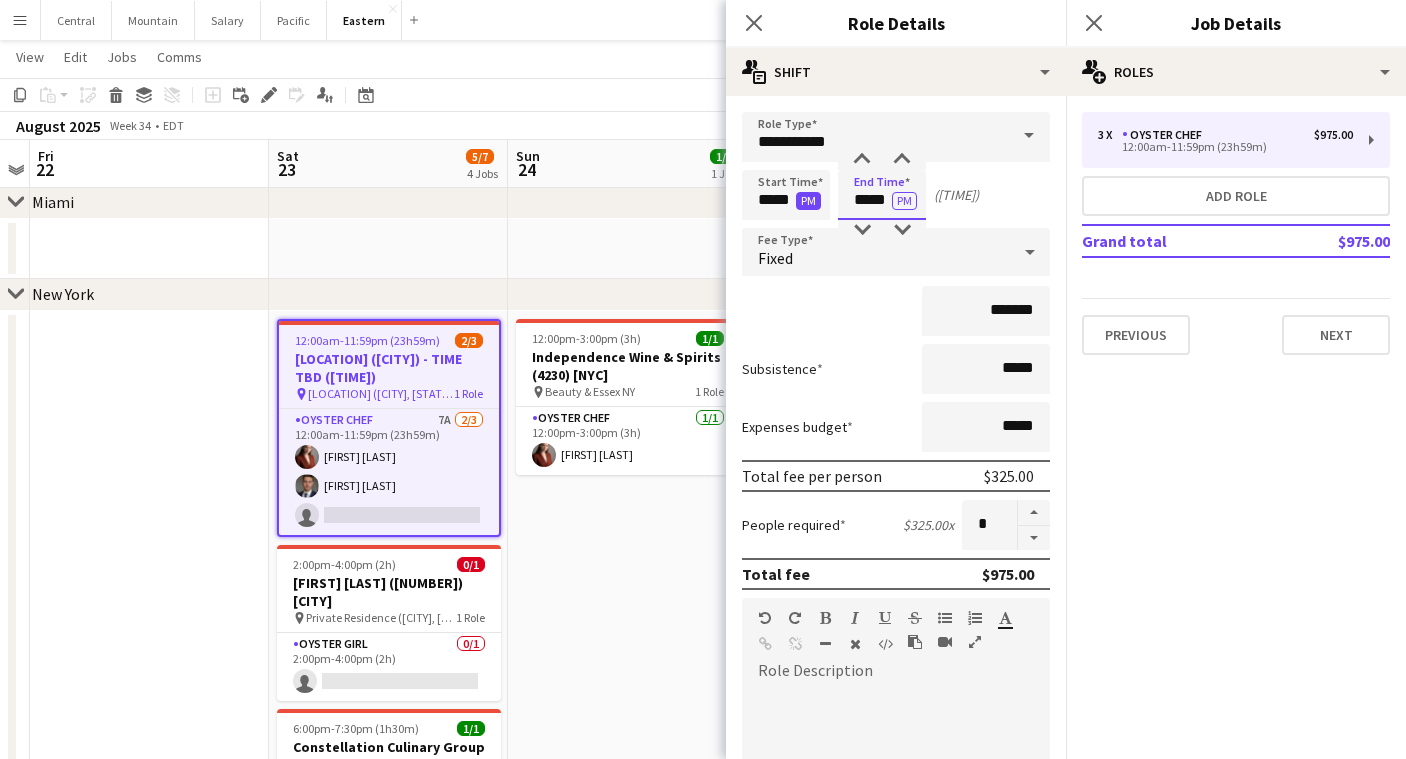 drag, startPoint x: 868, startPoint y: 200, endPoint x: 817, endPoint y: 196, distance: 51.156624 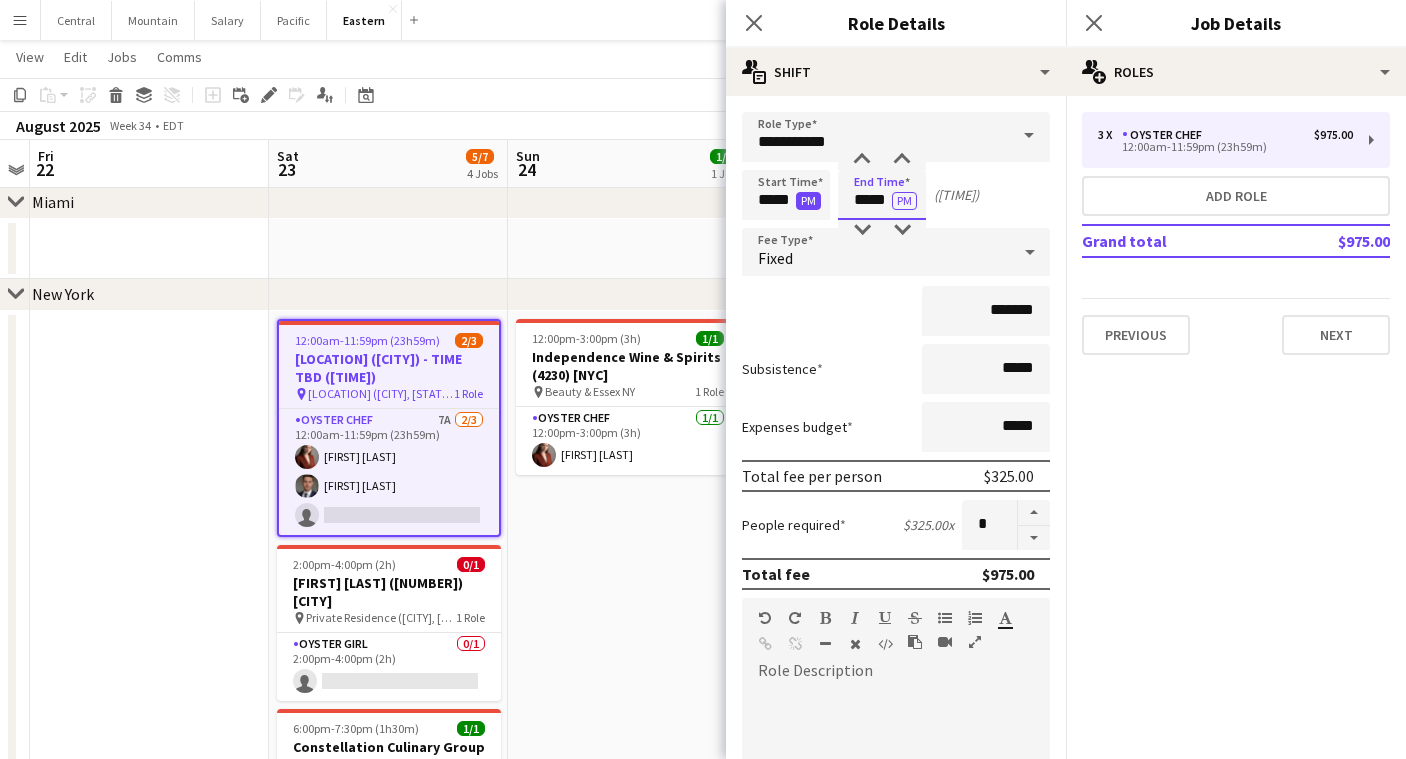 click on "Start Time ***** PM
End Time ***** PM
([DURATION])" at bounding box center [896, 195] 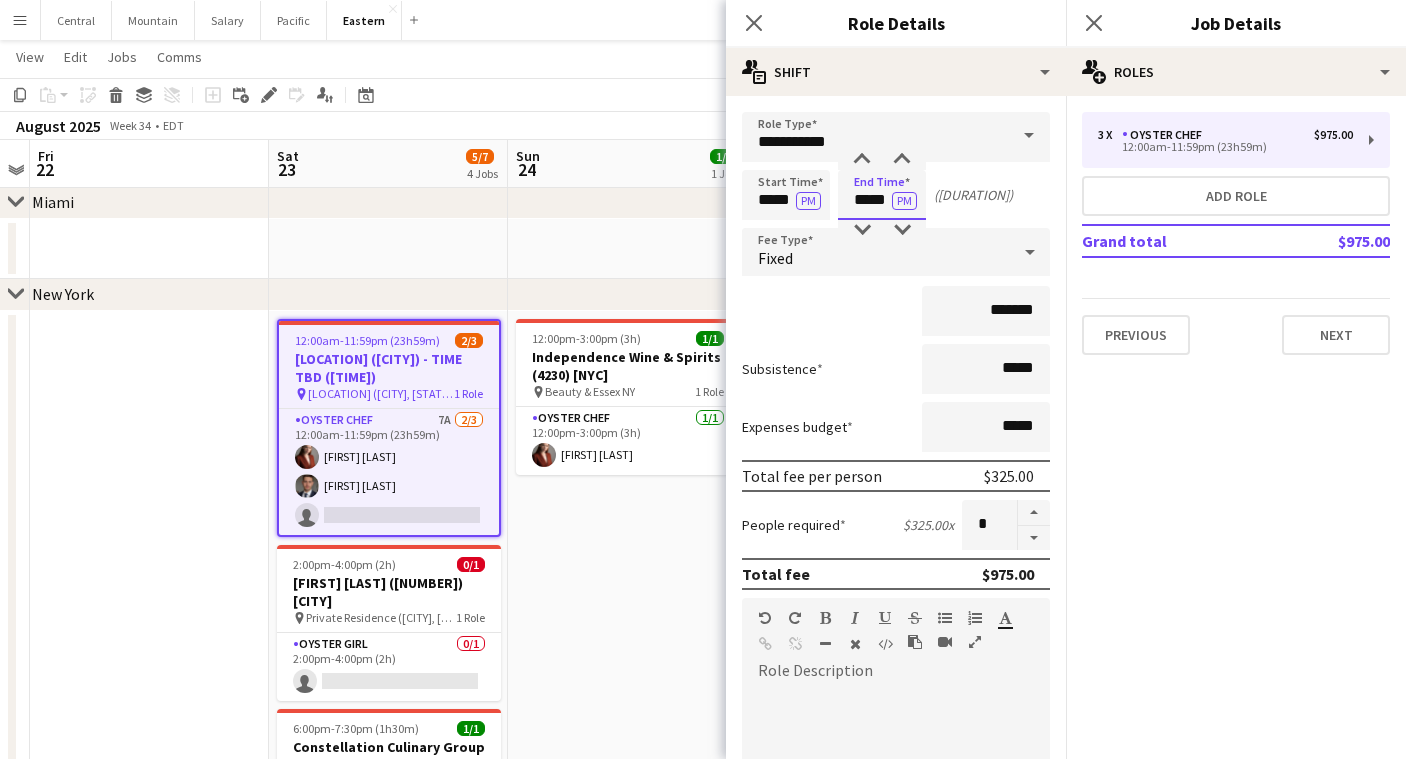 type on "*****" 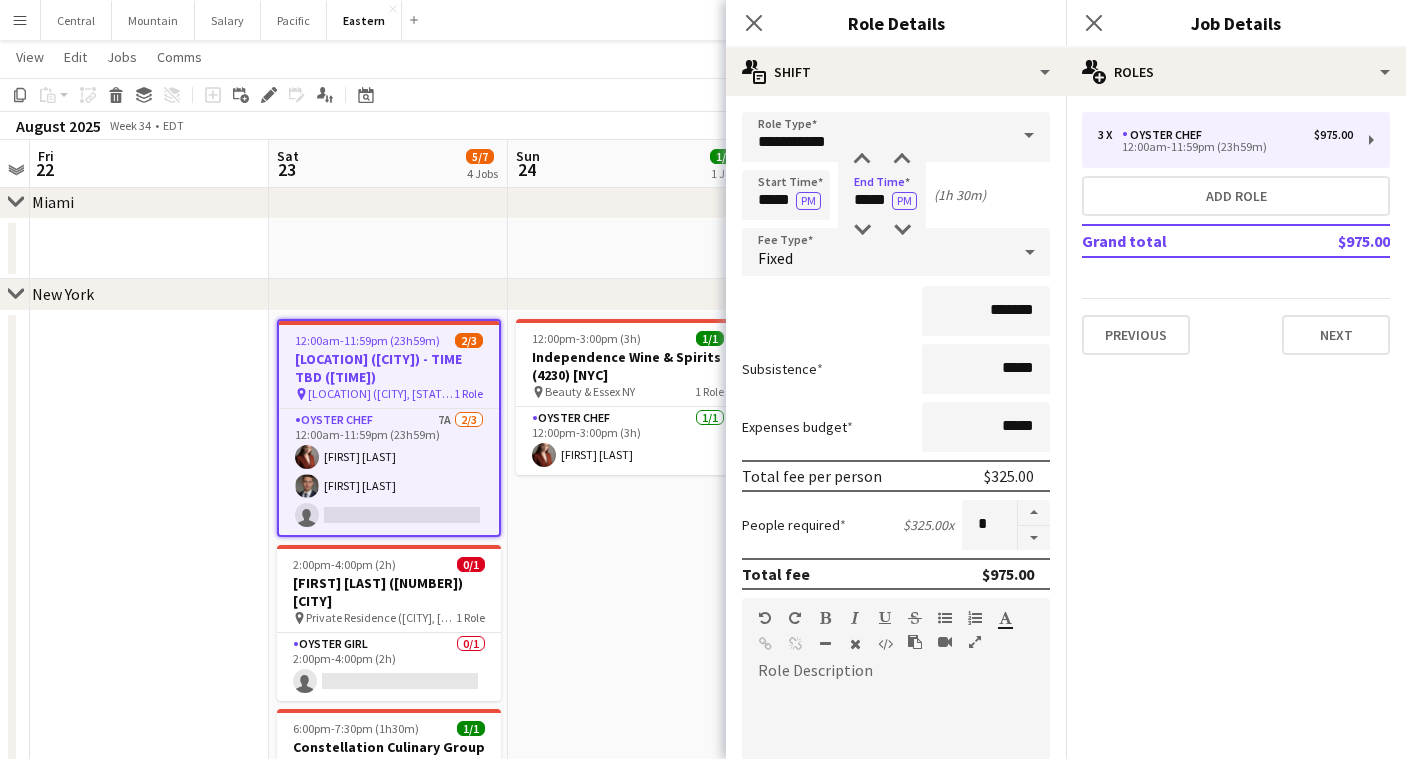 click on "Subsistence  *****" at bounding box center (896, 369) 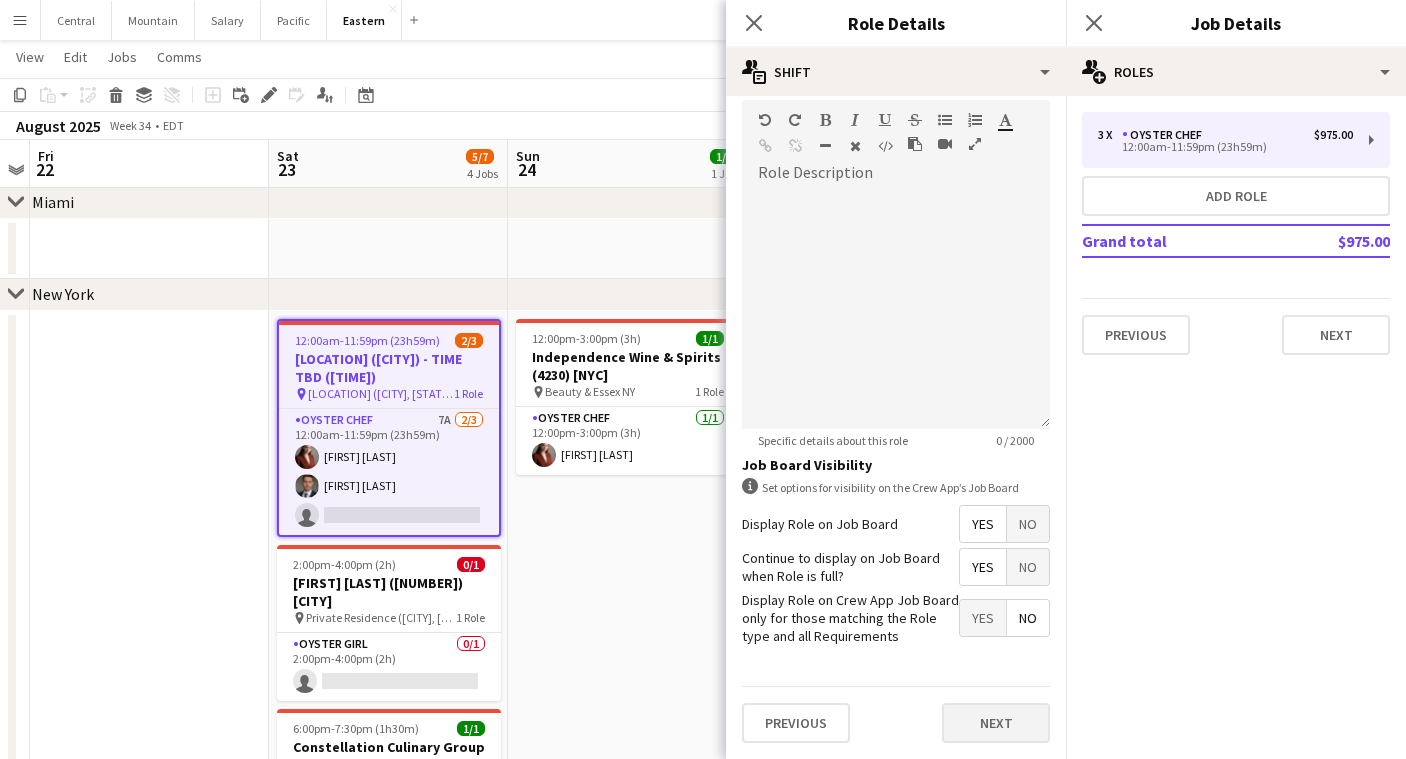 scroll, scrollTop: 498, scrollLeft: 0, axis: vertical 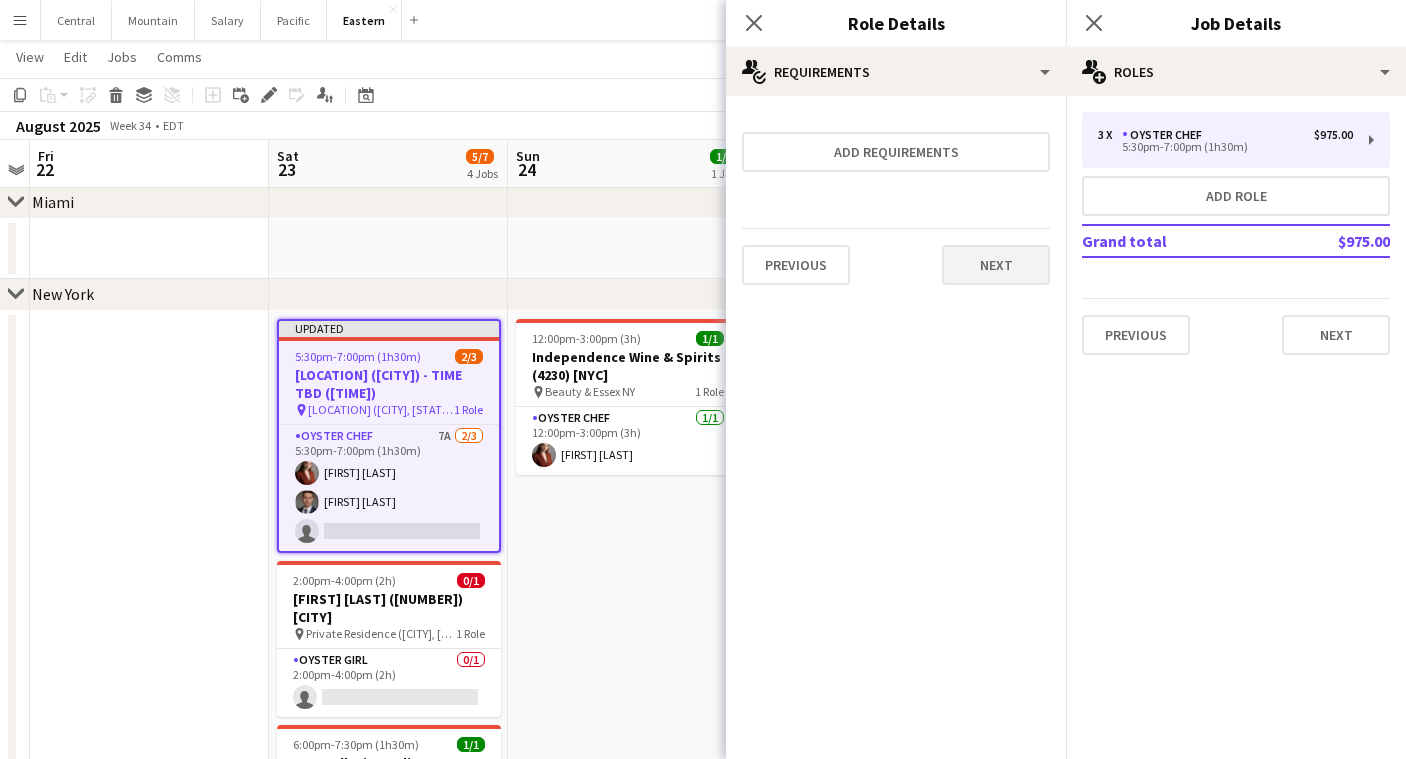 click on "Next" at bounding box center (996, 265) 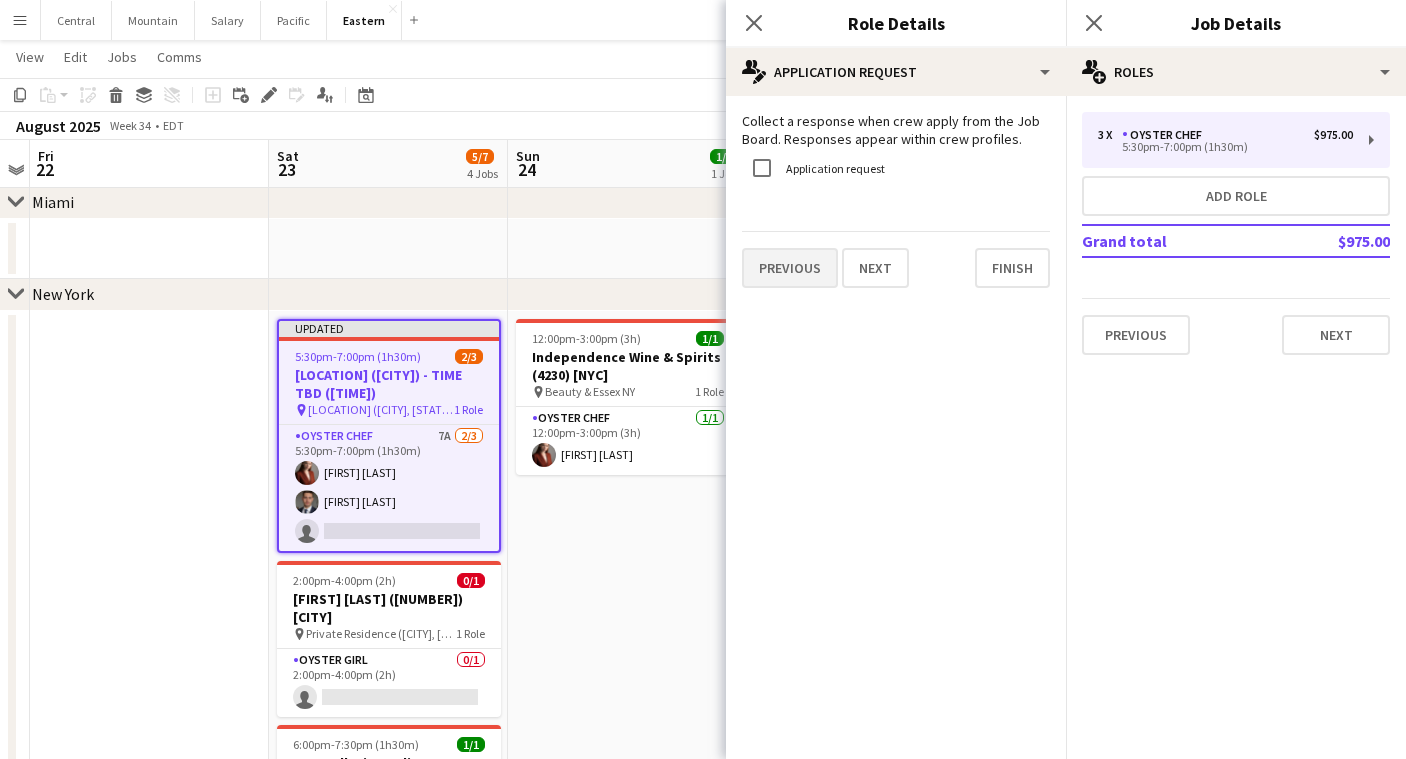 click on "Previous" at bounding box center (790, 268) 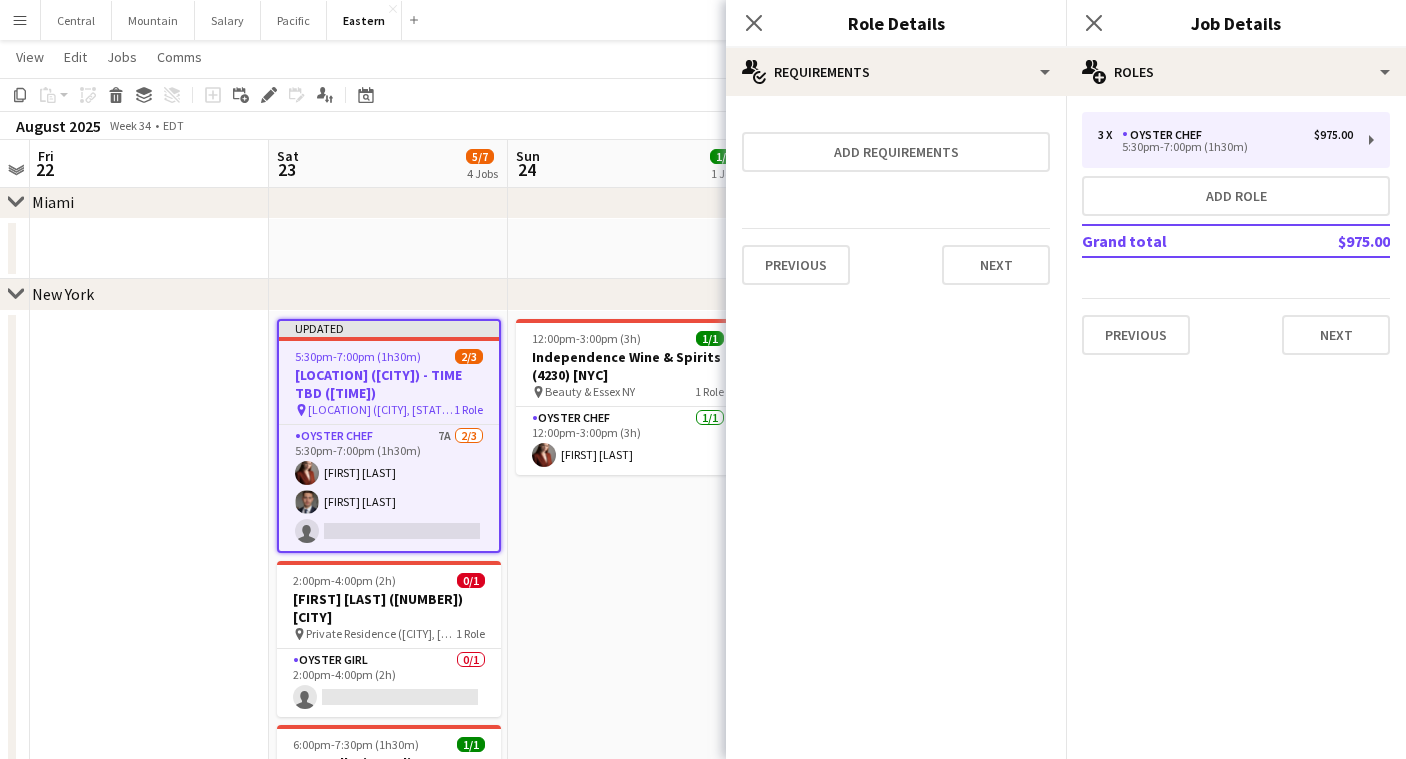 click on "Add requirements   Previous   Next" at bounding box center (896, 206) 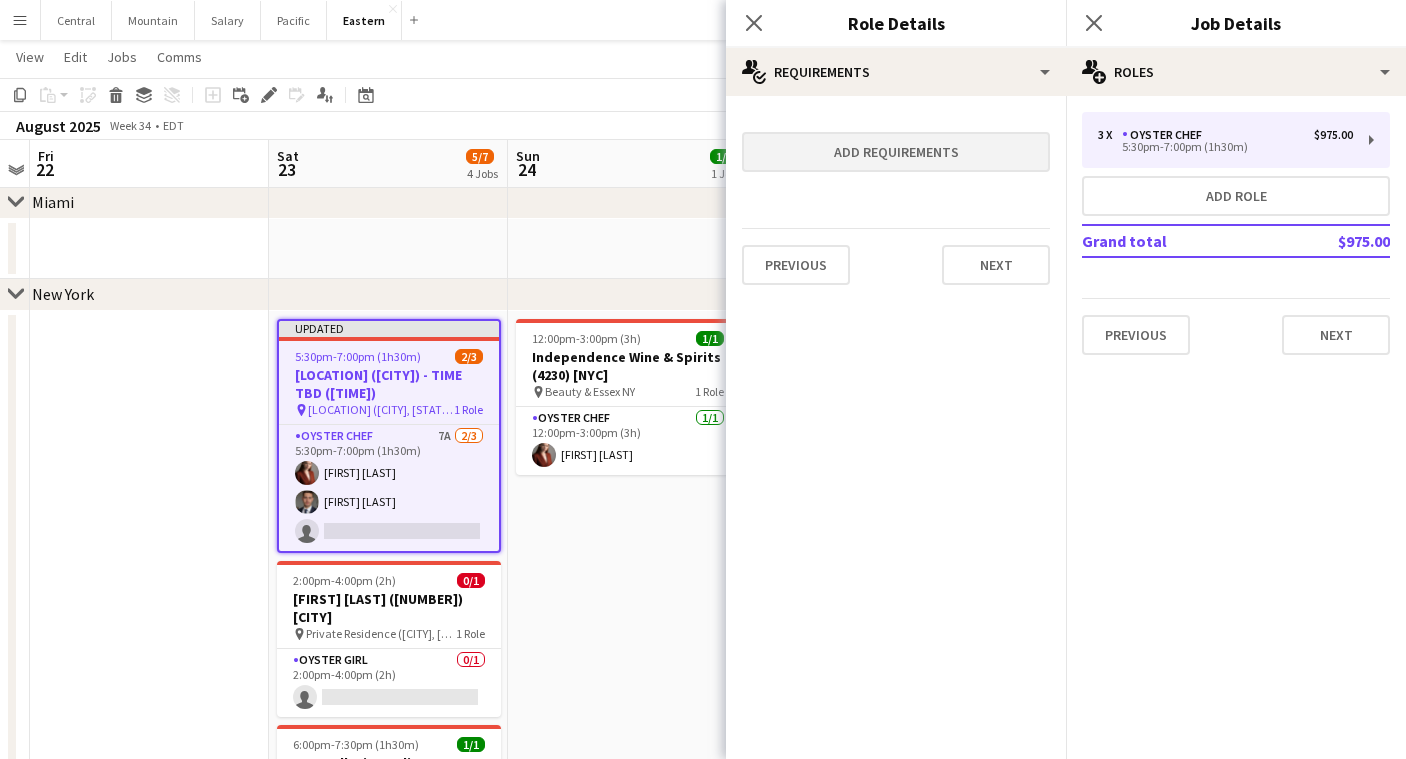 click on "Add requirements" at bounding box center [896, 152] 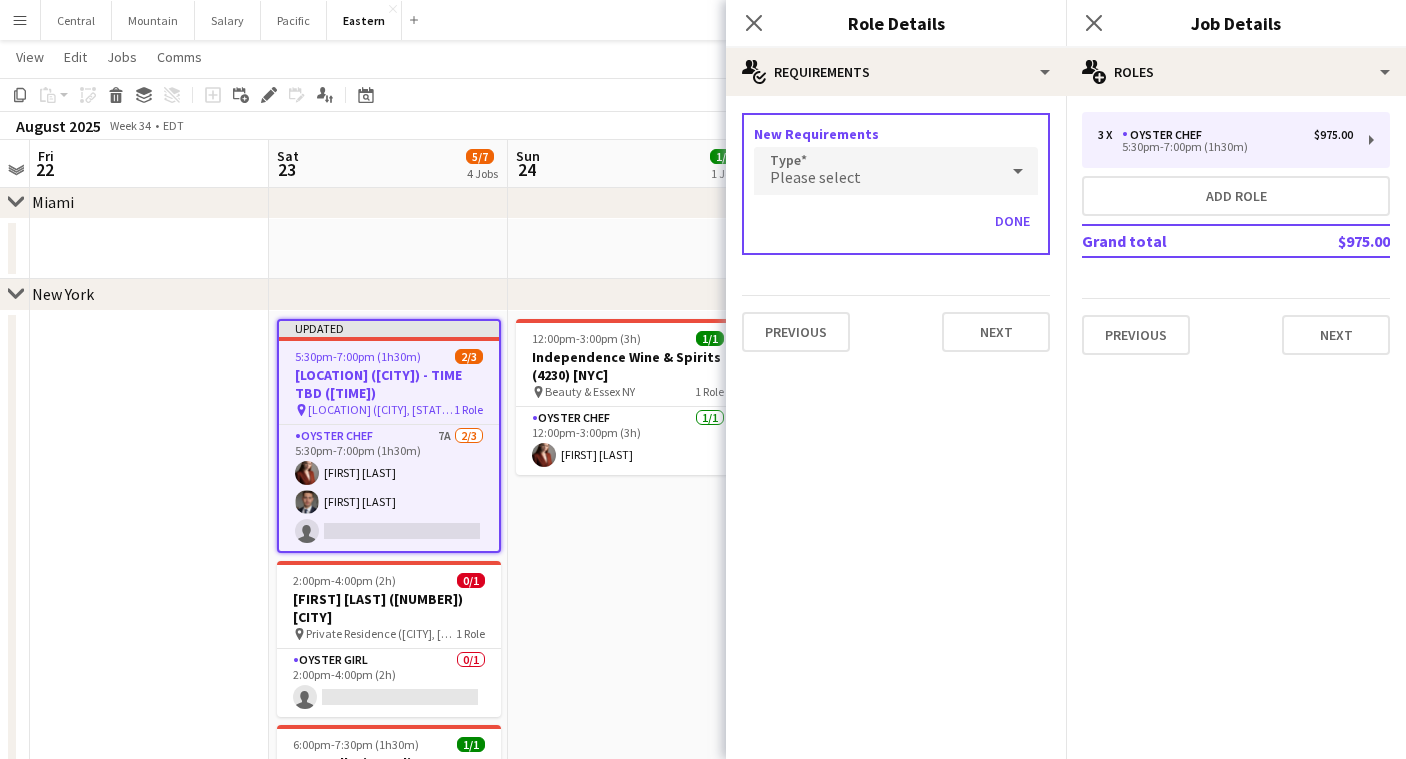 click on "Please select" at bounding box center [815, 177] 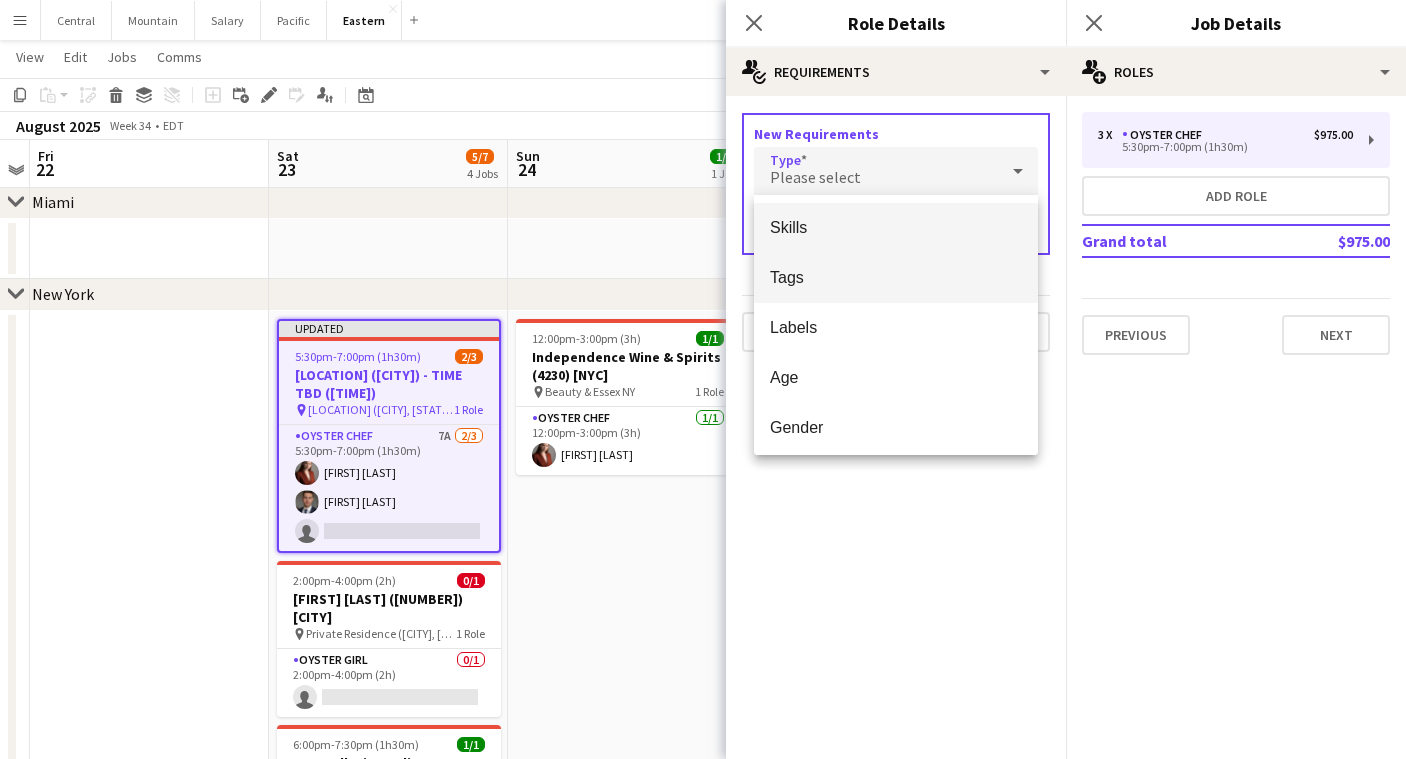 click on "Tags" at bounding box center [896, 278] 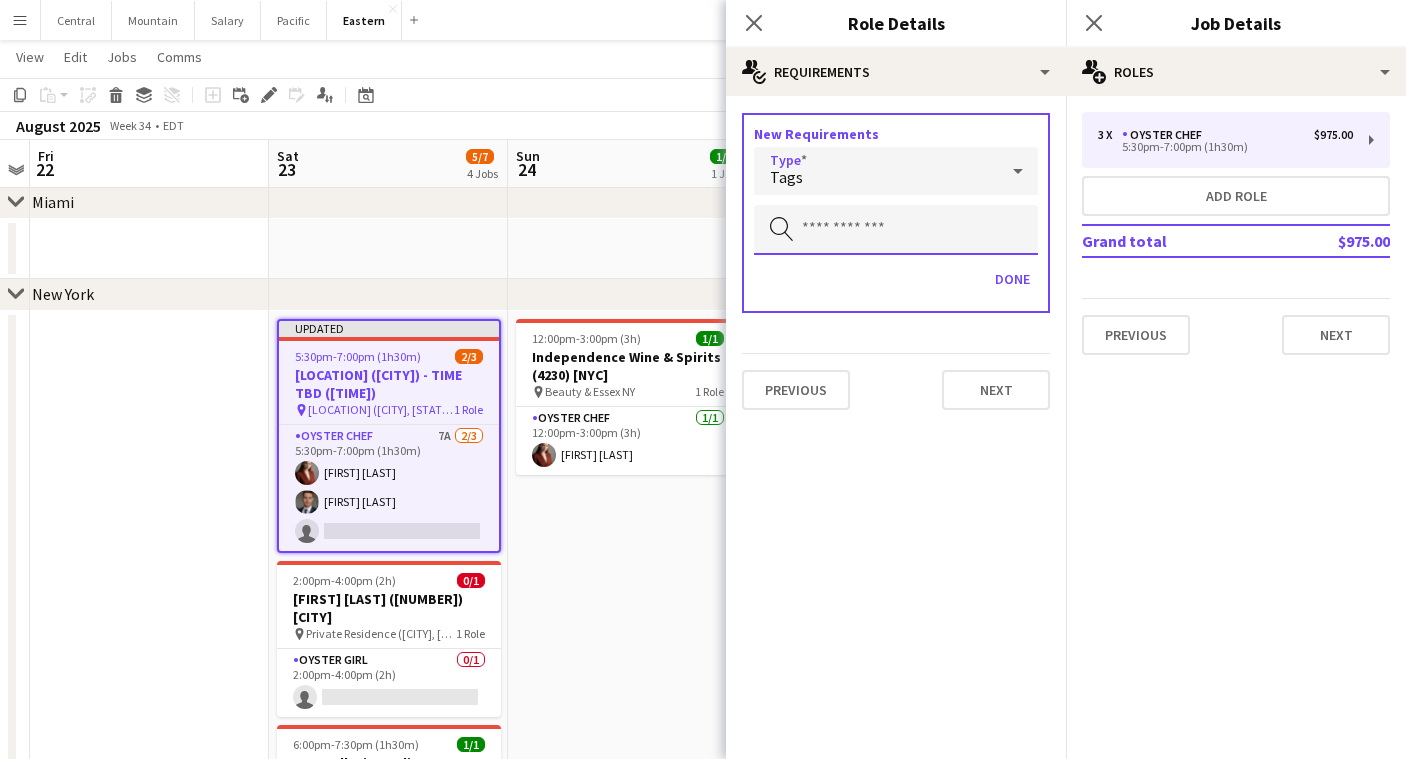 click at bounding box center (896, 230) 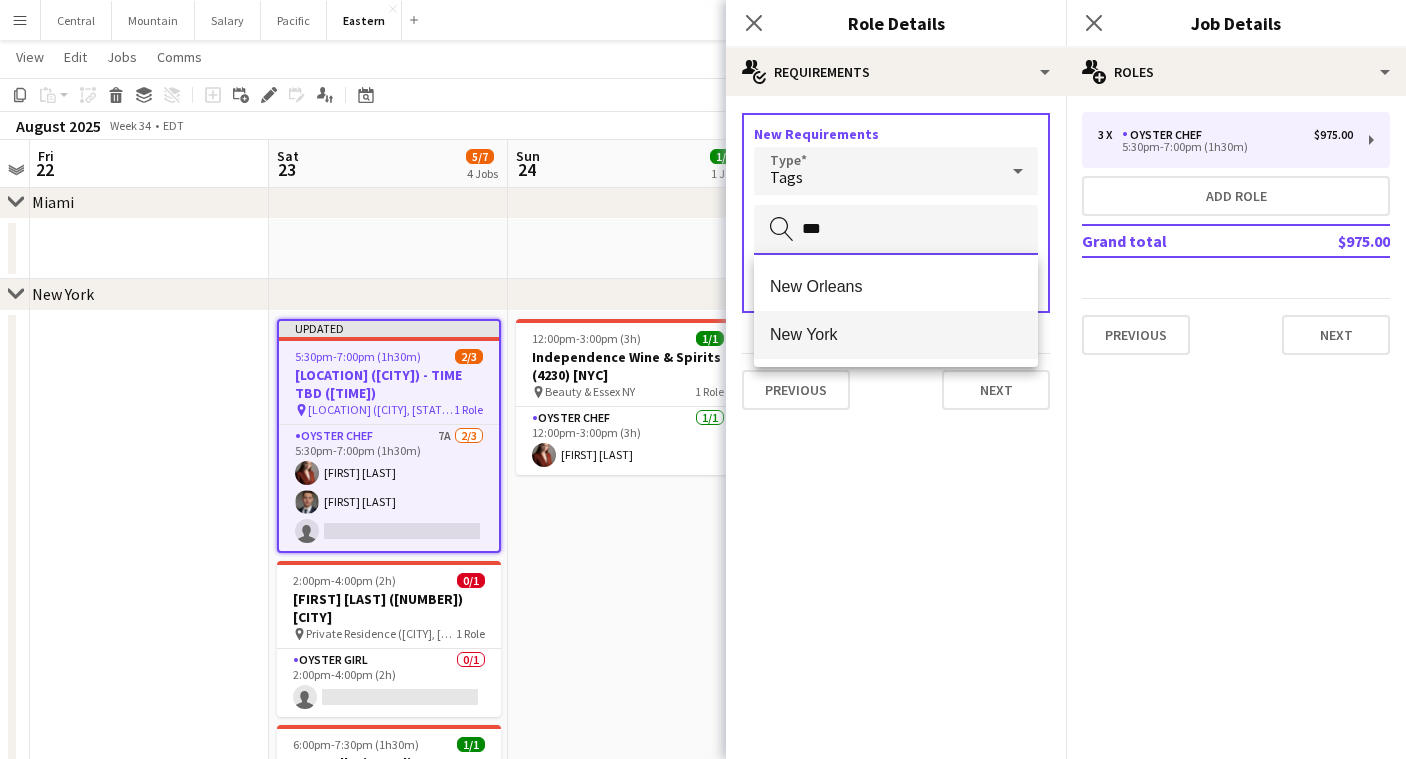 type on "***" 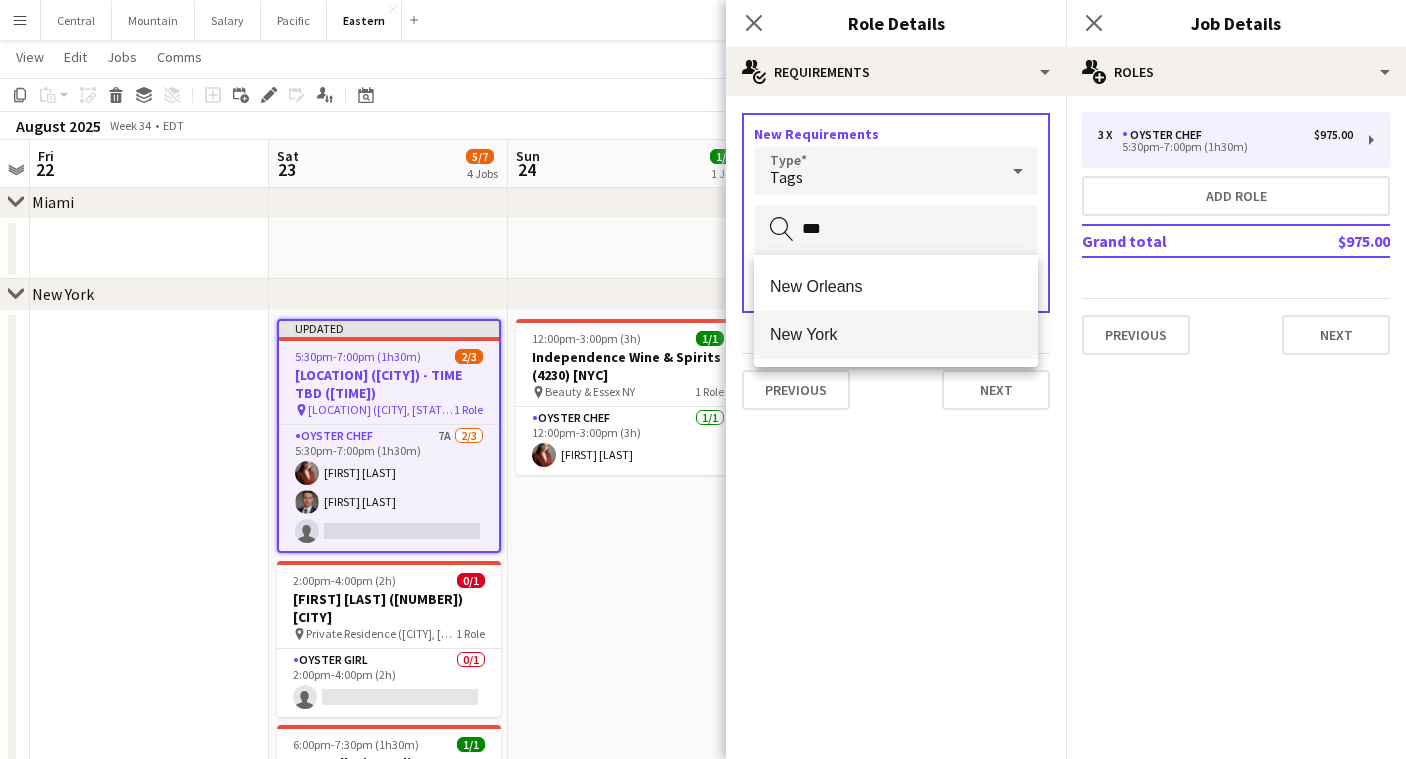 click on "New York" at bounding box center [896, 335] 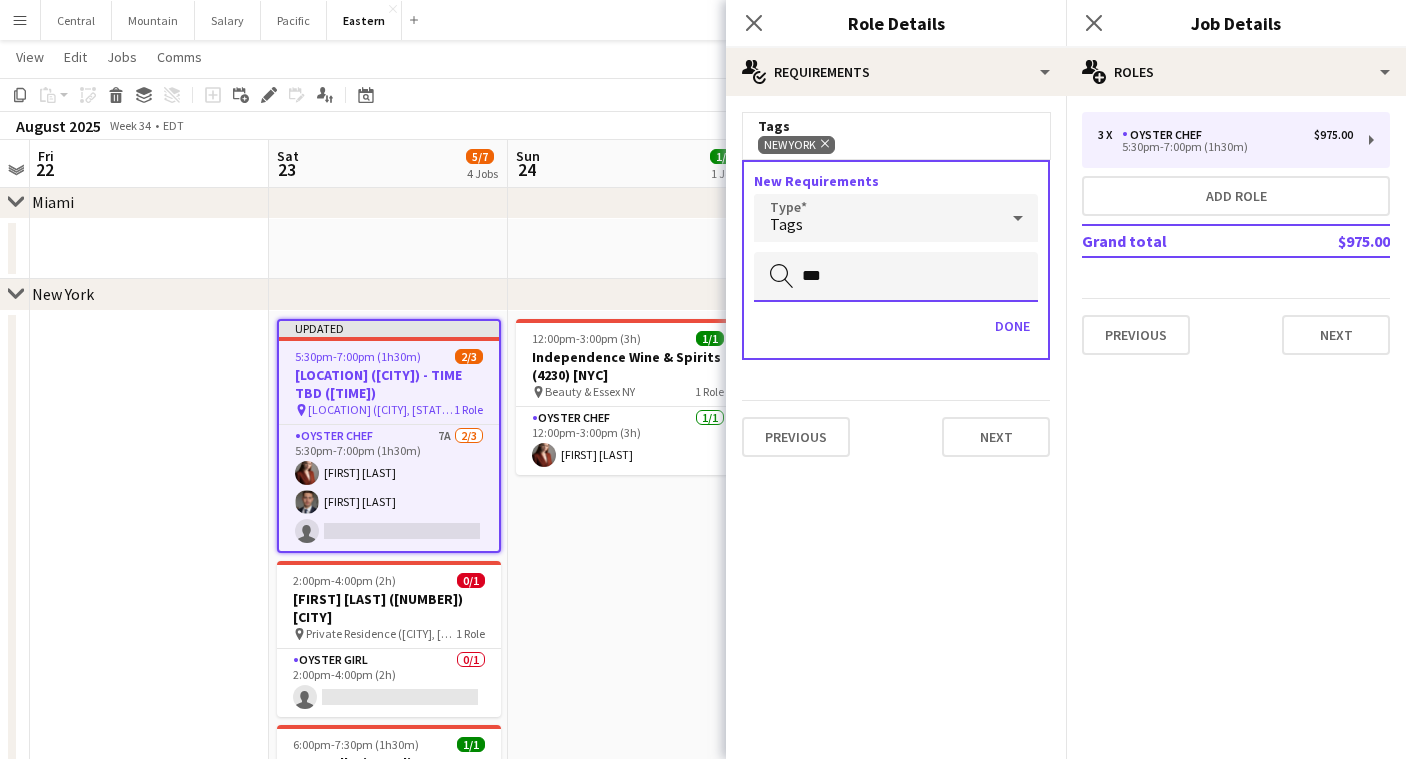 type 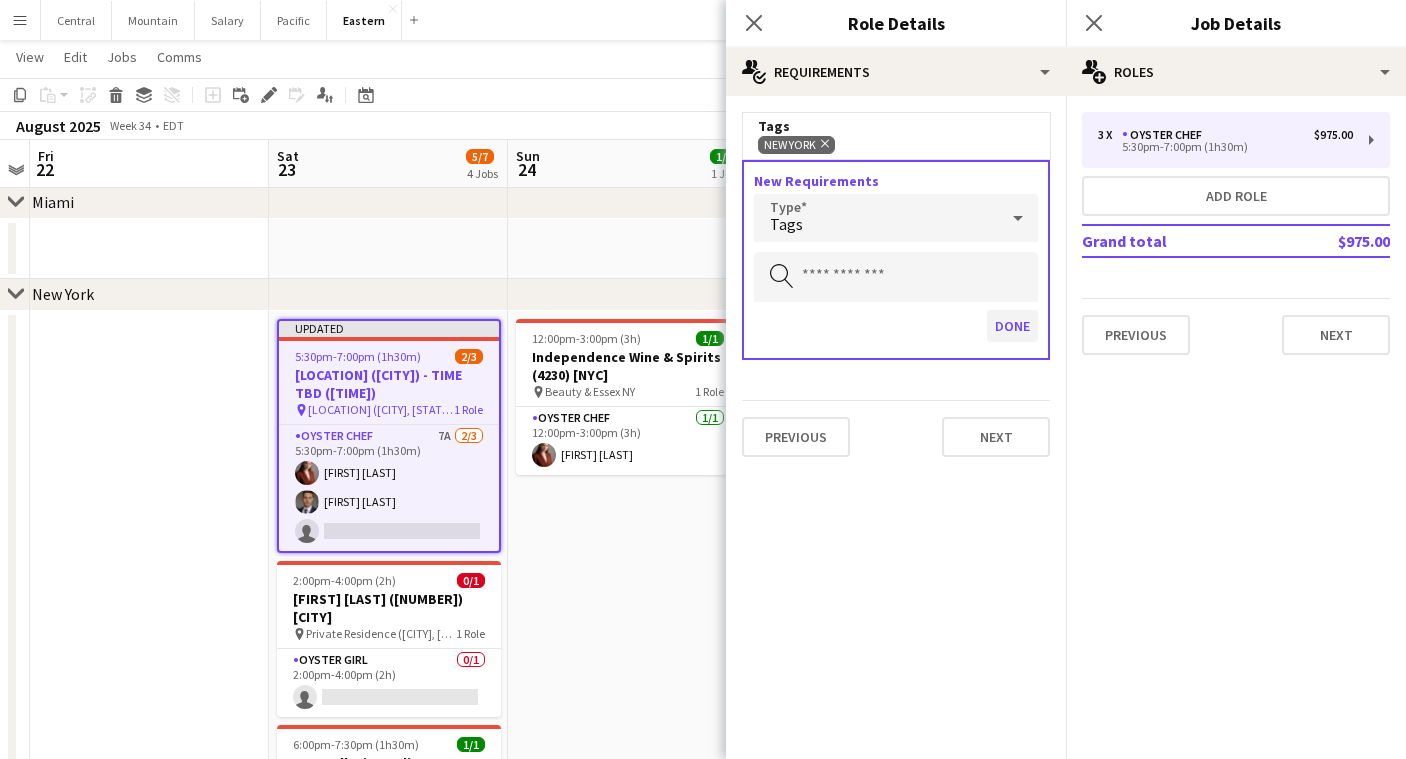 click on "Done" at bounding box center [1012, 326] 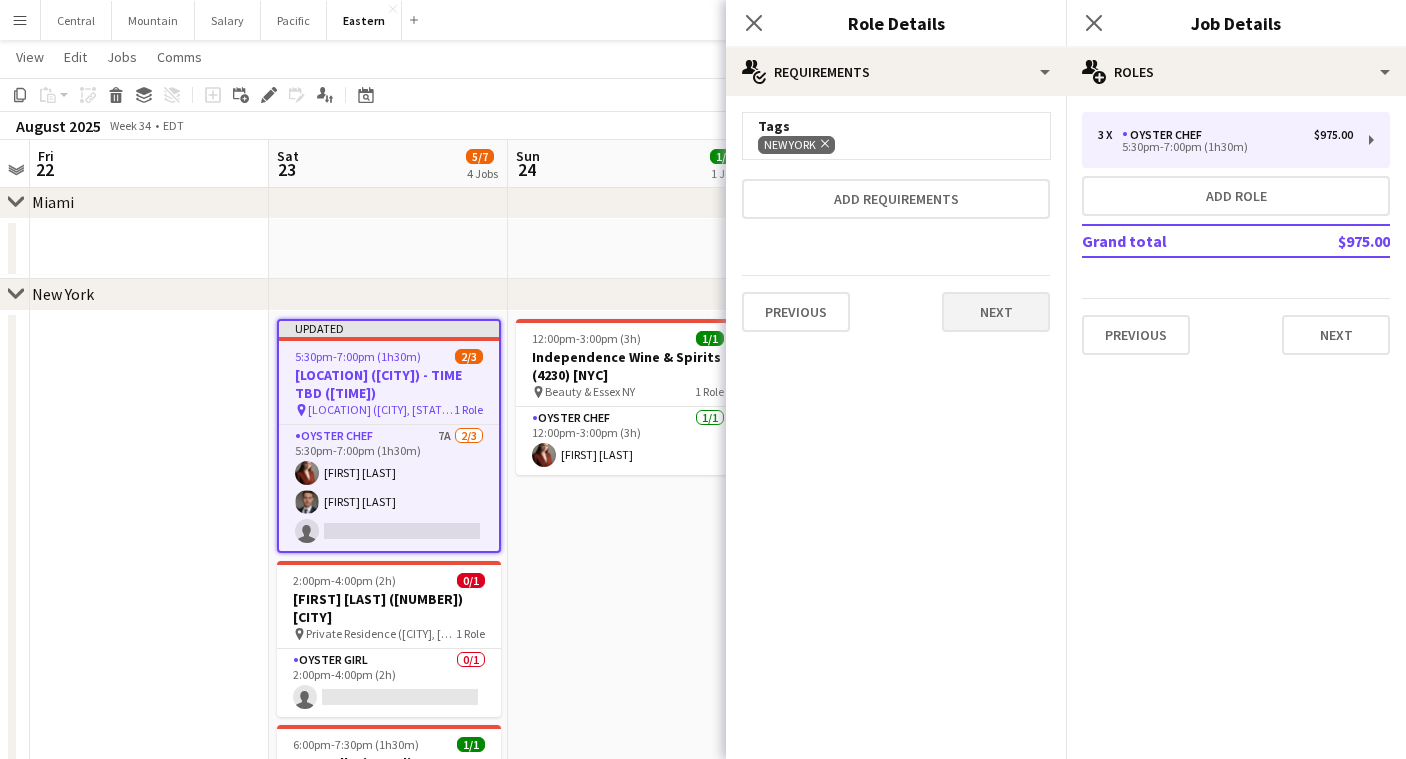 click on "Next" at bounding box center (996, 312) 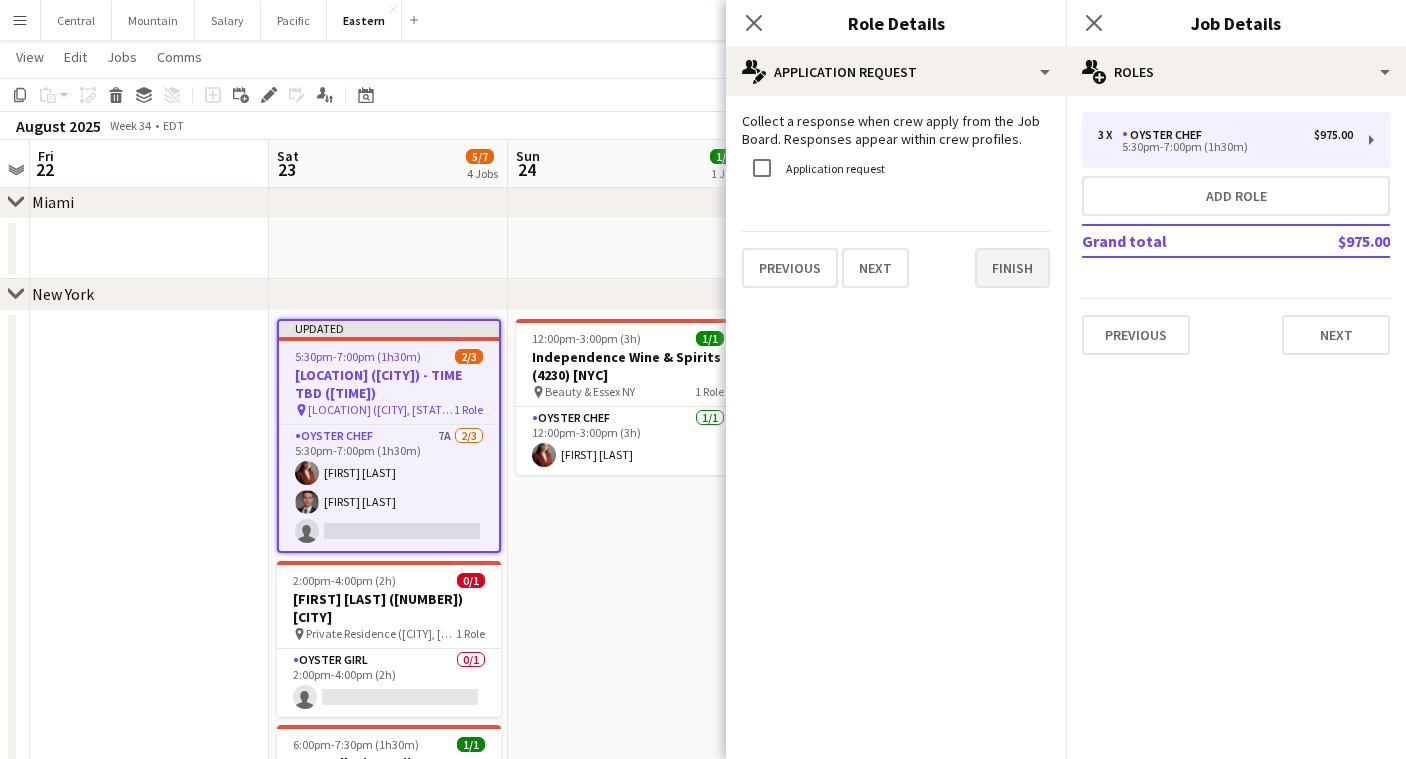 click on "Finish" at bounding box center [1012, 268] 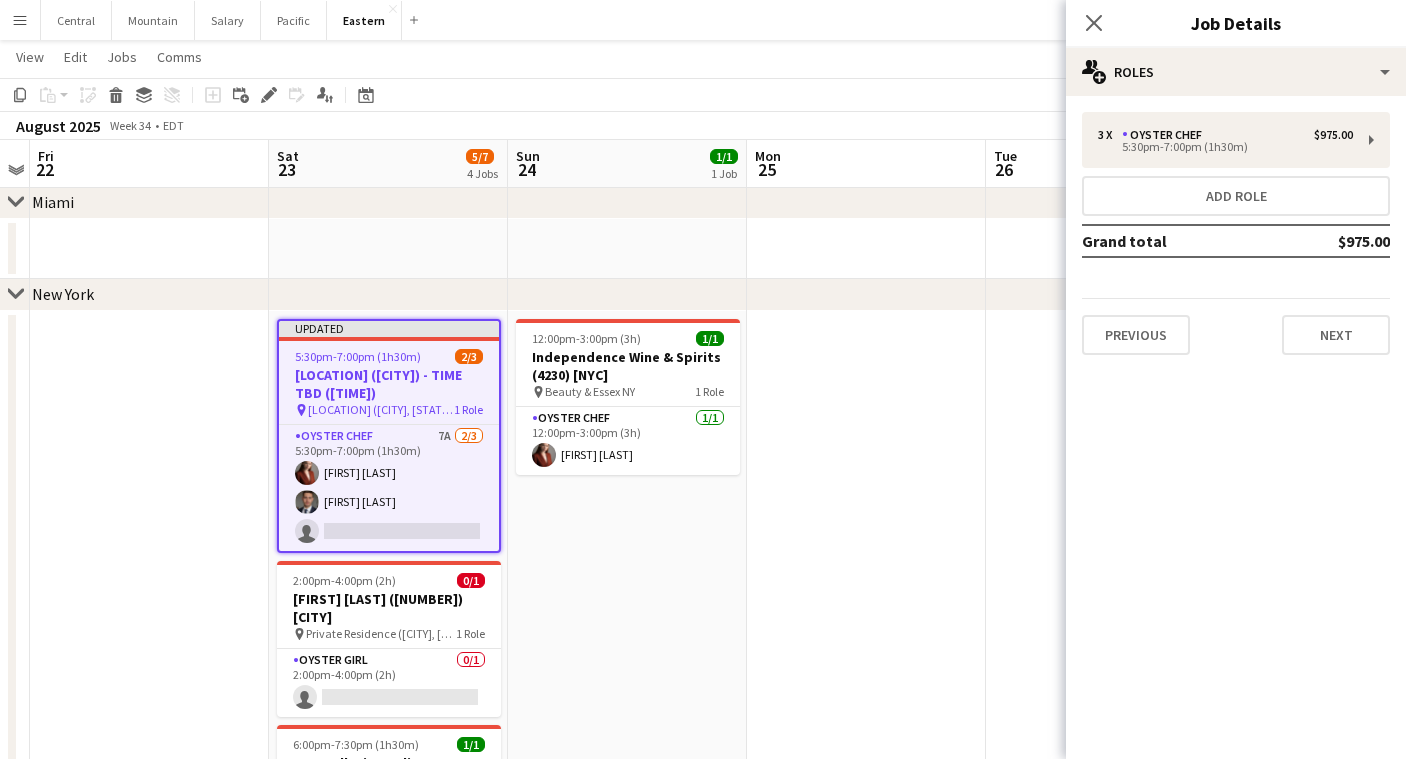 click on "Previous   Next" at bounding box center (1236, 326) 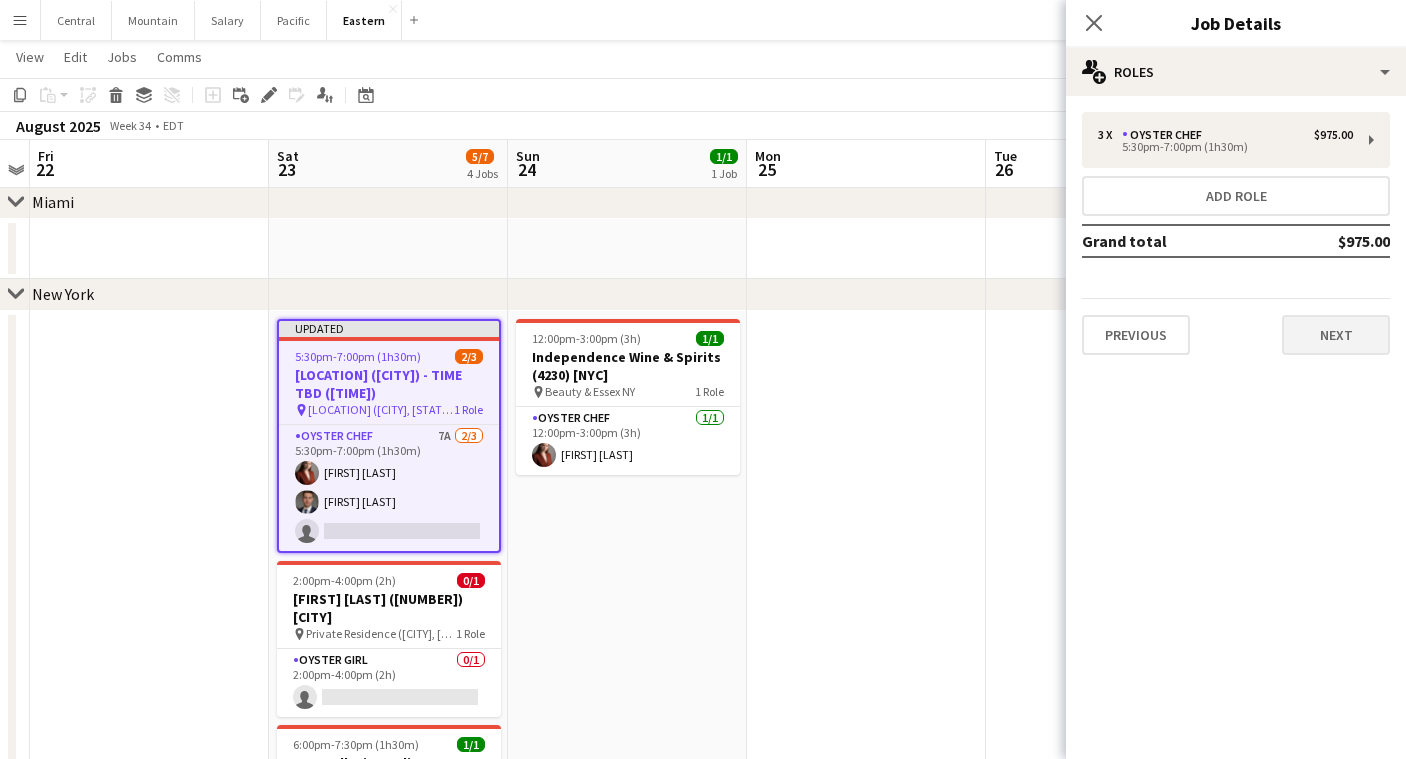 click on "Next" at bounding box center [1336, 335] 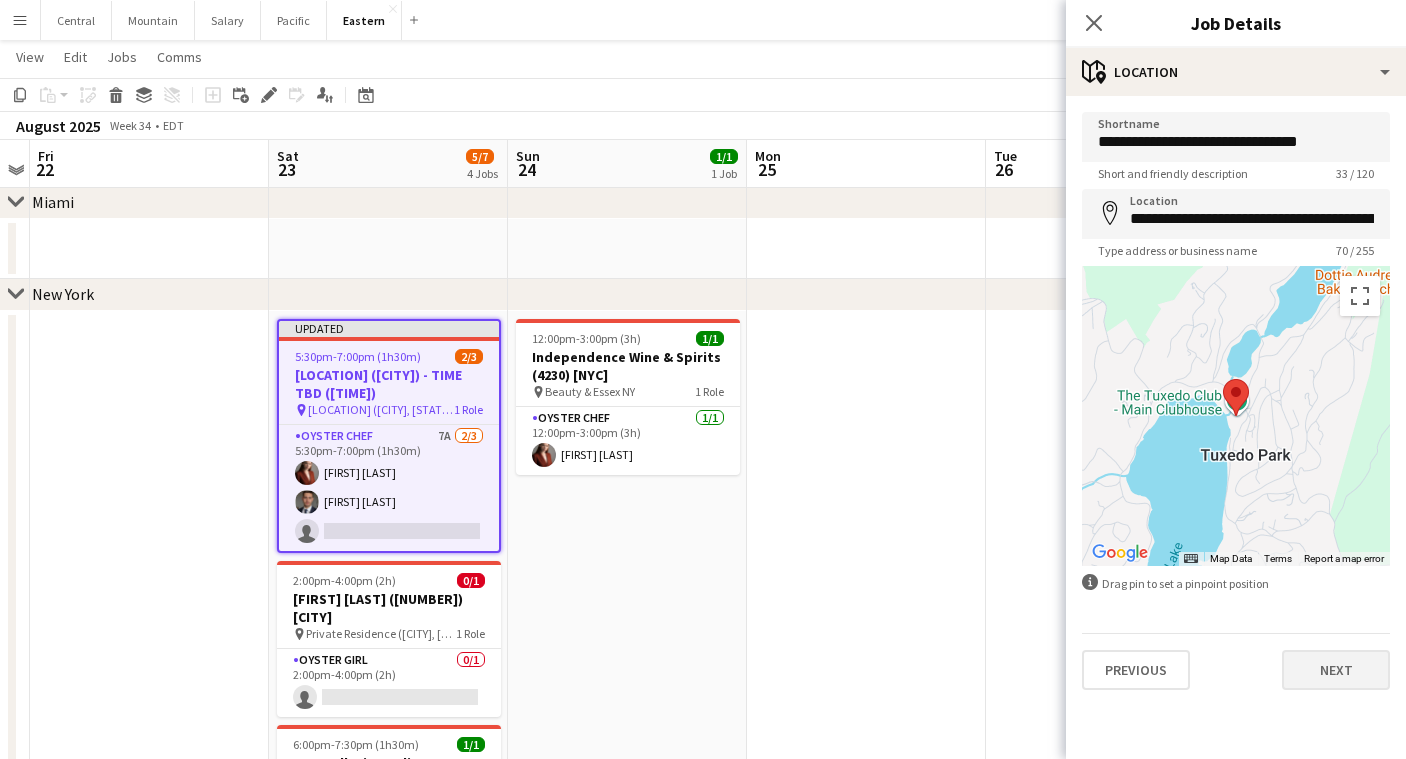 click on "Next" at bounding box center [1336, 670] 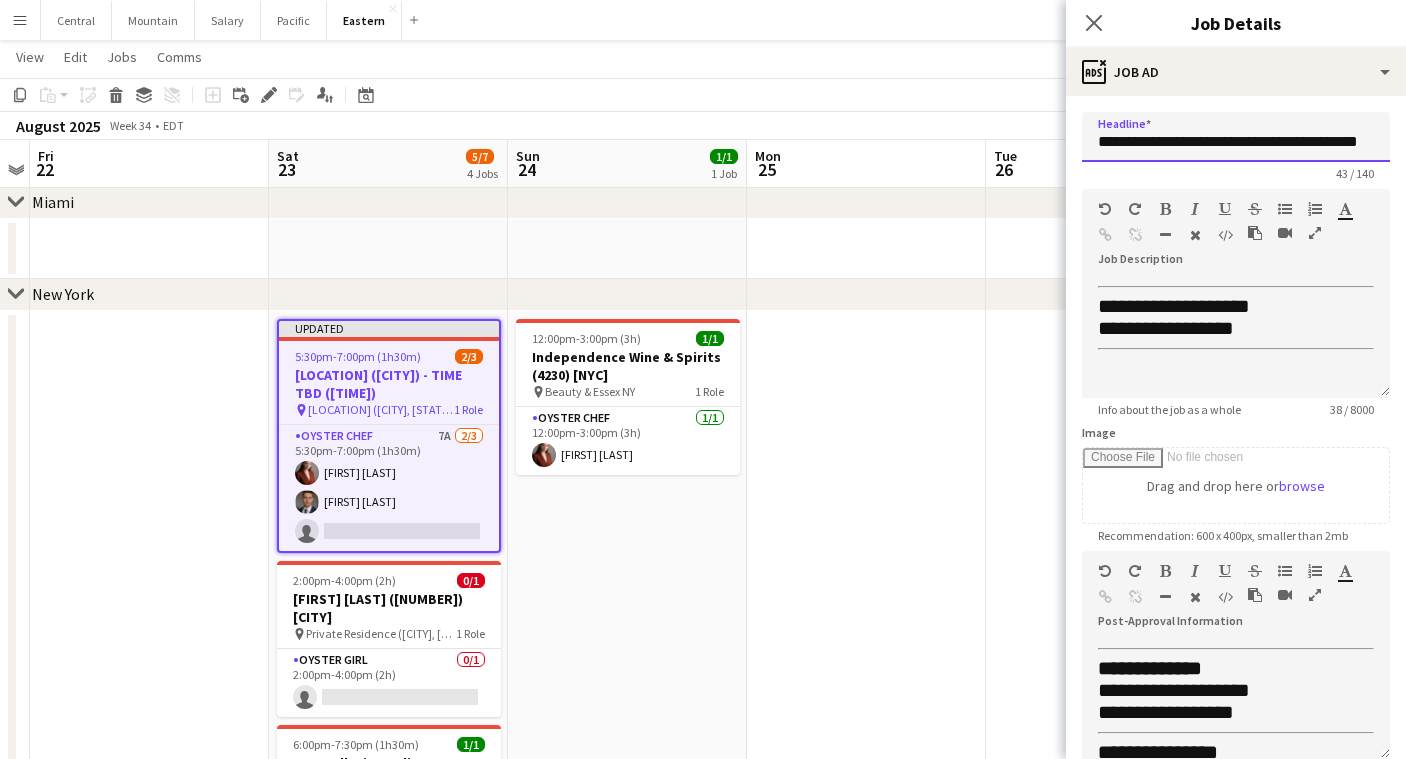 drag, startPoint x: 1265, startPoint y: 145, endPoint x: 1446, endPoint y: 145, distance: 181 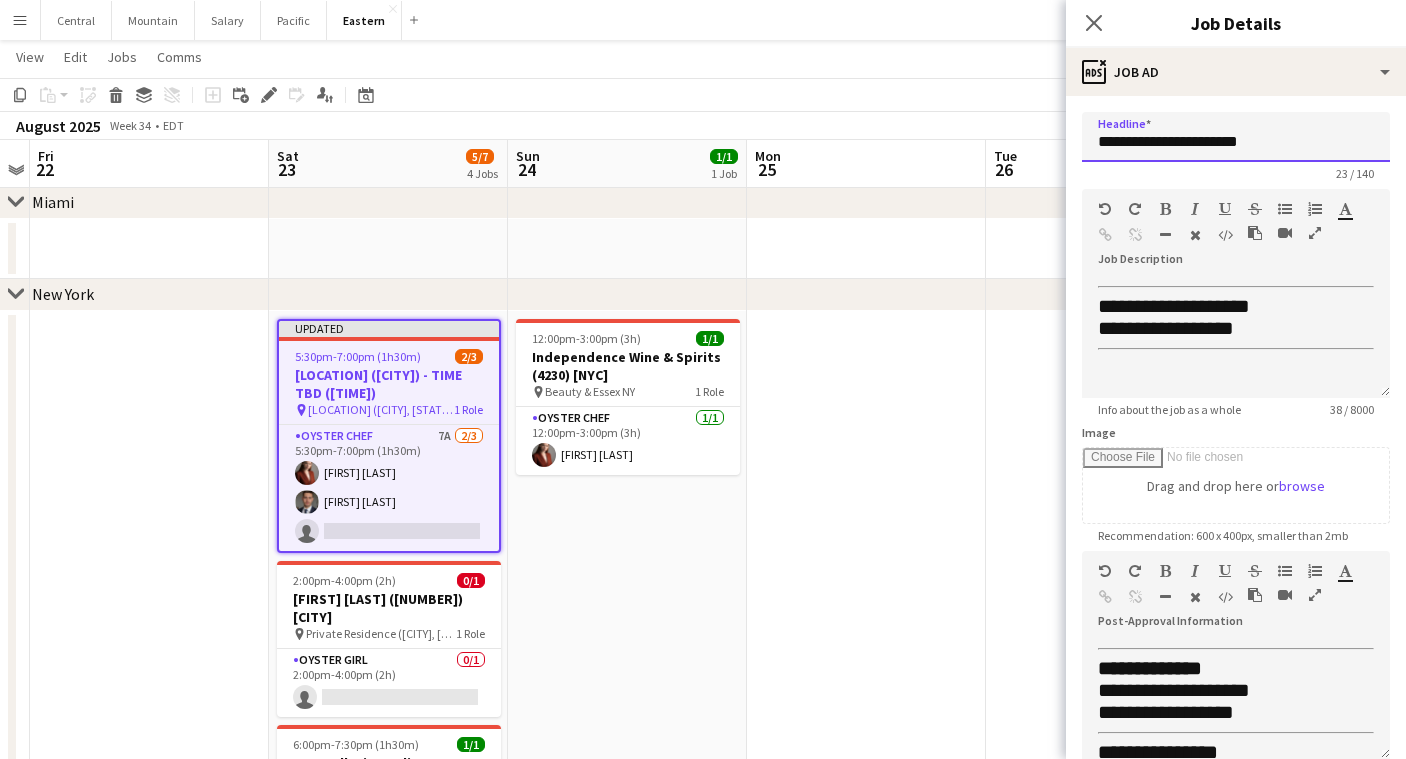 type on "**********" 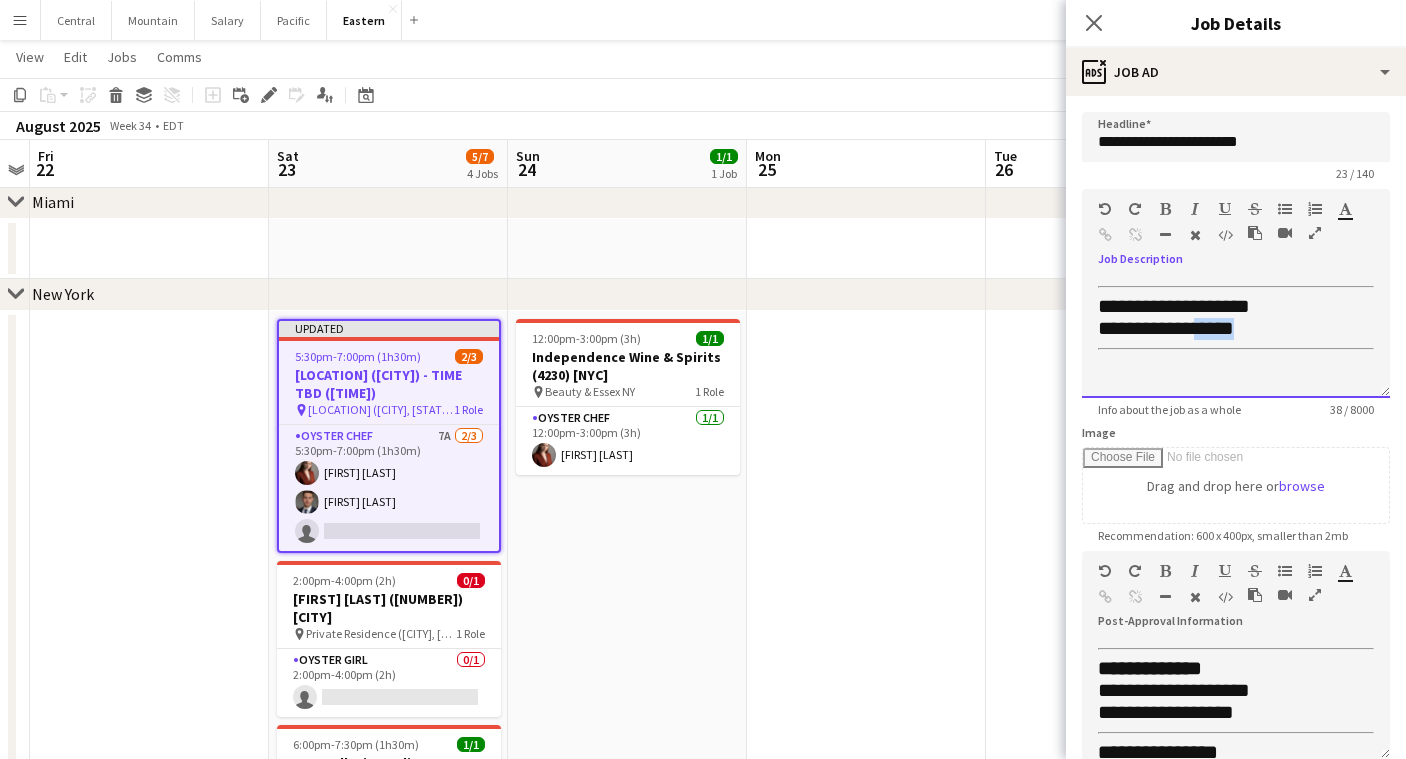 drag, startPoint x: 1252, startPoint y: 327, endPoint x: 1212, endPoint y: 328, distance: 40.012497 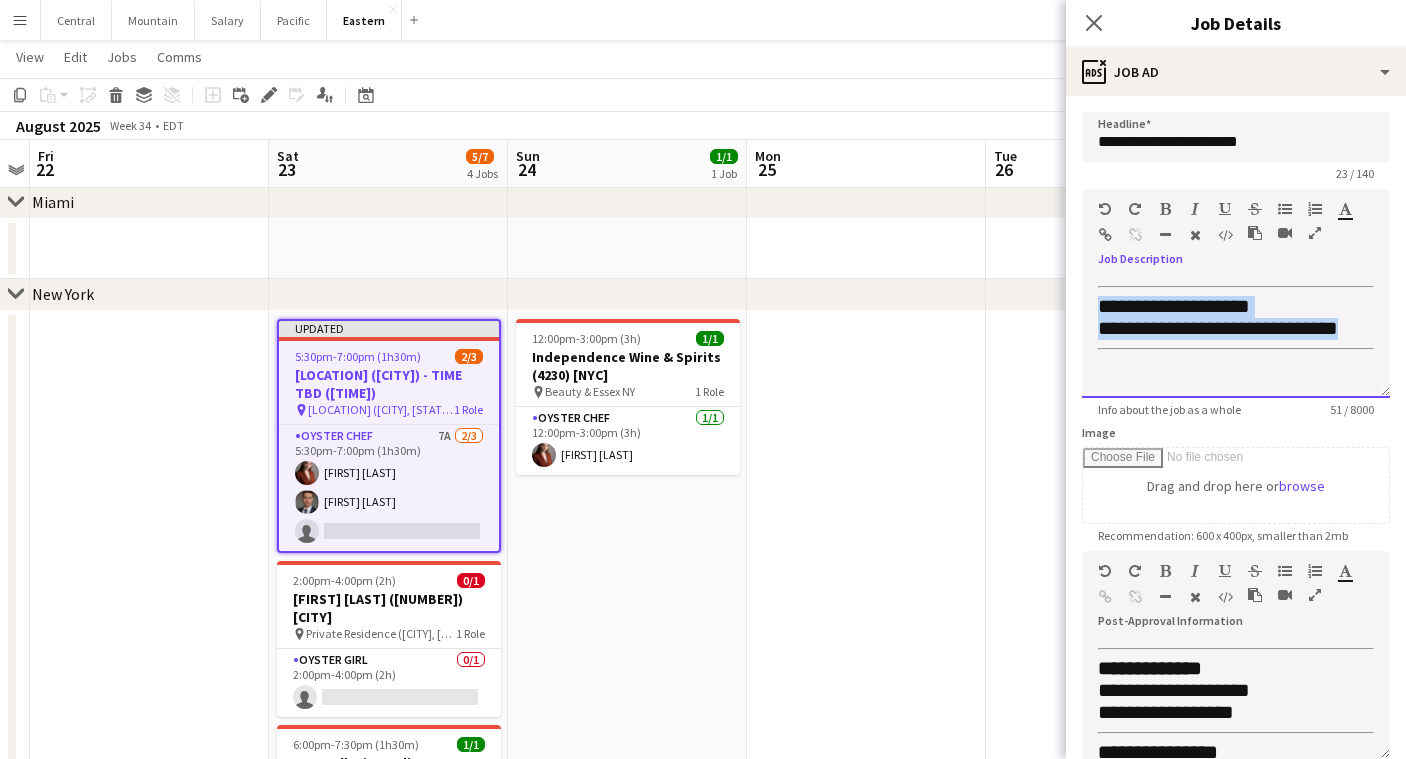 drag, startPoint x: 1365, startPoint y: 323, endPoint x: 1044, endPoint y: 314, distance: 321.12613 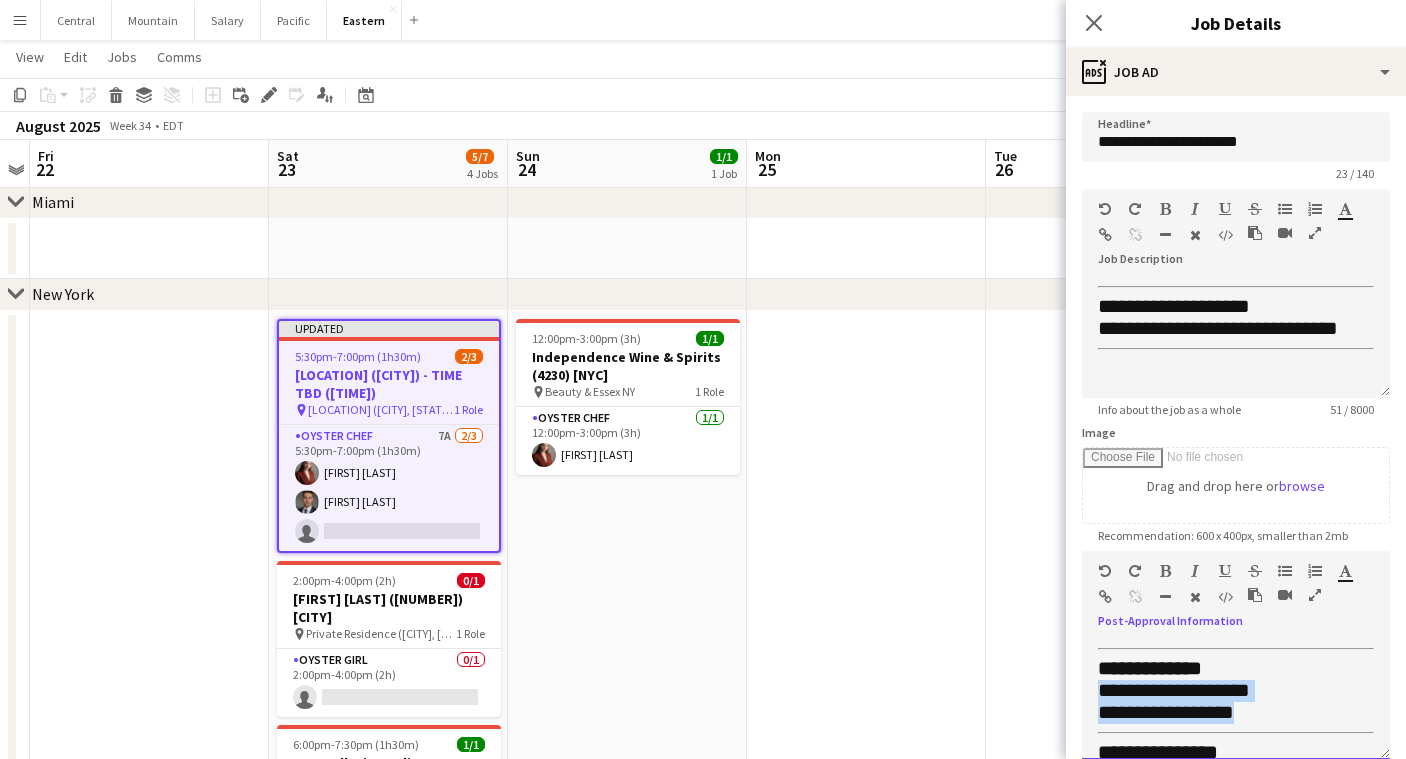drag, startPoint x: 1265, startPoint y: 712, endPoint x: 1066, endPoint y: 691, distance: 200.10497 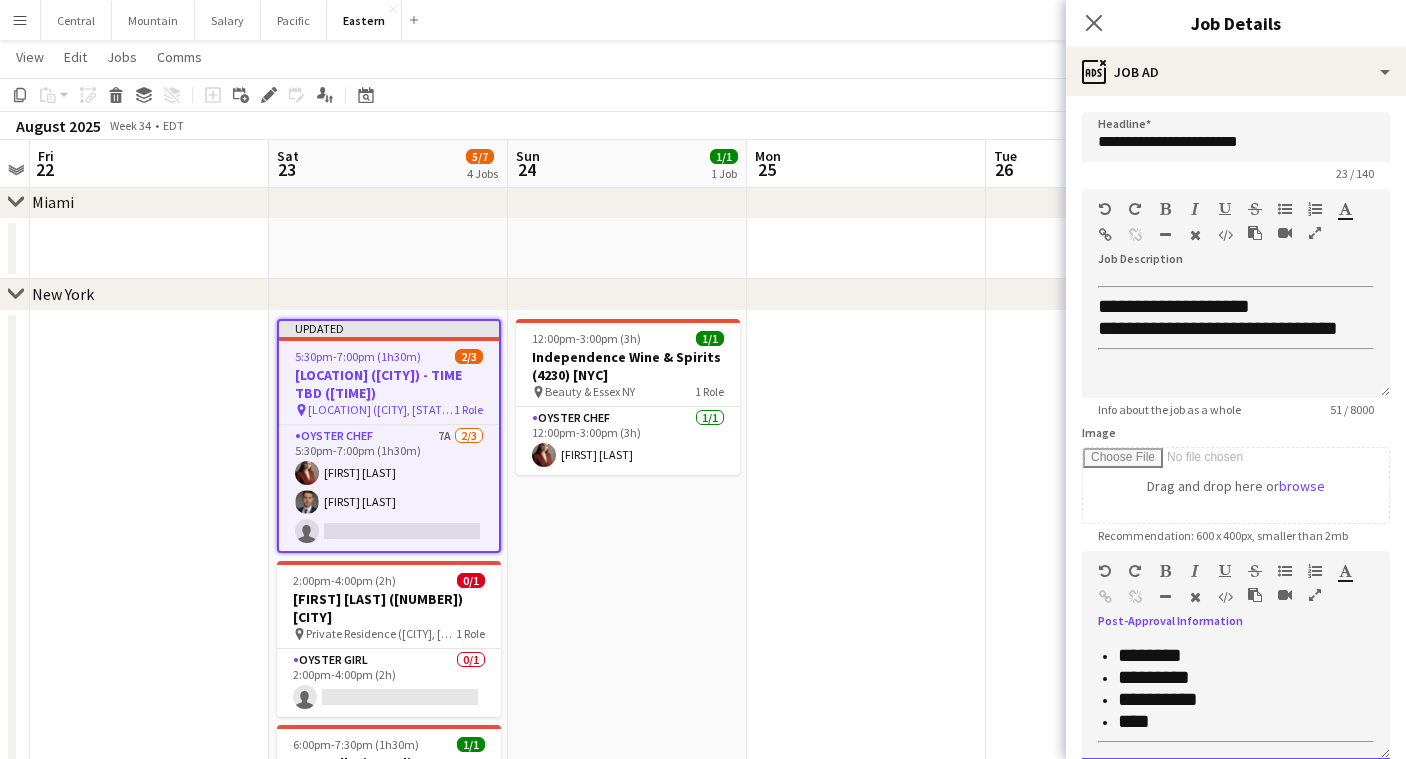 scroll, scrollTop: 199, scrollLeft: 0, axis: vertical 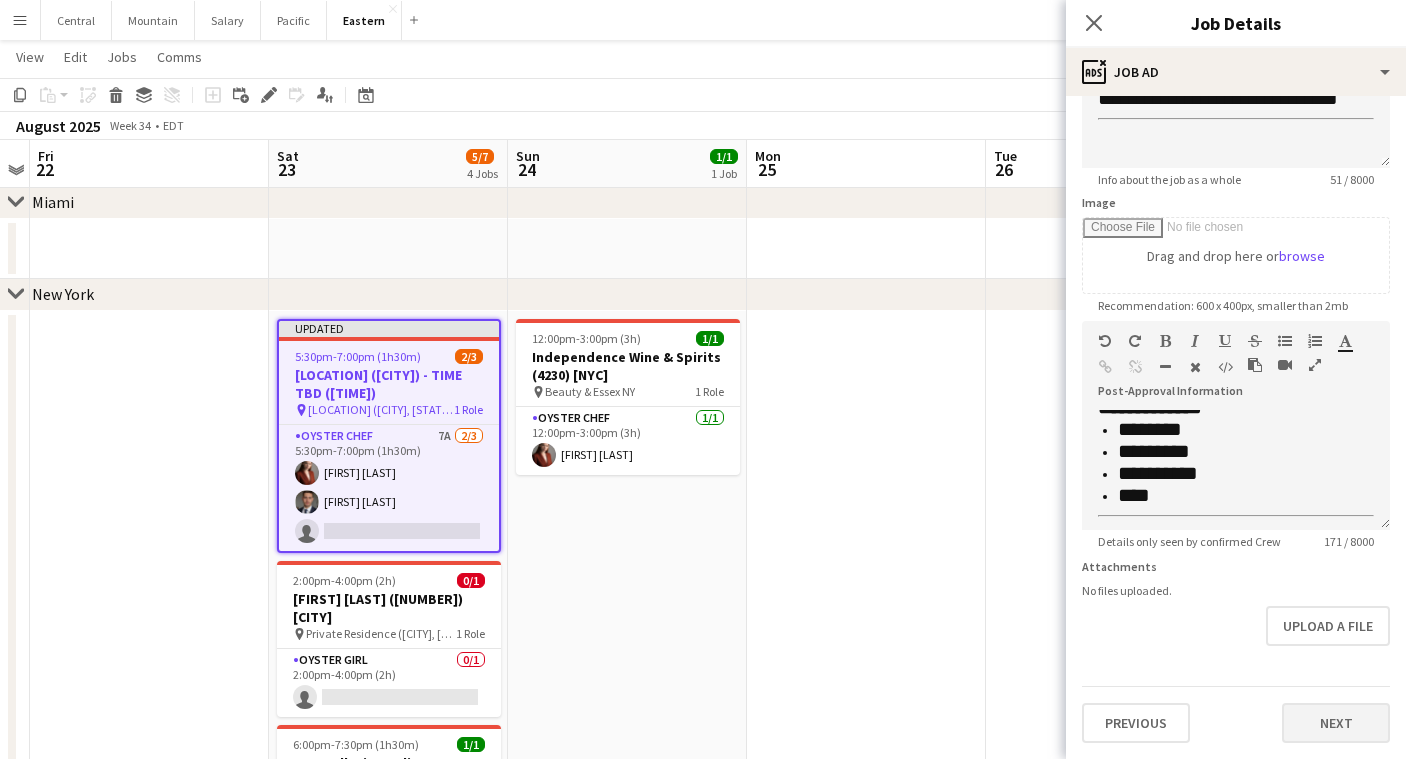 click on "Next" at bounding box center (1336, 723) 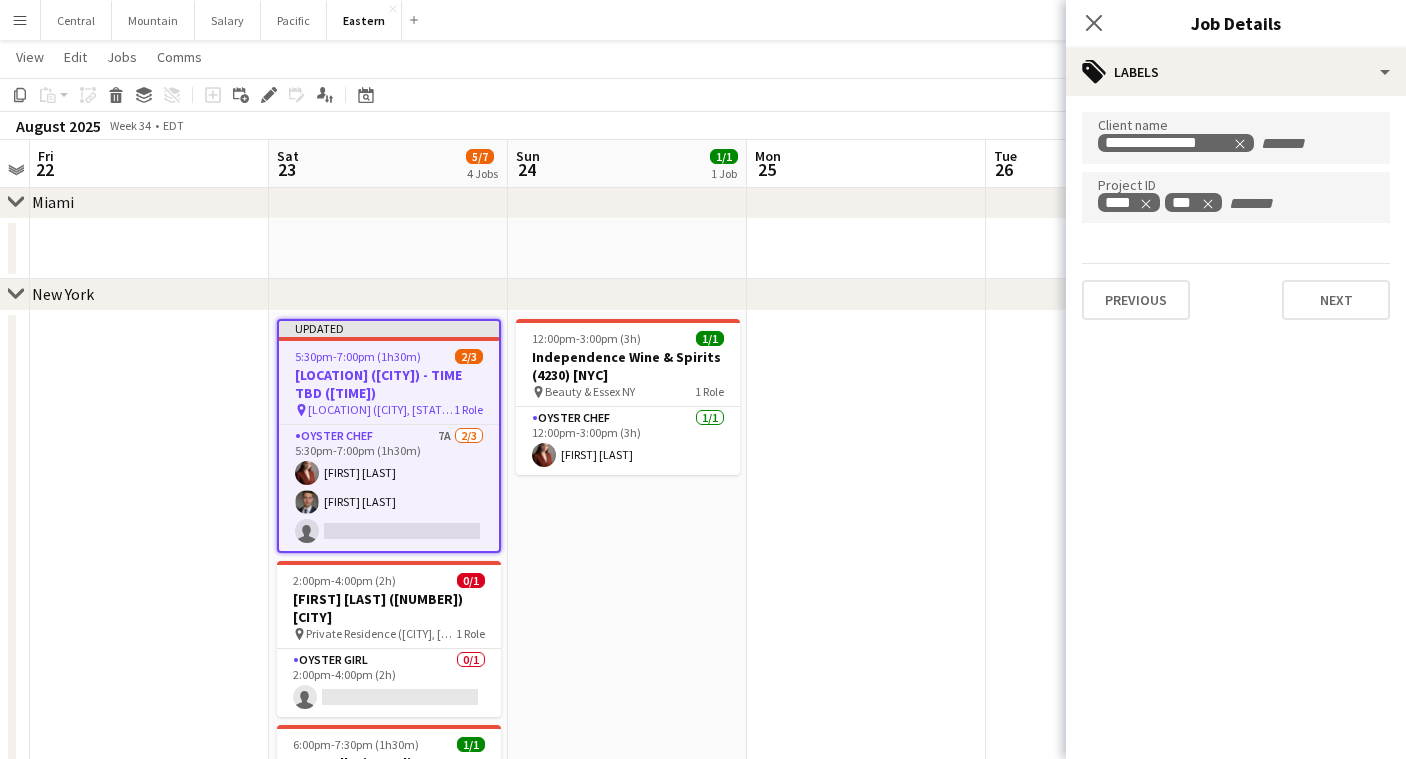 scroll, scrollTop: 0, scrollLeft: 0, axis: both 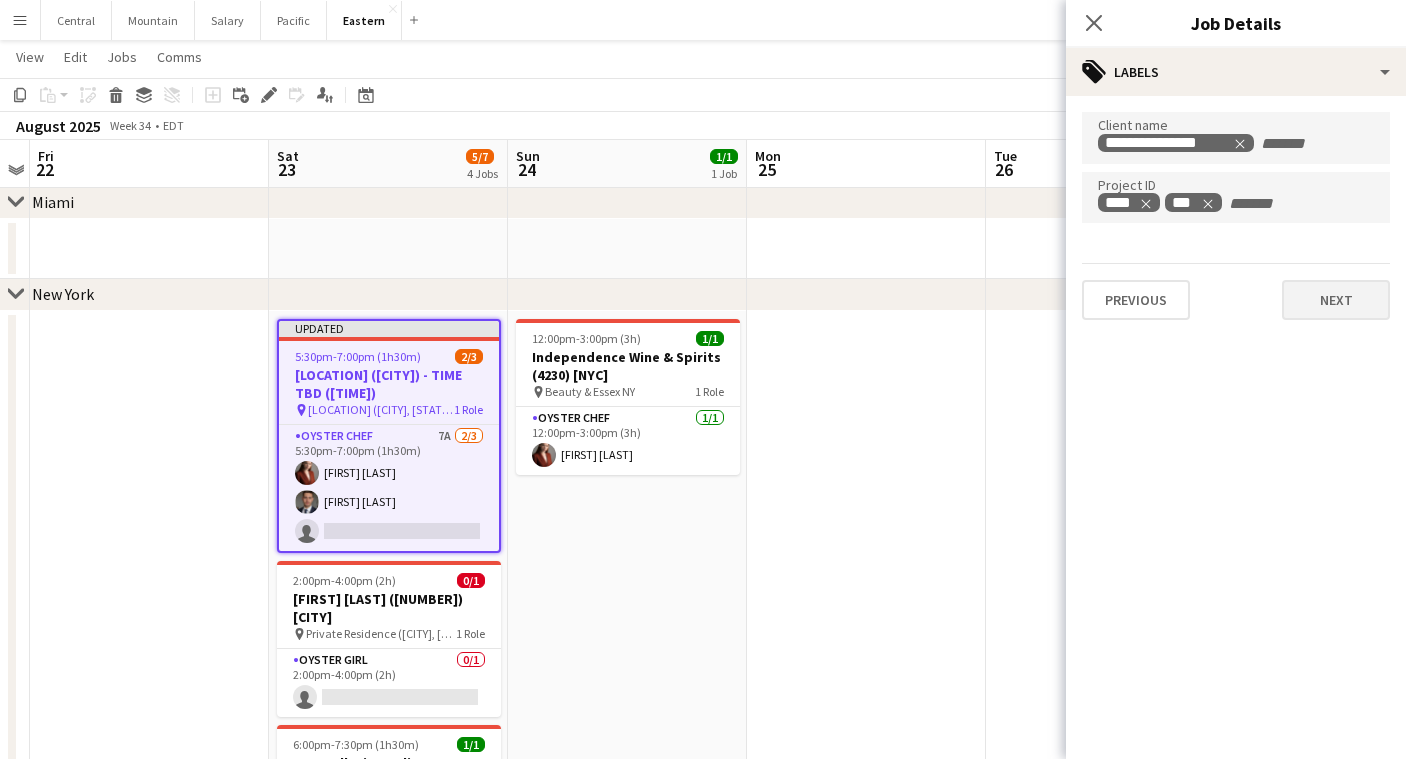 click on "Next" at bounding box center [1336, 300] 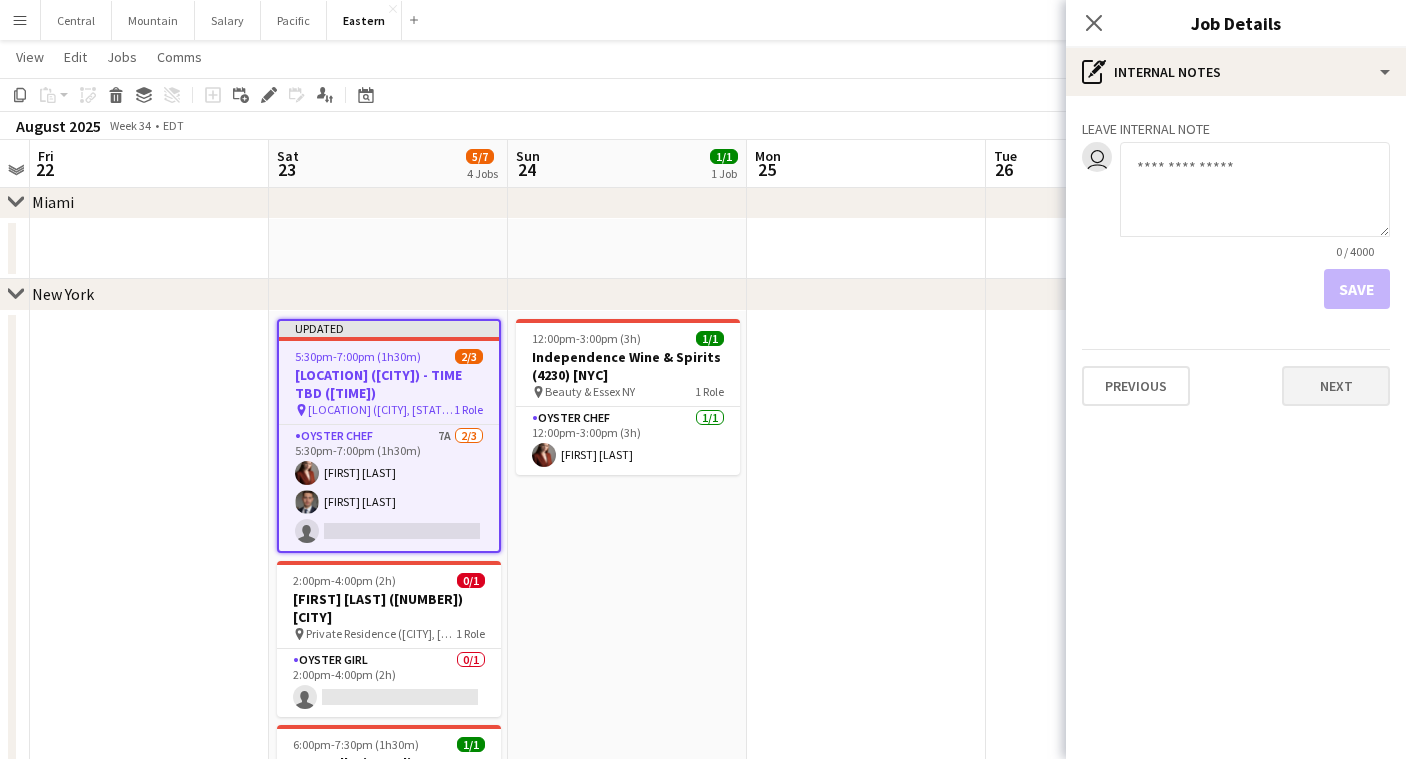 click on "Next" at bounding box center (1336, 386) 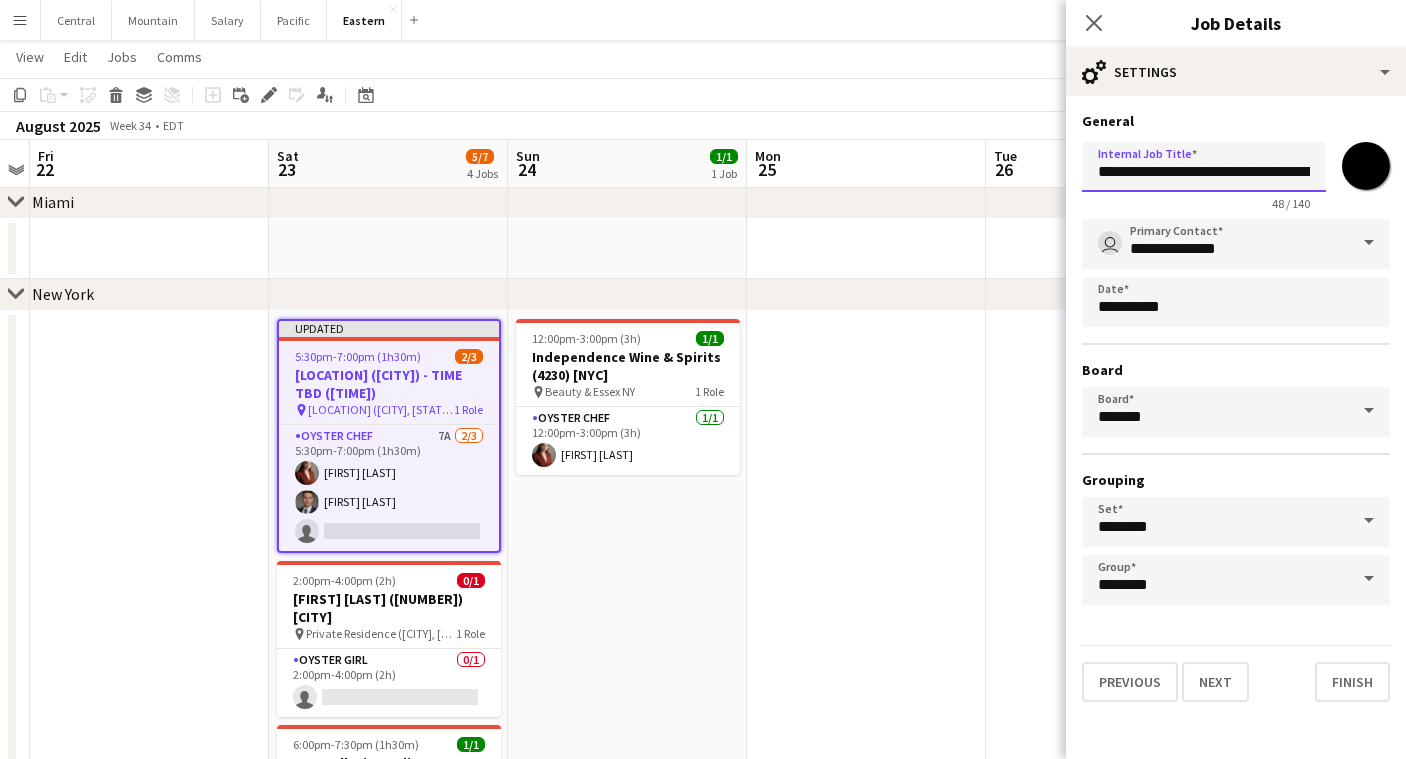drag, startPoint x: 1294, startPoint y: 171, endPoint x: 1434, endPoint y: 165, distance: 140.12851 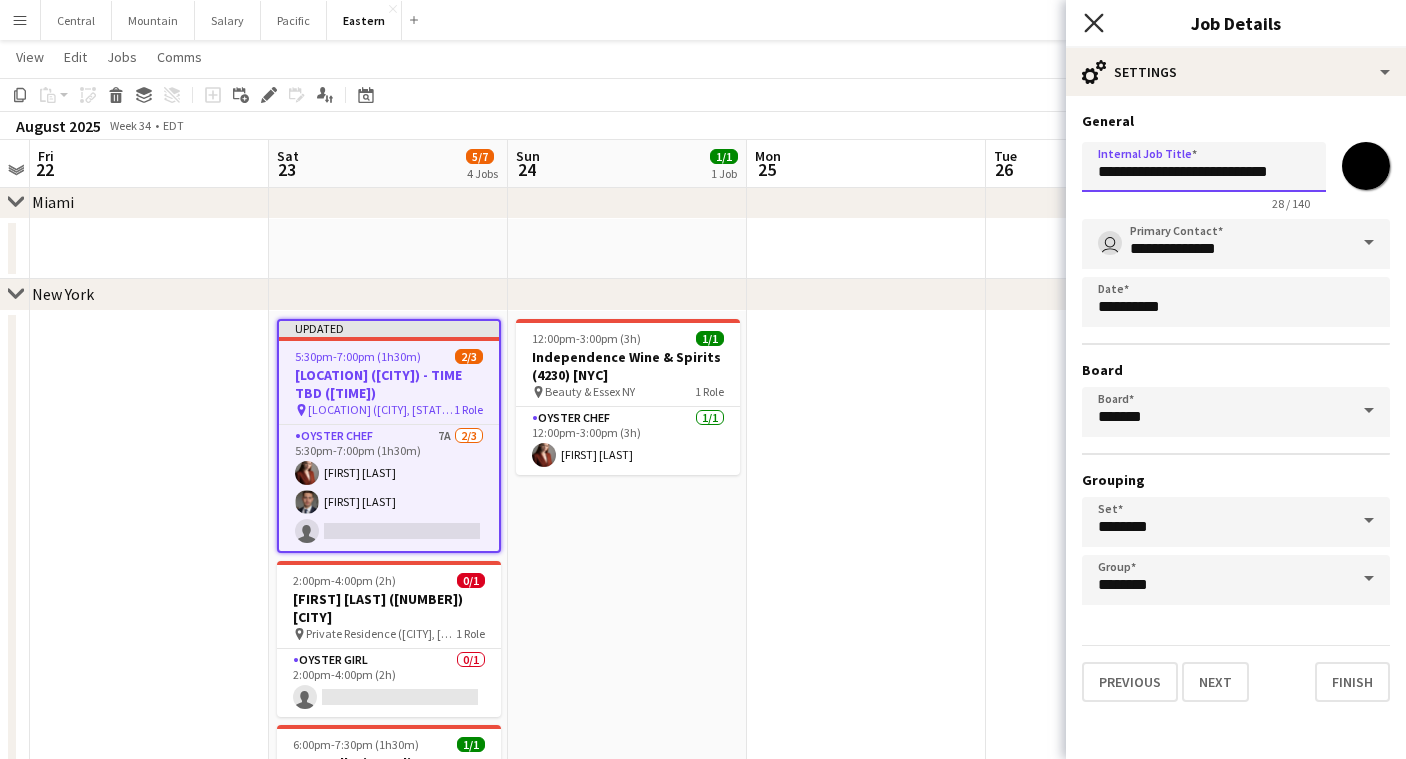 type on "**********" 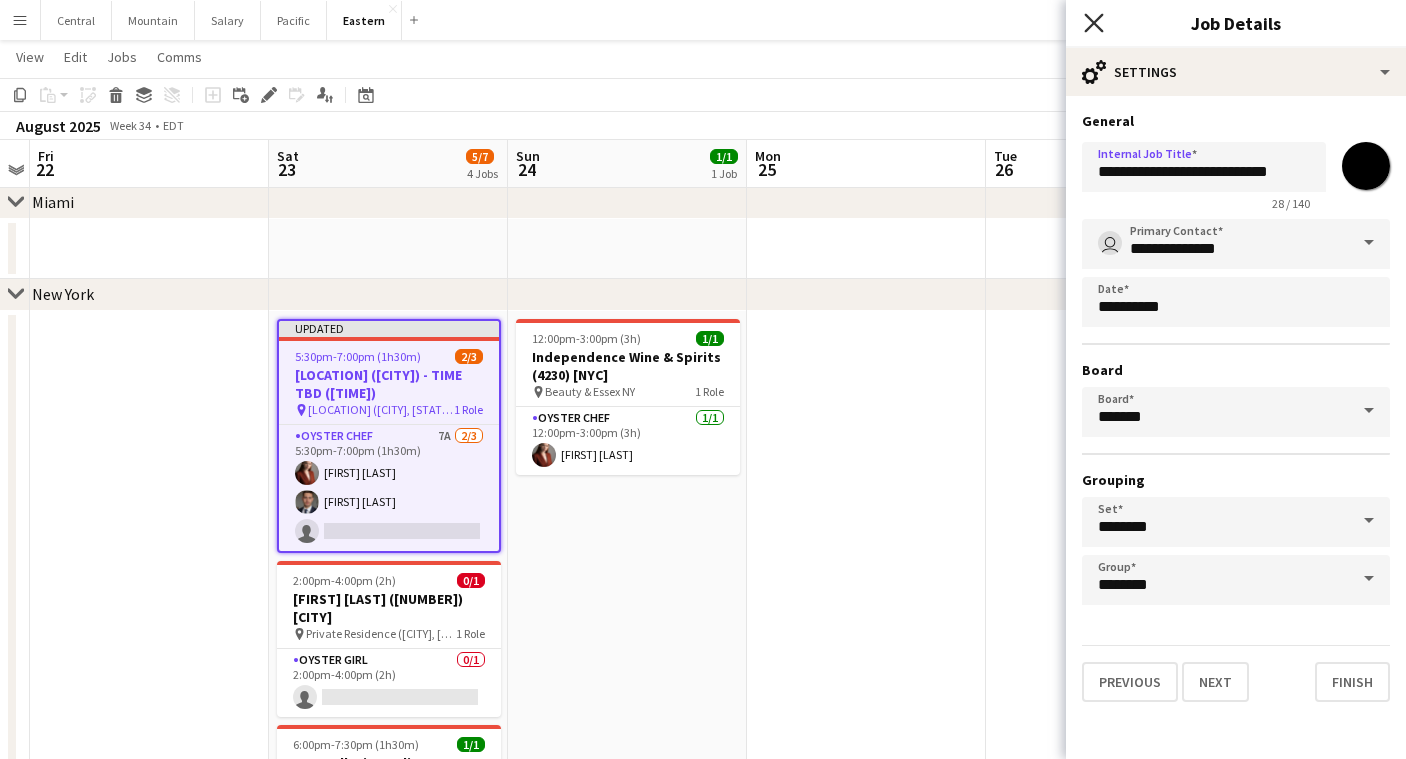 click on "Close pop-in" 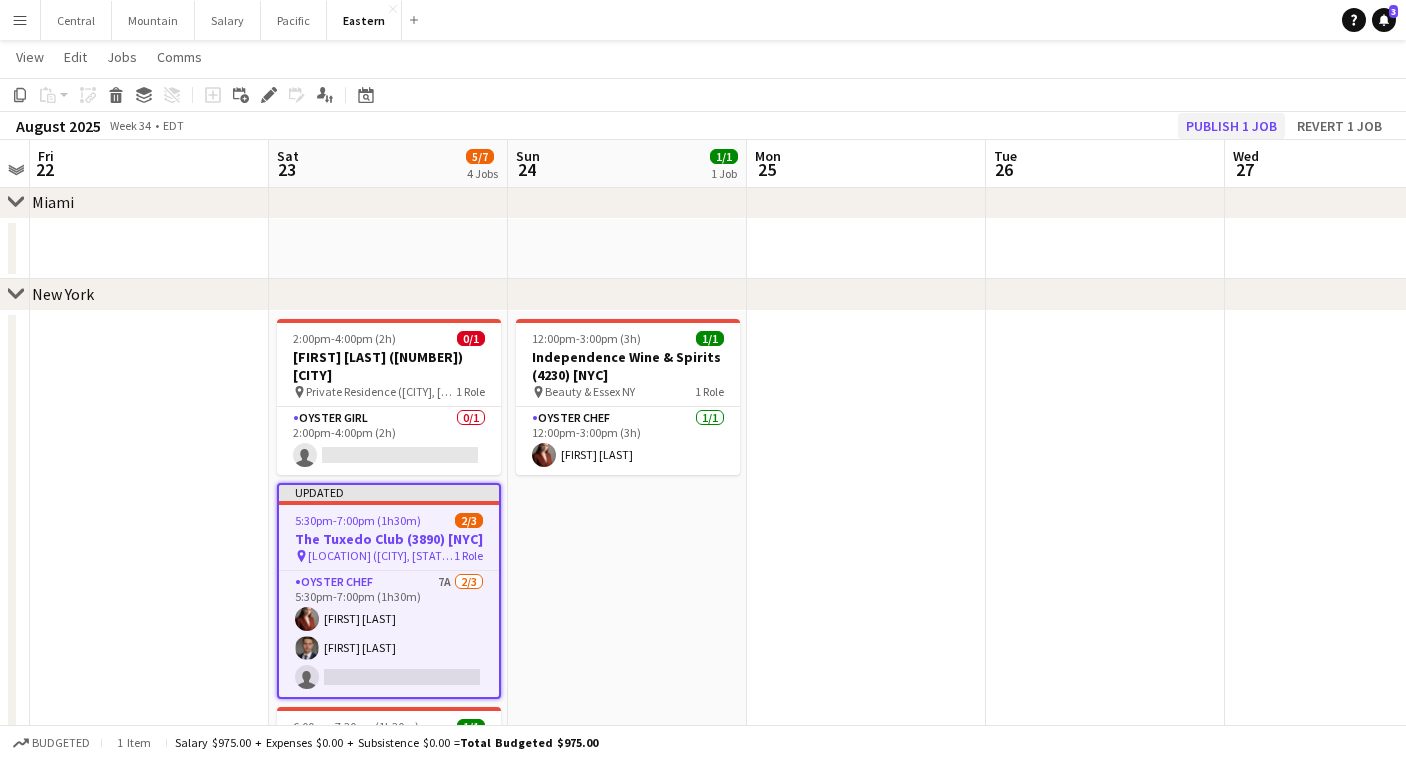 click on "Publish 1 job" 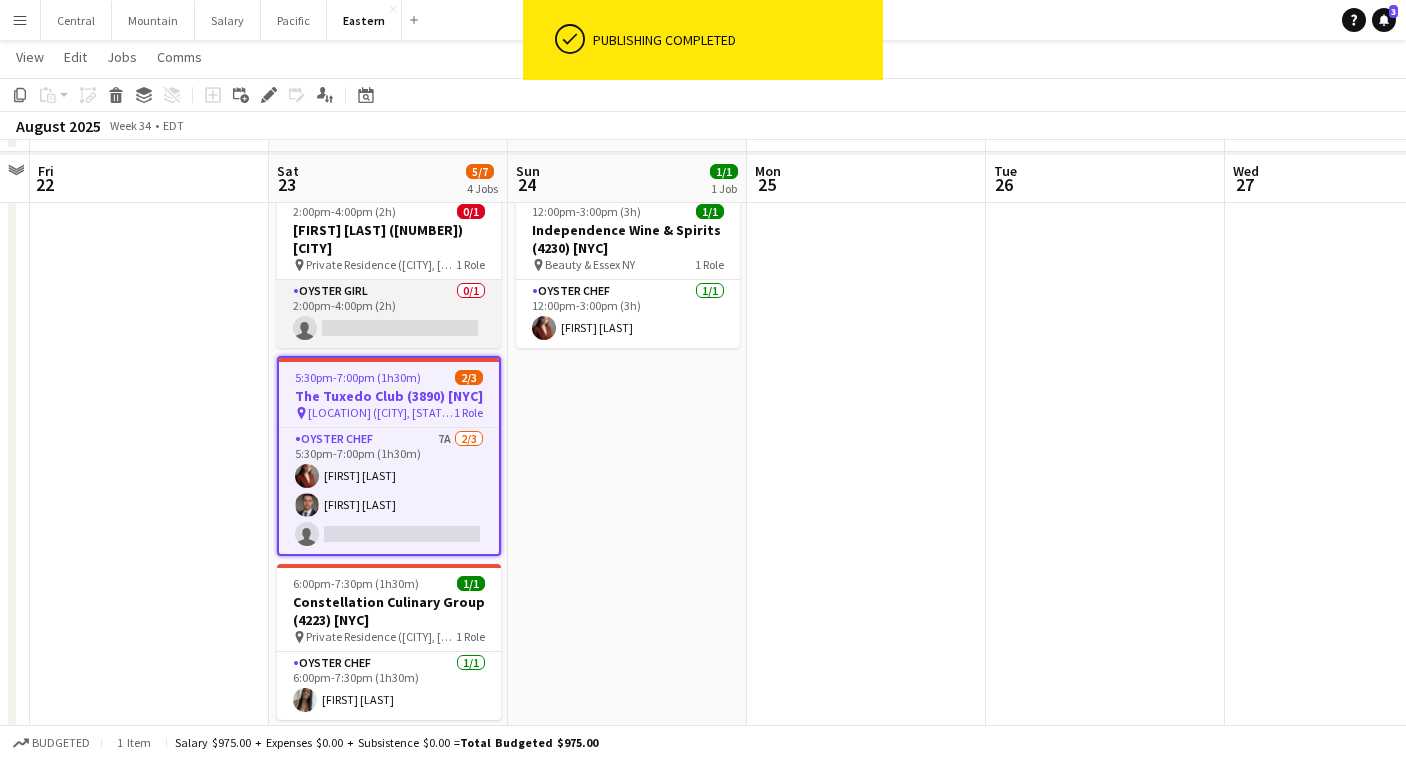 scroll, scrollTop: 666, scrollLeft: 0, axis: vertical 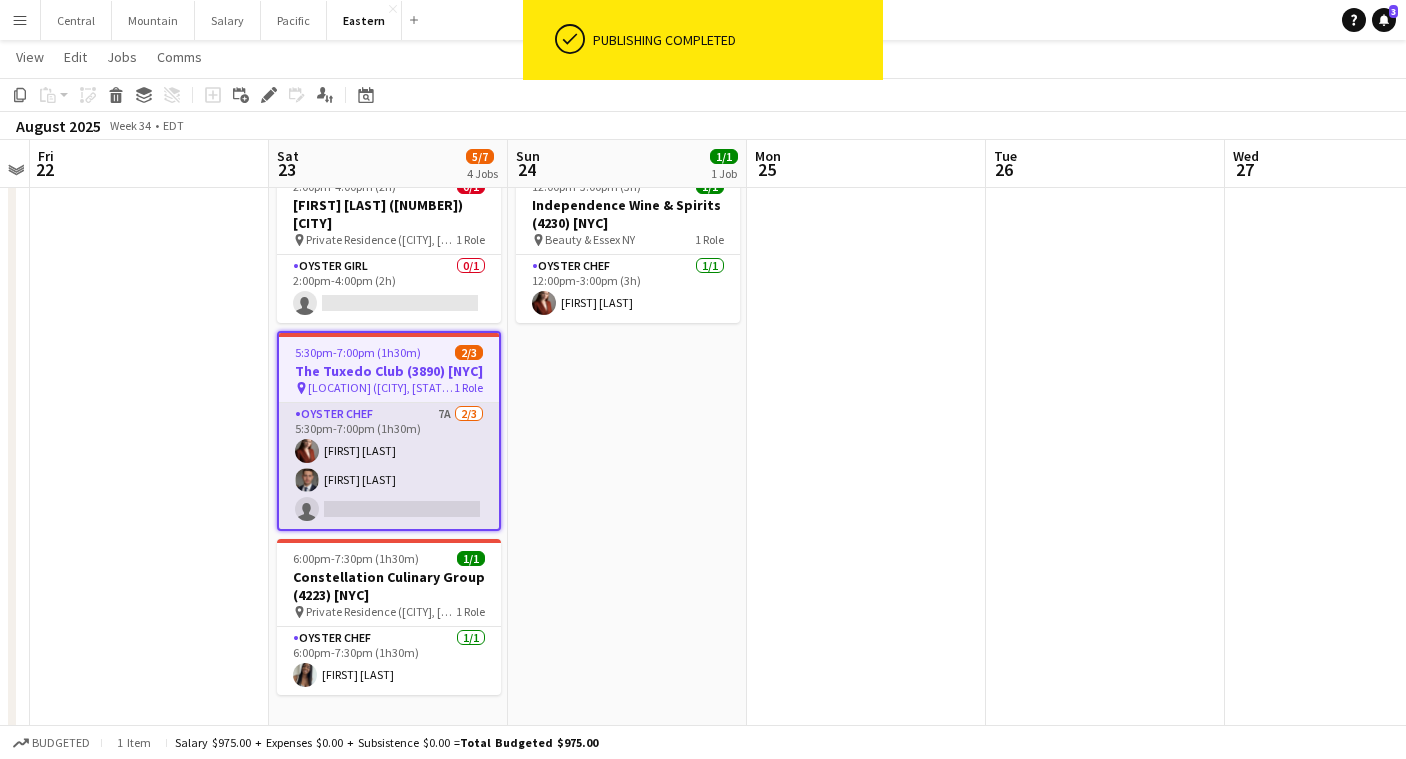 click on "Oyster Chef 7A 2/3 [TIME]-[TIME] ([DURATION])
[FIRST] [LAST]
single-neutral-actions" at bounding box center [389, 466] 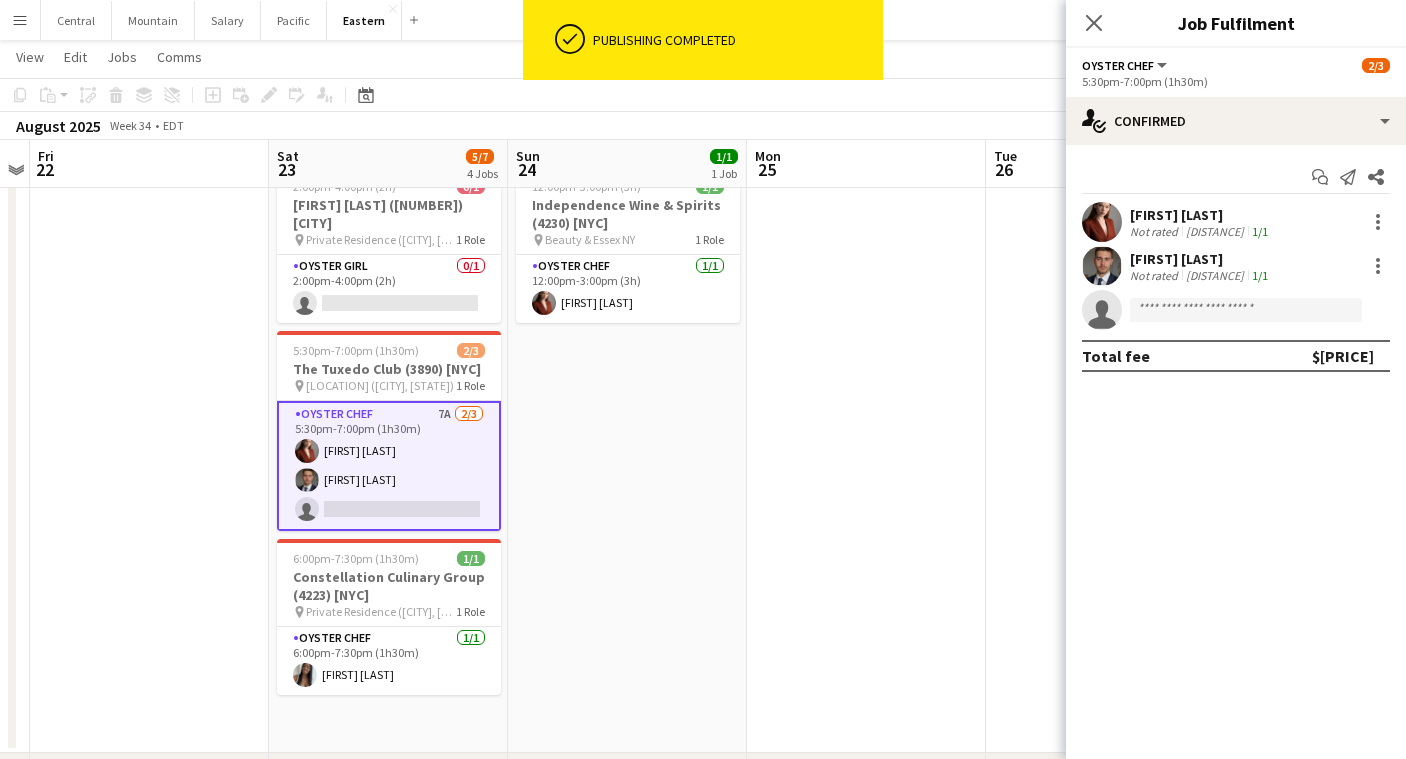 click on "Oyster Chef   All roles   Oyster Chef   2/3   [TIME] ([DURATION])" 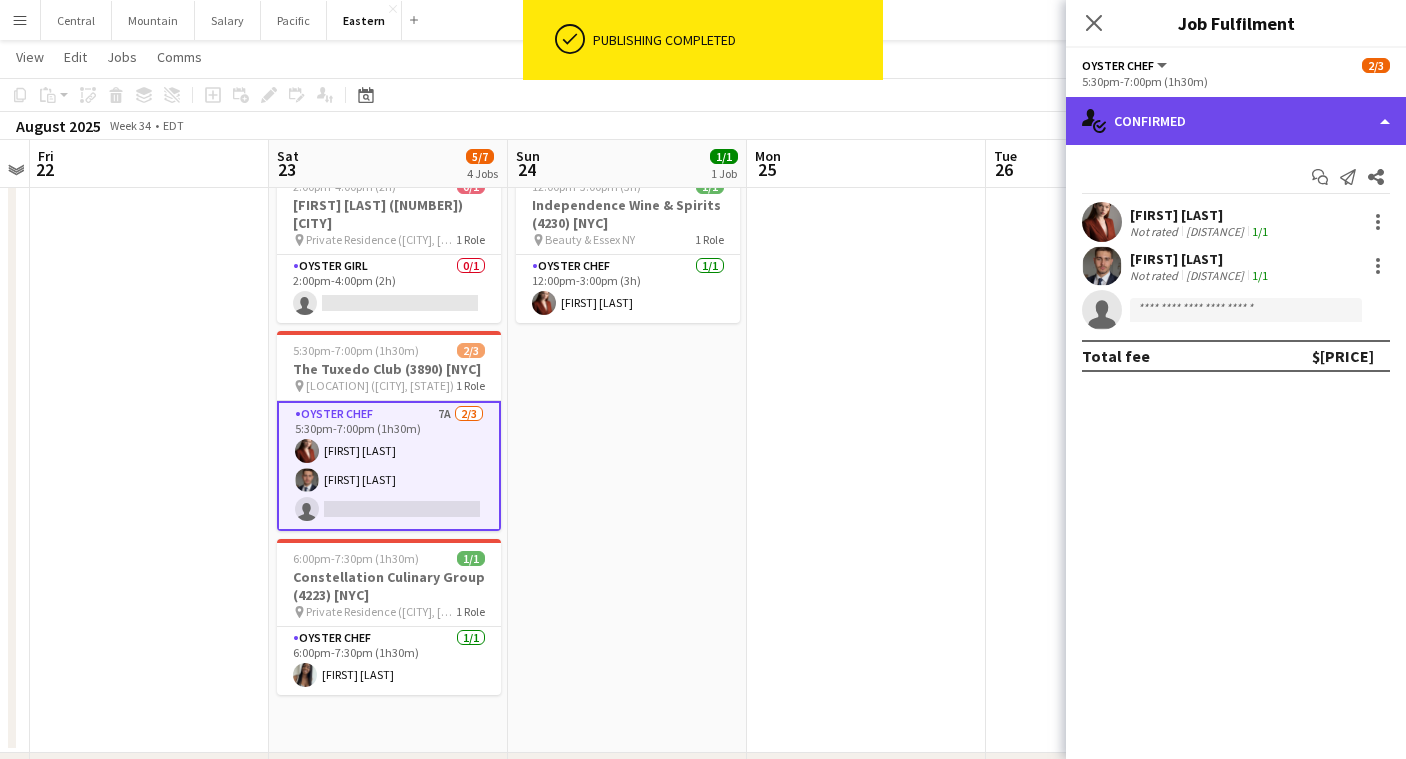 click on "single-neutral-actions-check-2
Confirmed" 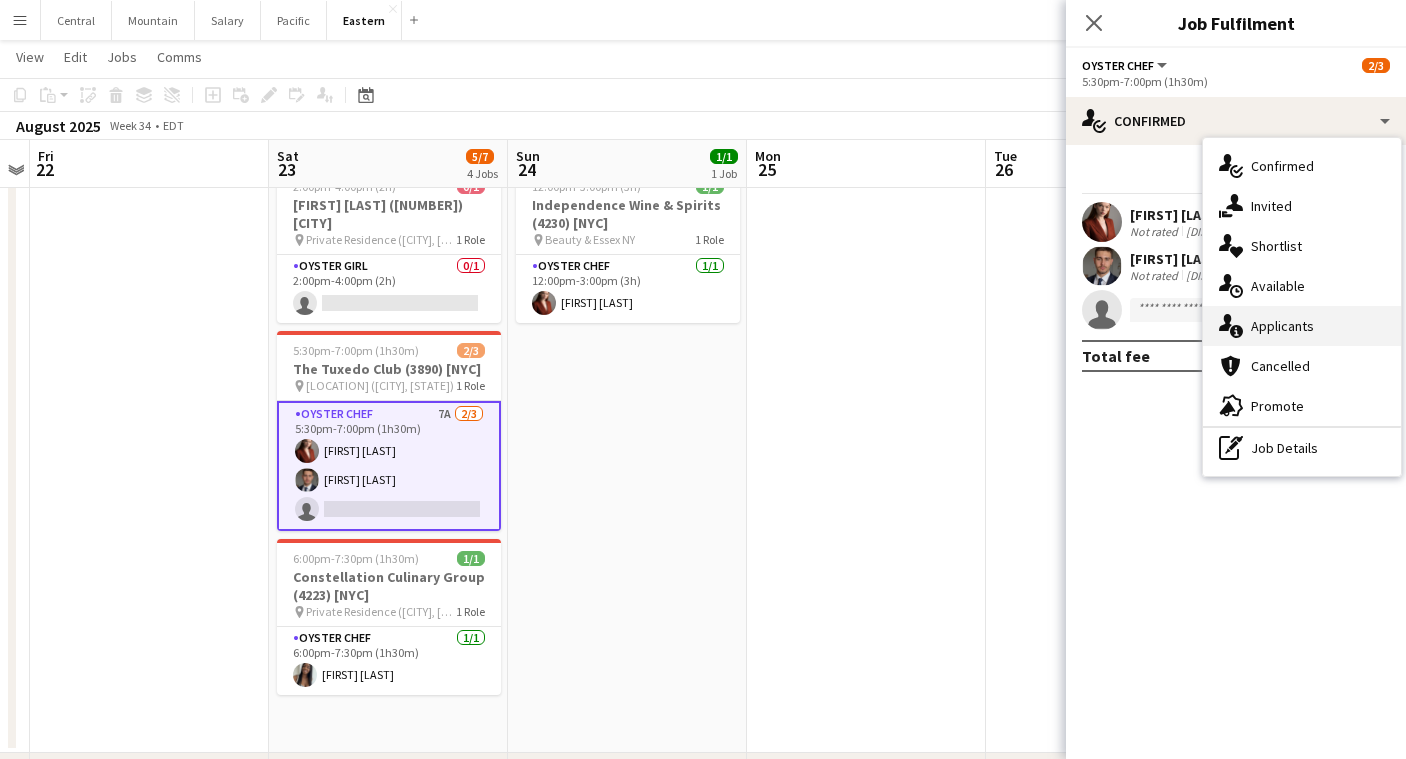 click on "single-neutral-actions-information
Applicants" at bounding box center [1302, 326] 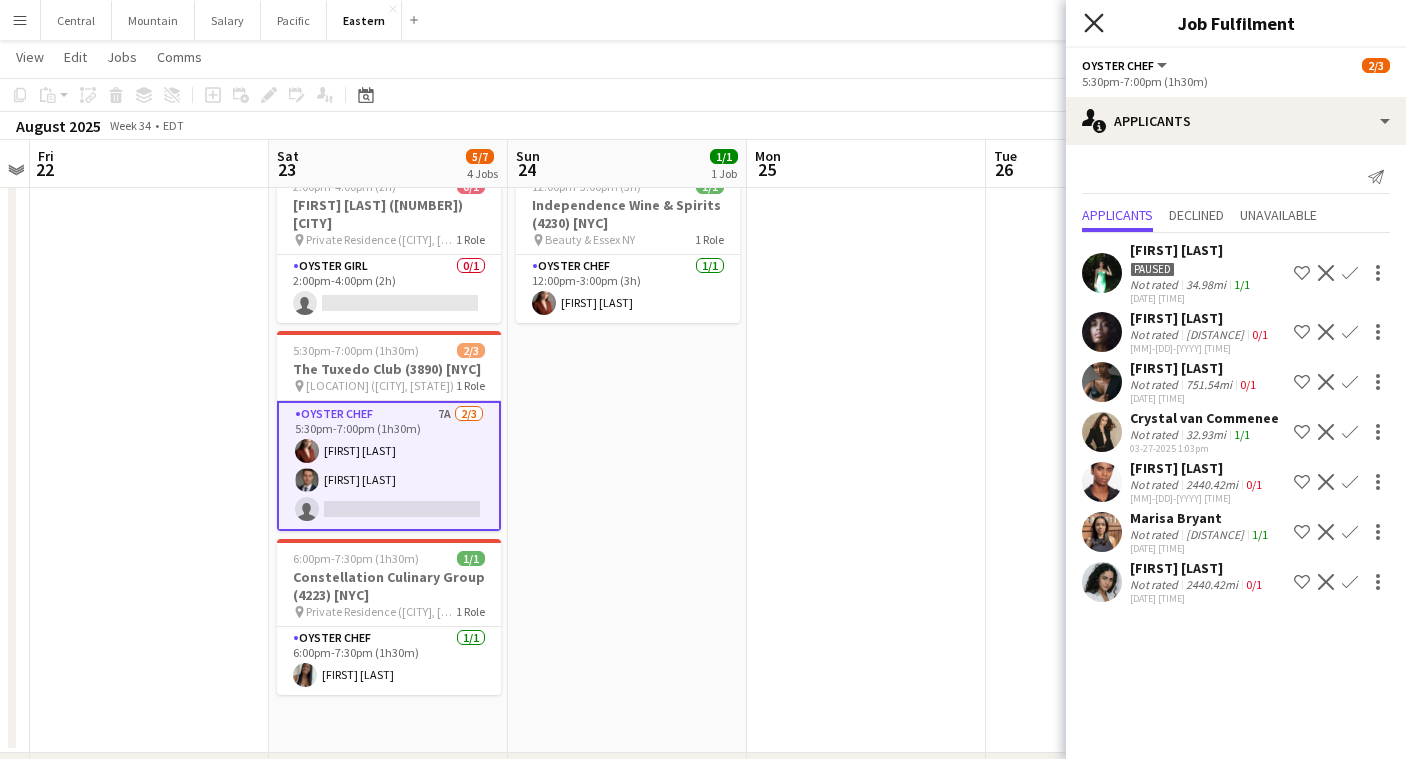 click on "Close pop-in" 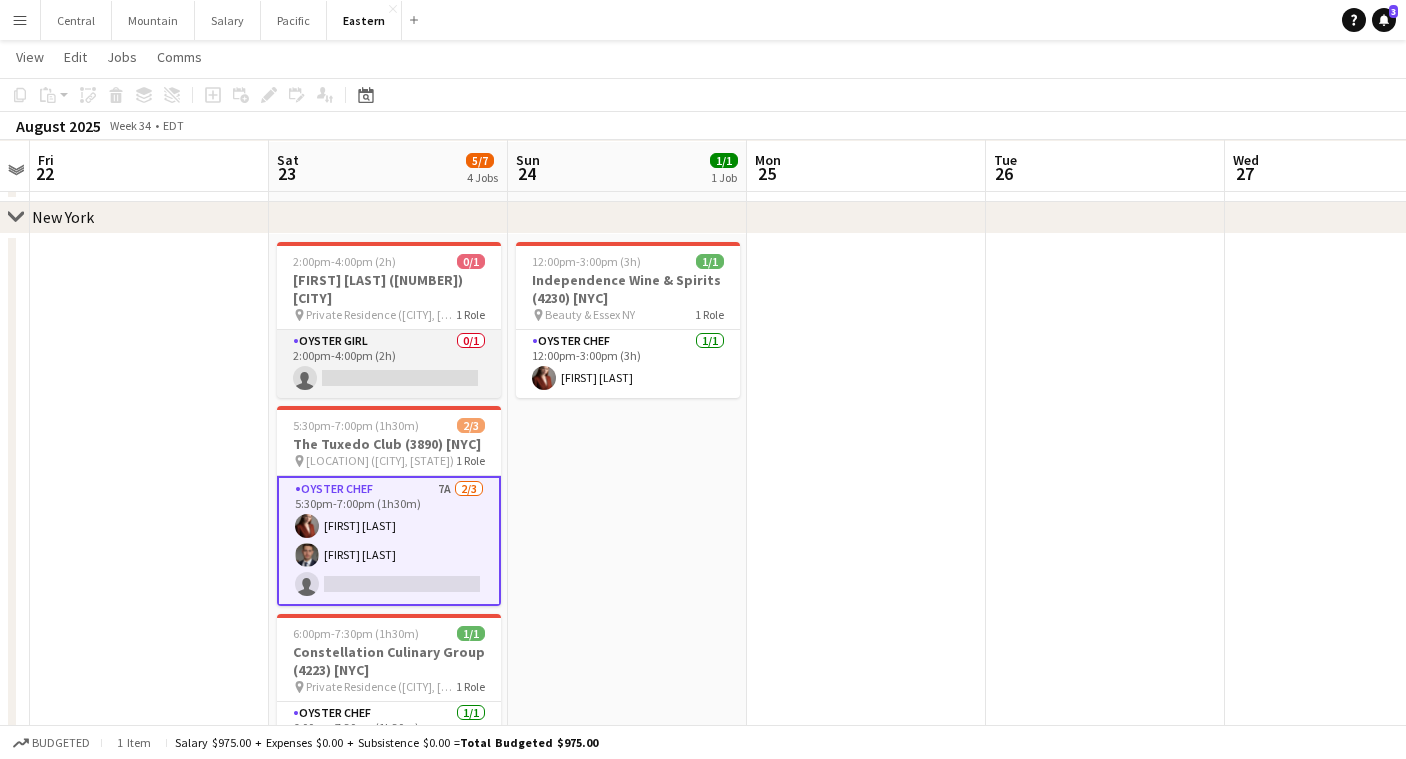 scroll, scrollTop: 559, scrollLeft: 0, axis: vertical 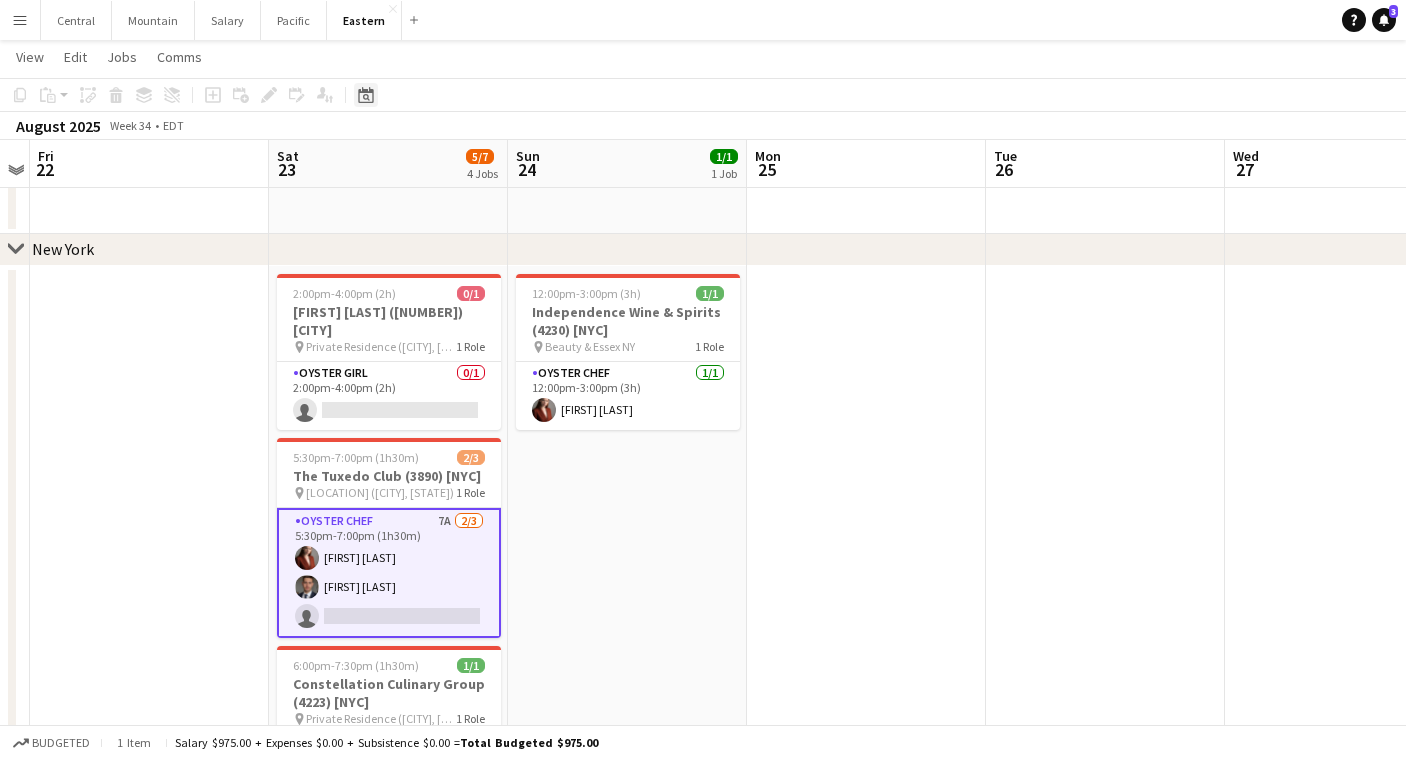 click 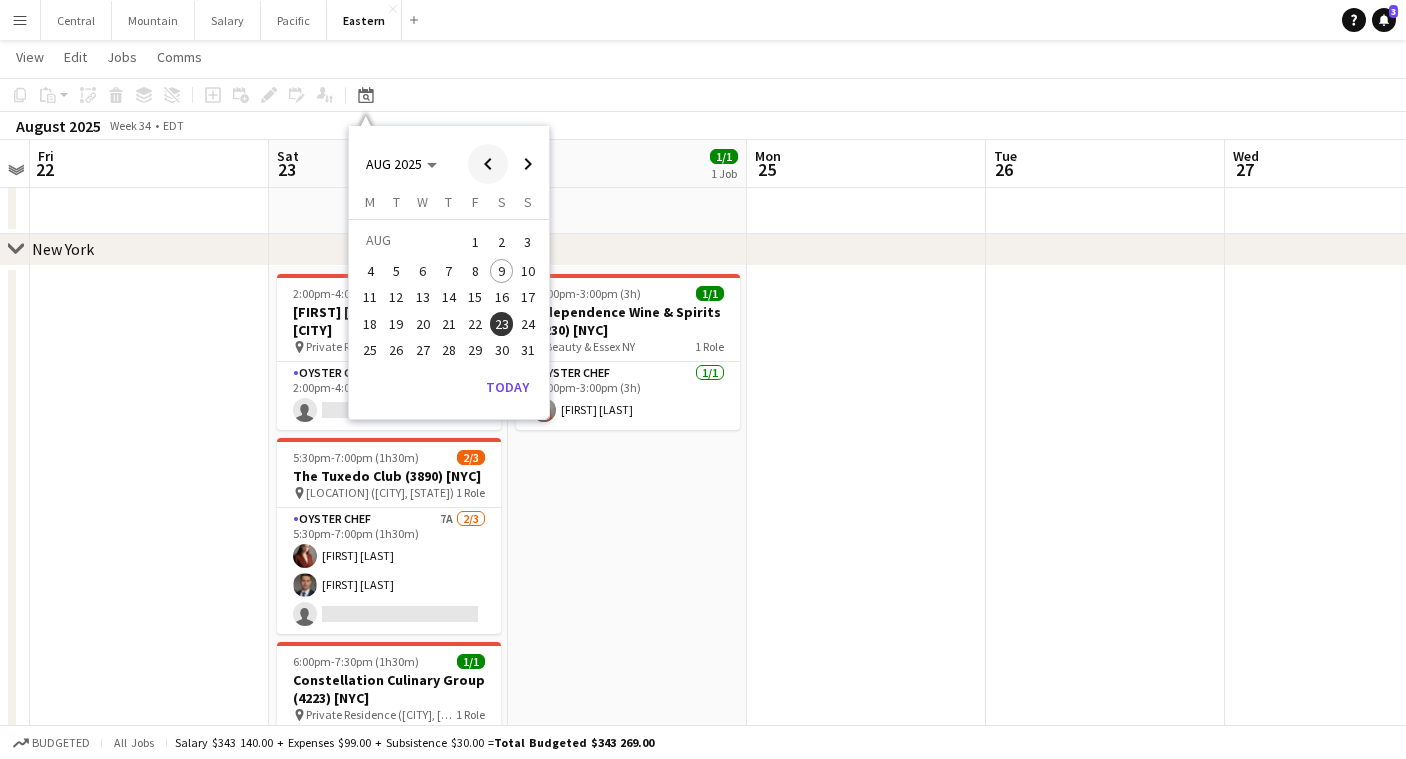 click at bounding box center [488, 164] 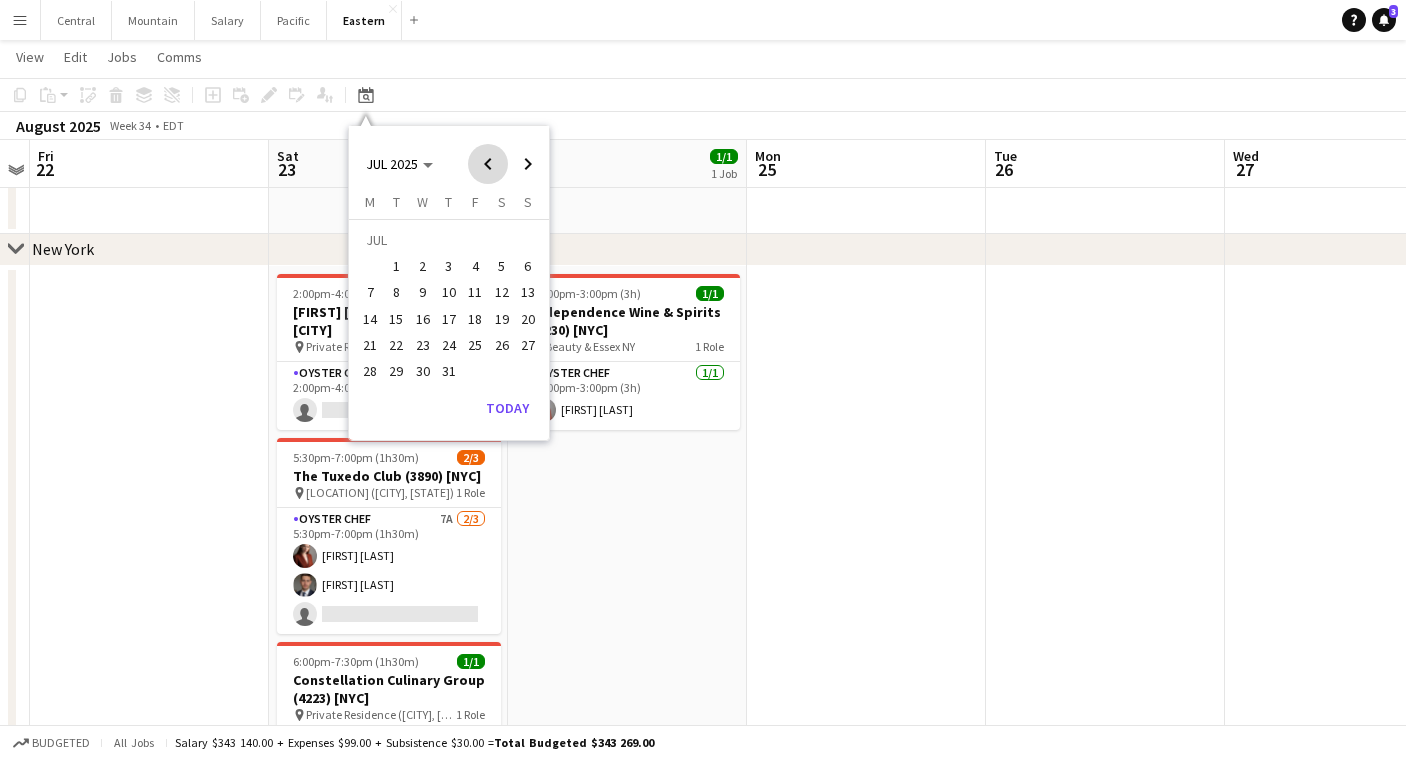 click at bounding box center (488, 164) 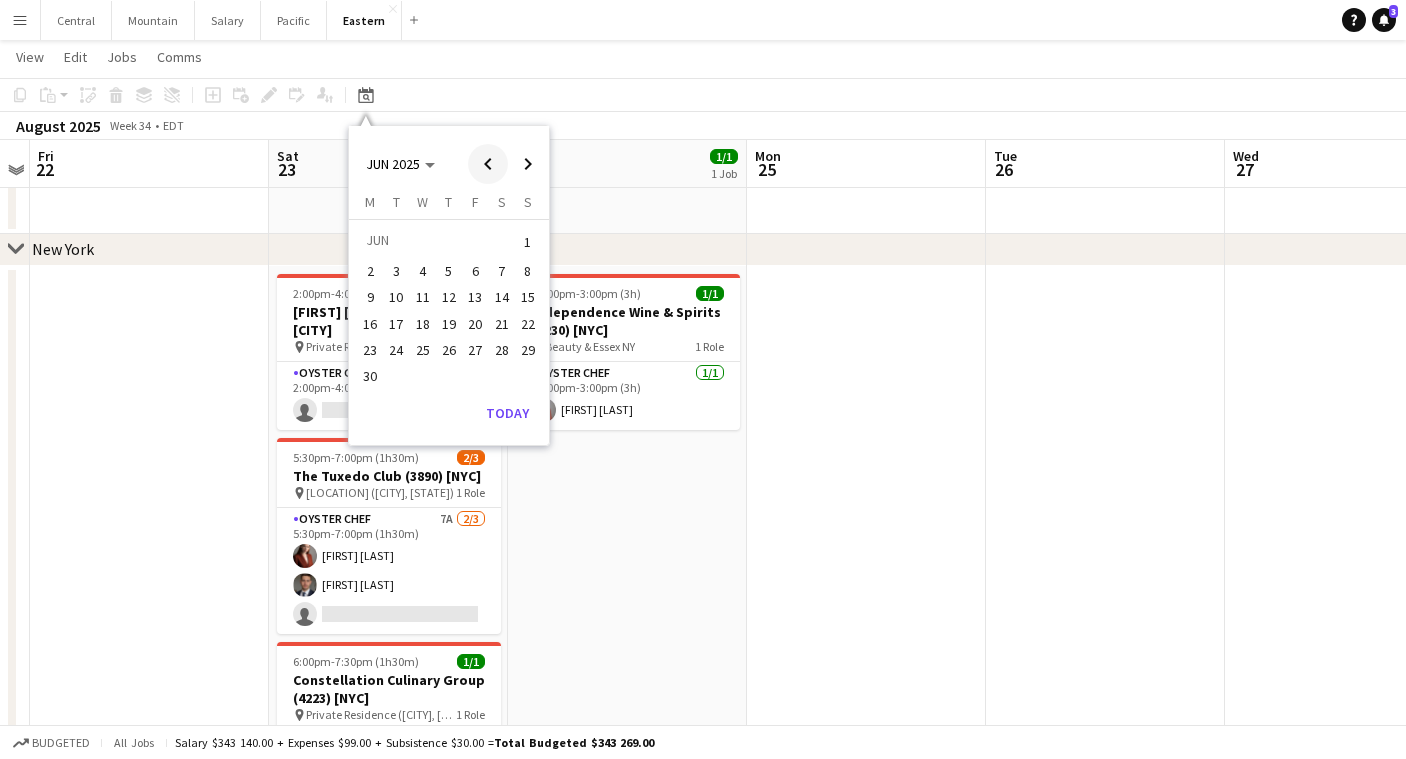 click at bounding box center (488, 164) 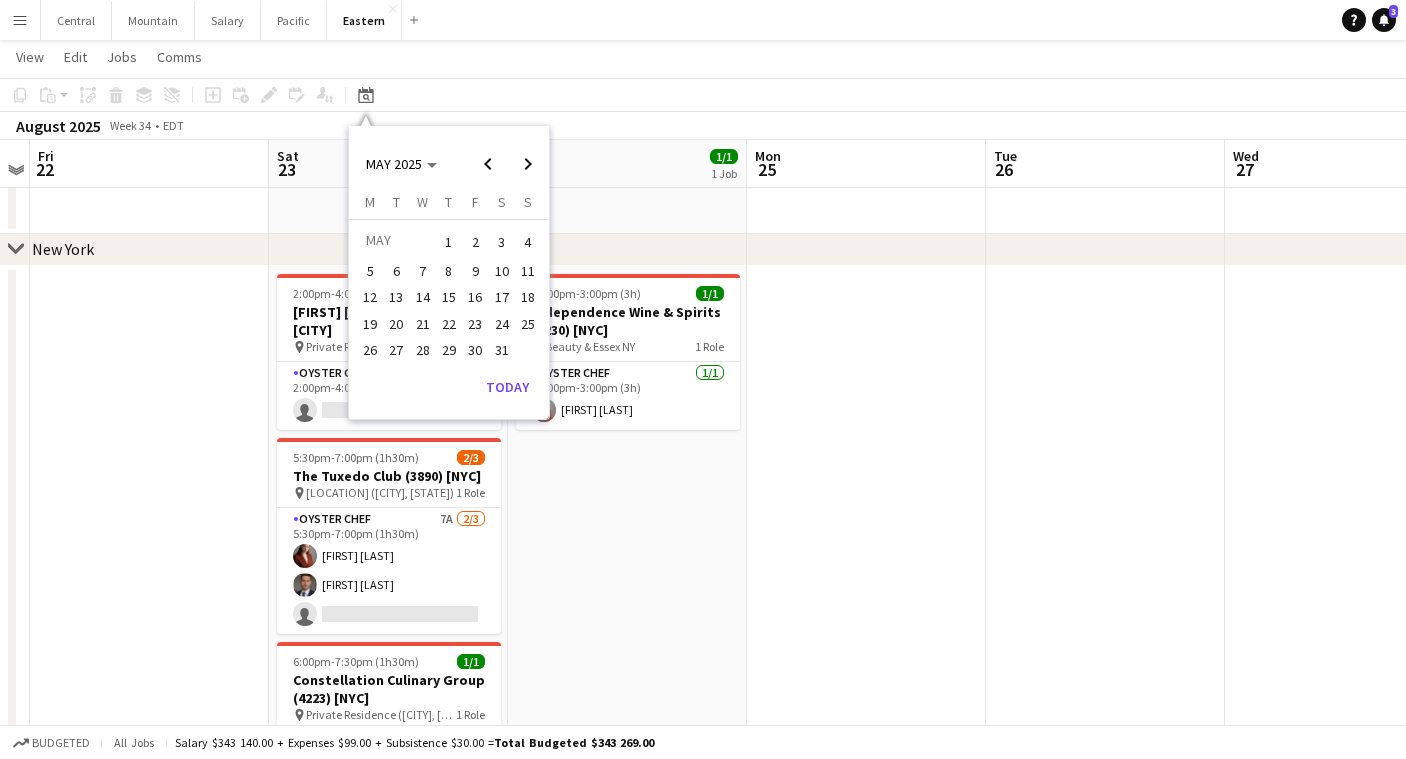click on "23" at bounding box center [475, 324] 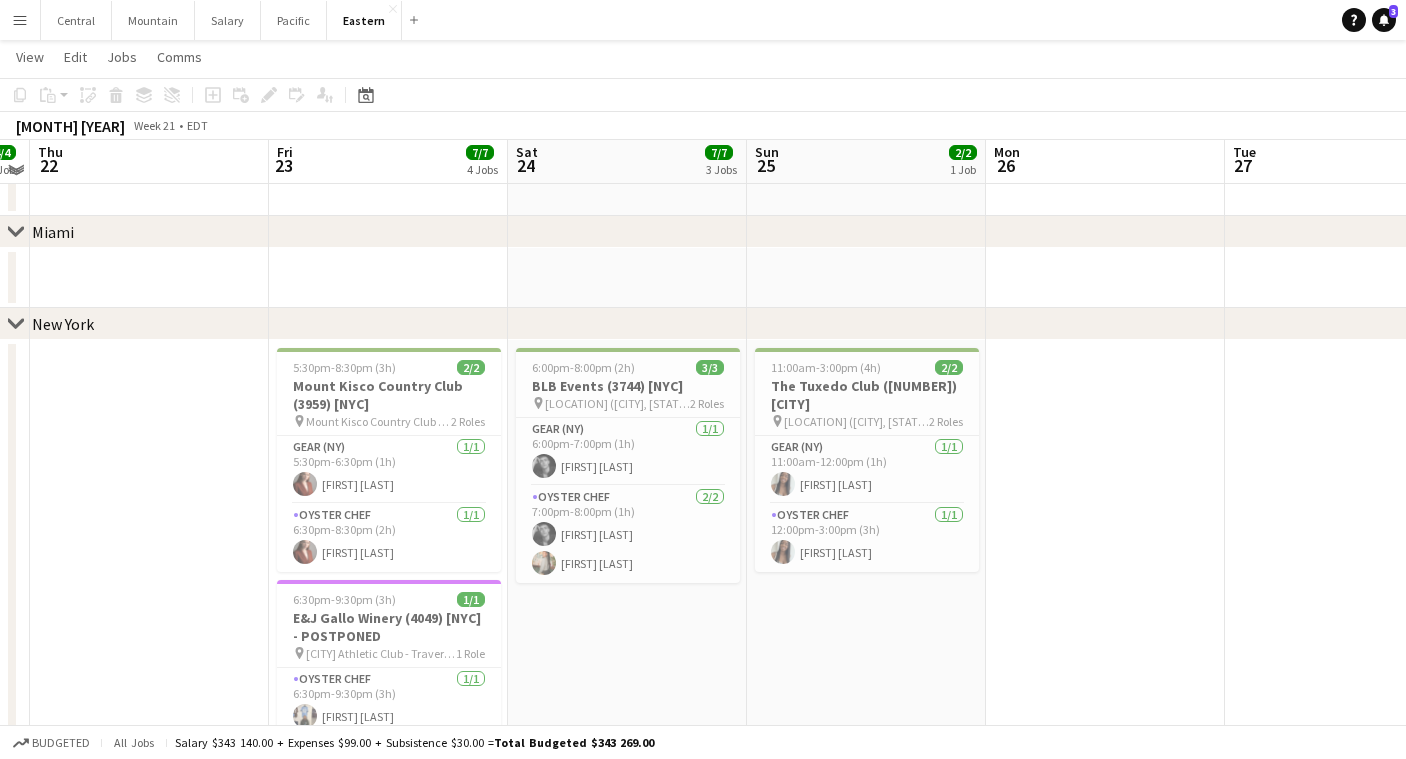 scroll, scrollTop: 737, scrollLeft: 0, axis: vertical 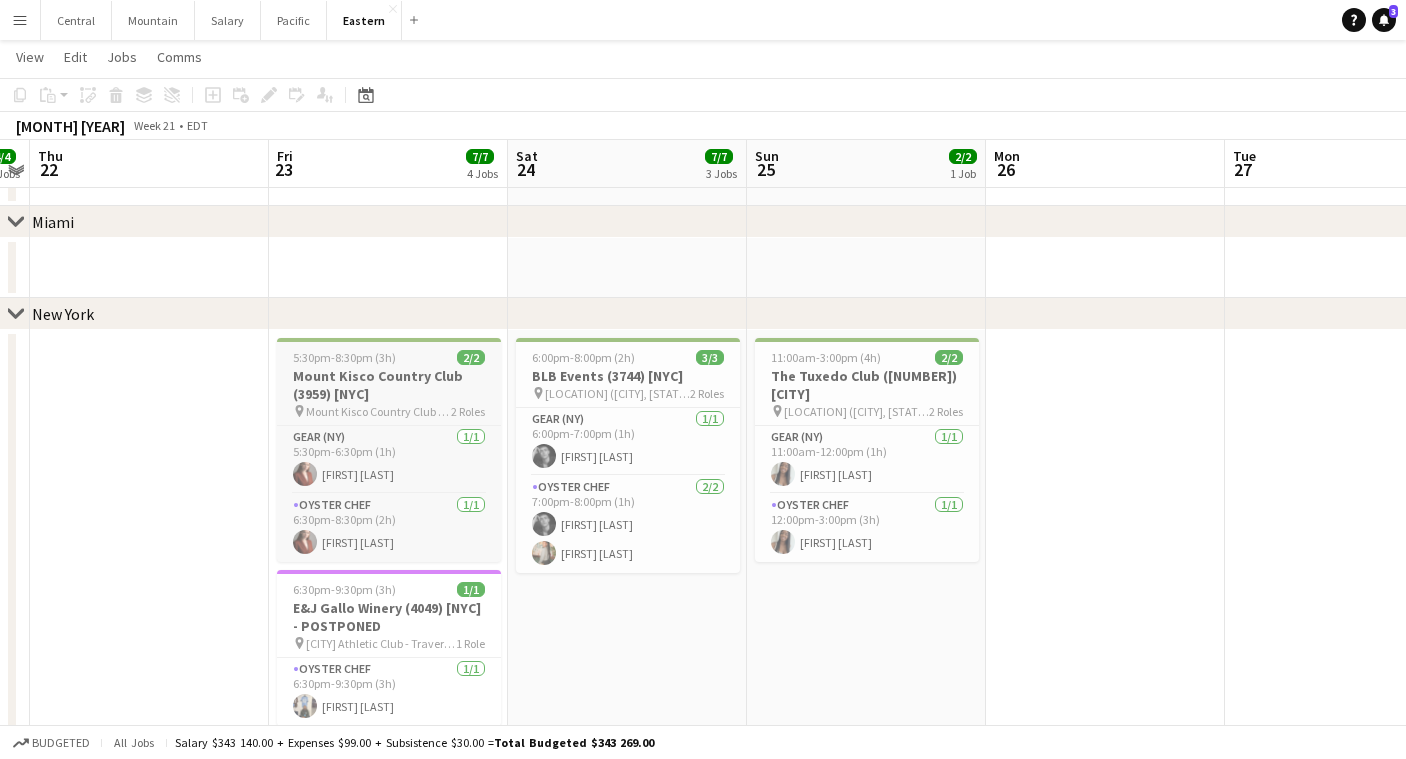 click on "Mount Kisco Country Club (3959) [NYC]" at bounding box center [389, 385] 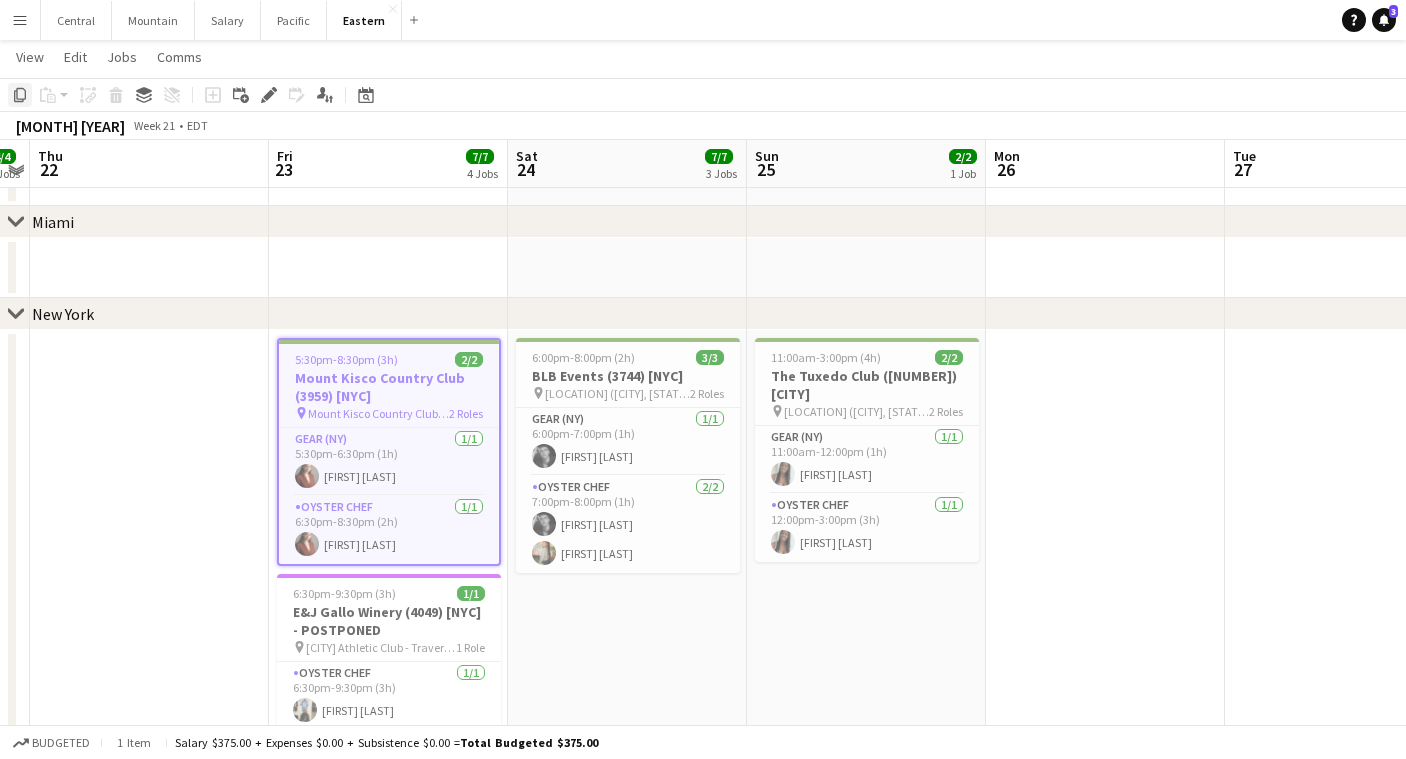 click on "Copy" at bounding box center (20, 95) 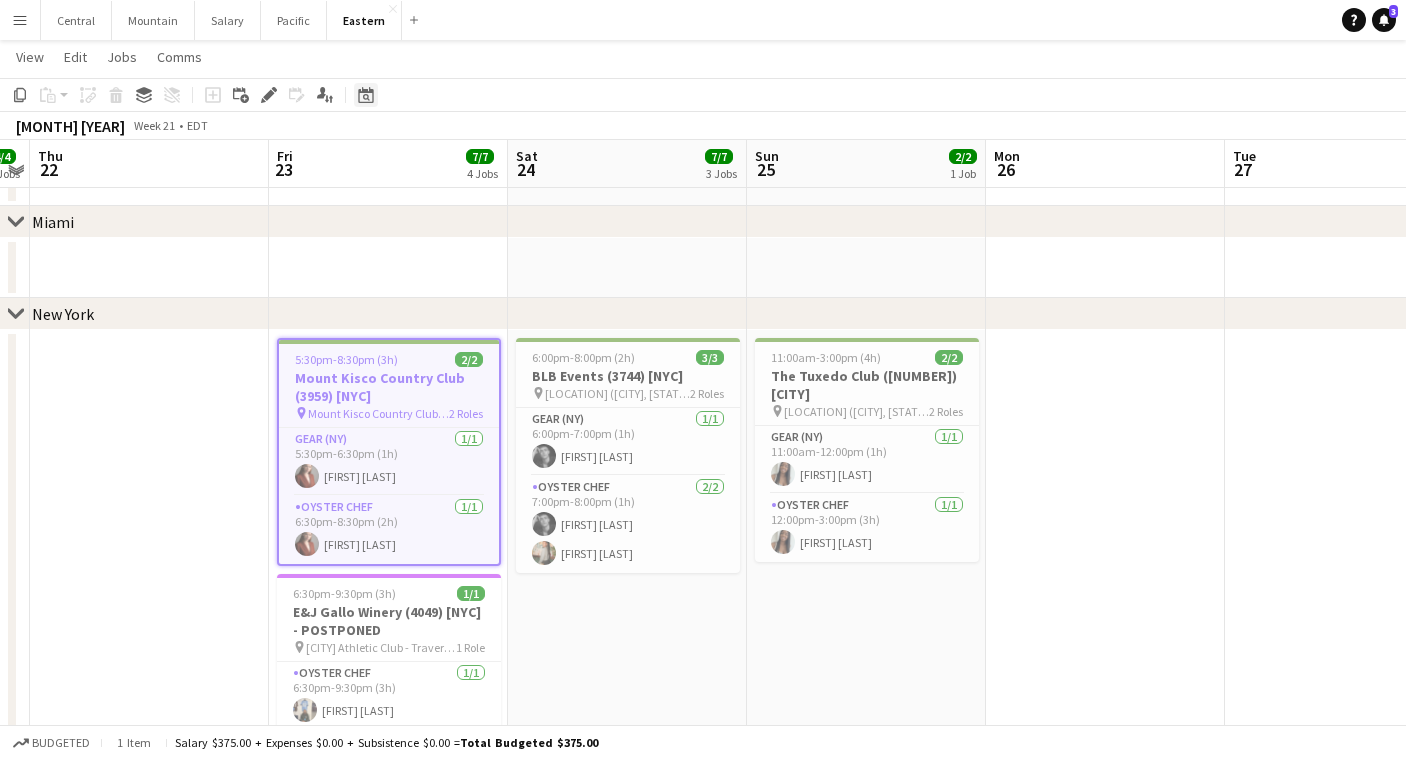 click 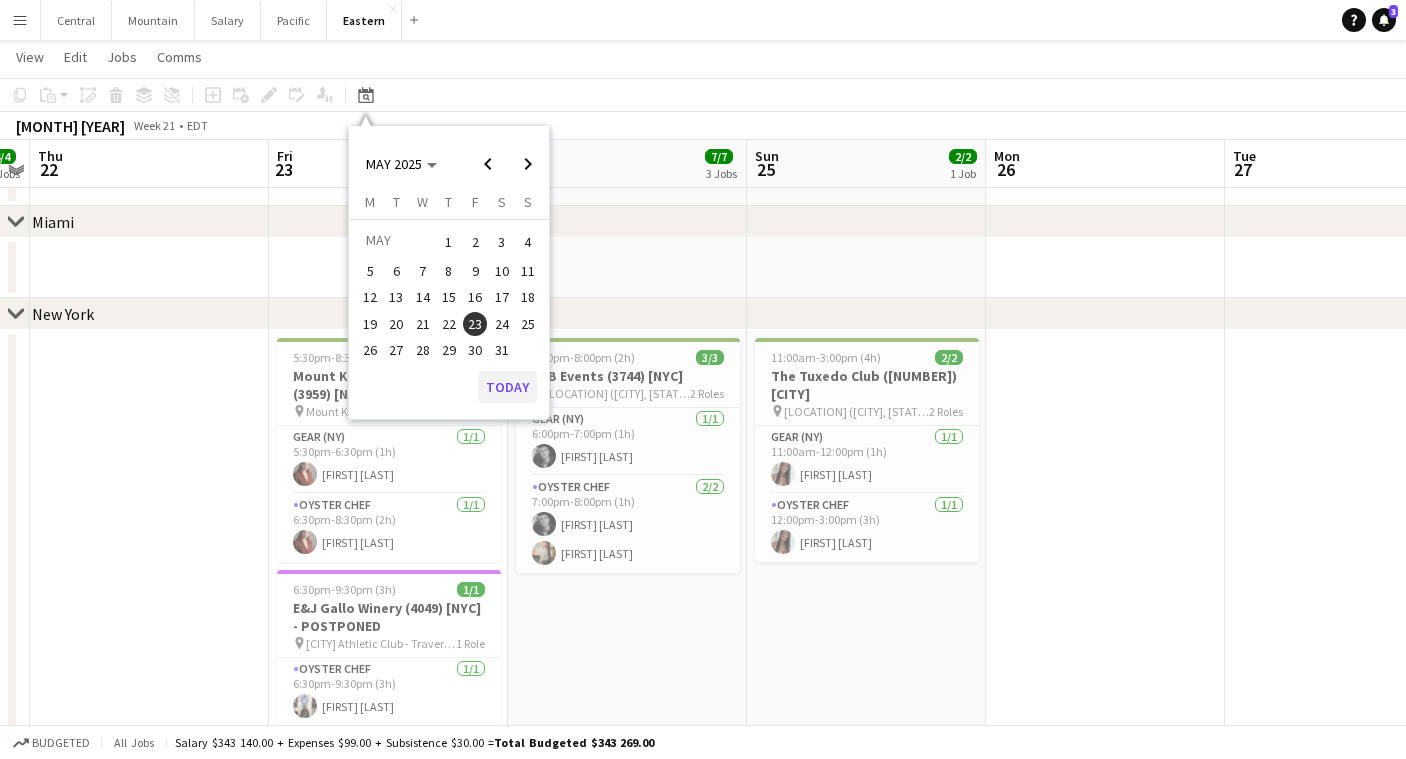 click on "Today" at bounding box center [507, 387] 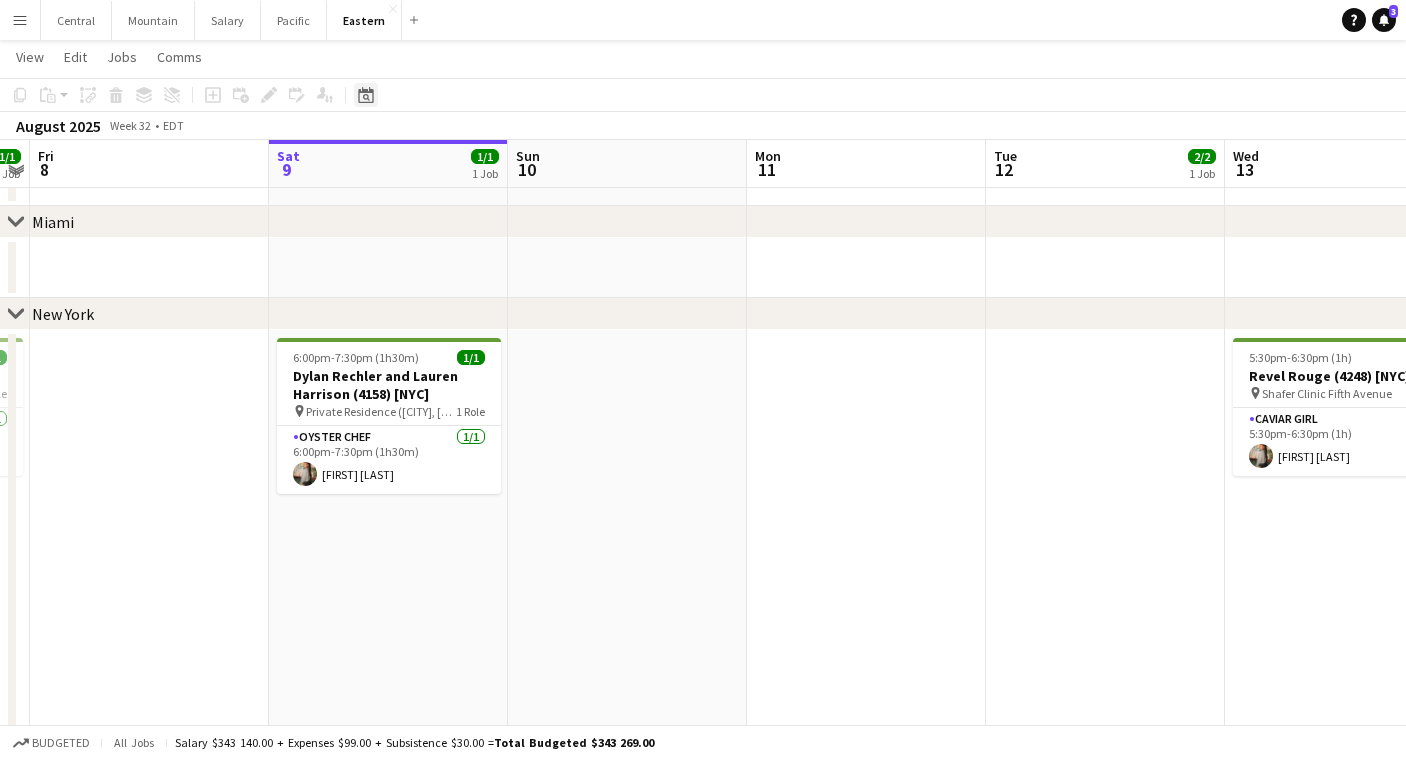click 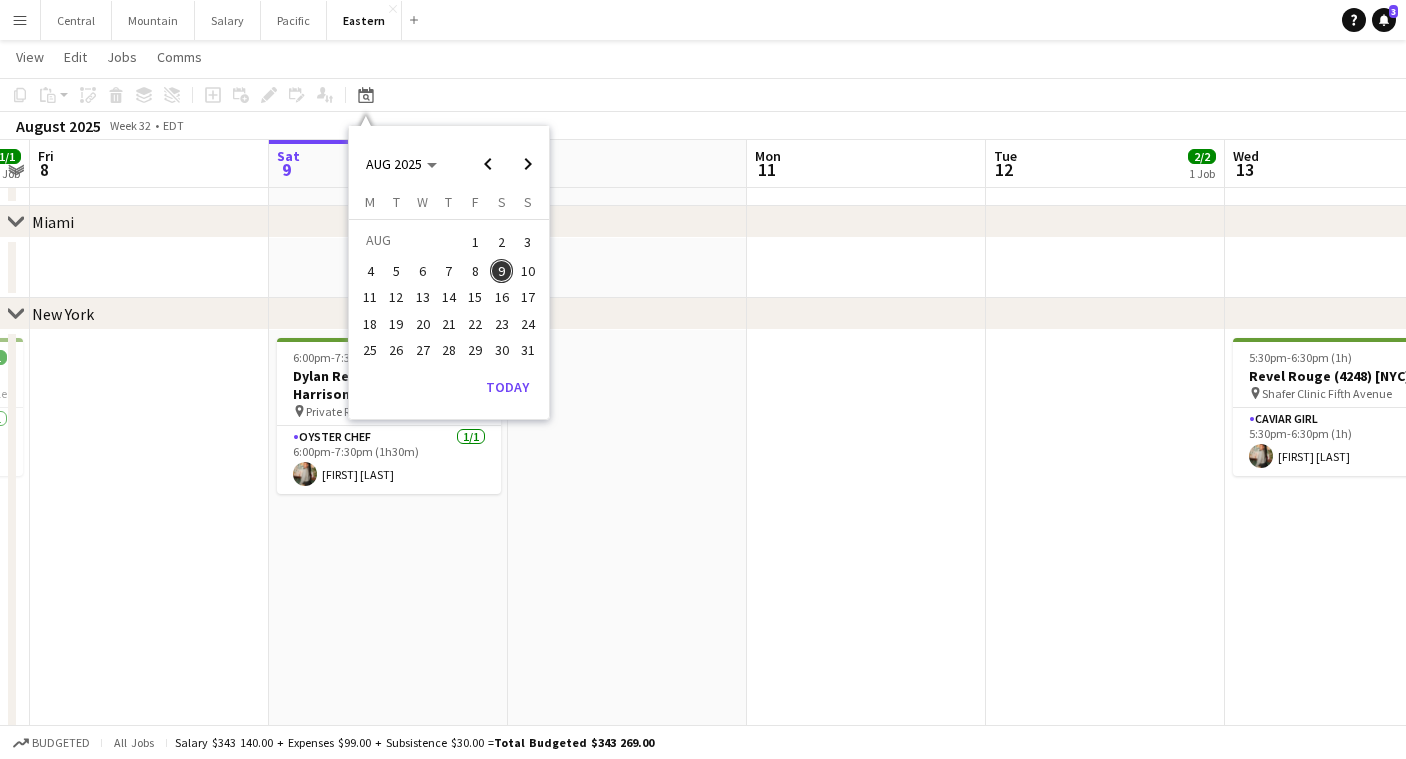 click on "29" at bounding box center [475, 350] 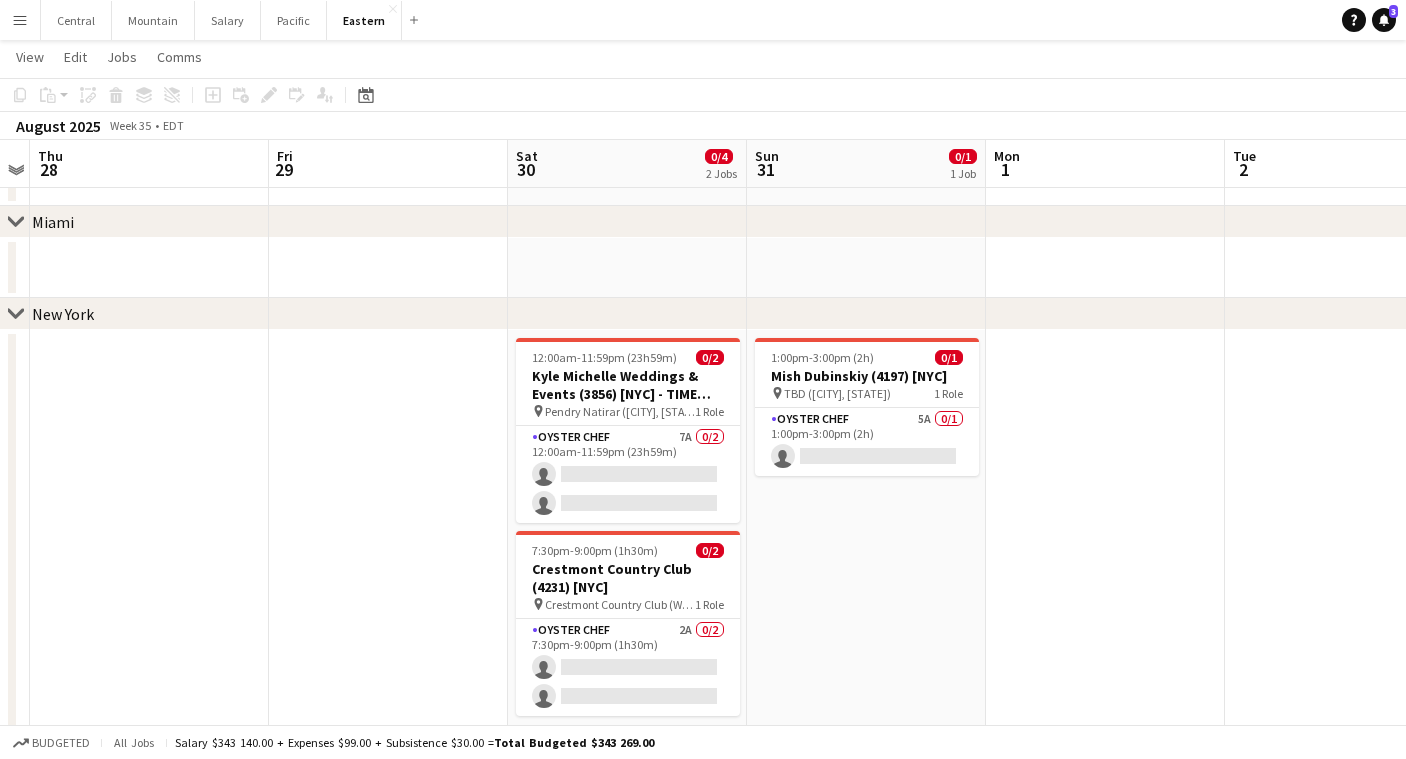 click at bounding box center [388, 632] 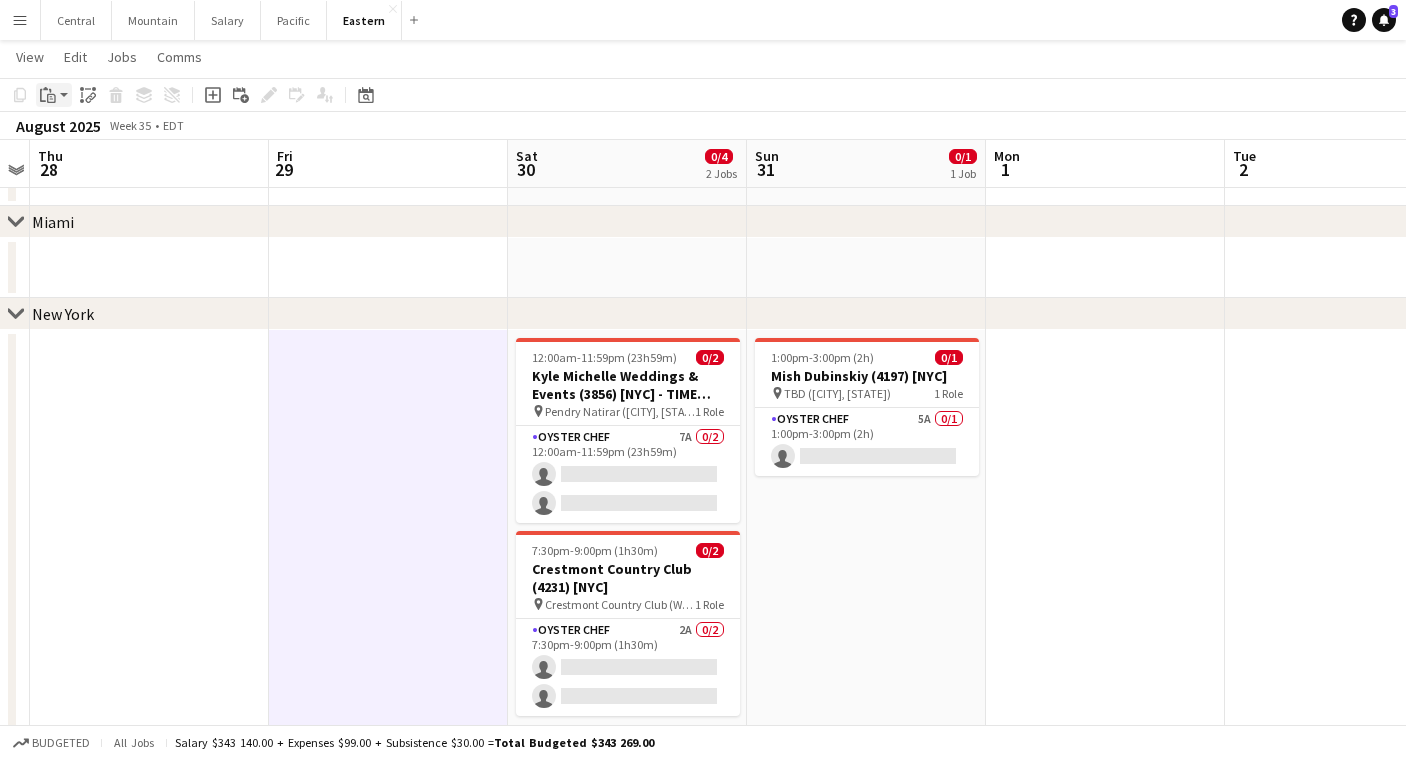 click on "Paste" 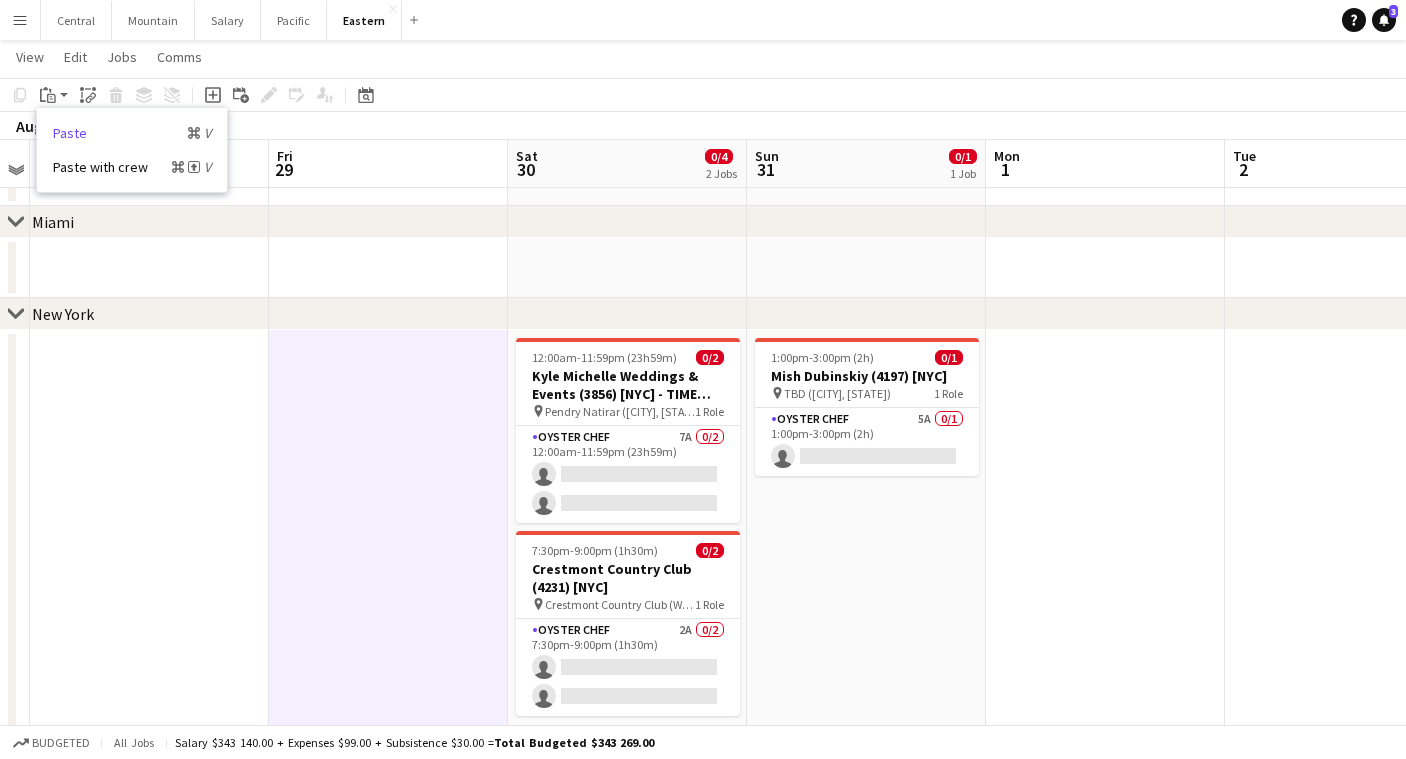click on "Paste
Command
V" at bounding box center (132, 133) 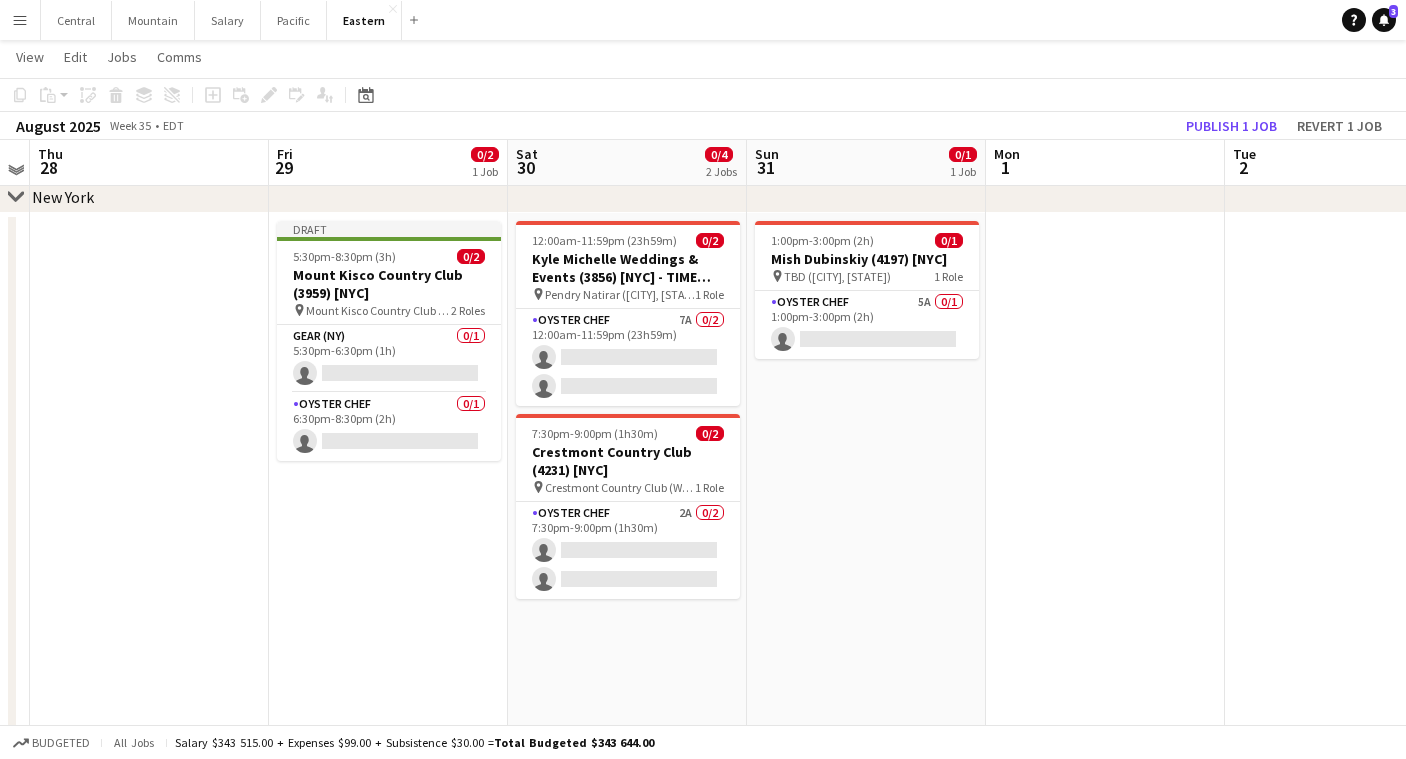scroll, scrollTop: 843, scrollLeft: 0, axis: vertical 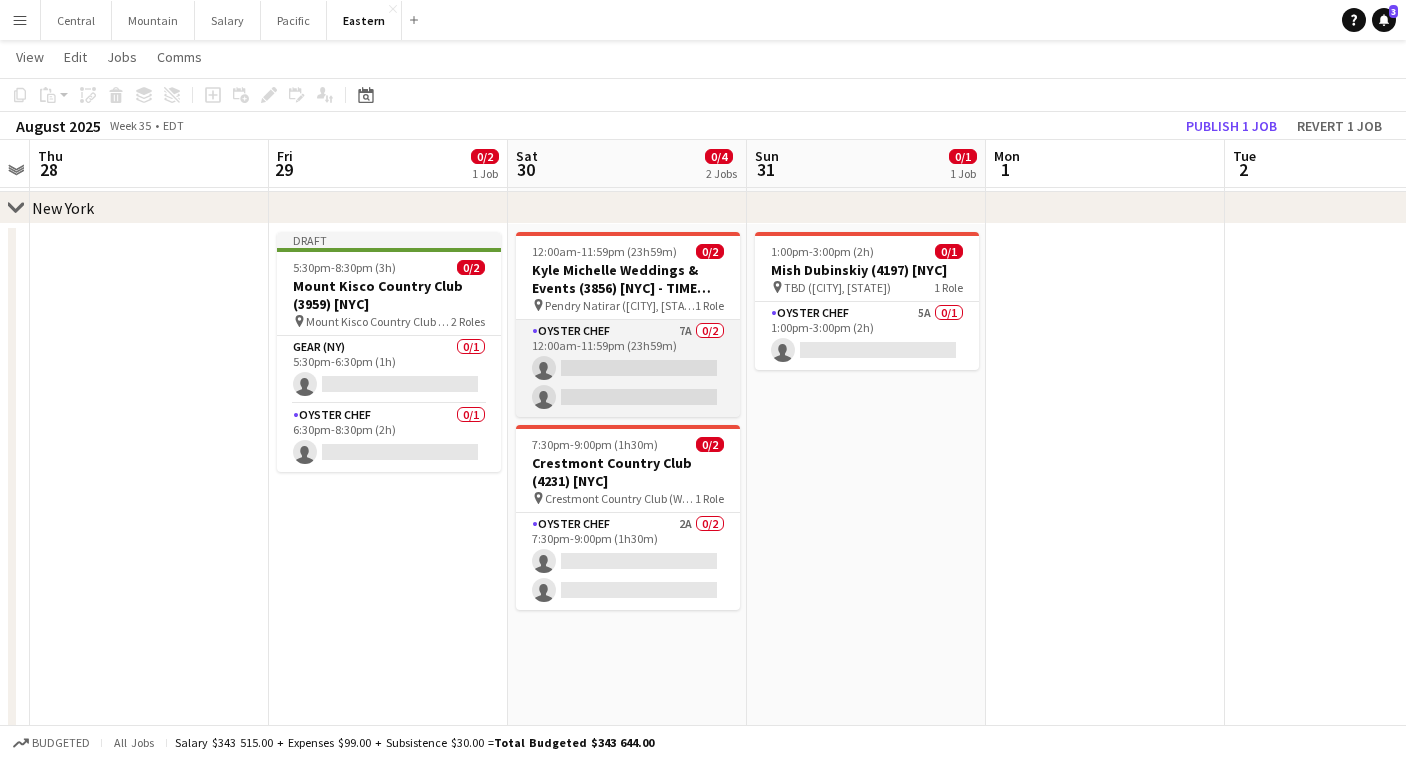 click on "Oyster Chef   7A   0/2   12:00am-11:59pm (23h59m)
single-neutral-actions
single-neutral-actions" at bounding box center [628, 368] 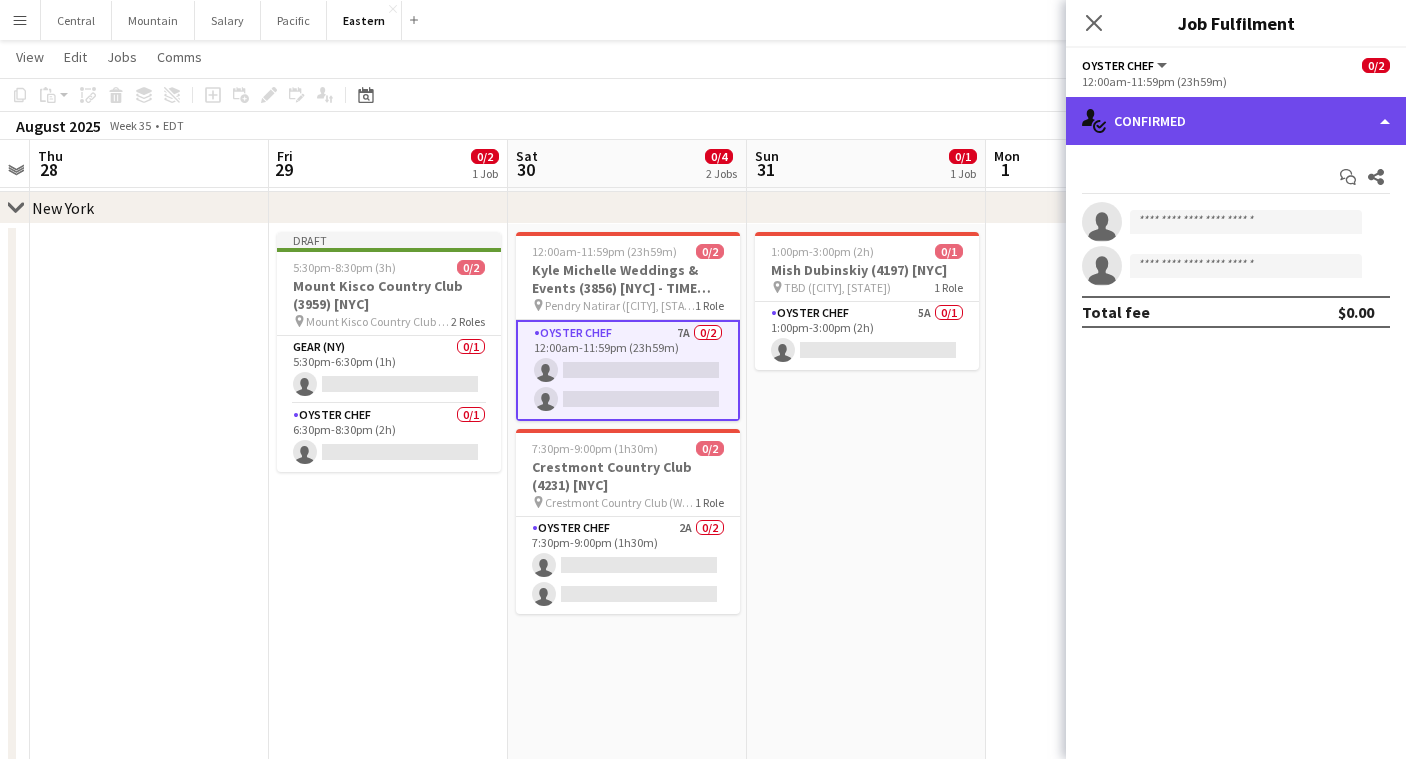 click on "single-neutral-actions-check-2
Confirmed" 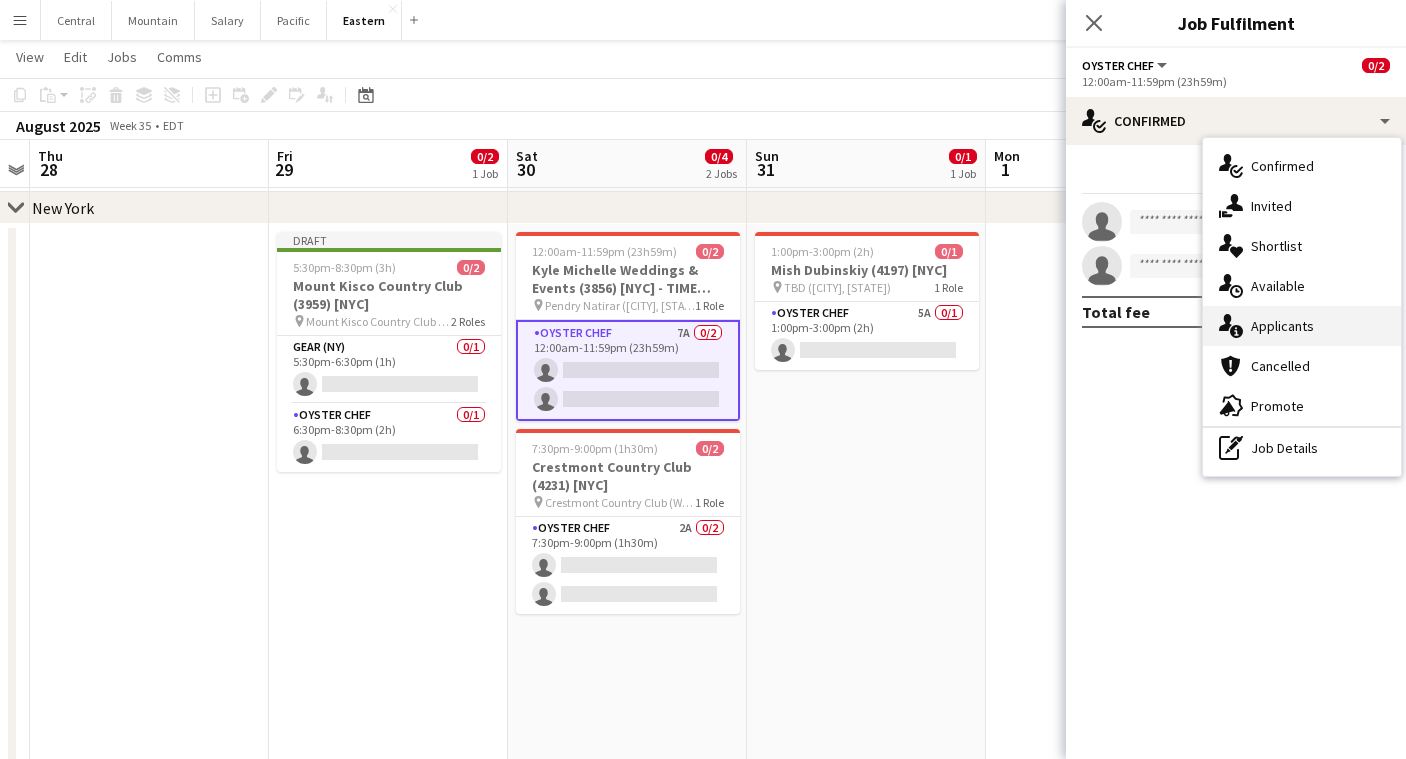 click on "single-neutral-actions-information" 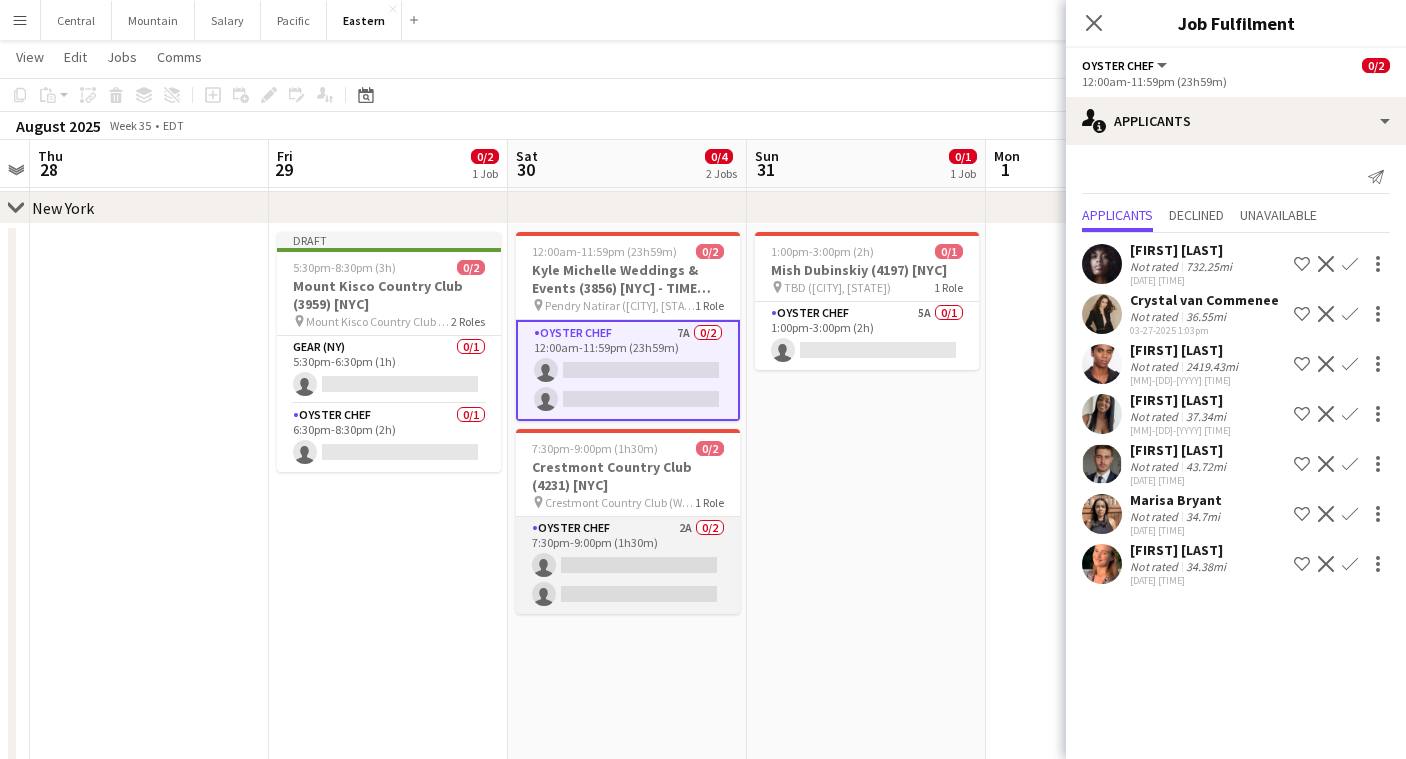 click on "Oyster Chef 2A 0/2 [TIME] ([DURATION]) single-neutral-actions" at bounding box center [628, 565] 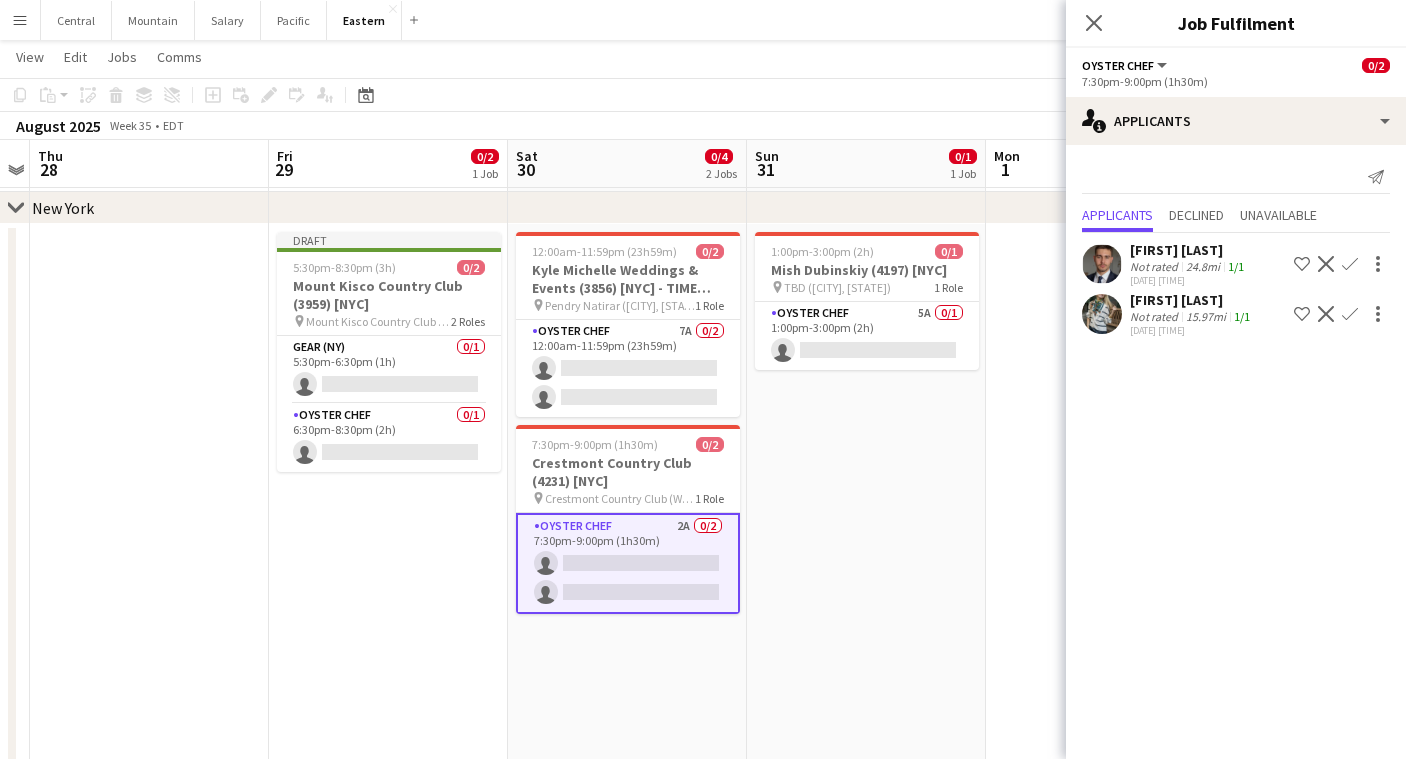 click on "Confirm" 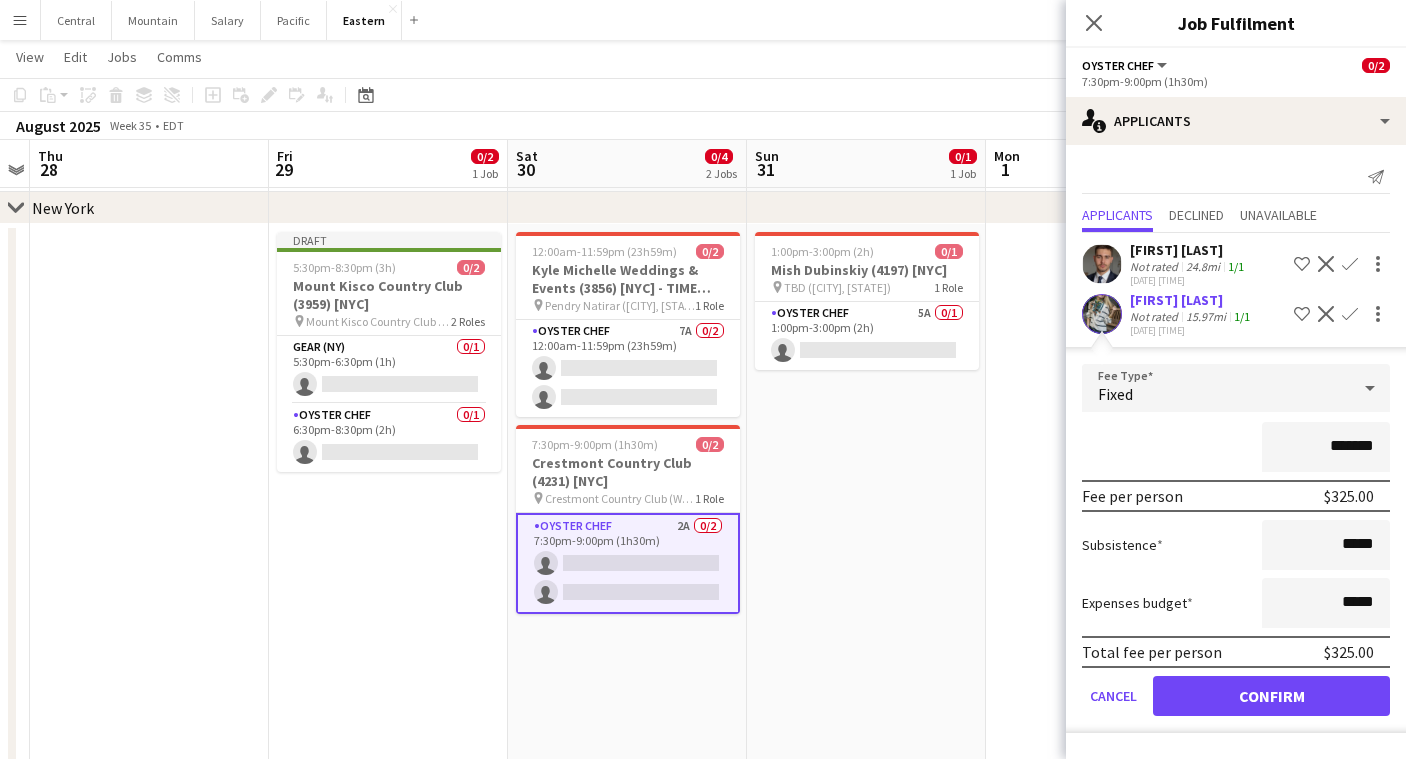 click on "Confirm" 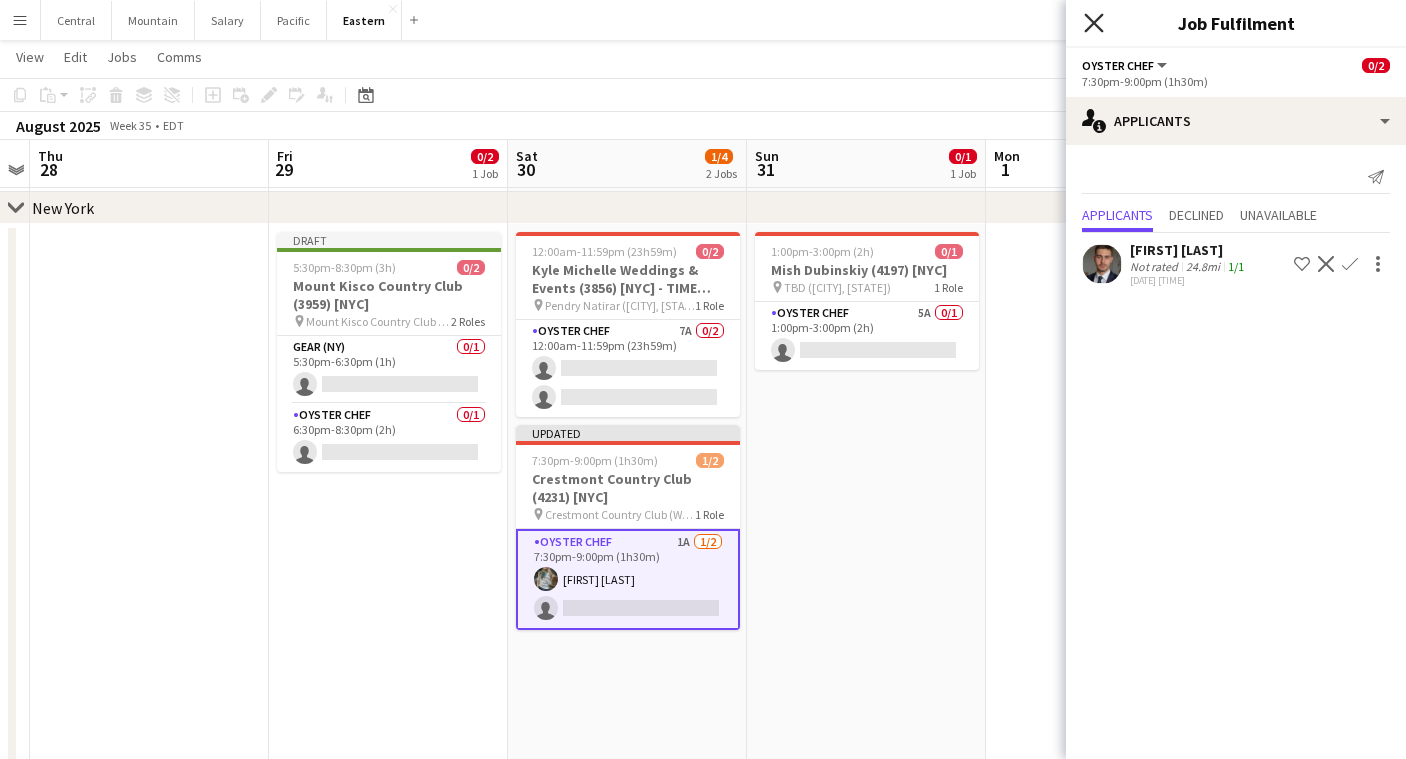 click 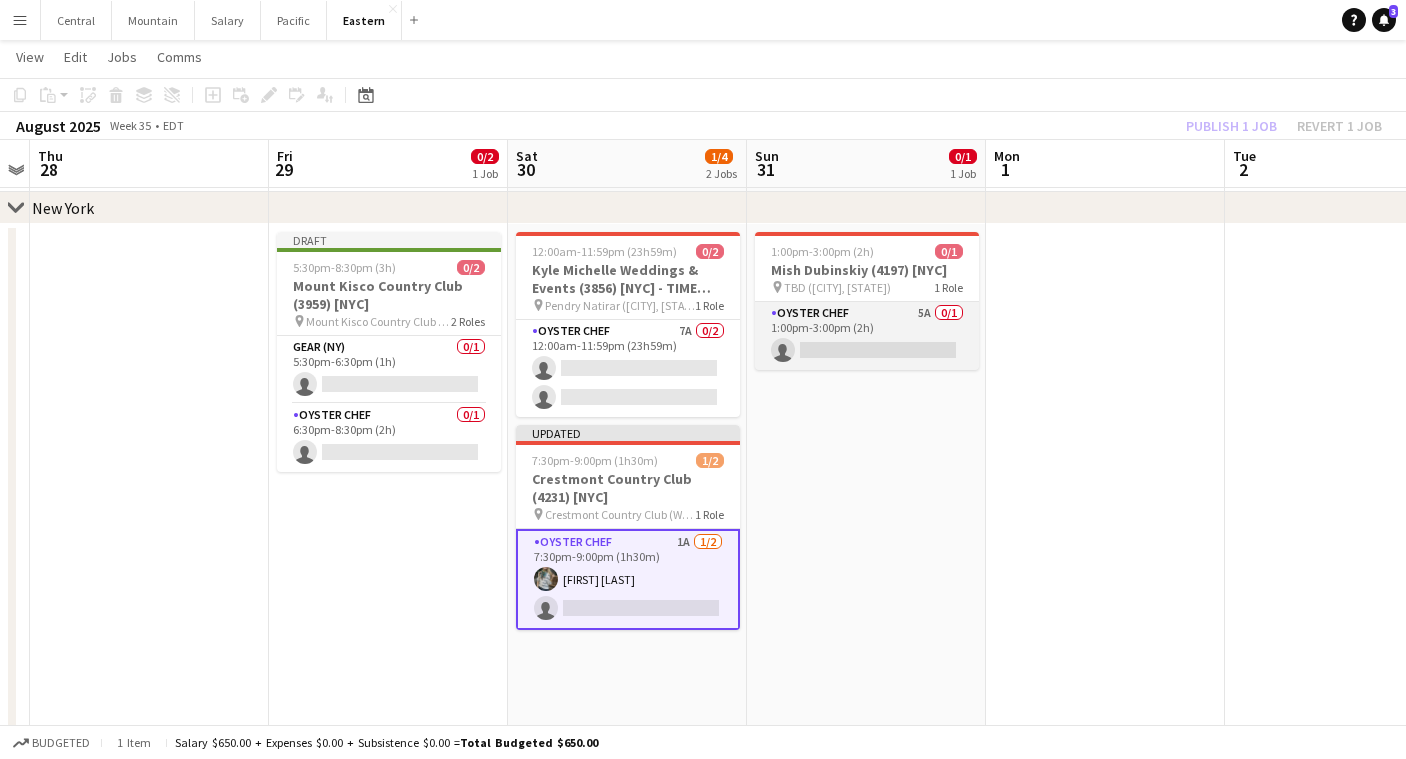 click on "Oyster Chef   5A   0/1   1:00pm-3:00pm (2h)
single-neutral-actions" at bounding box center [867, 336] 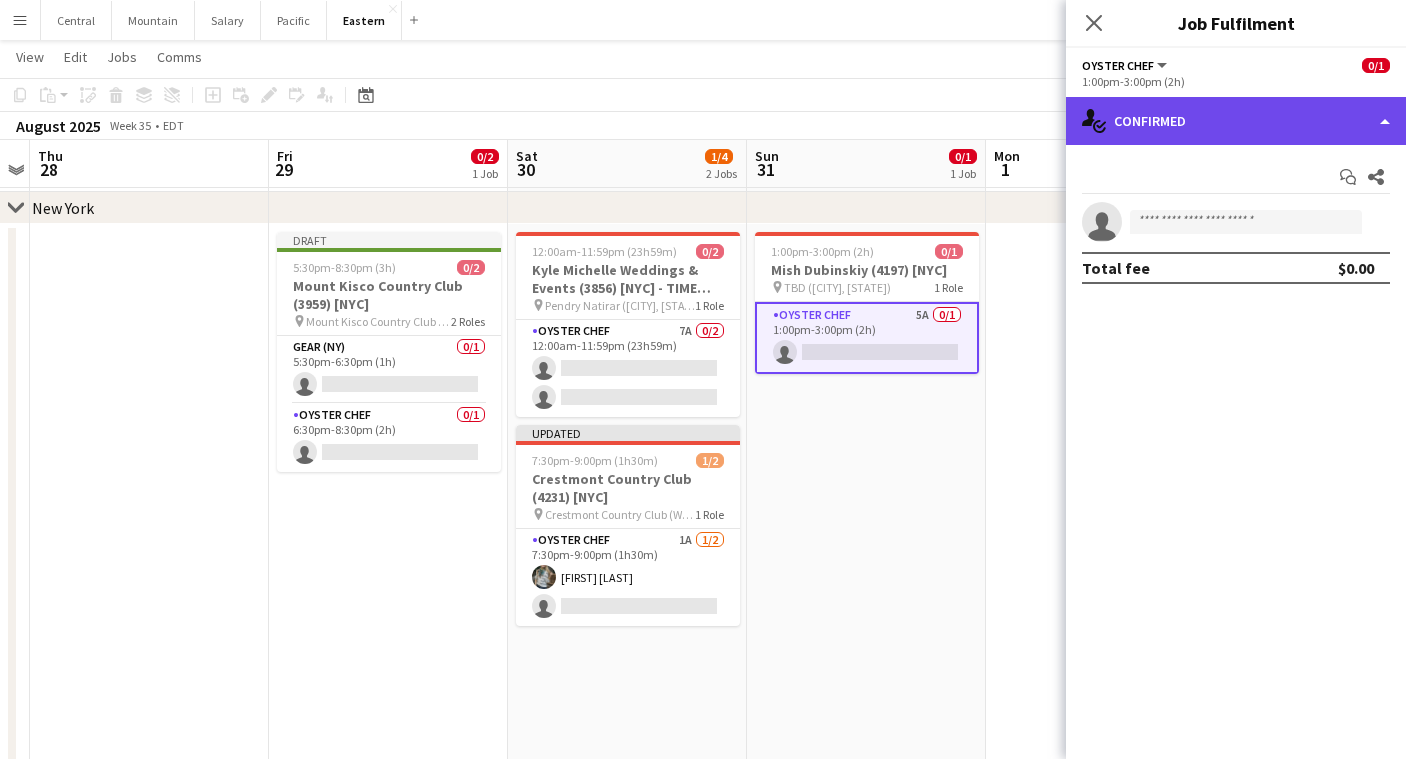 click on "single-neutral-actions-check-2
Confirmed" 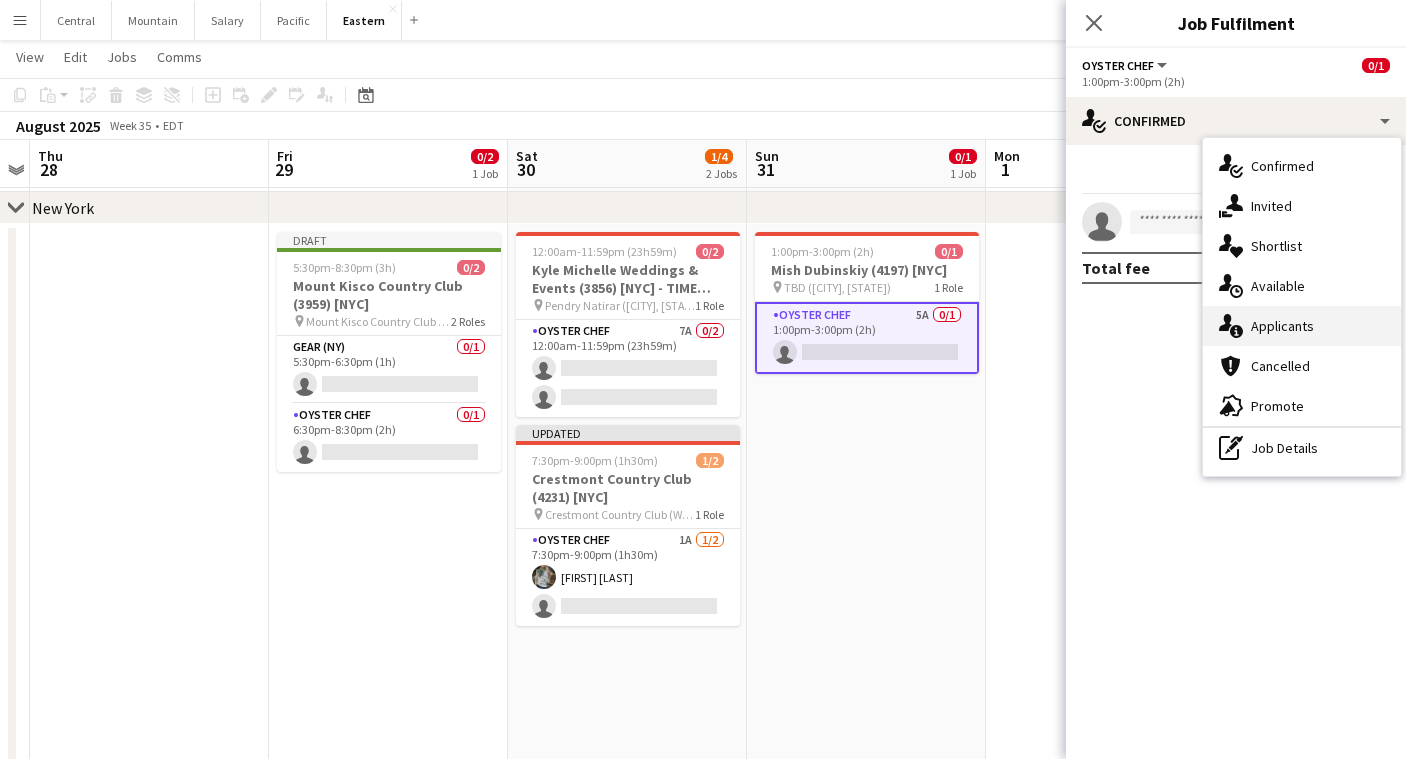 click on "single-neutral-actions-information" 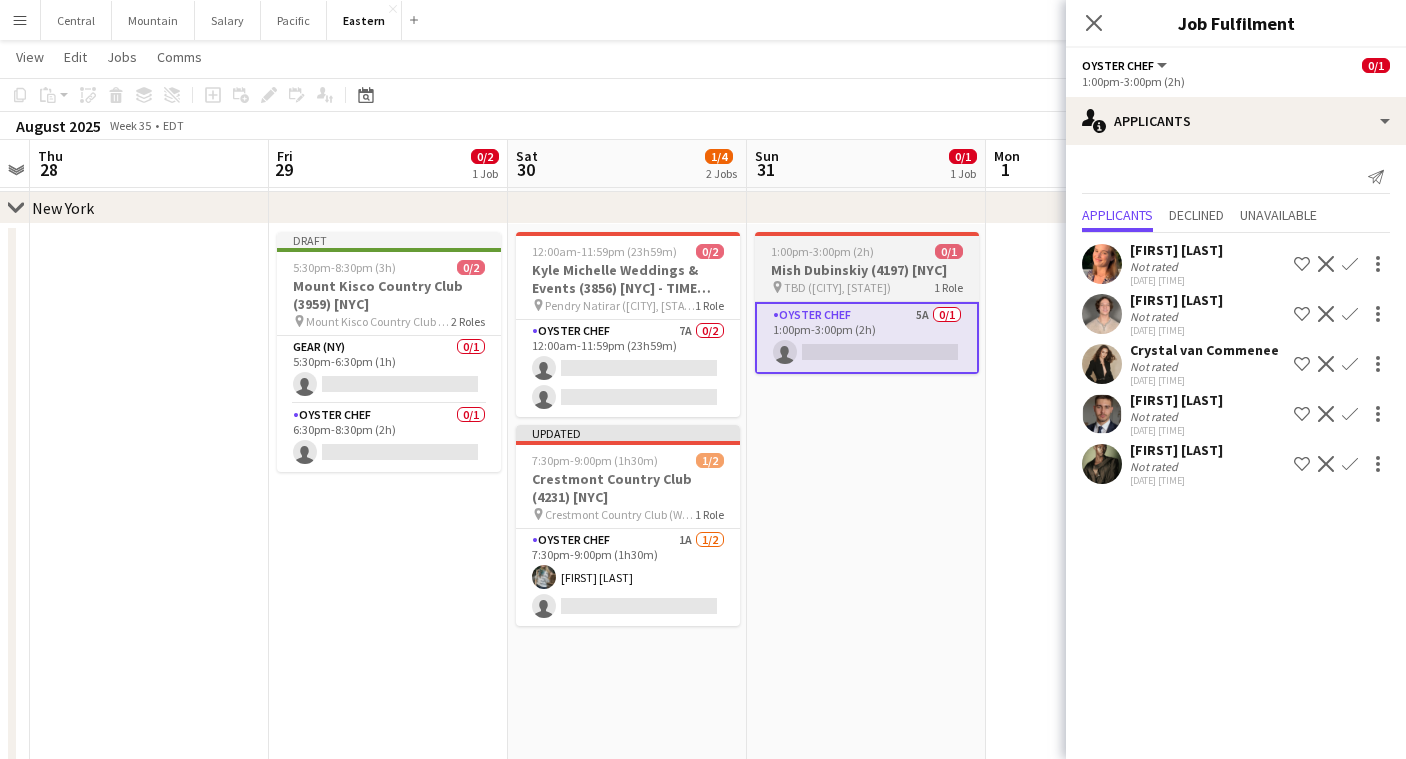 click on "pin
TBD ([CITY], [STATE])   1 Role" at bounding box center (867, 287) 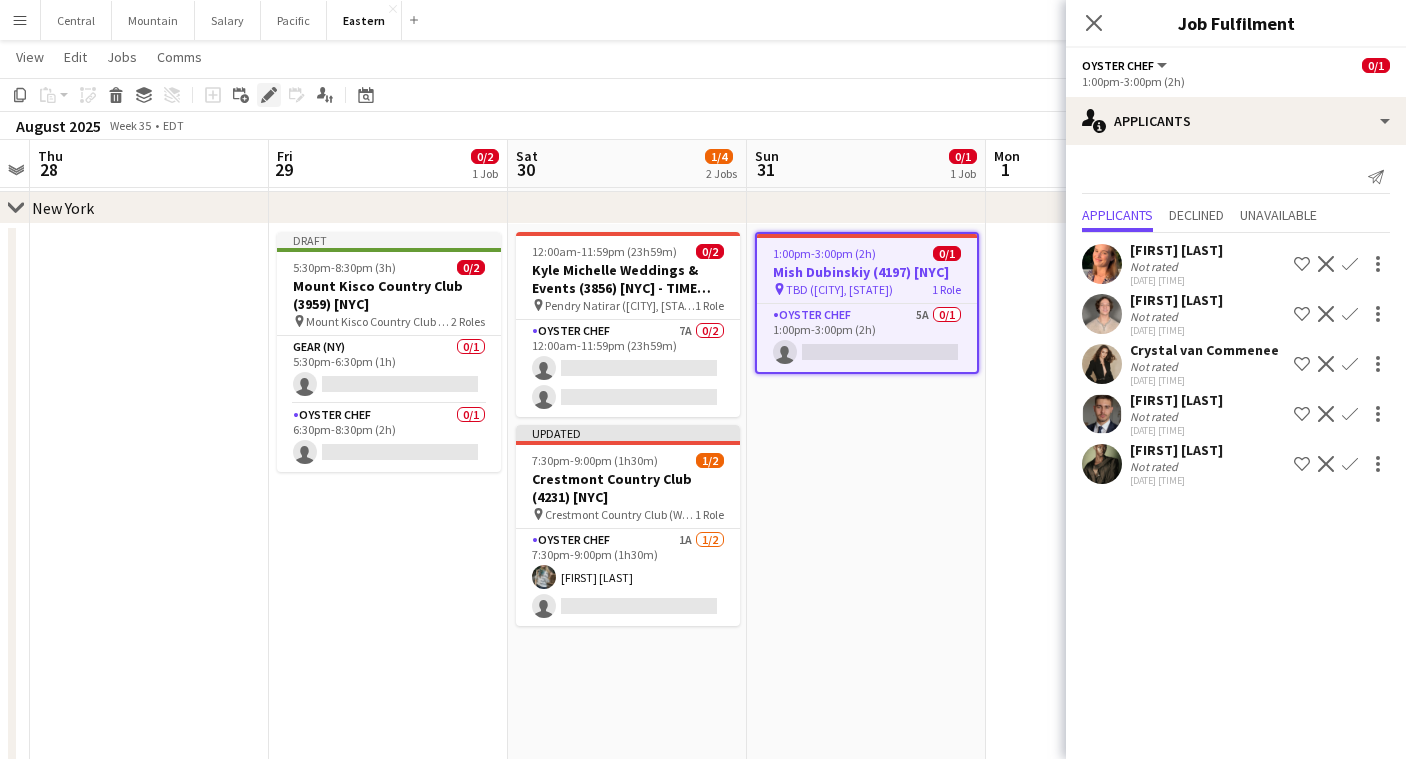 click on "Edit" 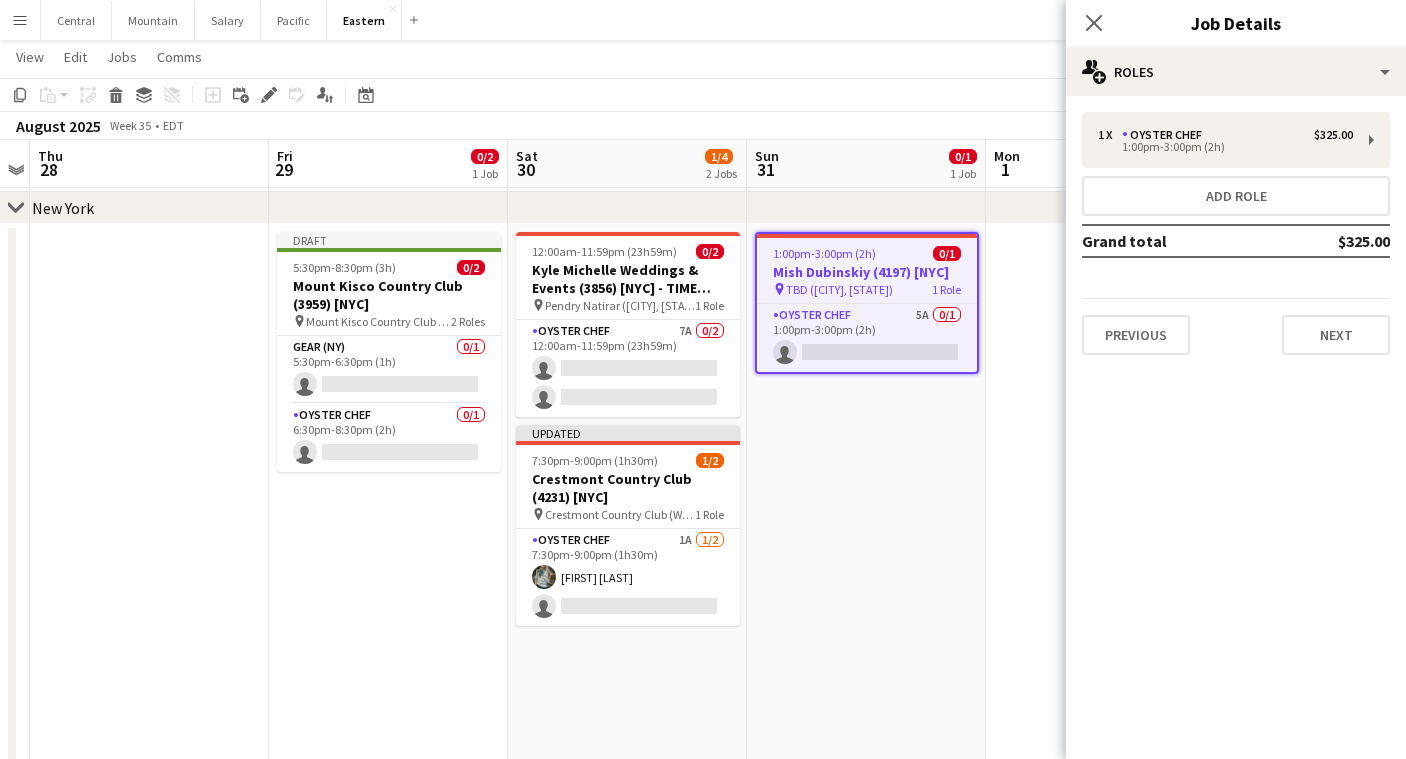 click on "1 x Oyster Chef $[PRICE] [TIME]-[TIME] ([DURATION]) Add role Grand total $[PRICE] Previous Next" at bounding box center [1236, 233] 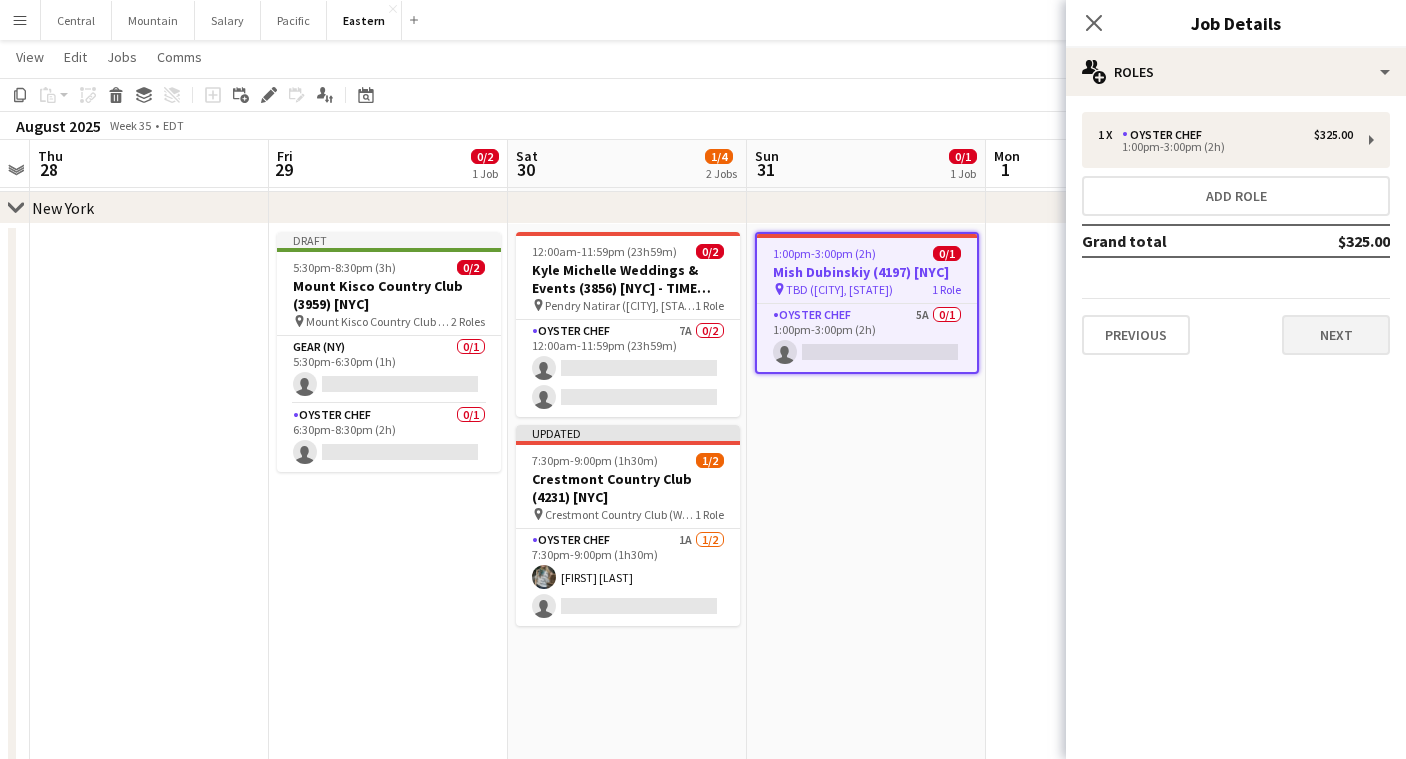 click on "Next" at bounding box center (1336, 335) 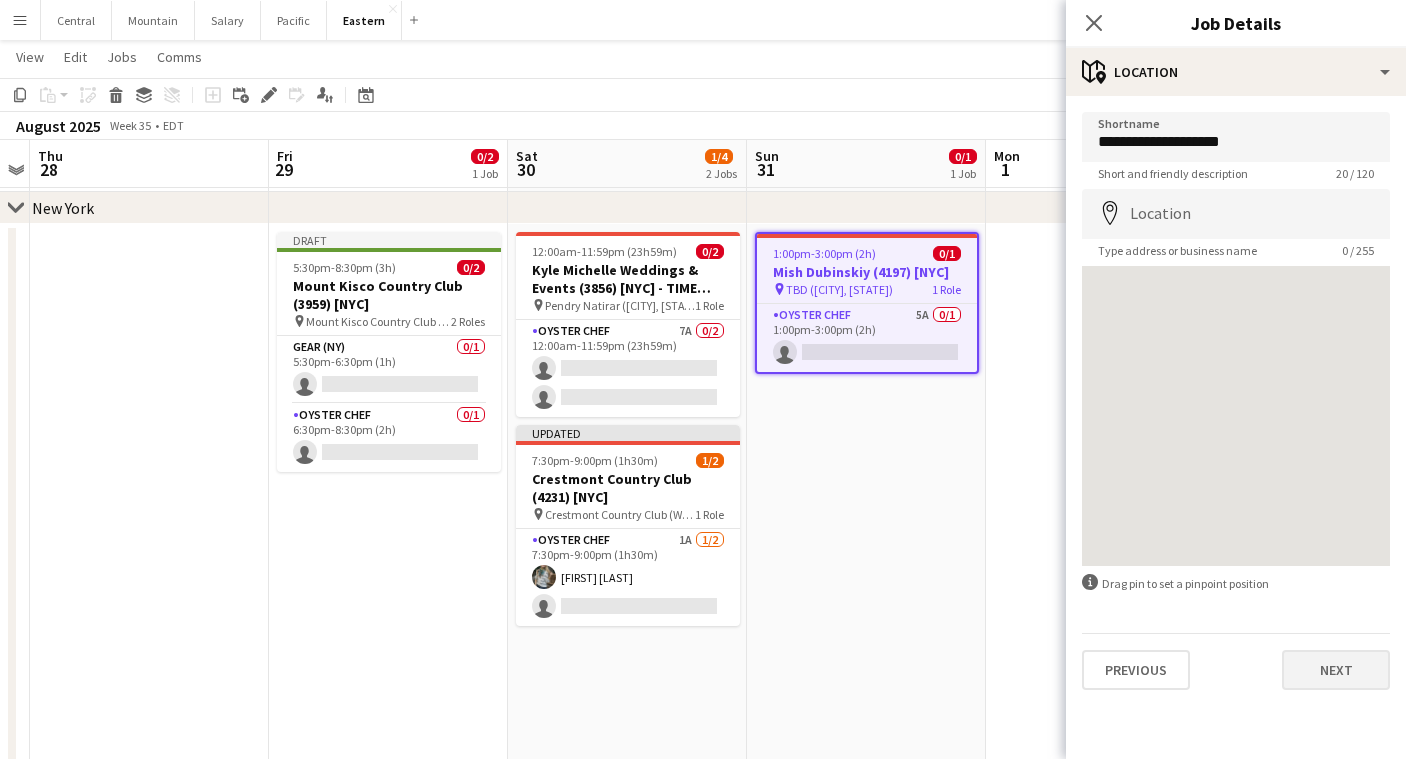 click on "Next" at bounding box center (1336, 670) 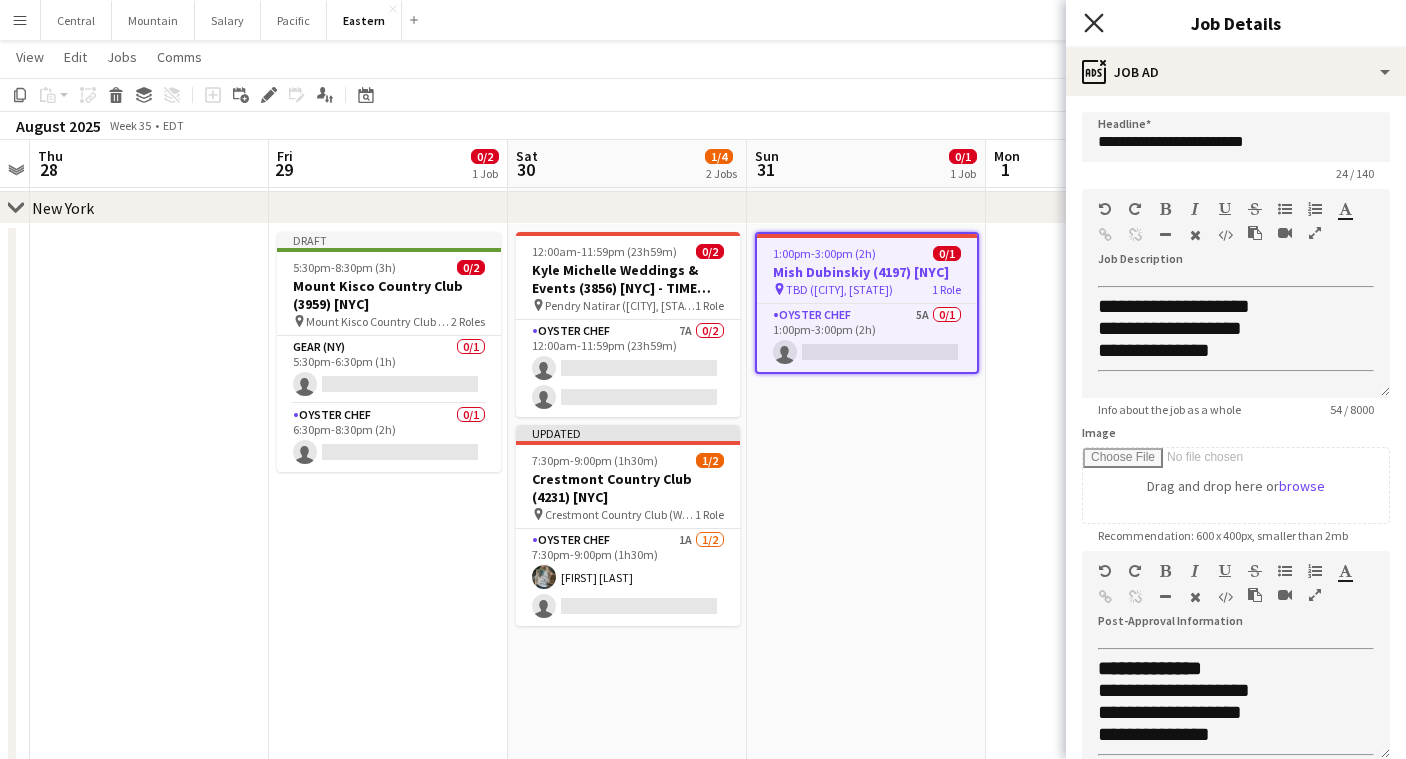 click on "Close pop-in" 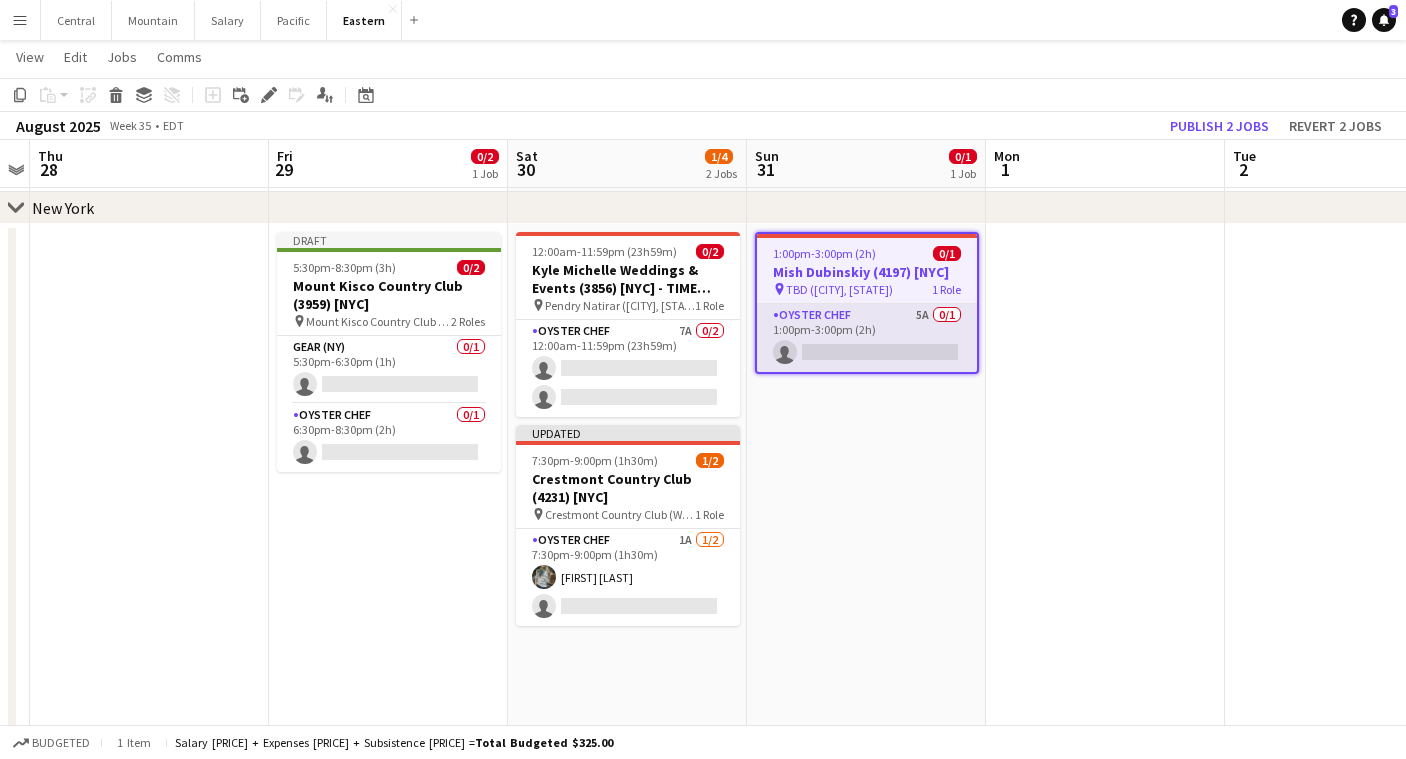 click on "Oyster Chef   5A   0/1   1:00pm-3:00pm (2h)
single-neutral-actions" at bounding box center (867, 338) 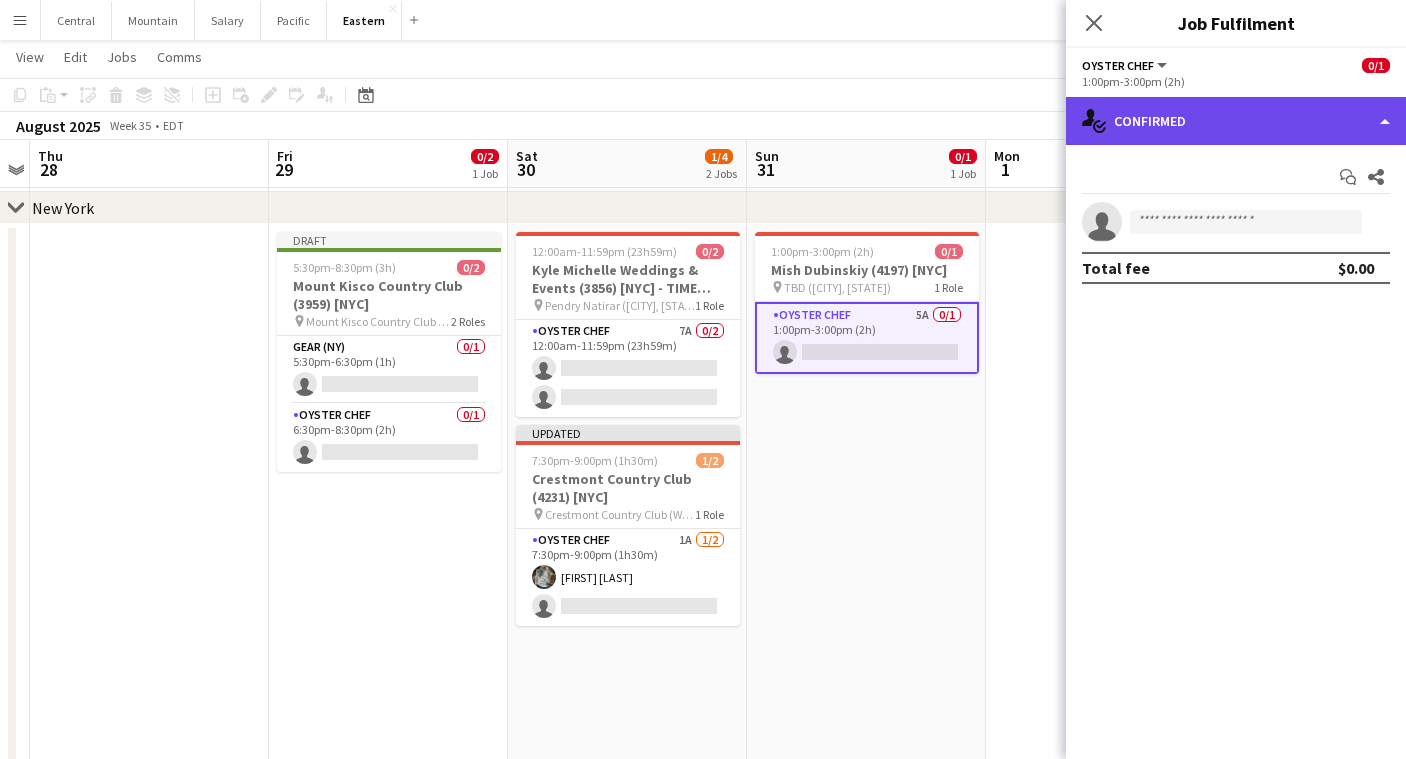 click on "single-neutral-actions-check-2
Confirmed" 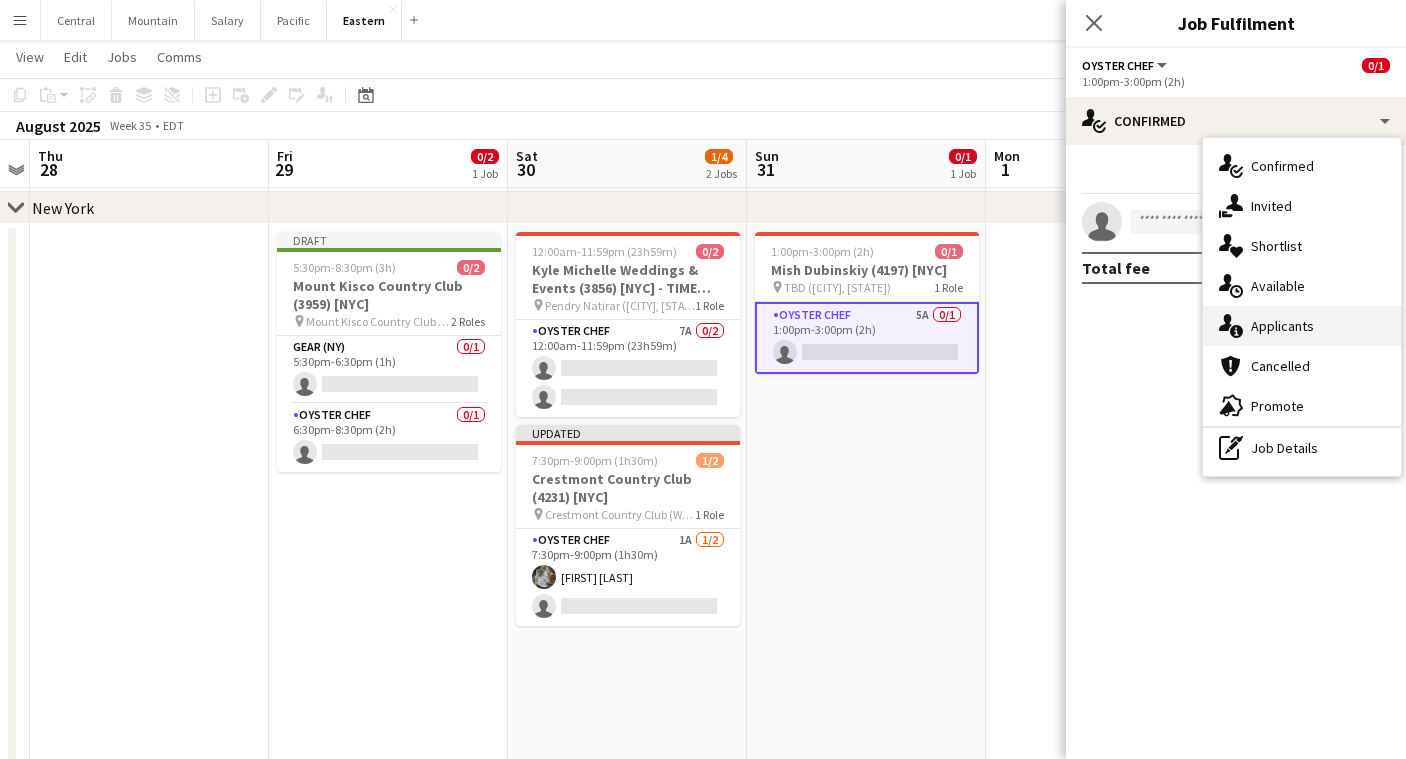 click on "single-neutral-actions-information
Applicants" at bounding box center [1302, 326] 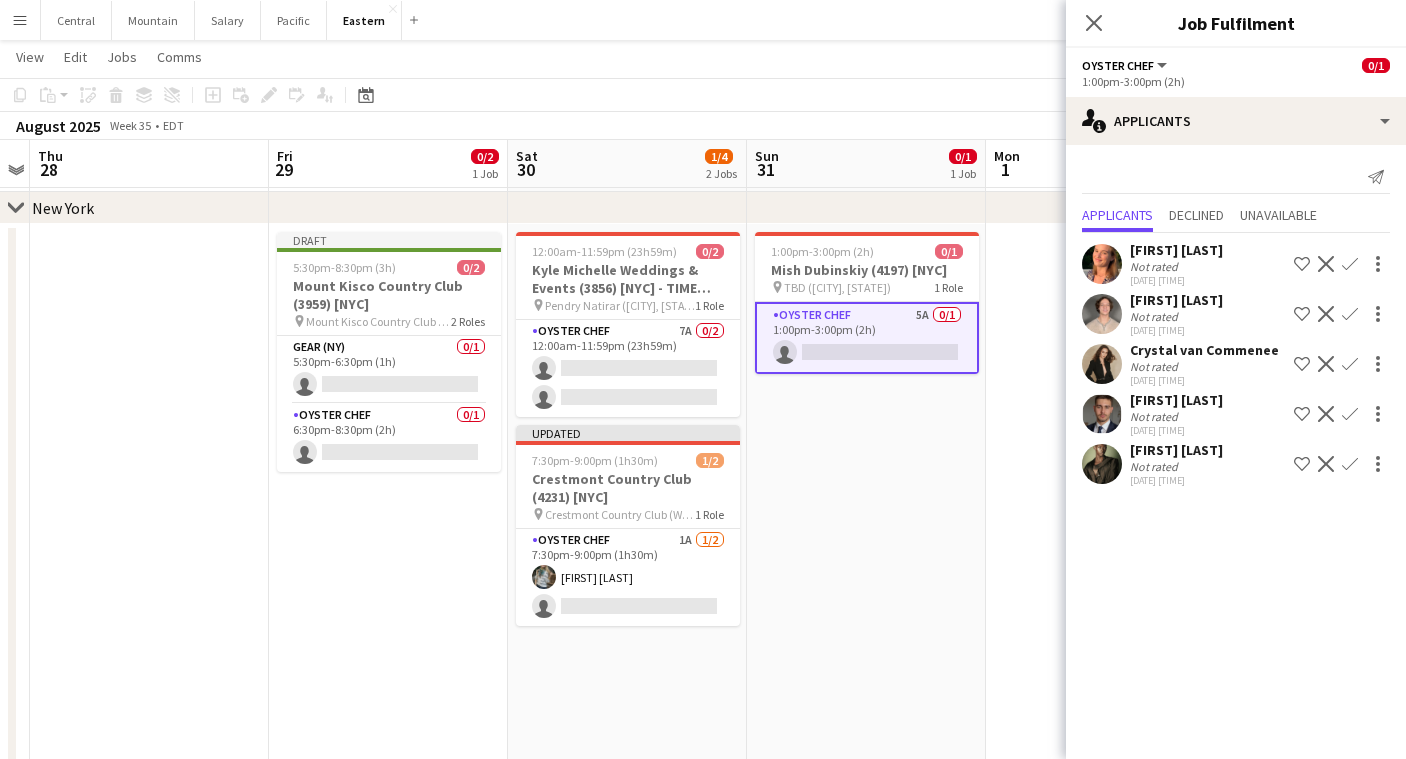 click on "Confirm" 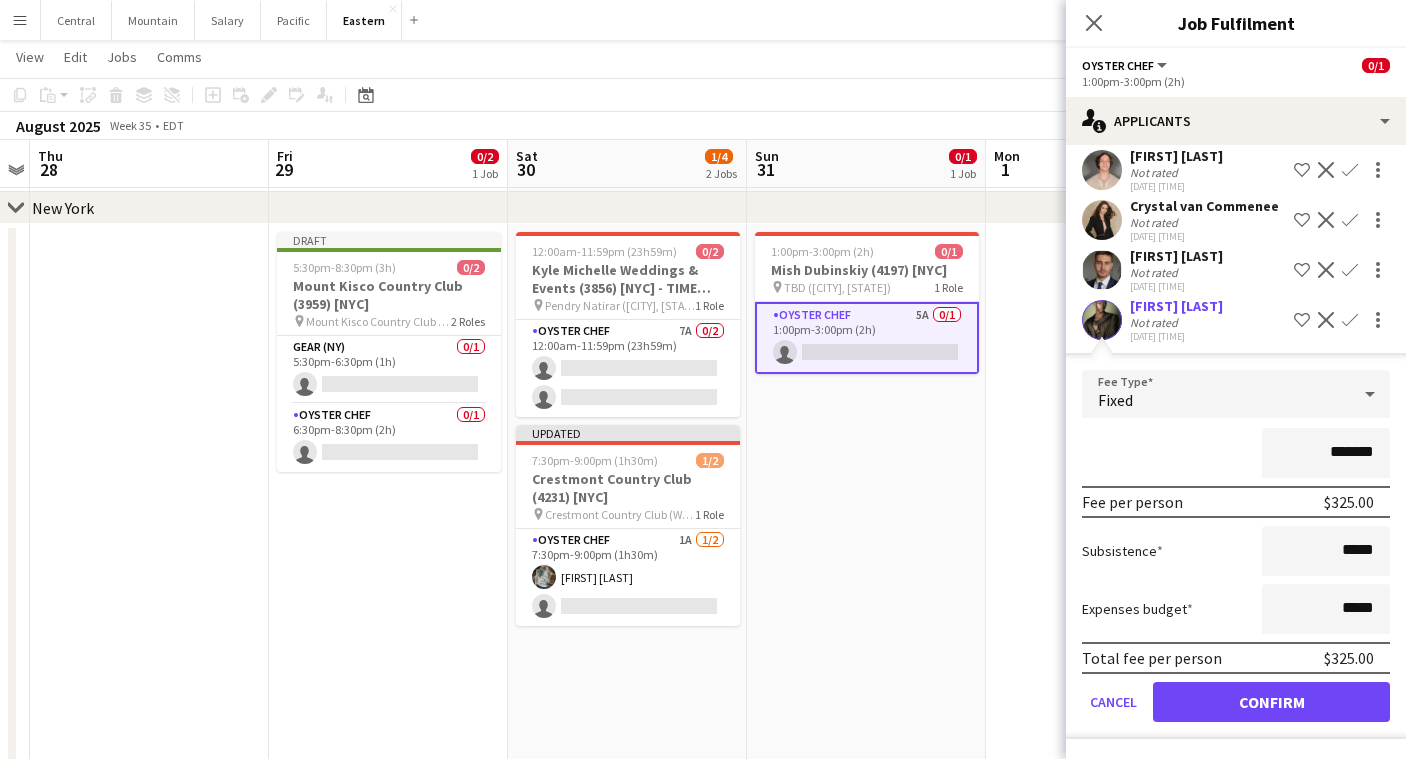 scroll, scrollTop: 144, scrollLeft: 0, axis: vertical 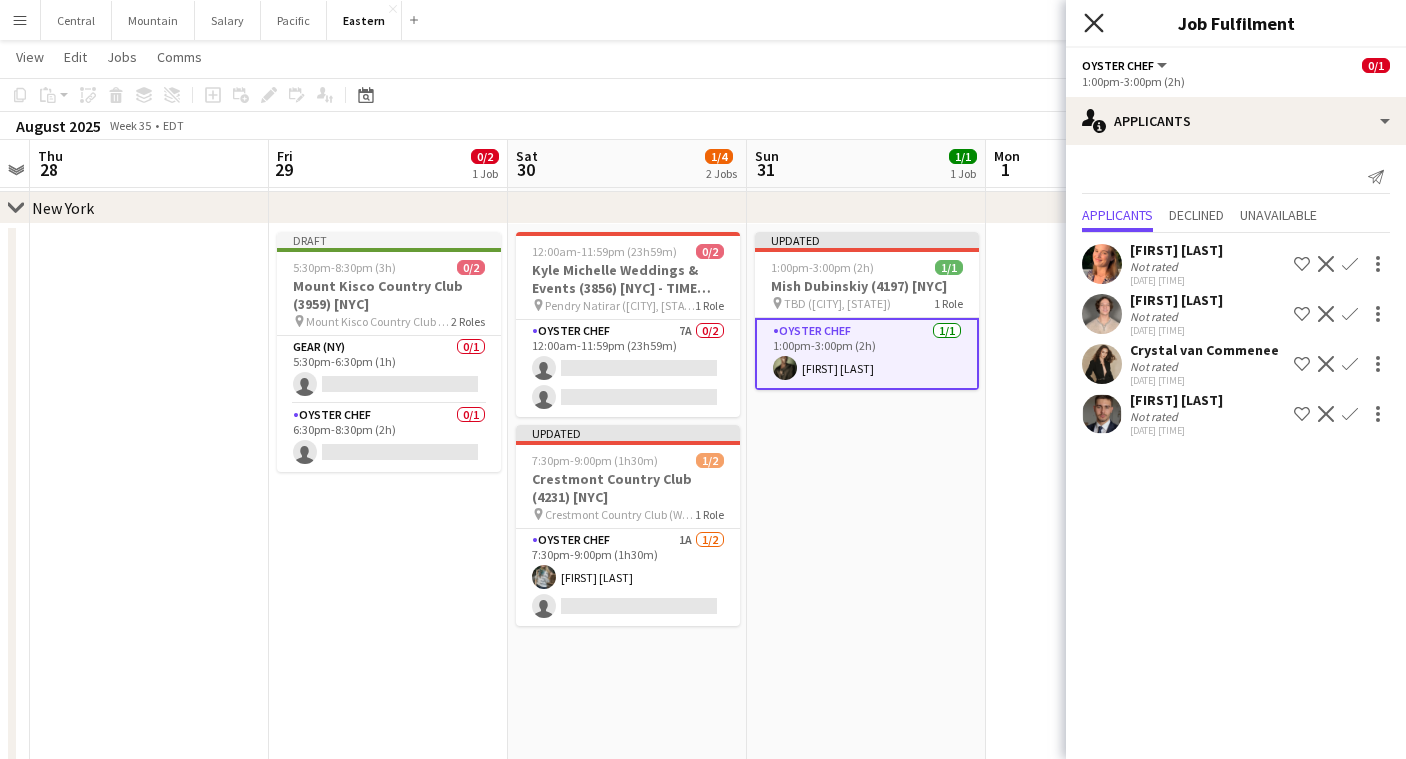 click on "Close pop-in" 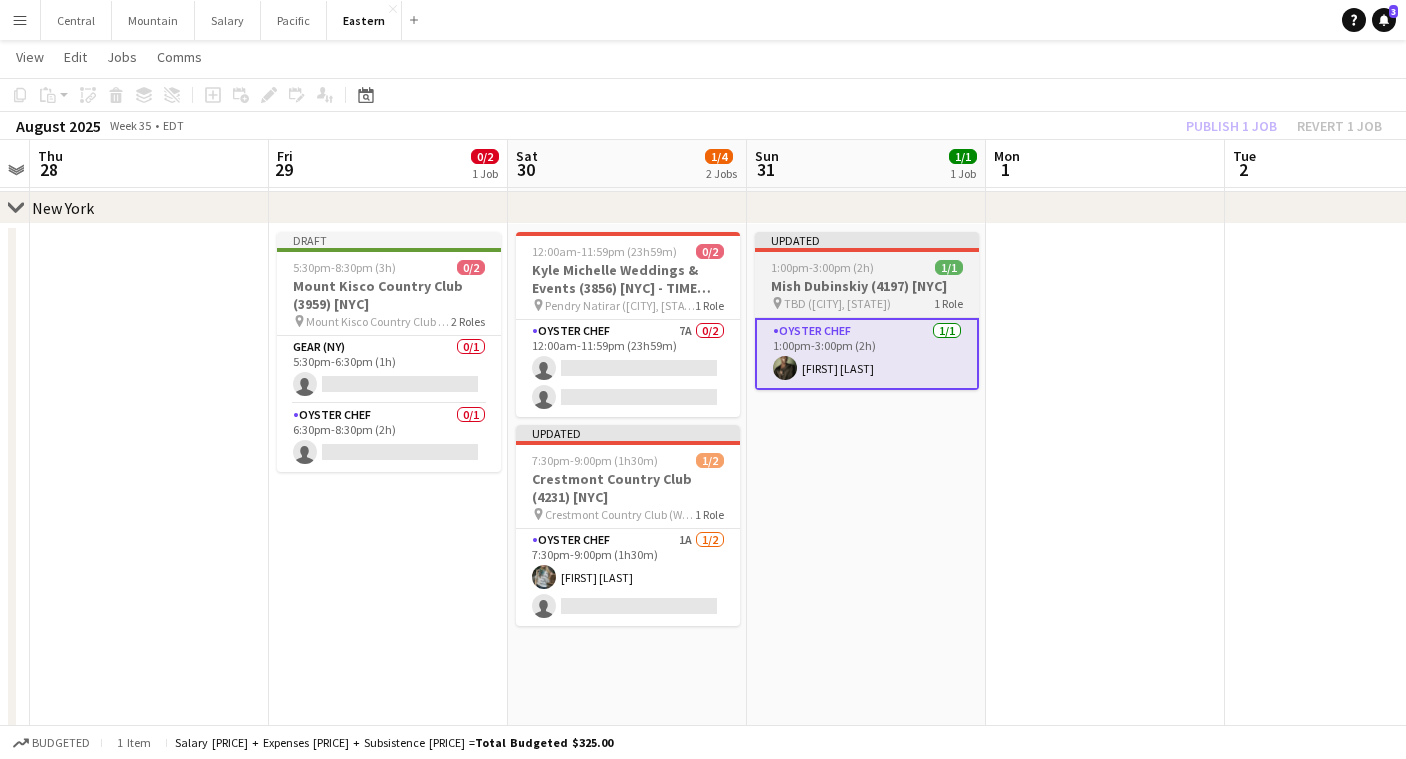 click on "Mish Dubinskiy (4197) [NYC]" at bounding box center [867, 286] 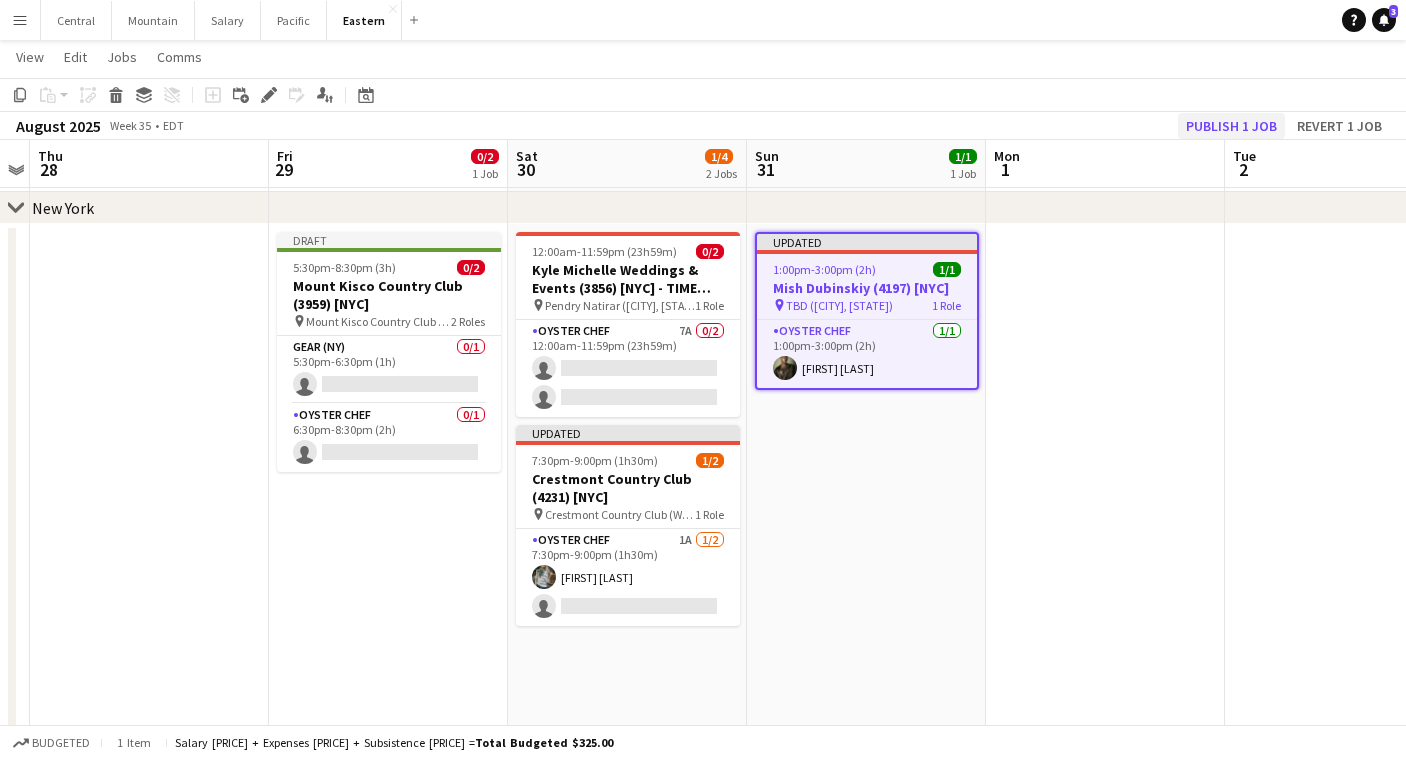 click on "Publish 1 job" 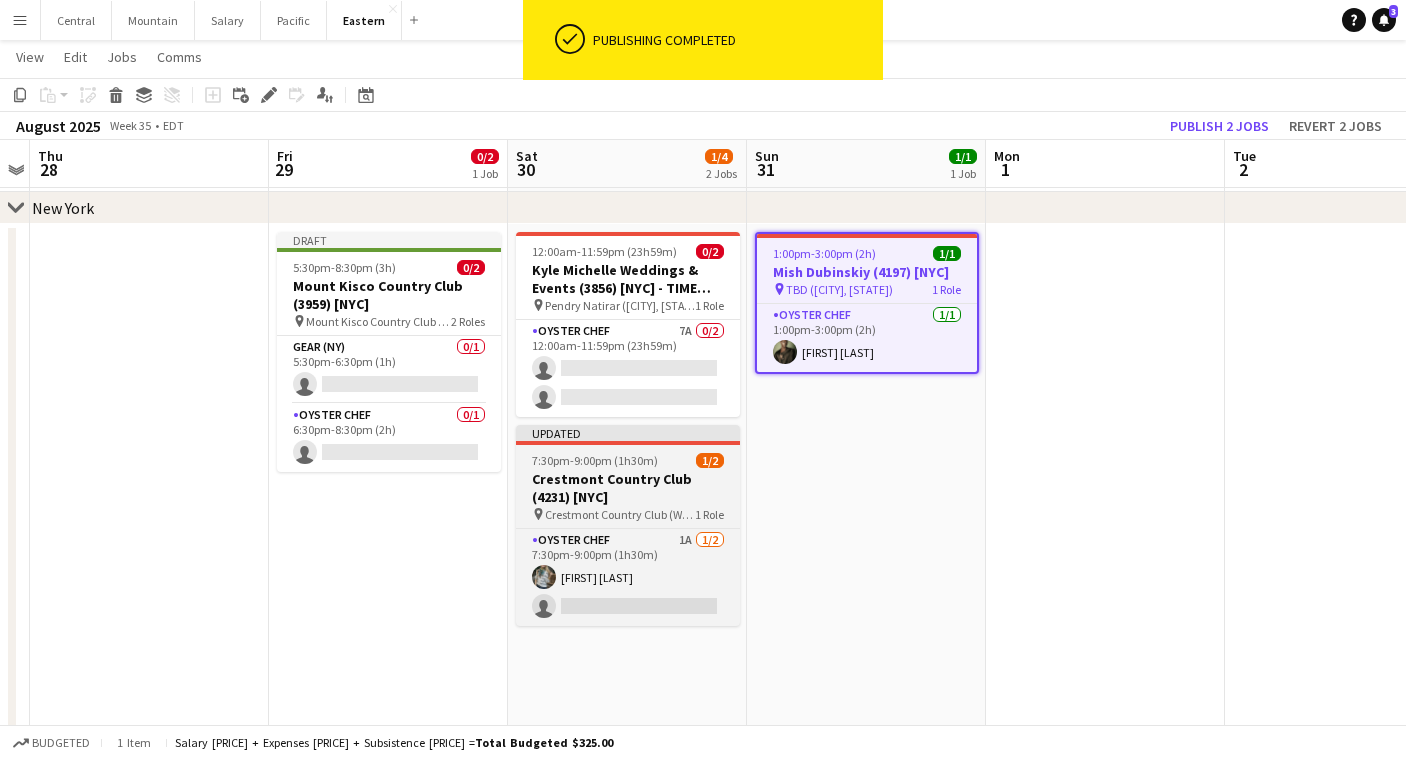 click on "Crestmont Country Club (4231) [NYC]" at bounding box center (628, 488) 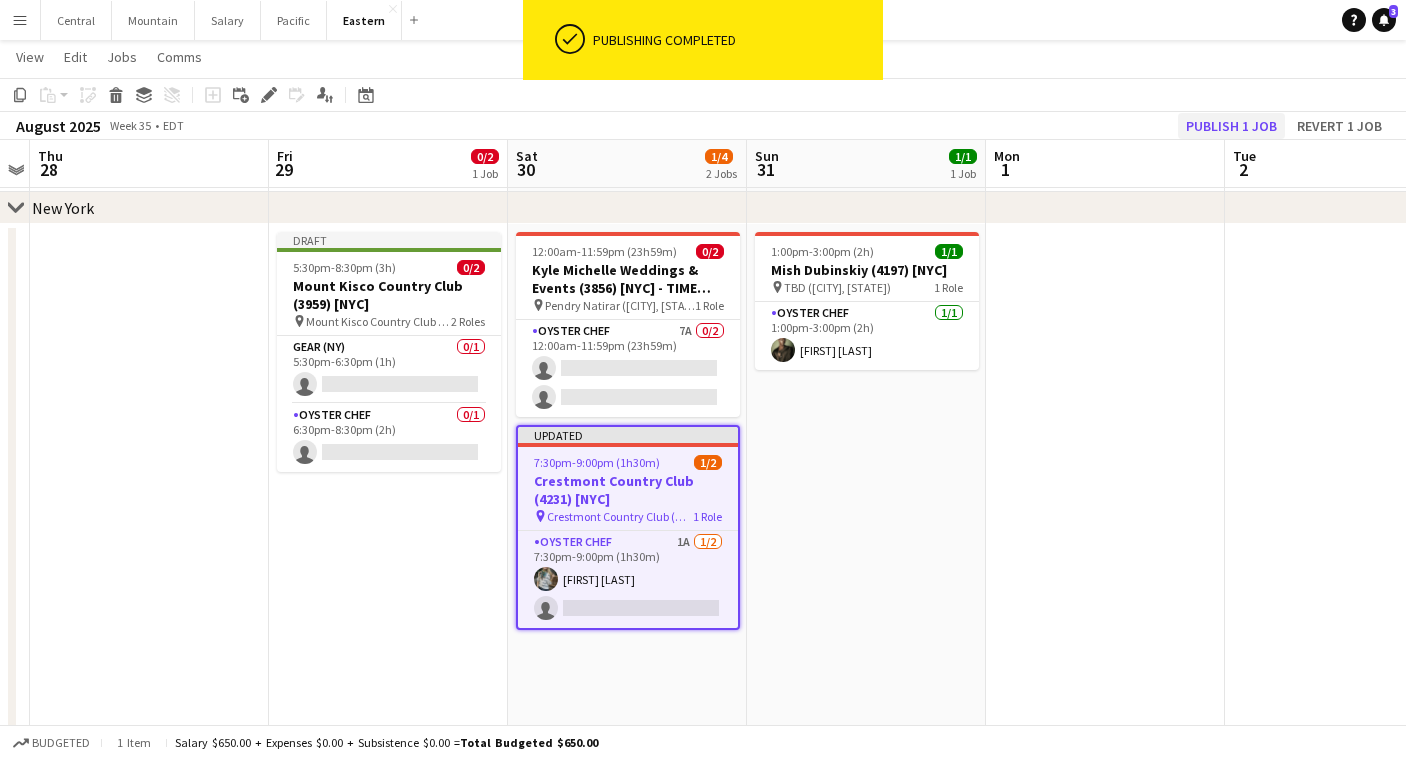 click on "Publish 1 job" 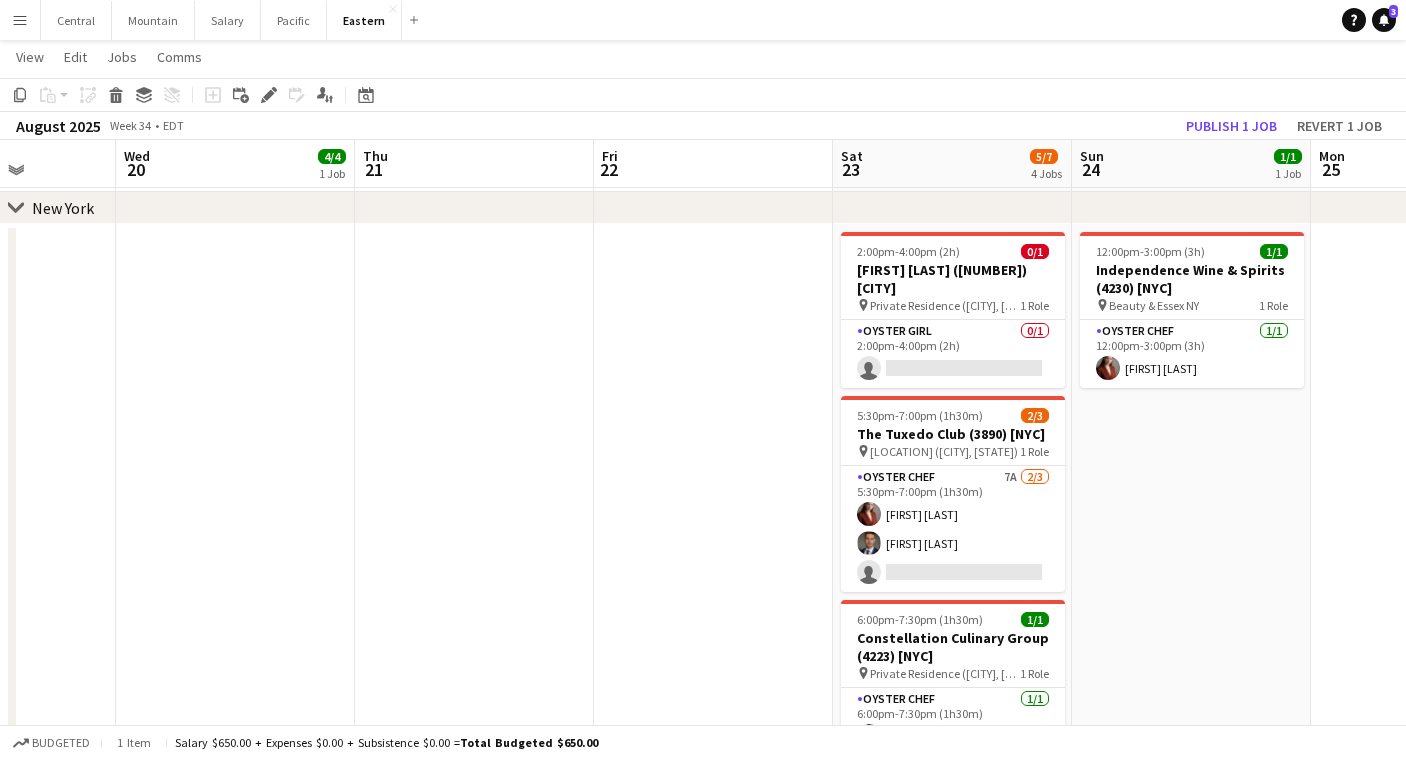 scroll, scrollTop: 0, scrollLeft: 601, axis: horizontal 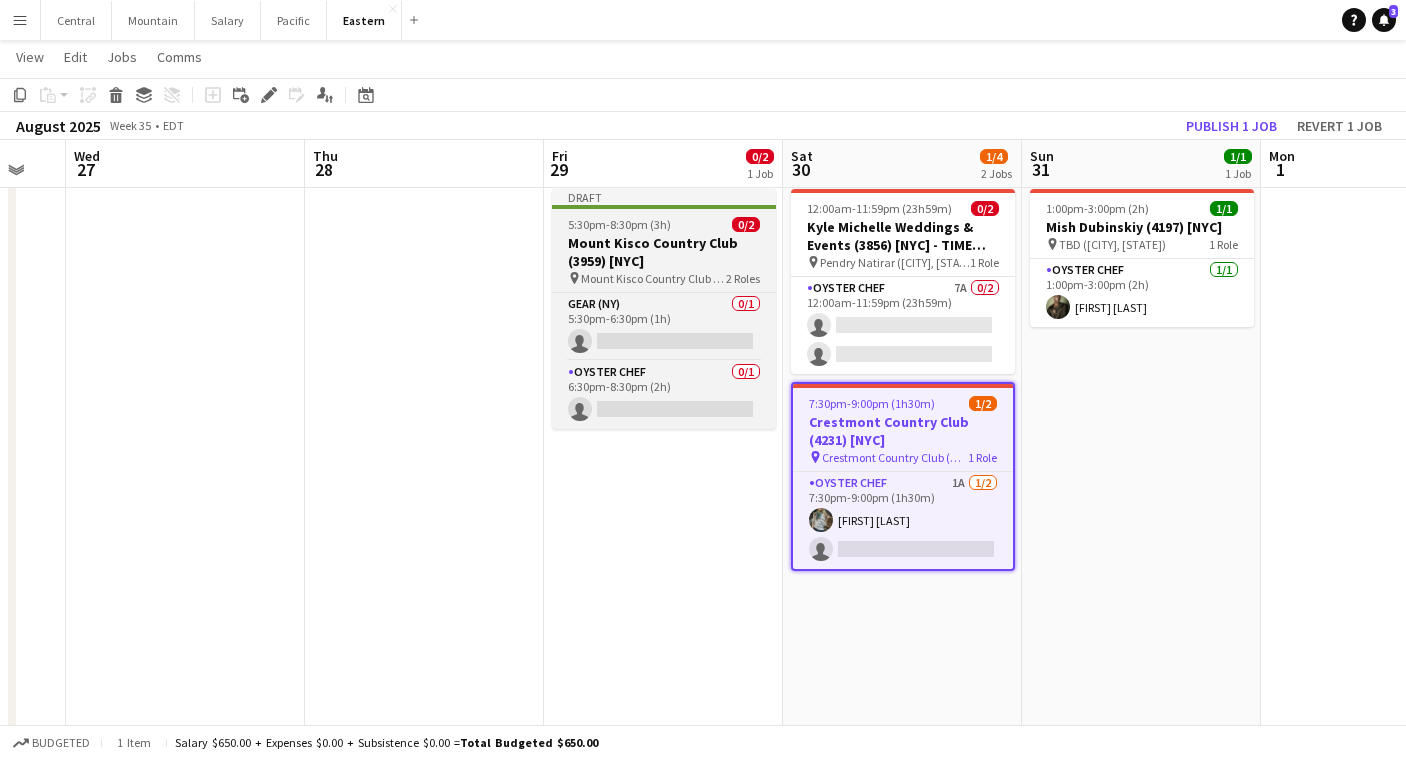 click on "Mount Kisco Country Club (3959) [NYC]" at bounding box center (664, 252) 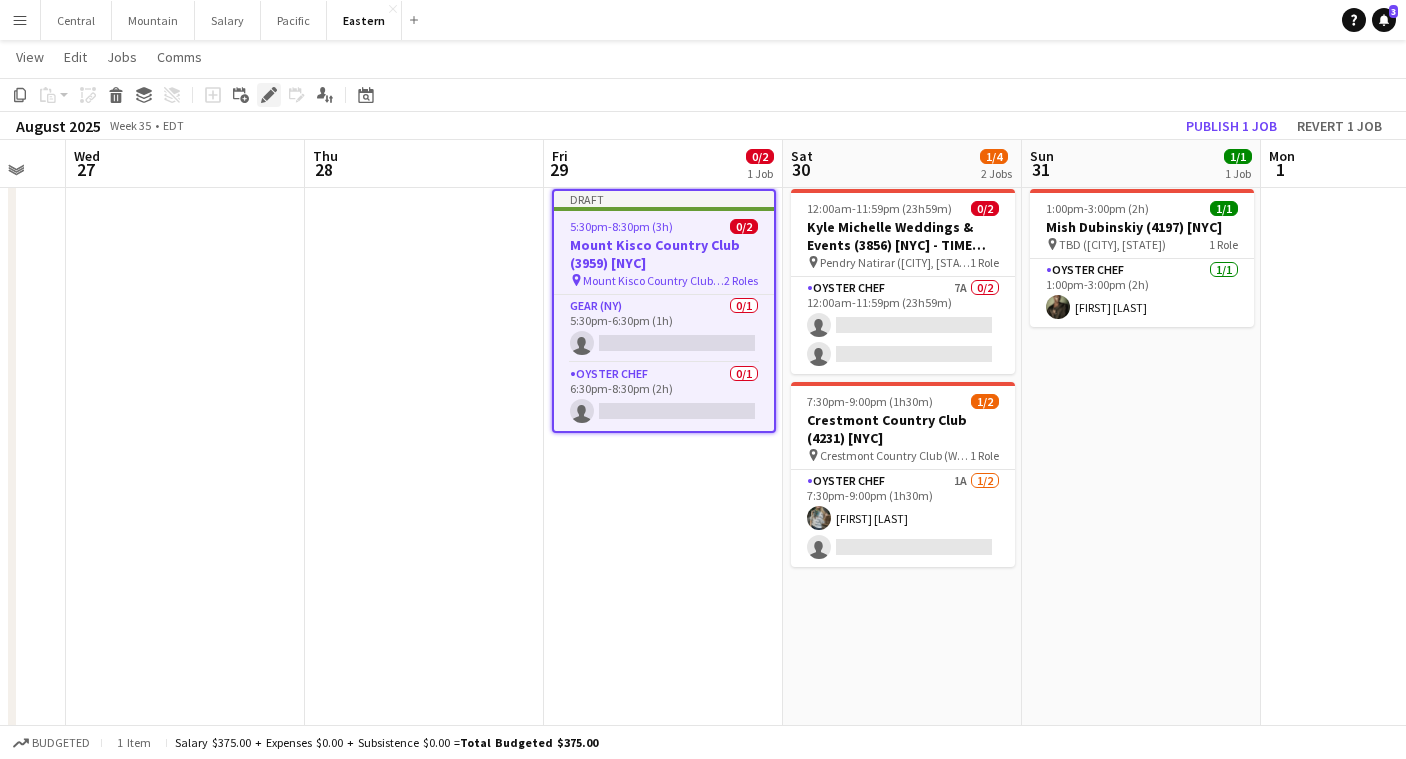 click on "Edit" 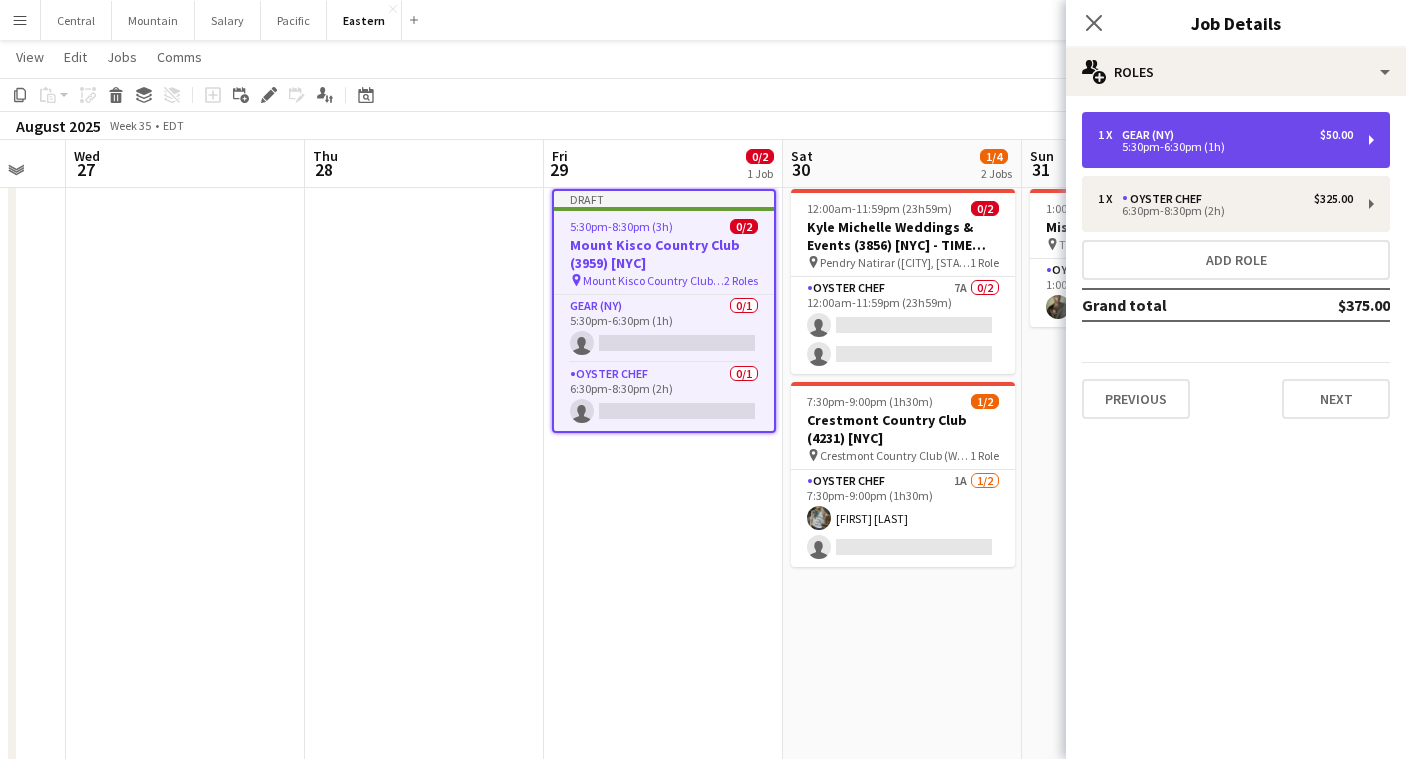 click on "5:30pm-6:30pm (1h)" at bounding box center [1225, 147] 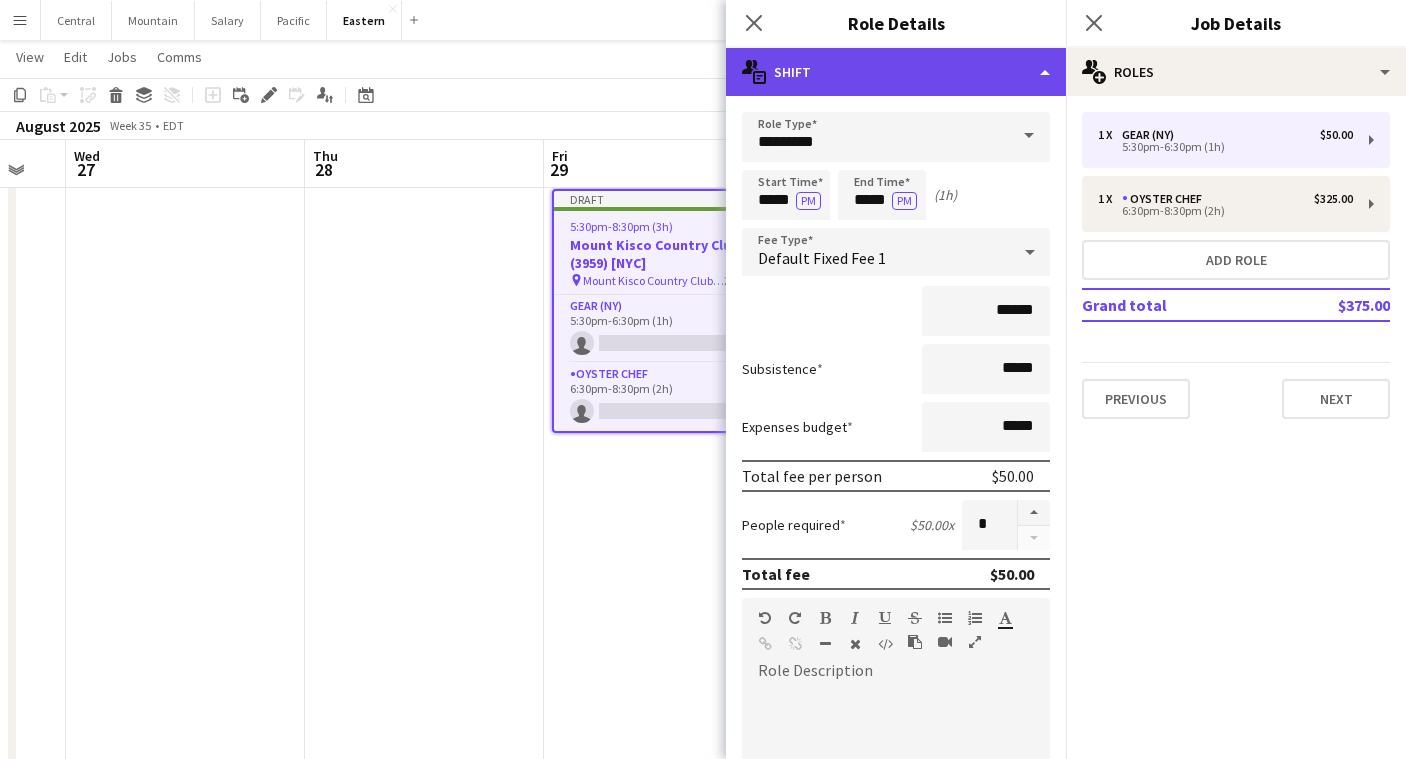 click on "multiple-actions-text
Shift" 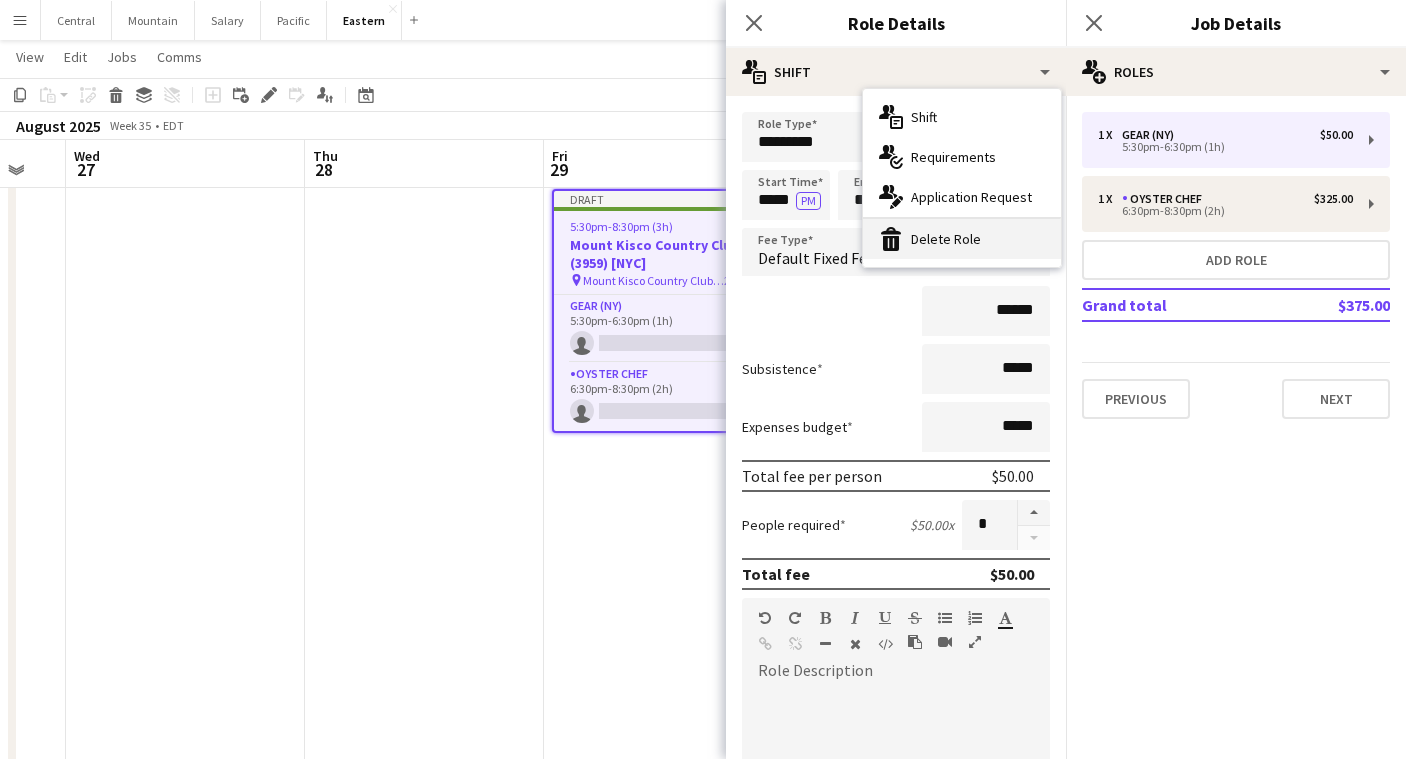 click on "bin-2
Delete Role" at bounding box center [962, 239] 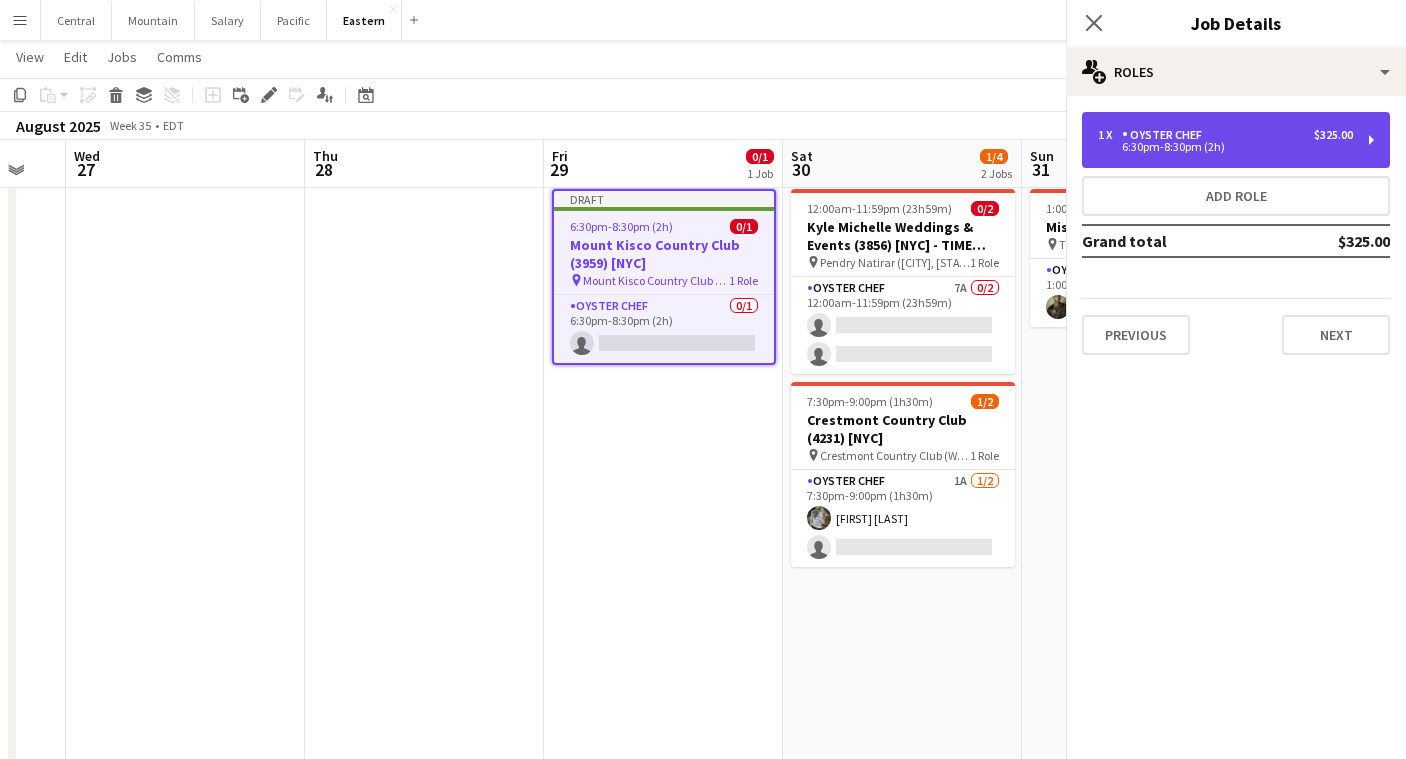 click on "1 x Oyster Chef $325.00 [TIME] ([DURATION])" at bounding box center [1236, 140] 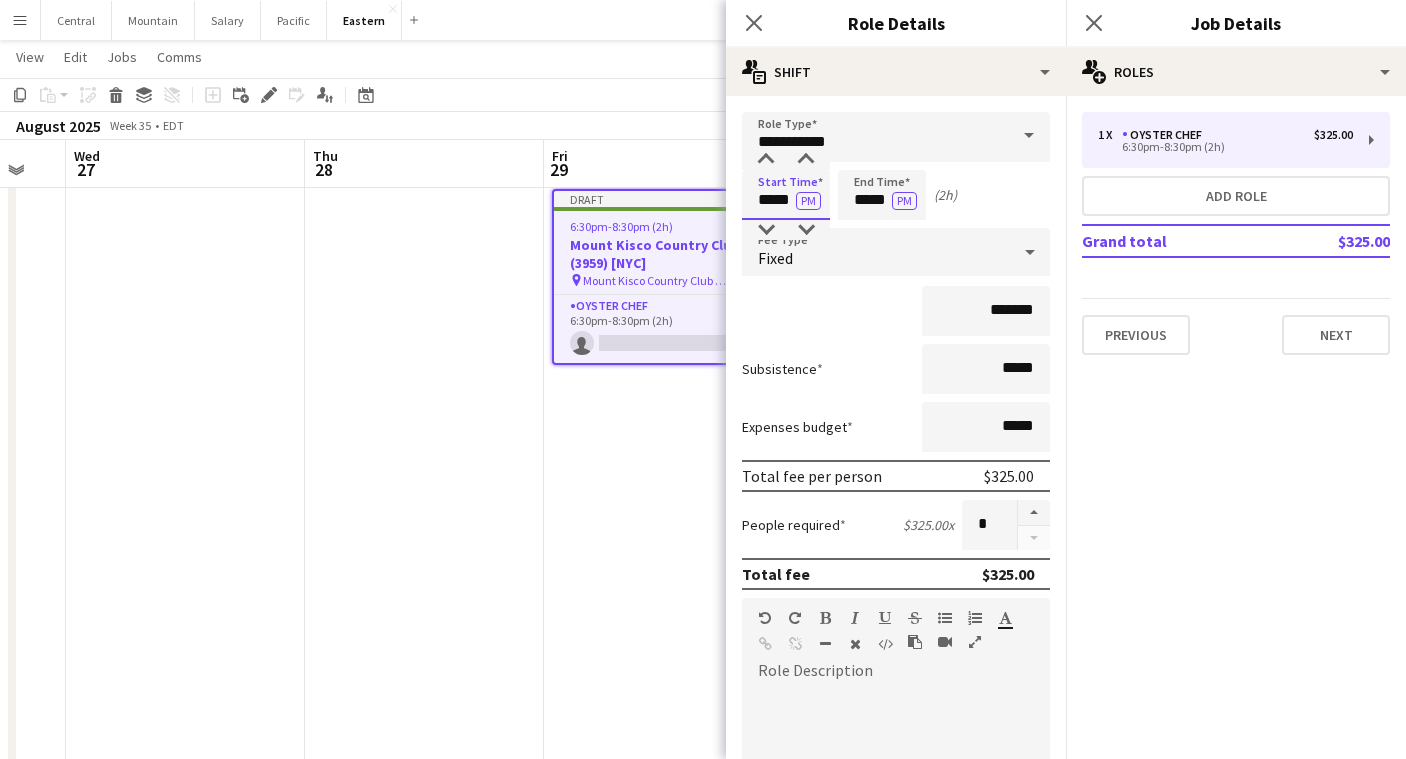 click on "*****" at bounding box center [786, 195] 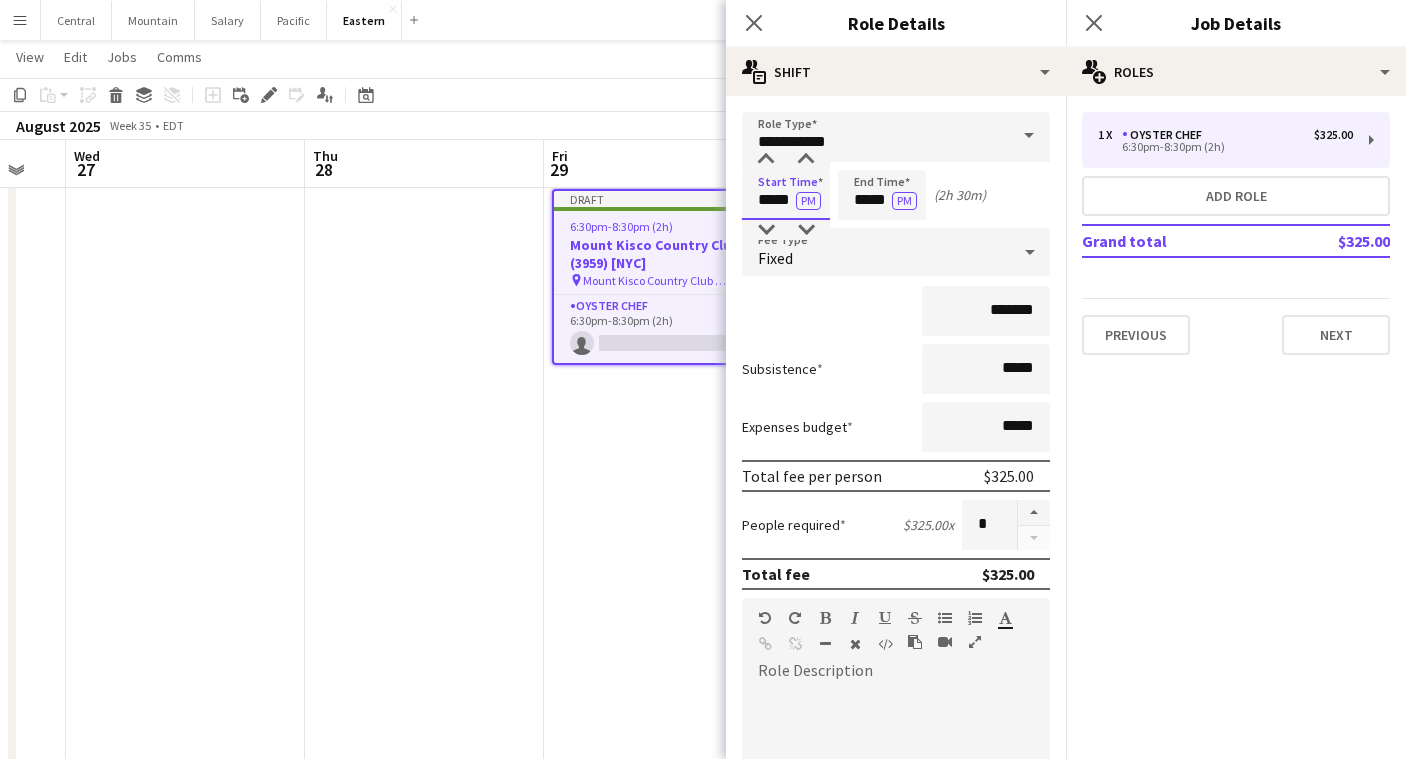type on "*****" 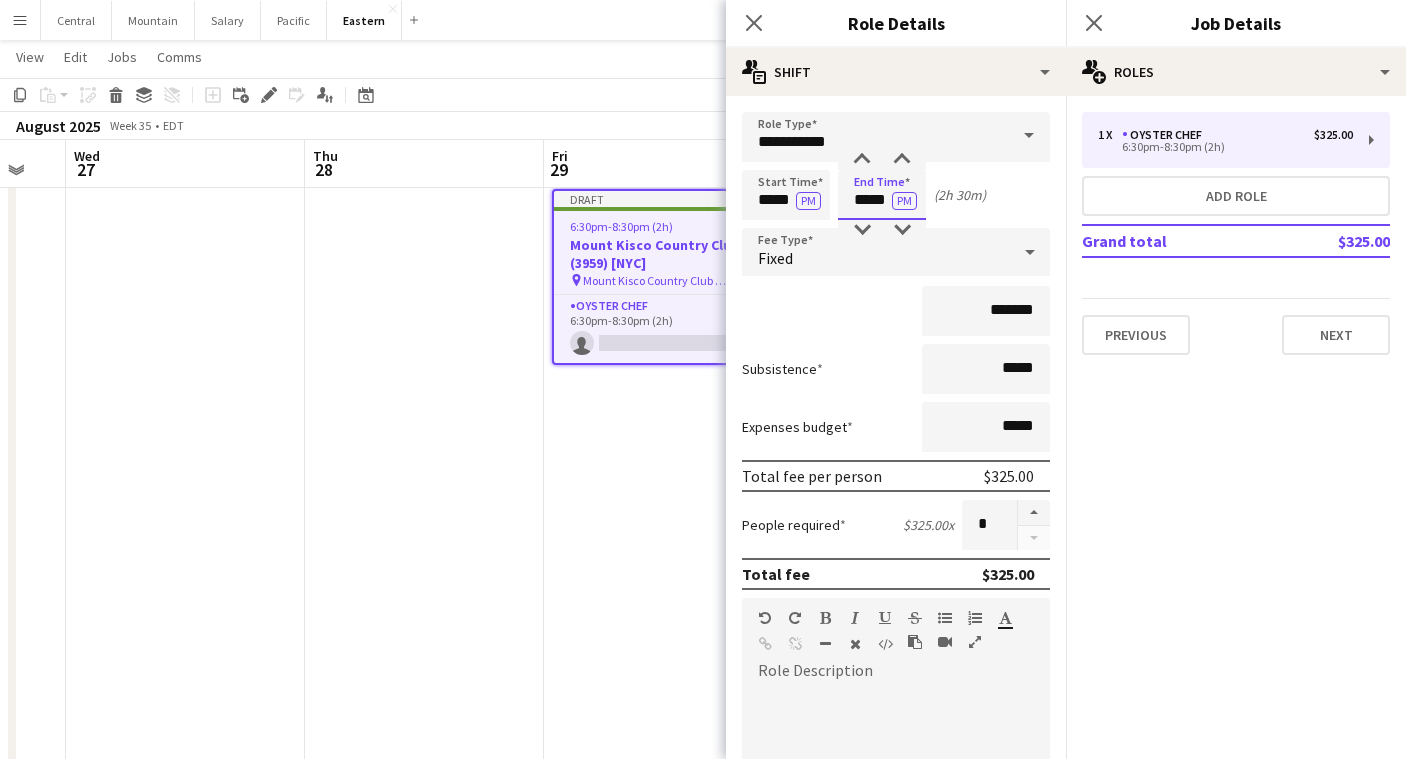 click on "*****" at bounding box center [882, 195] 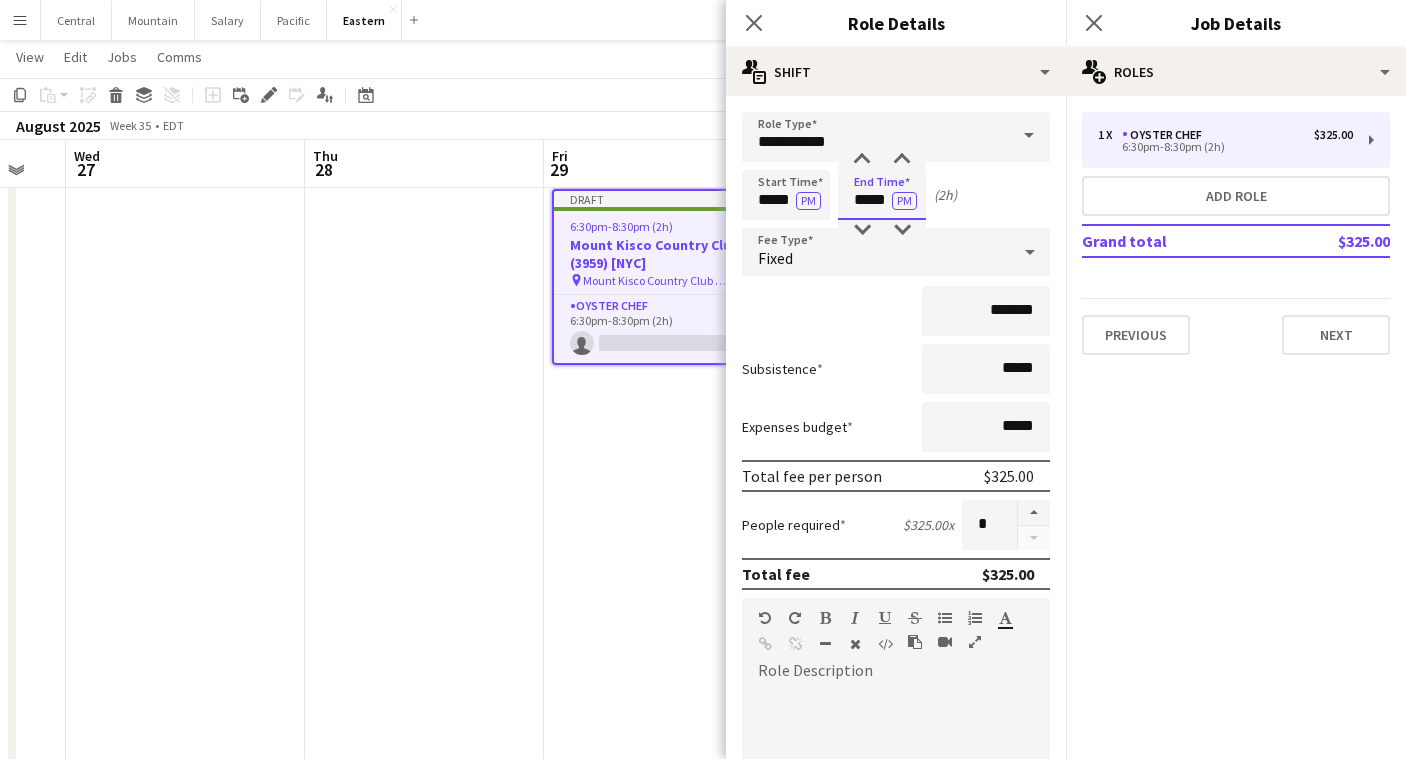 type on "*****" 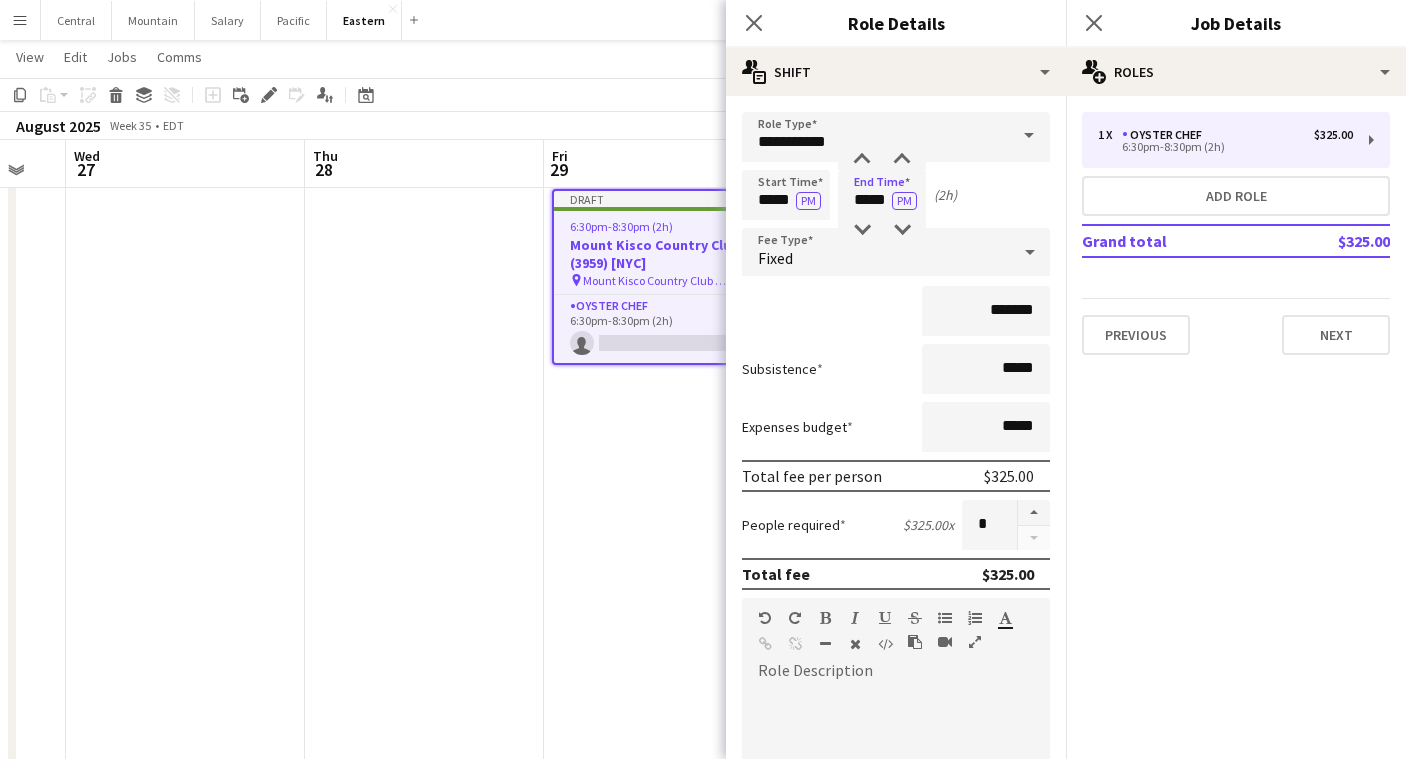 click on "*******" at bounding box center (896, 311) 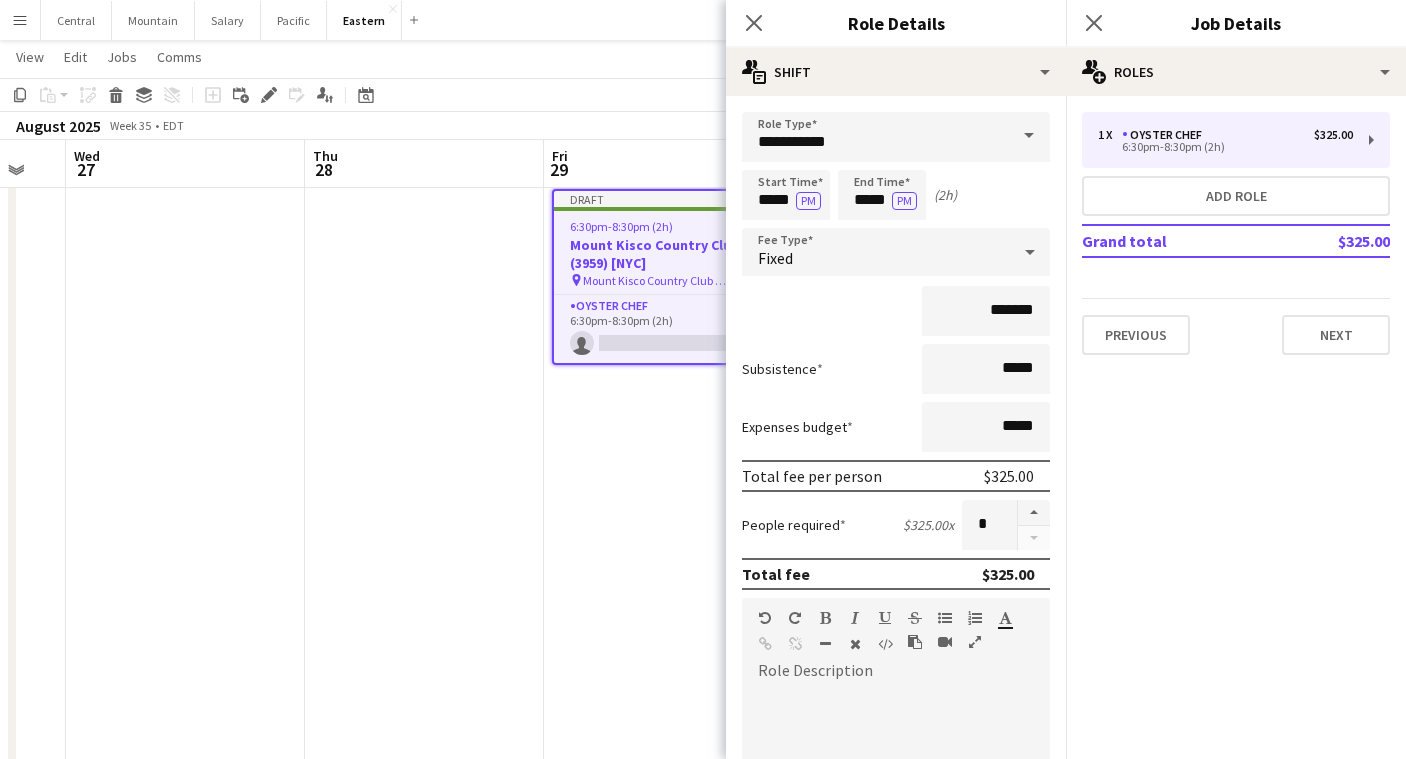 scroll, scrollTop: 0, scrollLeft: 0, axis: both 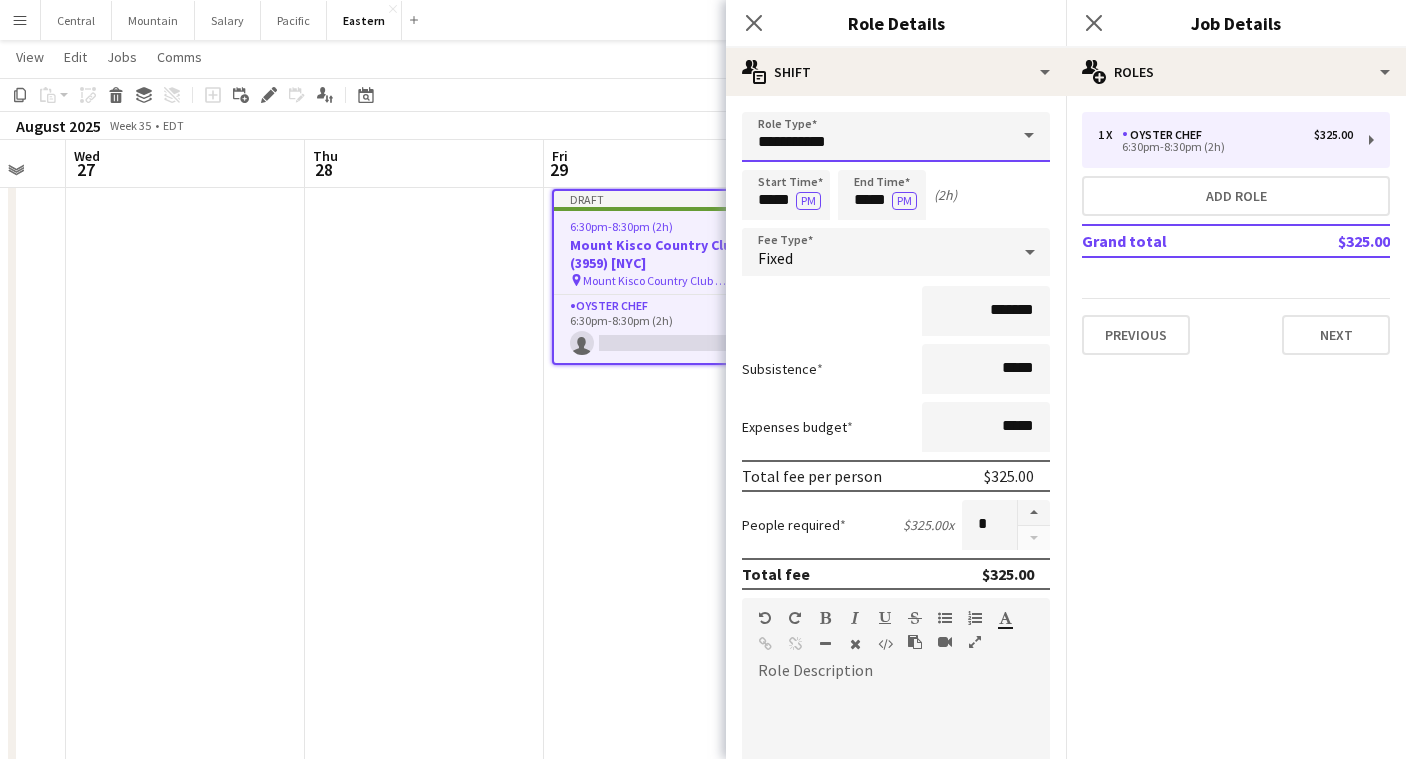 click on "**********" at bounding box center (896, 137) 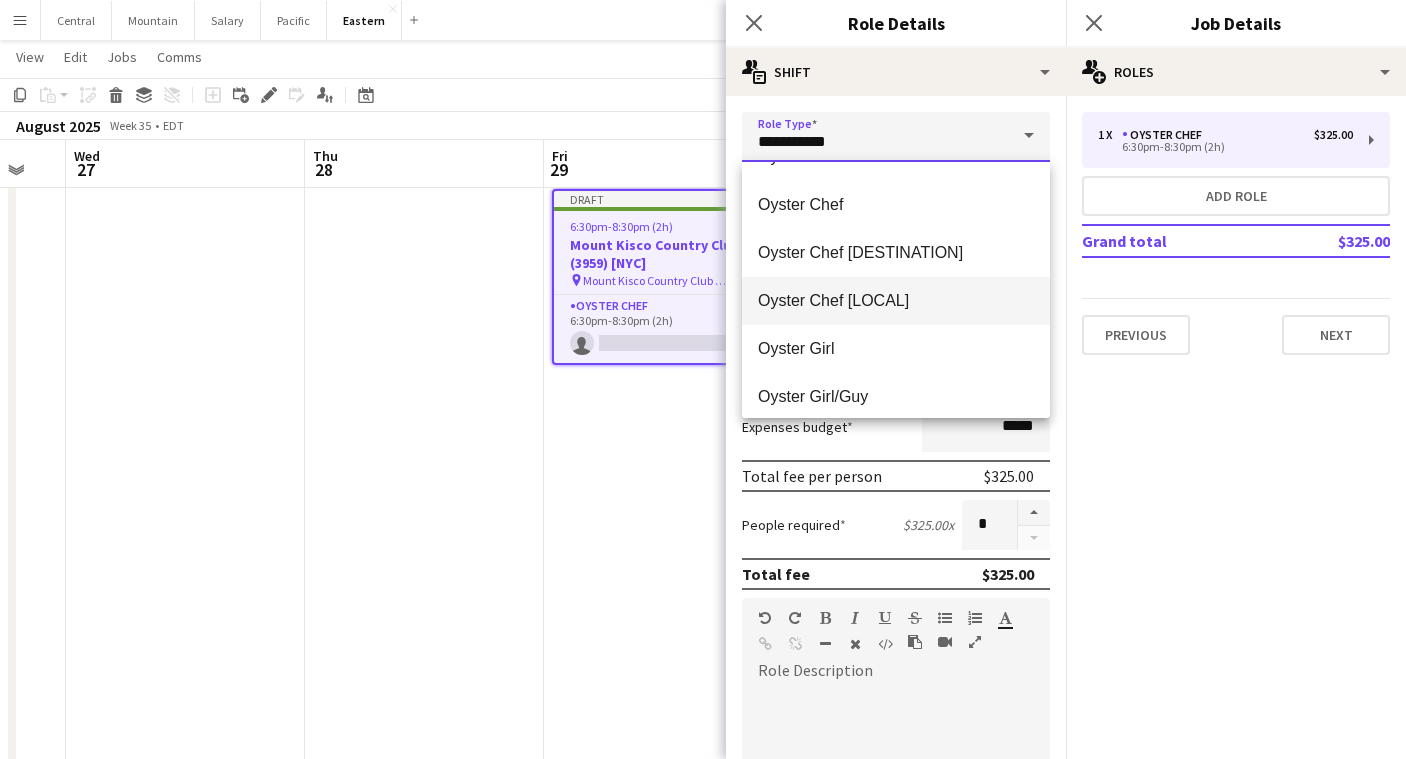 scroll, scrollTop: 802, scrollLeft: 0, axis: vertical 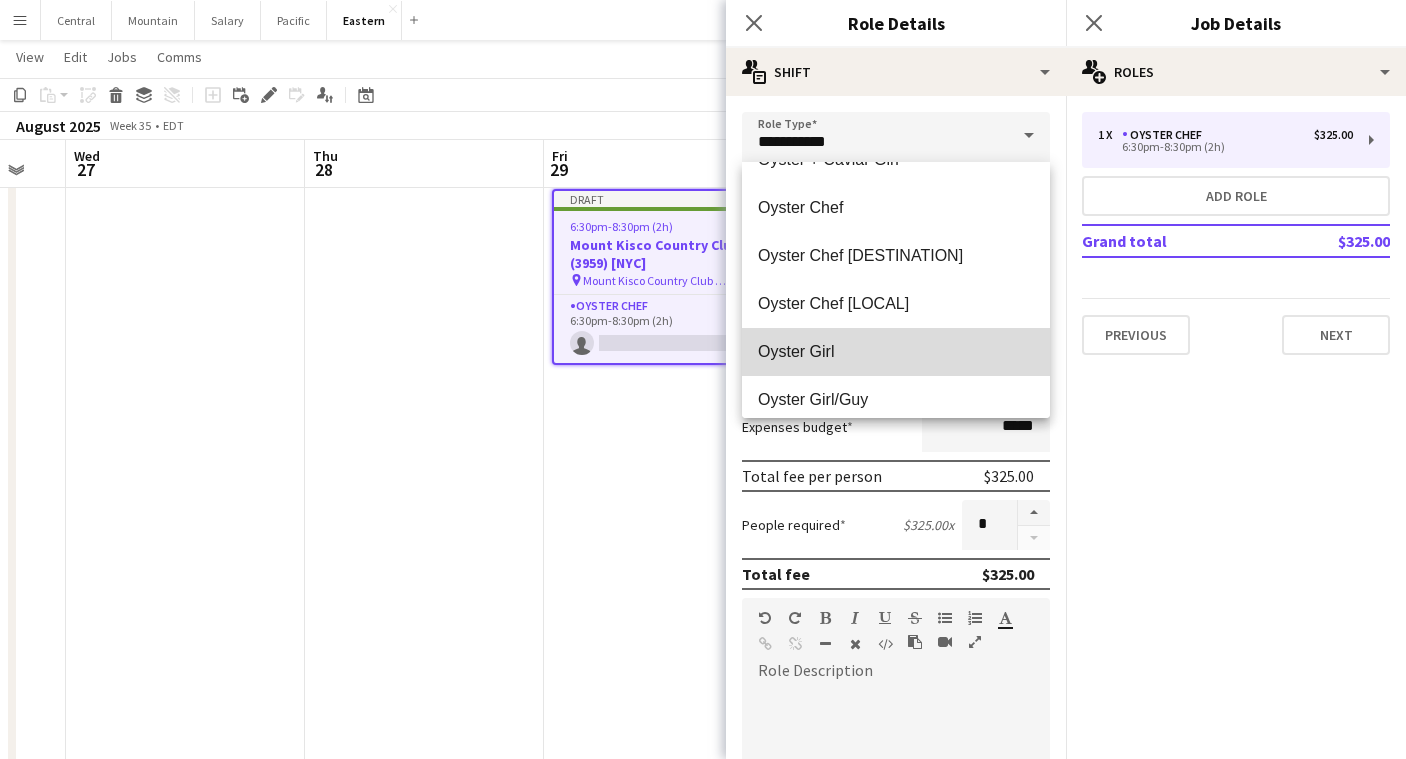click on "Oyster Girl" at bounding box center [896, 351] 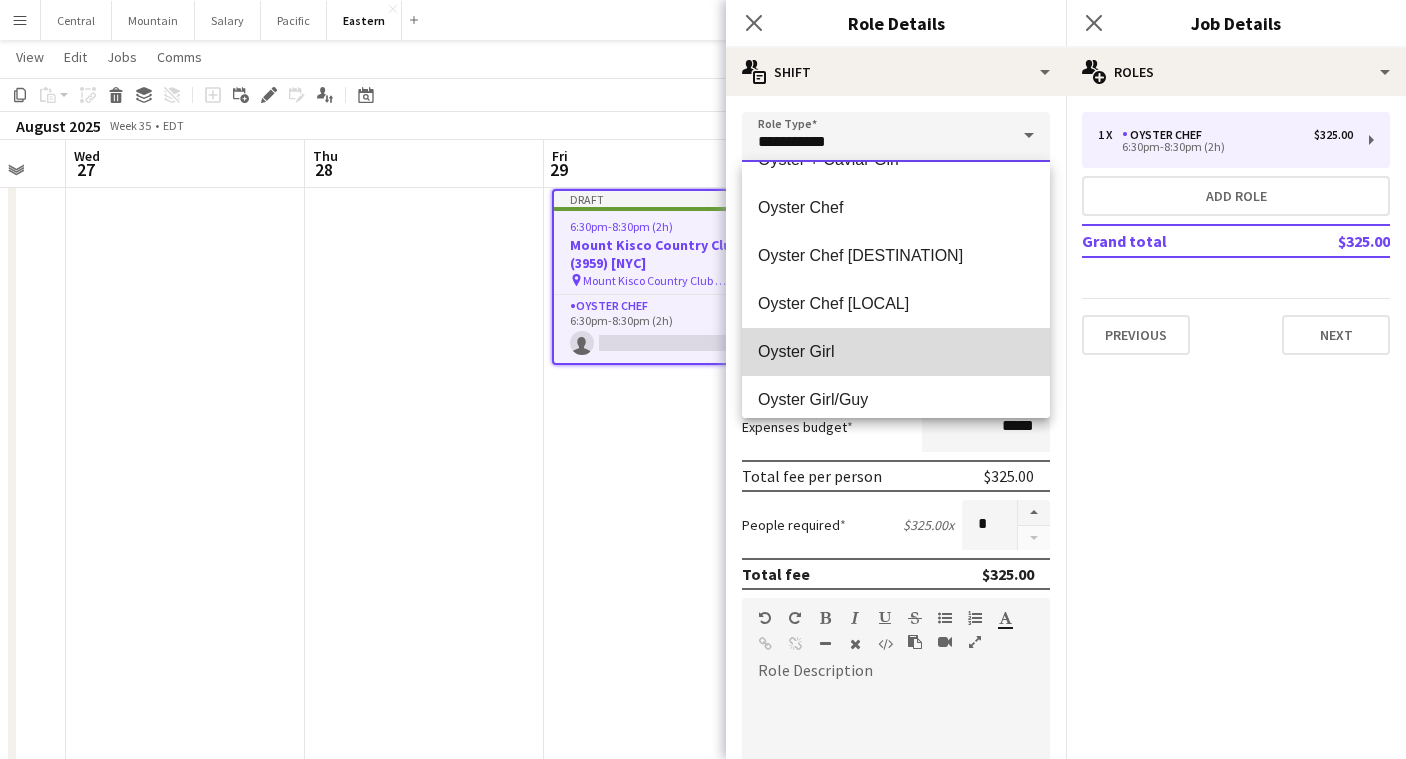 type on "**********" 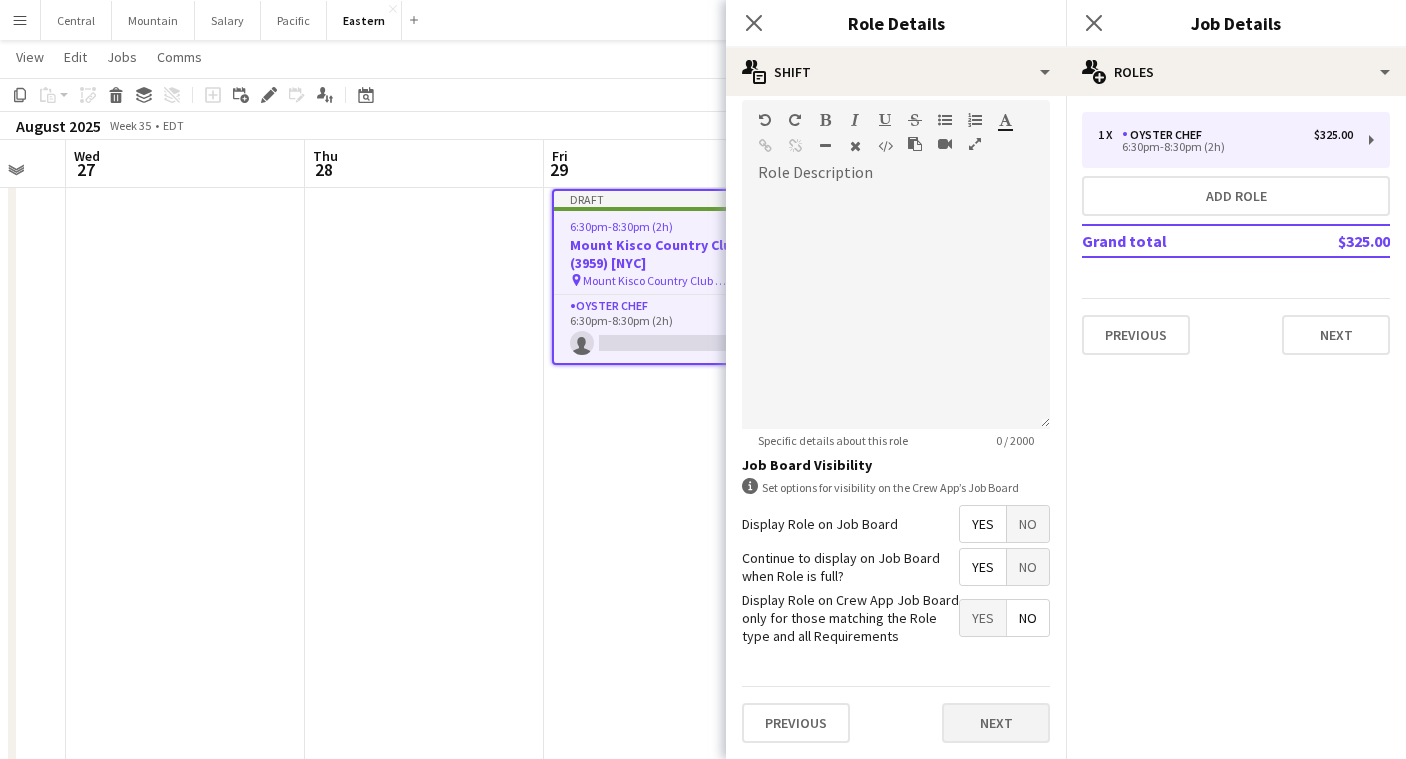 scroll, scrollTop: 497, scrollLeft: 0, axis: vertical 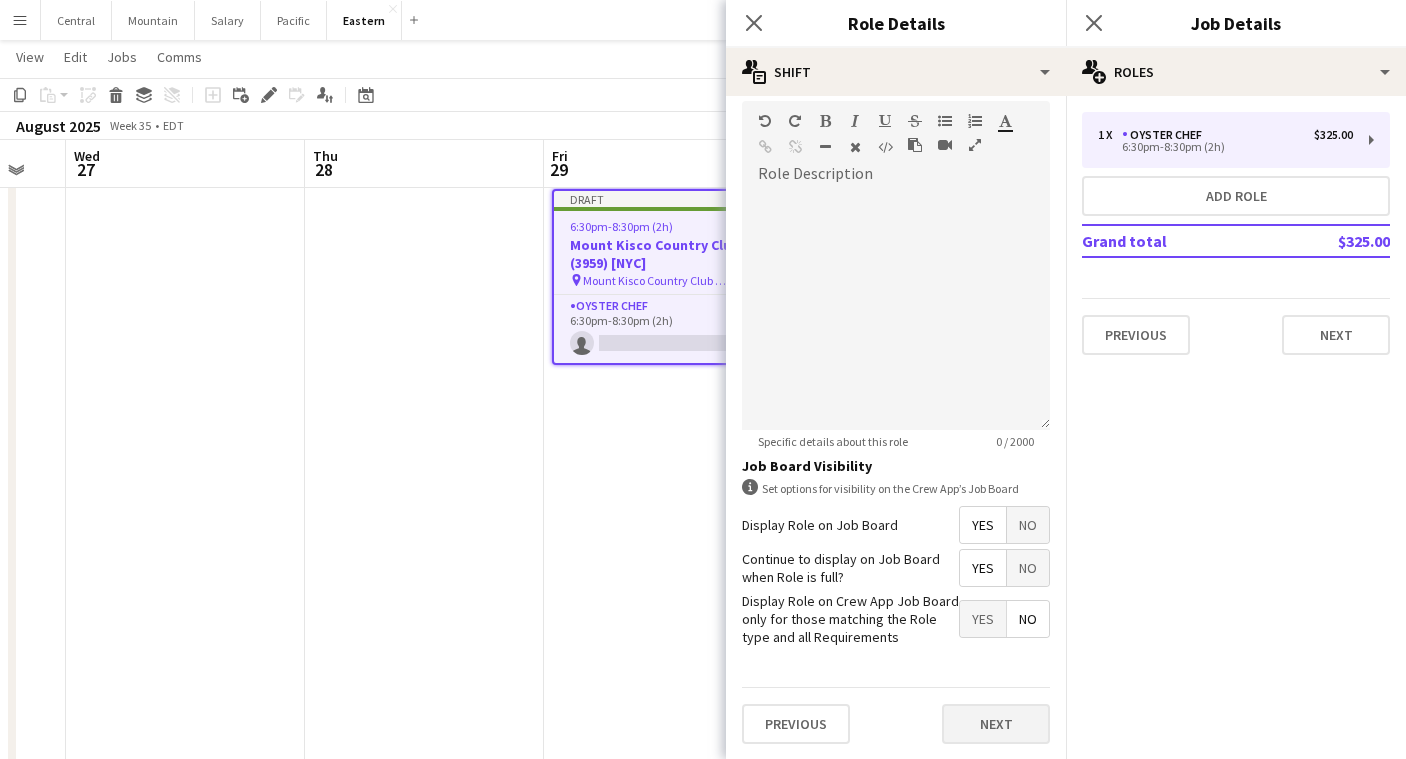 click on "Next" at bounding box center [996, 724] 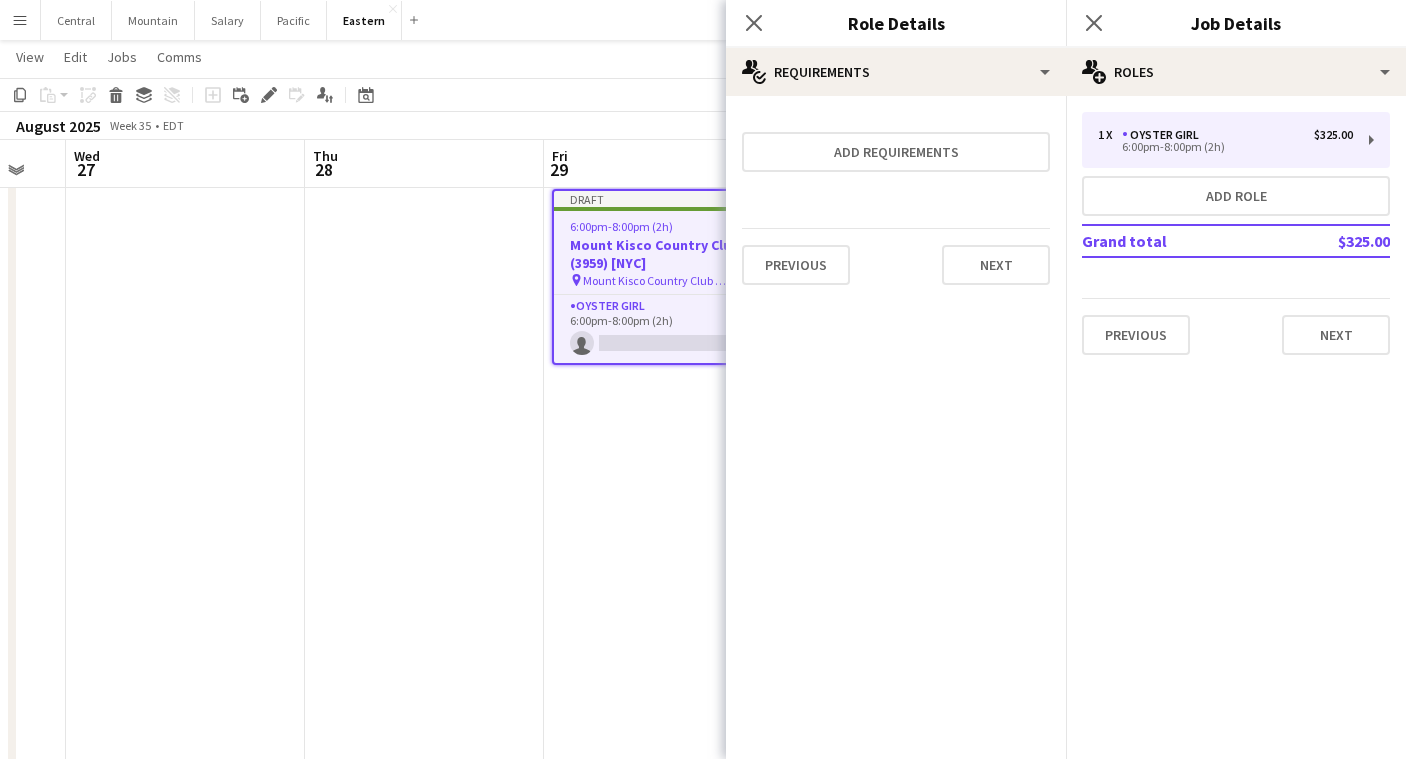 scroll, scrollTop: 0, scrollLeft: 0, axis: both 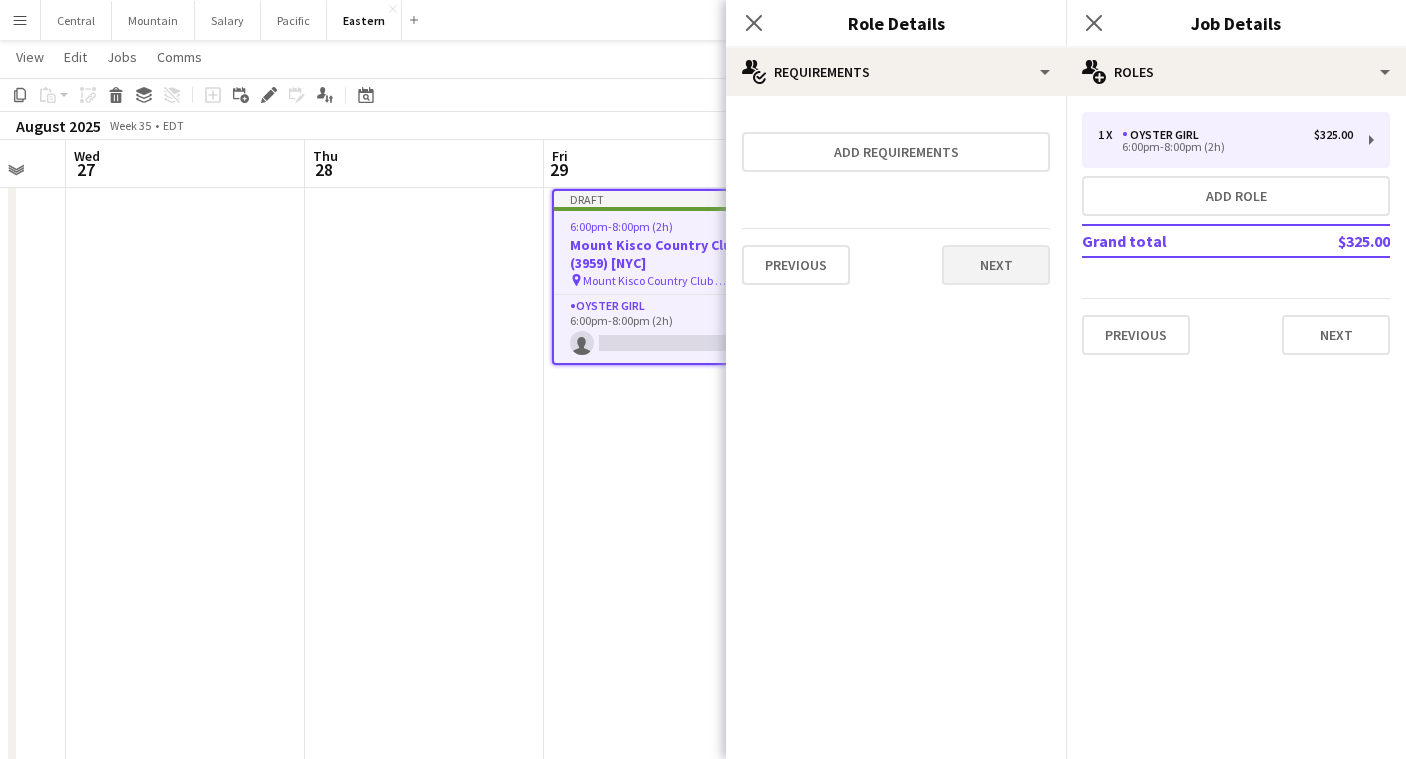 click on "Next" at bounding box center (996, 265) 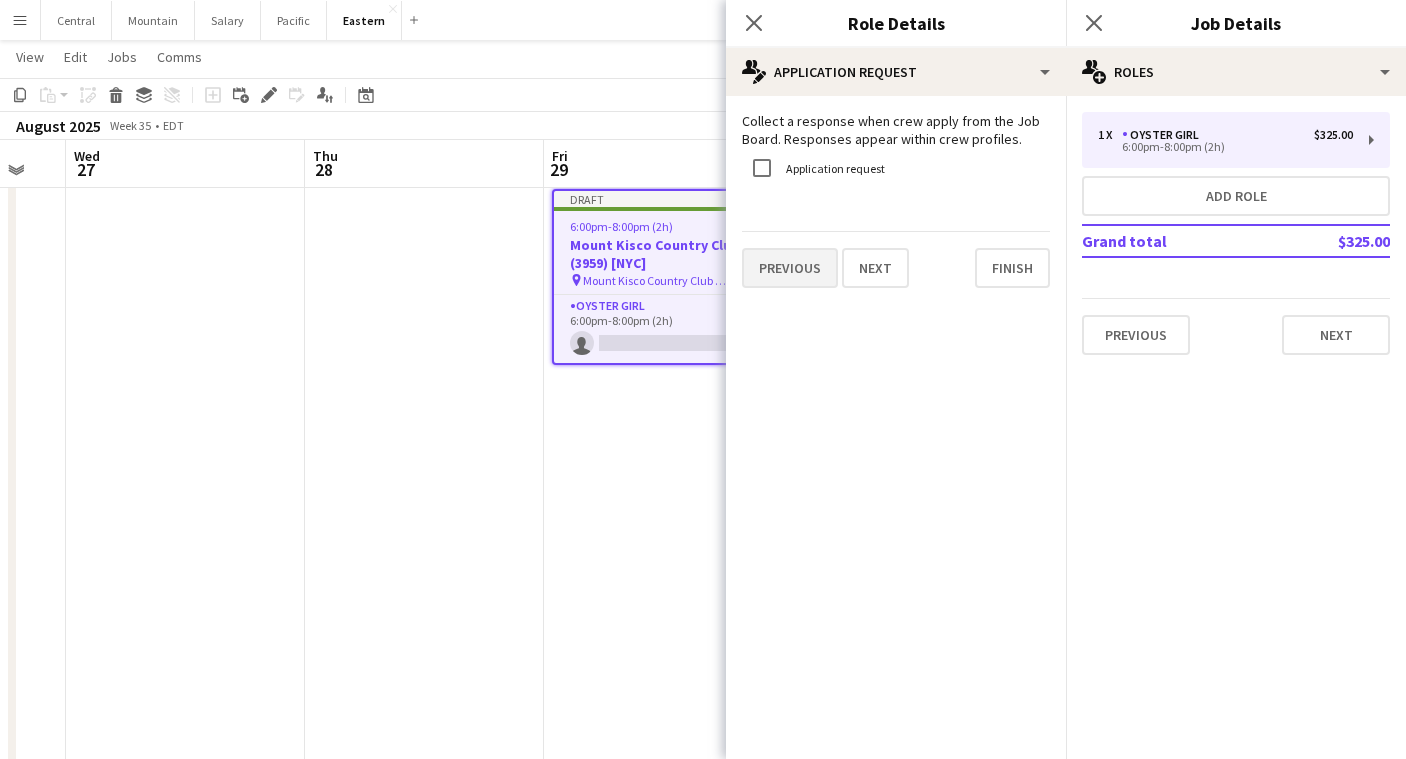click on "Previous" at bounding box center (790, 268) 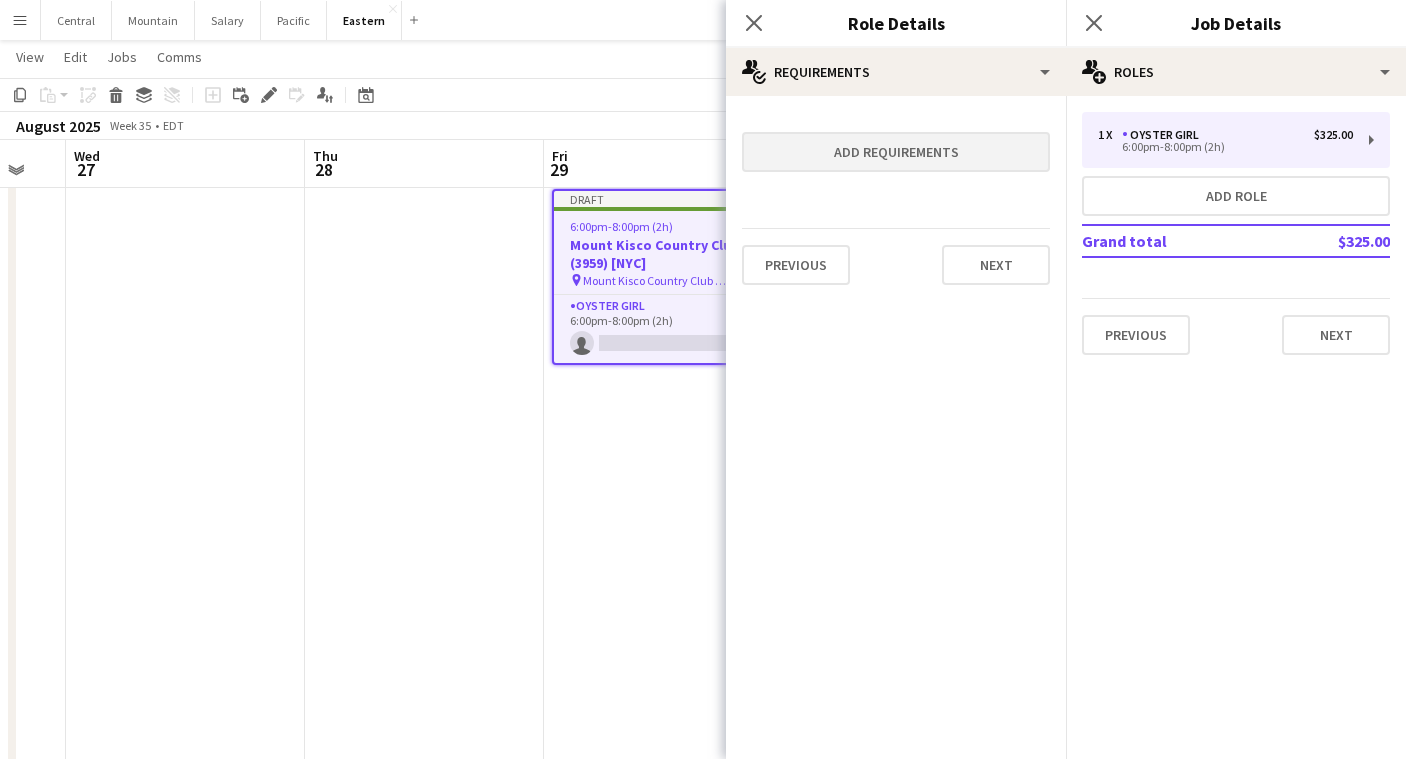click on "Add requirements" at bounding box center (896, 152) 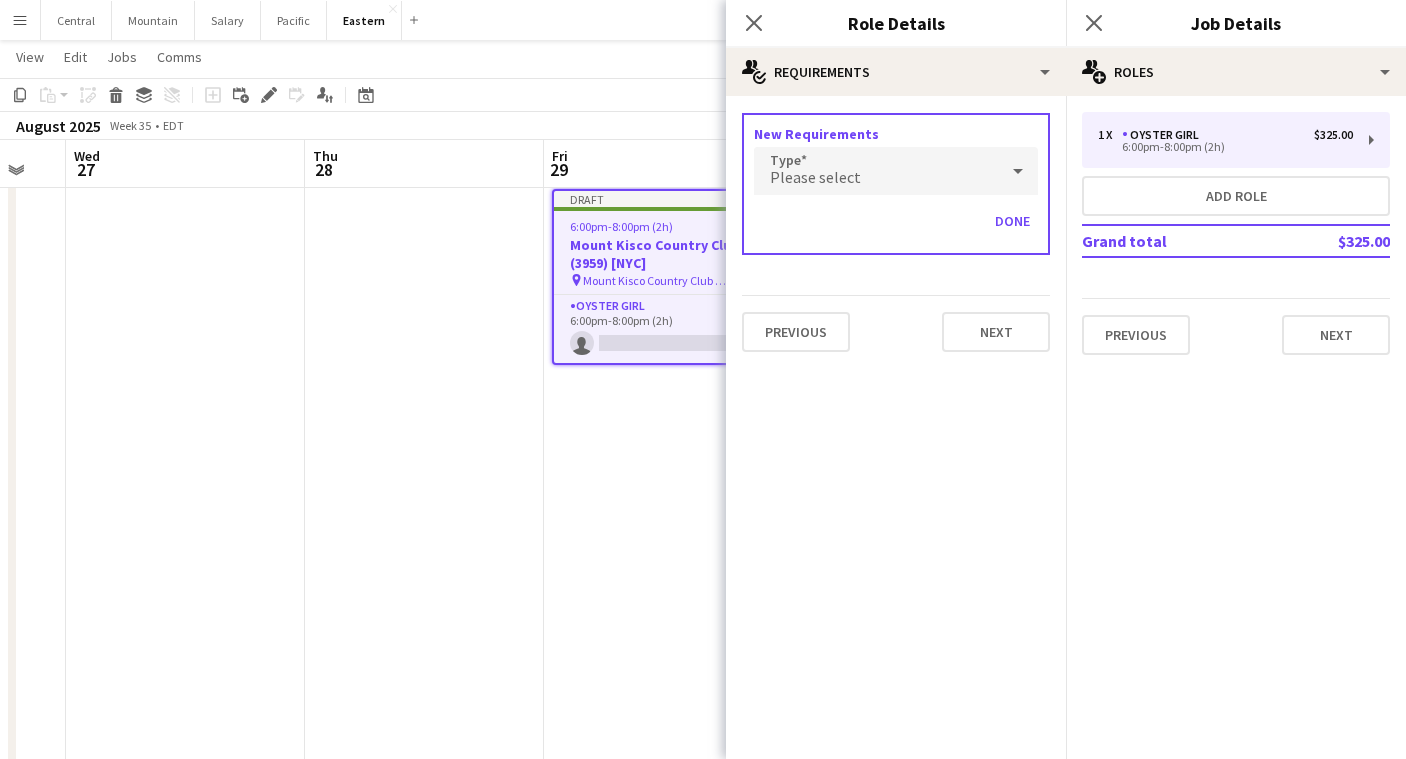 click on "New Requirements" at bounding box center (896, 134) 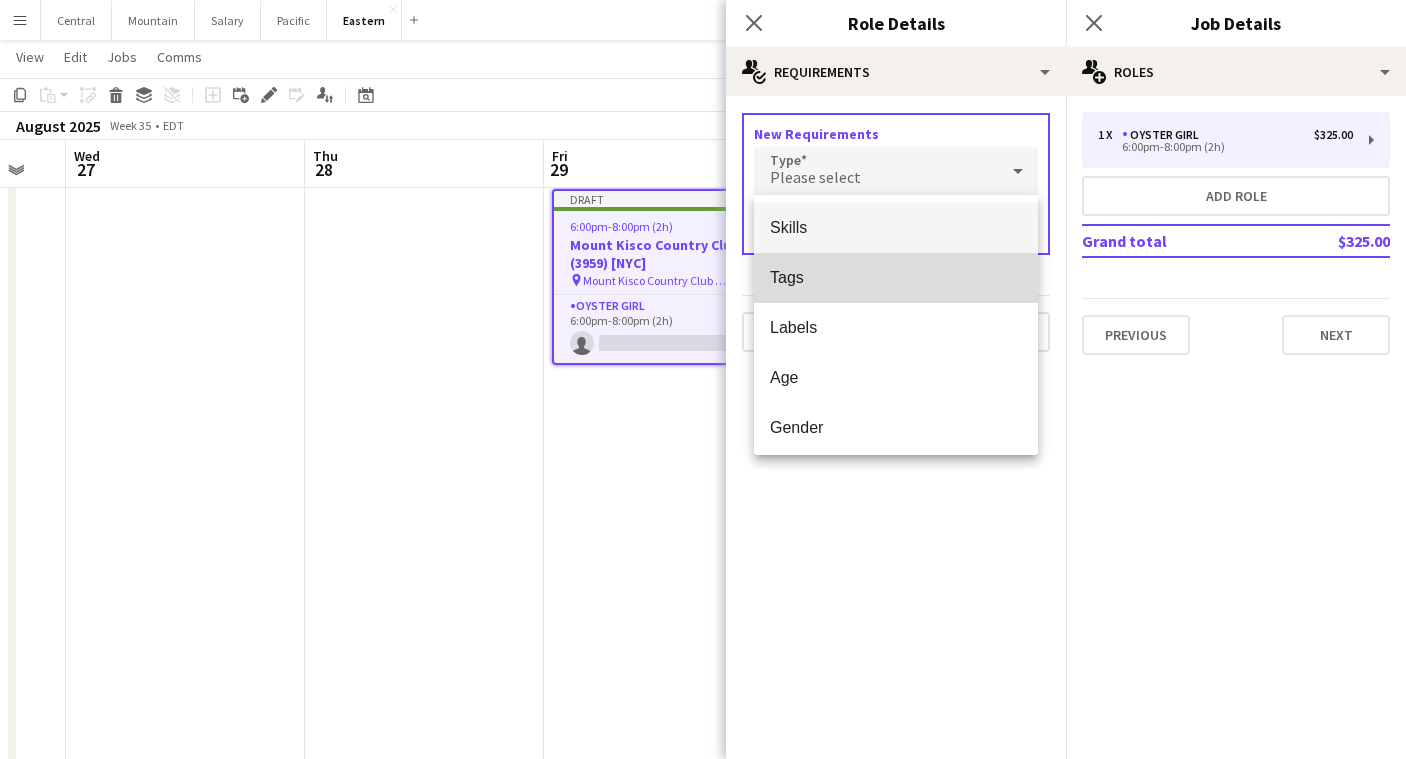 click on "Tags" at bounding box center [896, 278] 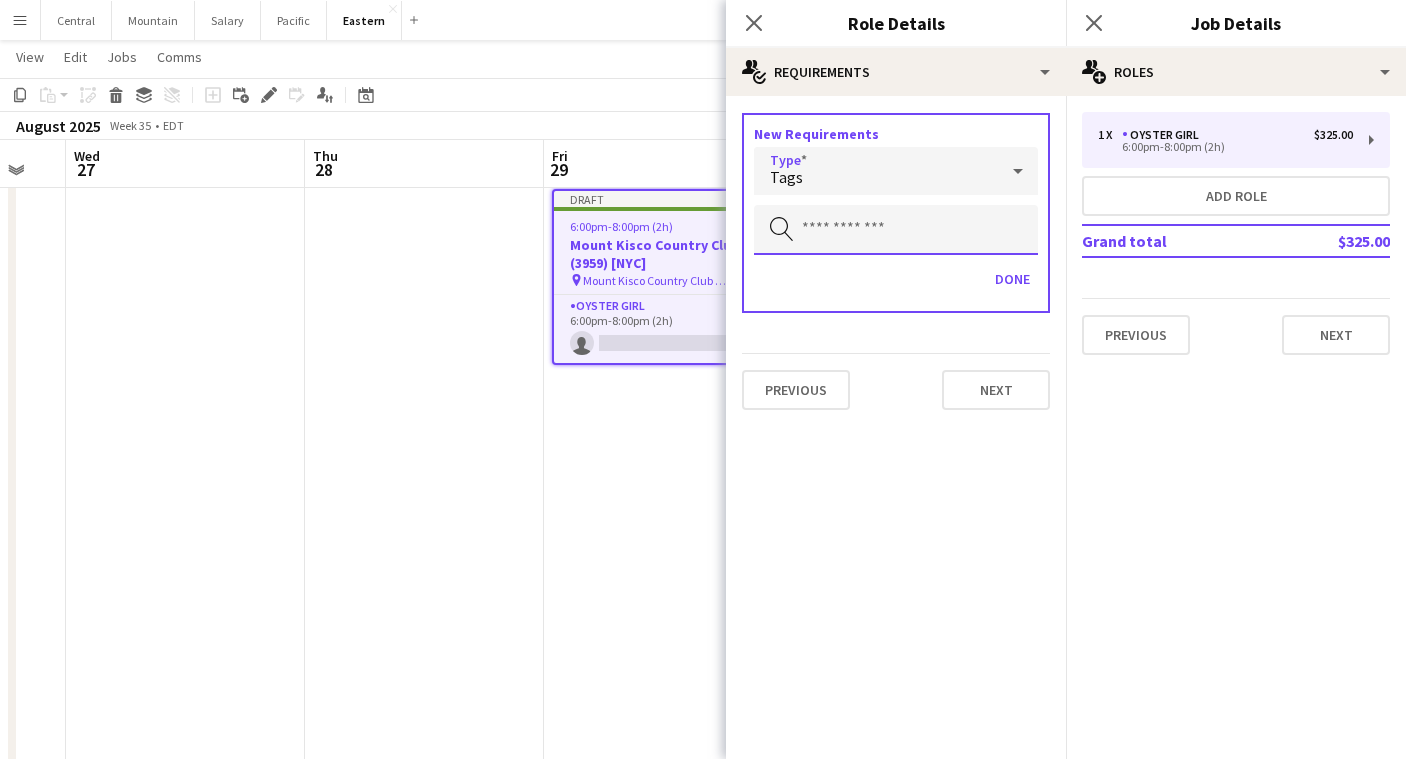 click at bounding box center (896, 230) 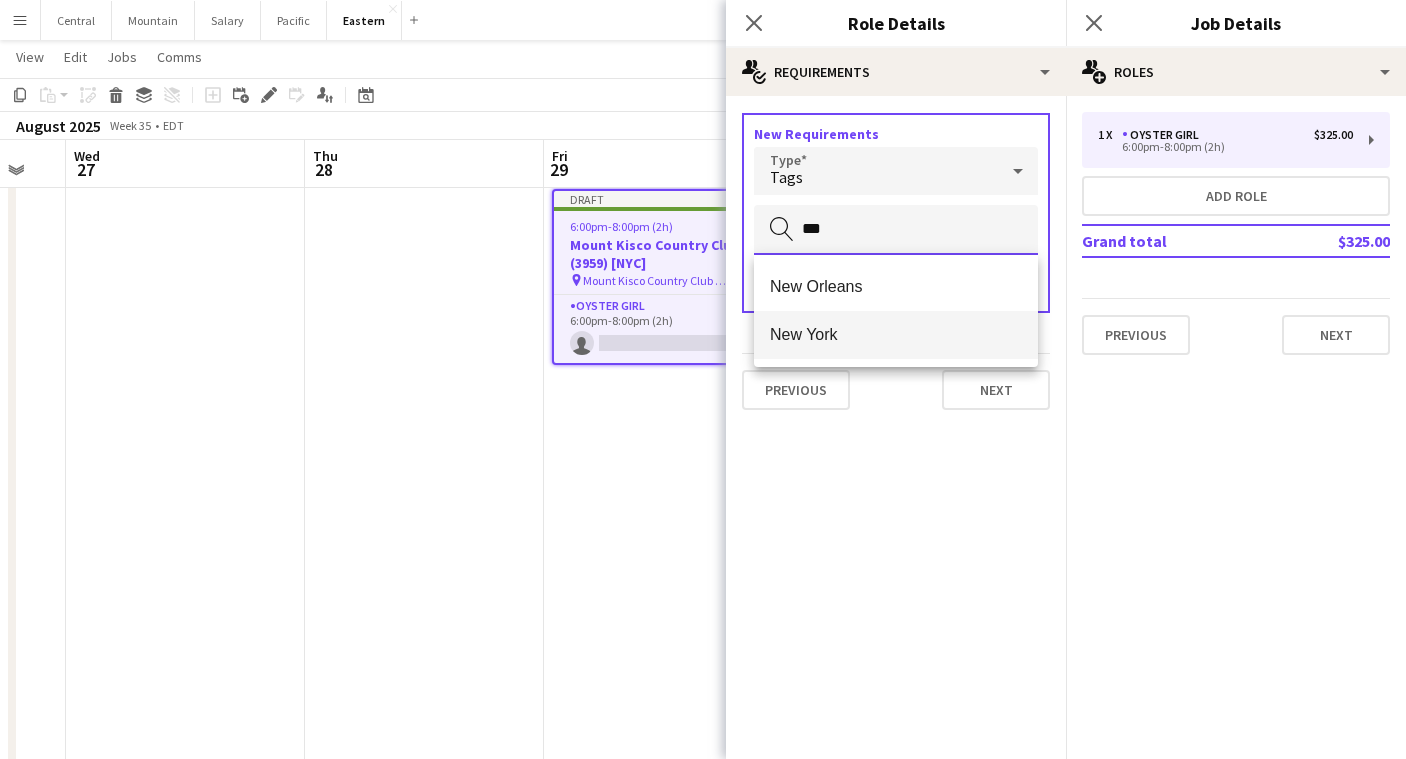 type on "***" 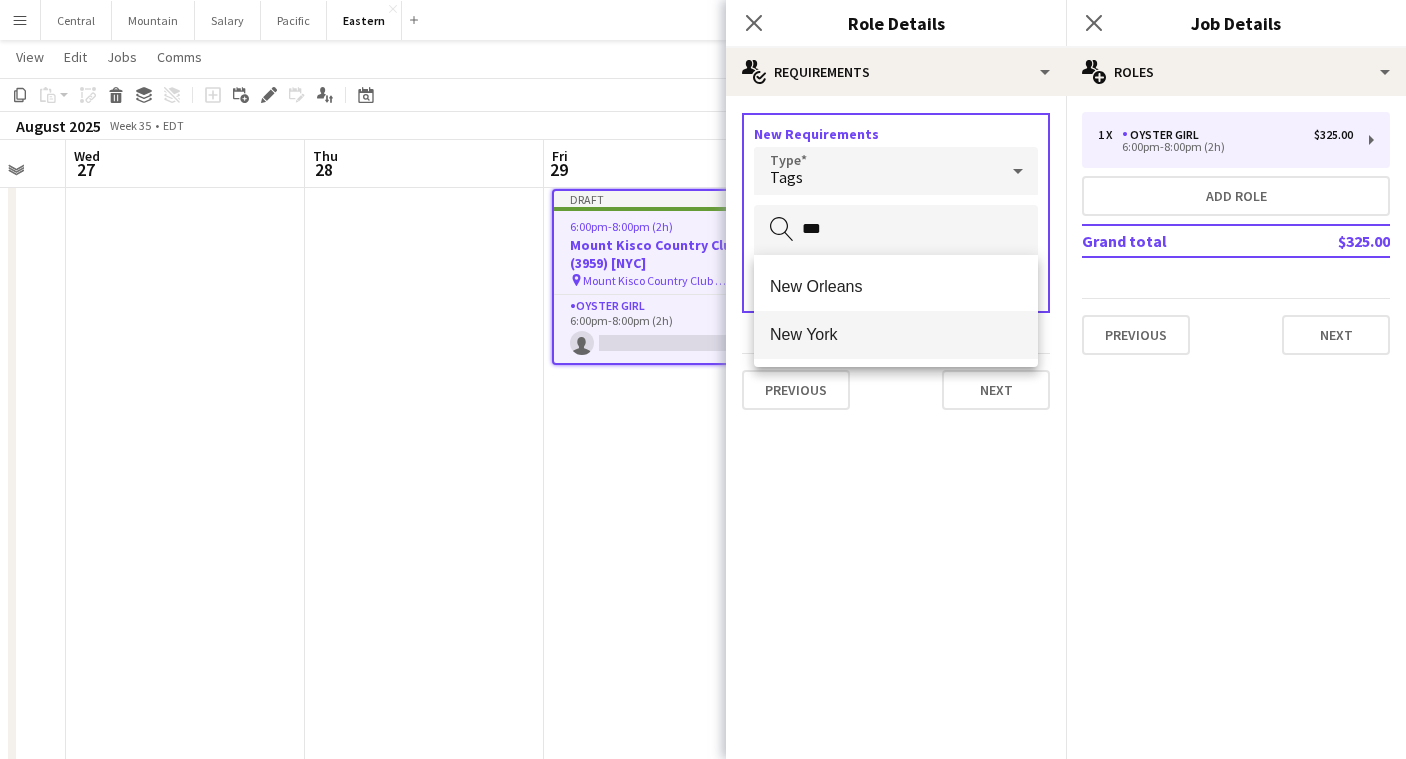 click on "New York" at bounding box center (896, 334) 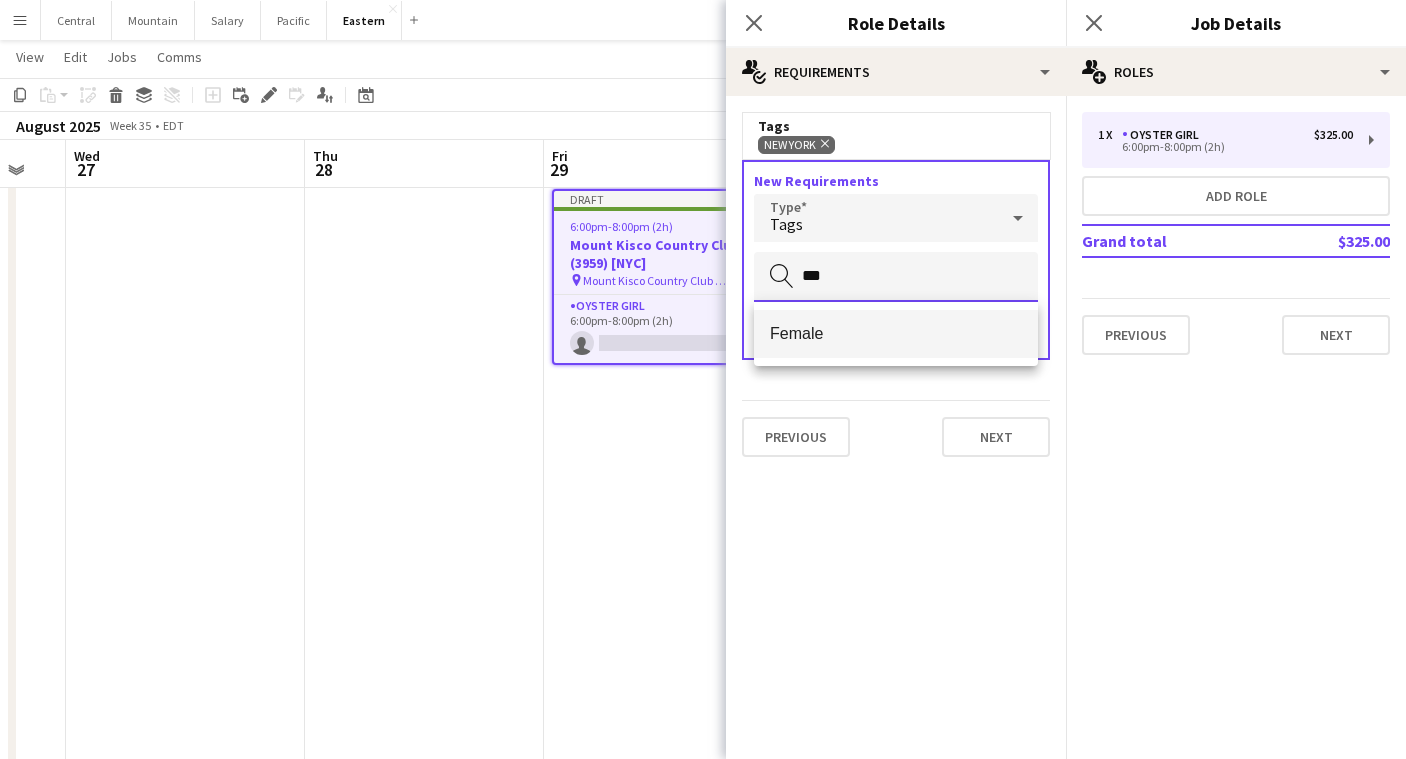 type on "***" 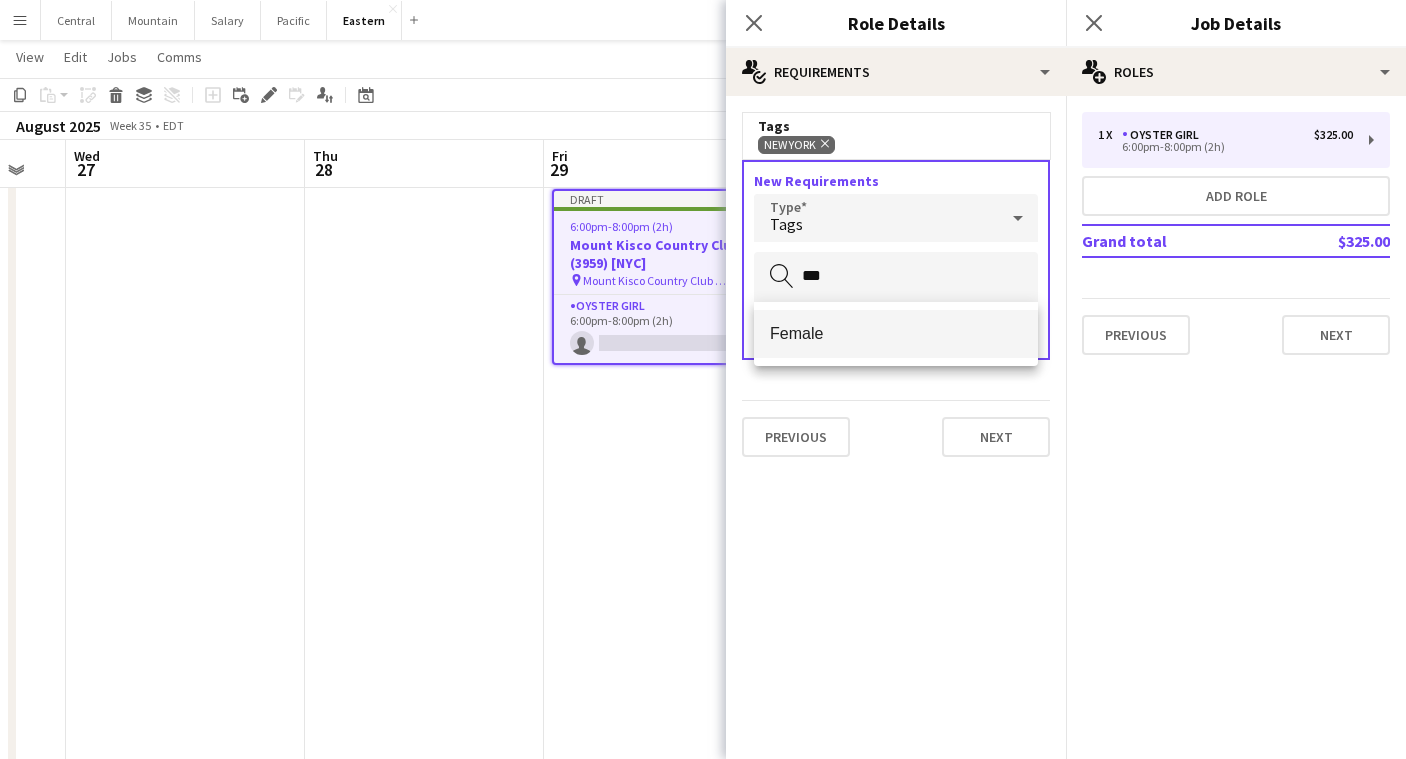click on "Female" at bounding box center [896, 333] 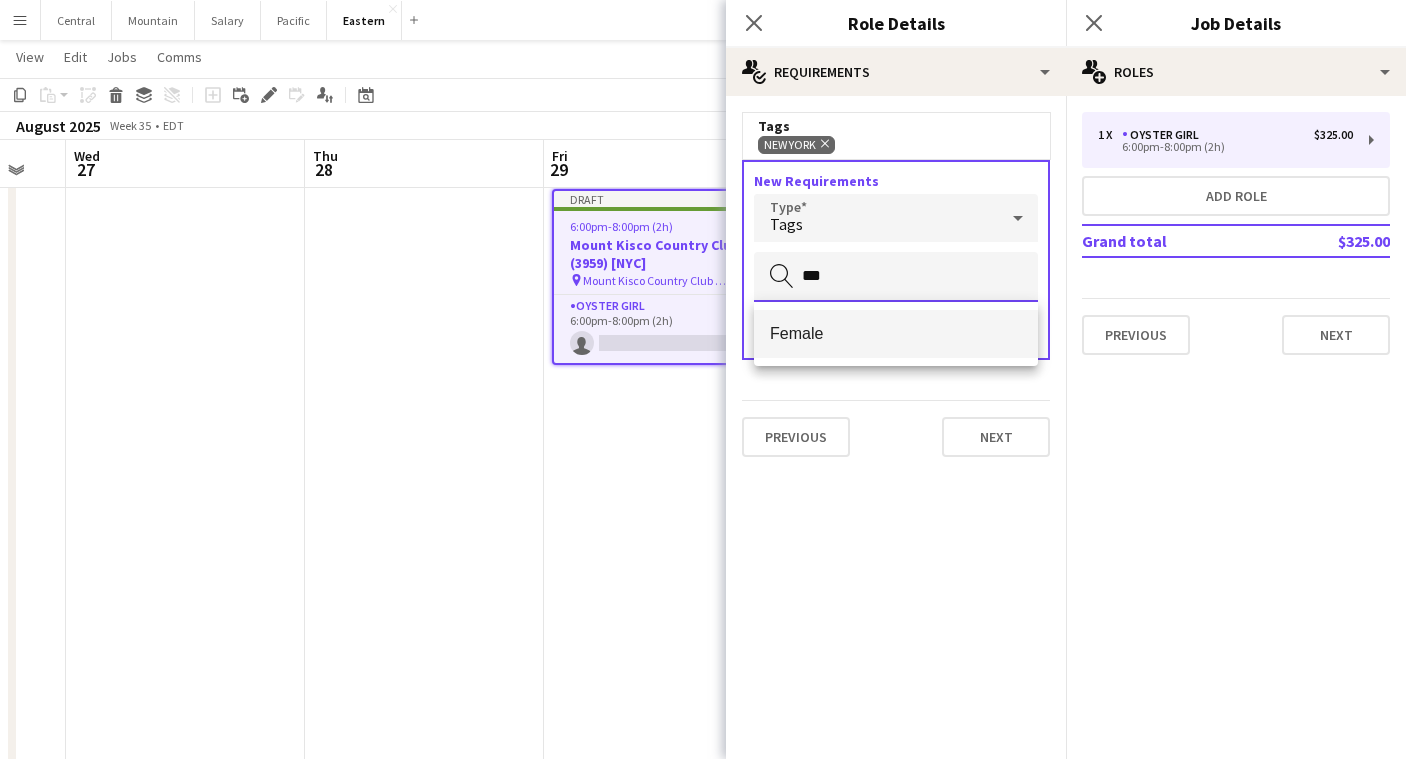 type 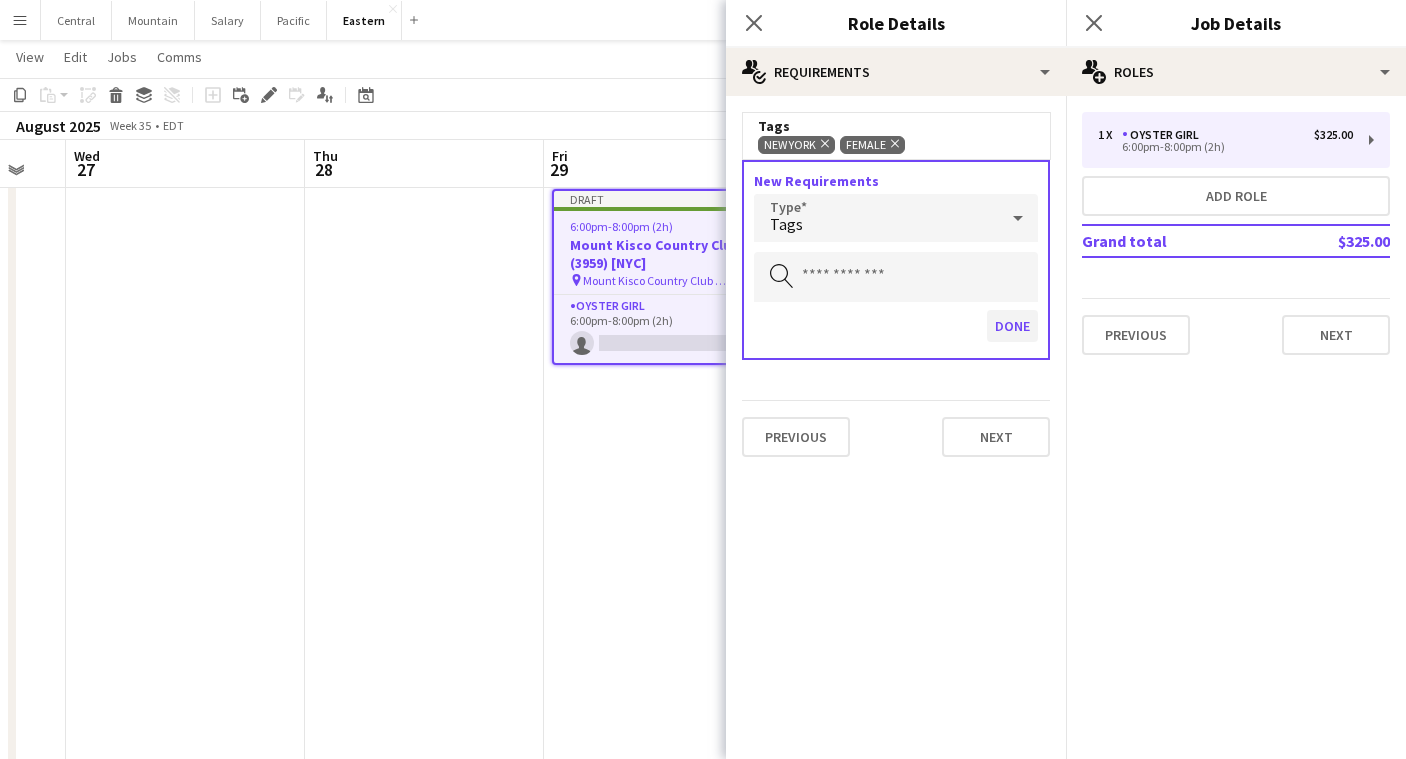 click on "Done" at bounding box center [1012, 326] 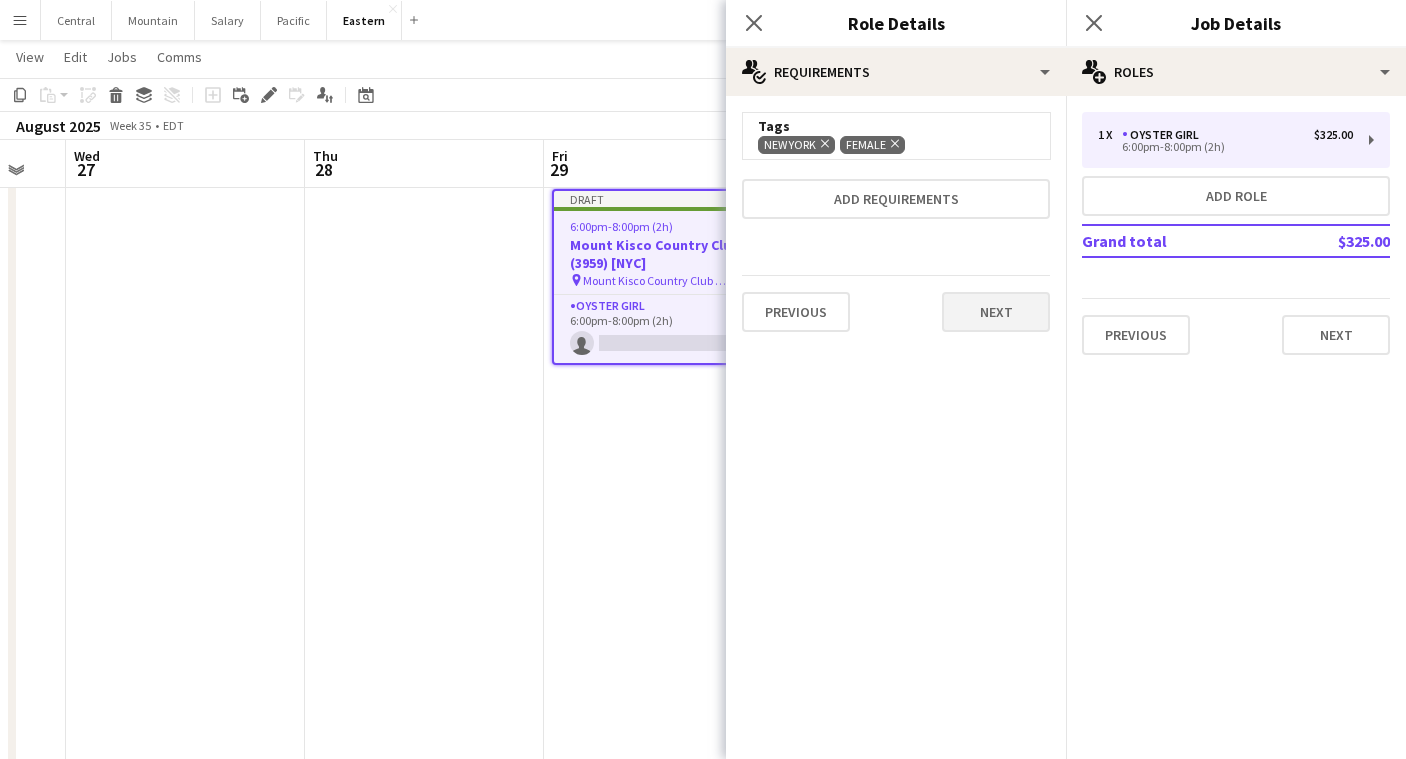 click on "Next" at bounding box center [996, 312] 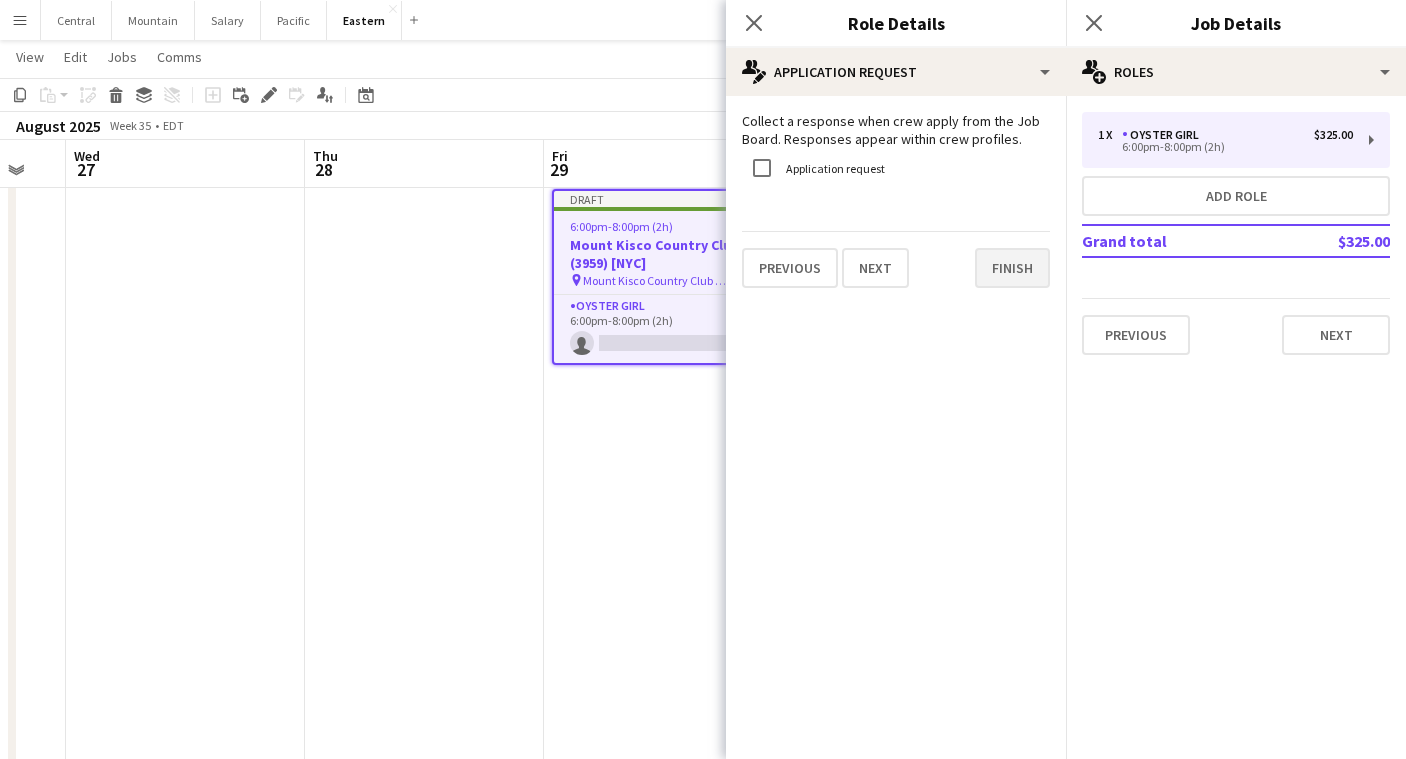 click on "Finish" at bounding box center (1012, 268) 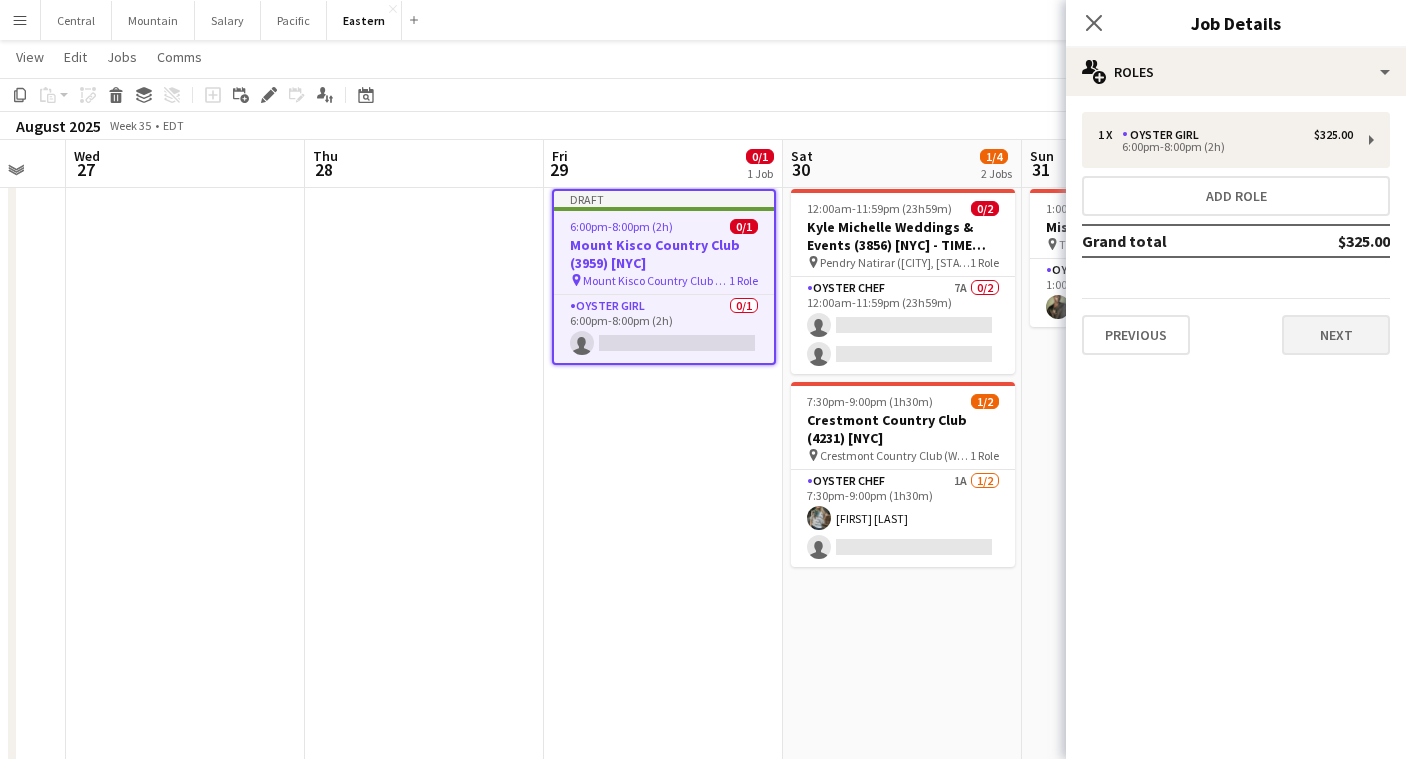 click on "Next" at bounding box center [1336, 335] 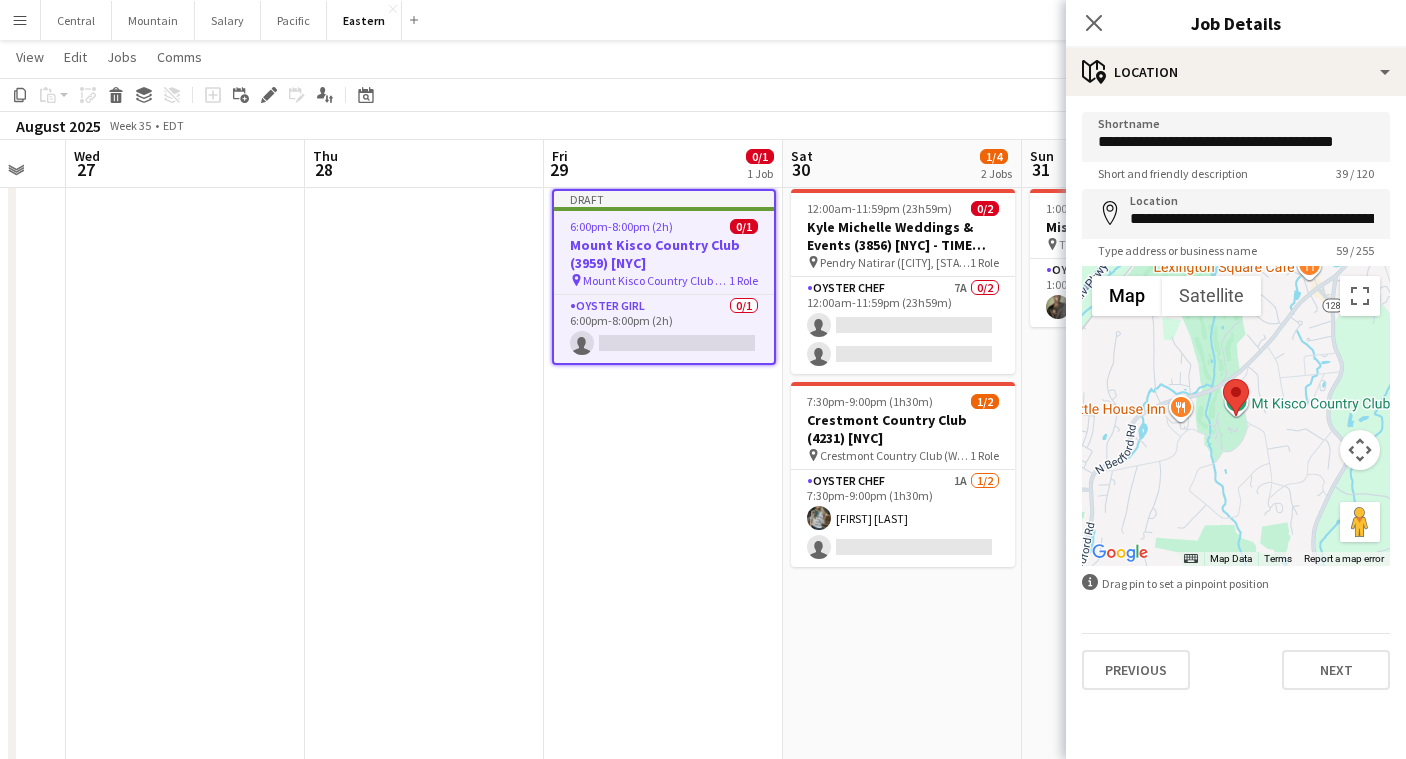 click on "**********" at bounding box center (1236, 401) 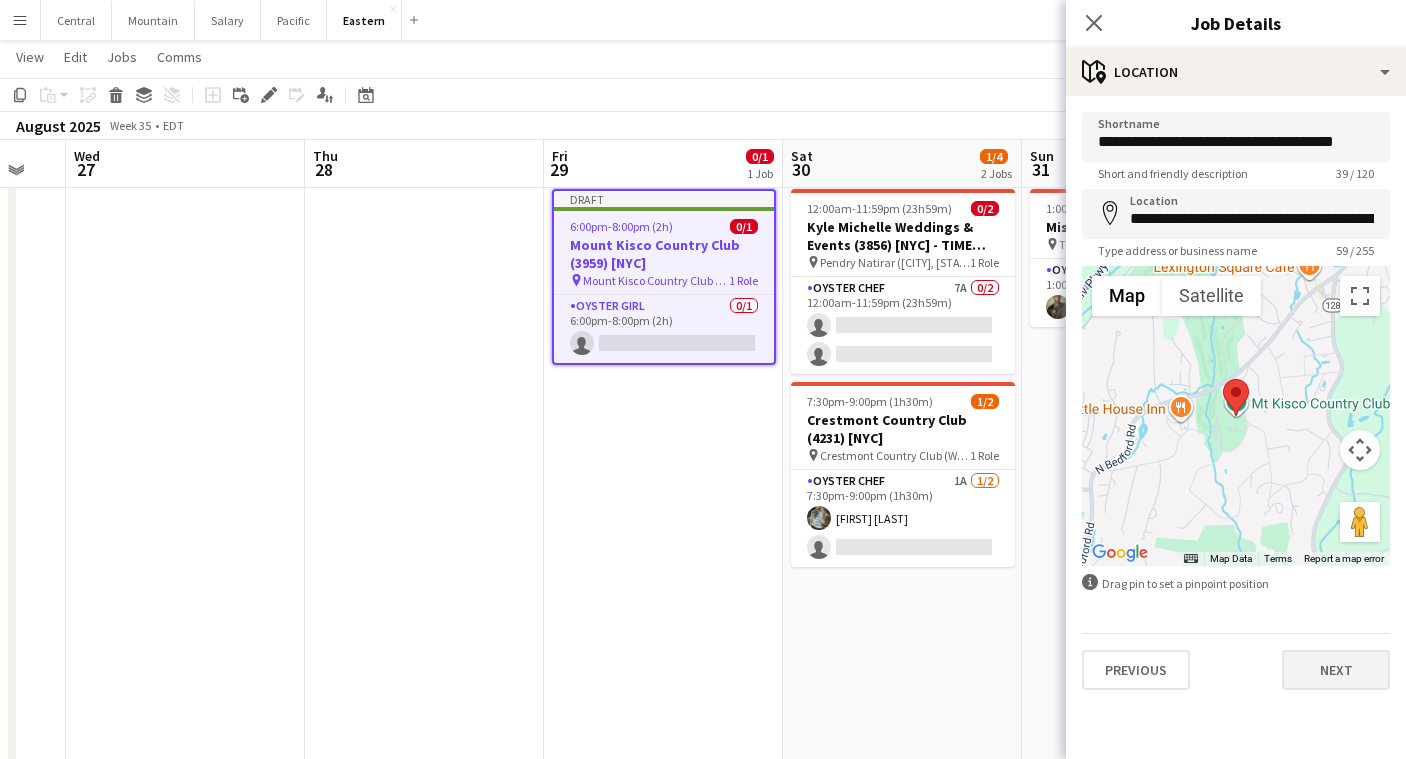 click on "Next" at bounding box center (1336, 670) 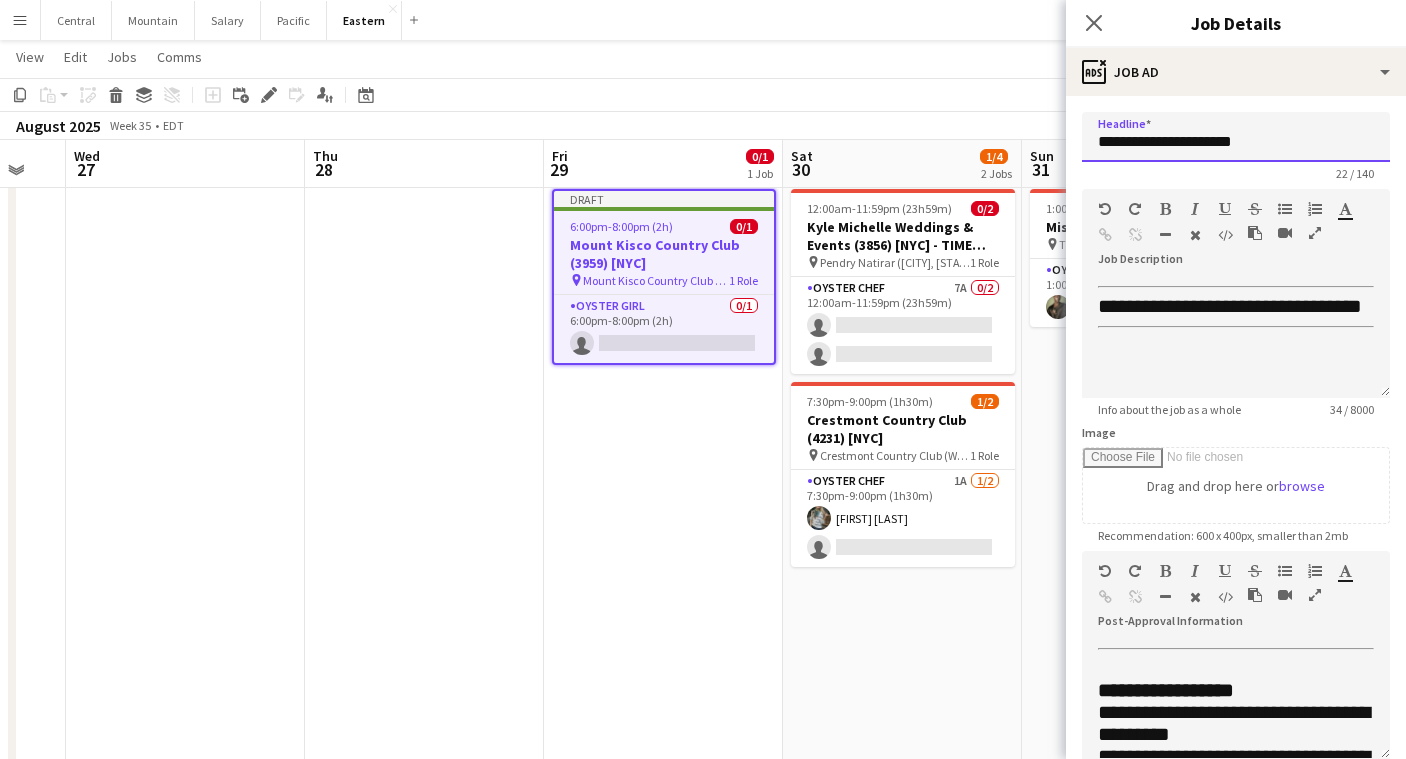 drag, startPoint x: 1210, startPoint y: 146, endPoint x: 947, endPoint y: 145, distance: 263.0019 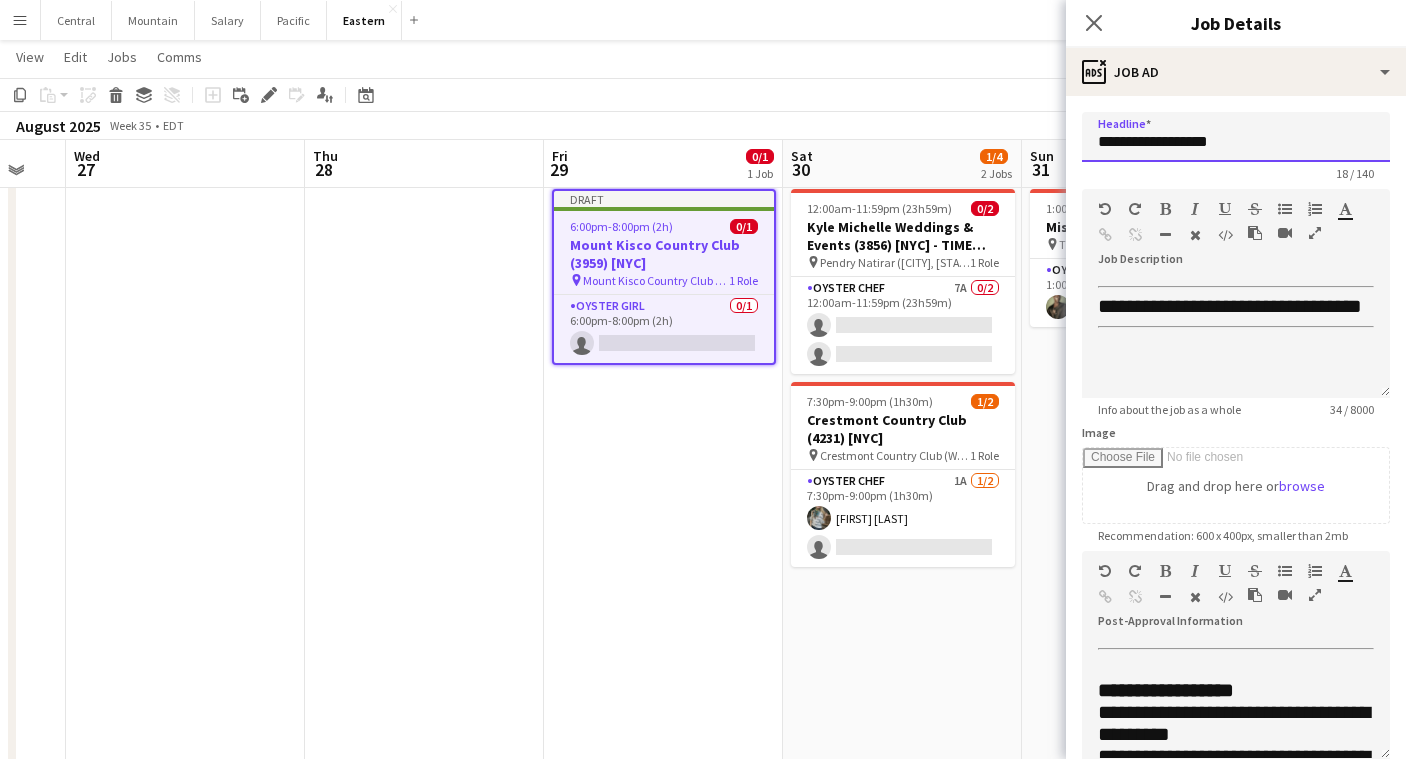 type on "**********" 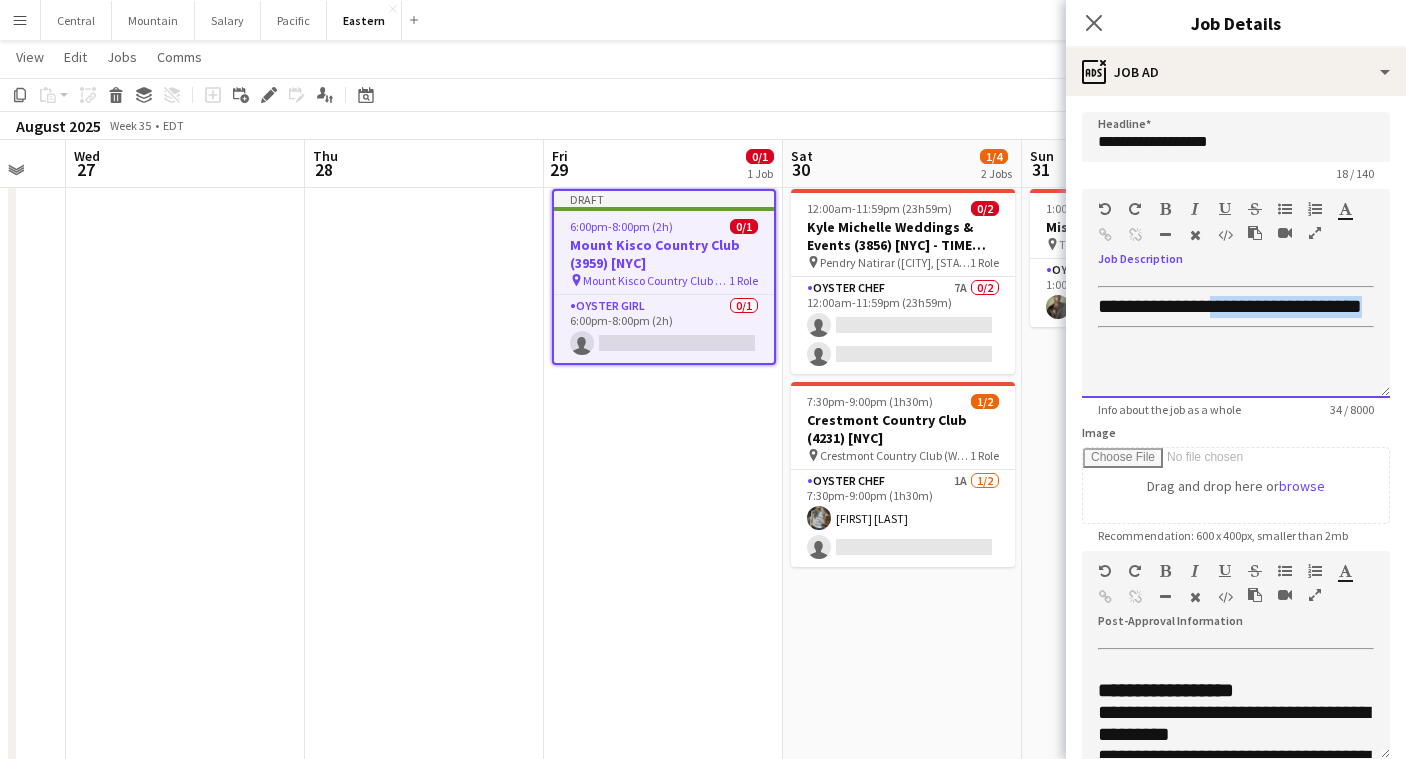 drag, startPoint x: 1213, startPoint y: 326, endPoint x: 1226, endPoint y: 306, distance: 23.853722 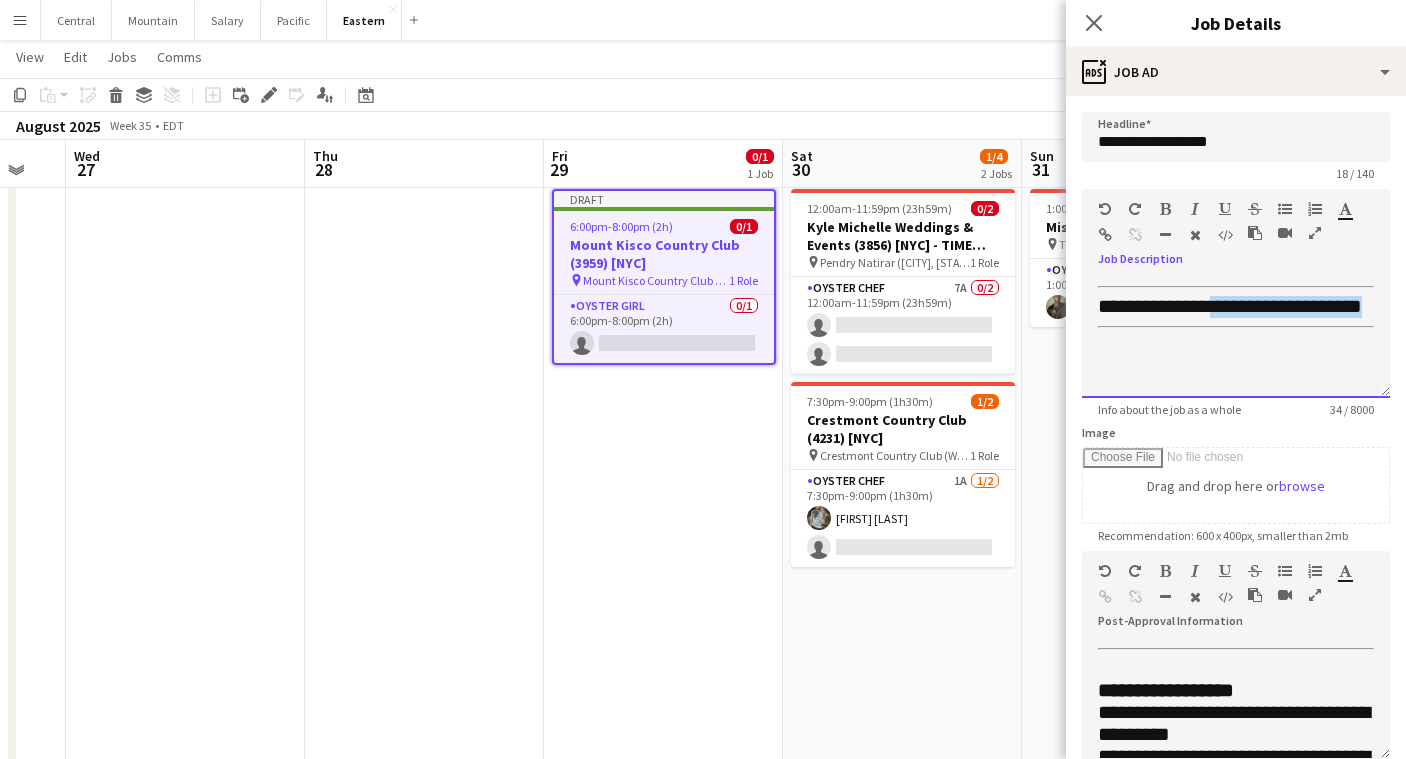 type 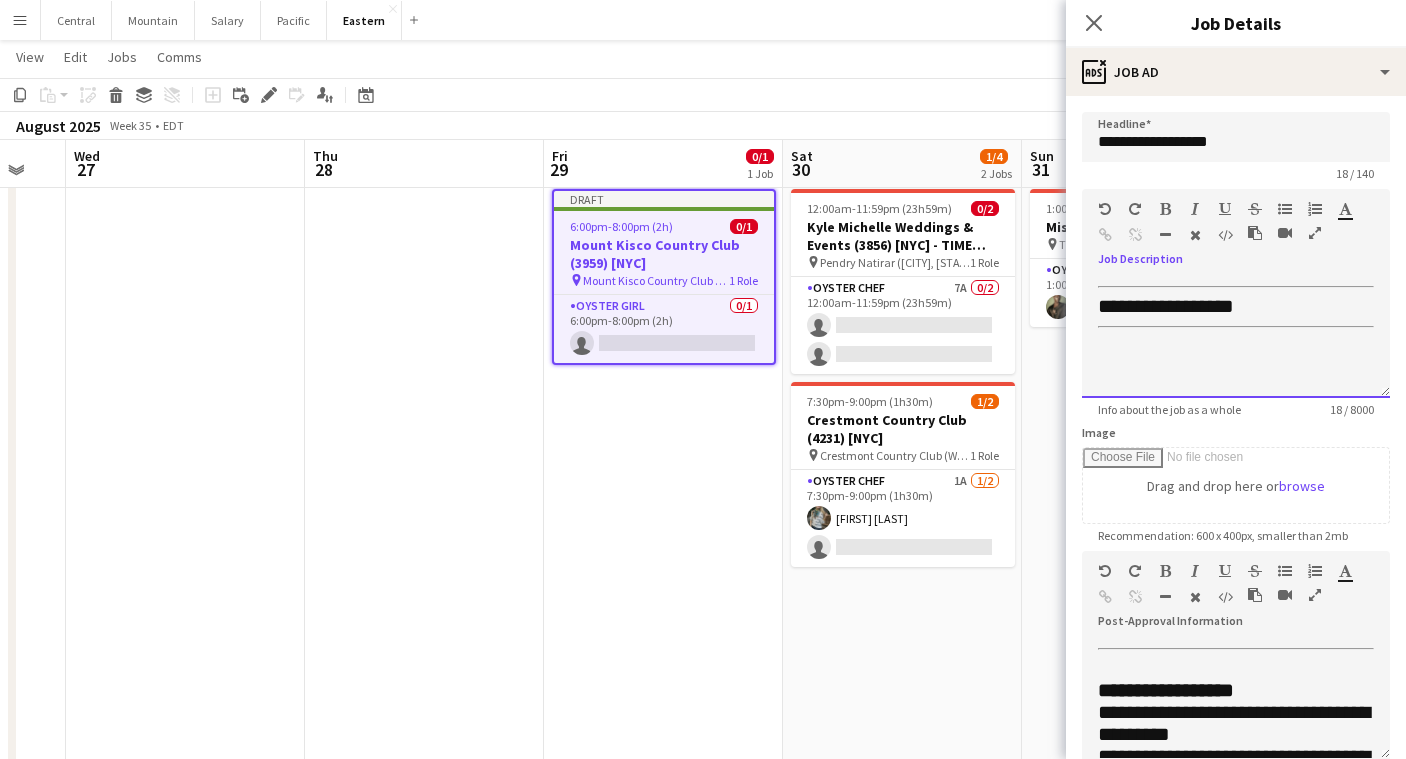click on "**********" at bounding box center (1166, 306) 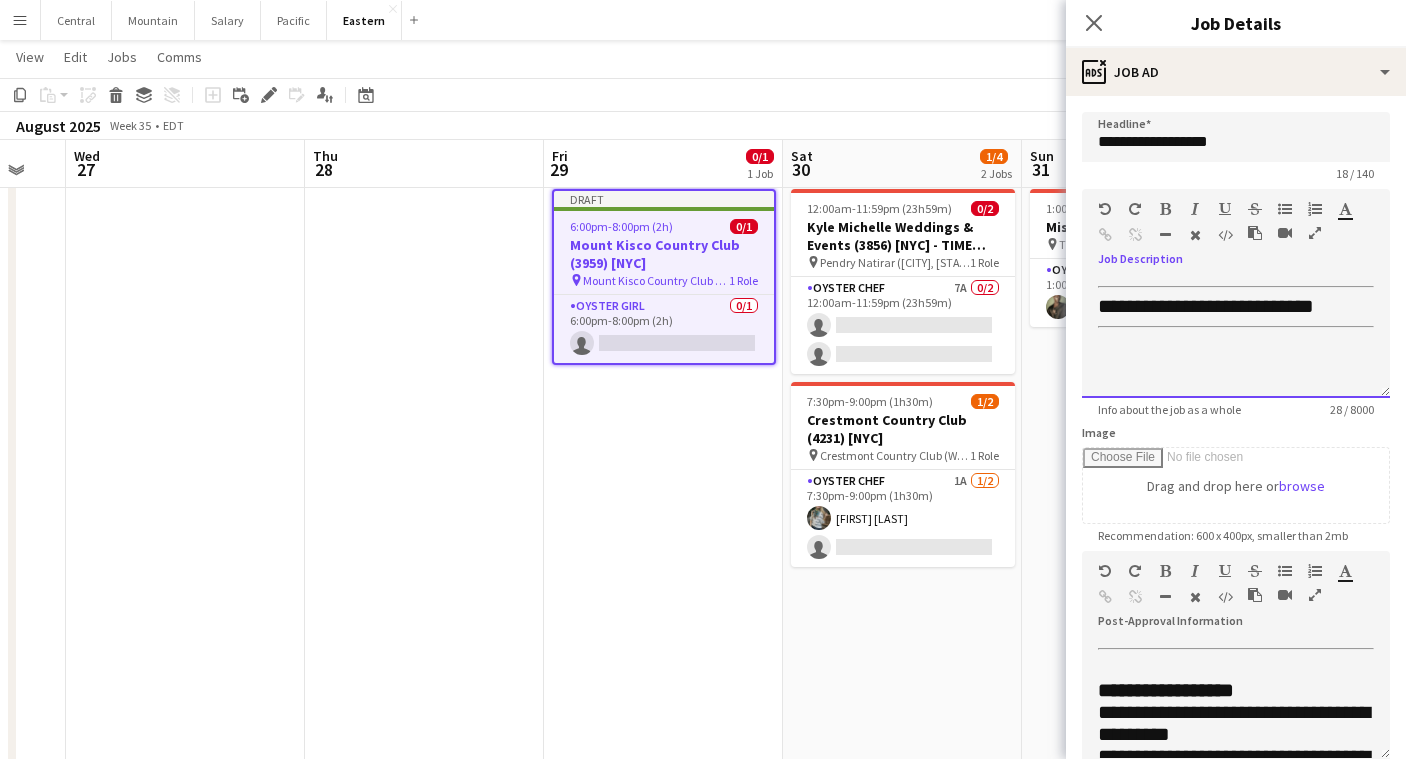 click on "**********" at bounding box center (1236, 307) 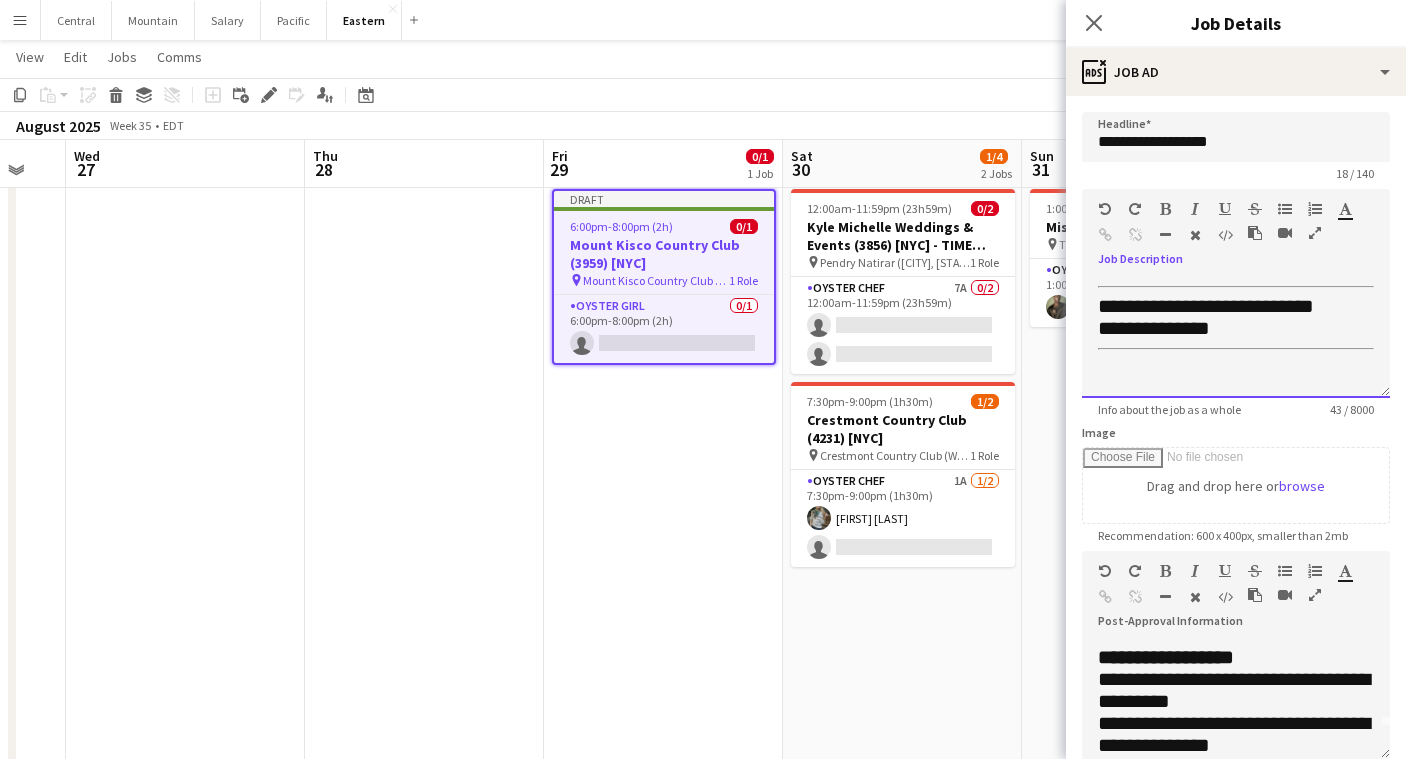 scroll, scrollTop: 40, scrollLeft: 0, axis: vertical 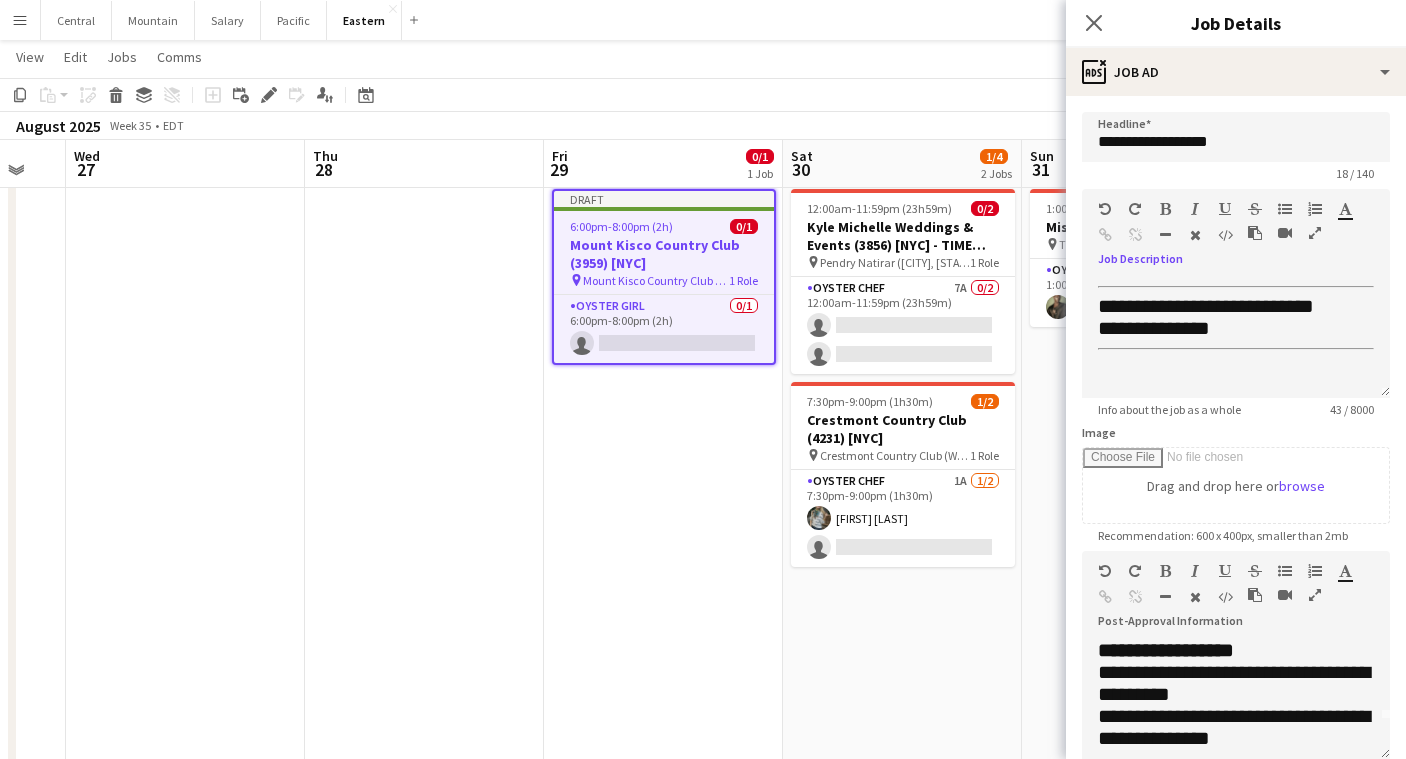 click at bounding box center [1315, 595] 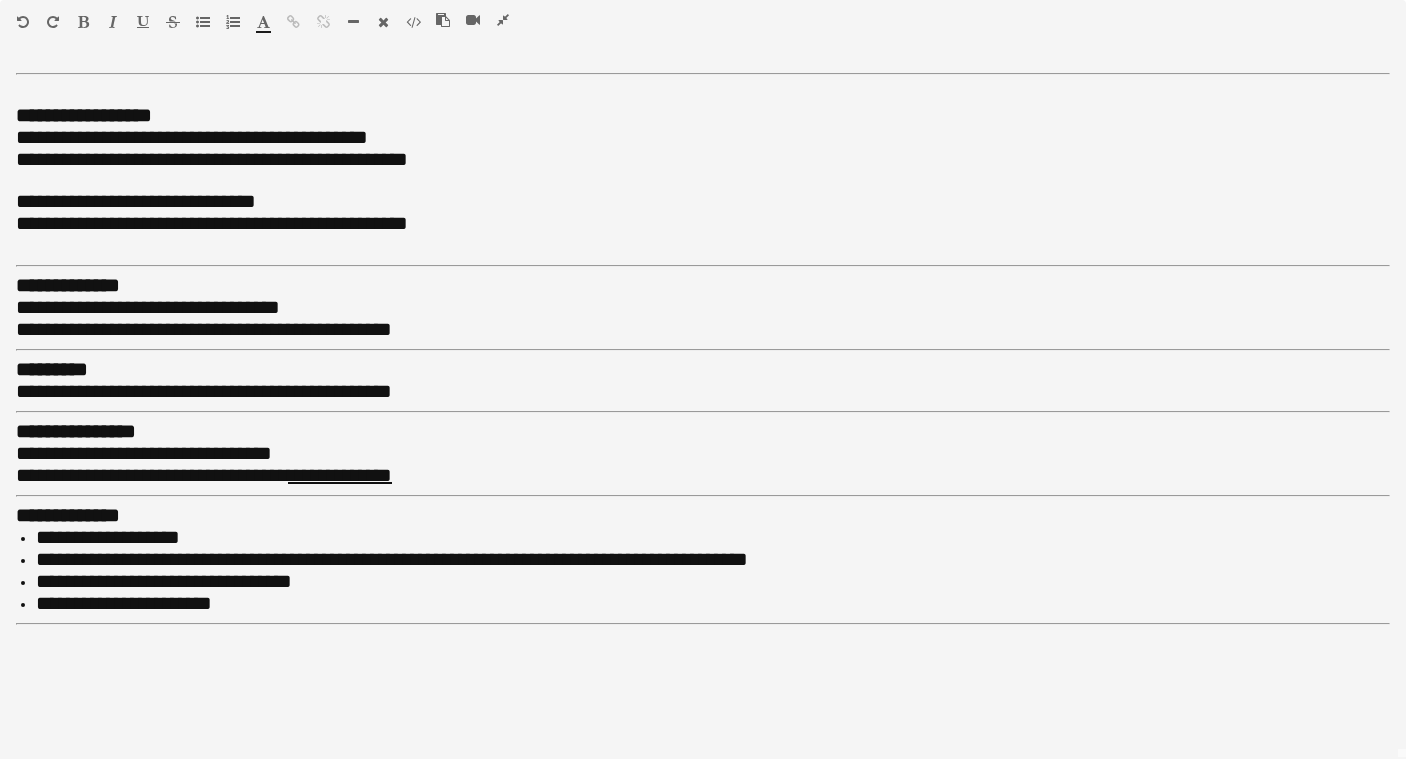 scroll, scrollTop: 0, scrollLeft: 0, axis: both 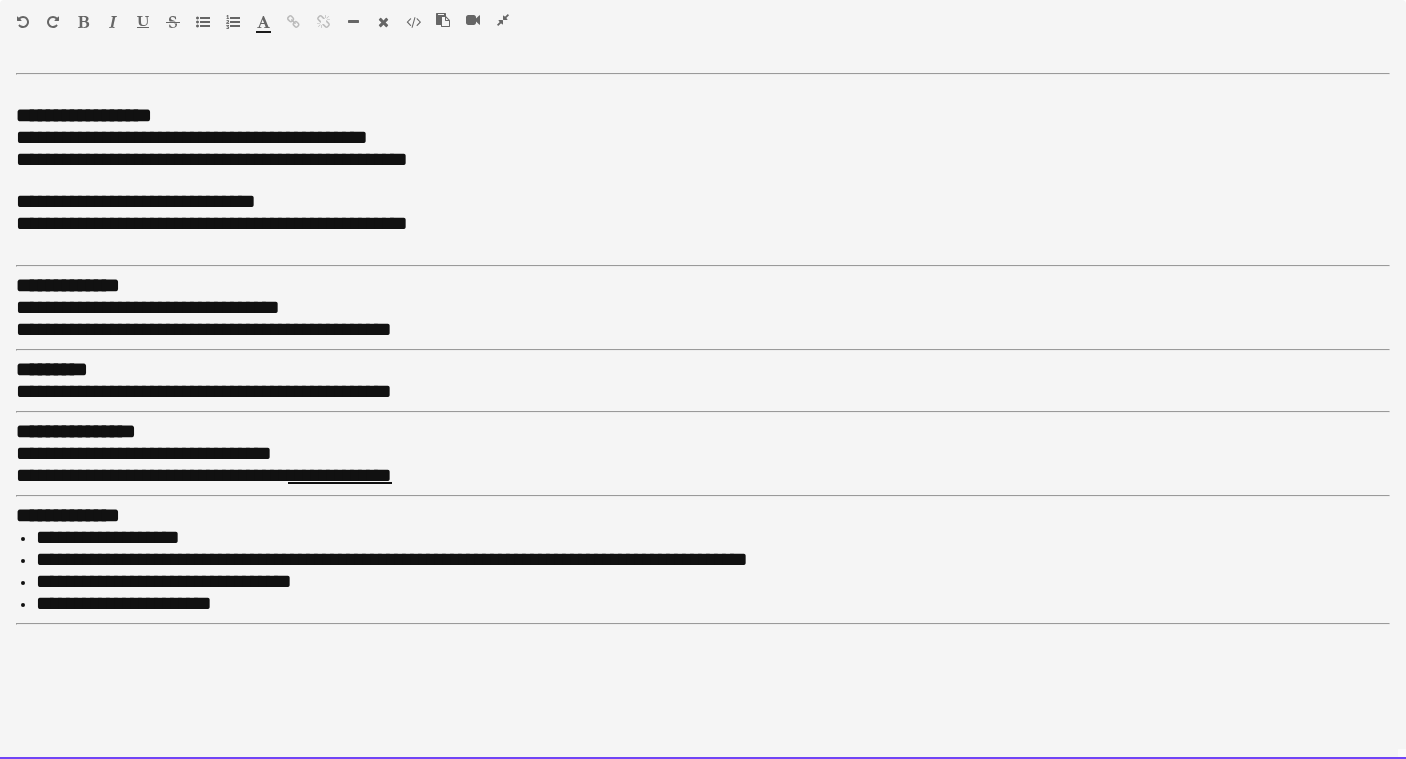 click on "**********" at bounding box center [148, 307] 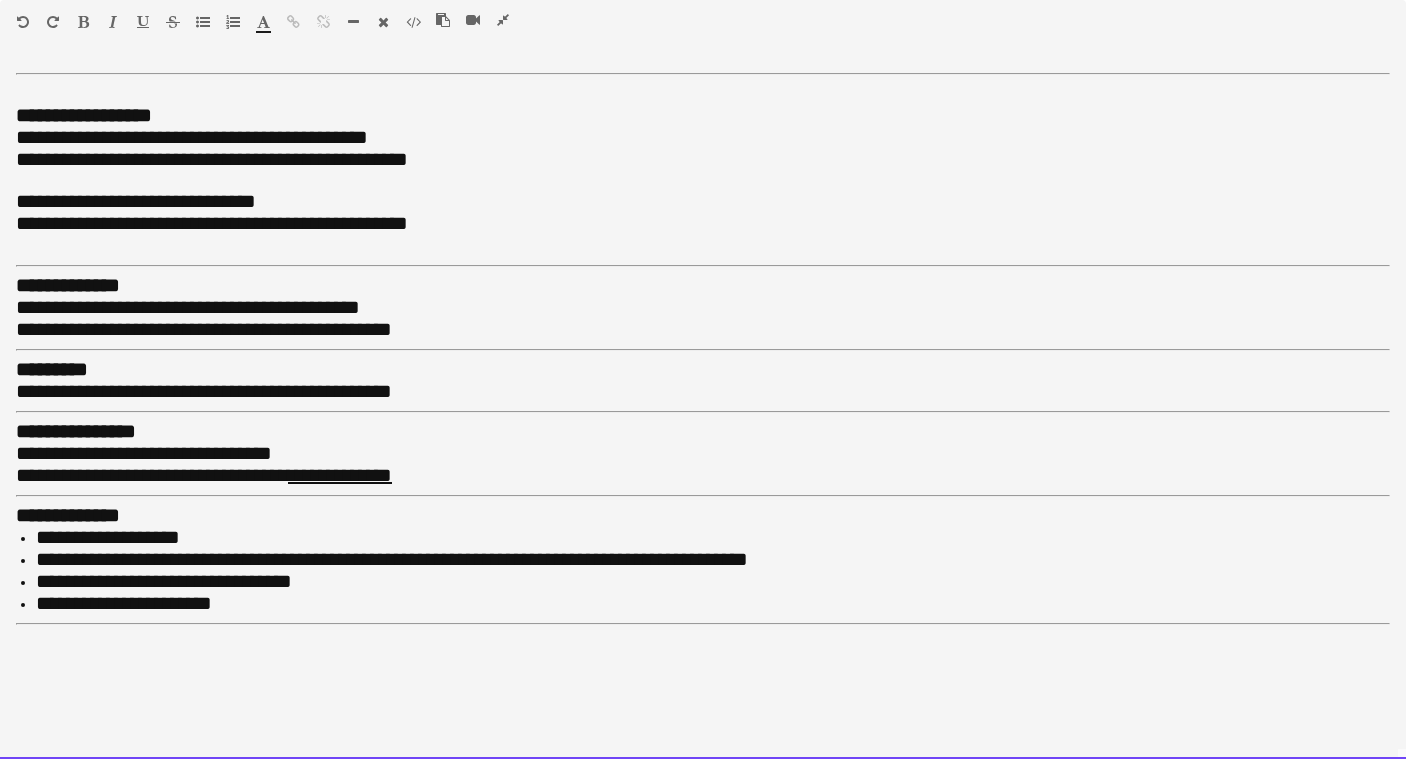 click on "**********" at bounding box center [188, 307] 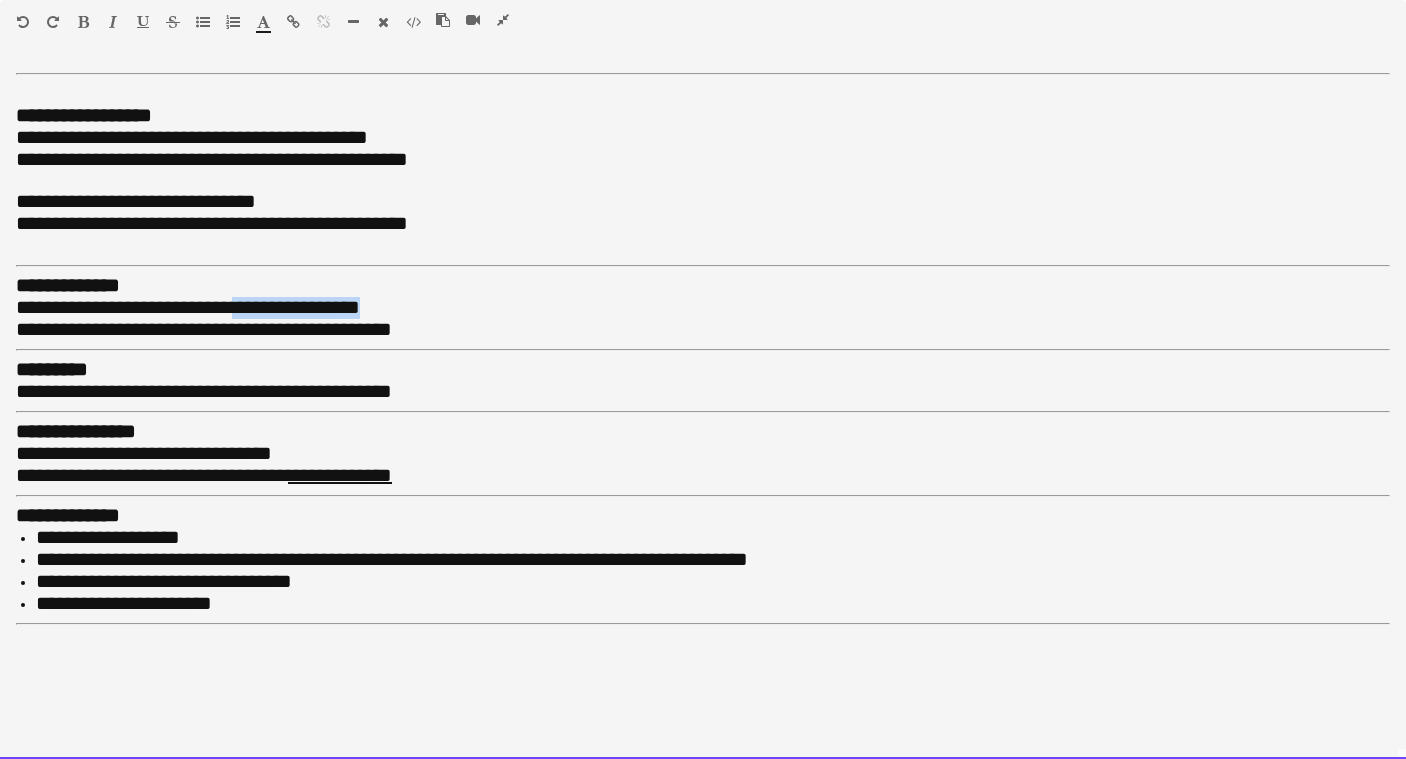 drag, startPoint x: 243, startPoint y: 301, endPoint x: 413, endPoint y: 296, distance: 170.07352 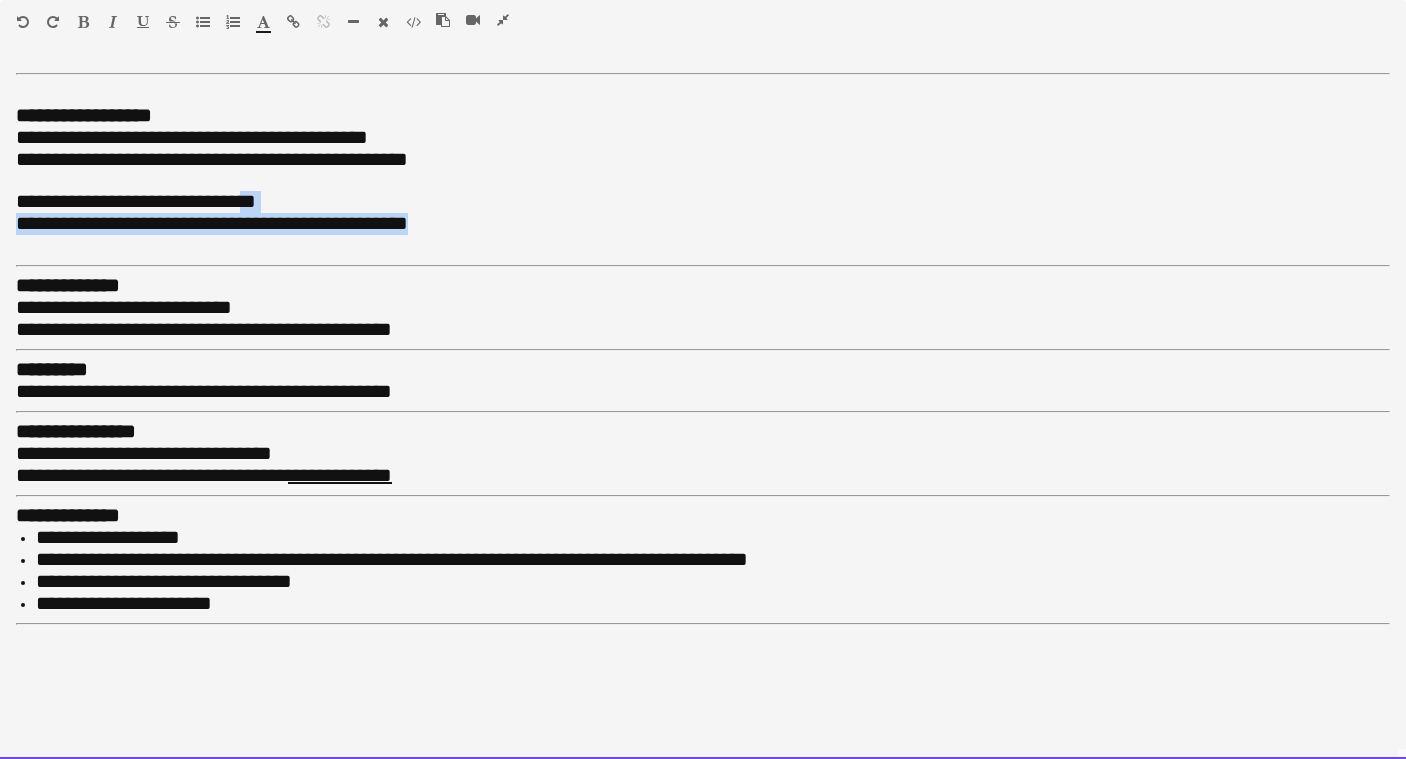 drag, startPoint x: 429, startPoint y: 220, endPoint x: 260, endPoint y: 188, distance: 172.00291 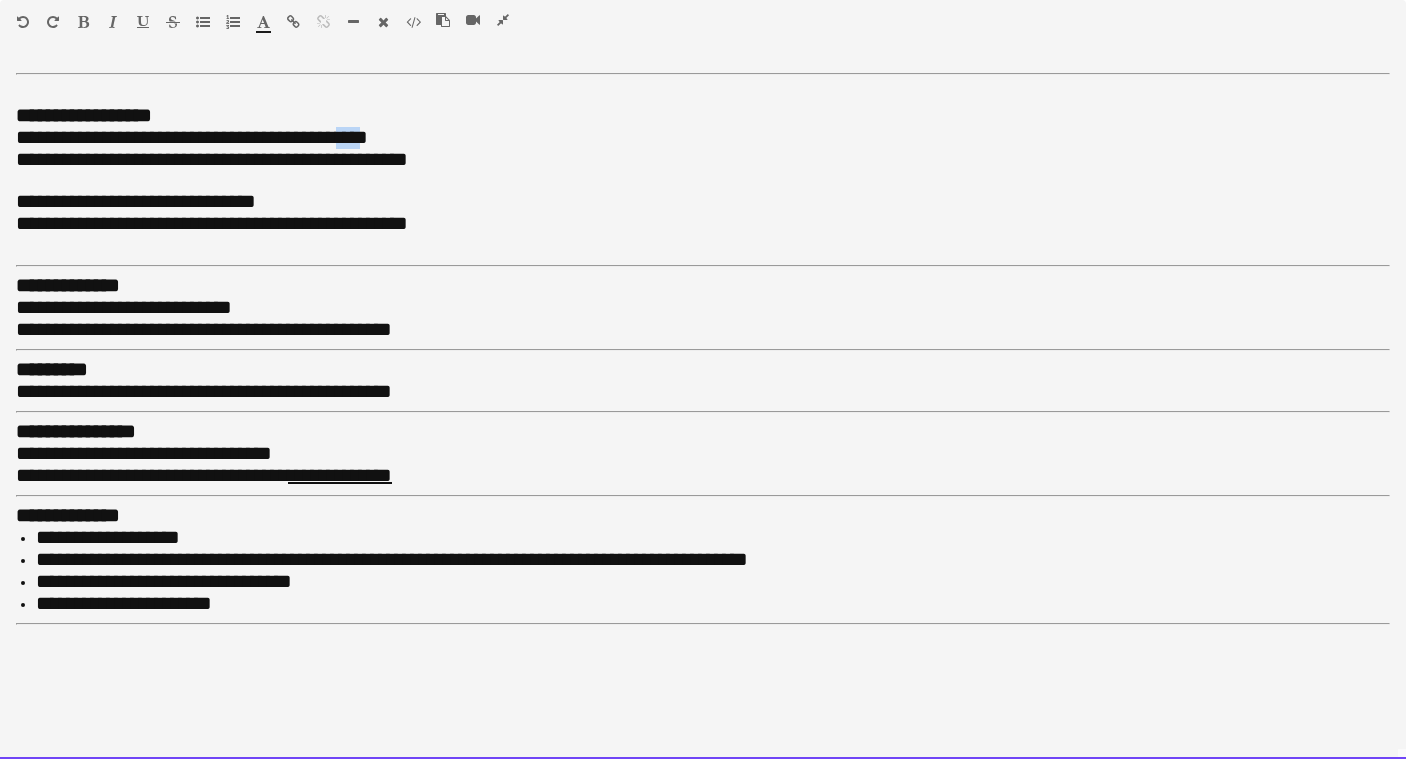 drag, startPoint x: 380, startPoint y: 134, endPoint x: 352, endPoint y: 134, distance: 28 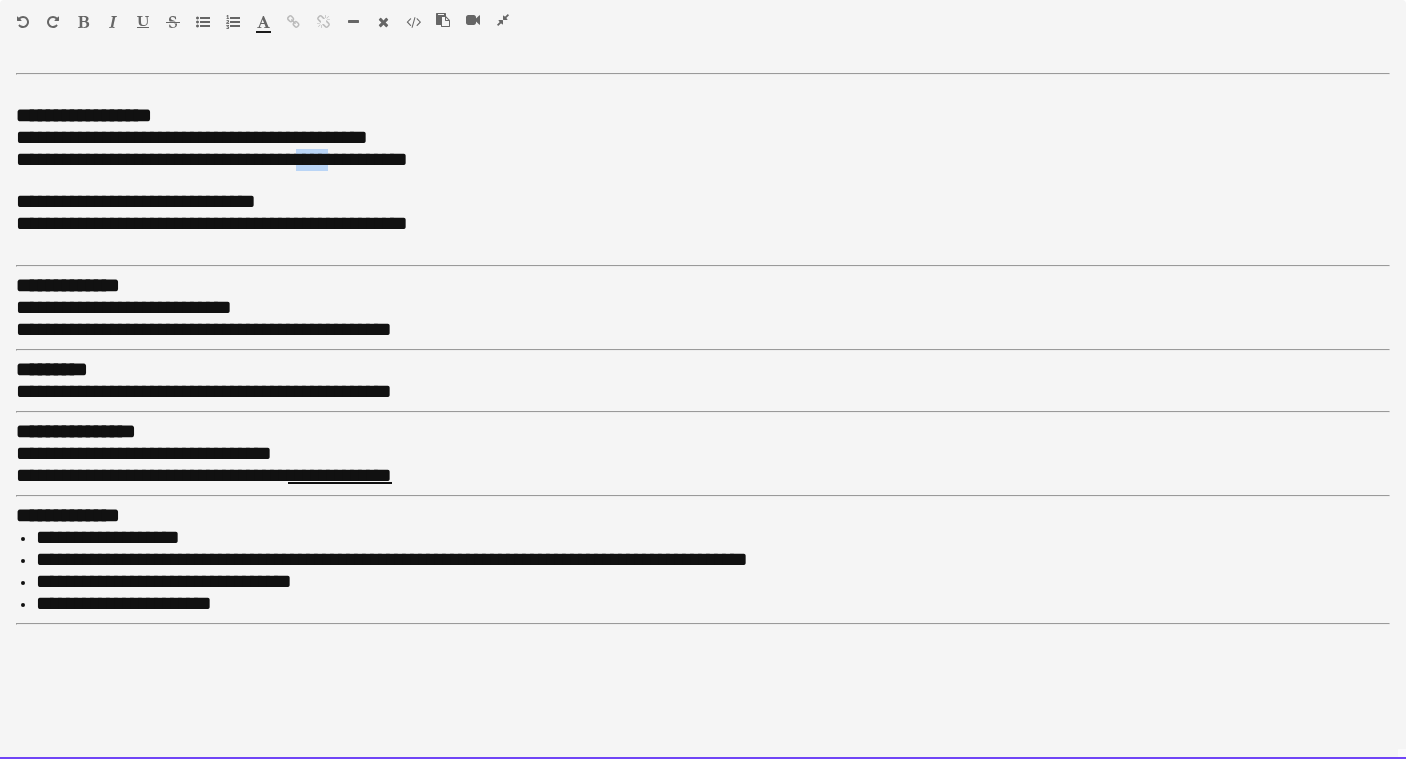 drag, startPoint x: 342, startPoint y: 157, endPoint x: 305, endPoint y: 157, distance: 37 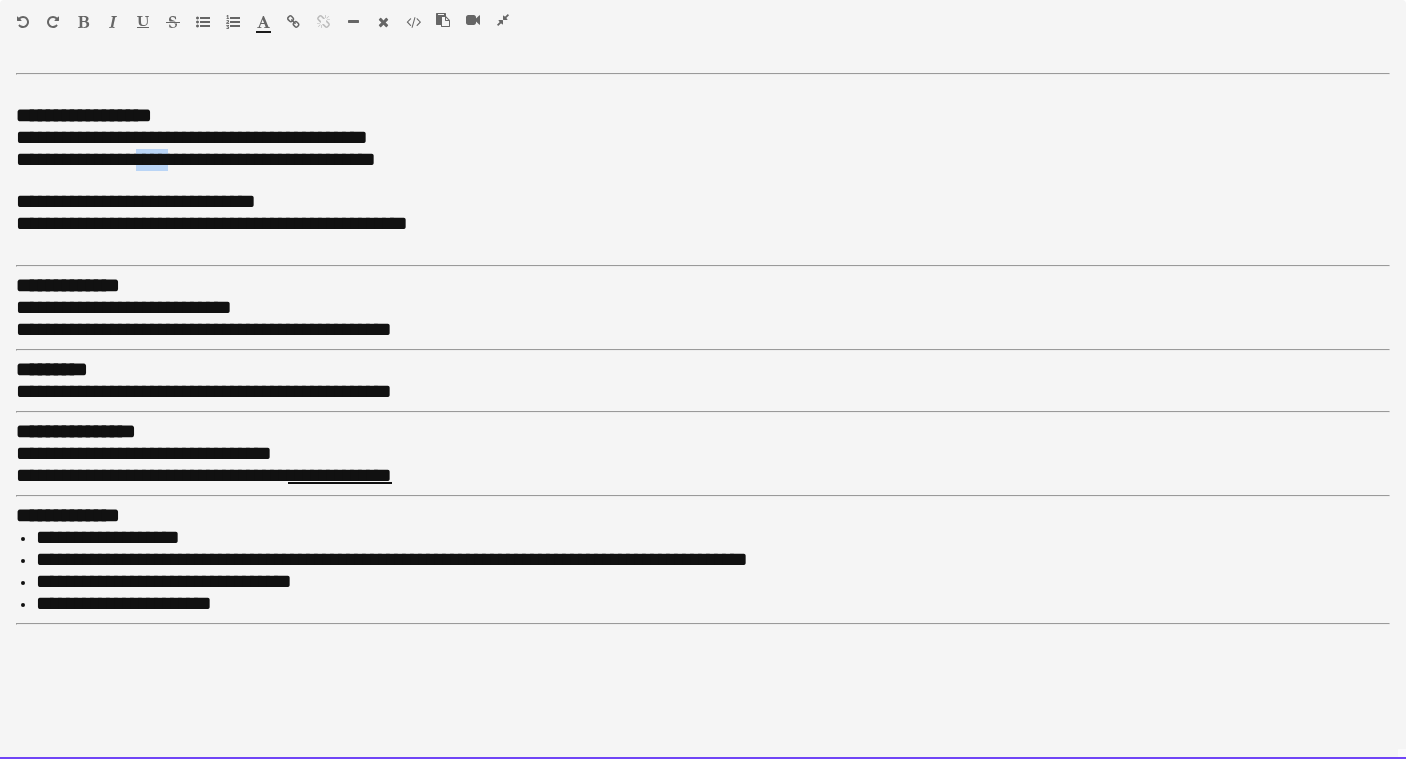 drag, startPoint x: 177, startPoint y: 159, endPoint x: 144, endPoint y: 159, distance: 33 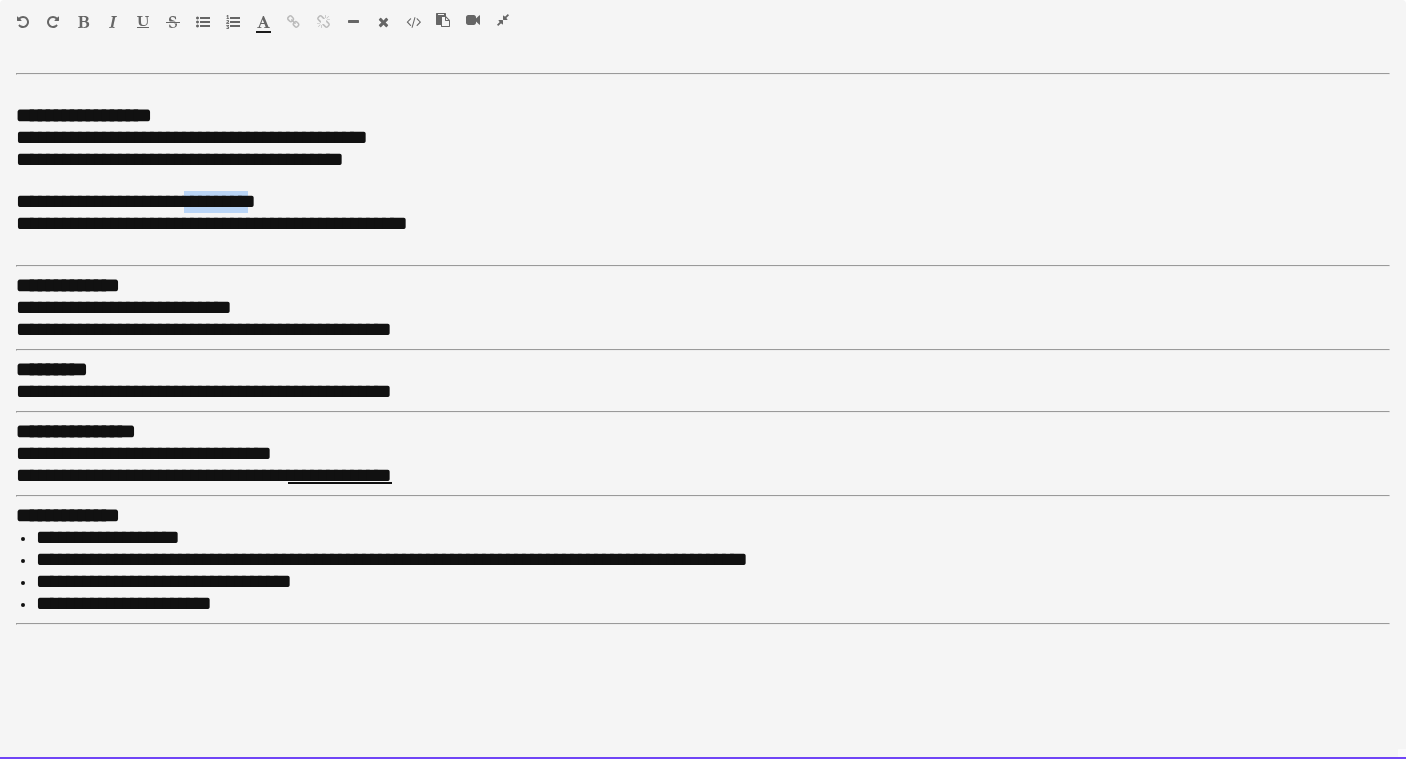 drag, startPoint x: 264, startPoint y: 199, endPoint x: 193, endPoint y: 199, distance: 71 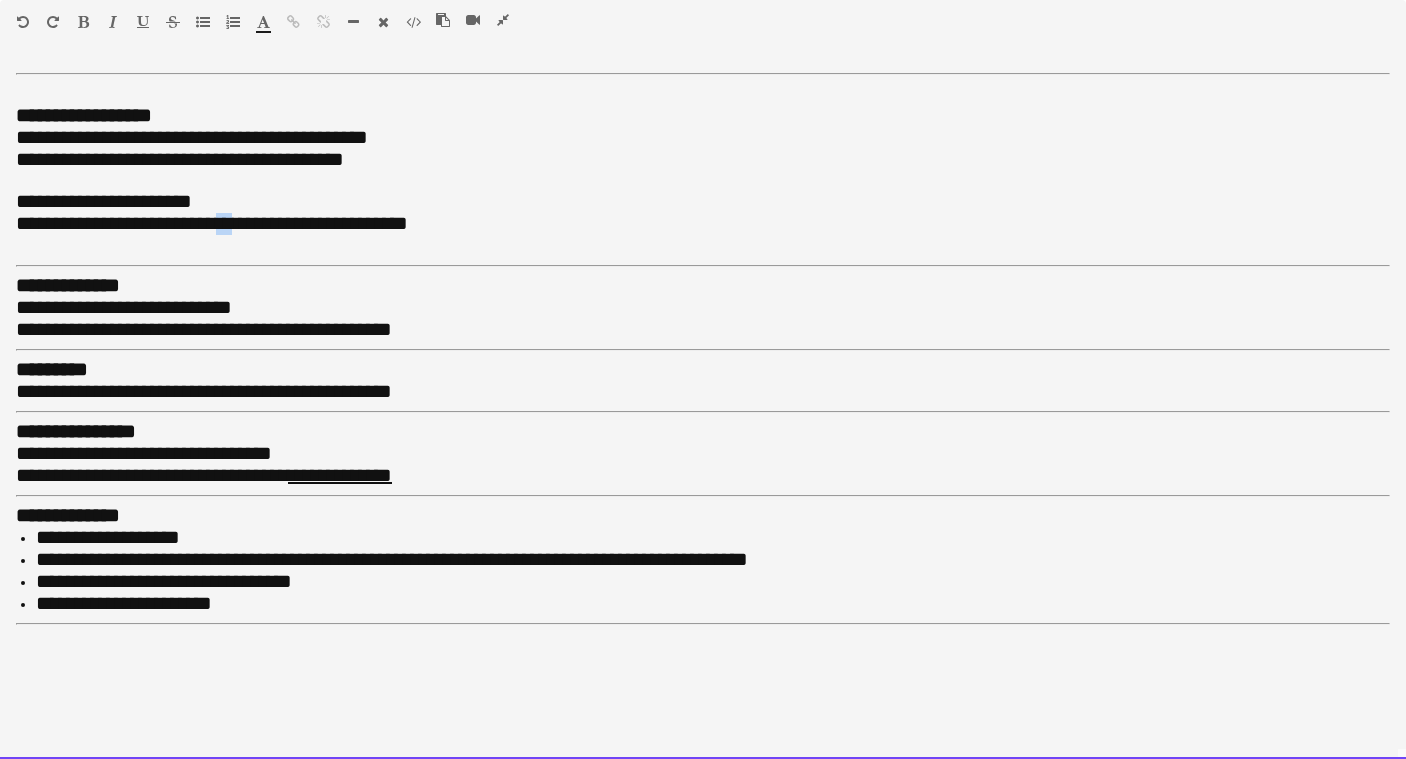 drag, startPoint x: 245, startPoint y: 223, endPoint x: 226, endPoint y: 223, distance: 19 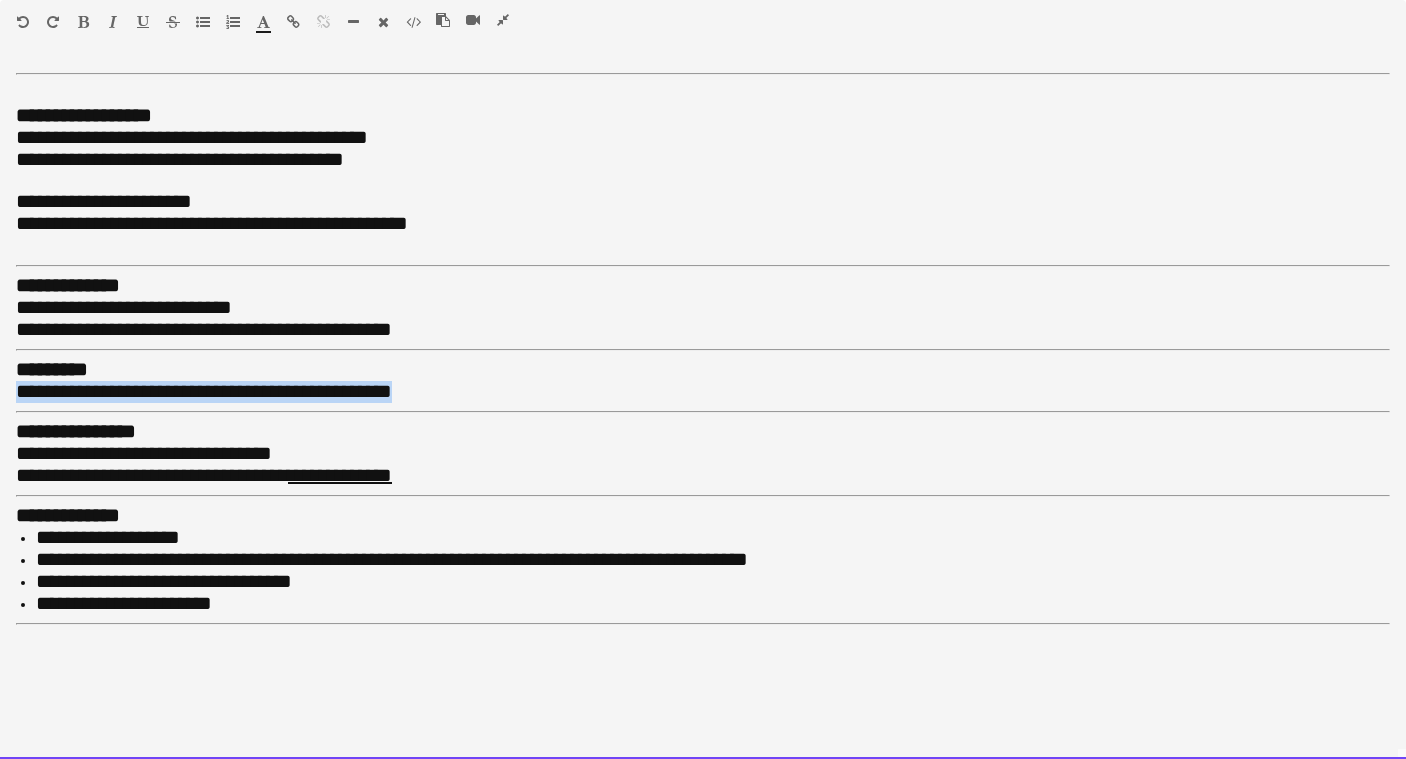 drag, startPoint x: 410, startPoint y: 378, endPoint x: -7, endPoint y: 384, distance: 417.04315 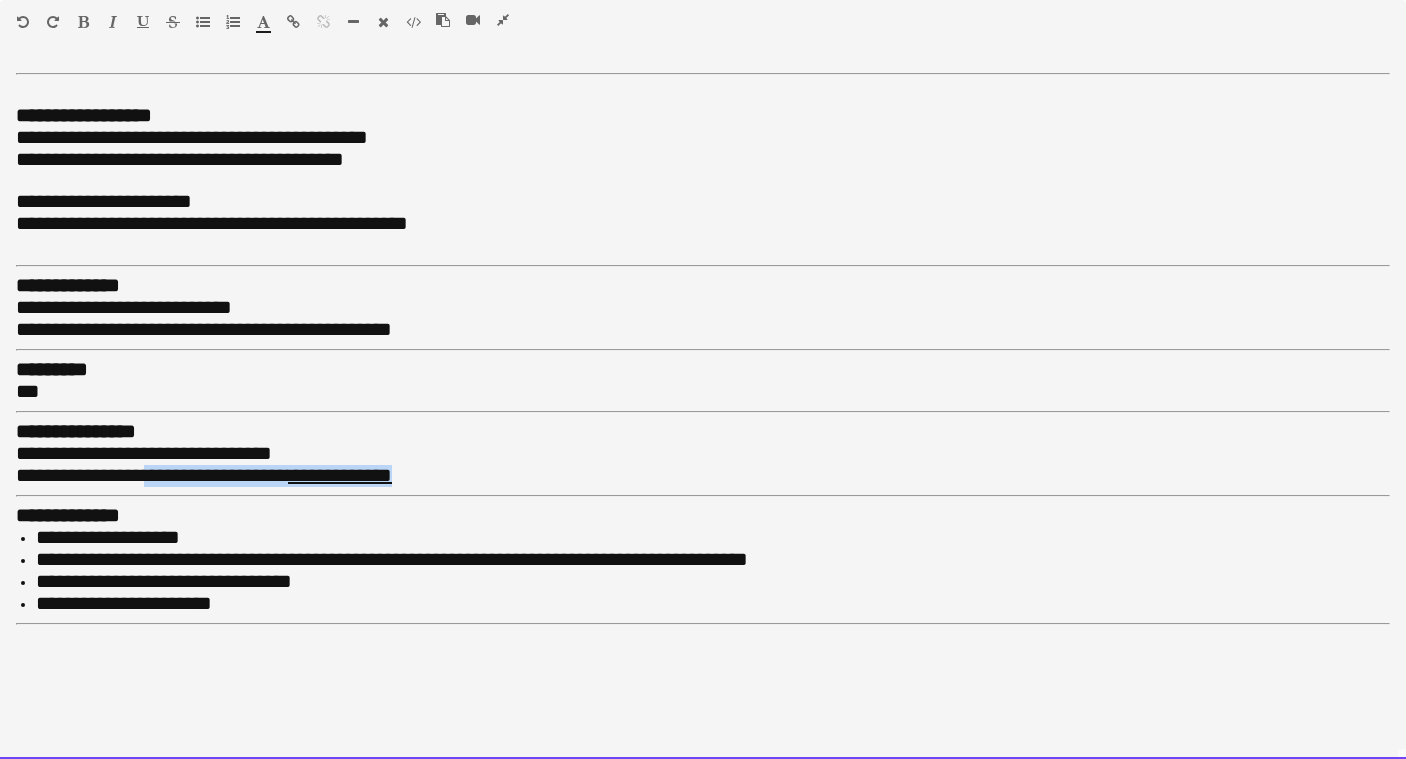 drag, startPoint x: 459, startPoint y: 457, endPoint x: 184, endPoint y: 458, distance: 275.00183 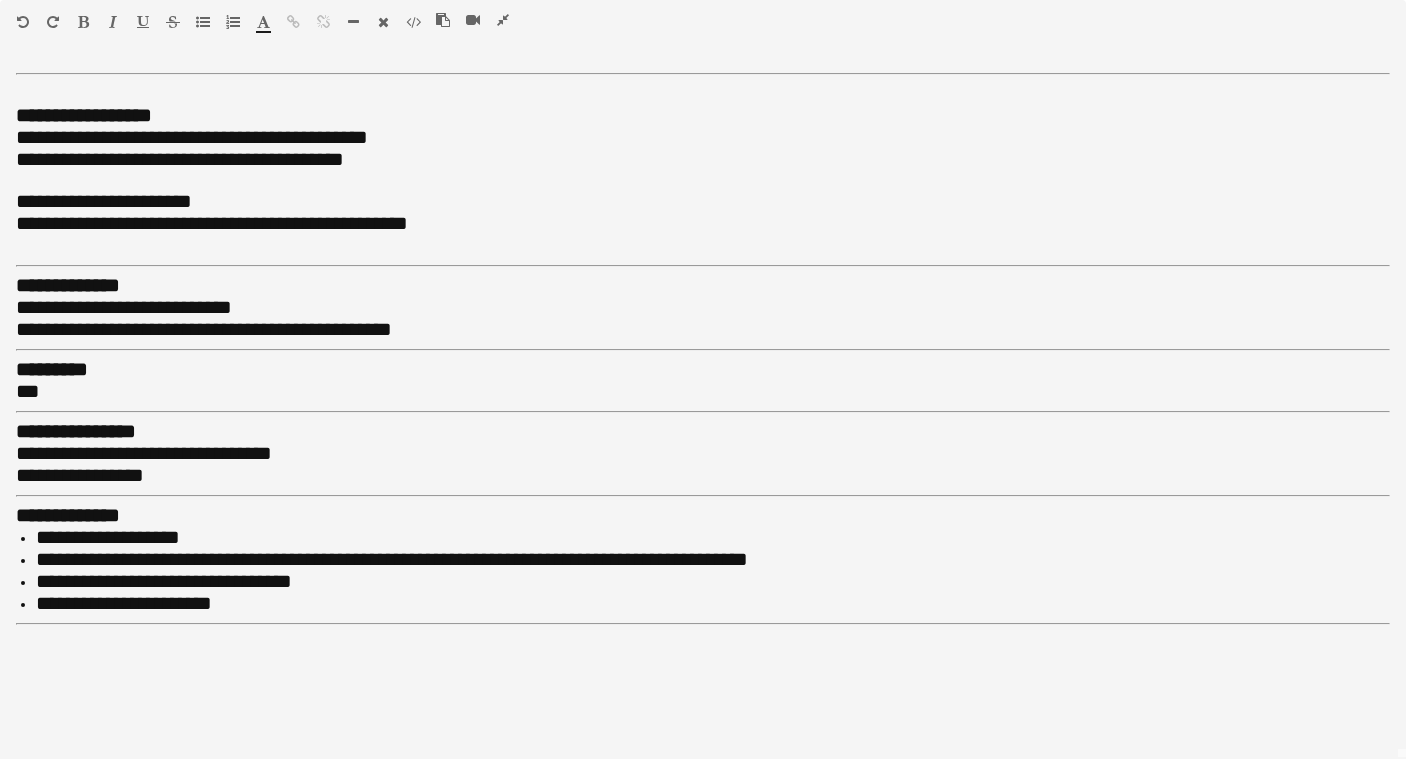 click at bounding box center [503, 20] 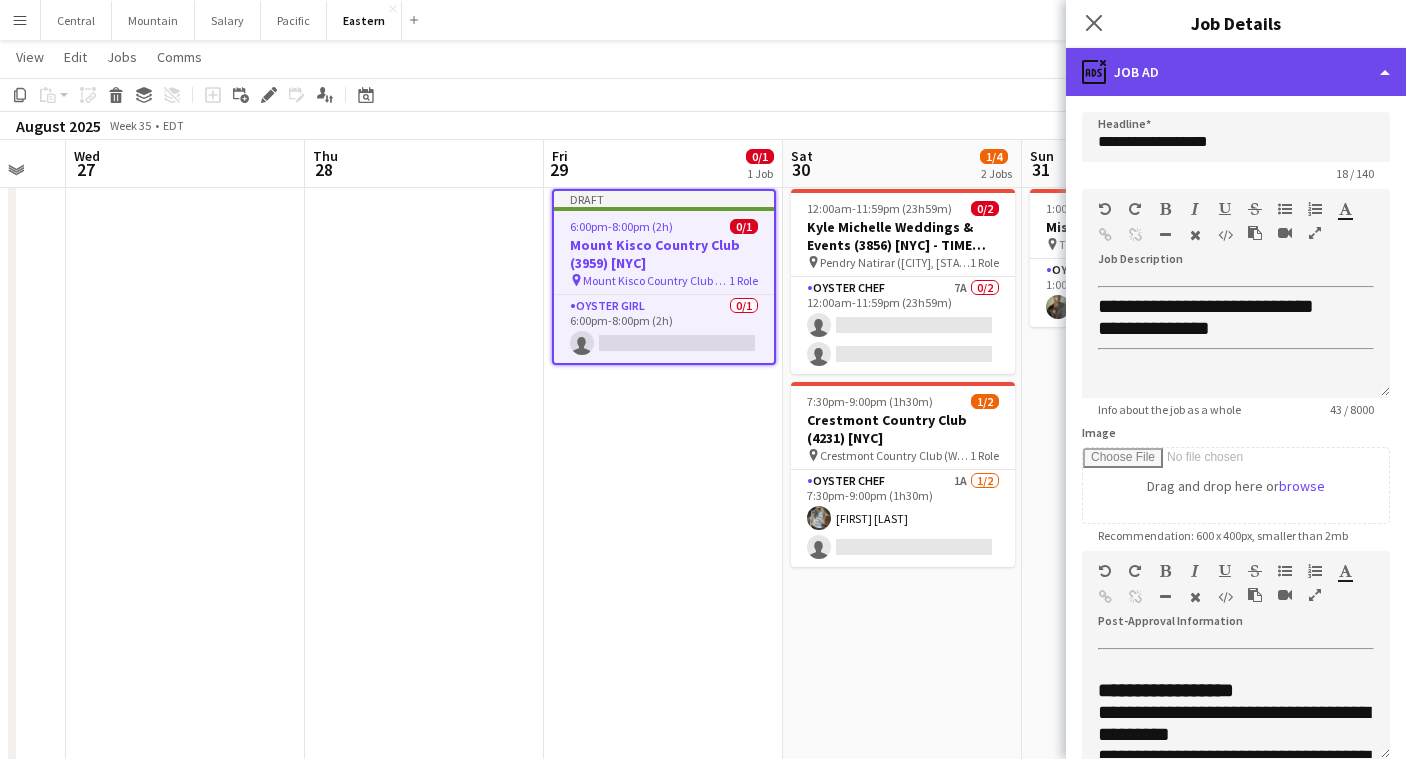 click on "ads-window
Job Ad" 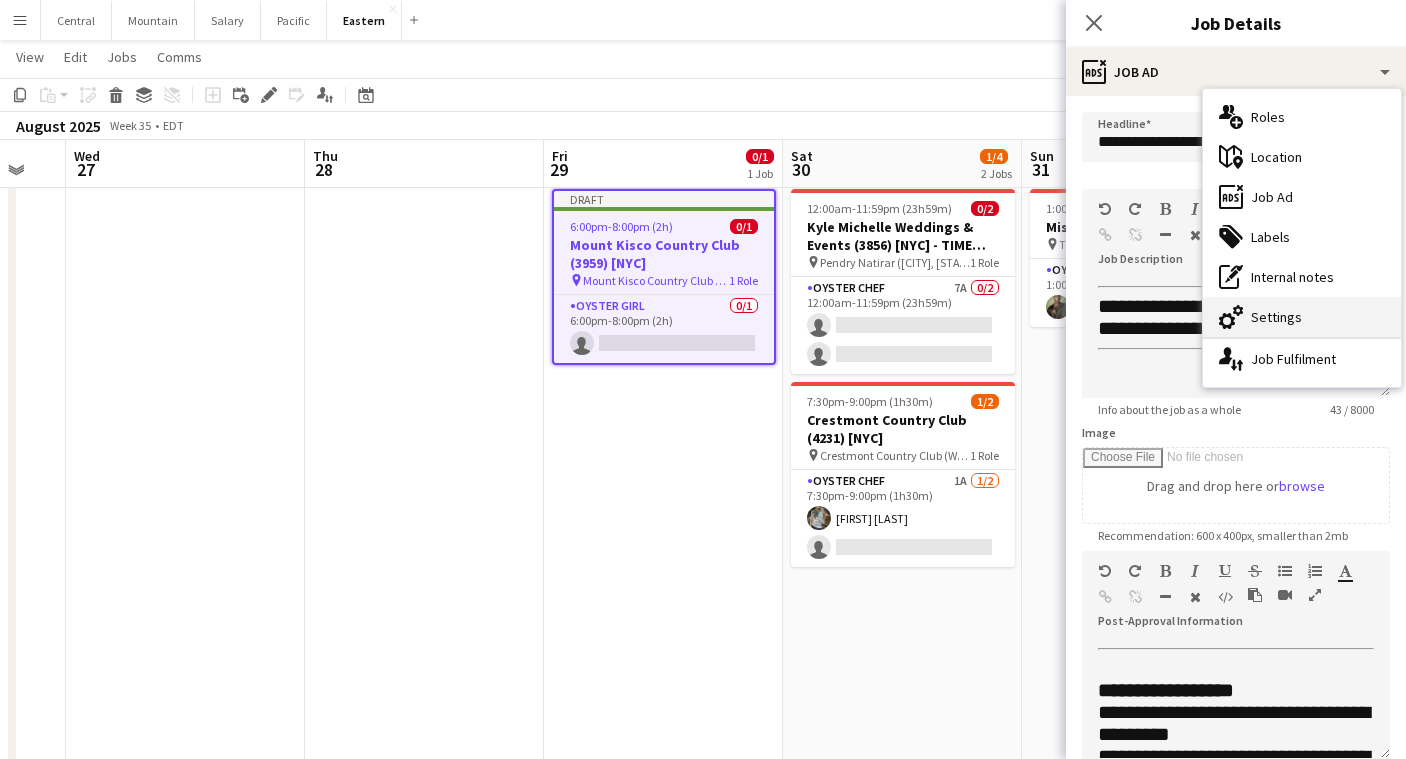click on "cog-double-3
Settings" at bounding box center [1302, 317] 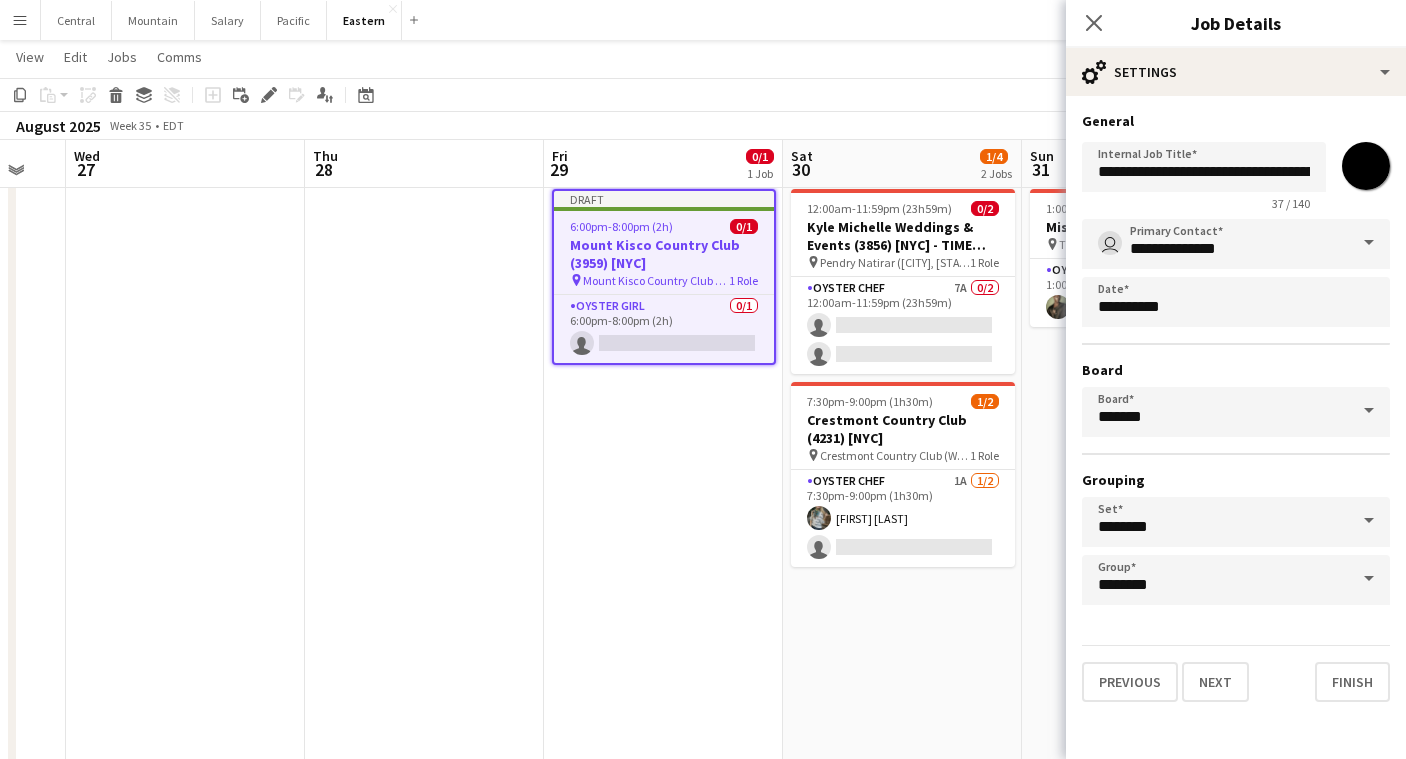 click on "*******" at bounding box center (1366, 166) 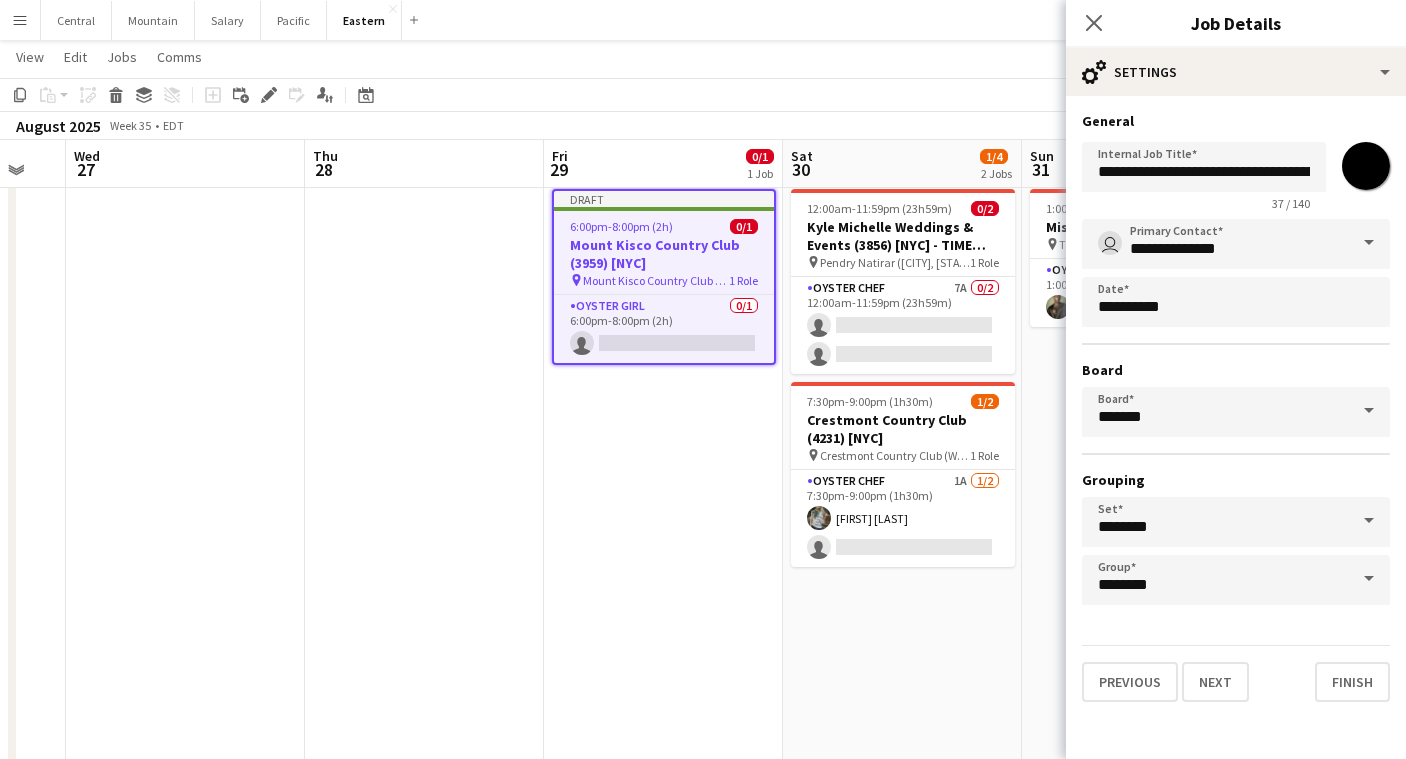 type on "*******" 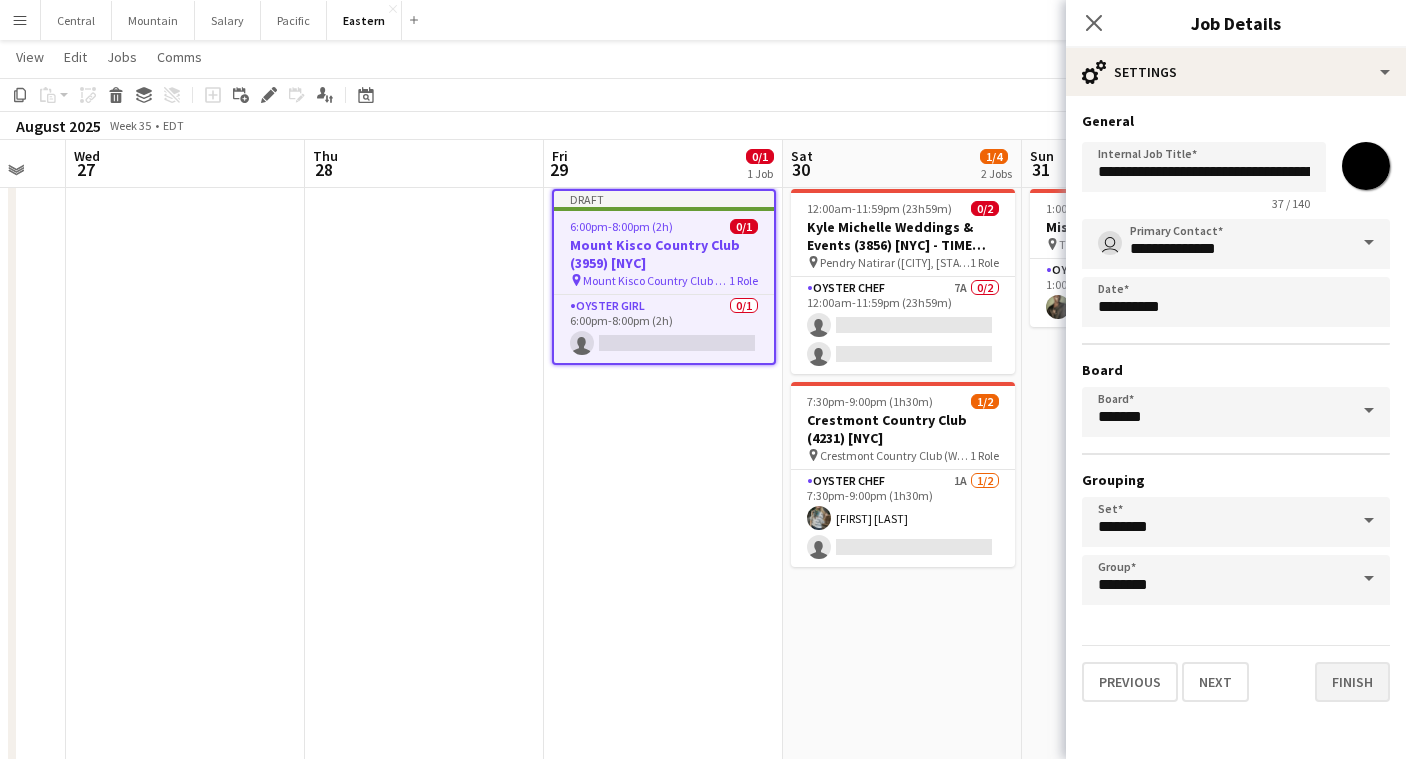click on "Finish" at bounding box center (1352, 682) 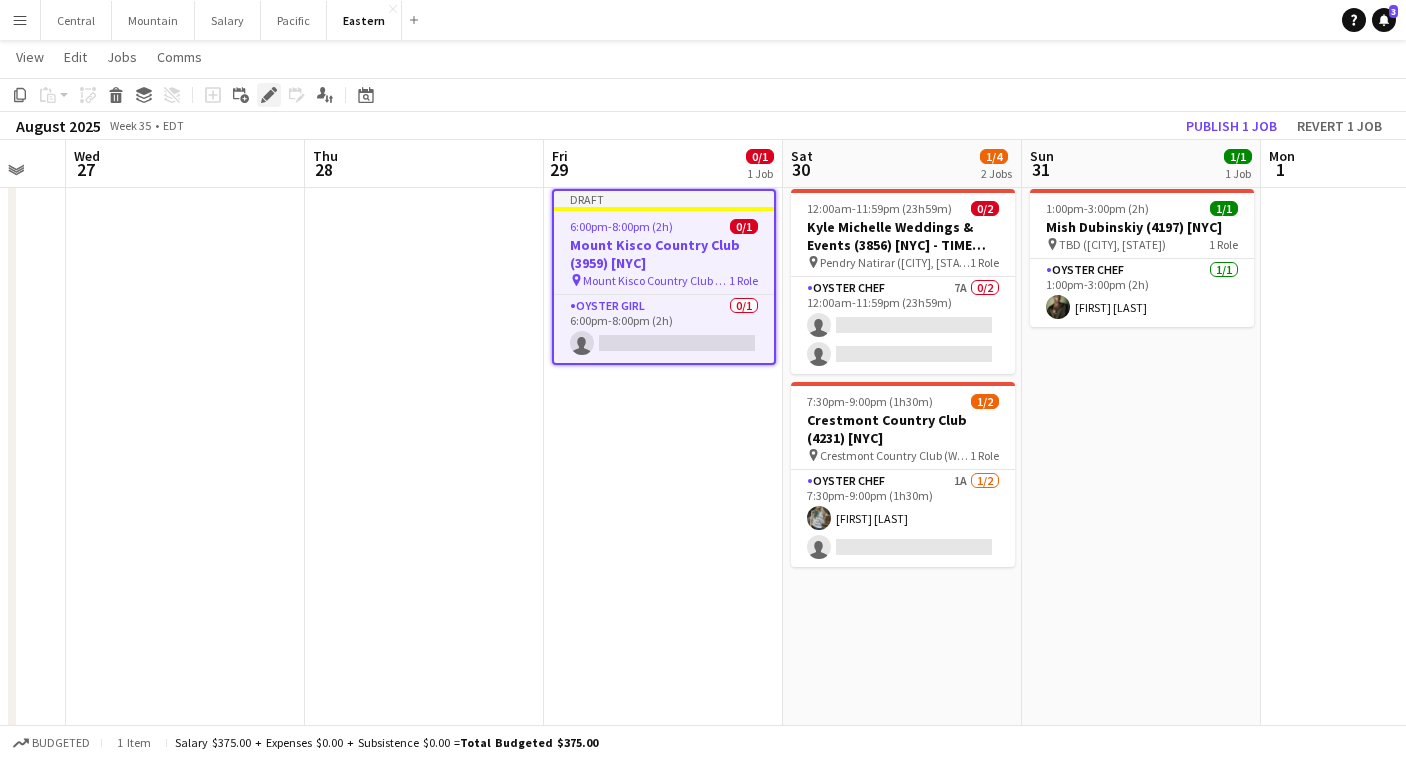 click on "Edit" at bounding box center (269, 95) 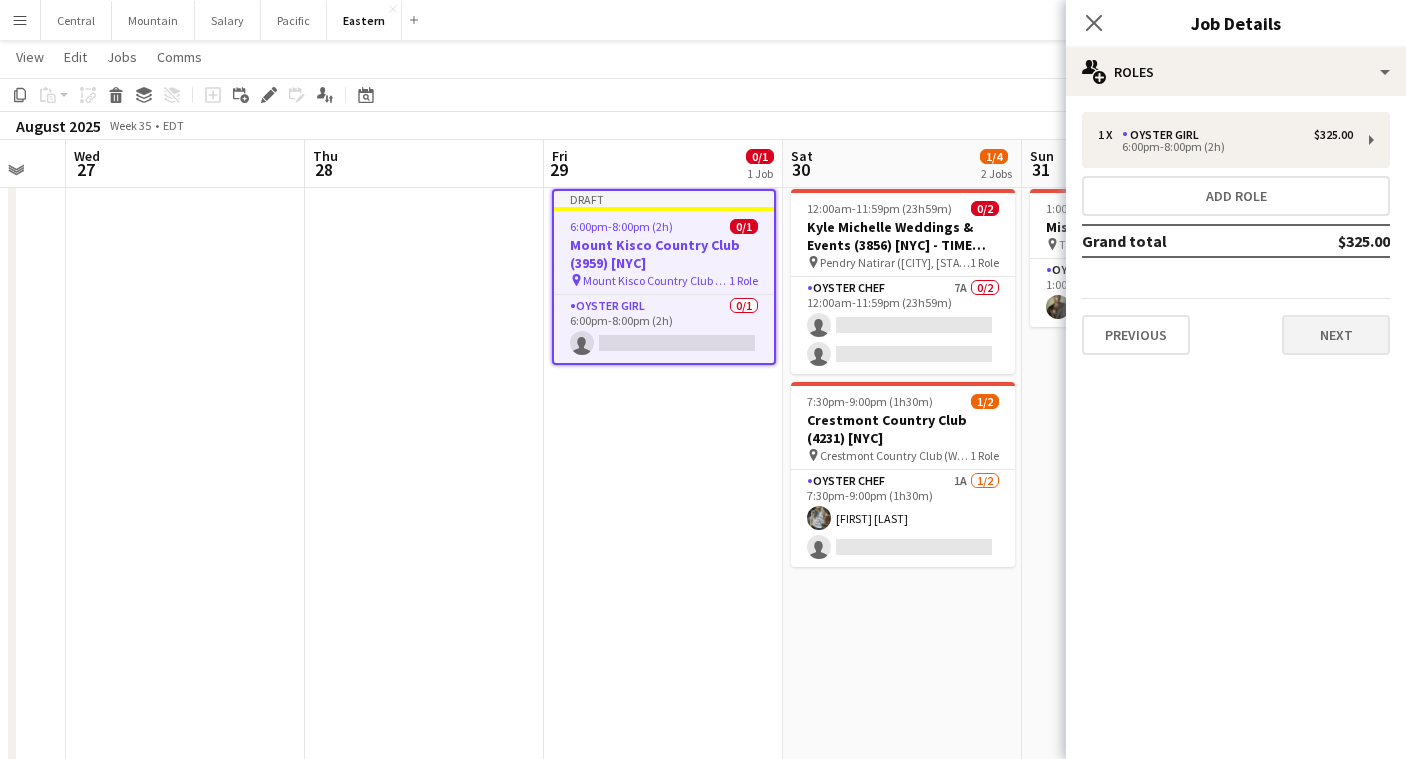 click on "Next" at bounding box center [1336, 335] 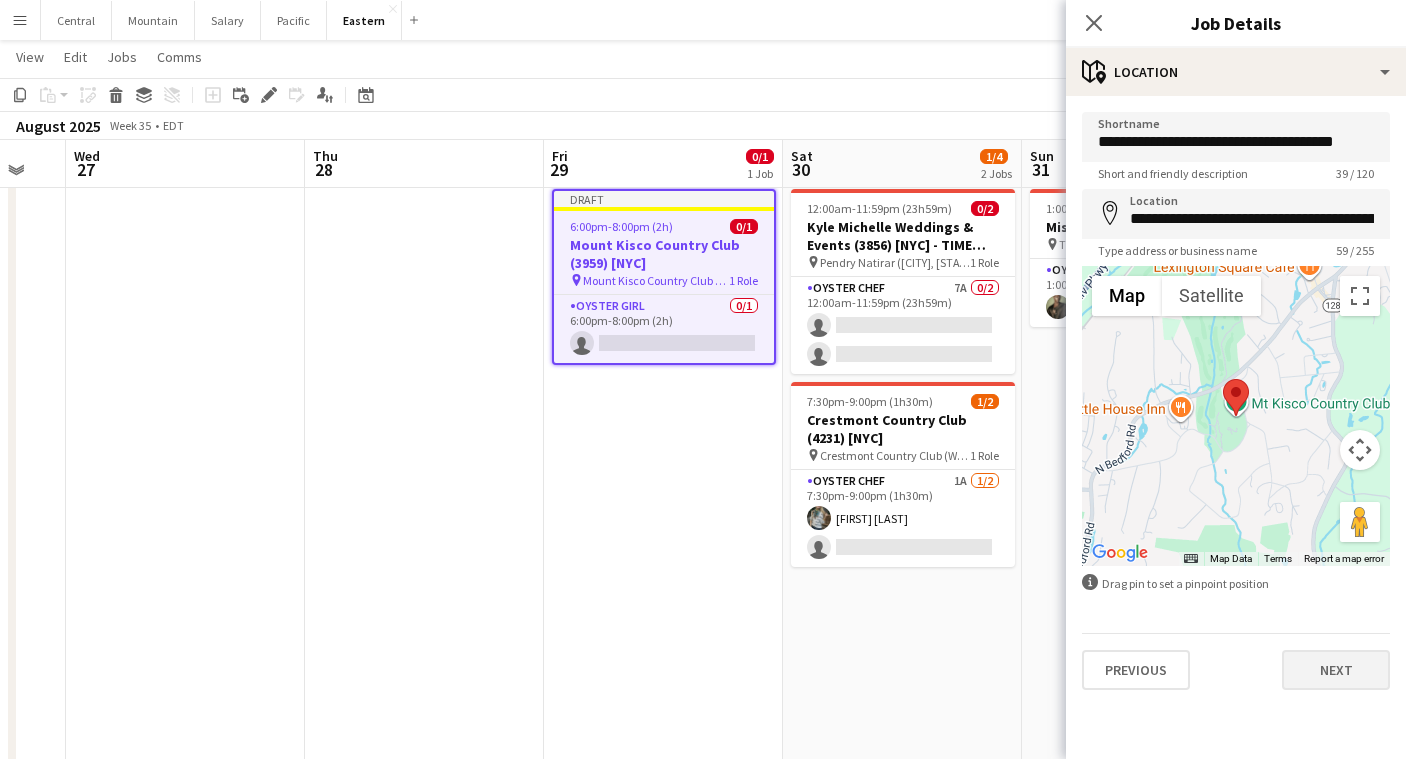 click on "Next" at bounding box center (1336, 670) 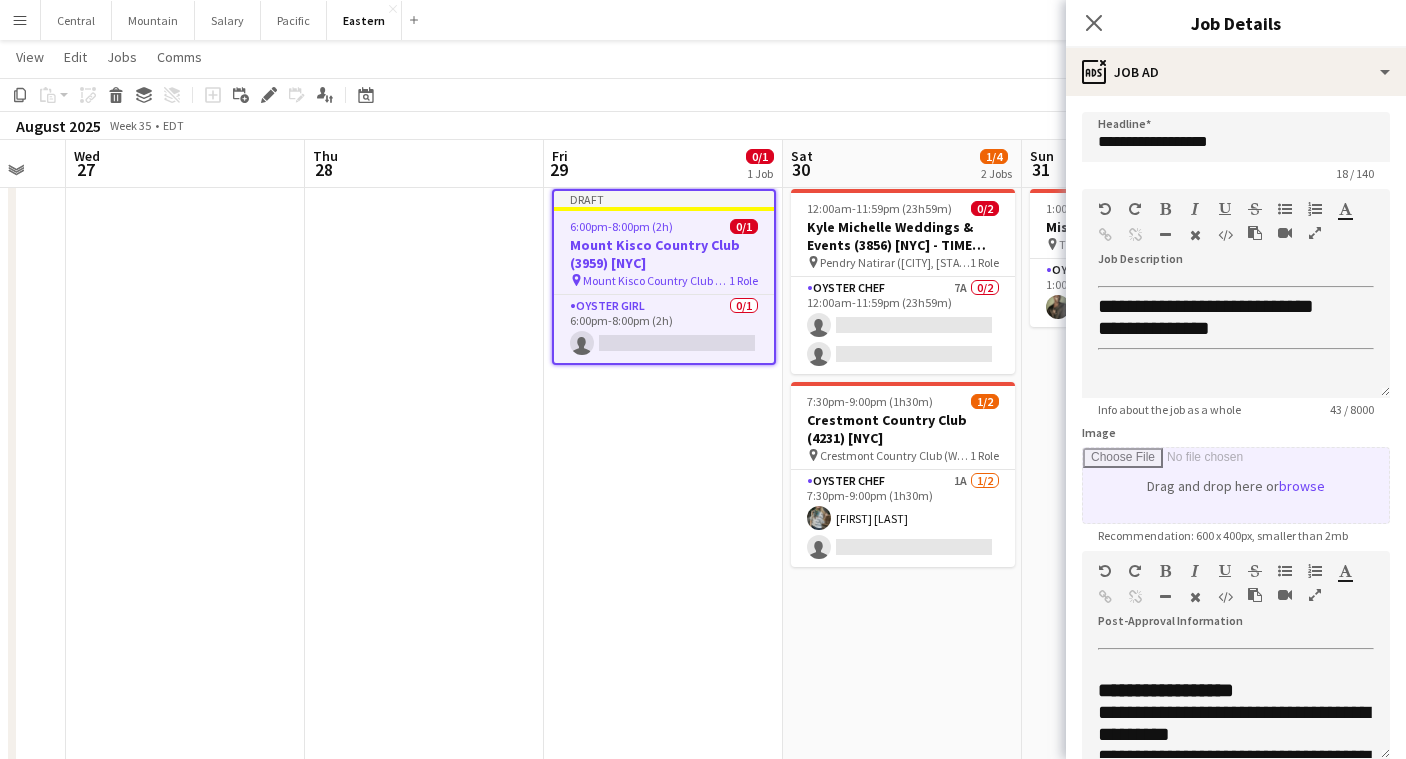 scroll, scrollTop: 879, scrollLeft: 0, axis: vertical 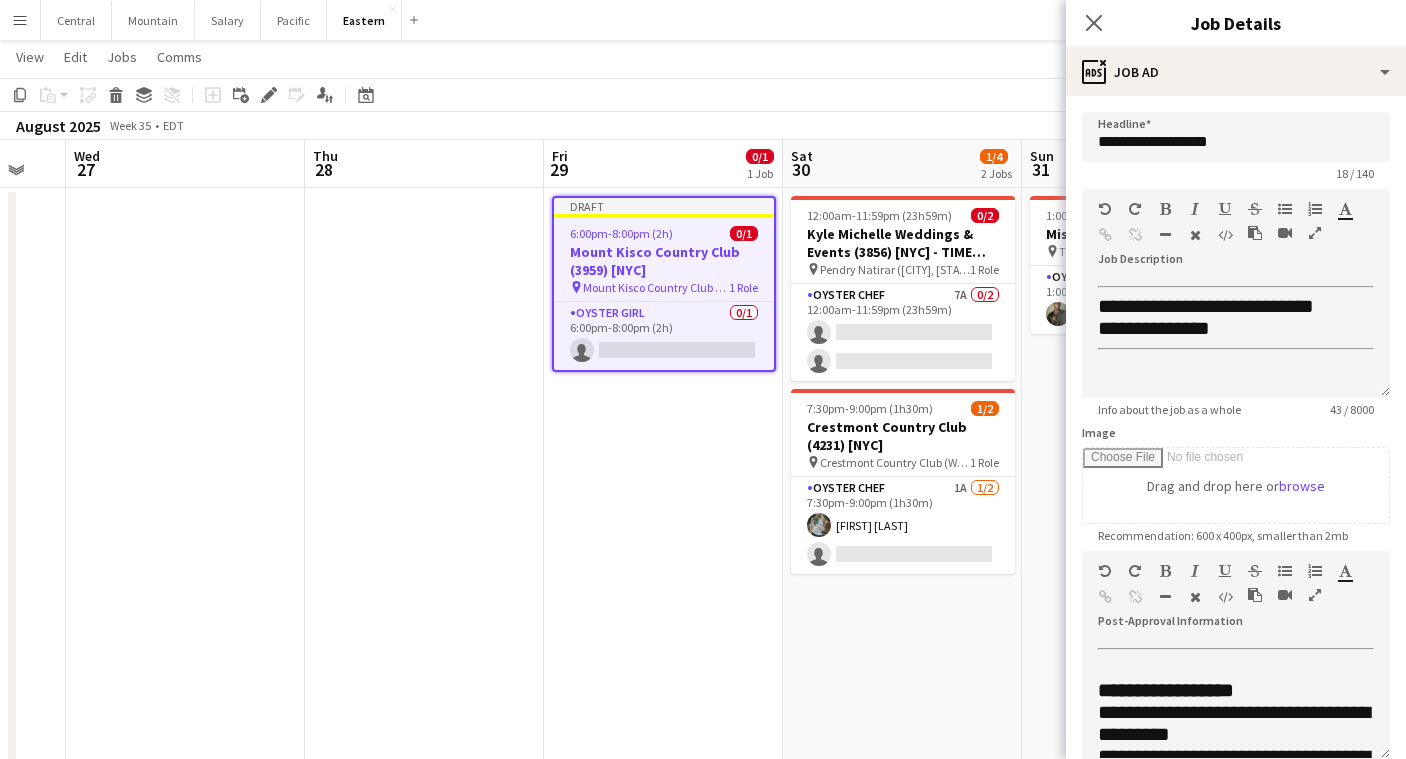 click on "Close pop-in
Job Details" 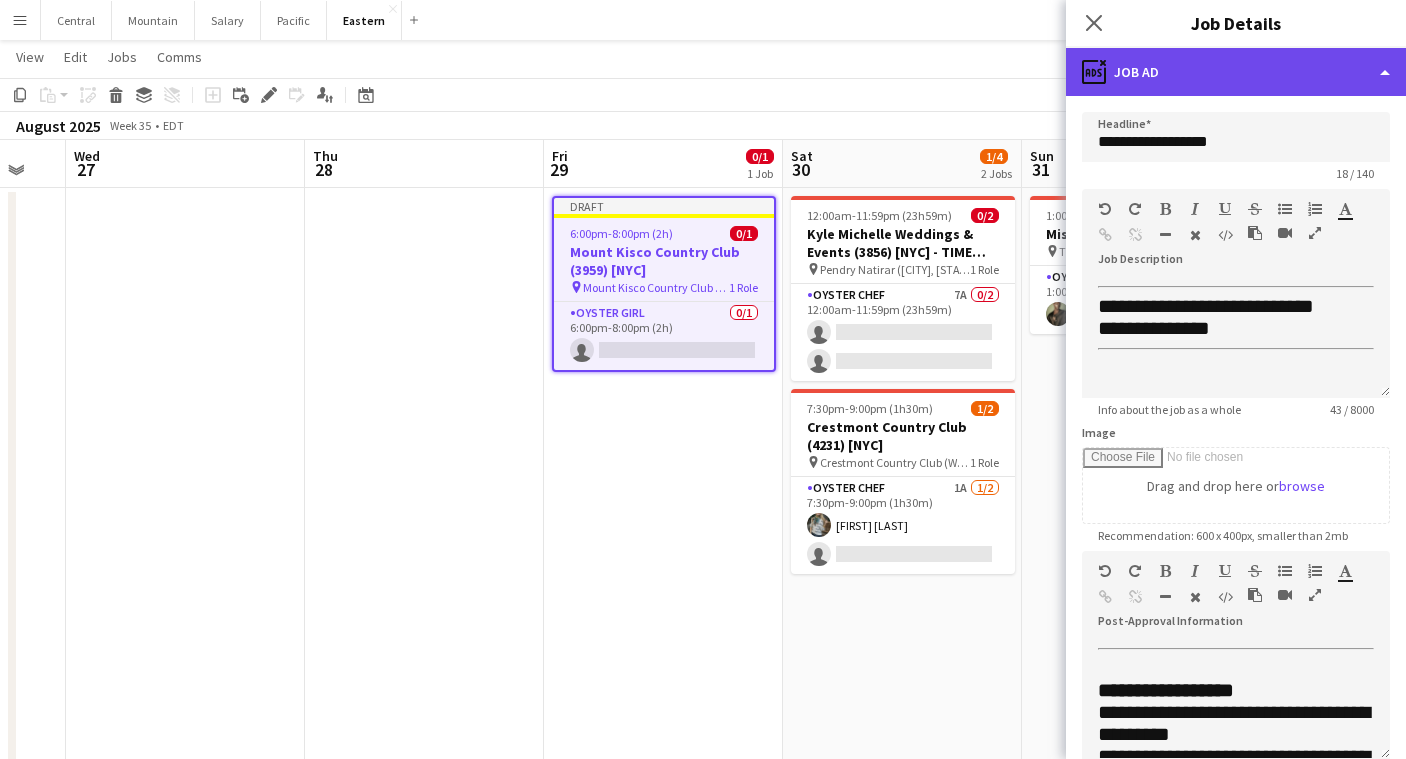 click on "ads-window
Job Ad" 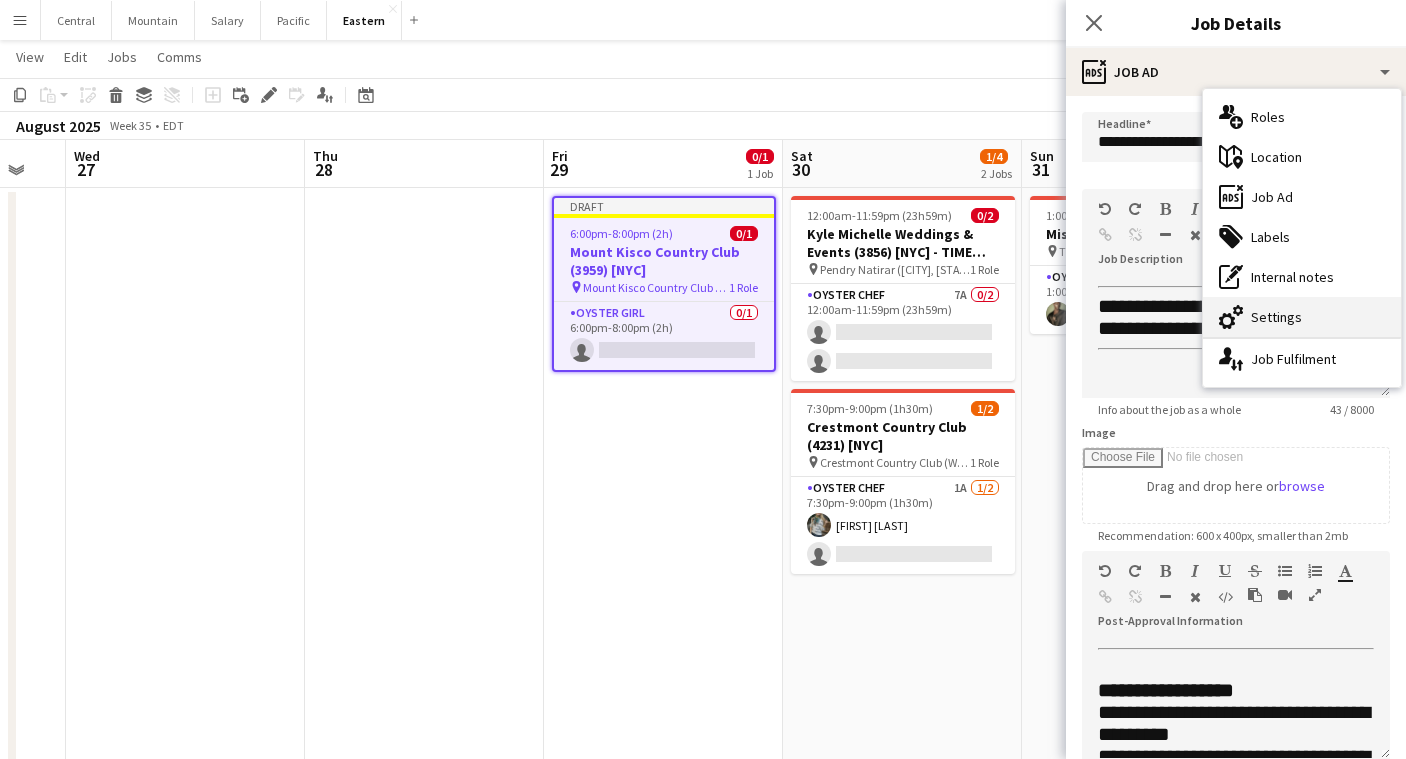 click on "cog-double-3
Settings" at bounding box center (1302, 317) 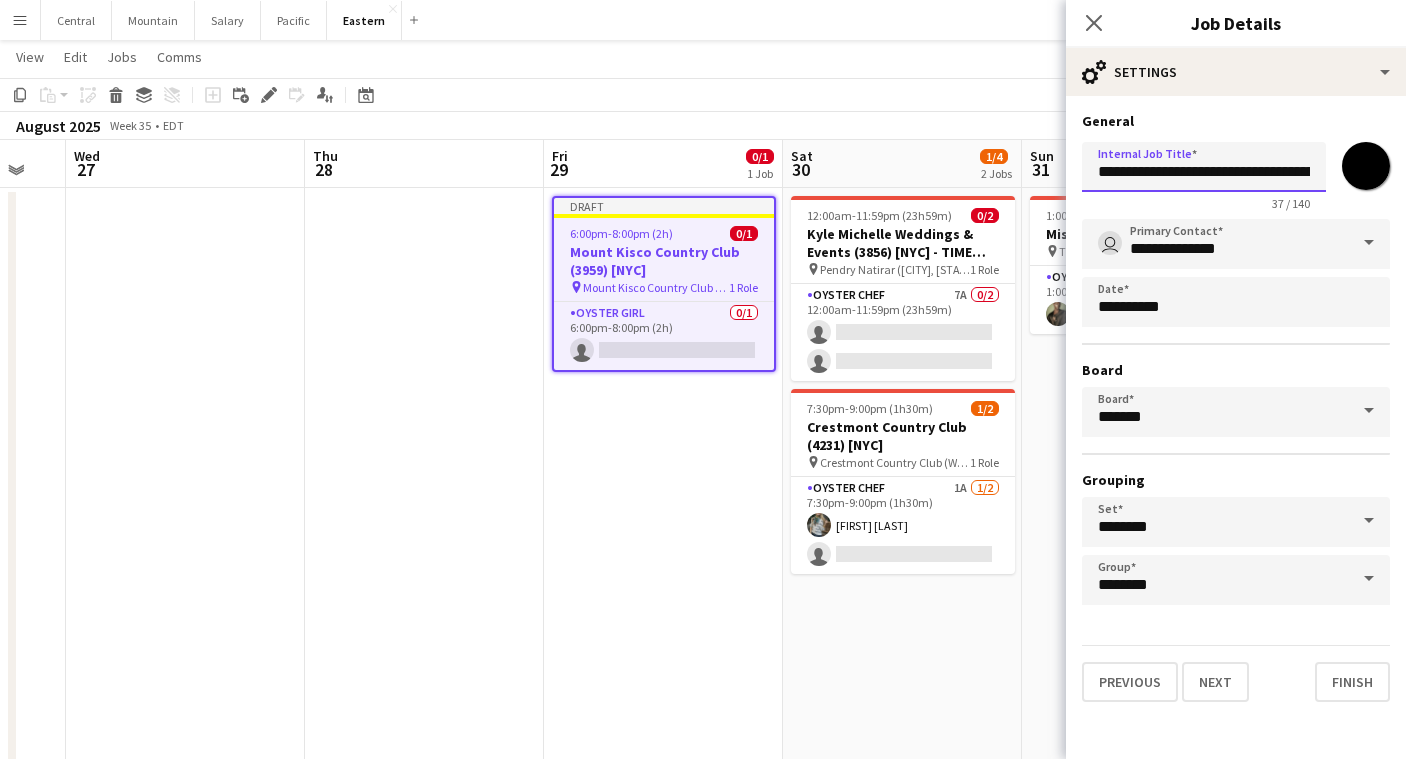 drag, startPoint x: 1282, startPoint y: 170, endPoint x: 1265, endPoint y: 174, distance: 17.464249 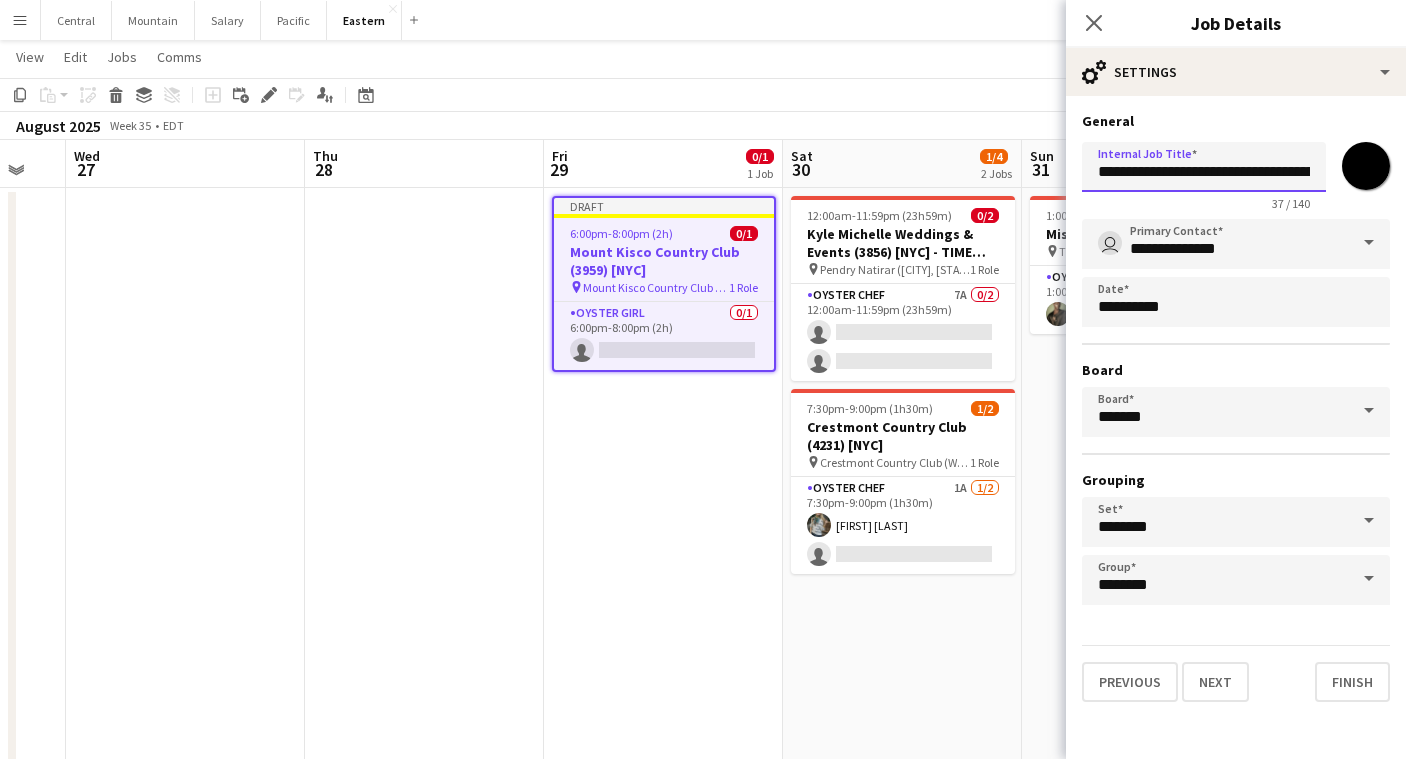 click on "**********" at bounding box center [1204, 167] 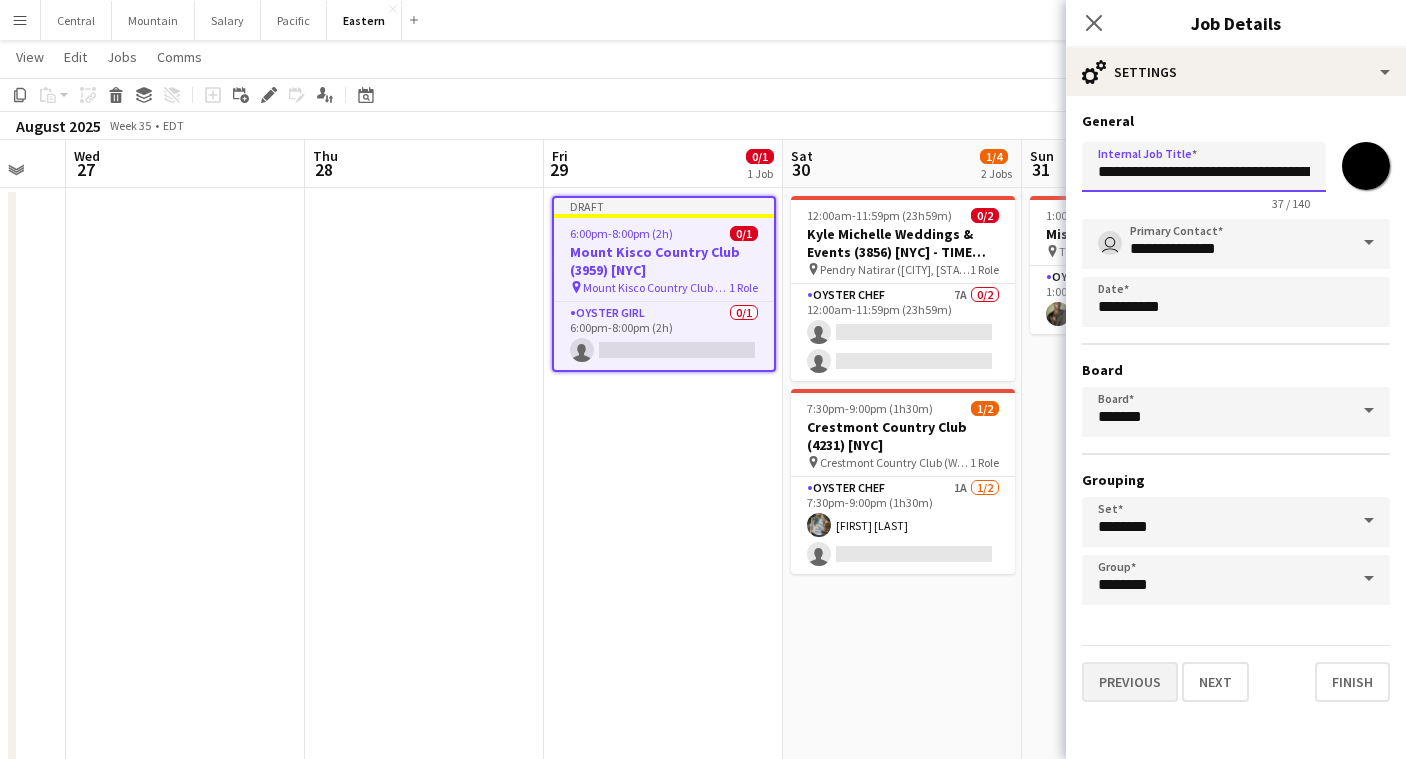 type on "**********" 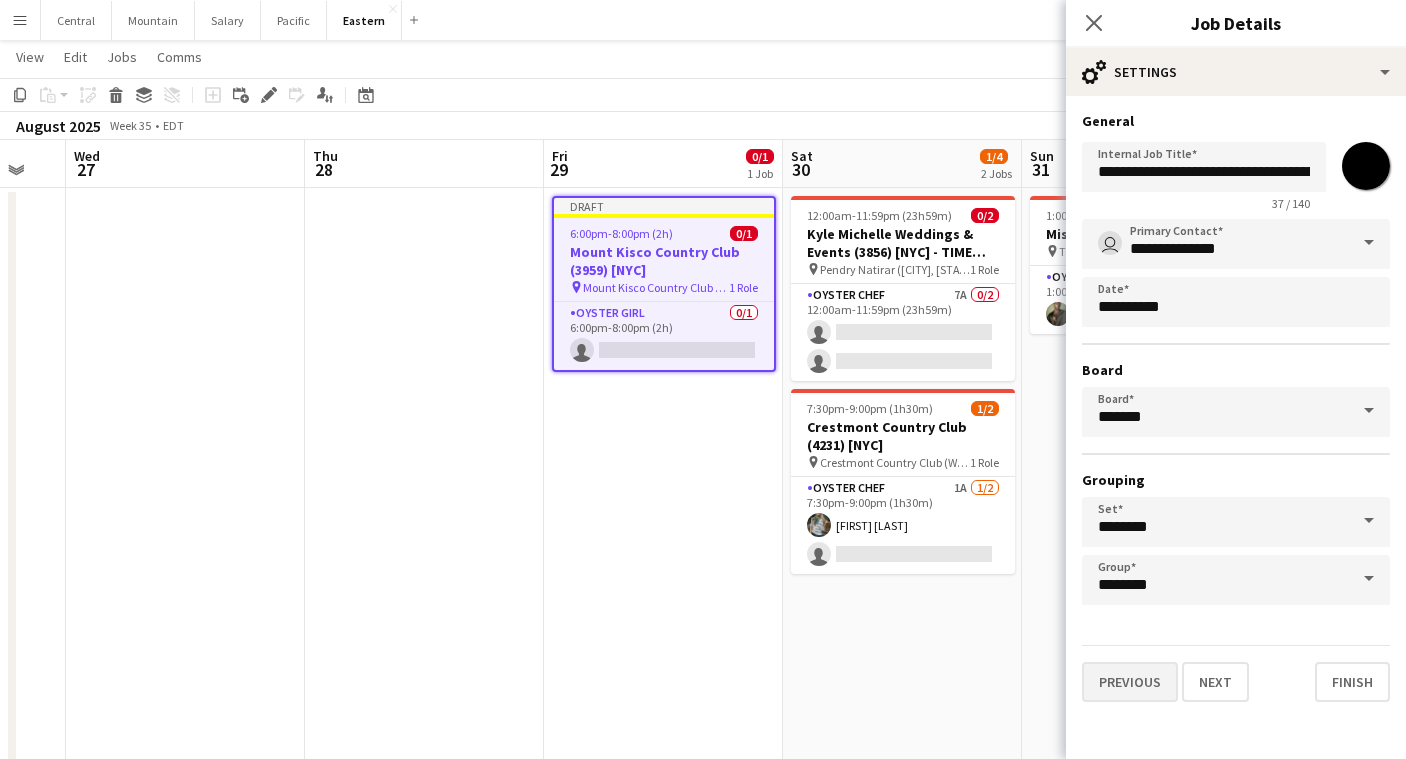 click on "Previous" at bounding box center (1130, 682) 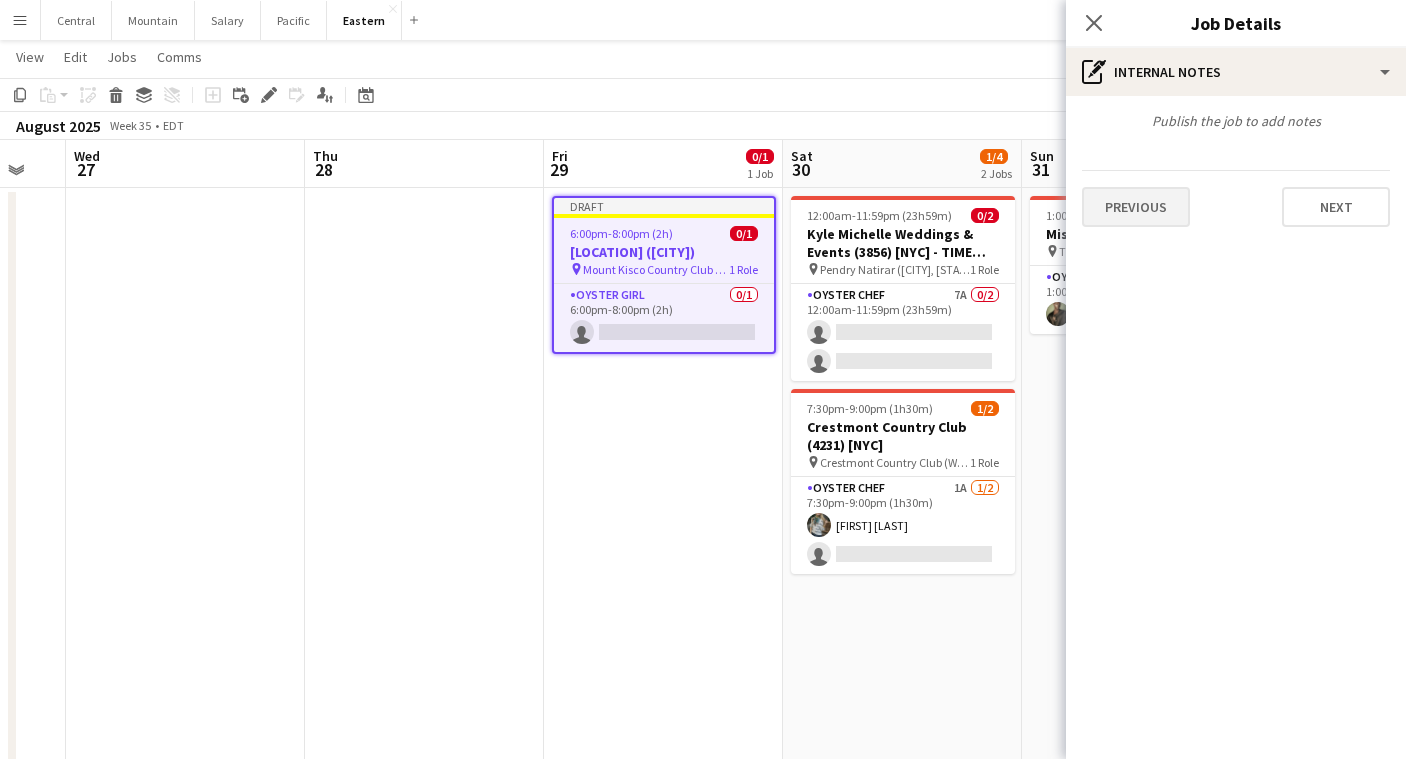 click on "Previous" at bounding box center (1136, 207) 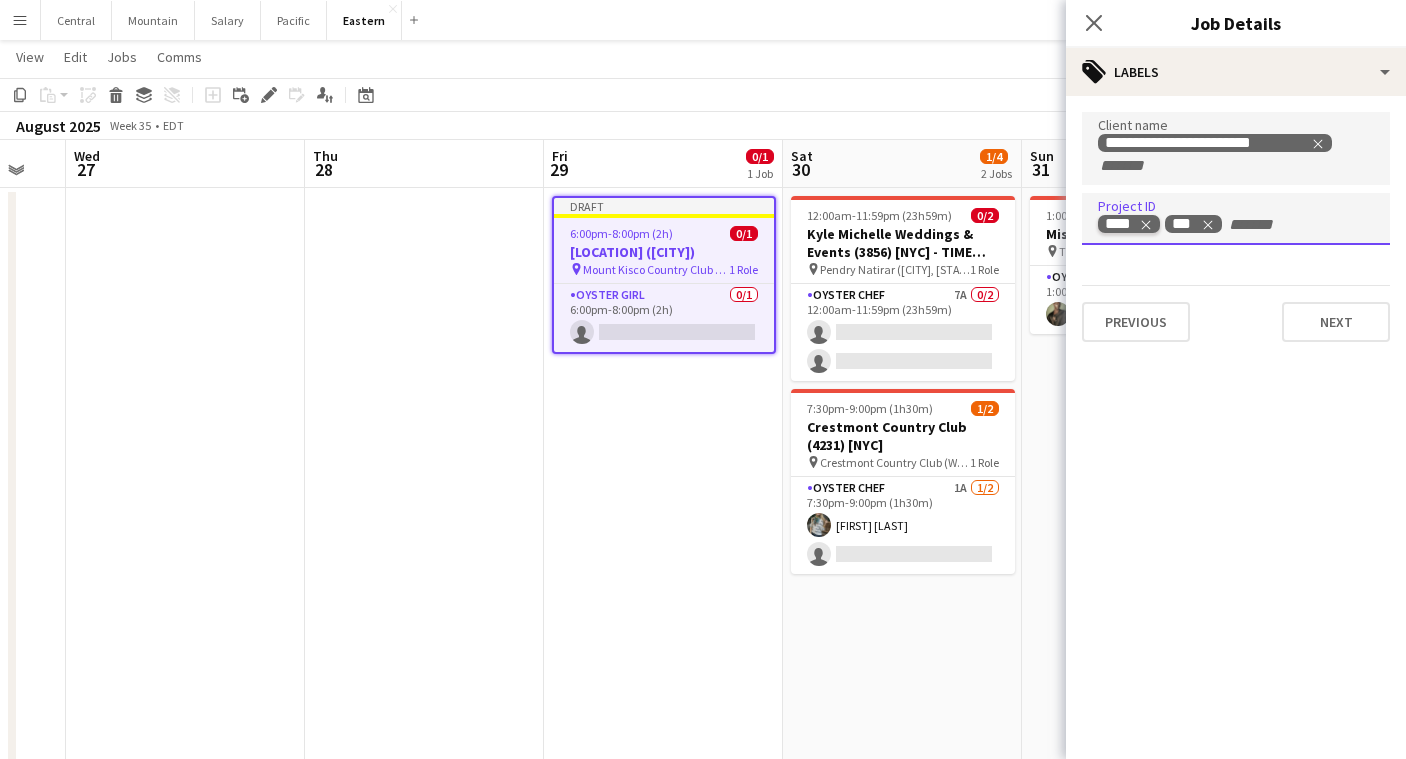 click 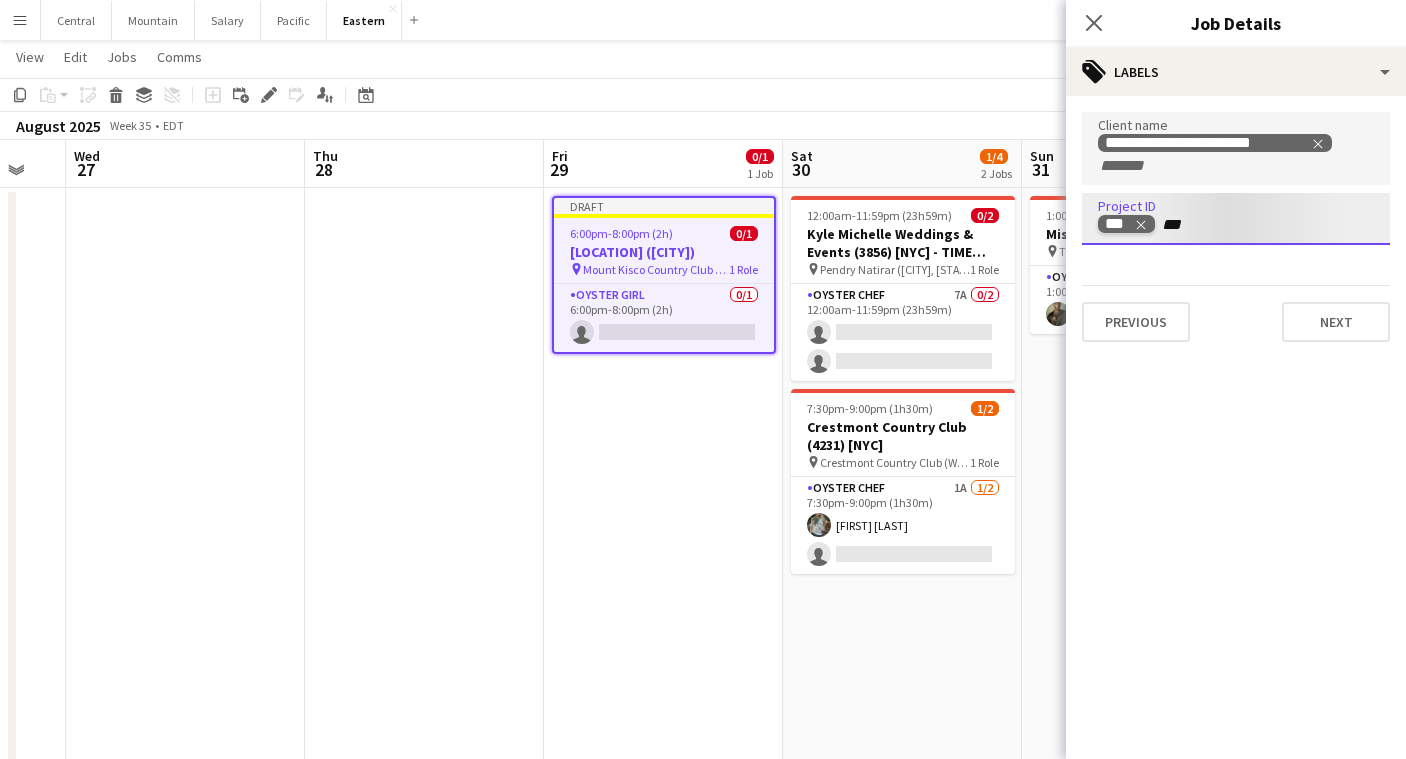 type on "****" 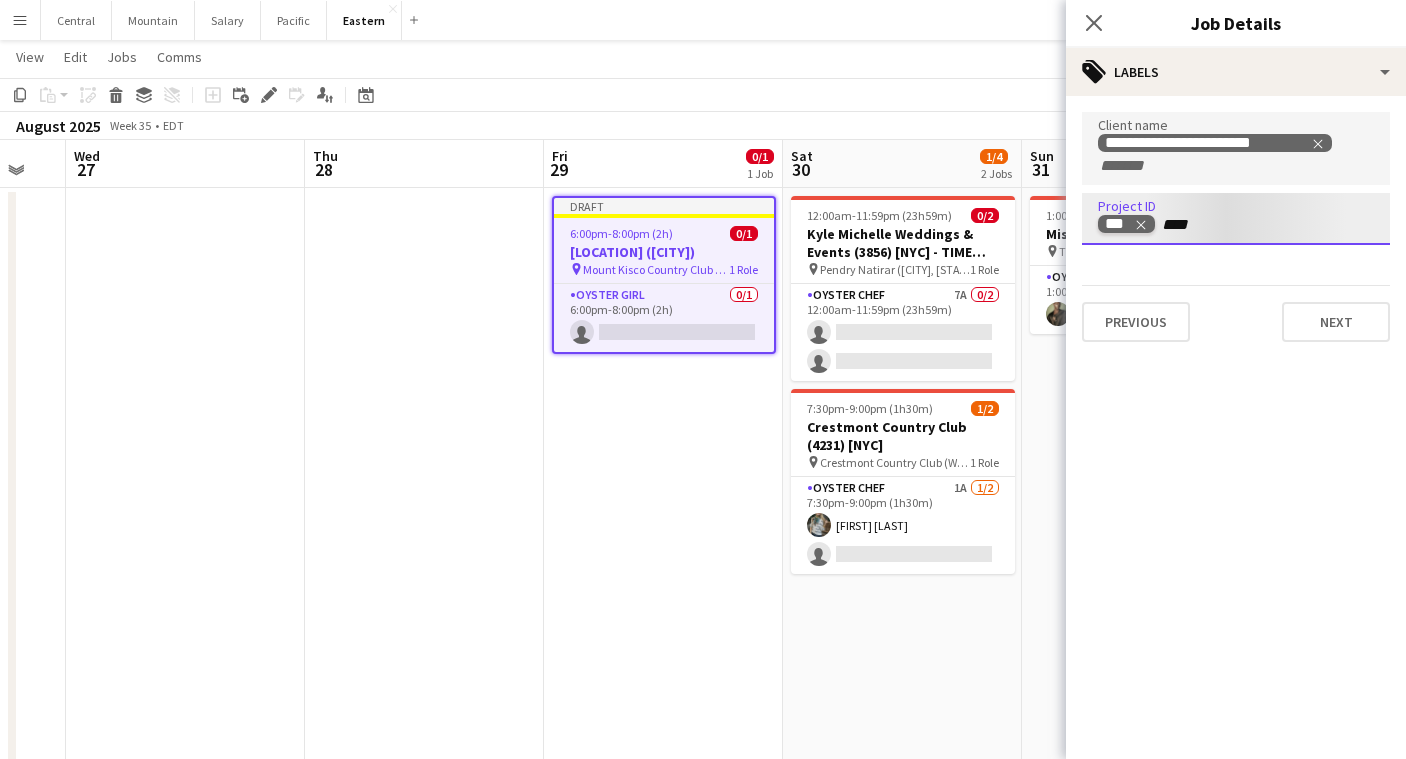 type 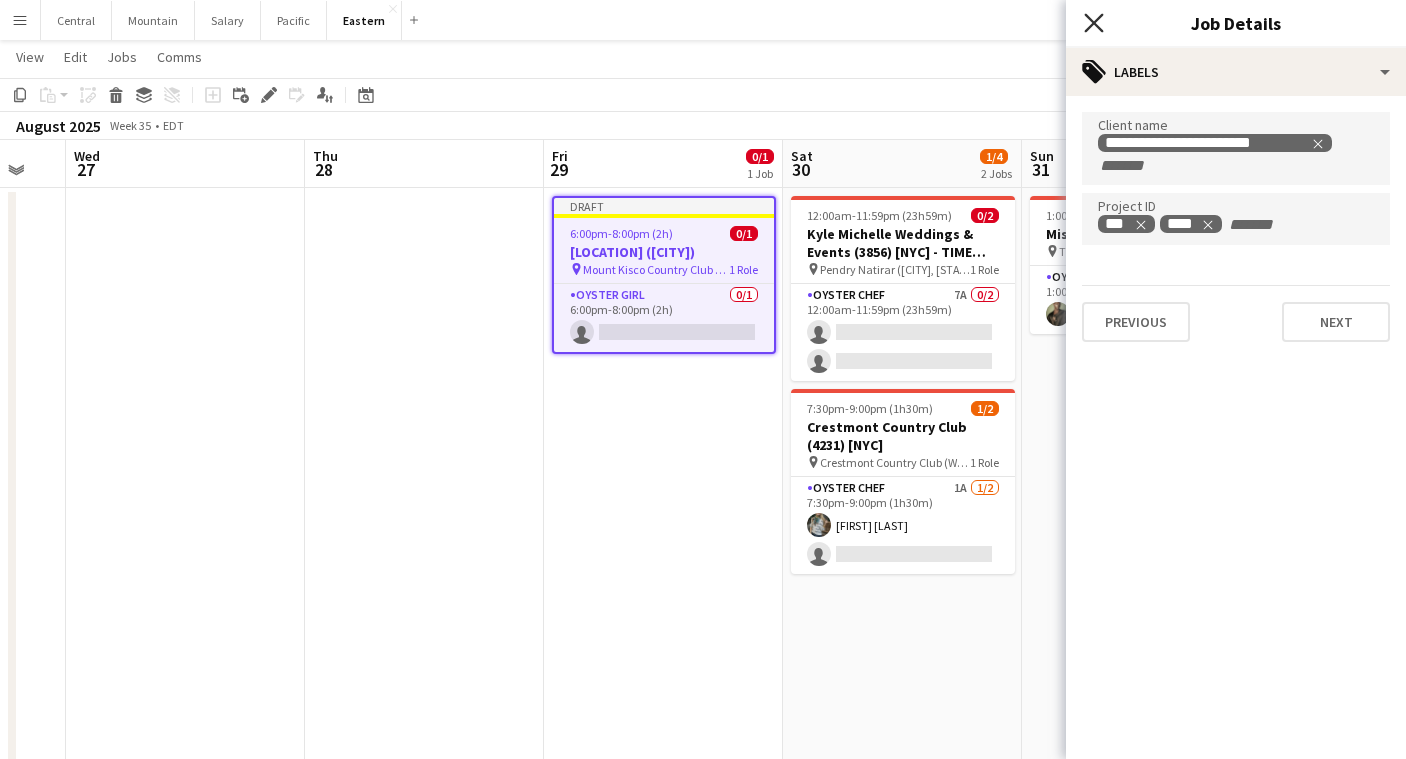 click 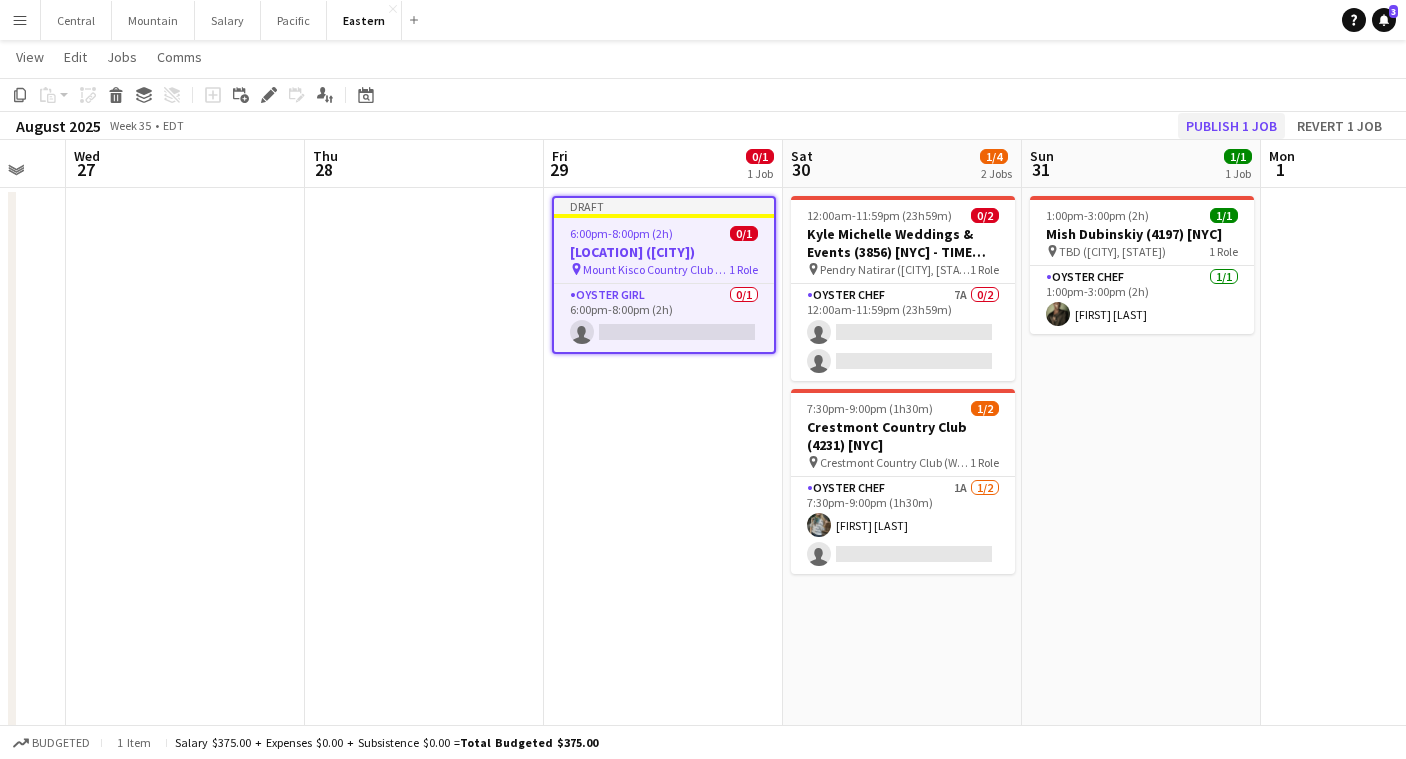 click on "Publish 1 job" 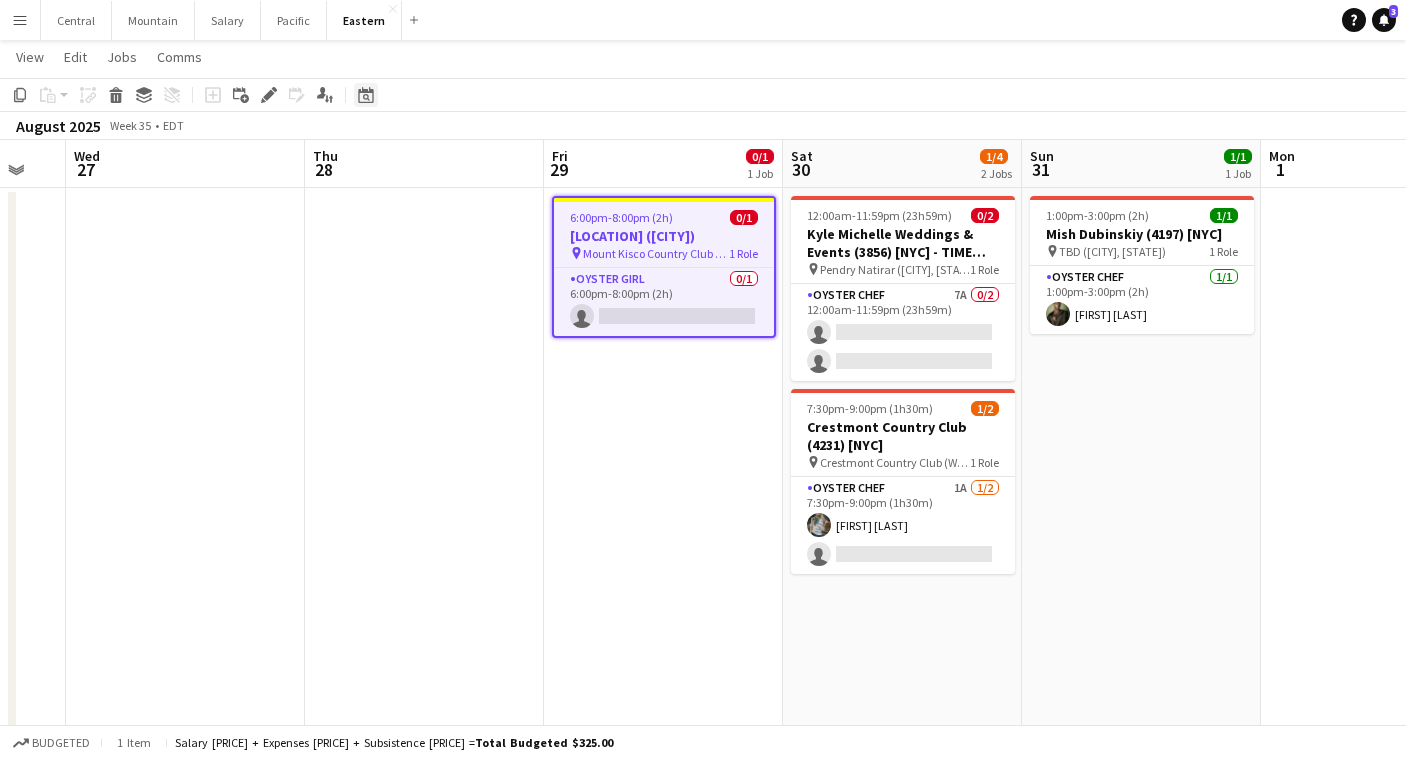 click on "Date picker" 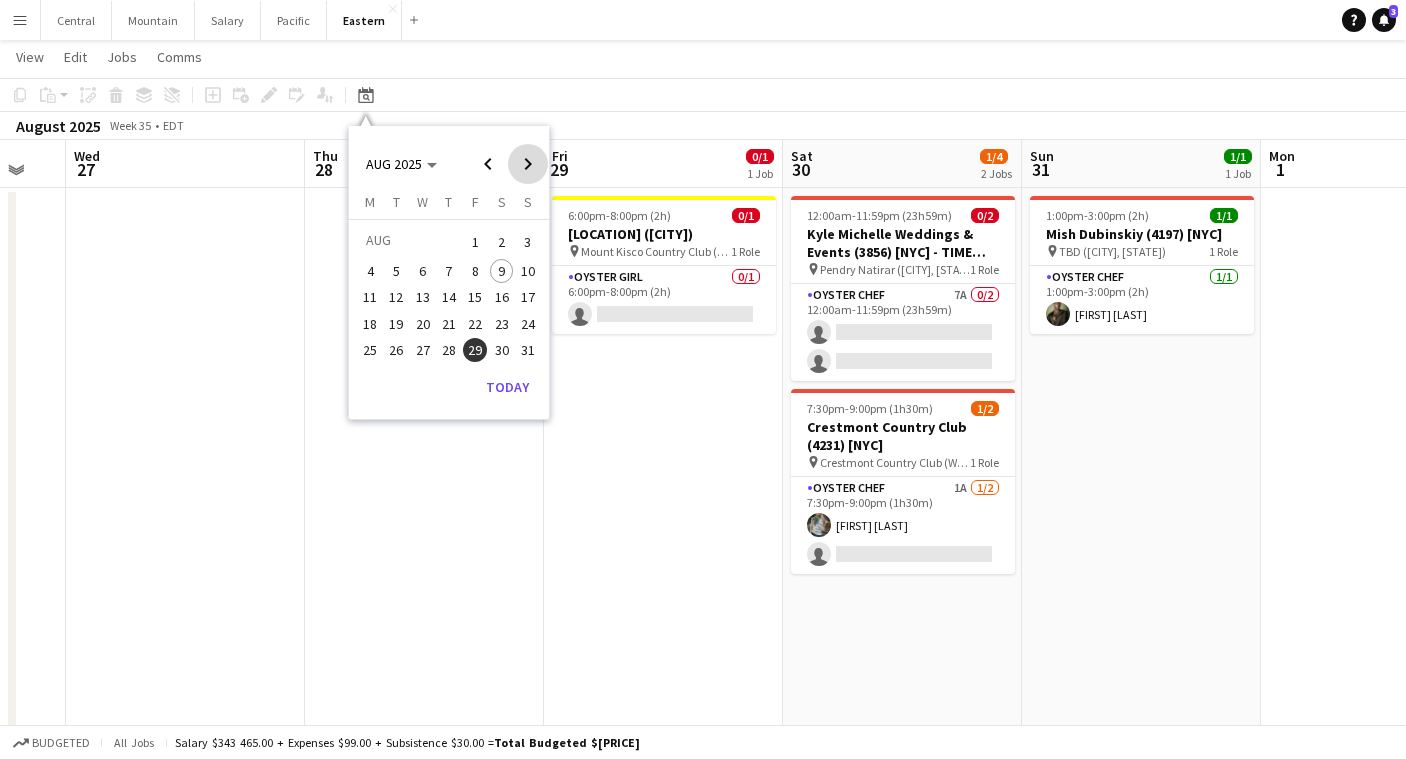 click at bounding box center (528, 164) 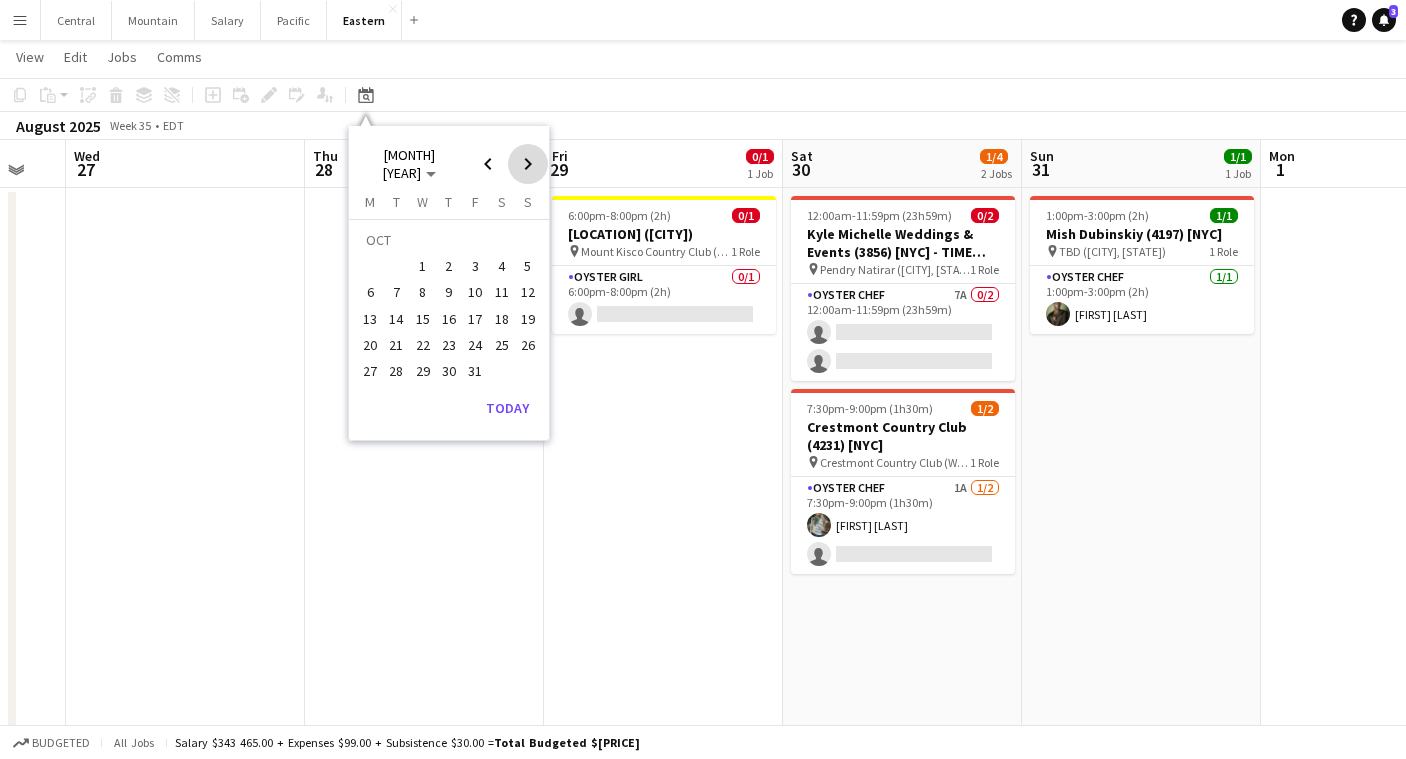 click at bounding box center [528, 164] 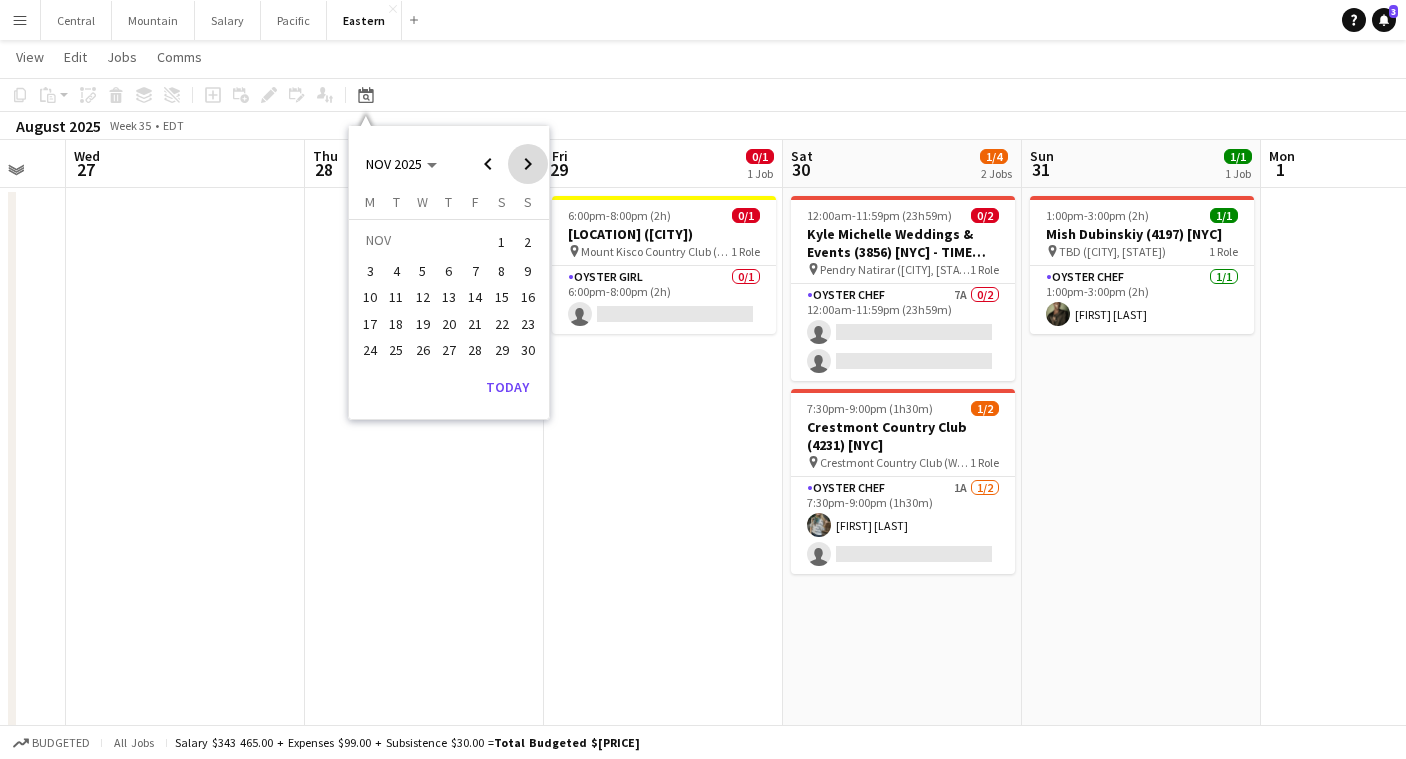 click at bounding box center (528, 164) 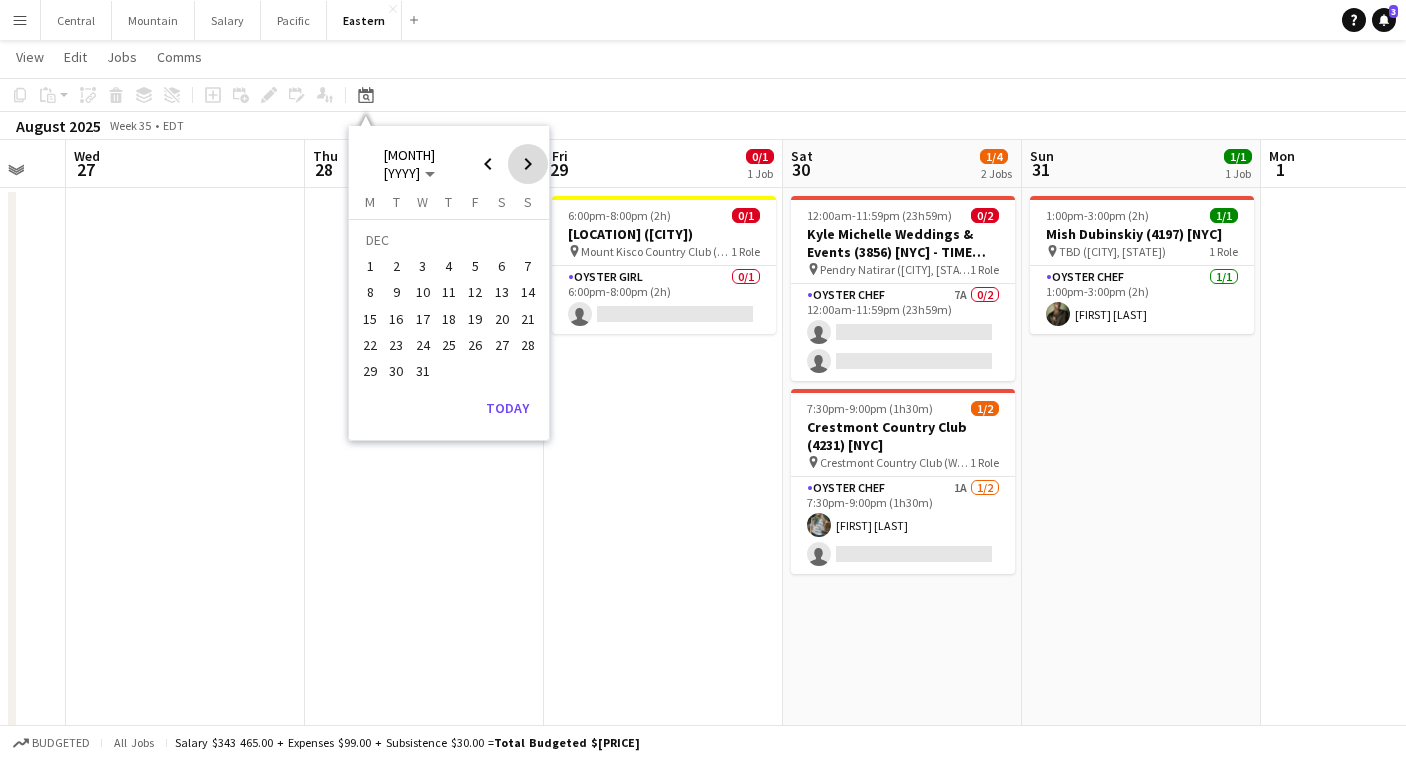 click at bounding box center (528, 164) 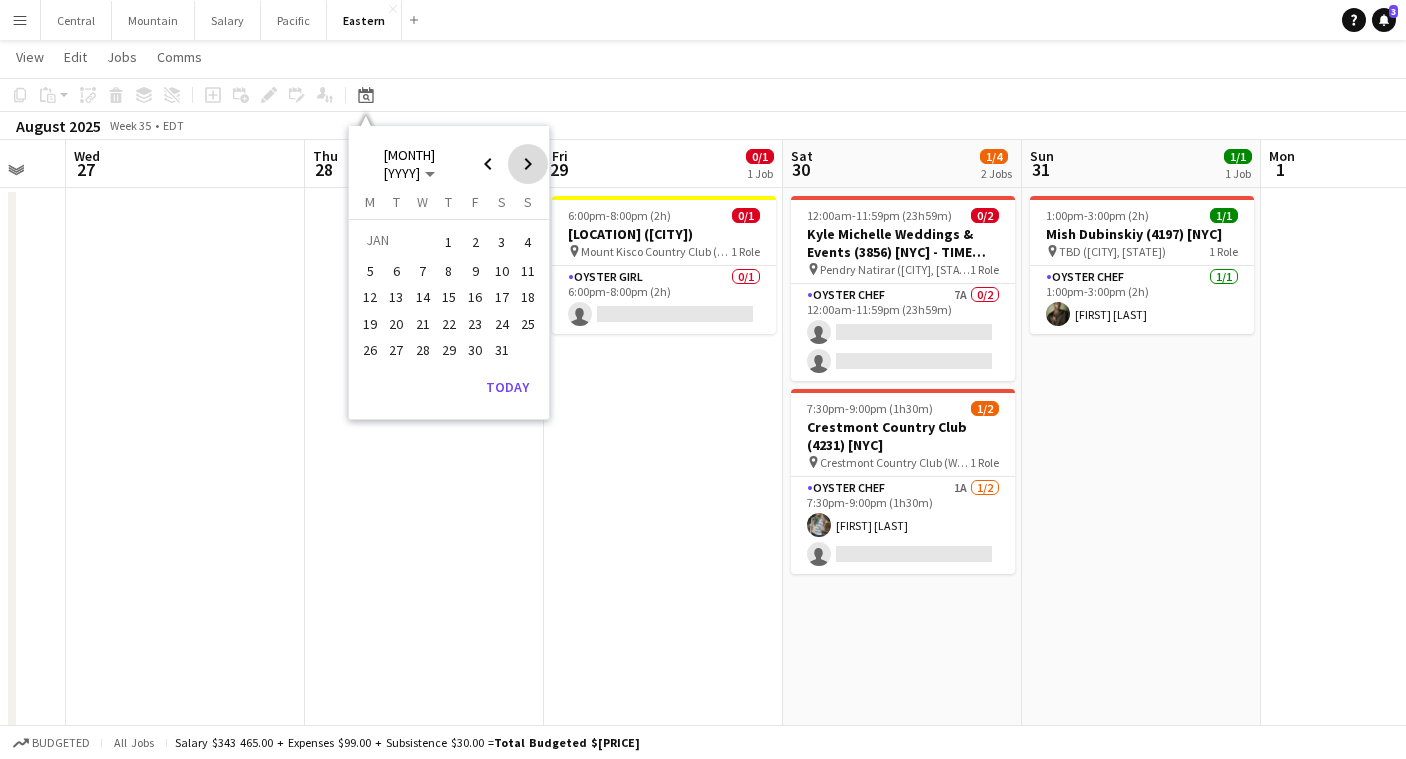 click at bounding box center [528, 164] 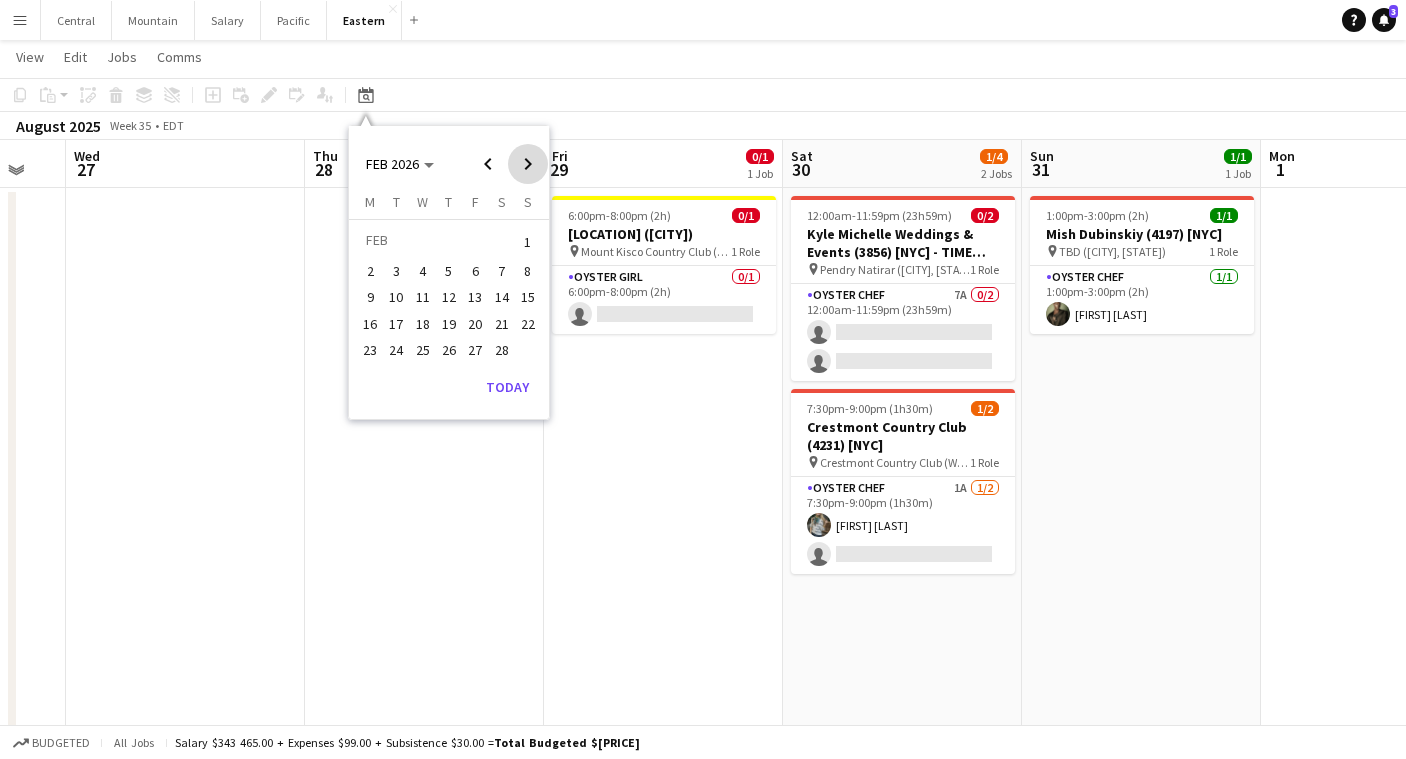 click at bounding box center (528, 164) 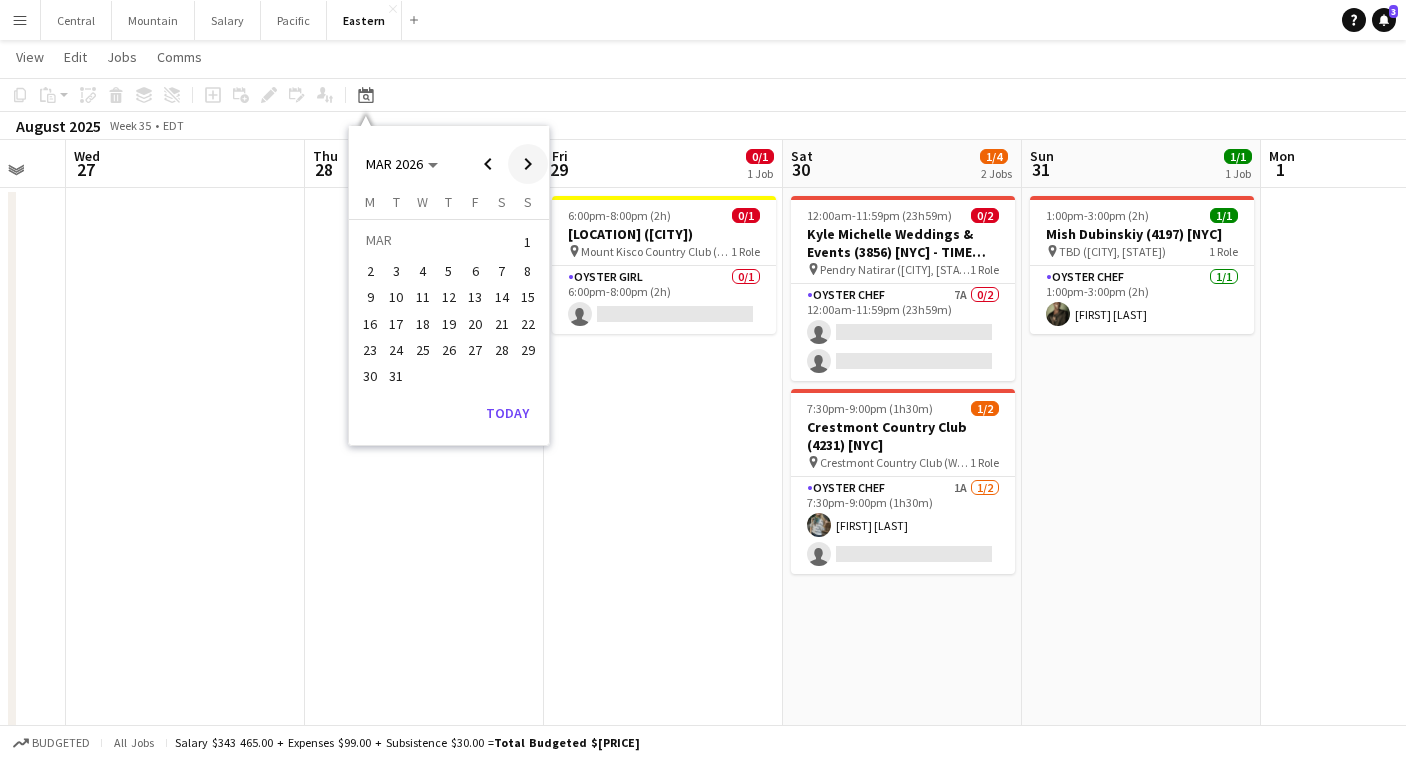 click at bounding box center [528, 164] 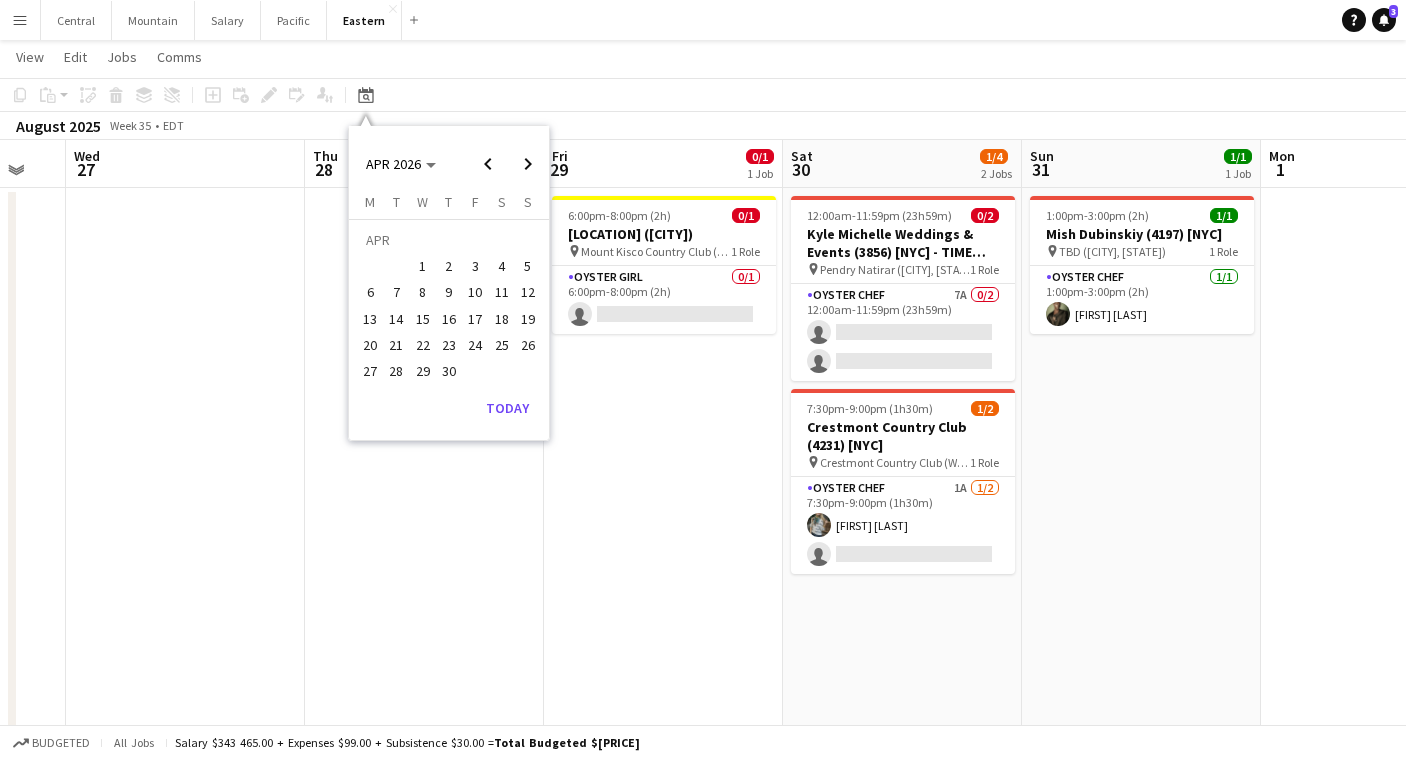 click on "3" at bounding box center (475, 266) 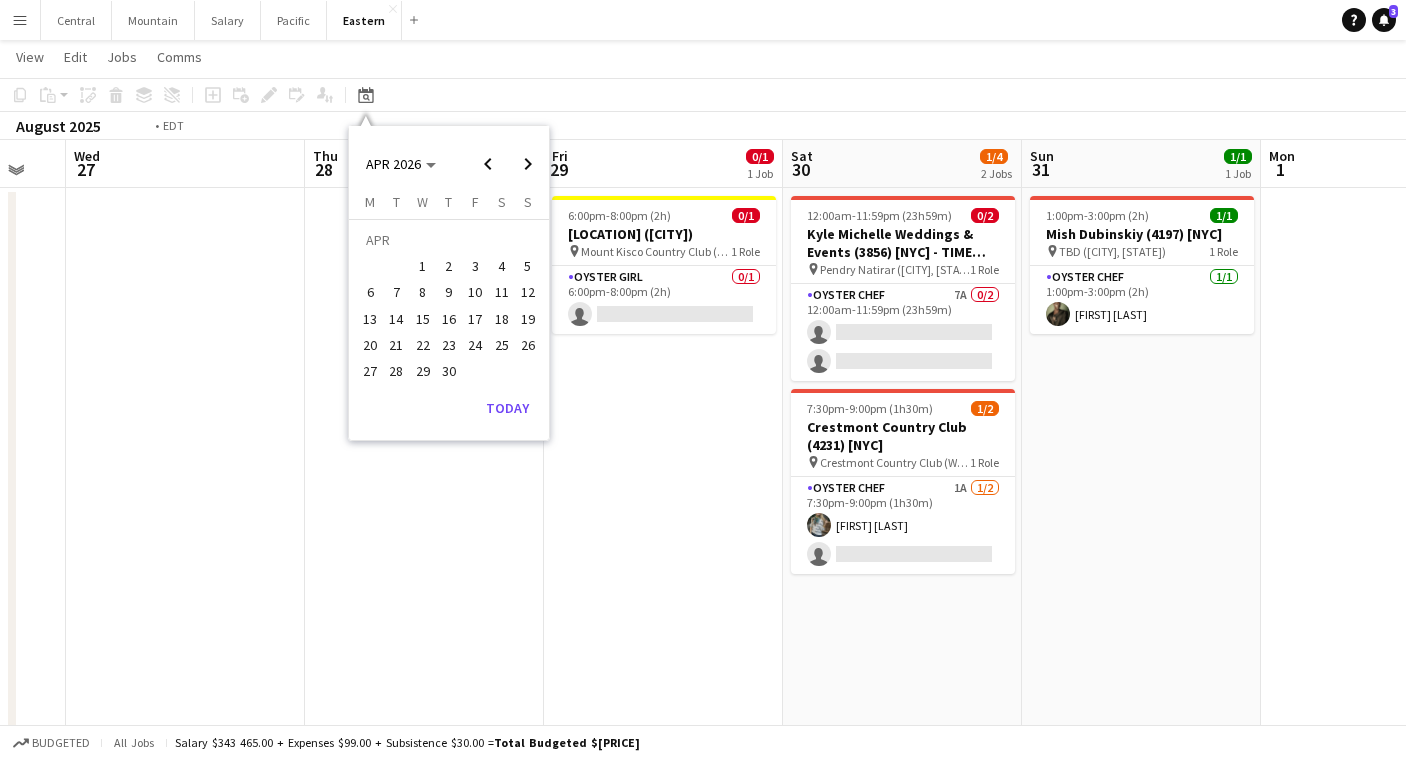 scroll, scrollTop: 0, scrollLeft: 687, axis: horizontal 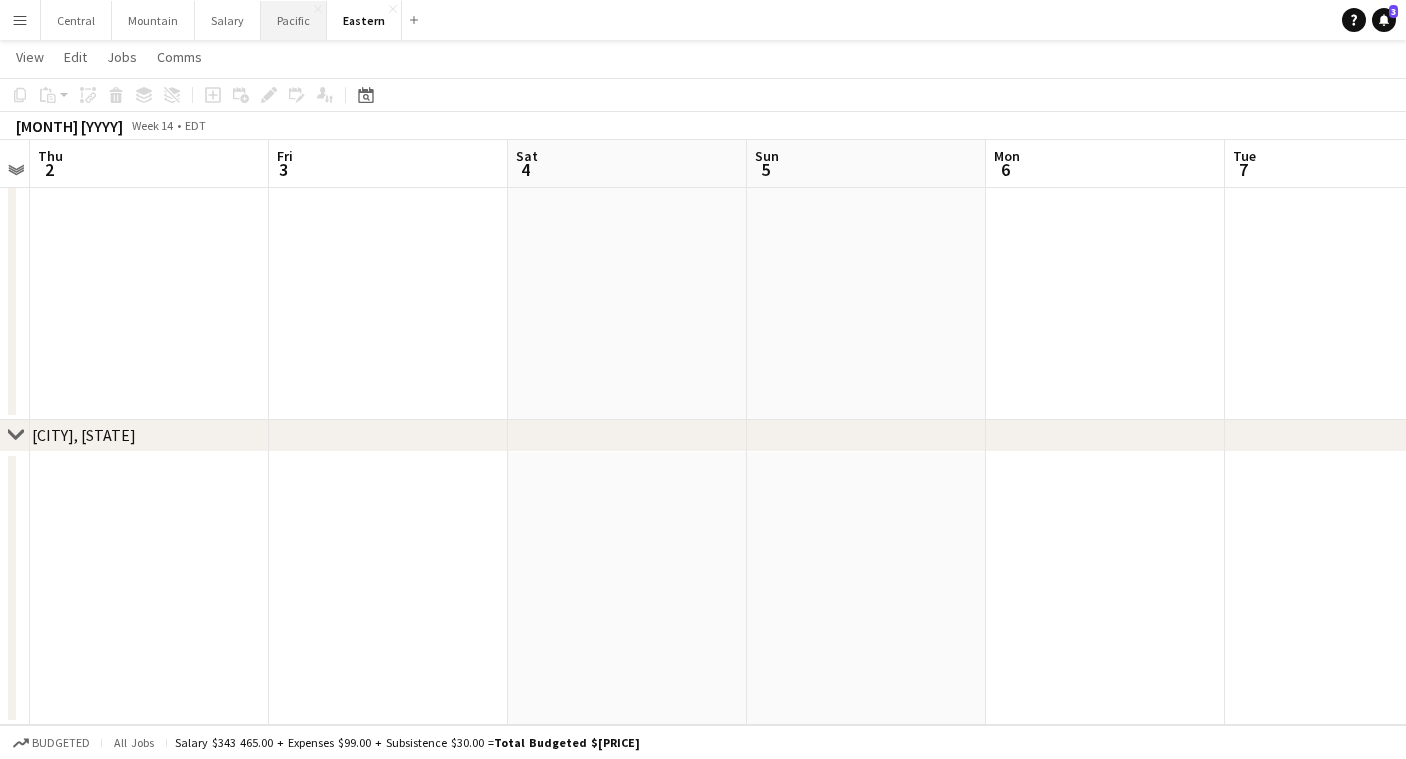 click on "[STREET]" at bounding box center [294, 20] 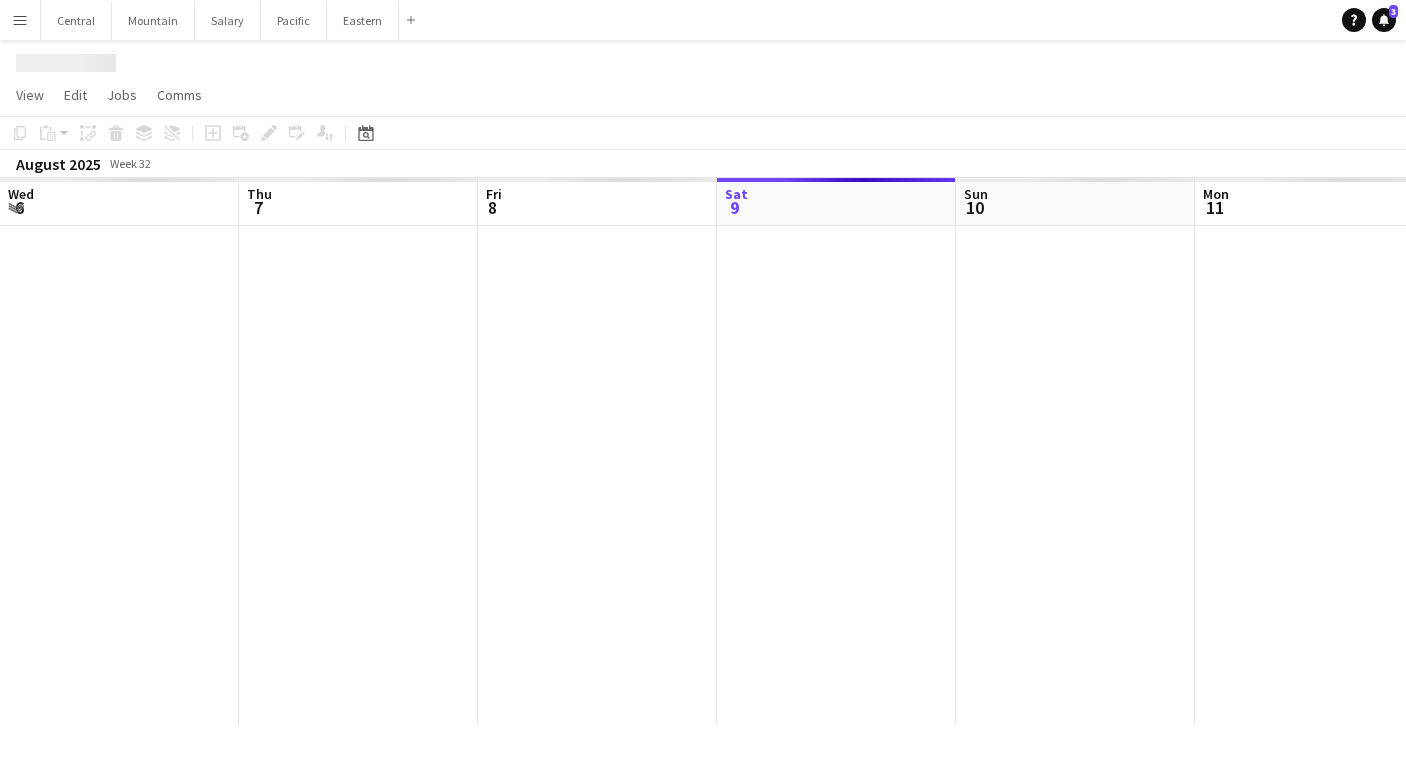 scroll, scrollTop: 0, scrollLeft: 478, axis: horizontal 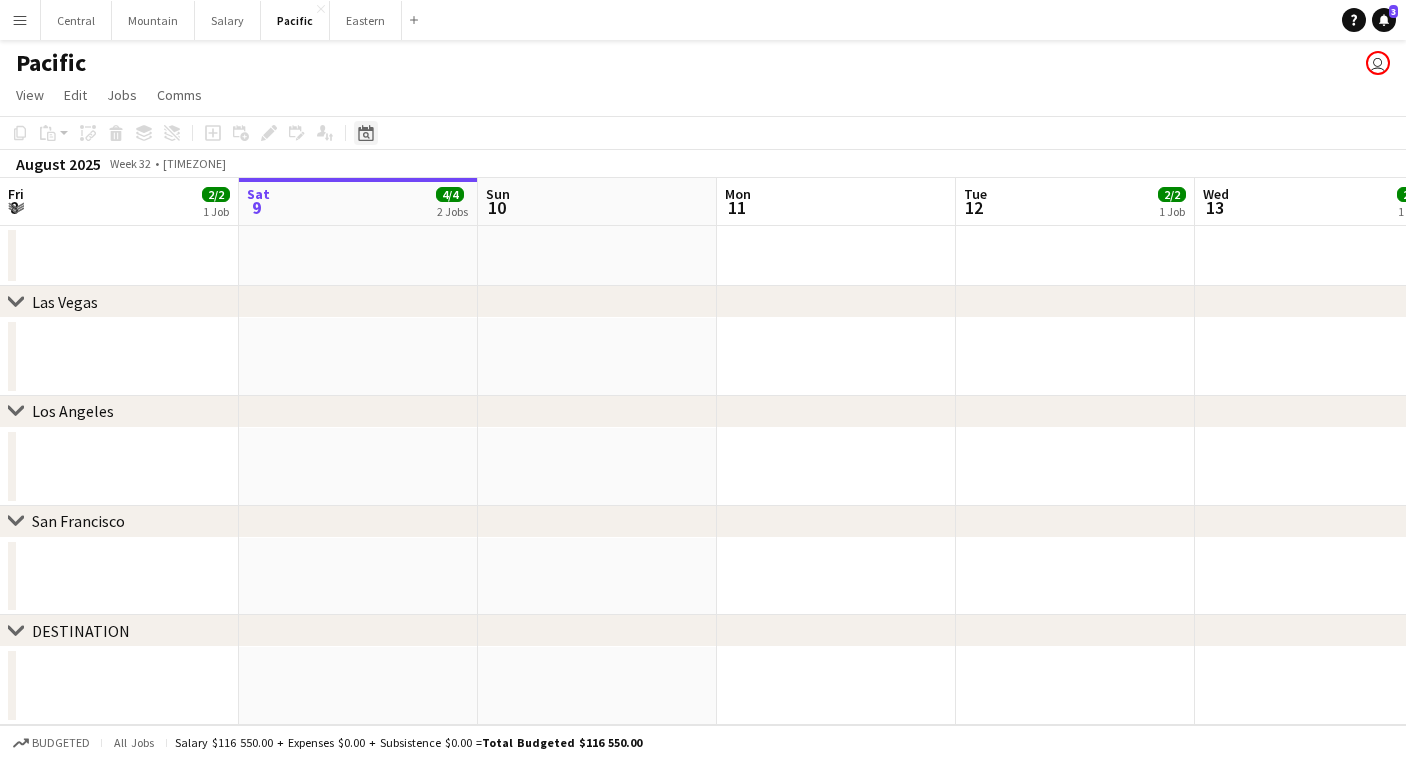 click on "Date picker" at bounding box center [366, 133] 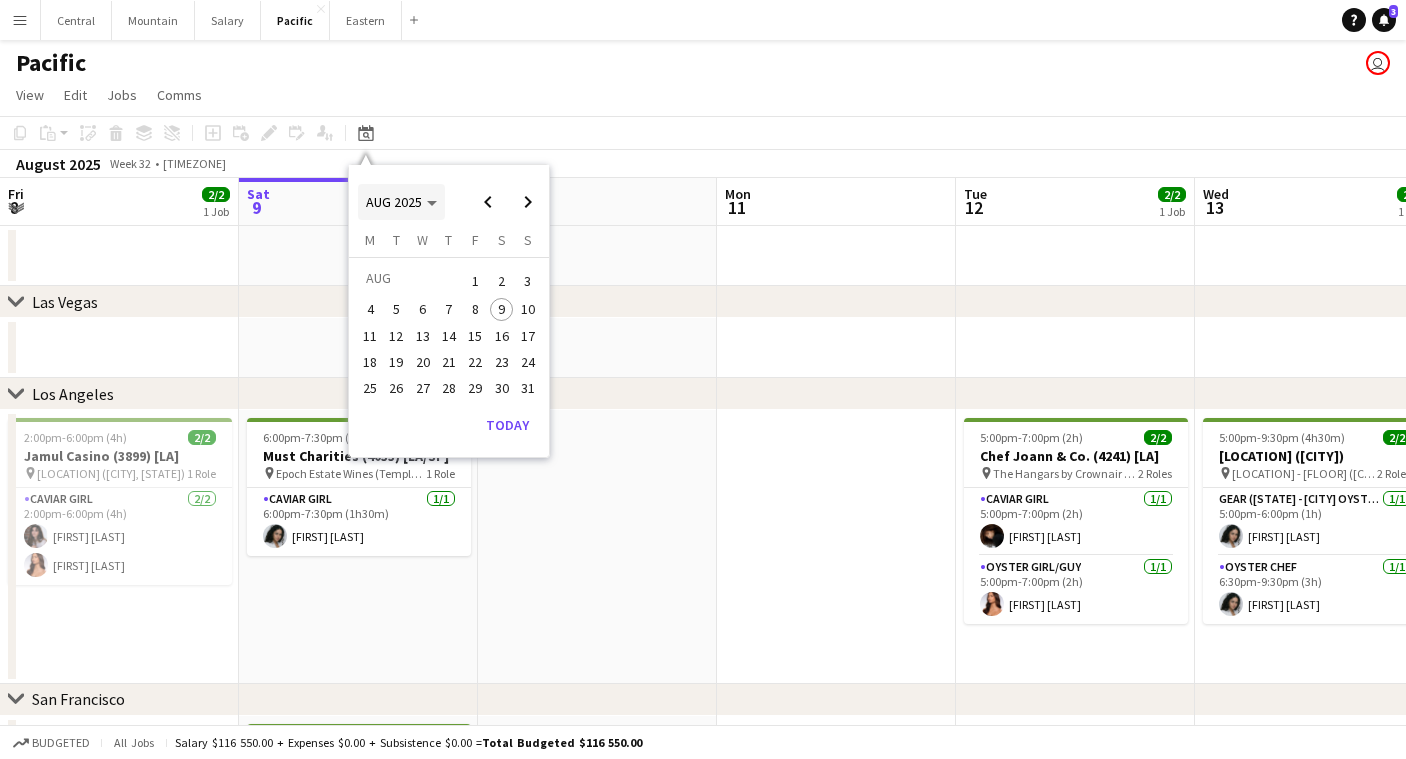 click on "AUG 2025" at bounding box center [394, 202] 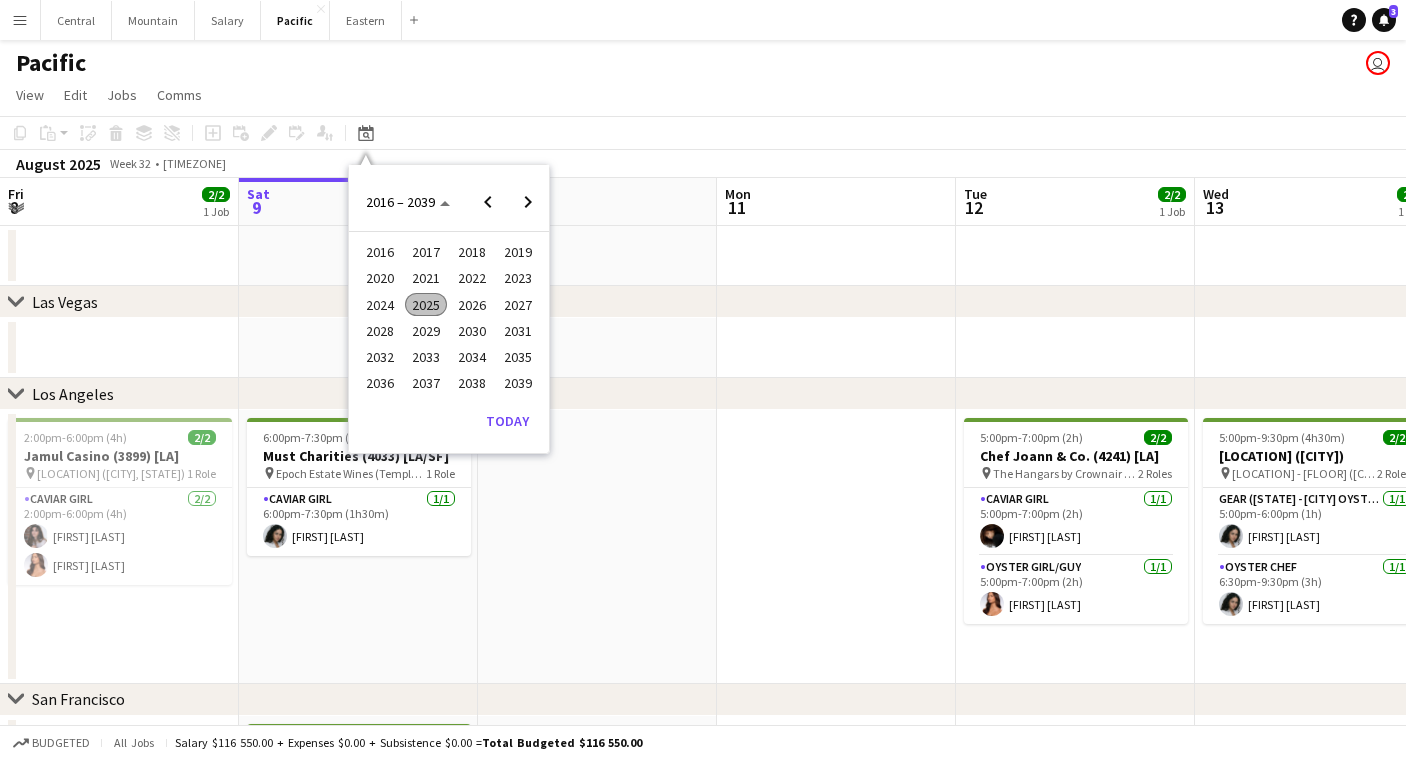 click on "2026" at bounding box center [471, 305] 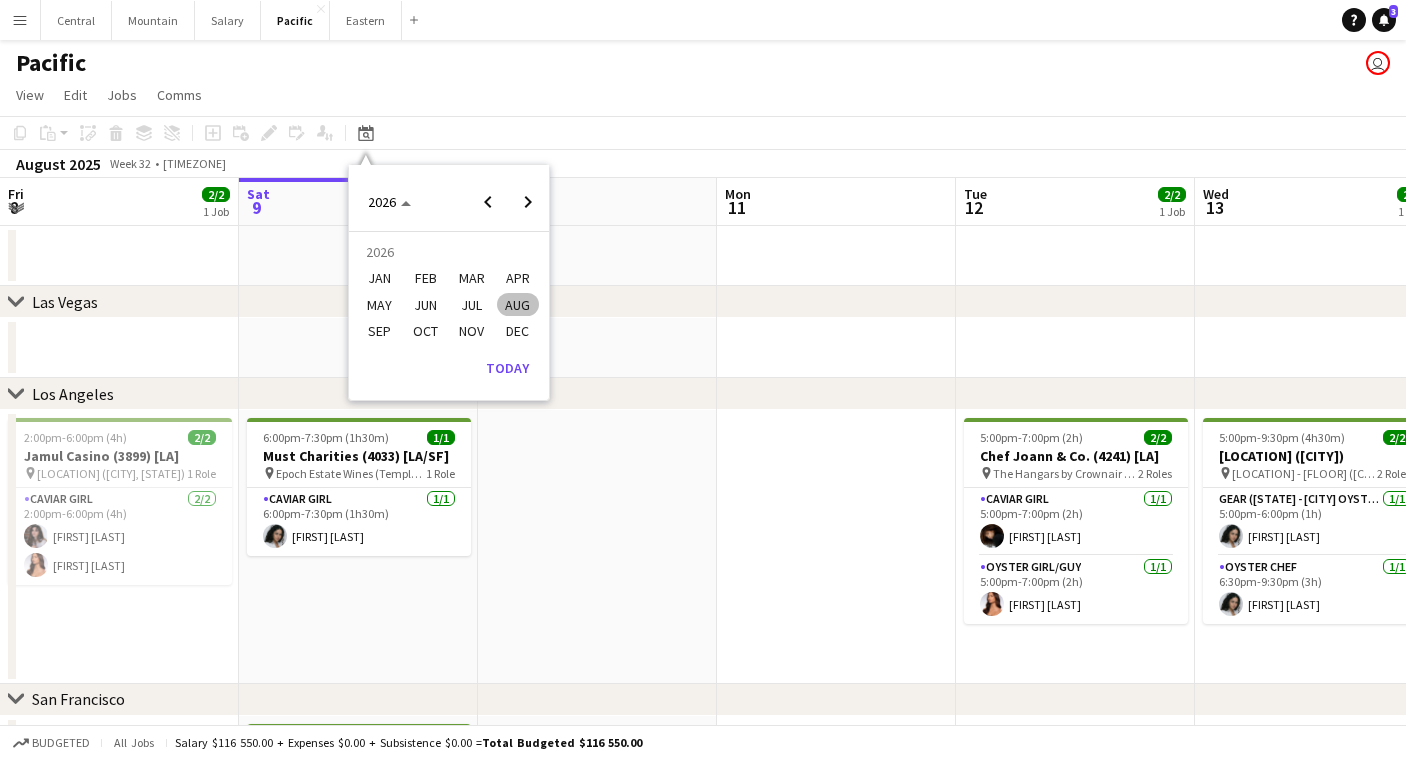 click on "APR" at bounding box center [517, 279] 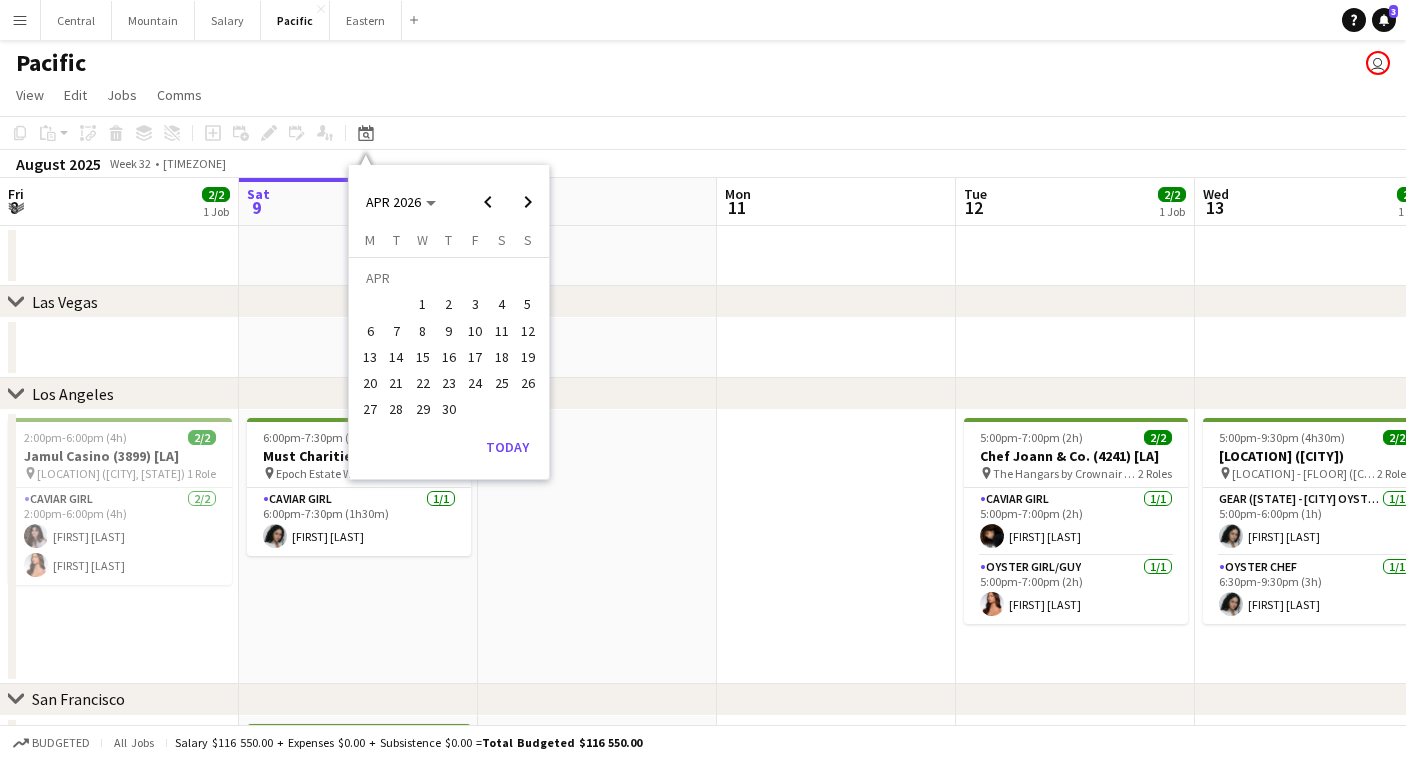 click on "3" at bounding box center [475, 305] 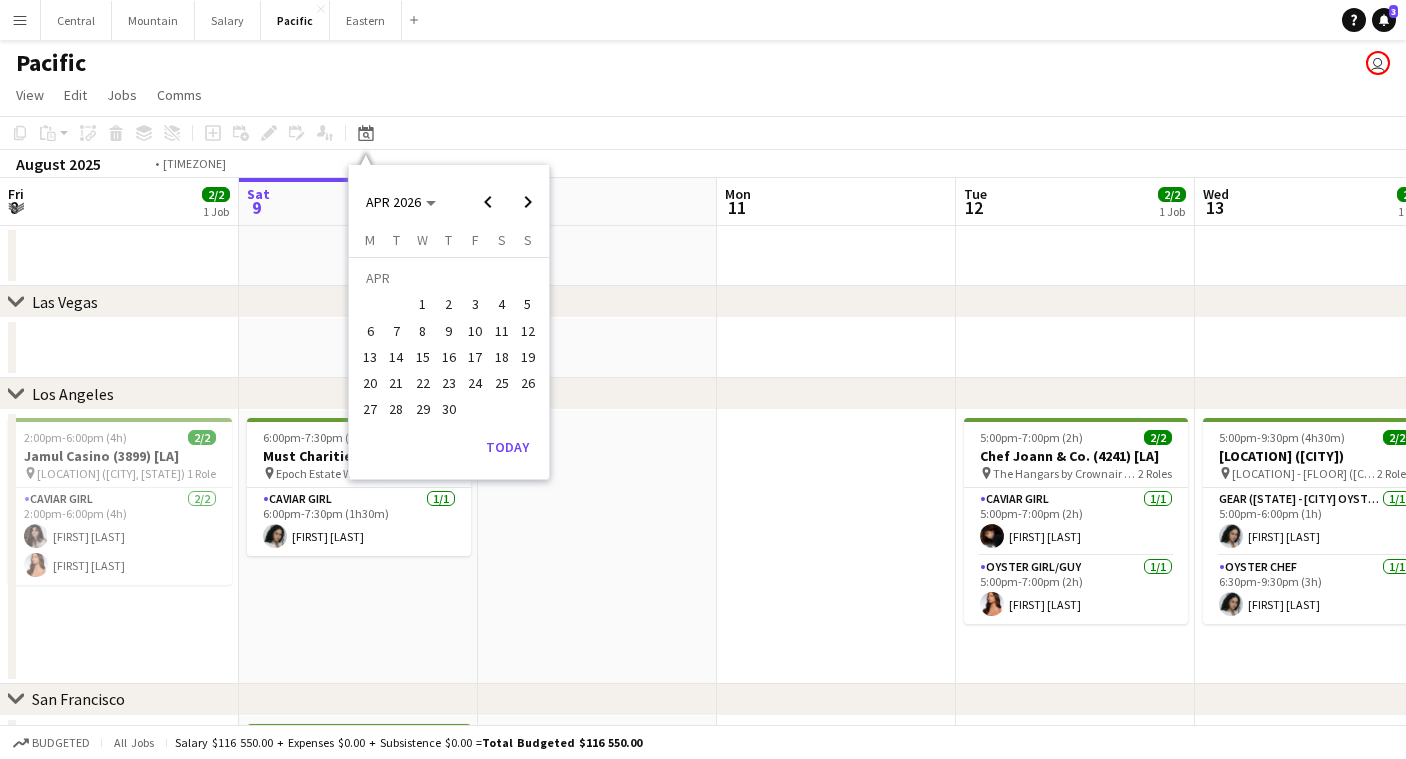 scroll, scrollTop: 0, scrollLeft: 687, axis: horizontal 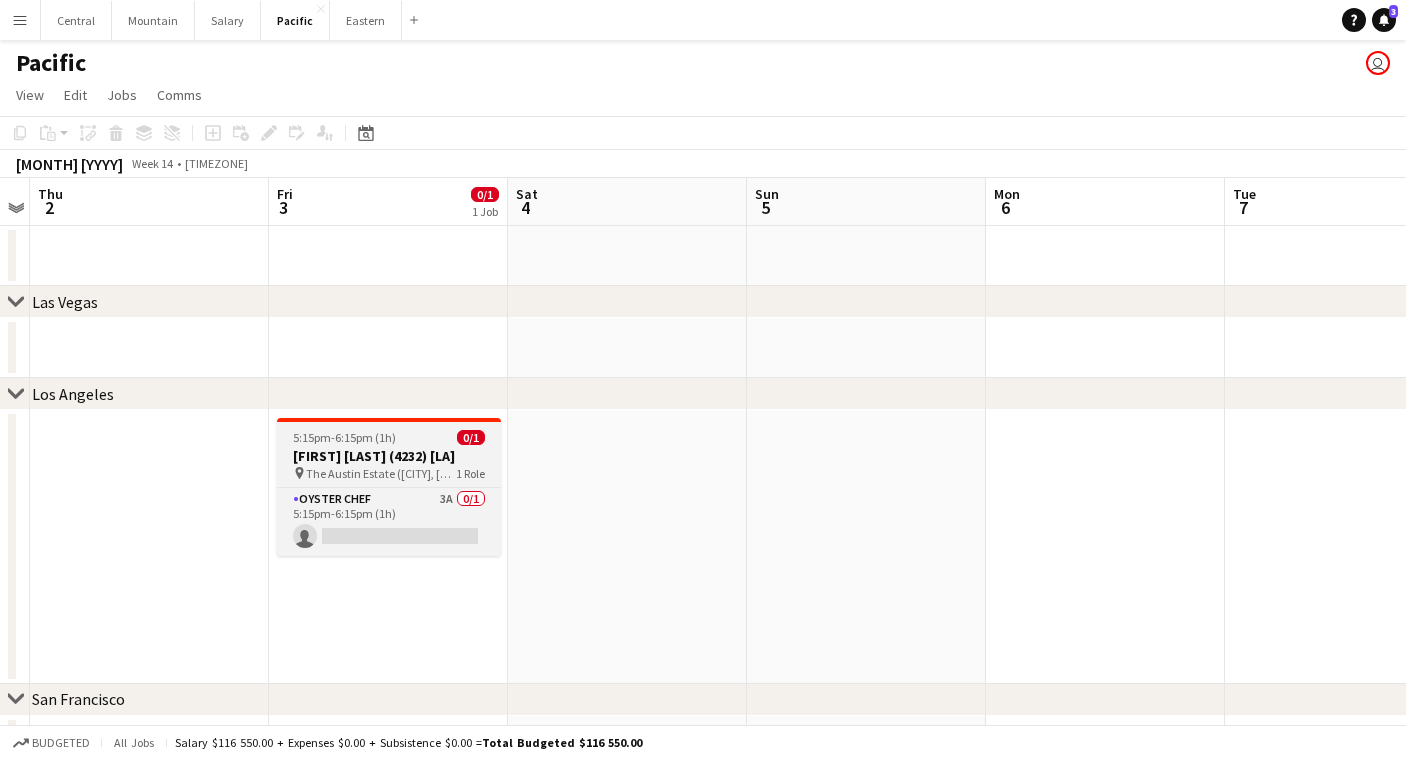 click on "[FIRST] [LAST] (4232) [LA]" at bounding box center (389, 456) 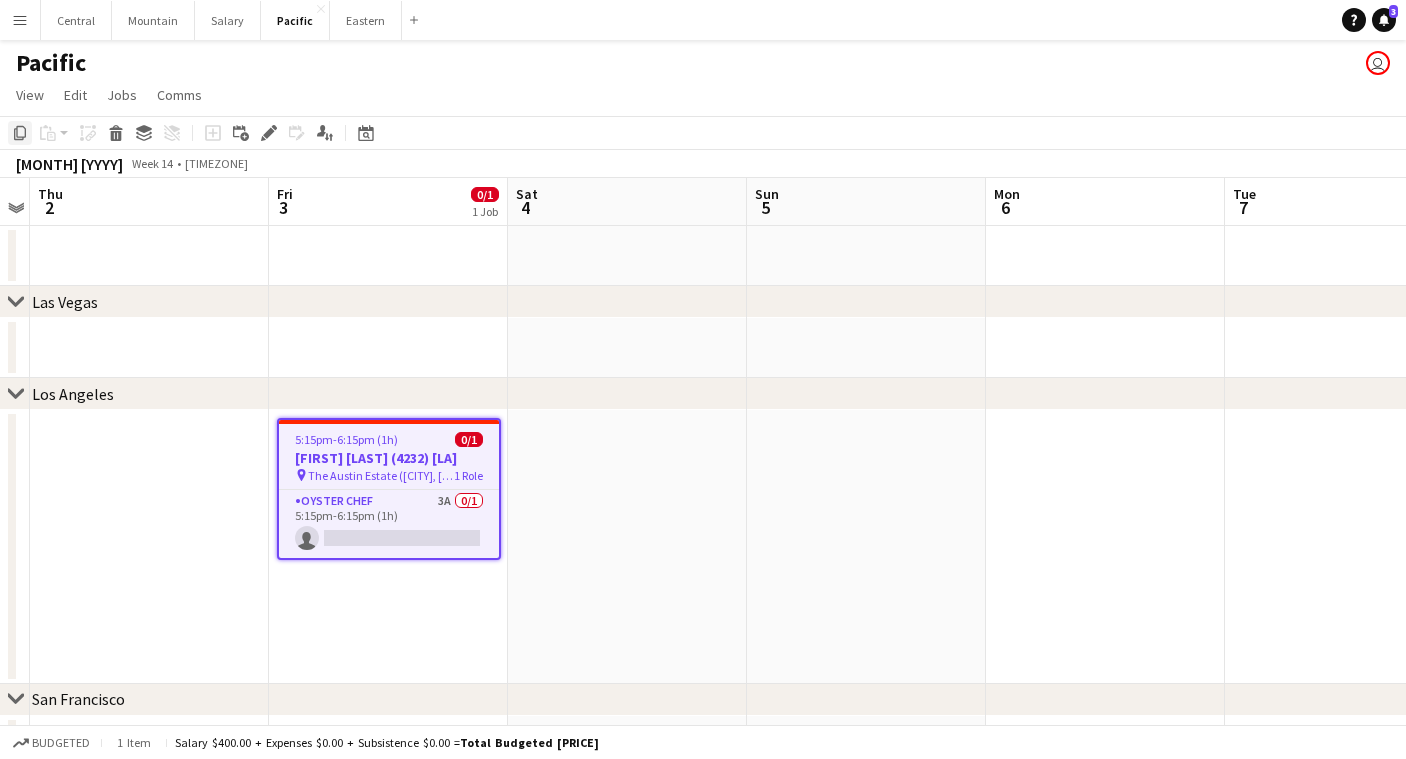click on "Copy" 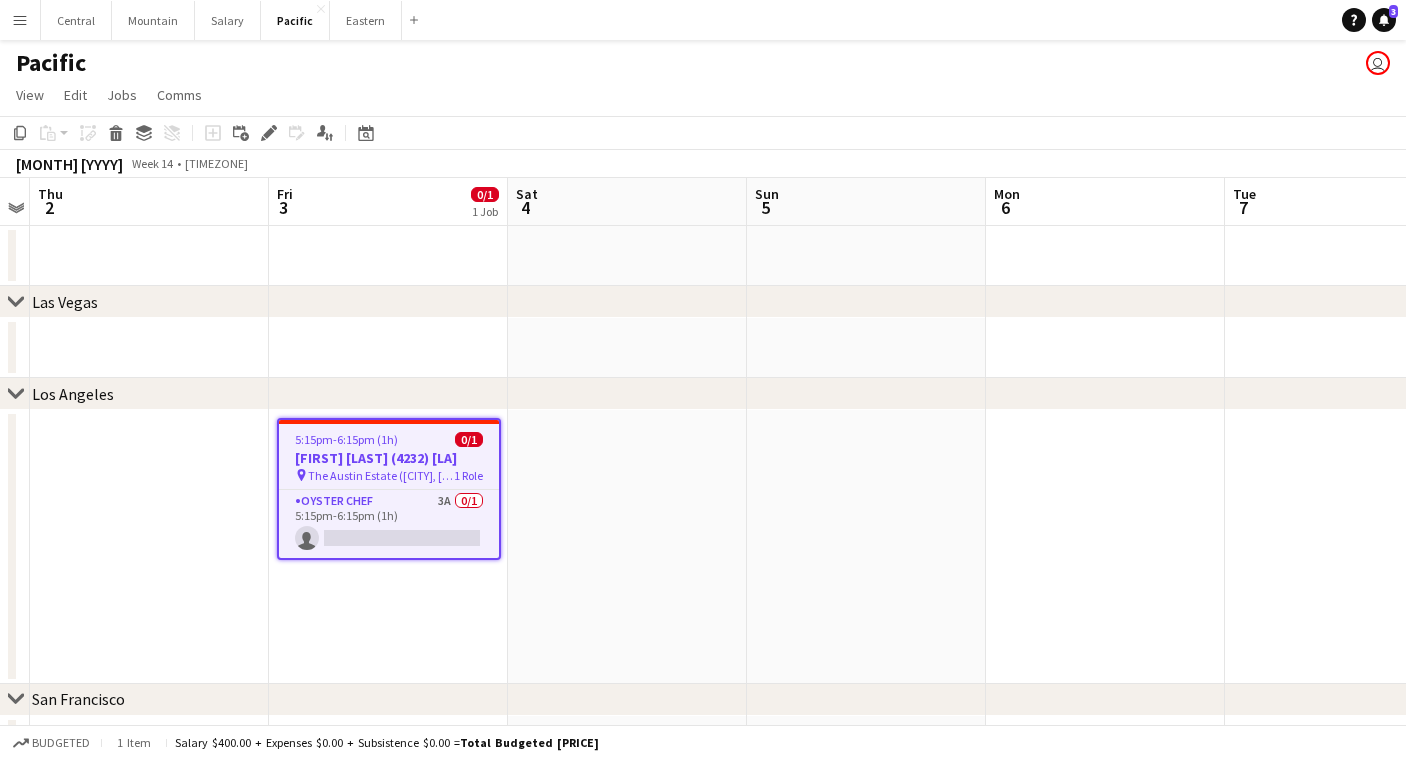 click on "Date picker
[MONTH] [YEAR] [MONTH] [YEAR] Monday M Tuesday T Wednesday W Thursday T Friday F Saturday S Sunday S  [MONTH]      1   2   3   4   5   6   7   8   9   10   11   12   13   14   15   16   17   18   19   20   21   22   23   24   25   26   27   28   29   30
Comparison range
Comparison range
Today" 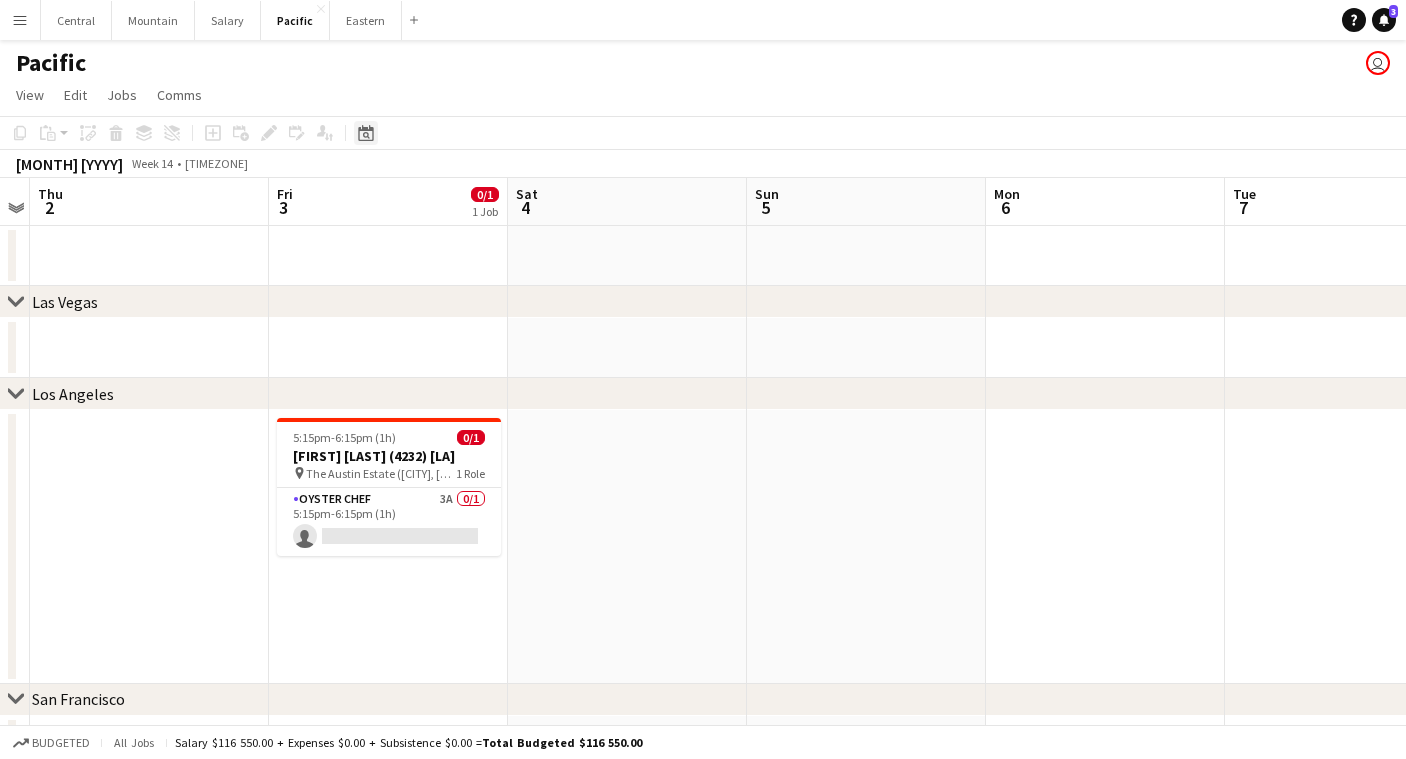 click on "Date picker" 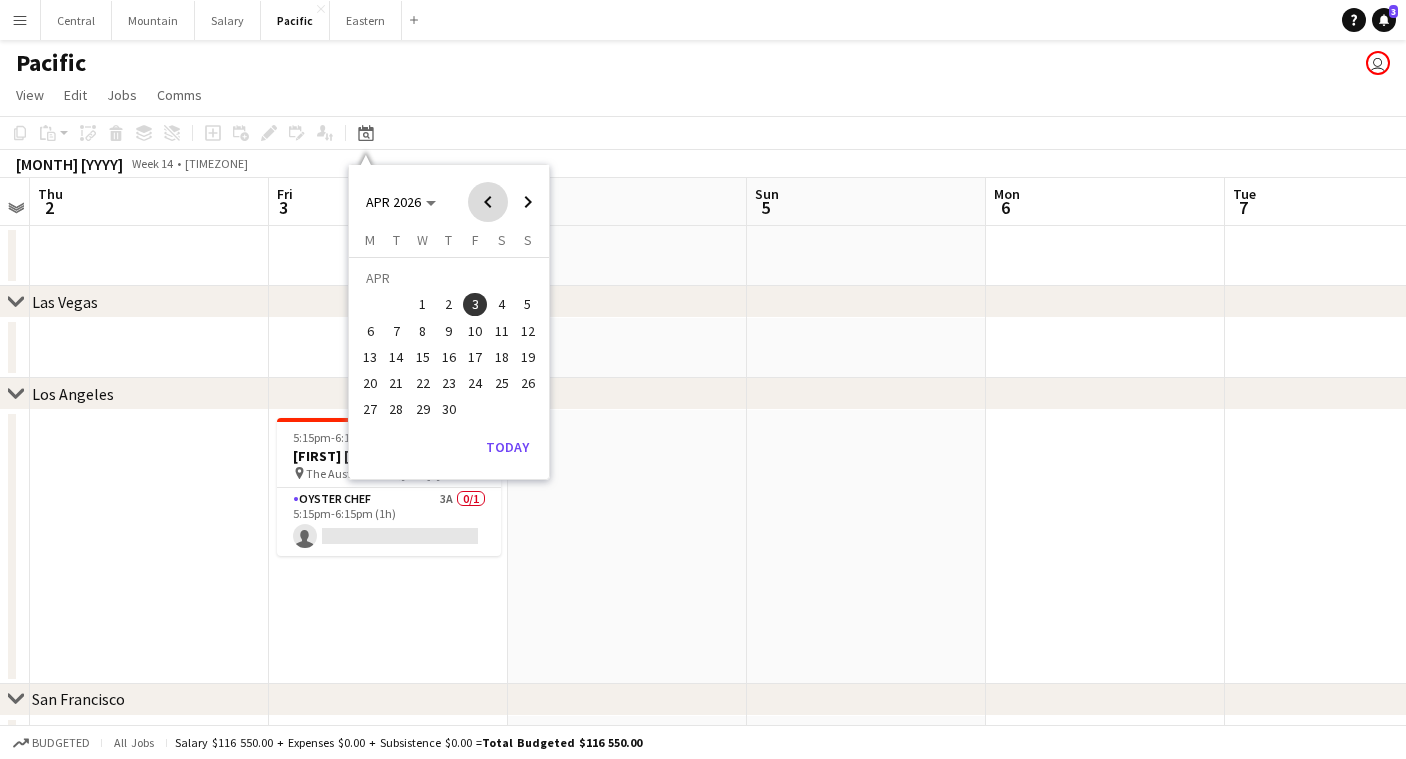 click at bounding box center (488, 202) 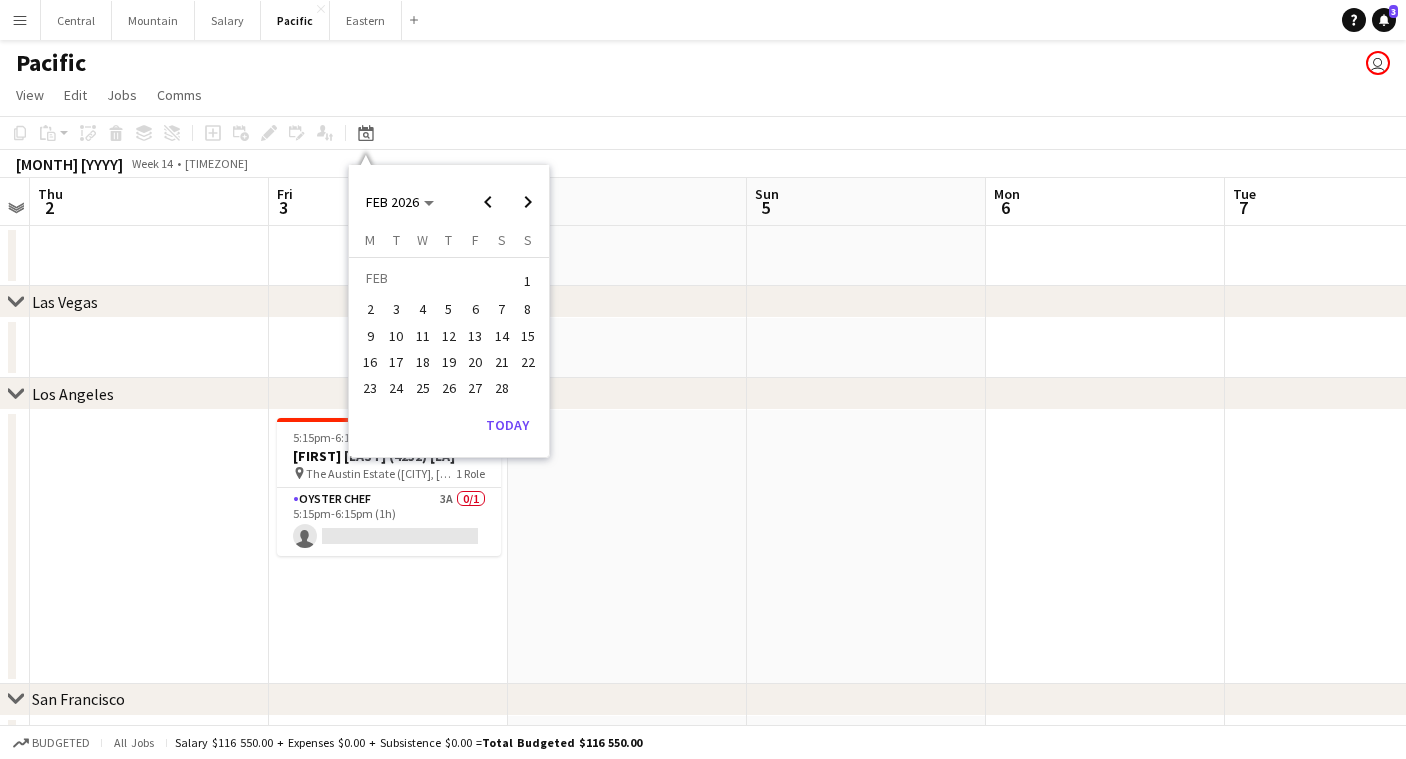 click on "21" at bounding box center [502, 362] 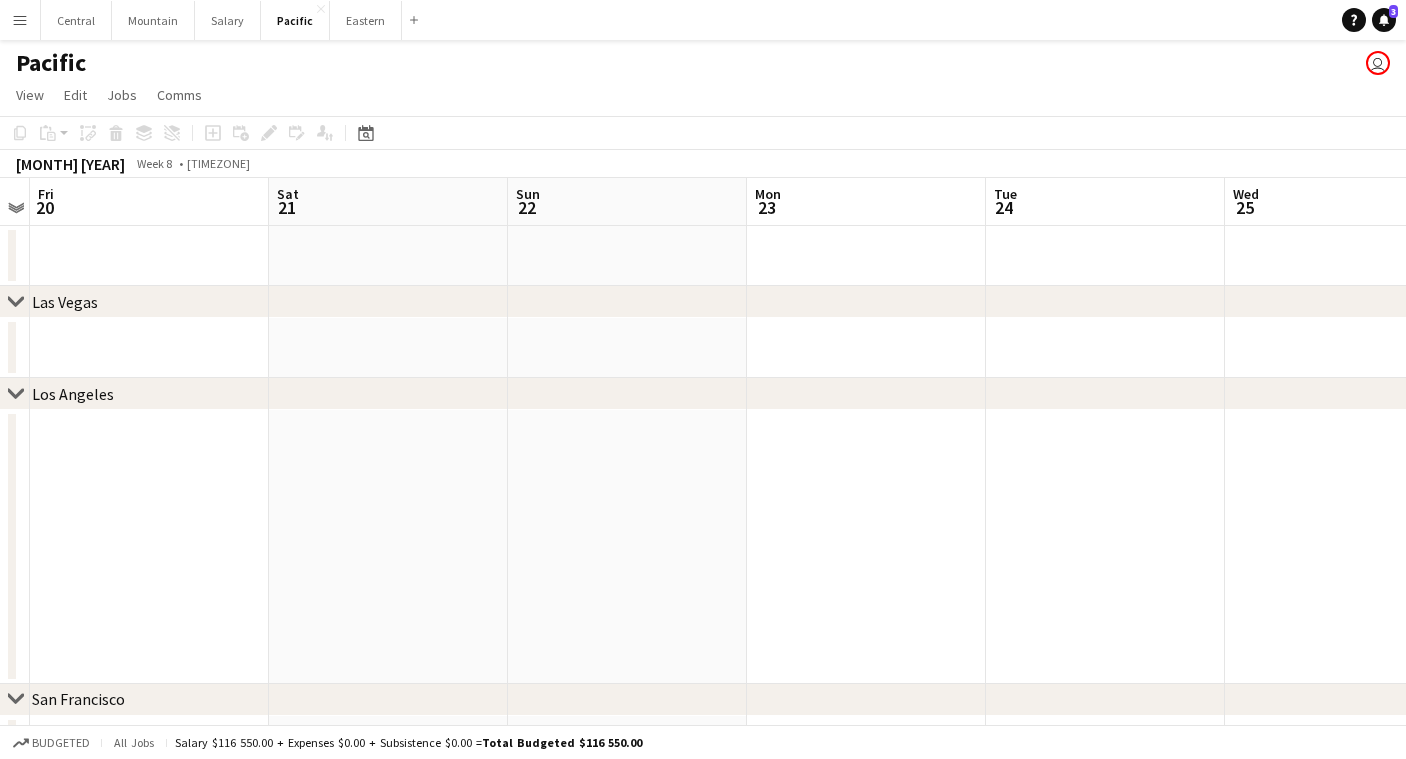 click at bounding box center [388, 547] 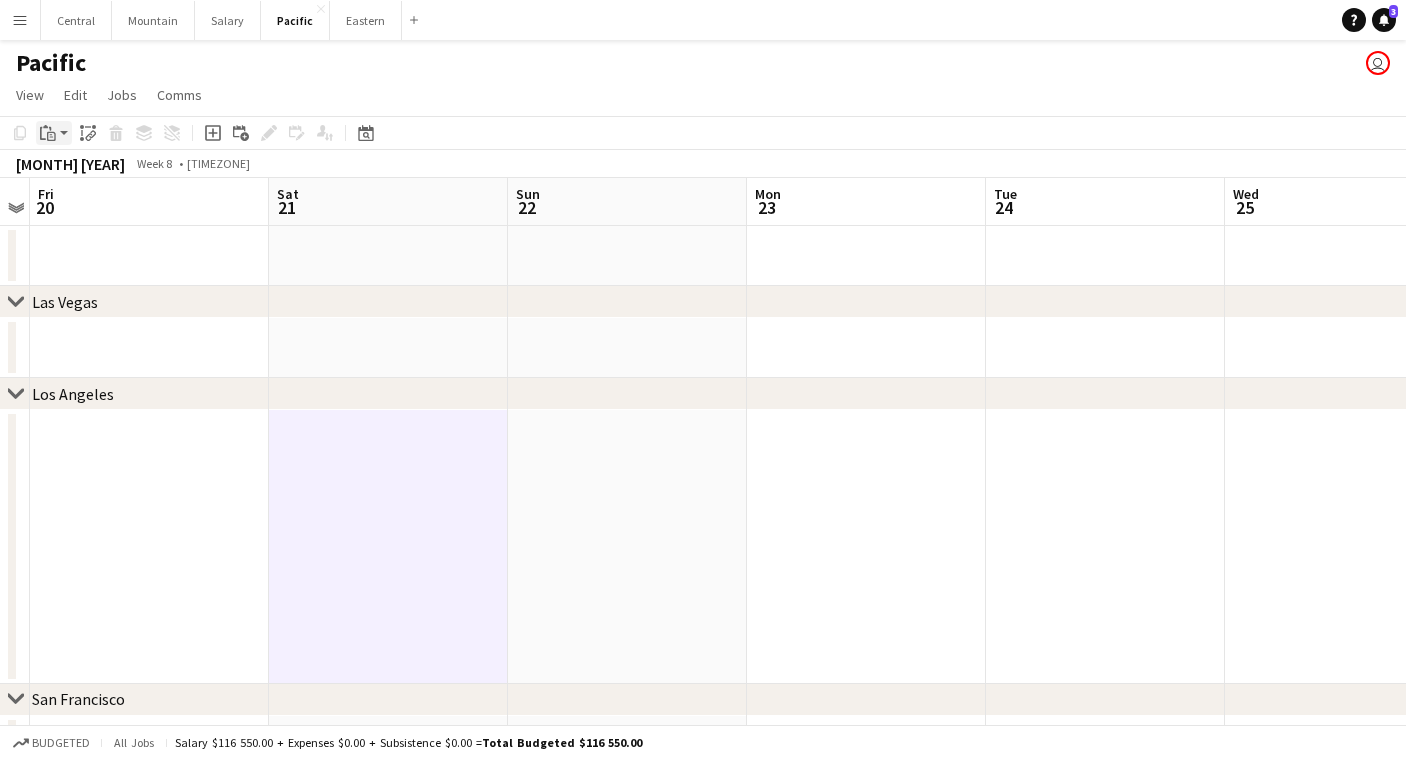 click on "Paste" at bounding box center (48, 133) 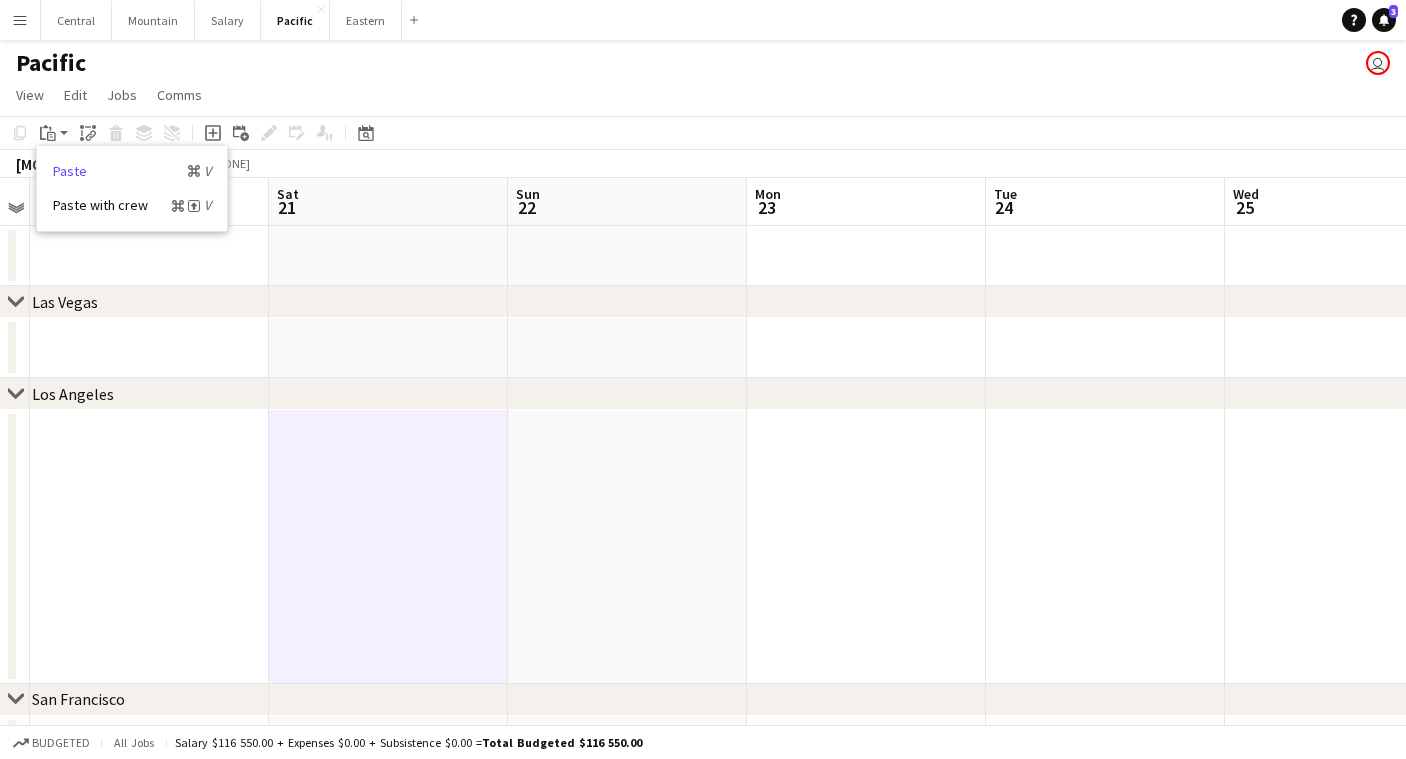 click on "Paste
Command
V" at bounding box center [132, 171] 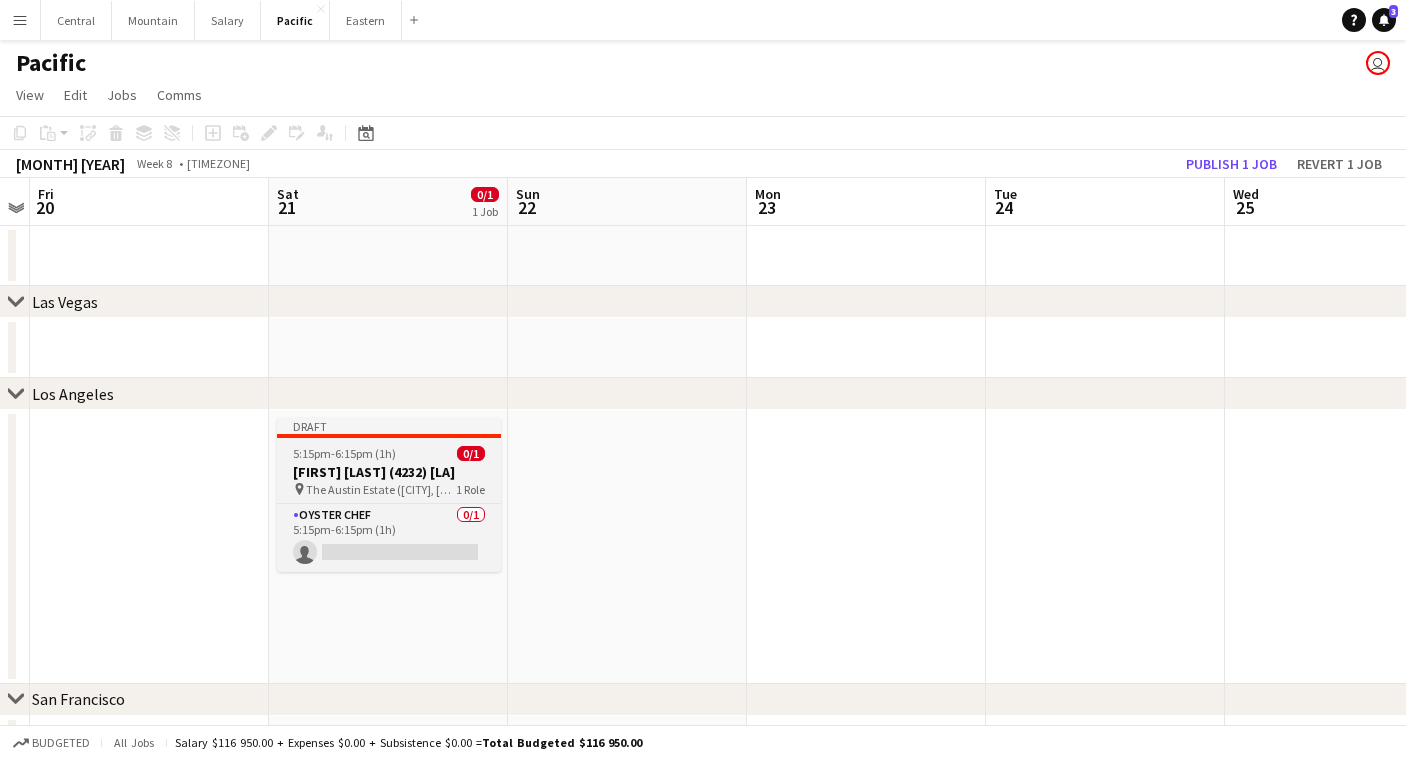 click on "[FIRST] [LAST] (4232) [LA]" at bounding box center [389, 472] 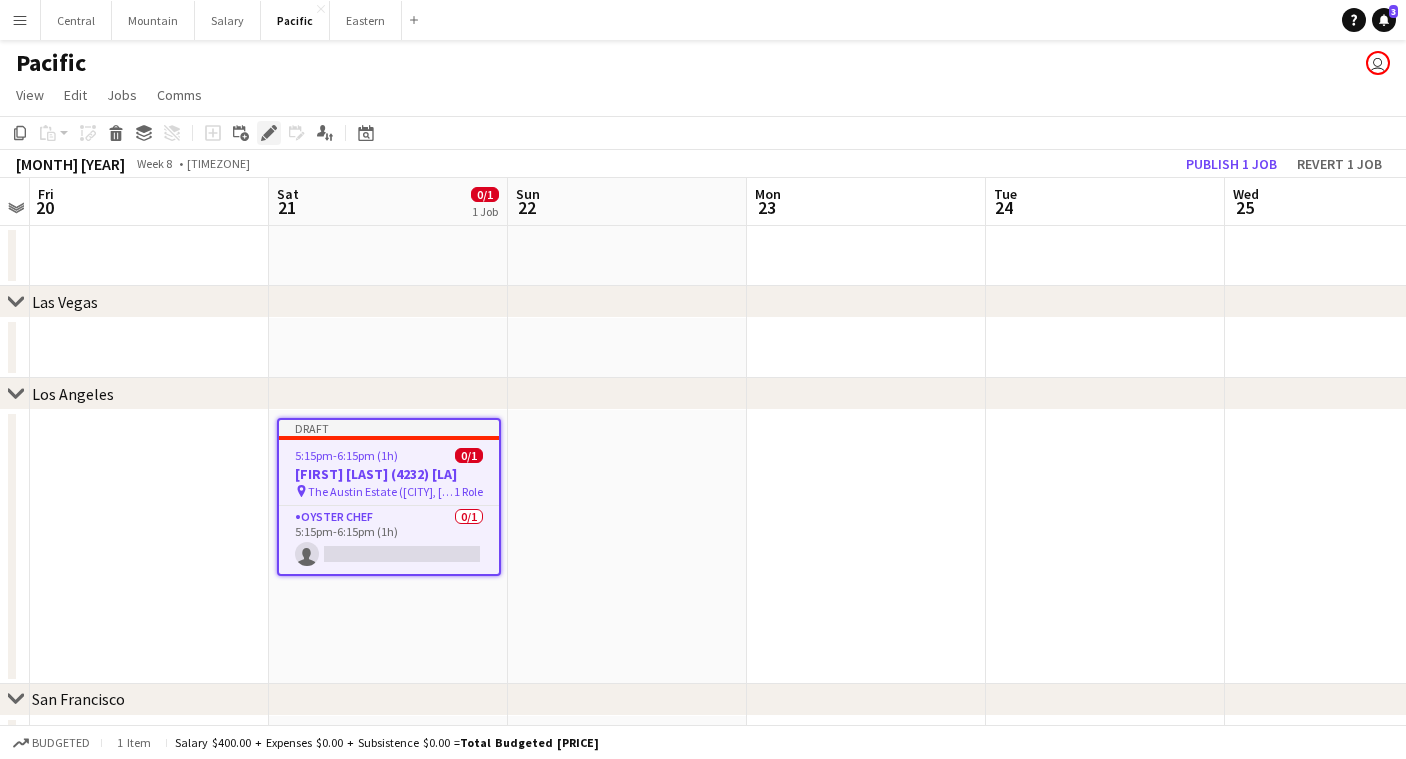 click on "Edit" 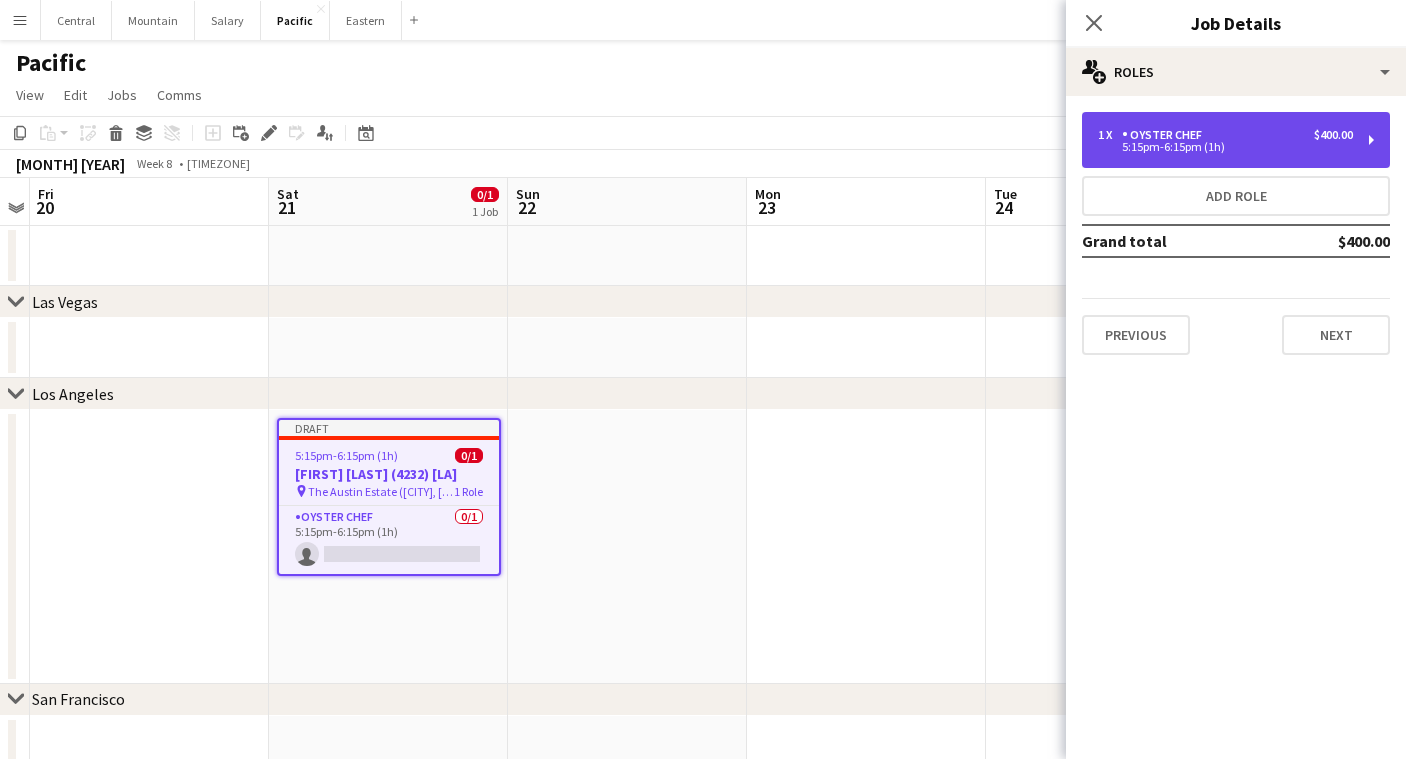 click on "[NUMBER] x   Oyster Chef   [PRICE]   [TIME]" at bounding box center (1236, 140) 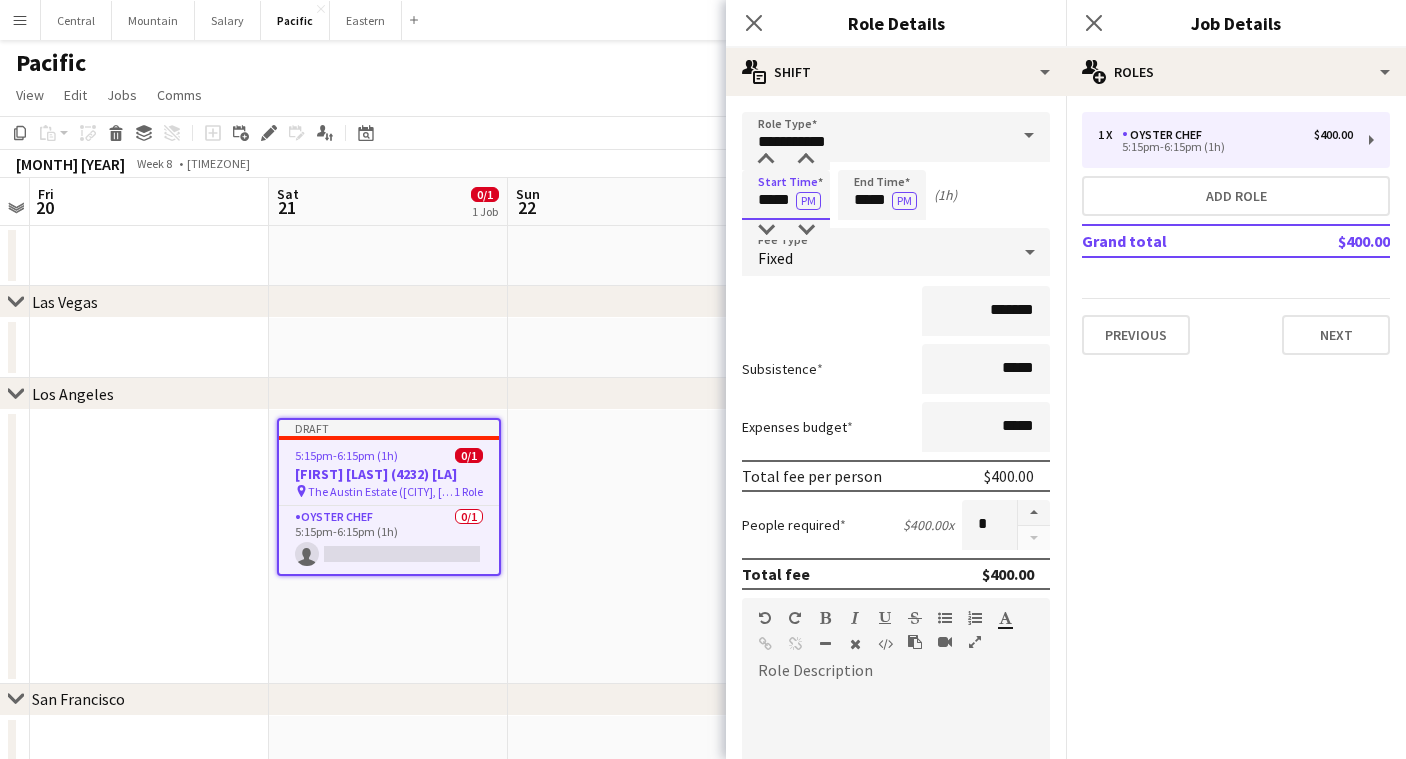 drag, startPoint x: 793, startPoint y: 204, endPoint x: 779, endPoint y: 204, distance: 14 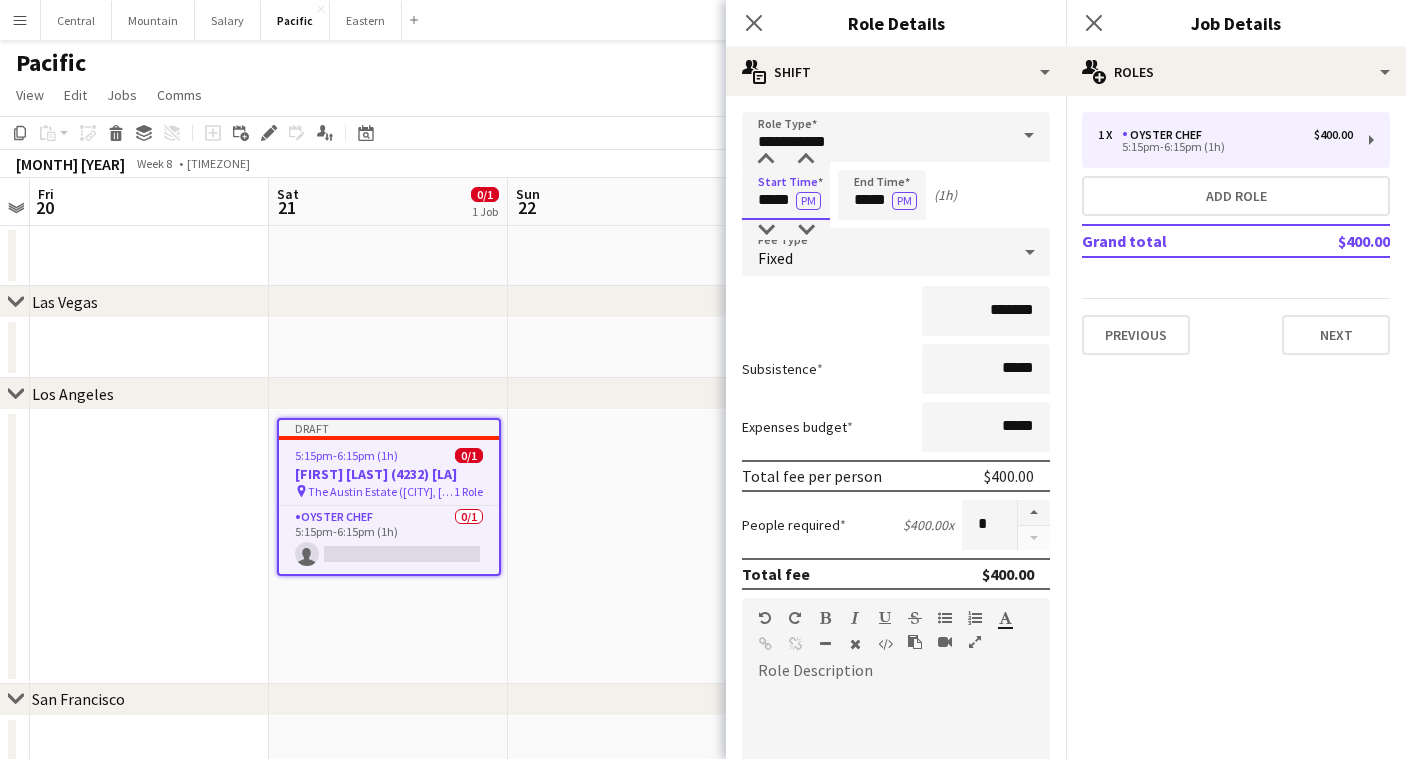 click on "*****" at bounding box center (786, 195) 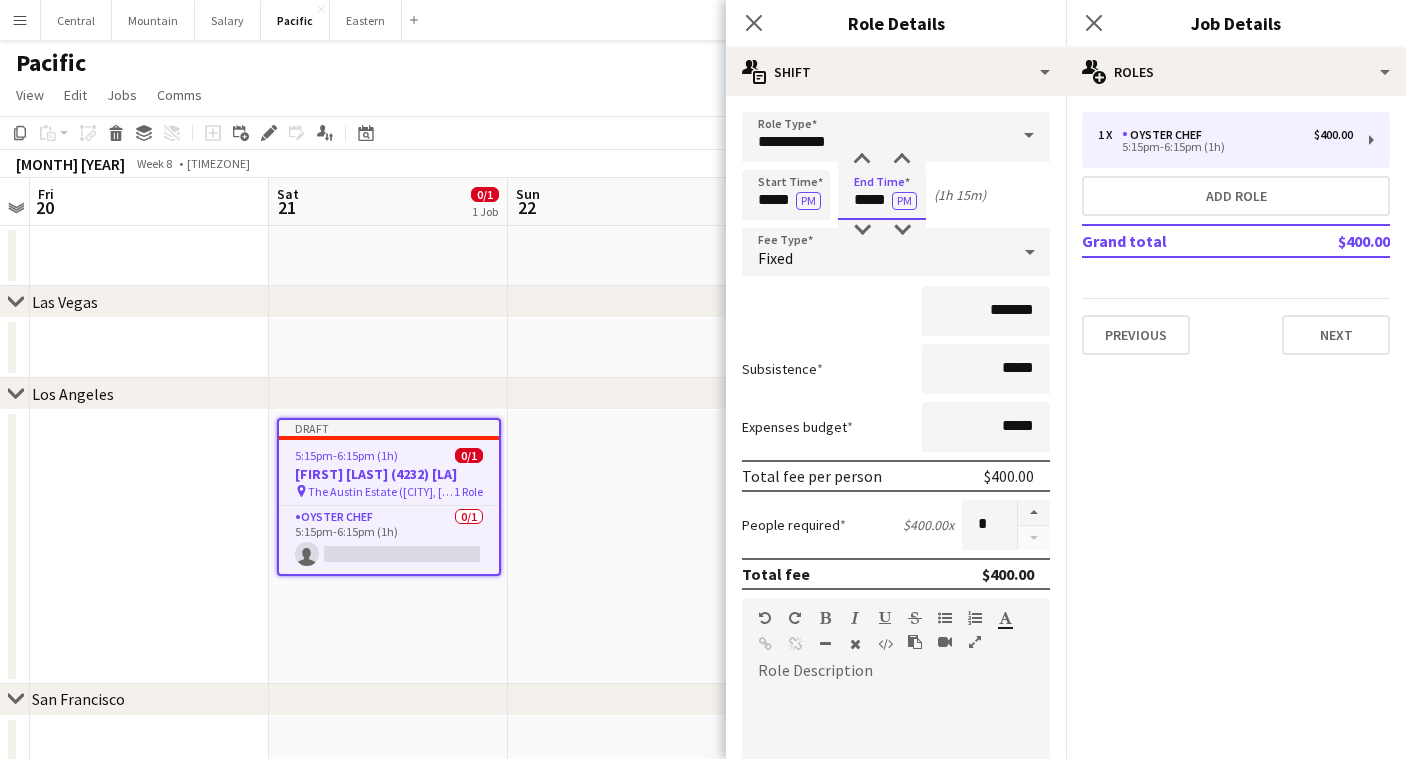 drag, startPoint x: 889, startPoint y: 199, endPoint x: 877, endPoint y: 199, distance: 12 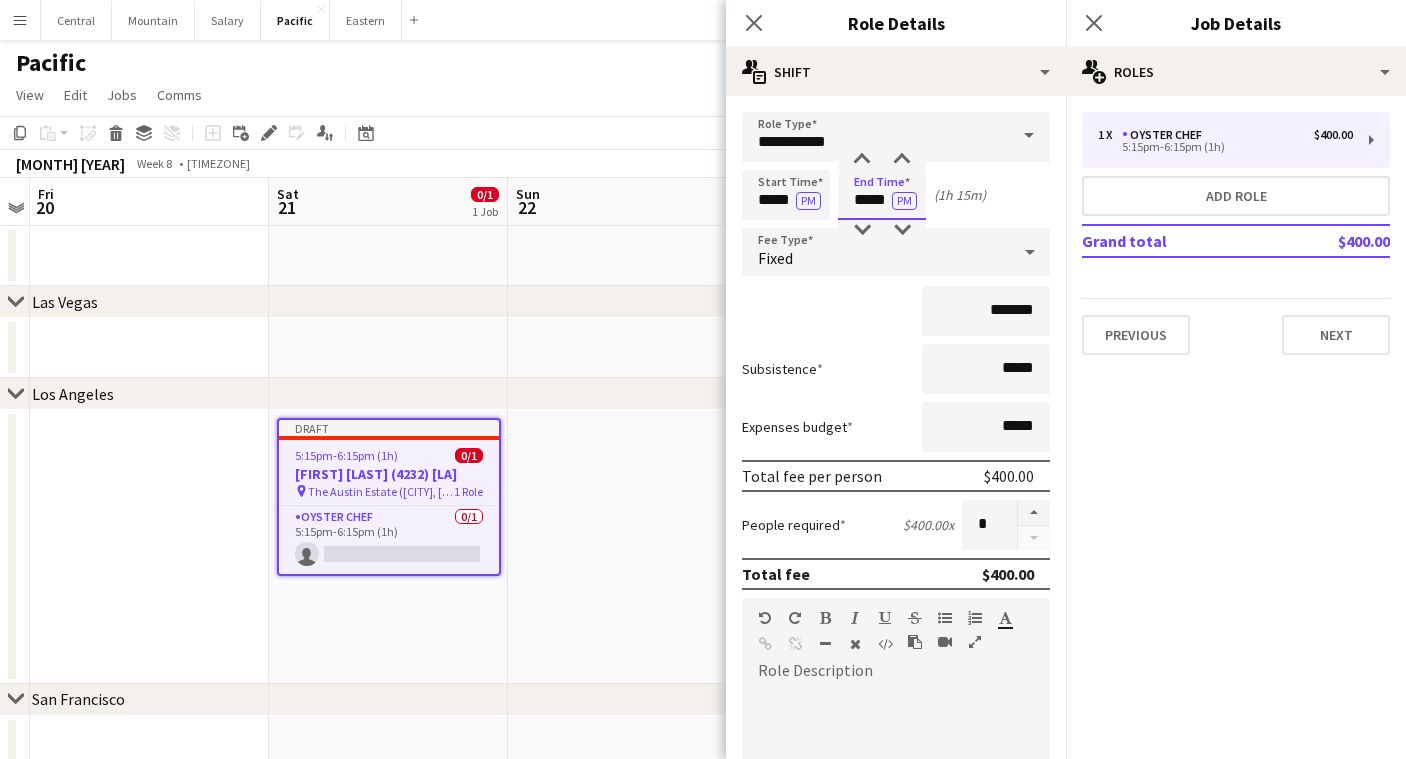 click on "*****" at bounding box center [882, 195] 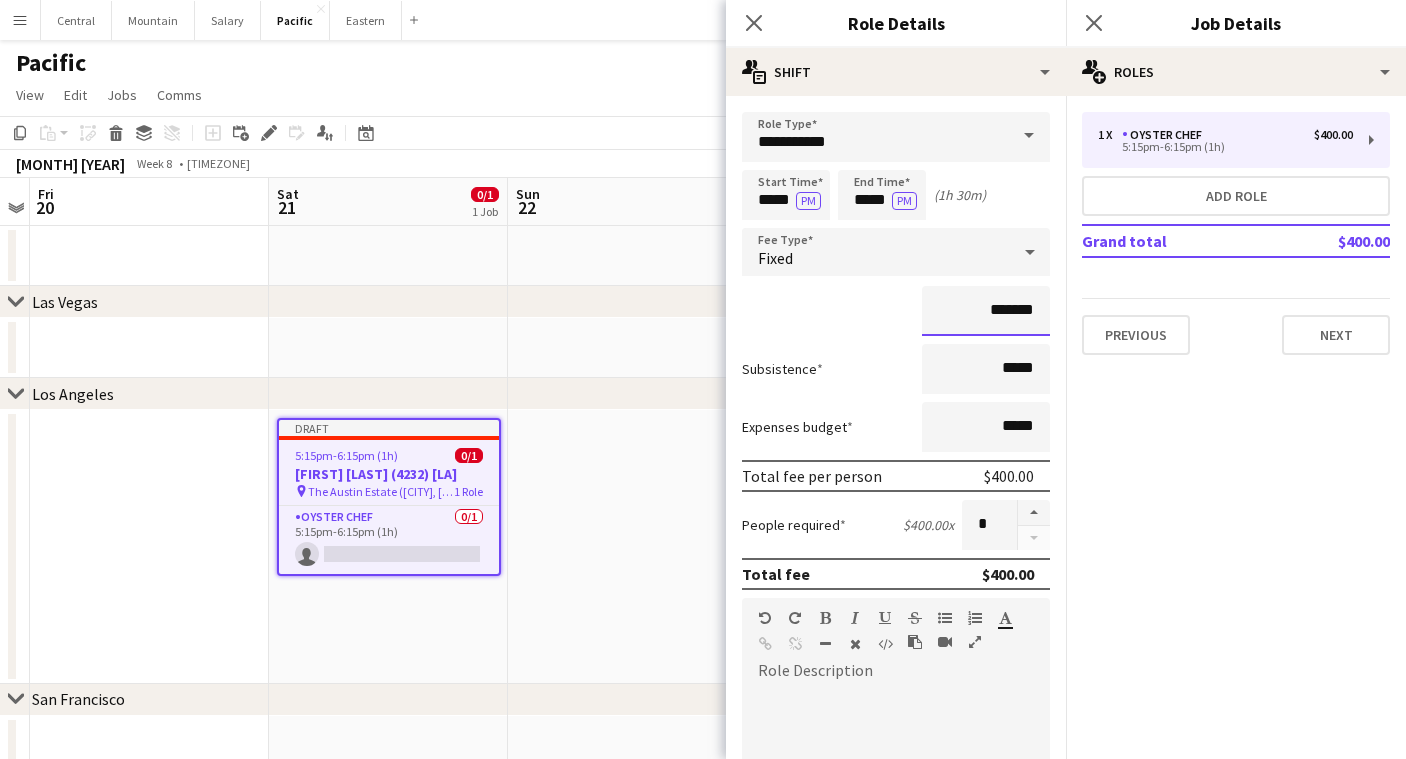drag, startPoint x: 1007, startPoint y: 316, endPoint x: 994, endPoint y: 316, distance: 13 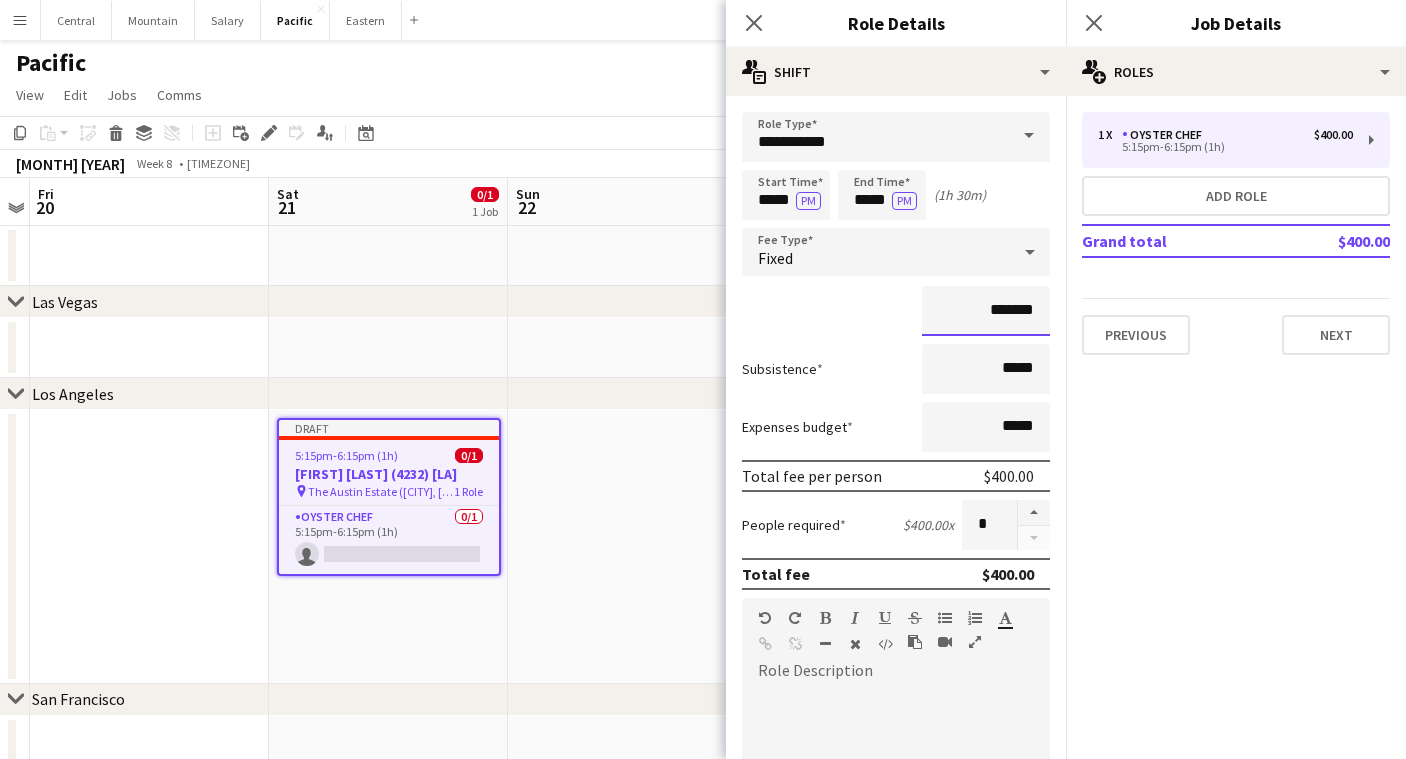 click on "*******" at bounding box center (986, 311) 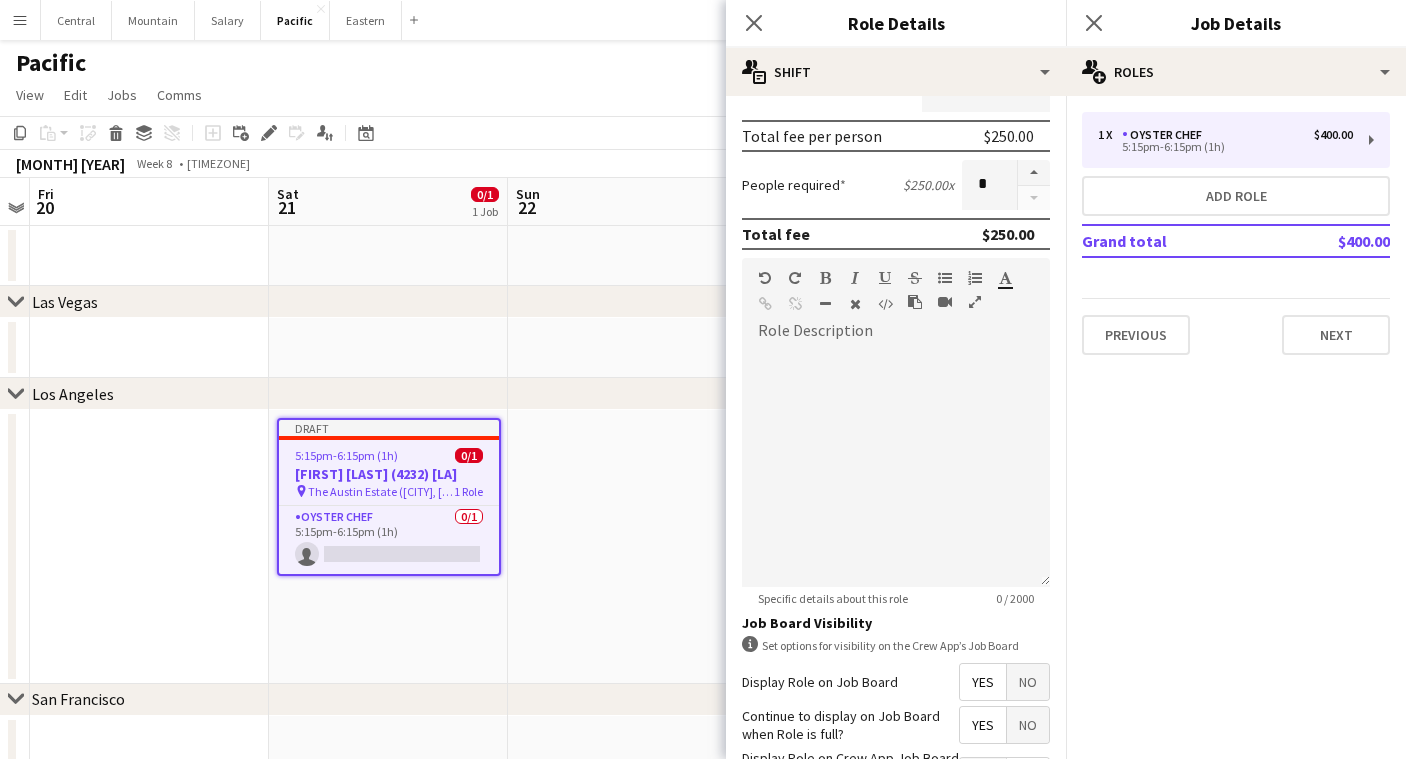 scroll, scrollTop: 347, scrollLeft: 0, axis: vertical 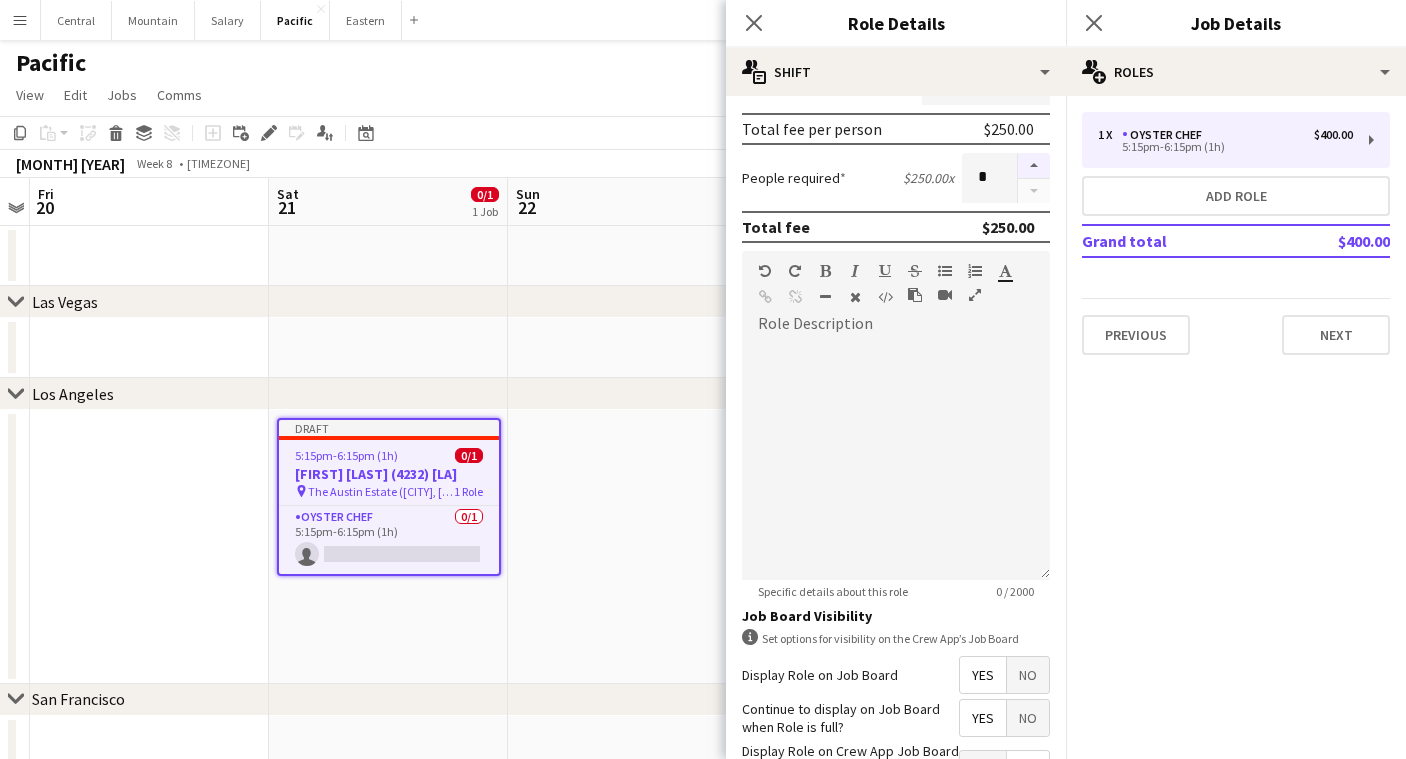 type on "*******" 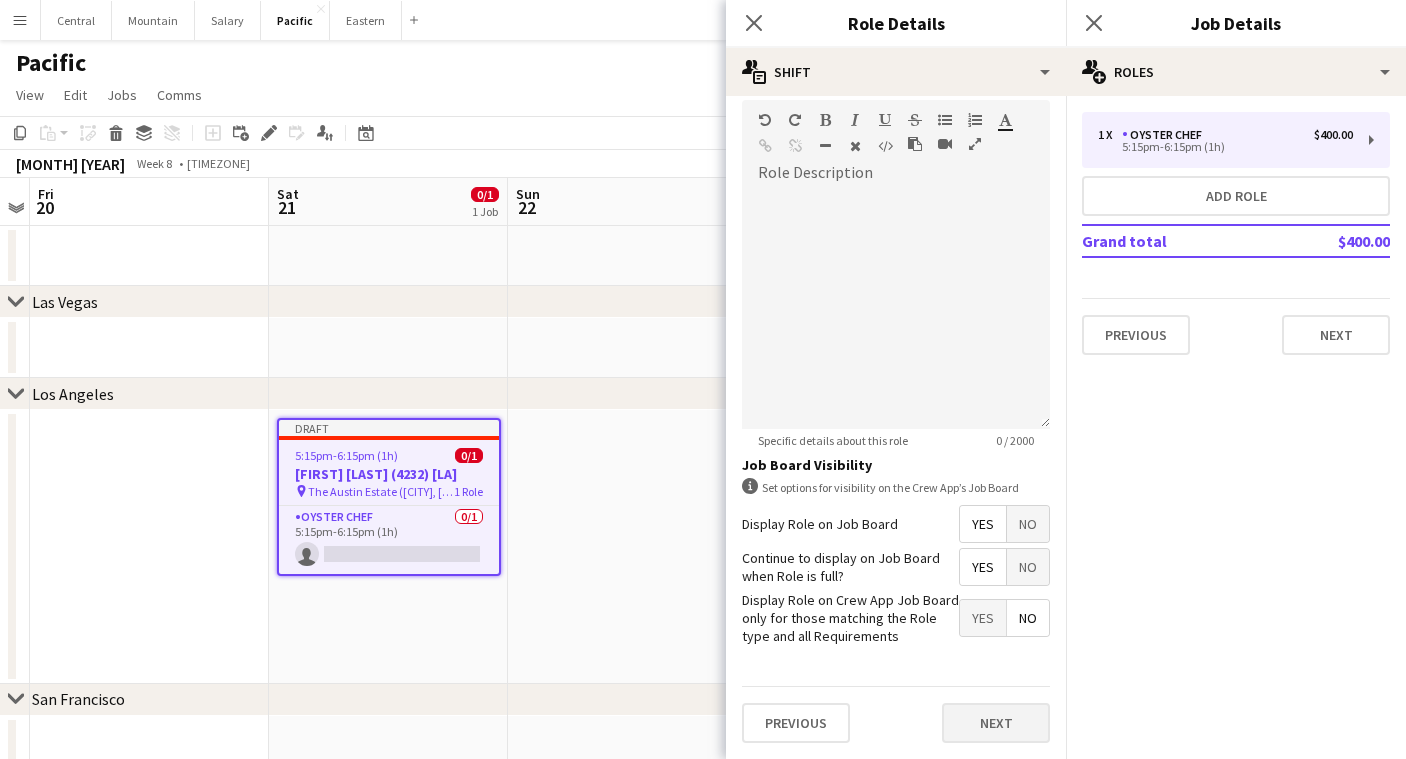 scroll, scrollTop: 497, scrollLeft: 0, axis: vertical 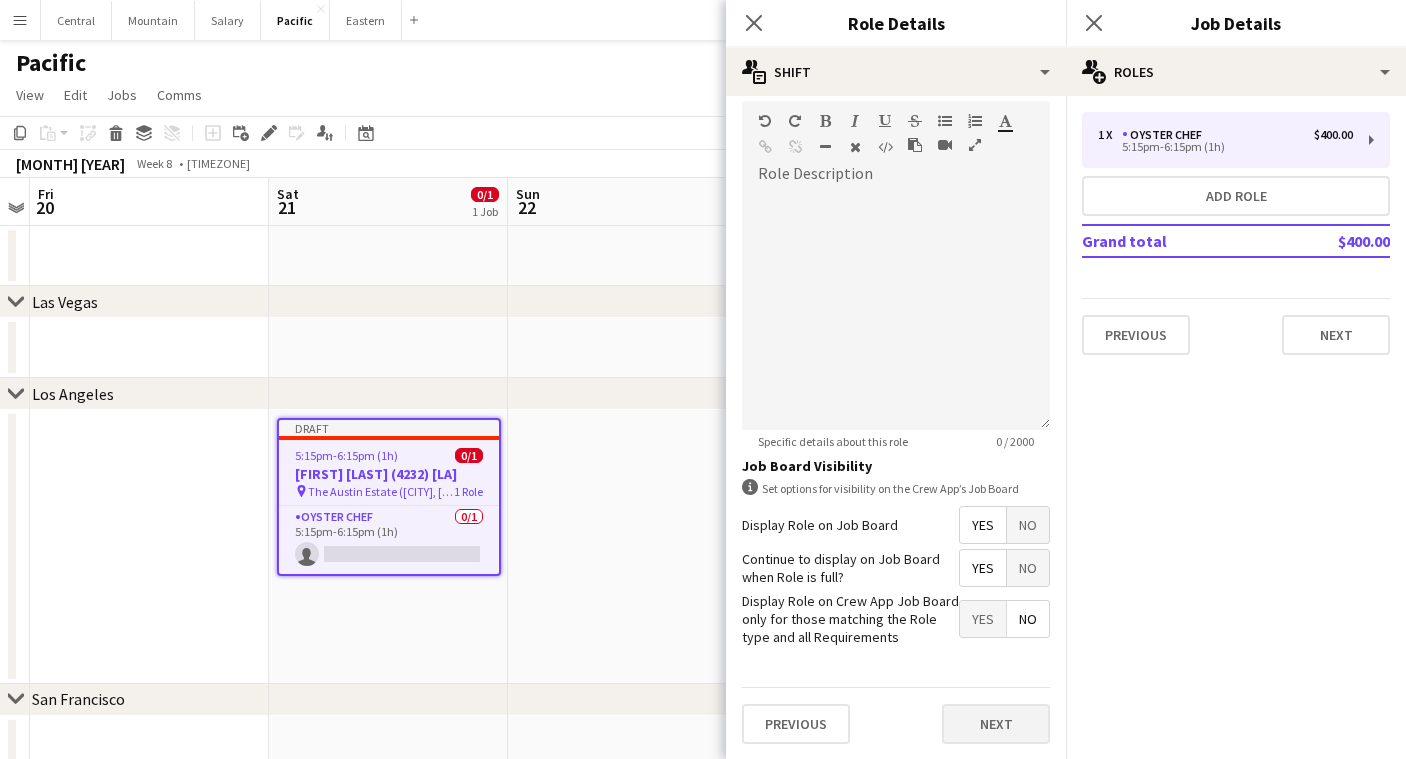 click on "Next" at bounding box center [996, 724] 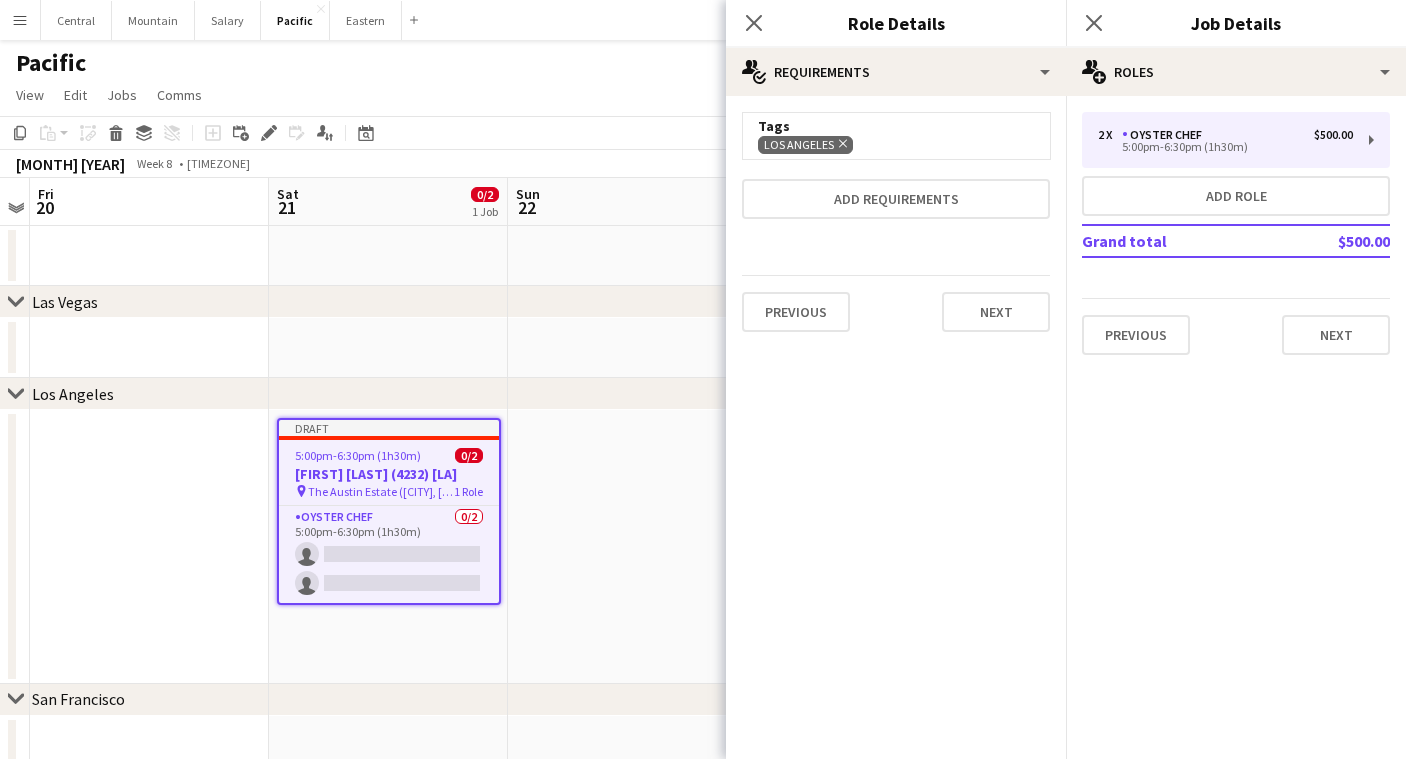 scroll, scrollTop: 0, scrollLeft: 0, axis: both 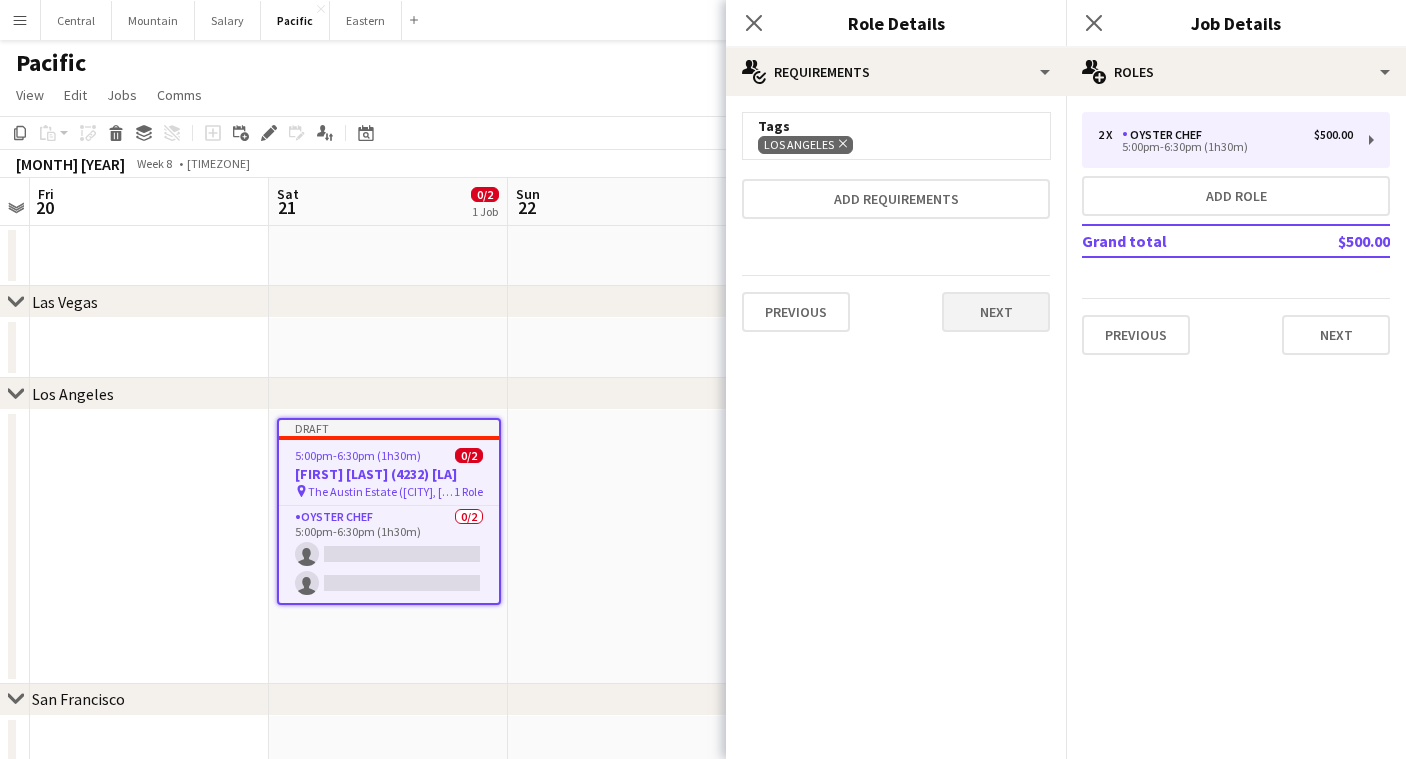 click on "Next" at bounding box center [996, 312] 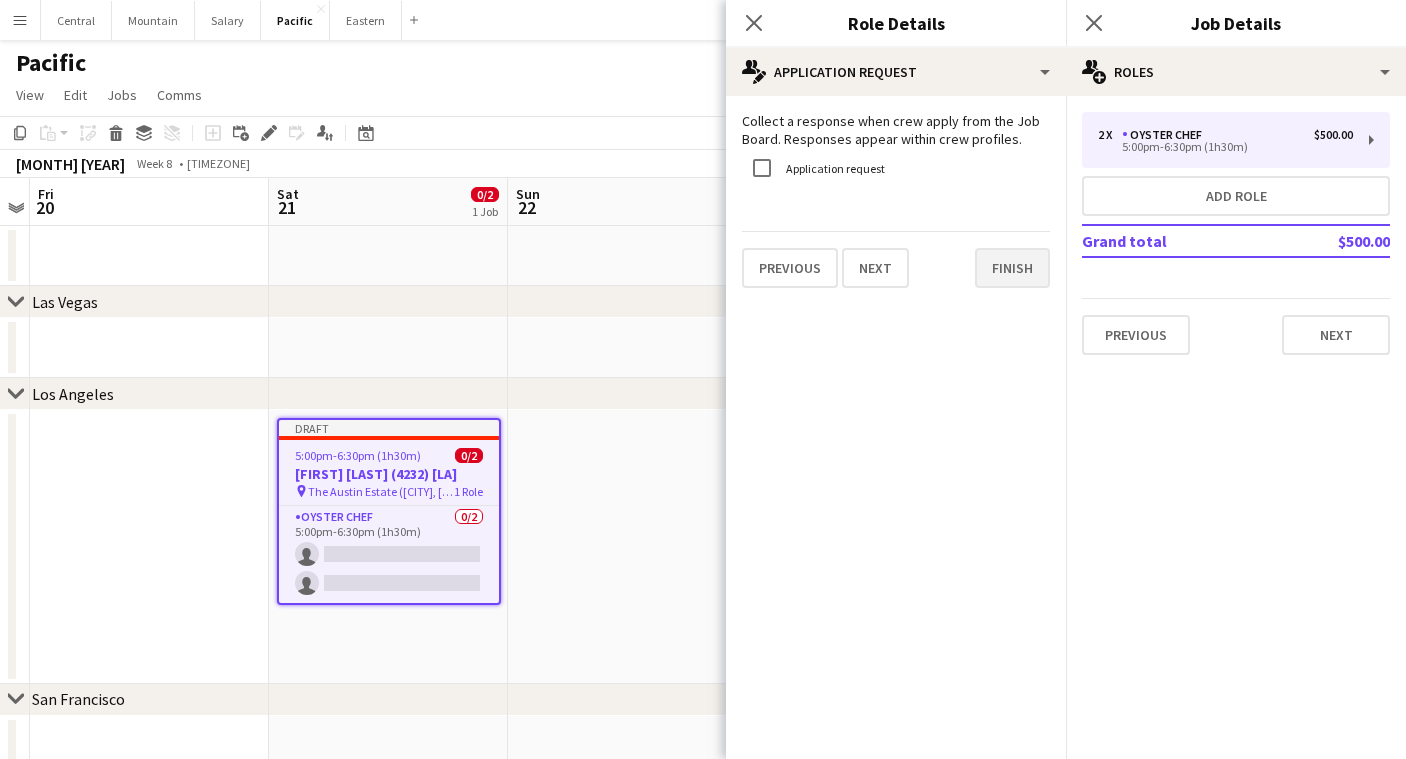 click on "Finish" at bounding box center [1012, 268] 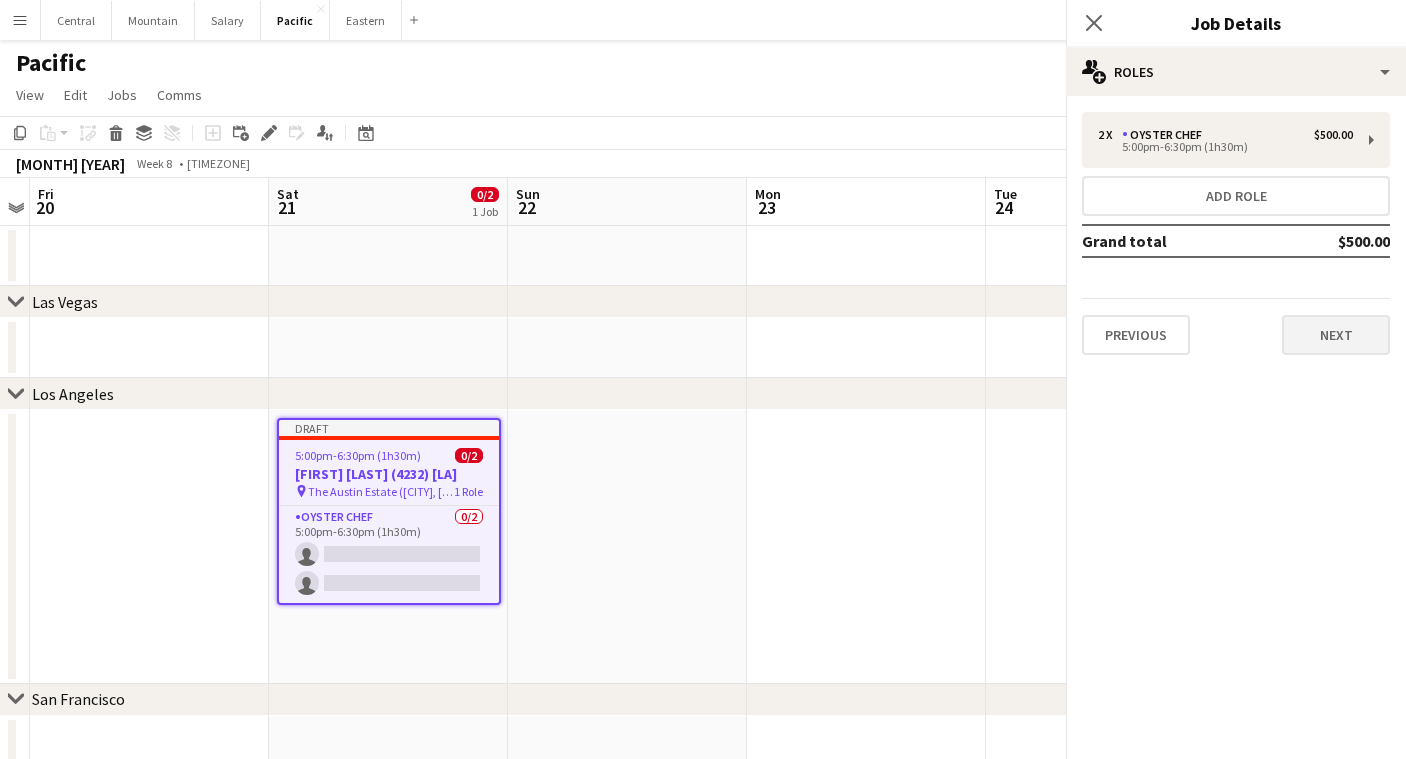click on "Next" at bounding box center [1336, 335] 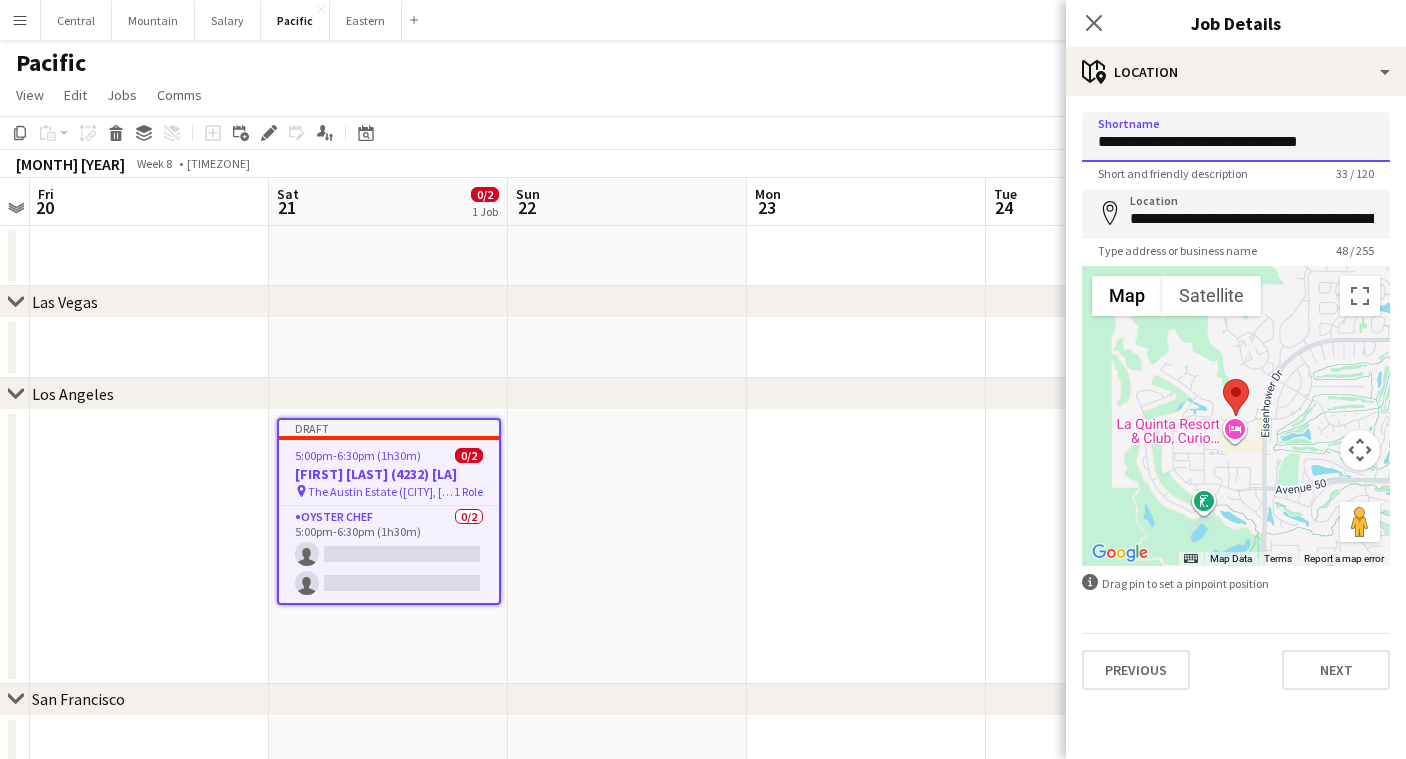 drag, startPoint x: 1322, startPoint y: 145, endPoint x: 1071, endPoint y: 146, distance: 251.002 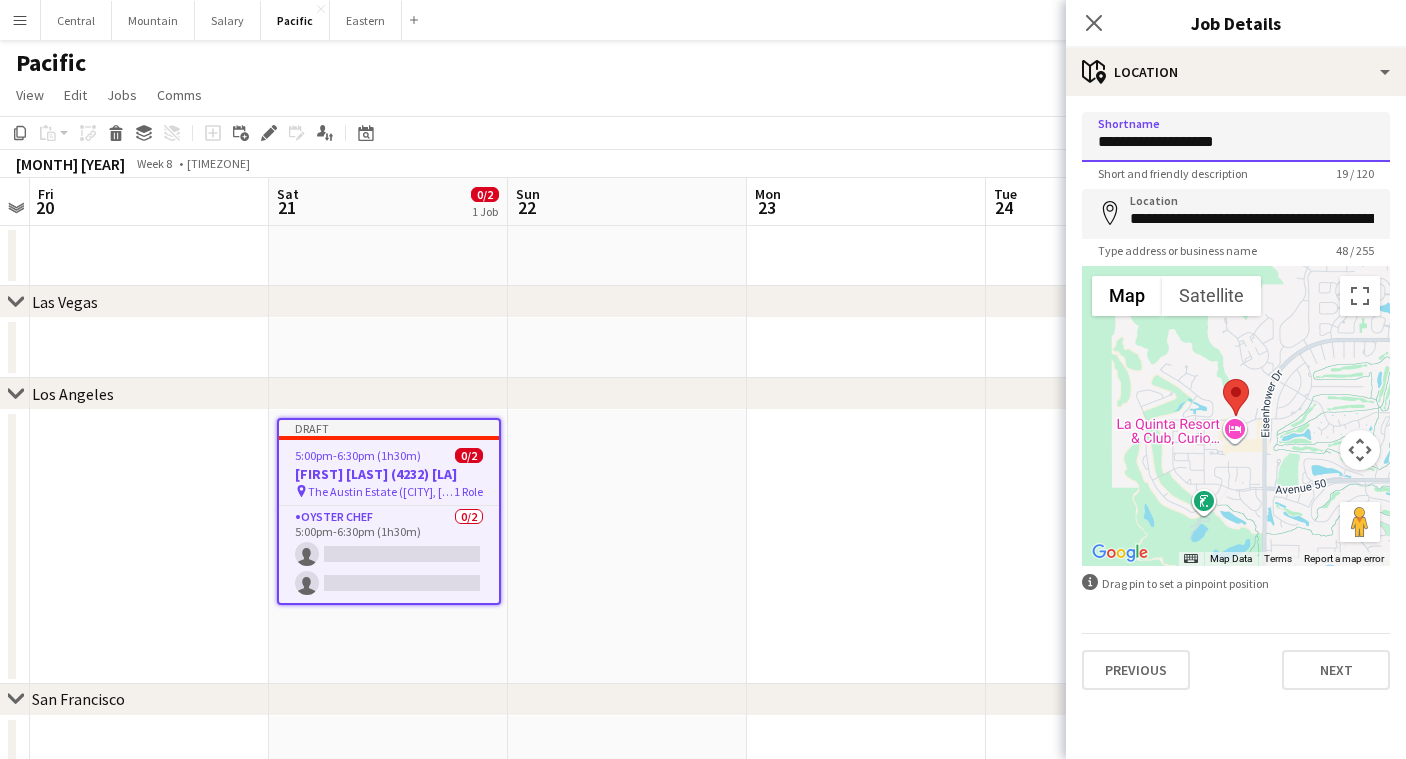 type on "**********" 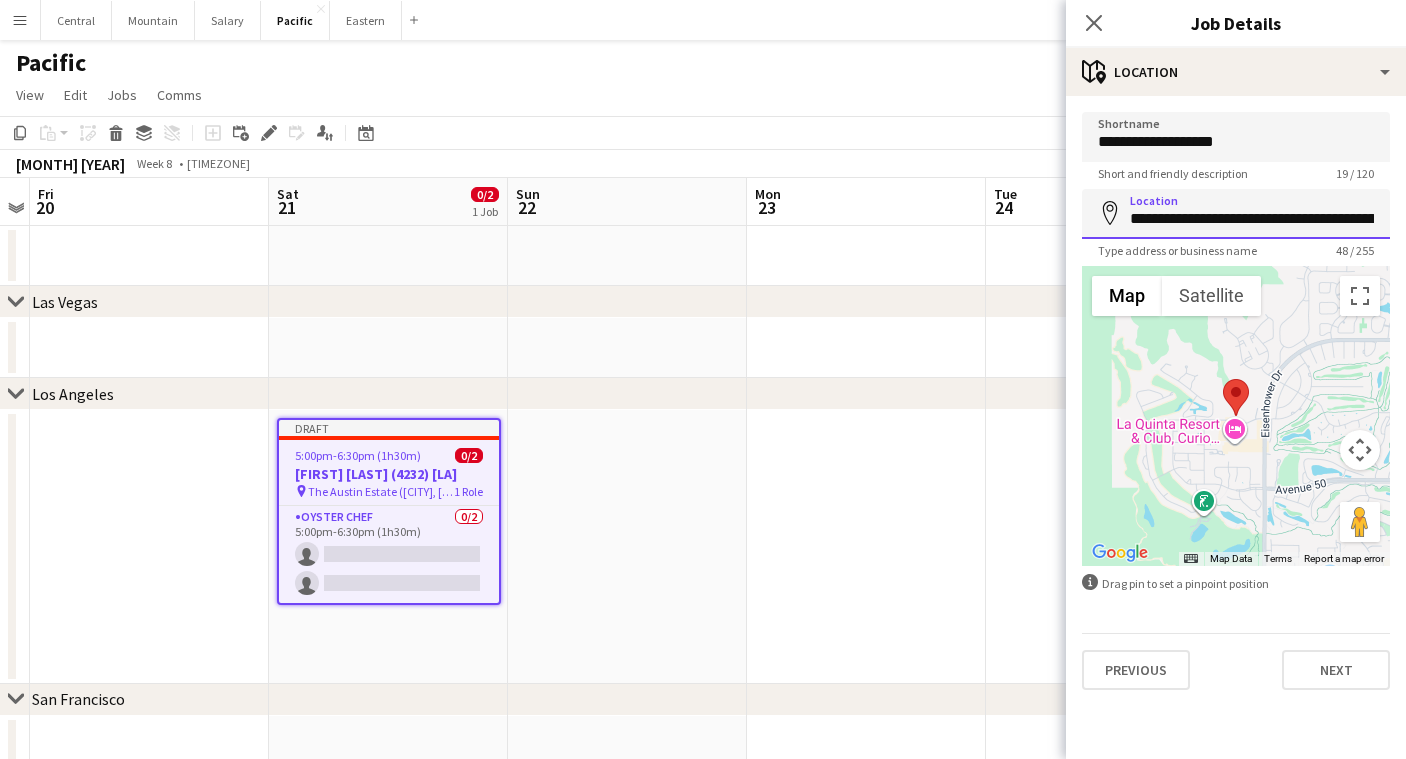 paste 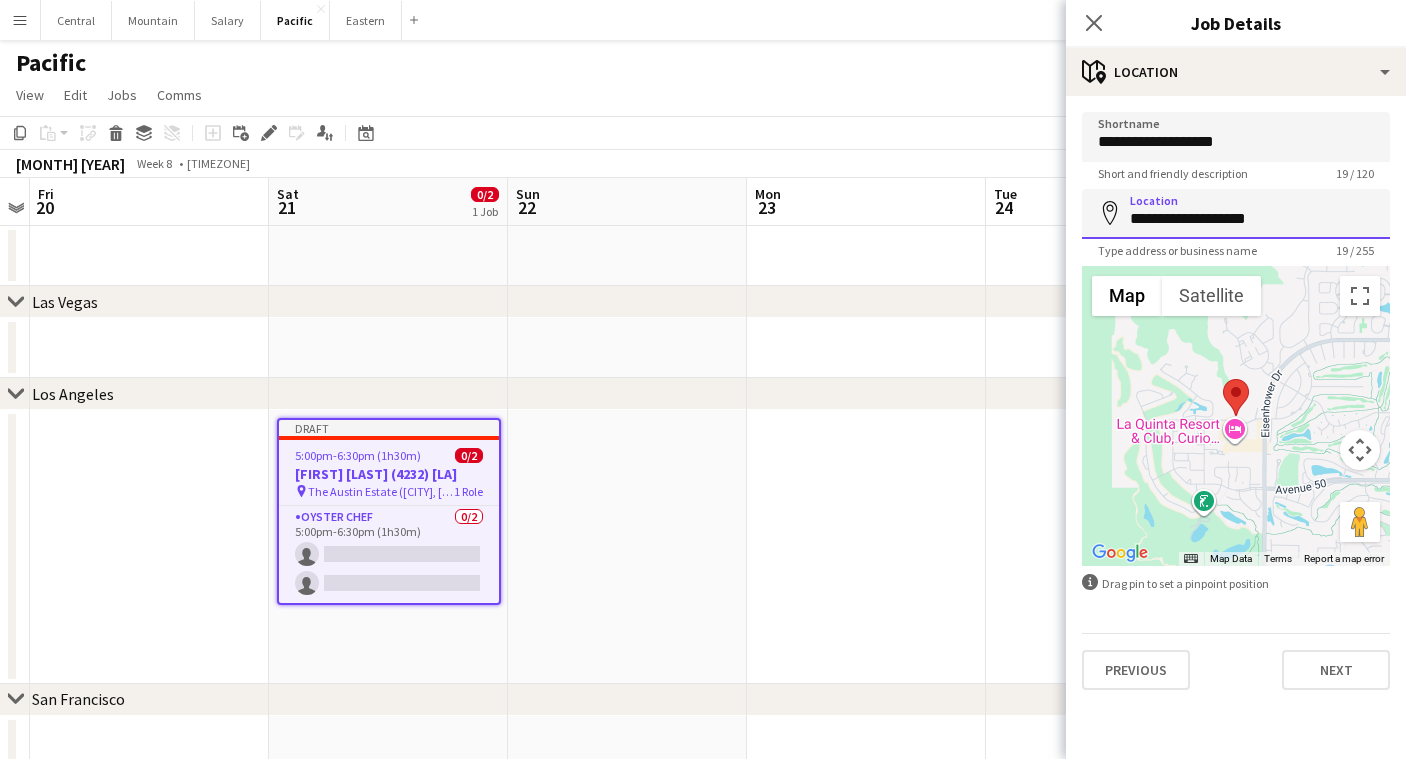 click on "**********" at bounding box center [1236, 214] 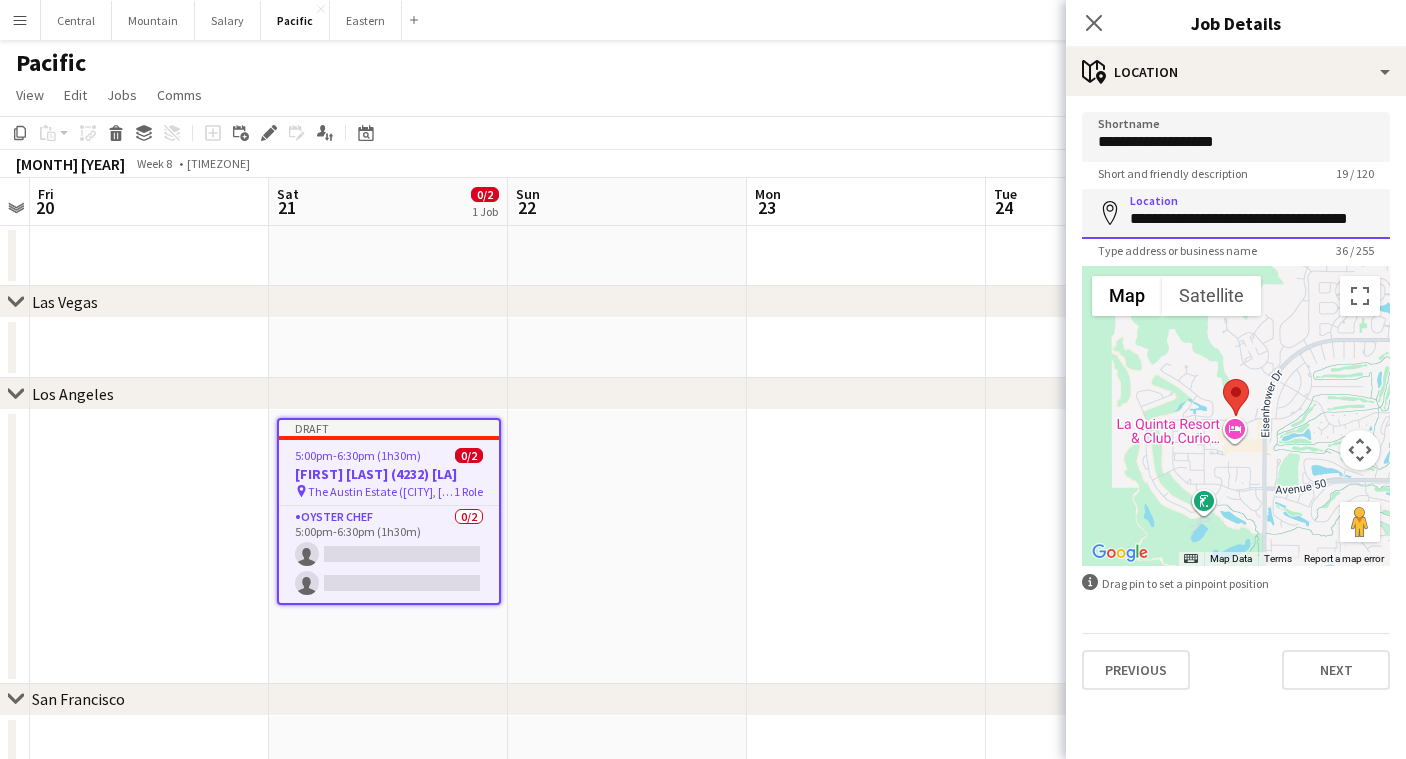 drag, startPoint x: 1320, startPoint y: 225, endPoint x: 1446, endPoint y: 224, distance: 126.00397 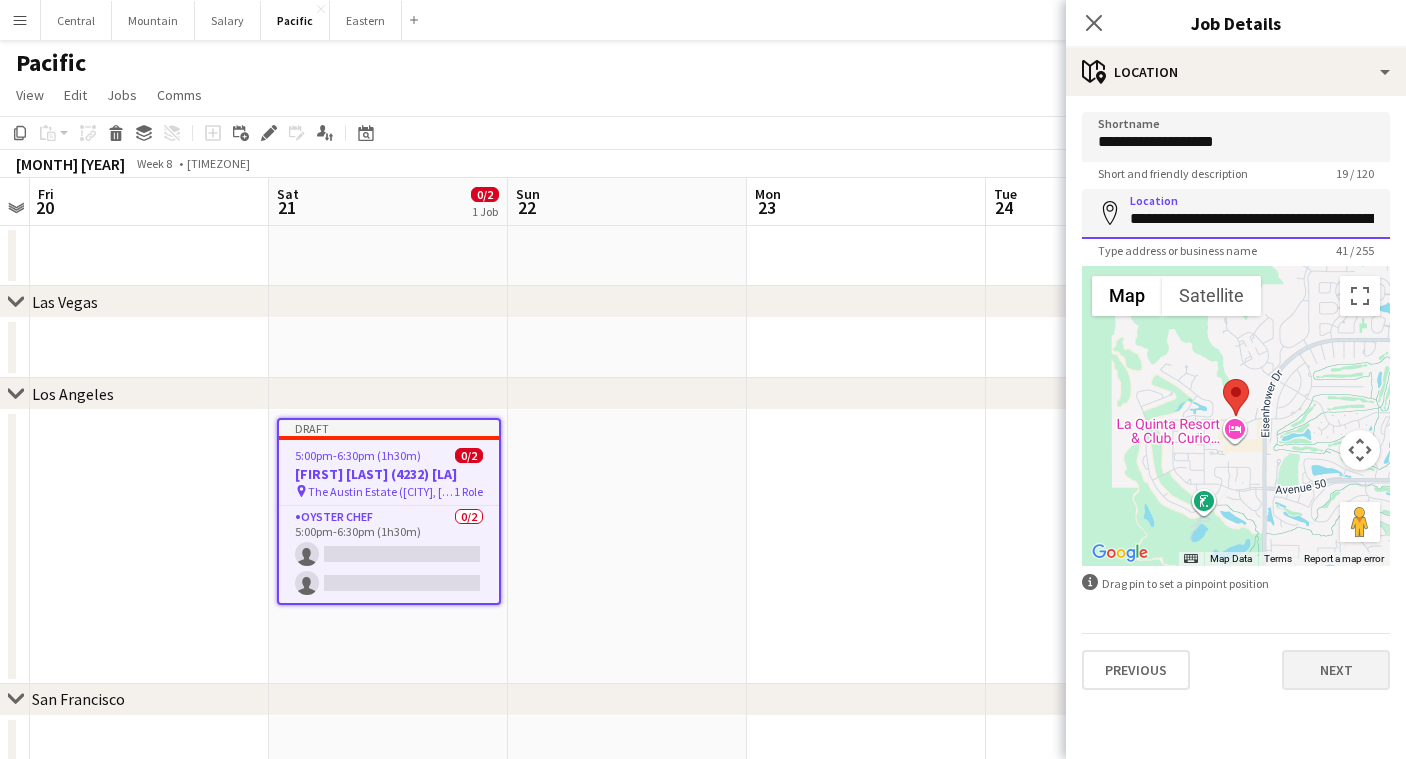 type on "**********" 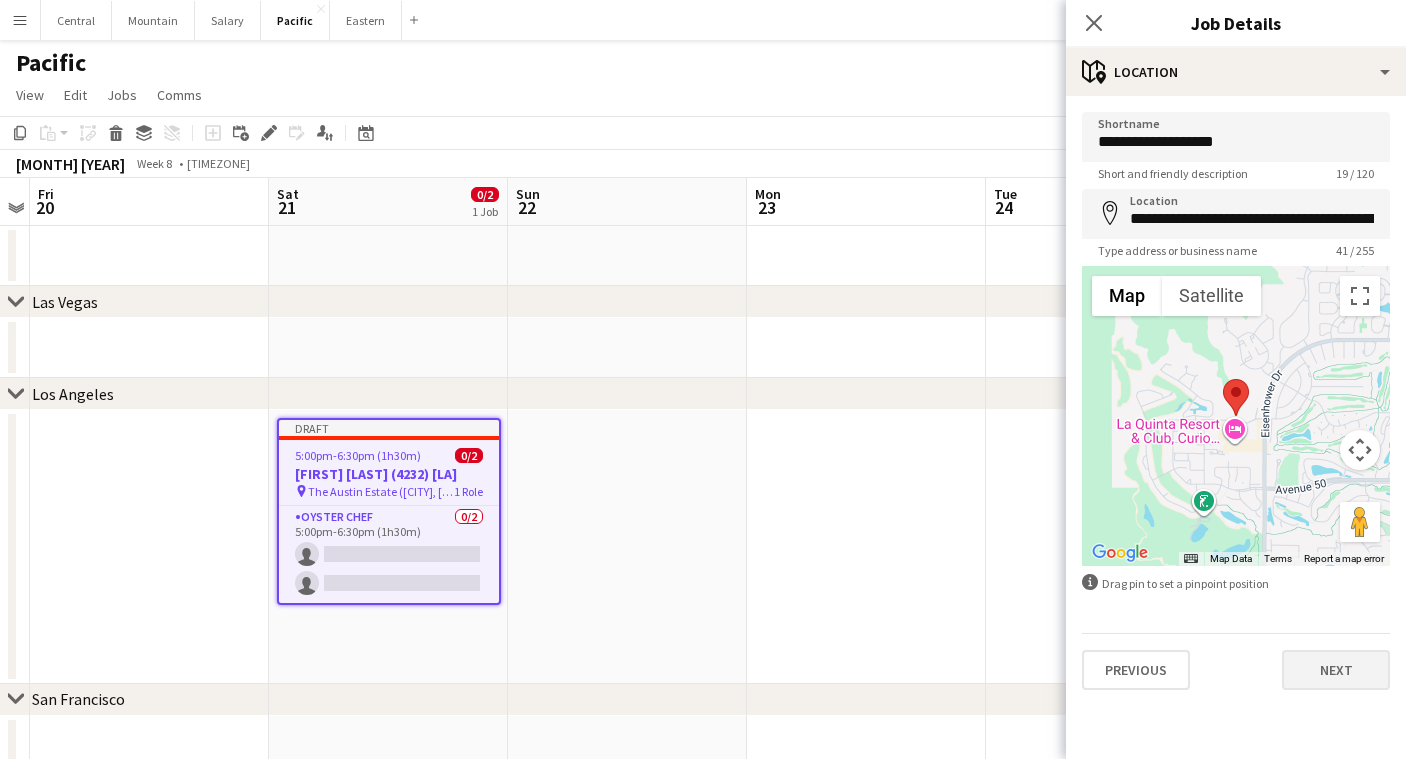 click on "Next" at bounding box center (1336, 670) 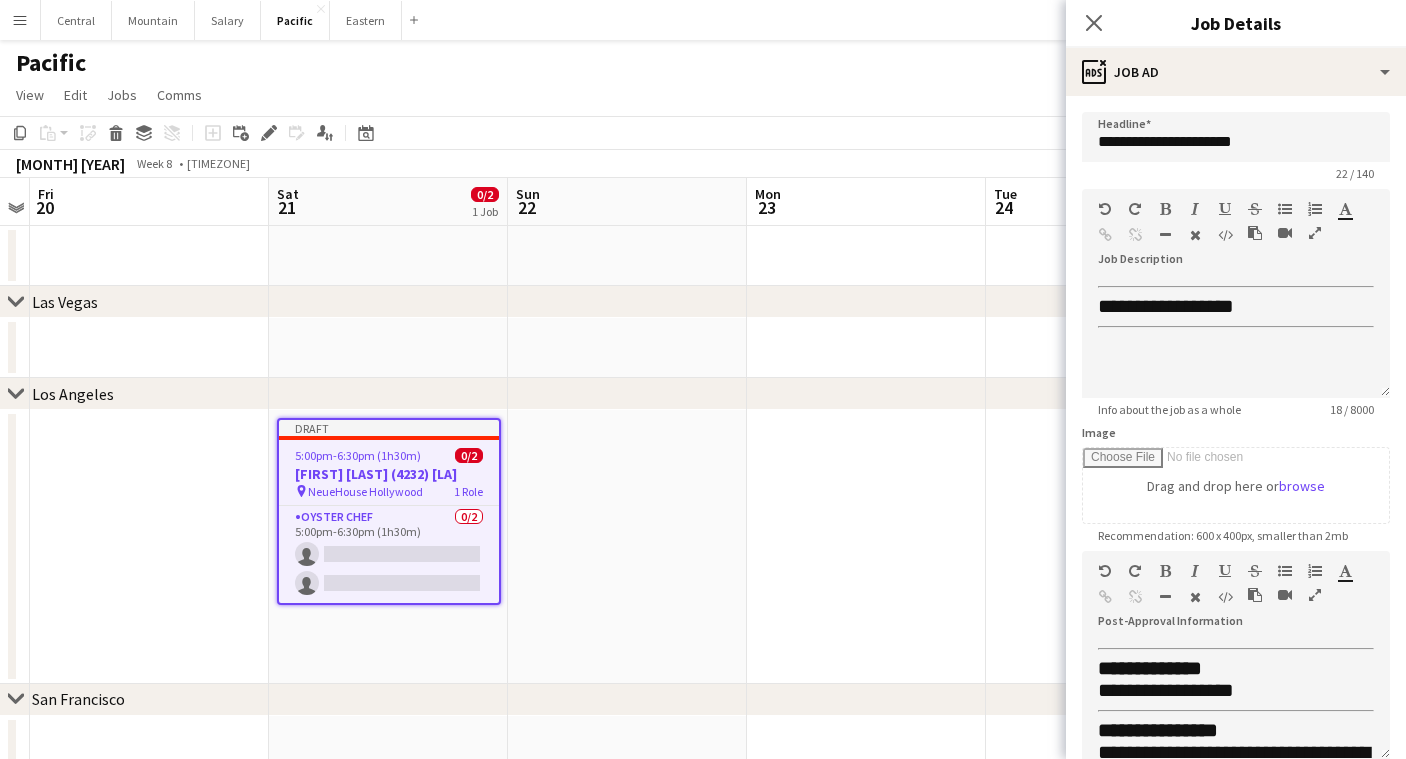 scroll, scrollTop: 1, scrollLeft: 0, axis: vertical 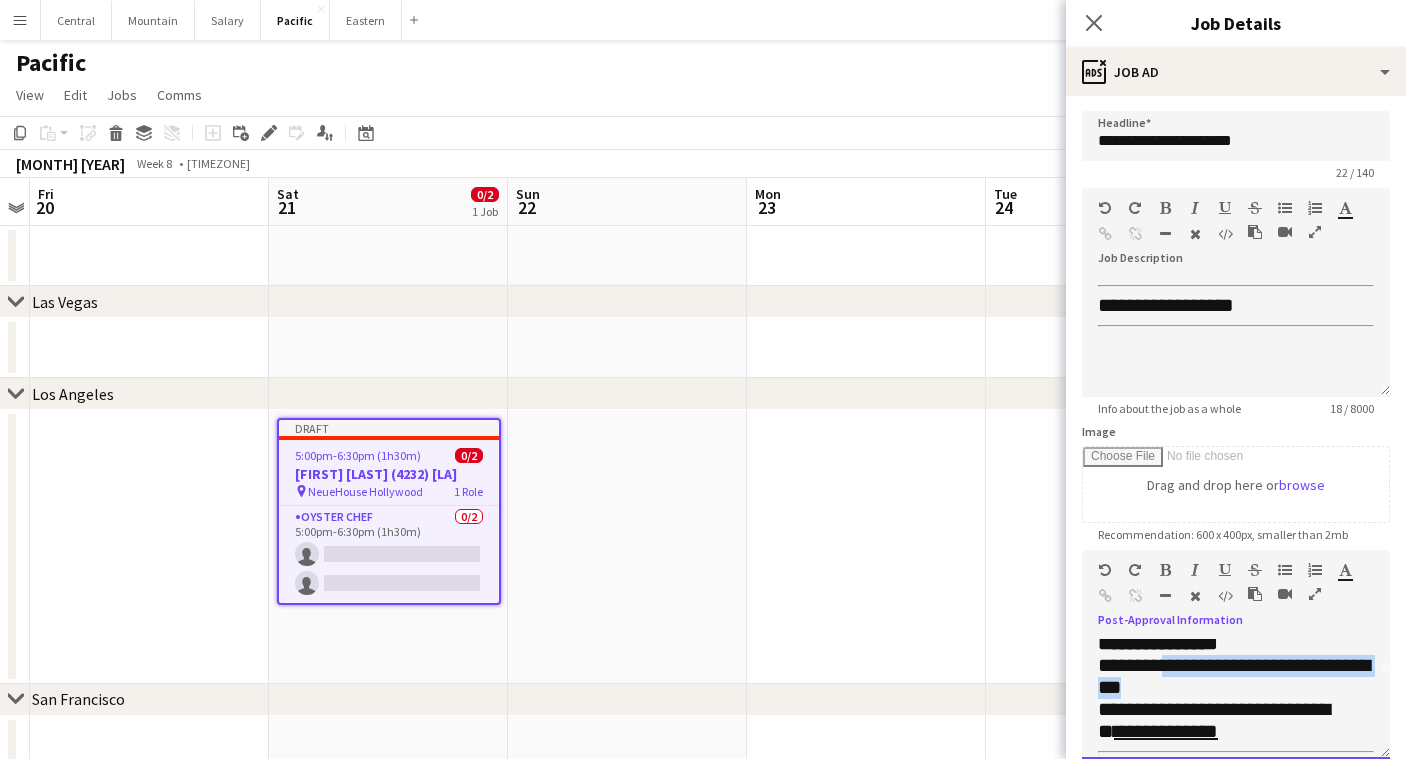 drag, startPoint x: 1220, startPoint y: 684, endPoint x: 1166, endPoint y: 664, distance: 57.58472 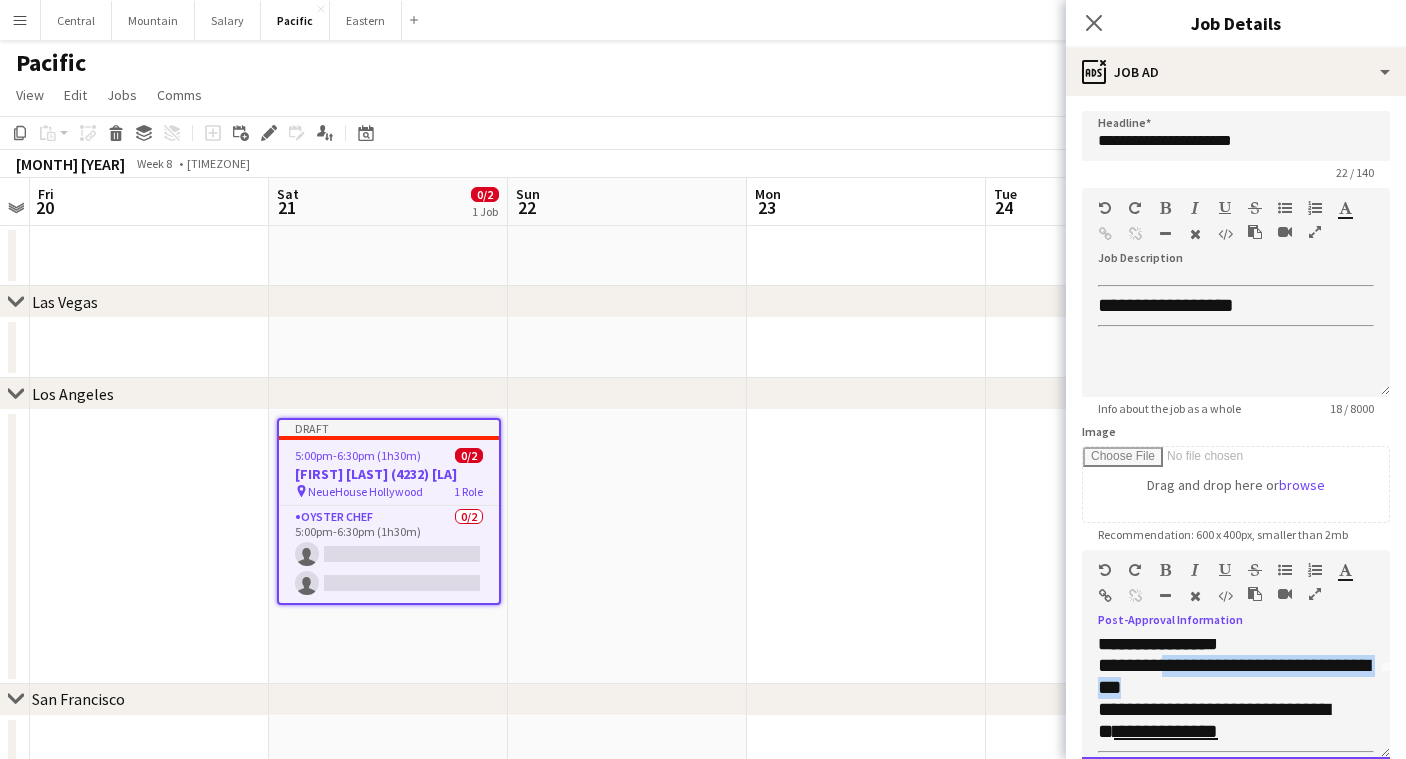 type 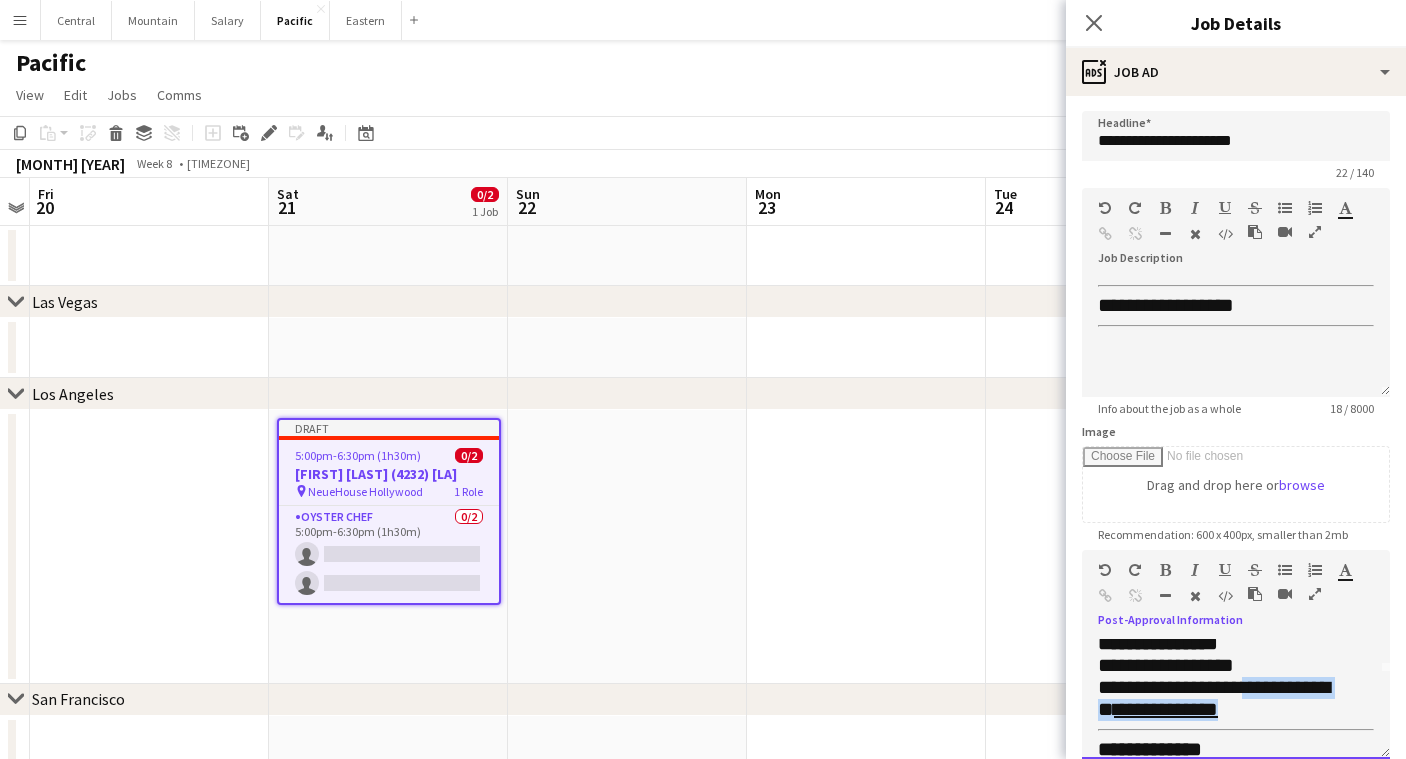 drag, startPoint x: 1281, startPoint y: 707, endPoint x: 1276, endPoint y: 682, distance: 25.495098 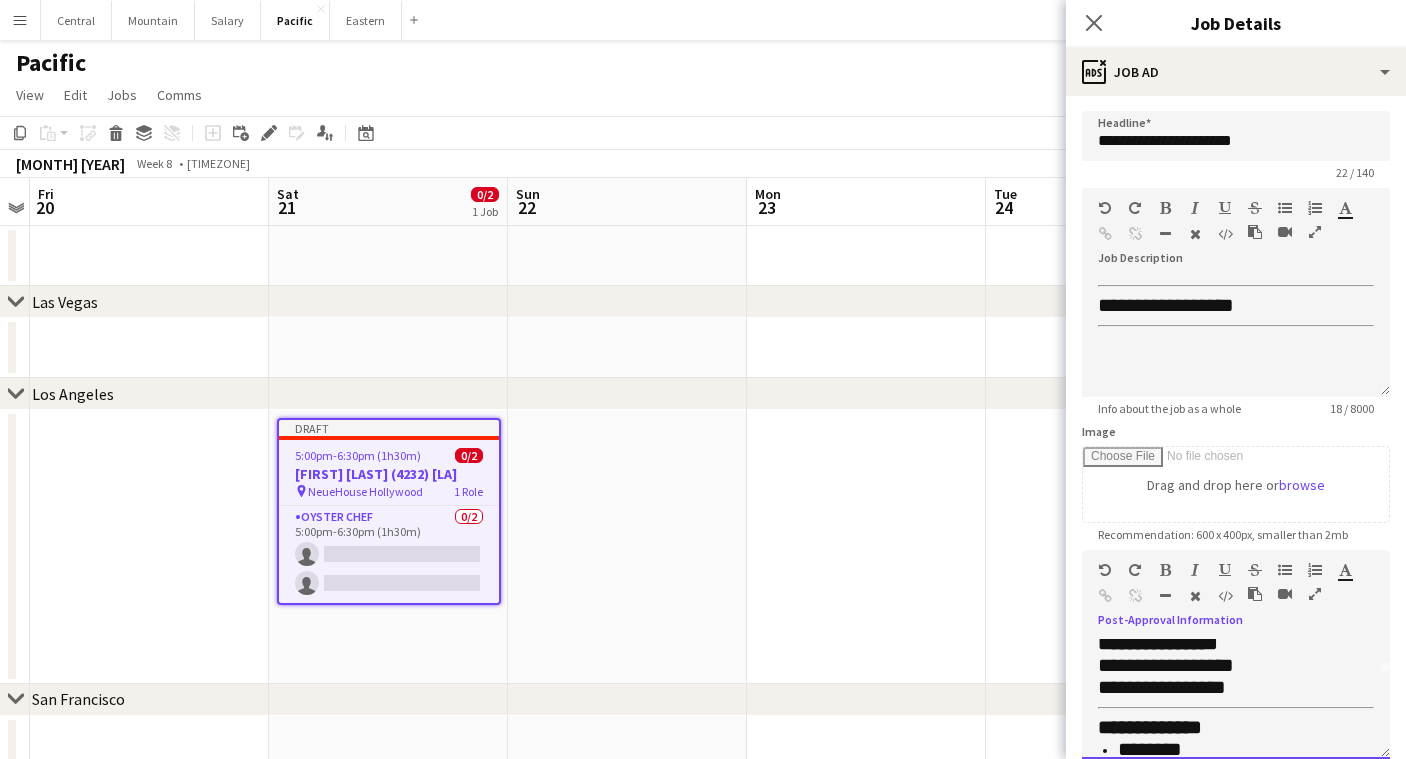 click on "**********" at bounding box center [1166, 665] 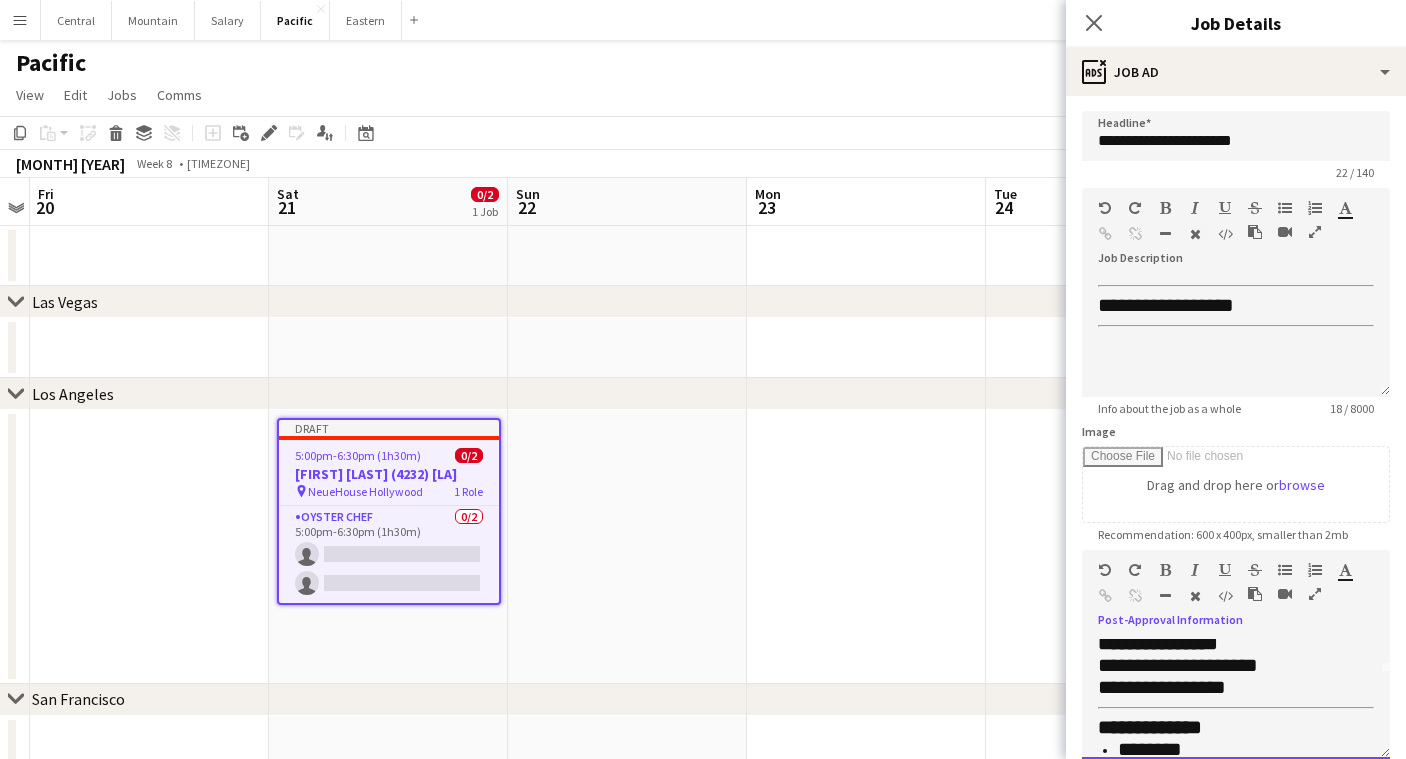 click on "**********" at bounding box center [1236, 666] 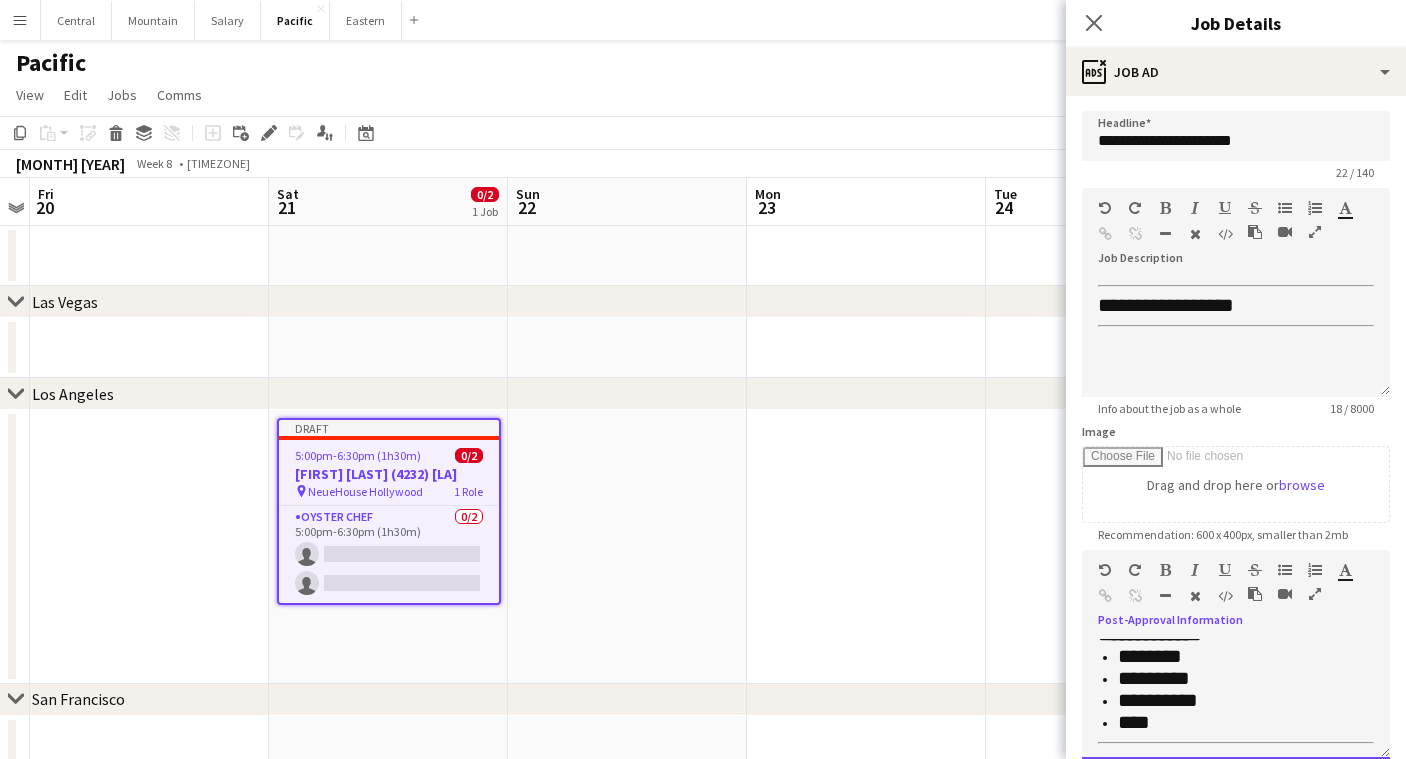 scroll, scrollTop: 178, scrollLeft: 0, axis: vertical 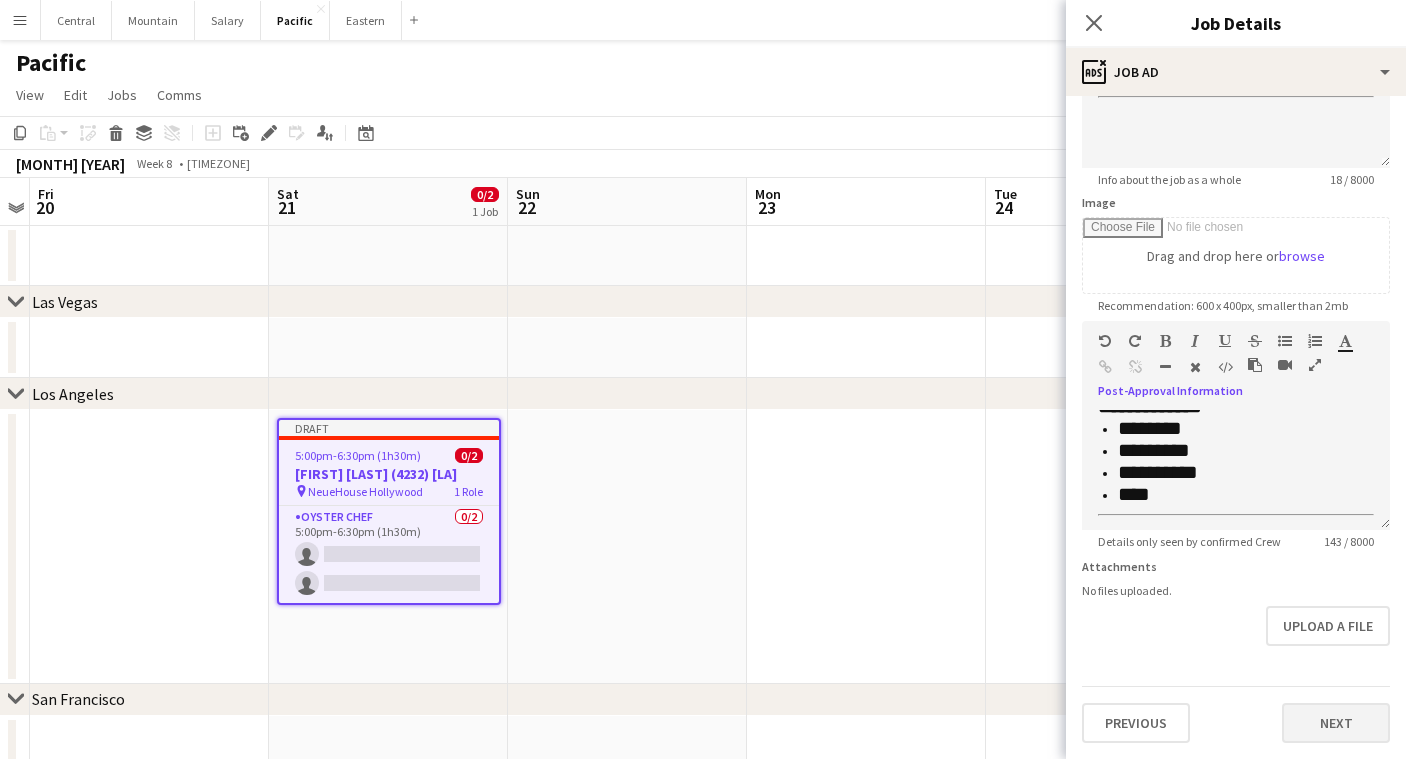 click on "Next" at bounding box center (1336, 723) 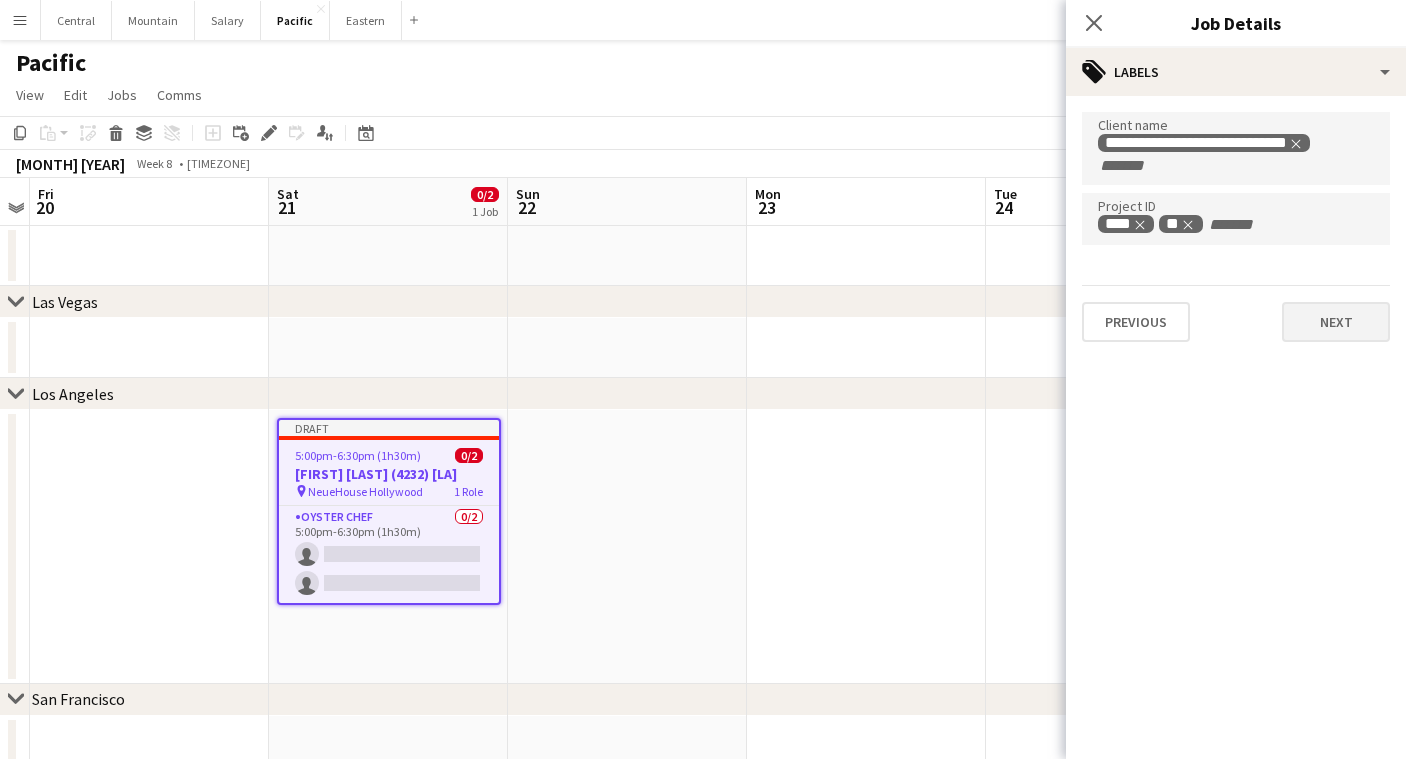 scroll, scrollTop: 0, scrollLeft: 0, axis: both 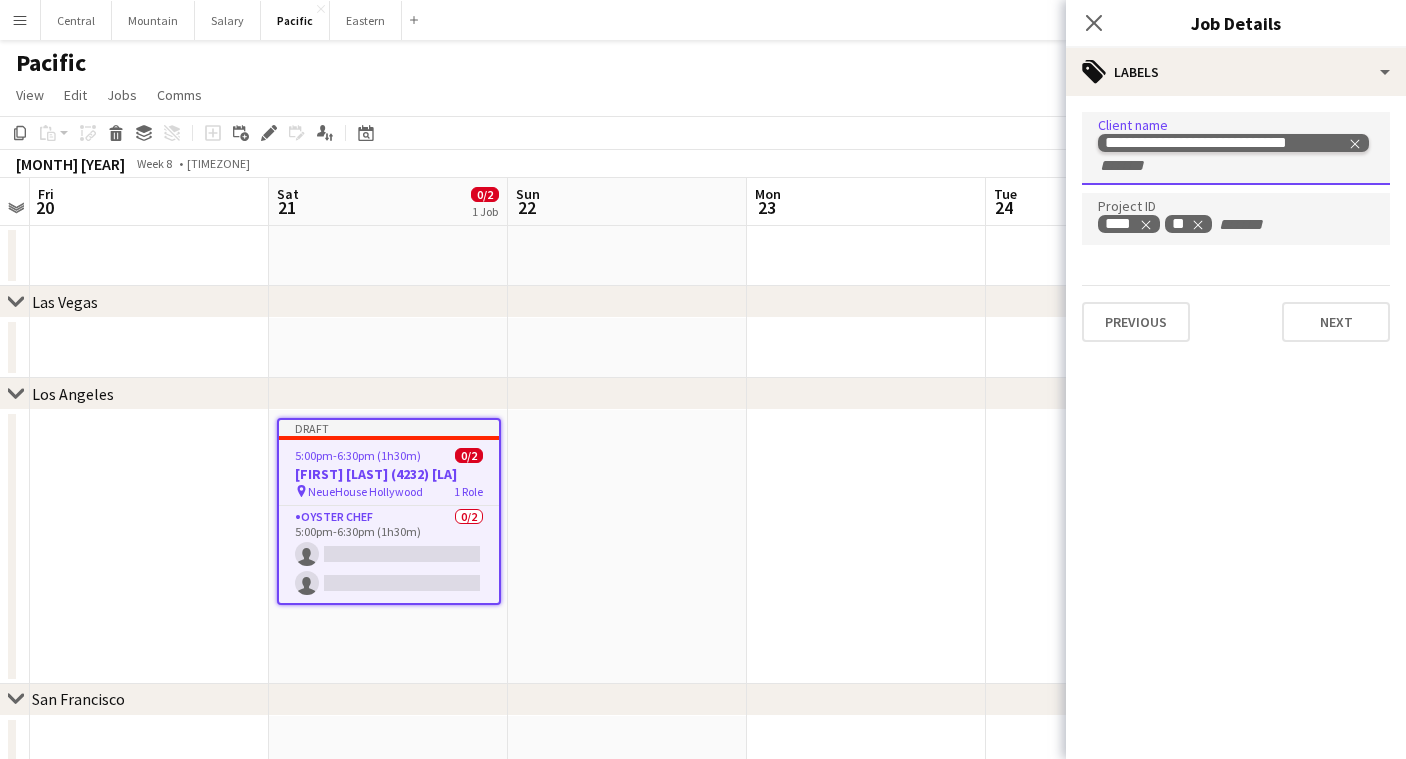 click on "**********" at bounding box center (1225, 143) 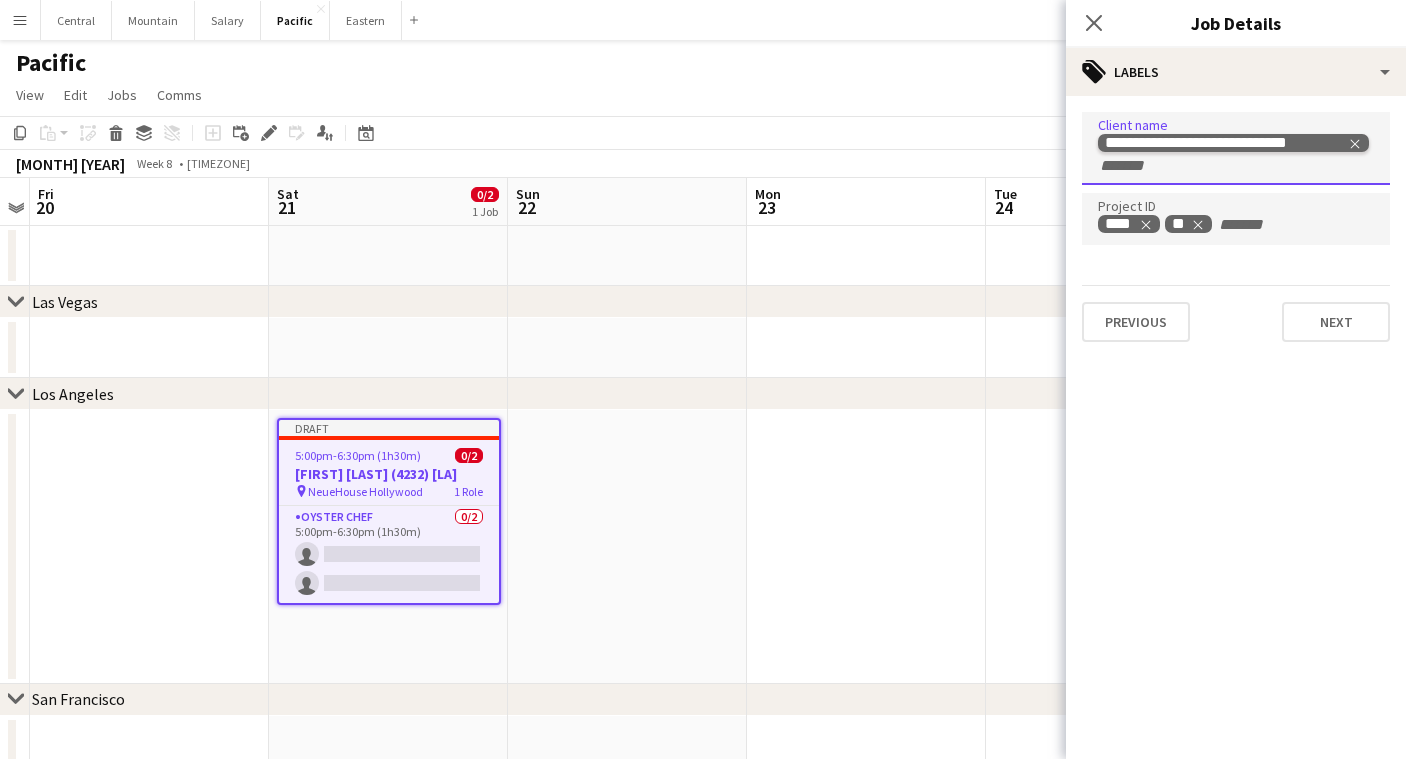 click on "**********" at bounding box center [1225, 143] 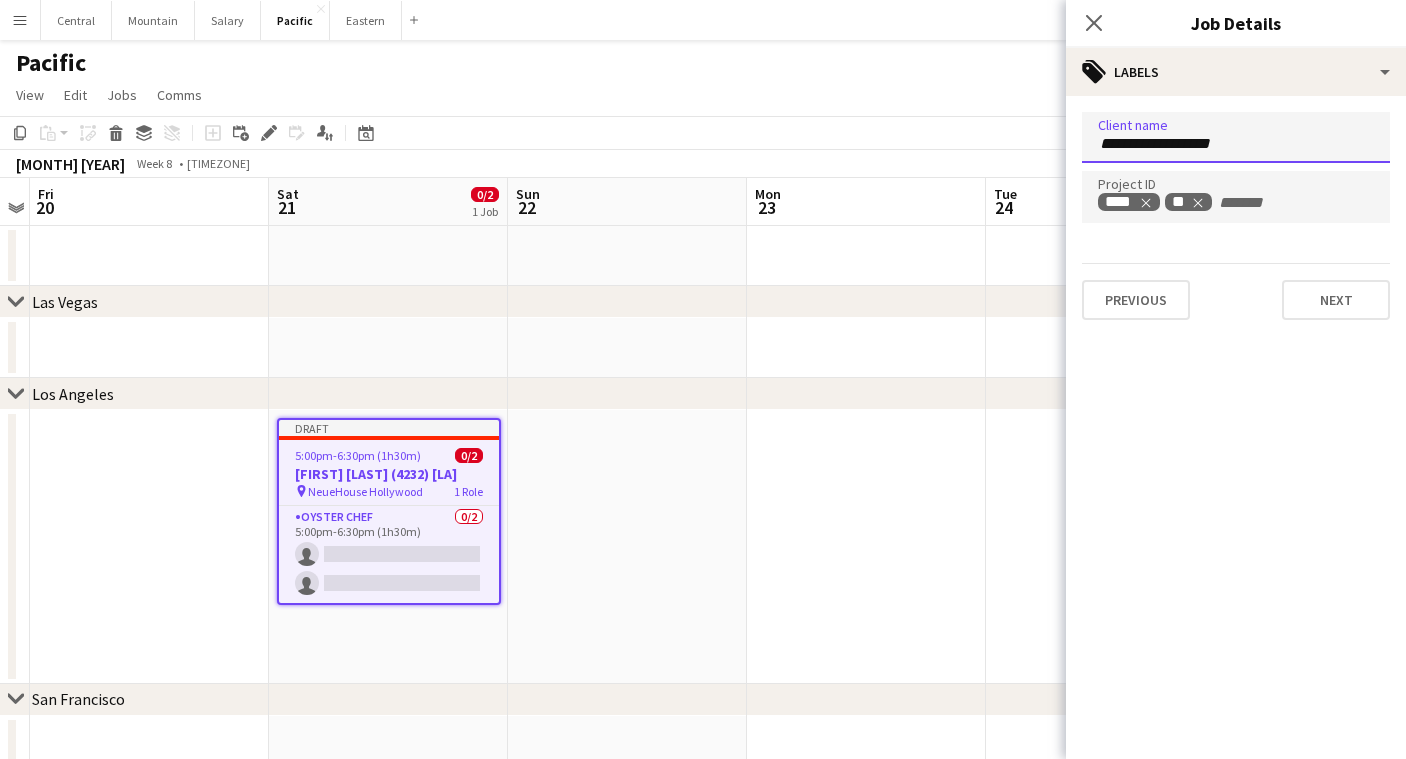 type on "**********" 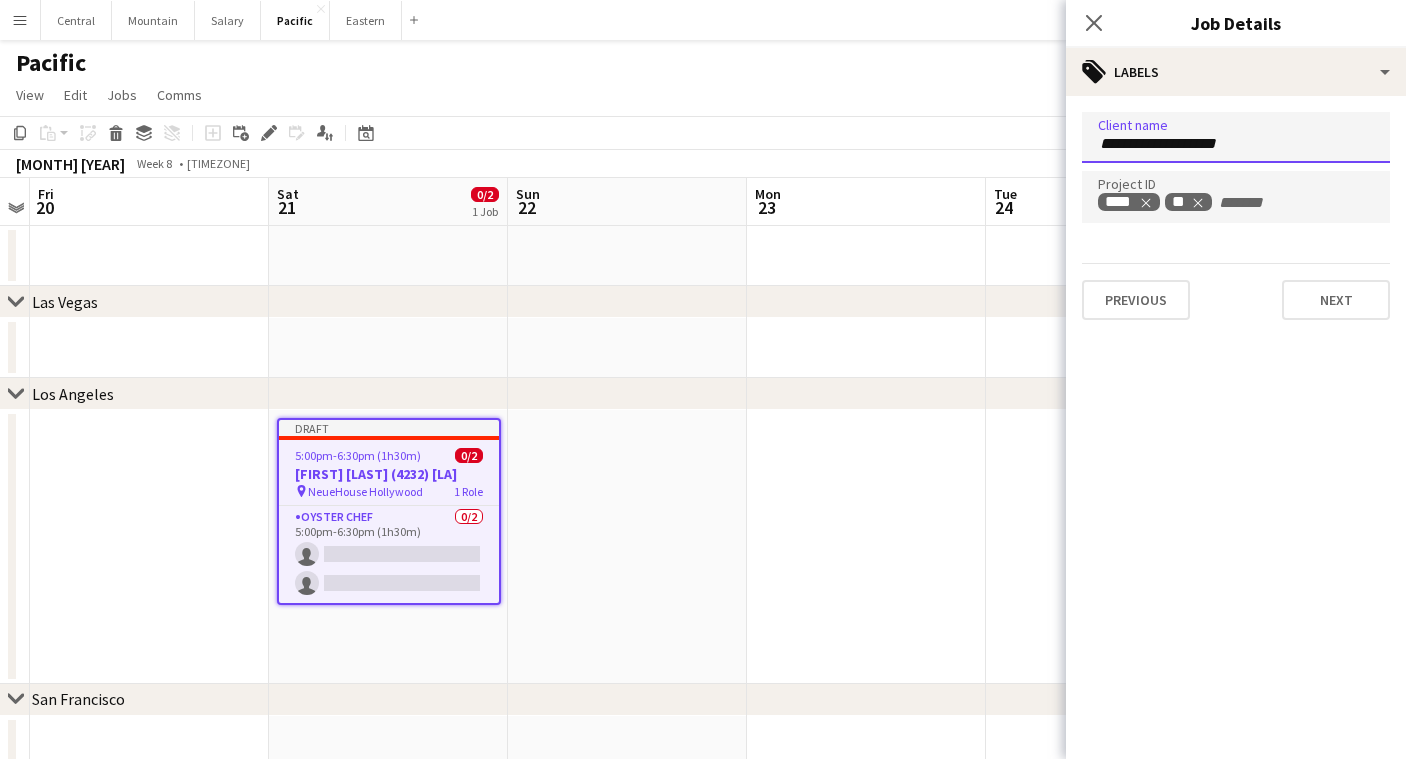 type 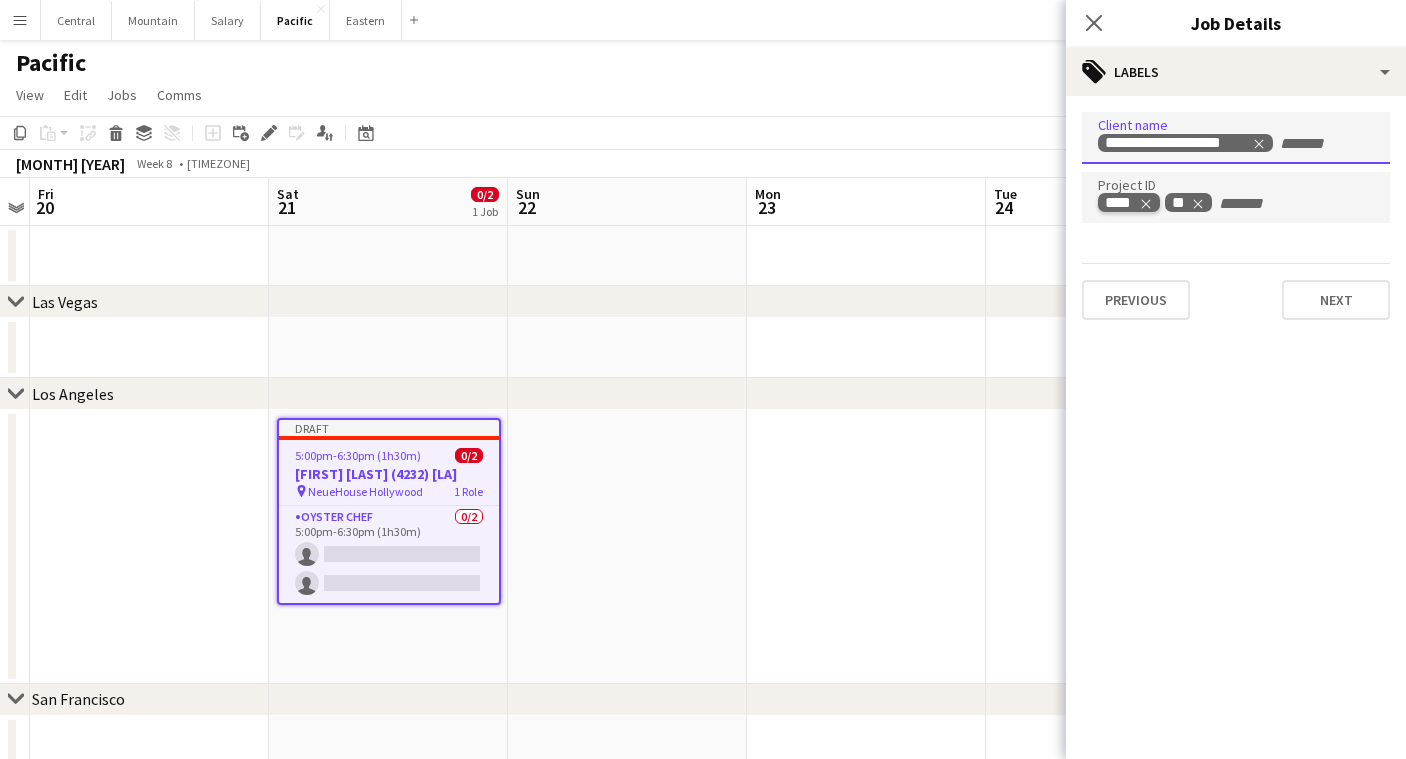 click 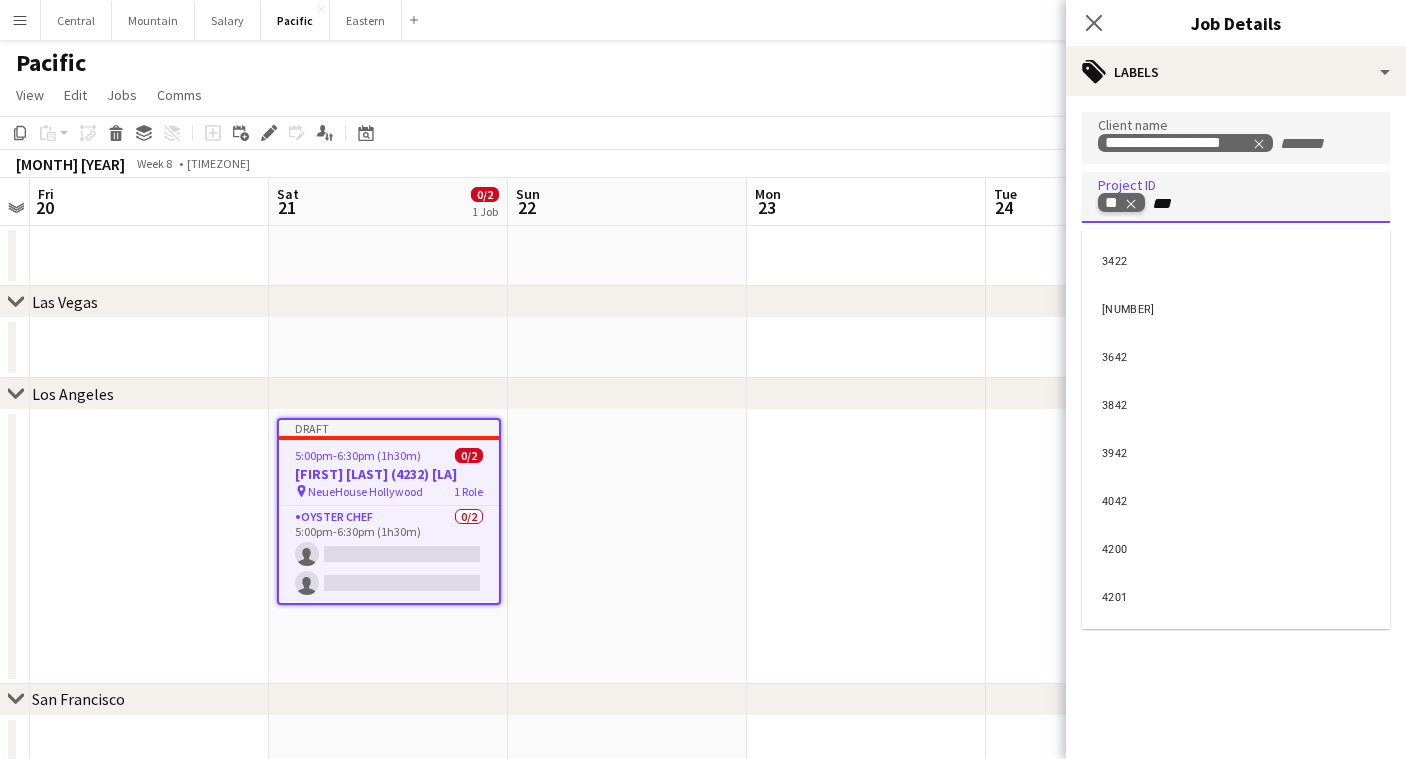 type on "****" 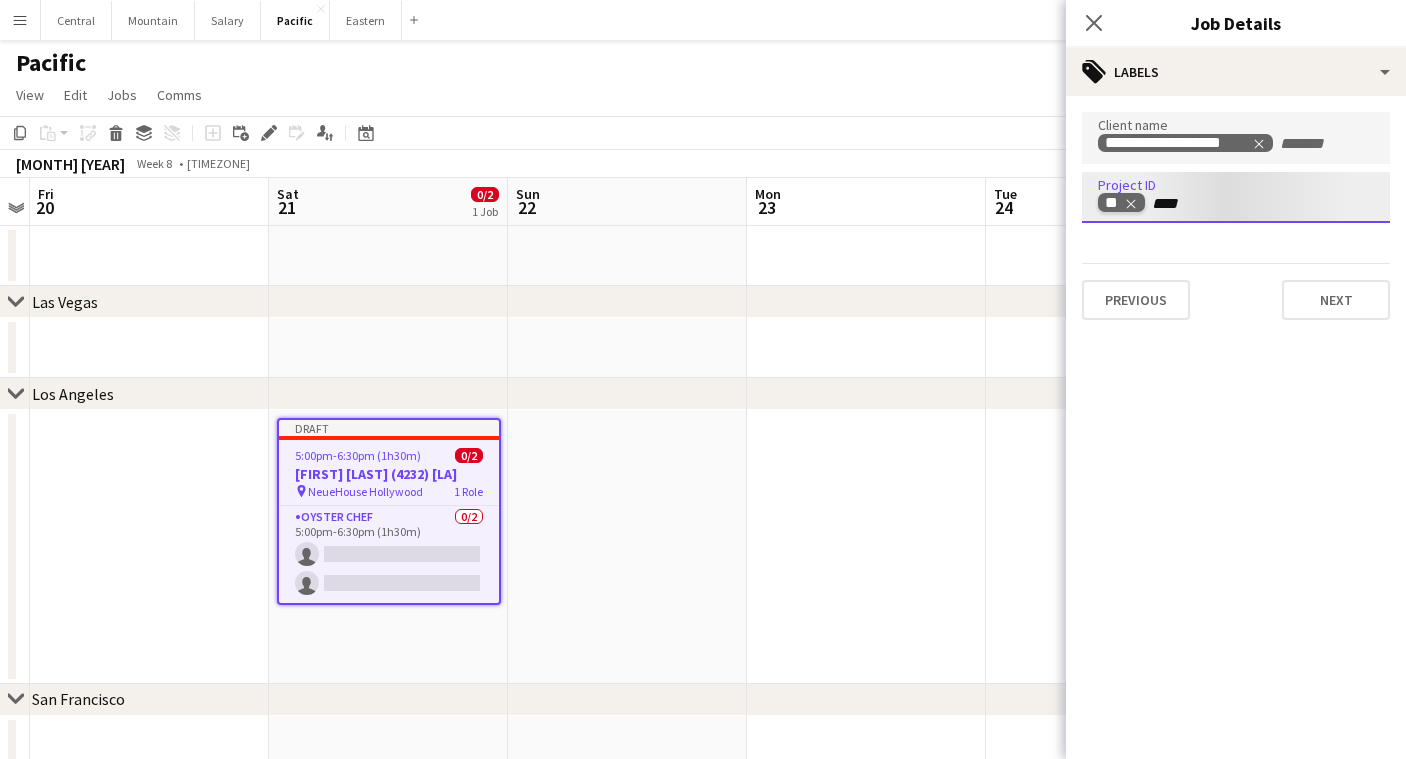 type 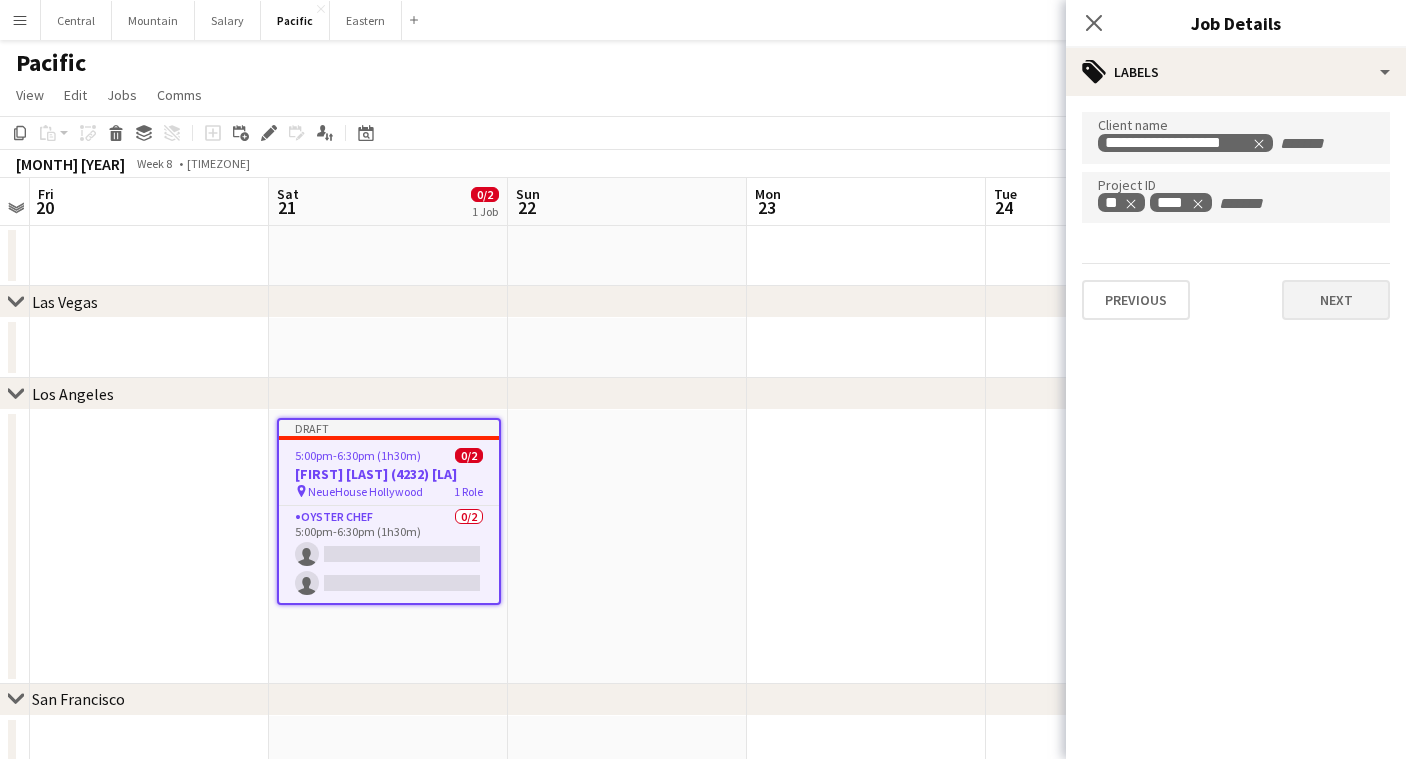 click on "Next" at bounding box center (1336, 300) 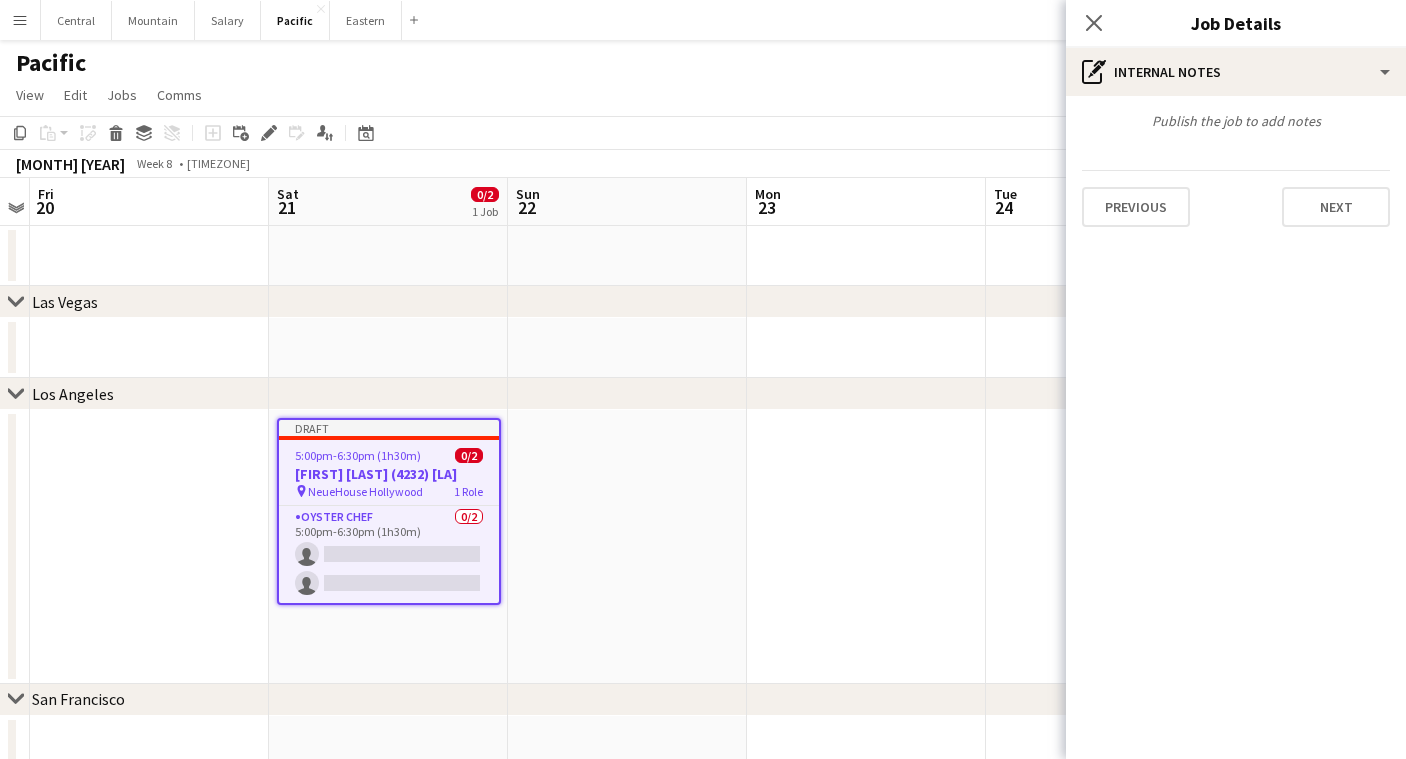 click on "Previous   Next" at bounding box center (1236, 198) 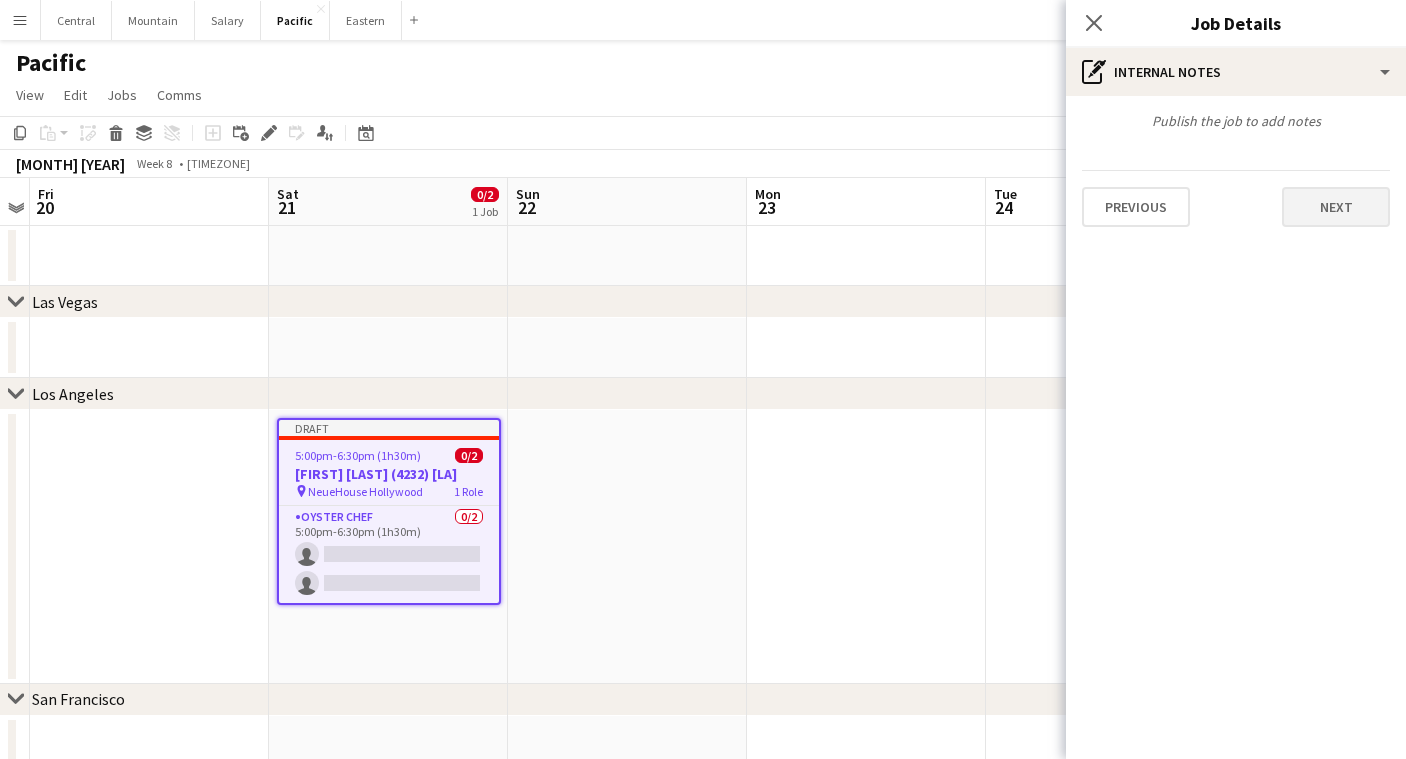 click on "Next" at bounding box center (1336, 207) 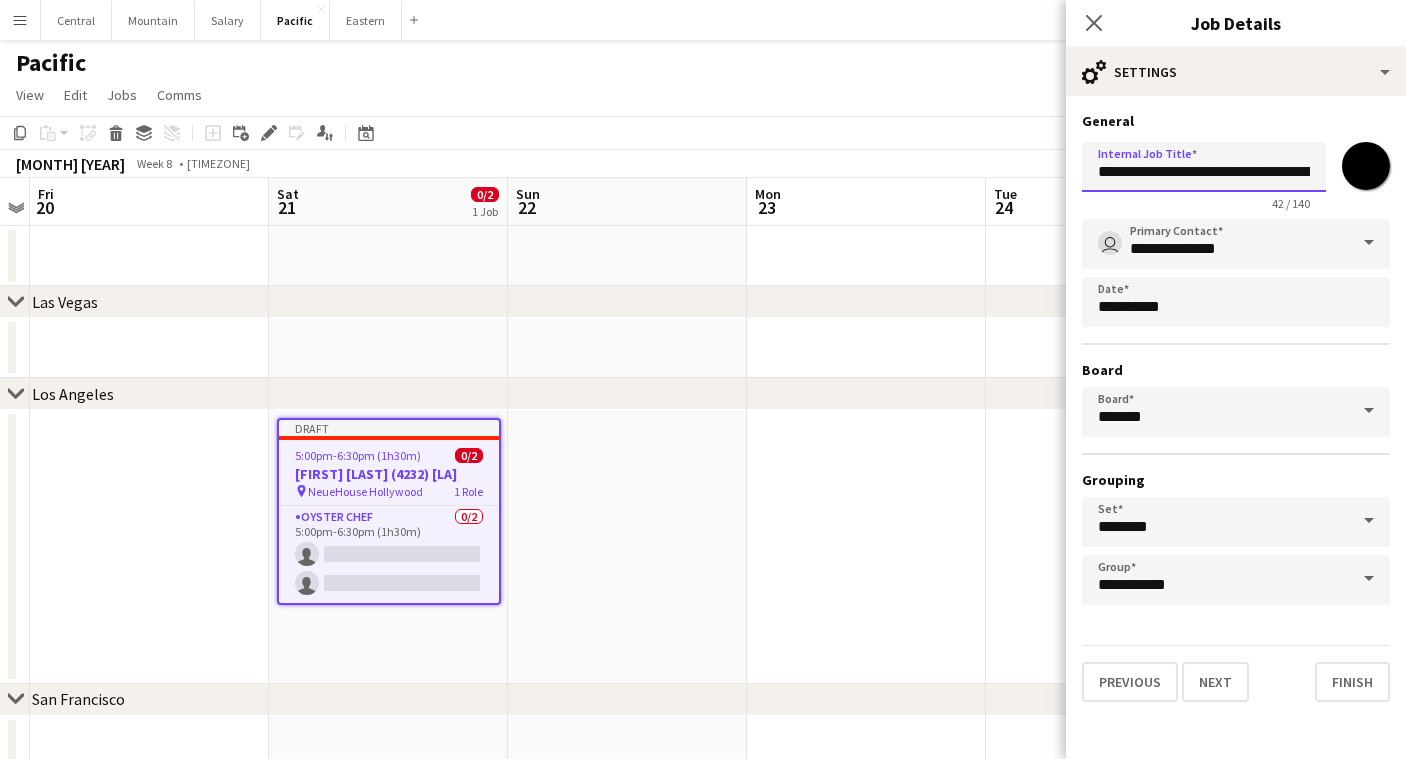 drag, startPoint x: 1101, startPoint y: 170, endPoint x: 1230, endPoint y: 166, distance: 129.062 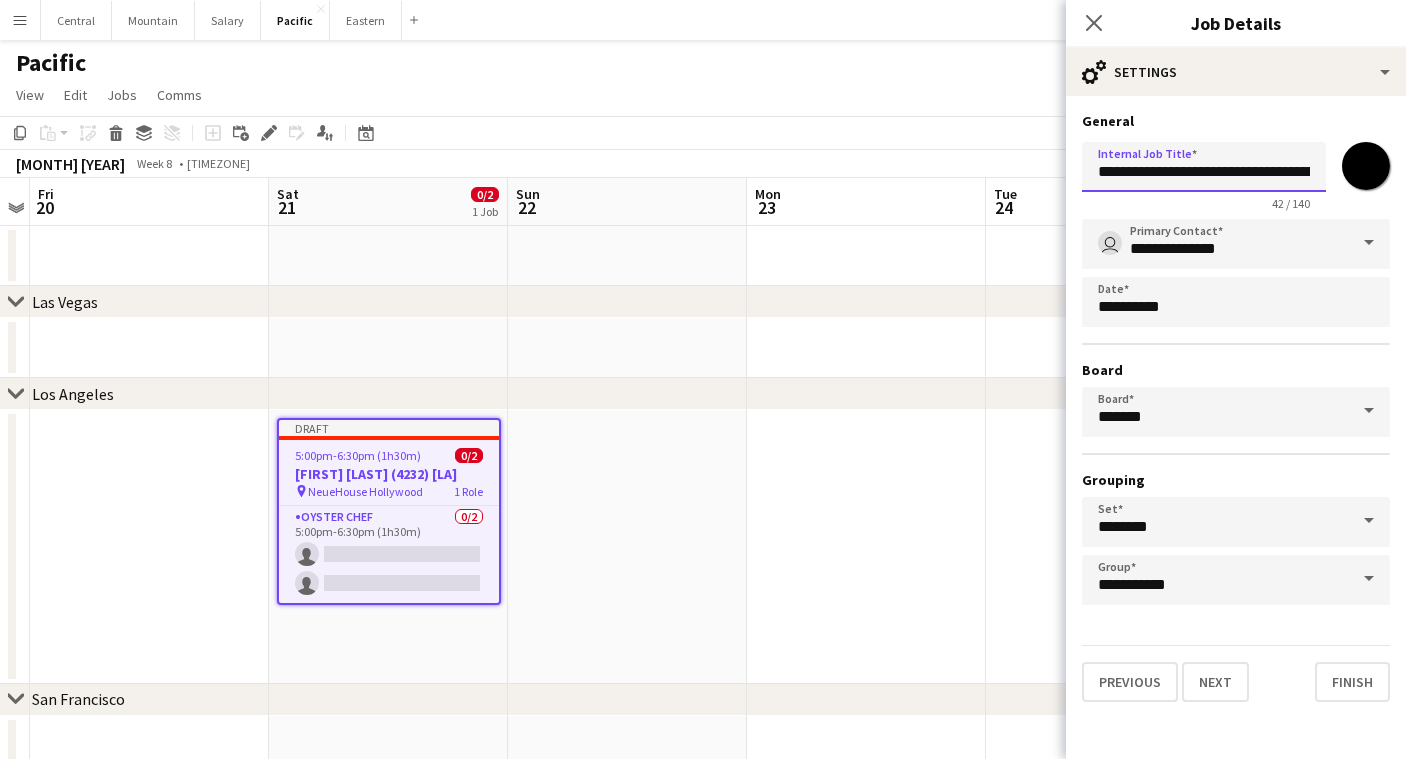 click on "**********" at bounding box center (1204, 167) 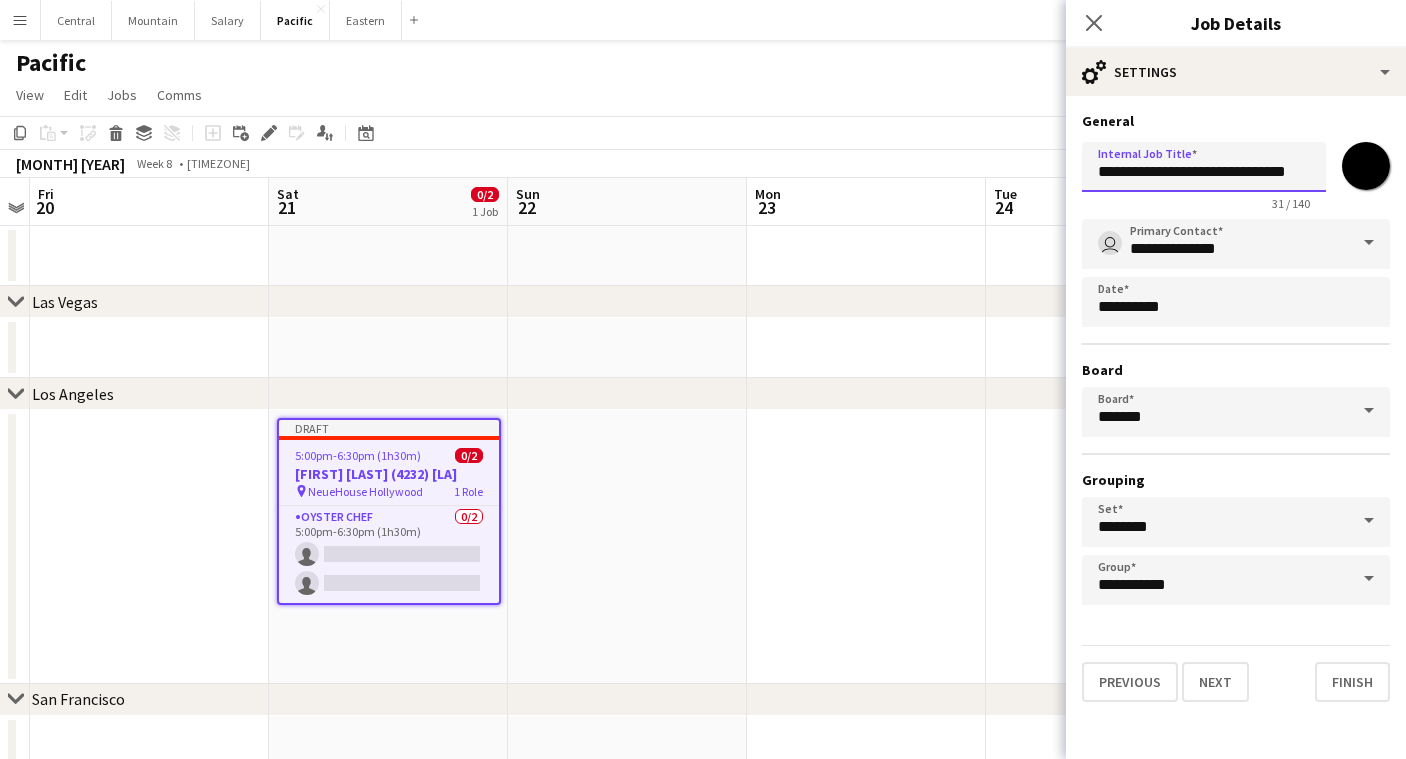 drag, startPoint x: 1268, startPoint y: 177, endPoint x: 1253, endPoint y: 177, distance: 15 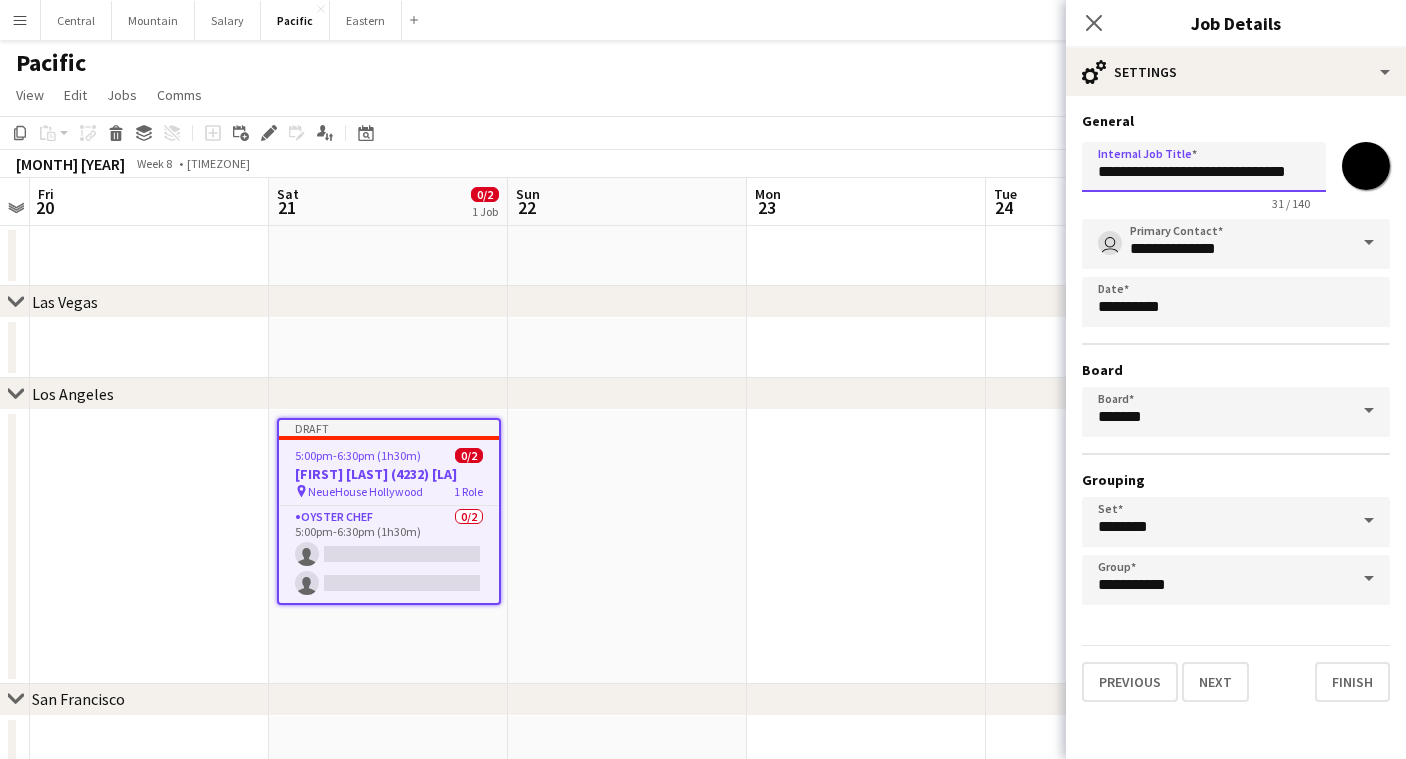 click on "**********" at bounding box center [1204, 167] 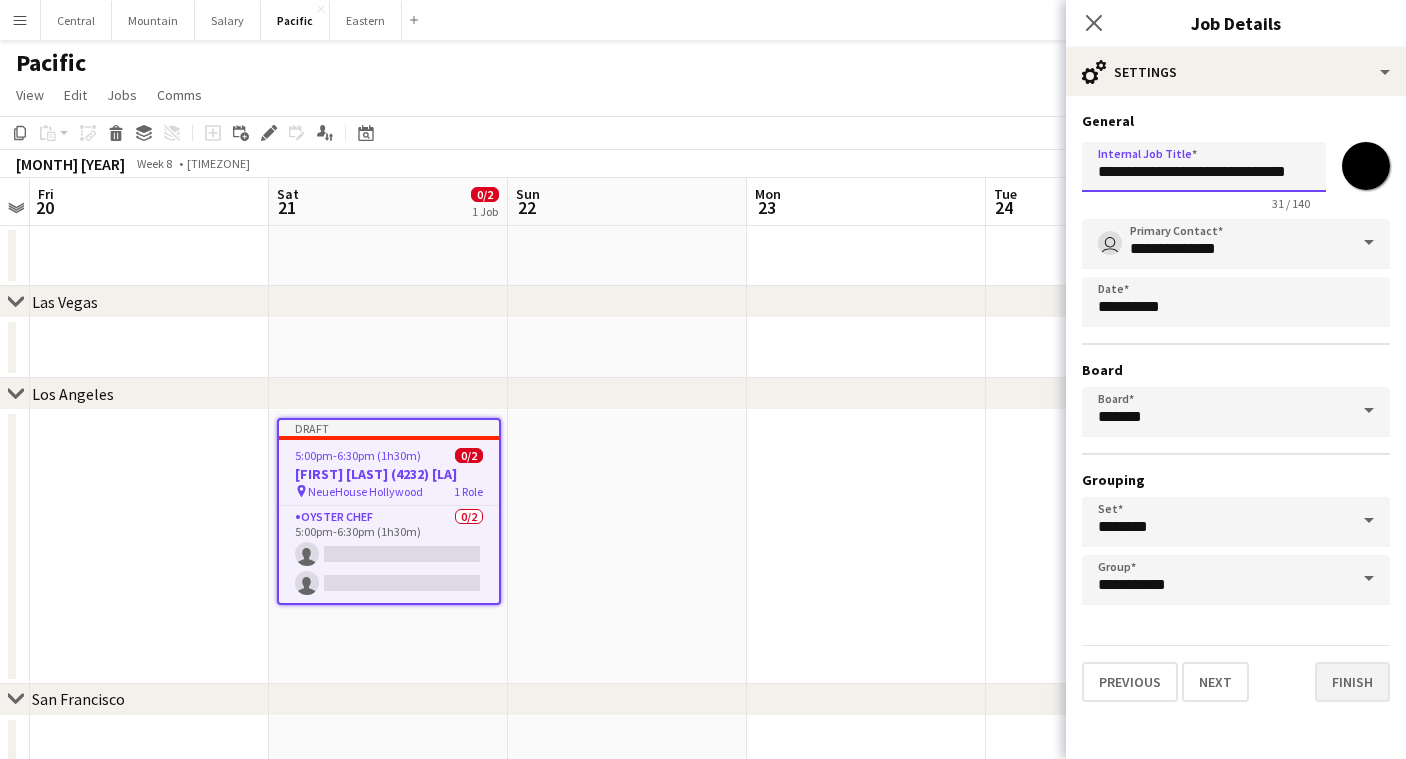 type on "**********" 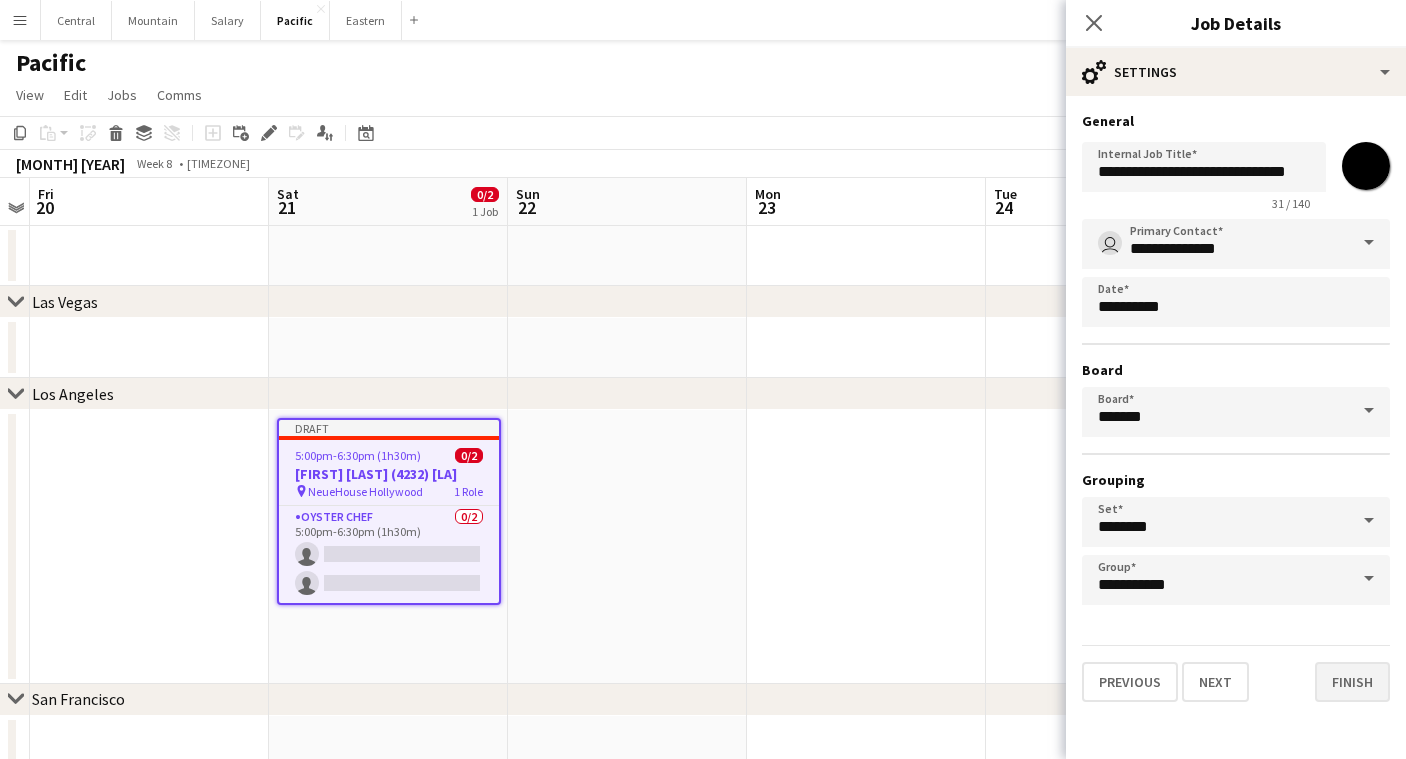 click on "Finish" at bounding box center (1352, 682) 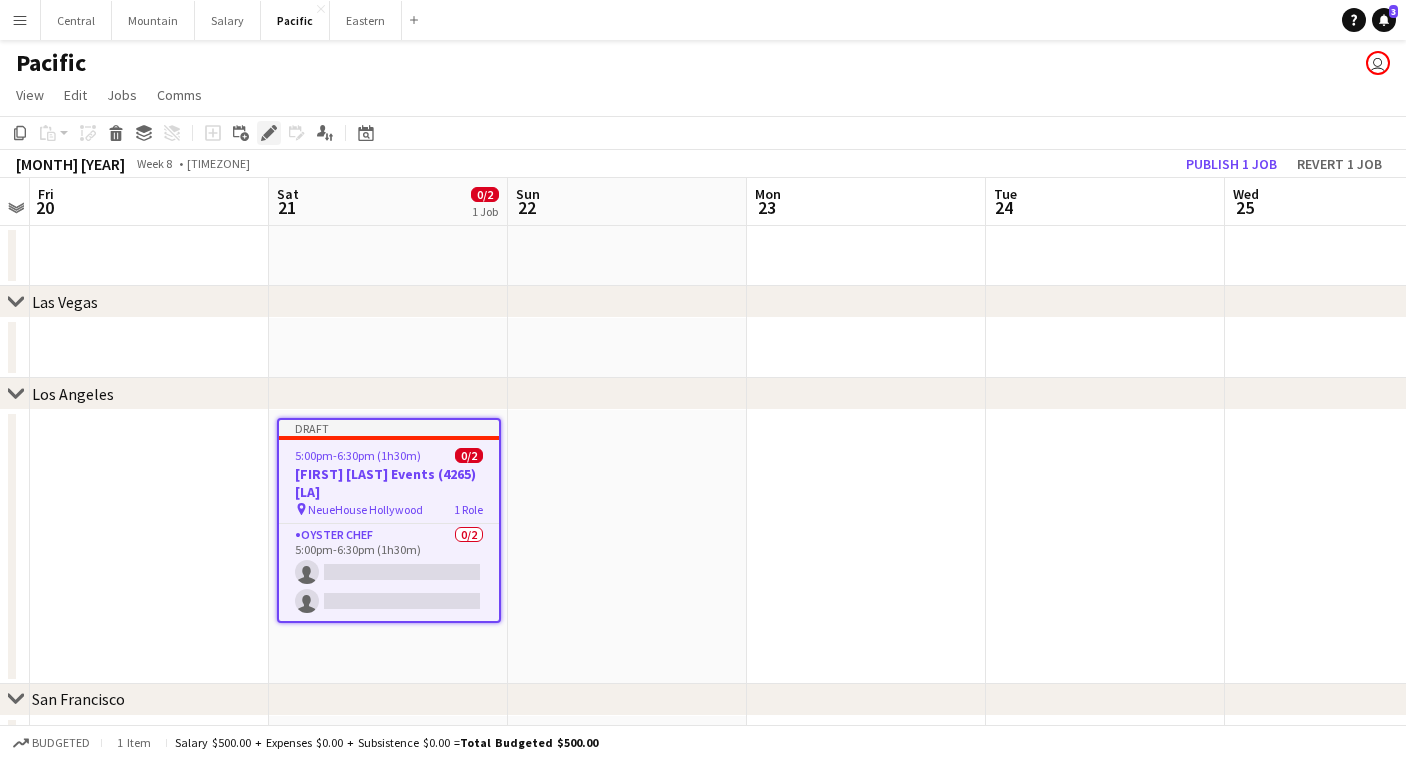 click 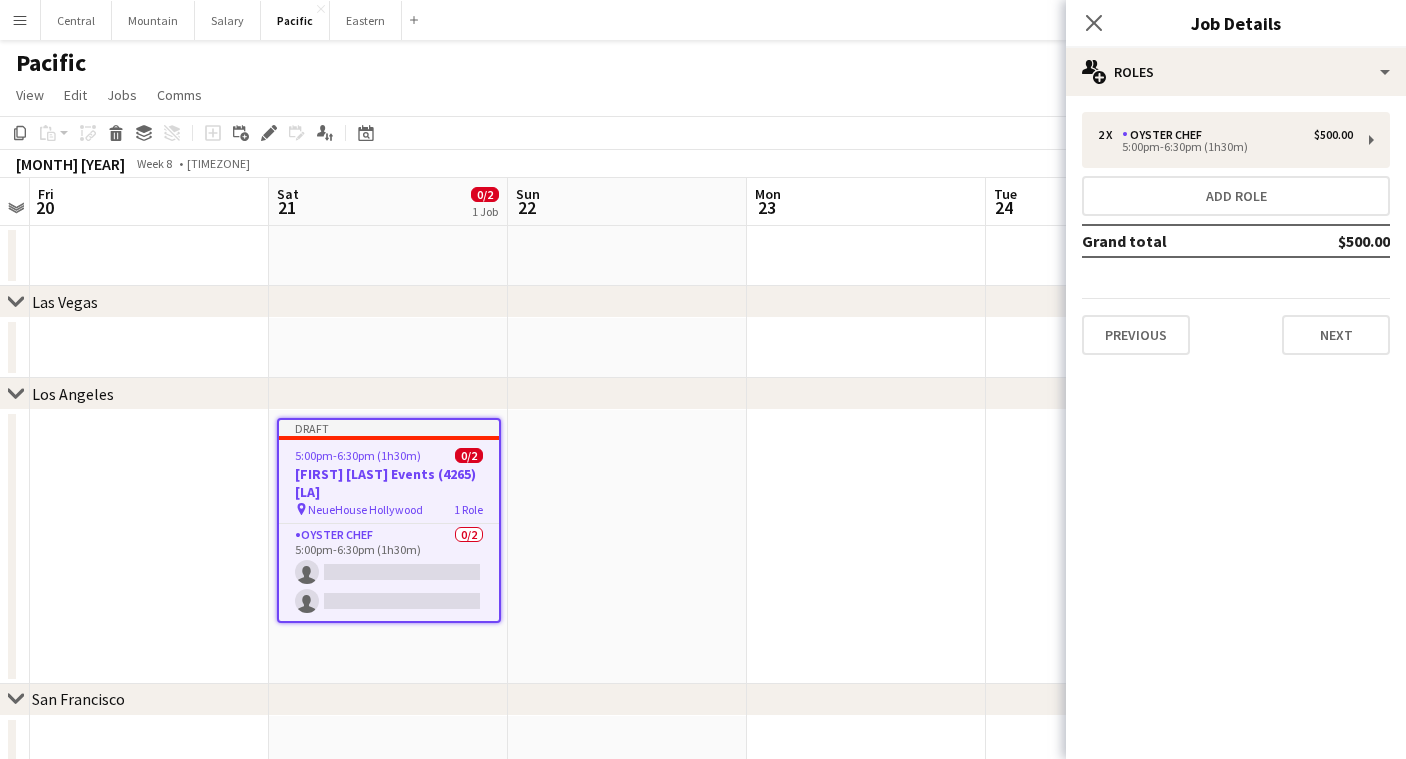 click on "Previous   Next" at bounding box center (1236, 326) 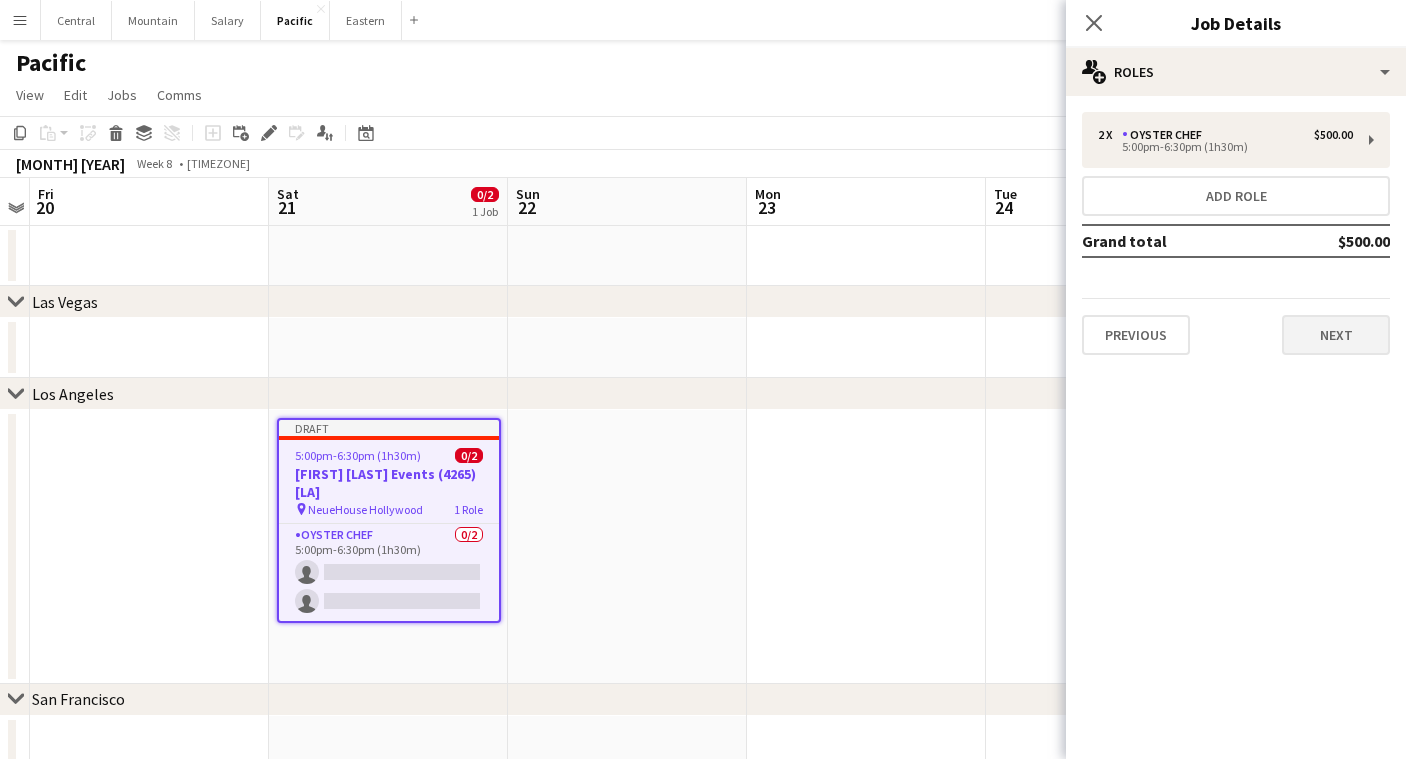 click on "Next" at bounding box center [1336, 335] 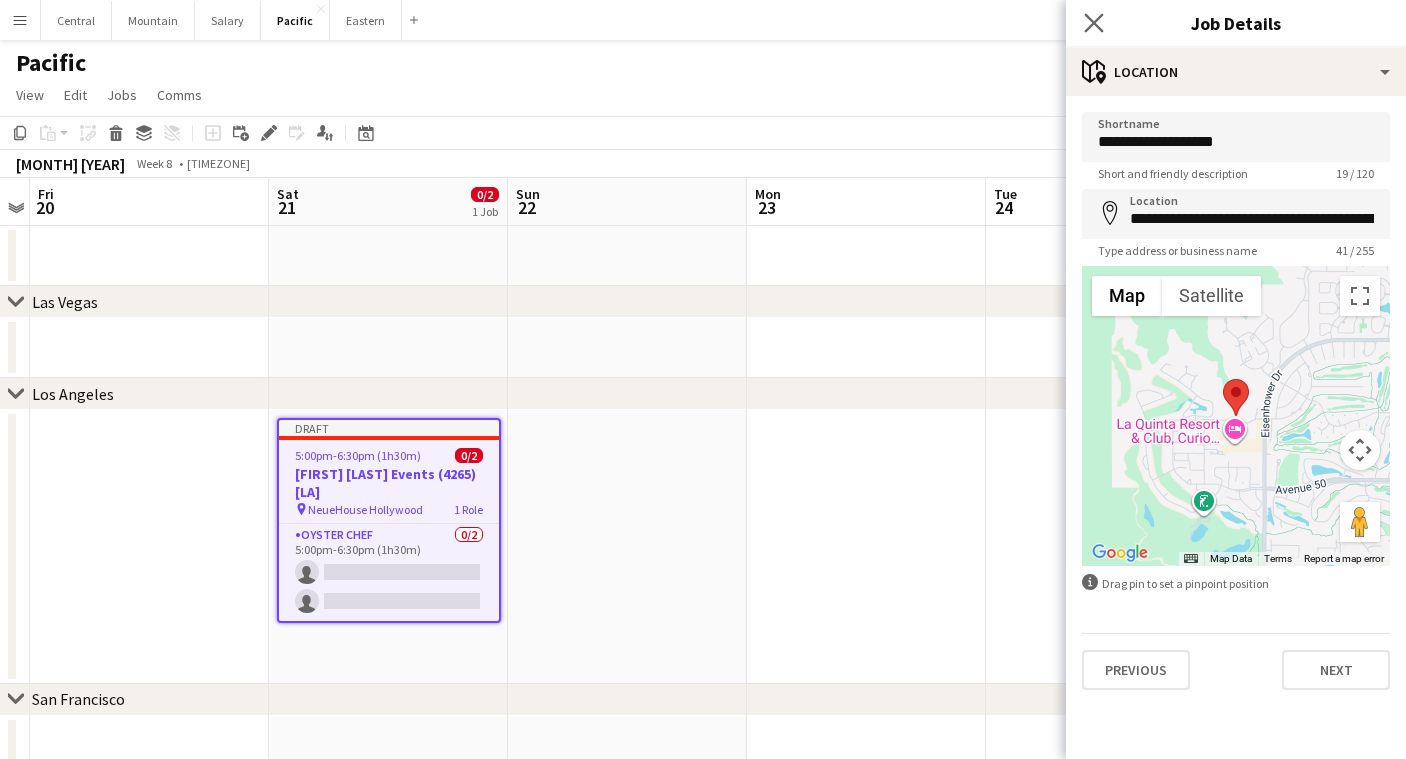 click on "Close pop-in" 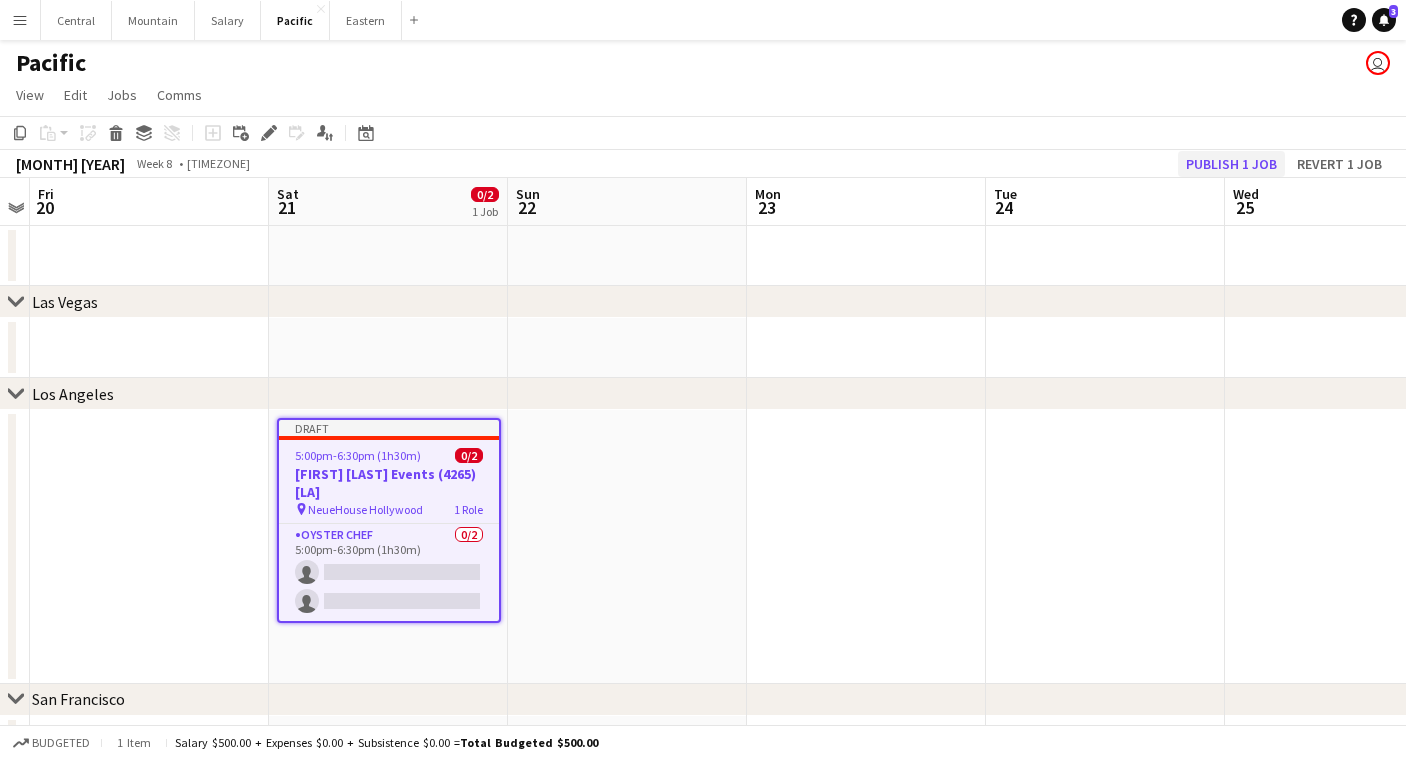 click on "Publish 1 job" 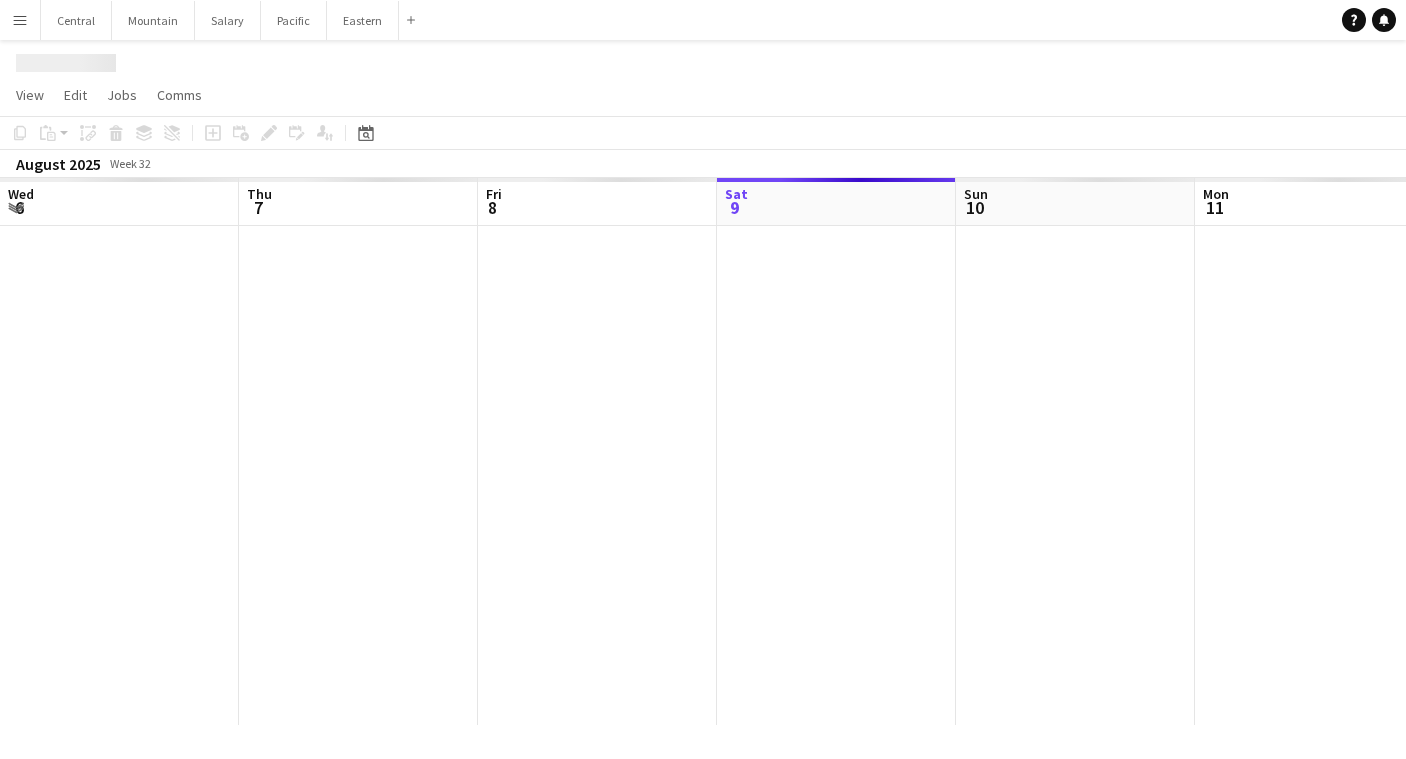 scroll, scrollTop: 0, scrollLeft: 0, axis: both 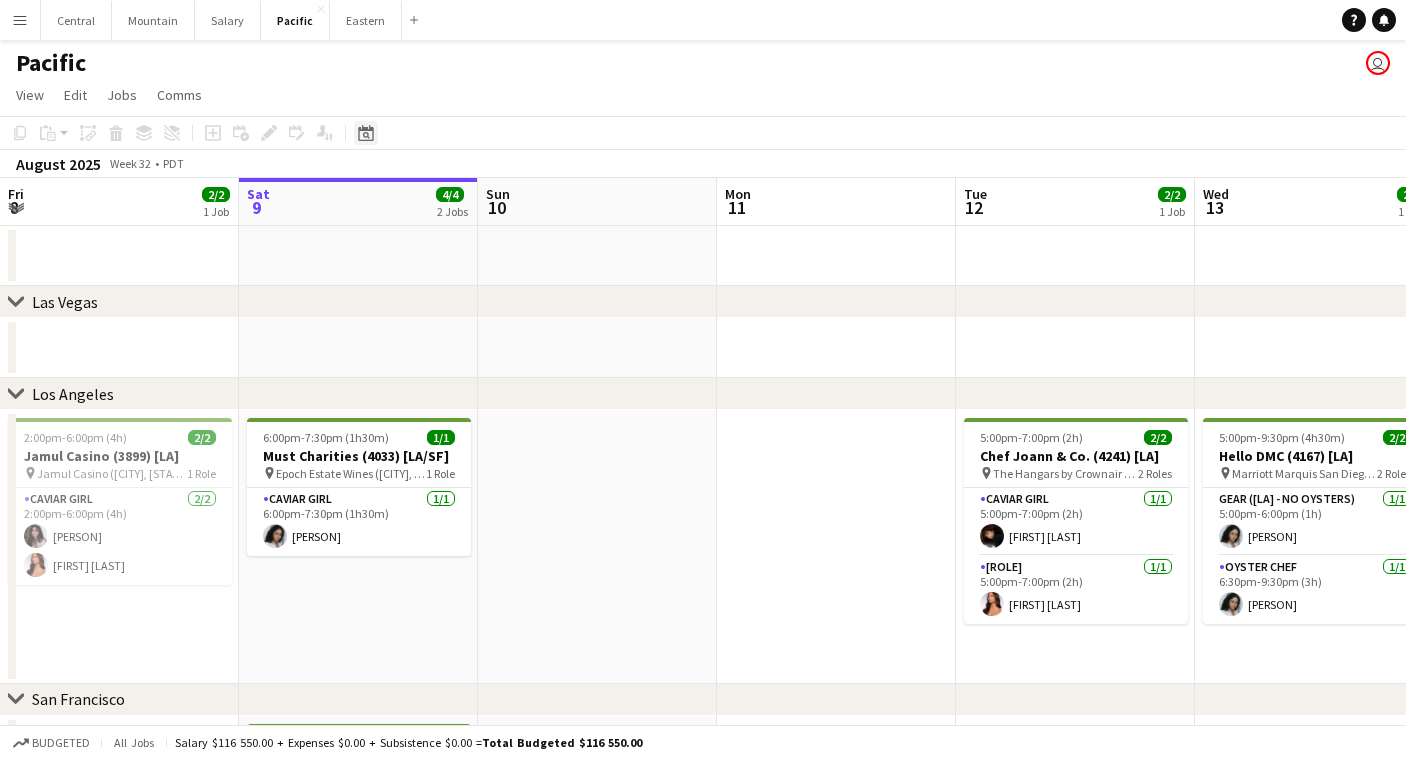 click 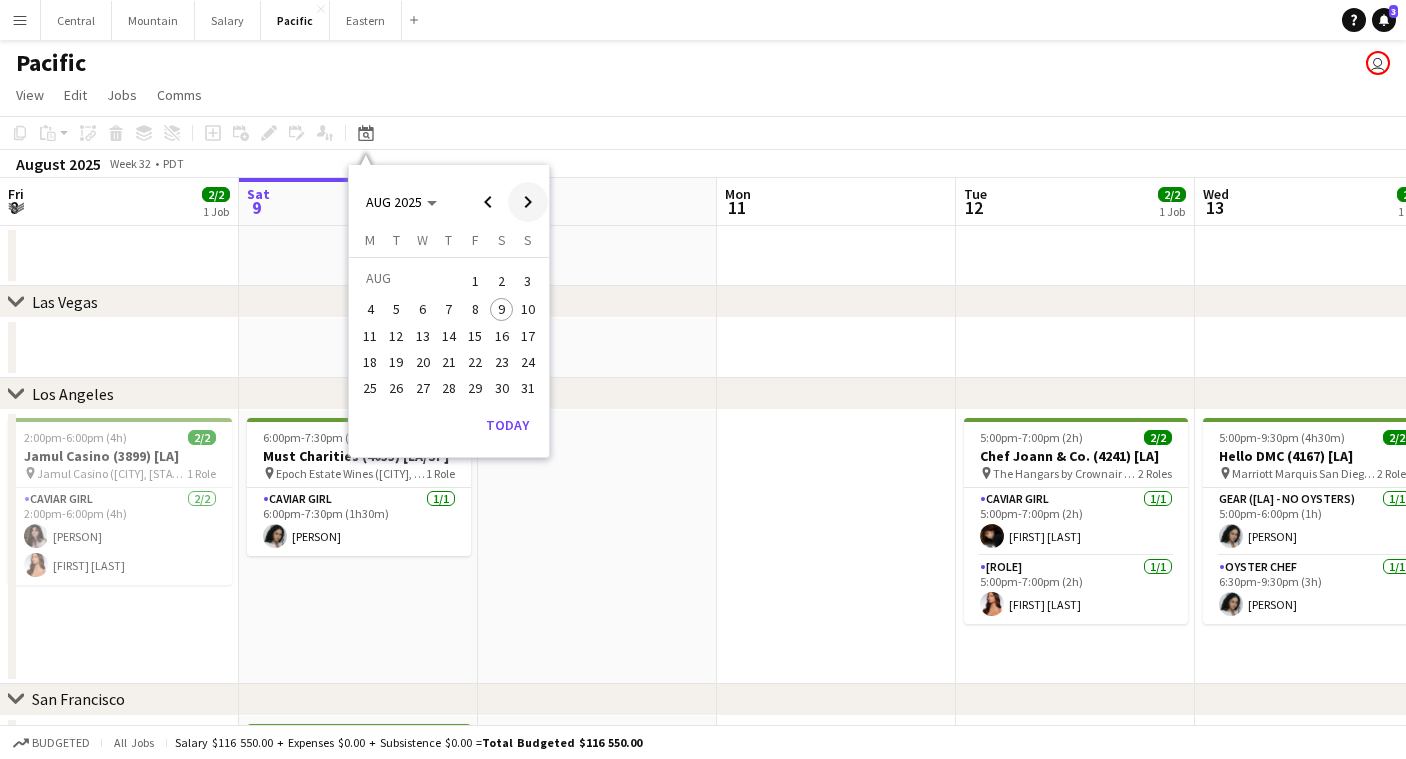 click at bounding box center (528, 202) 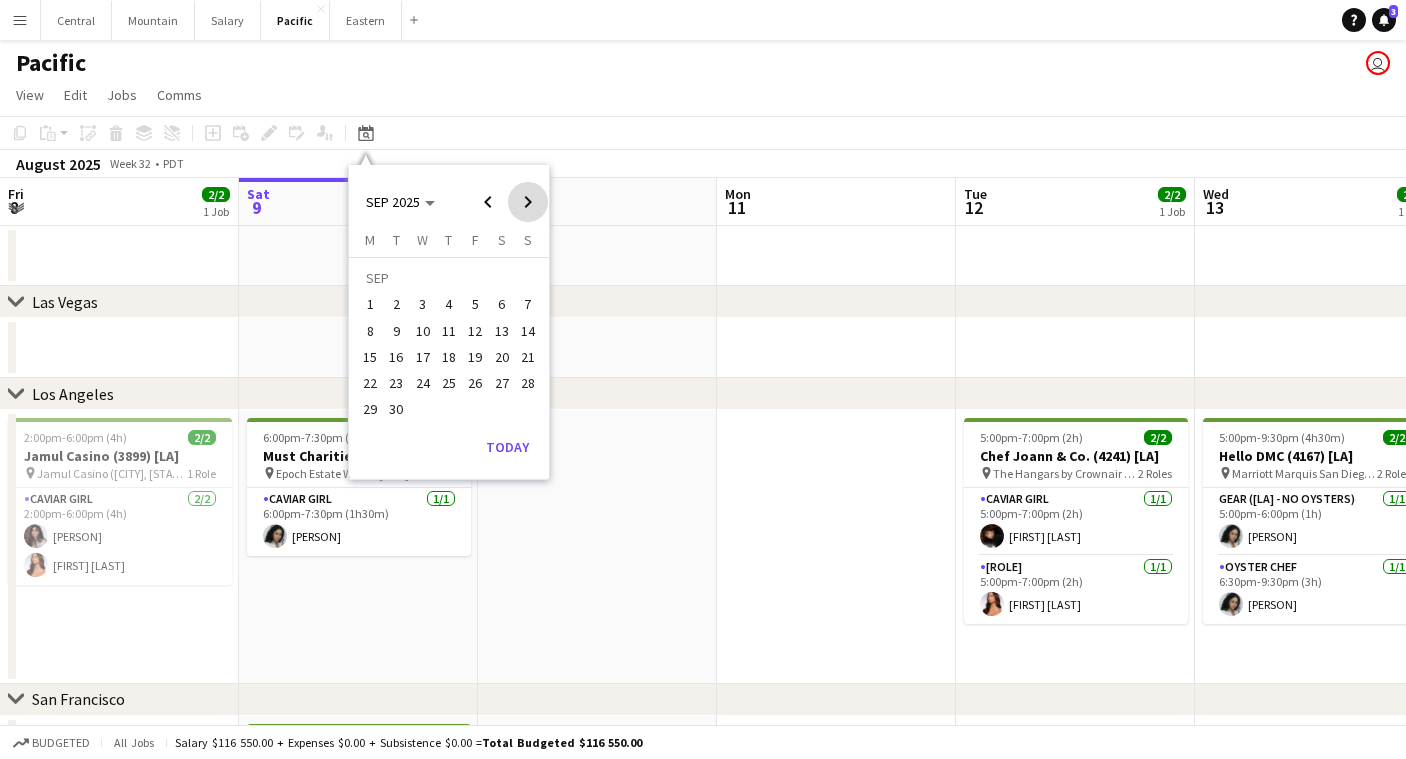 click at bounding box center (528, 202) 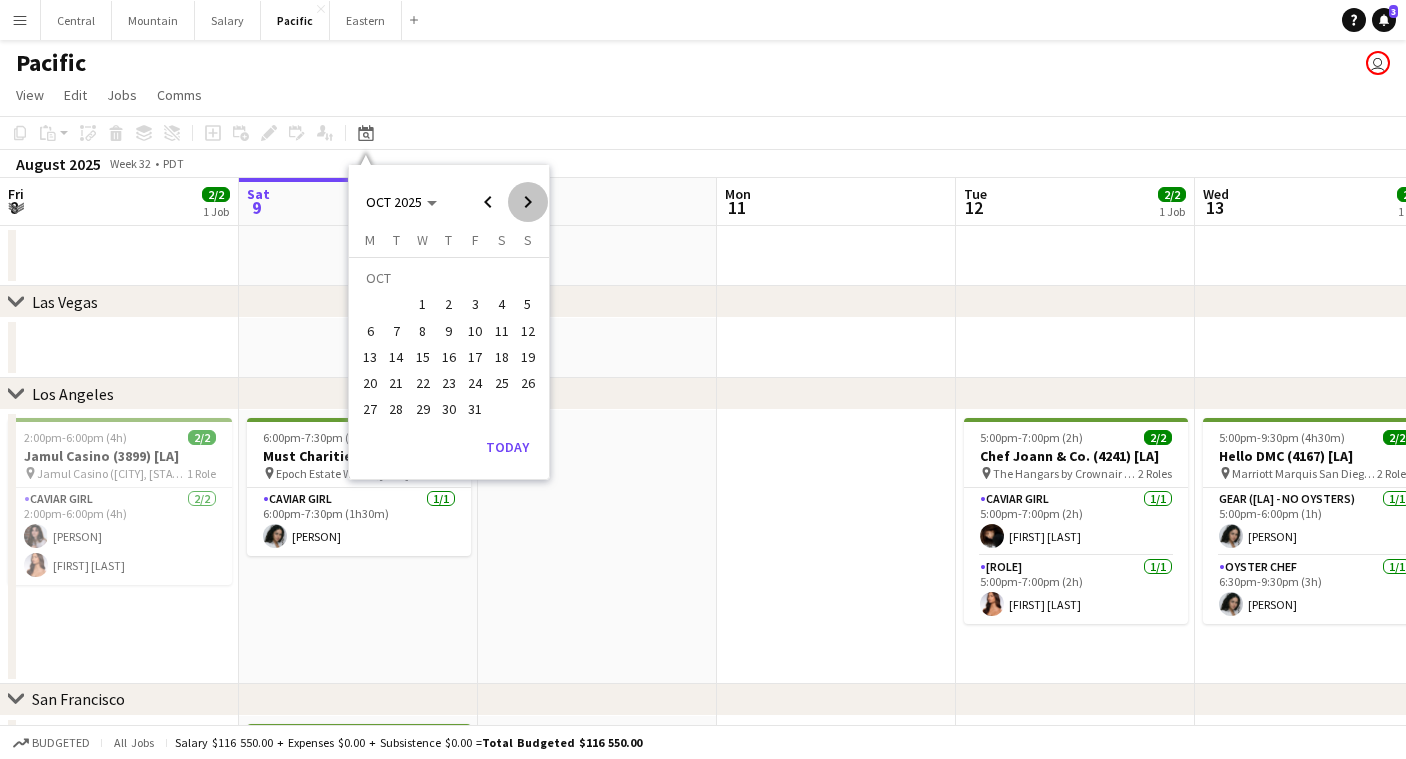 click at bounding box center (528, 202) 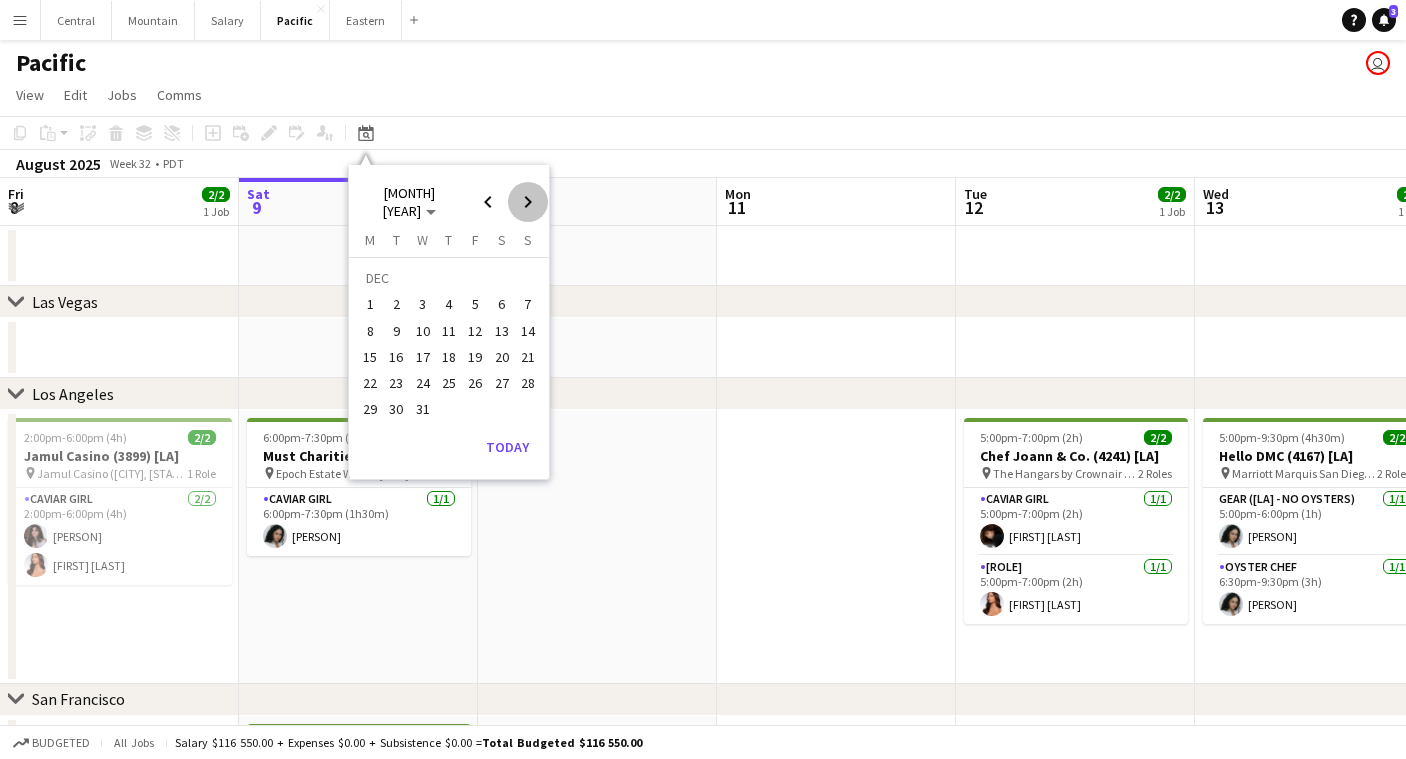 click at bounding box center (528, 202) 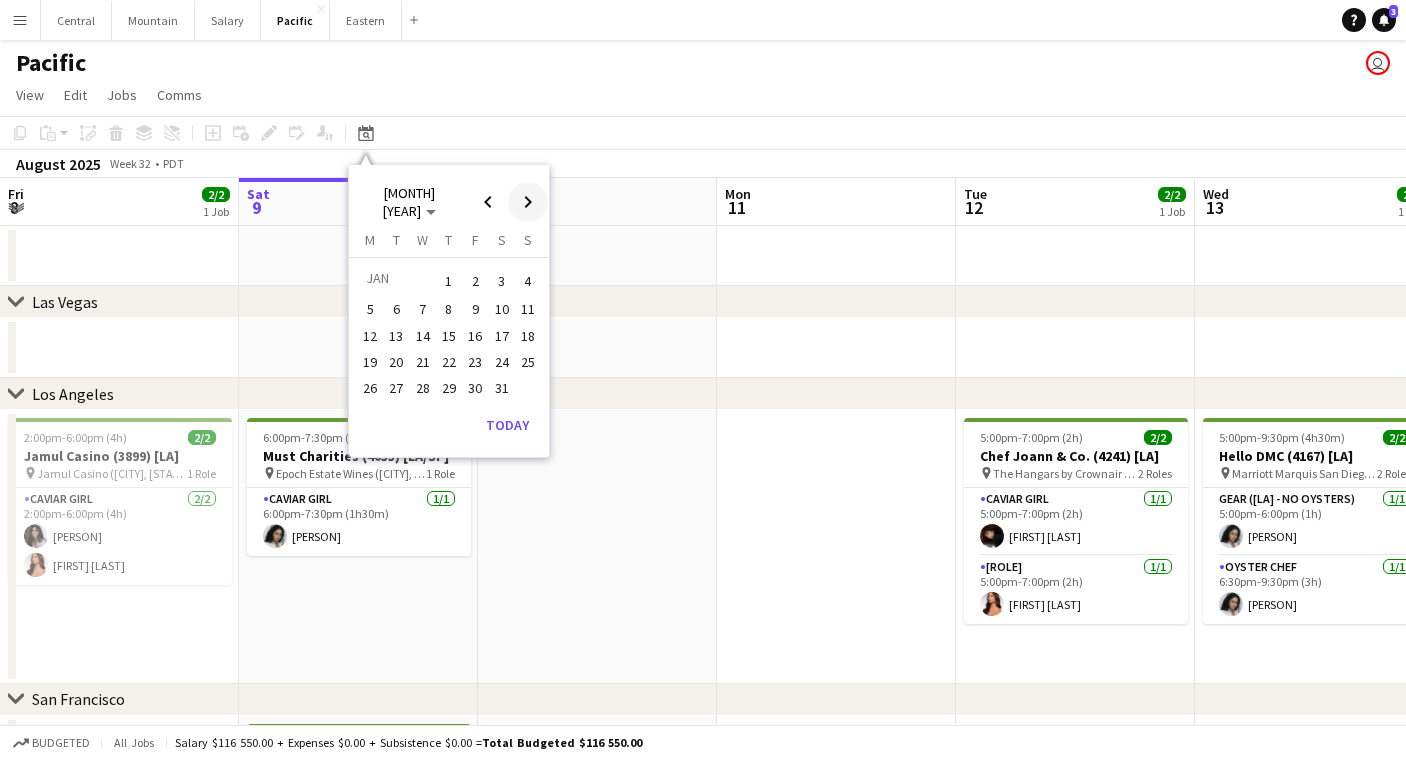 click at bounding box center (528, 202) 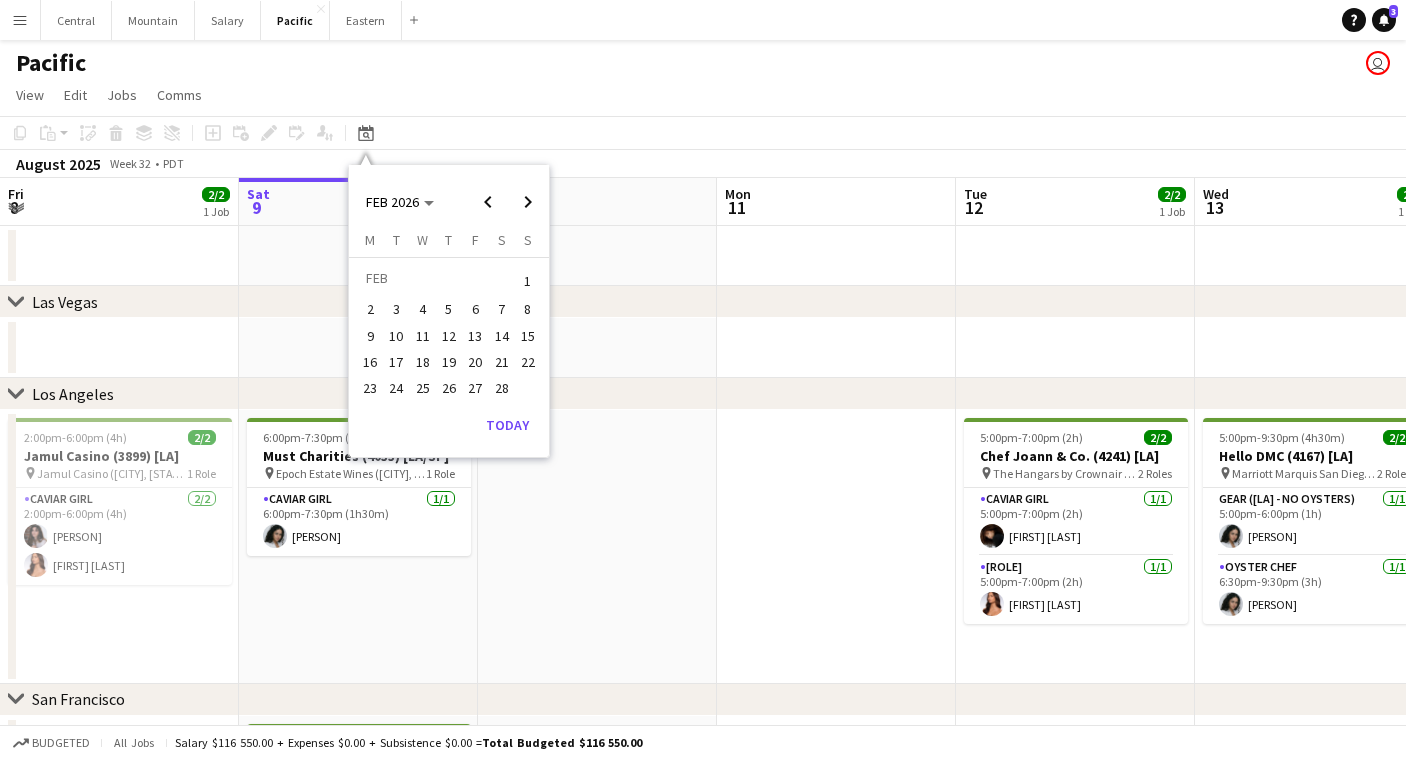 click on "21" at bounding box center [502, 362] 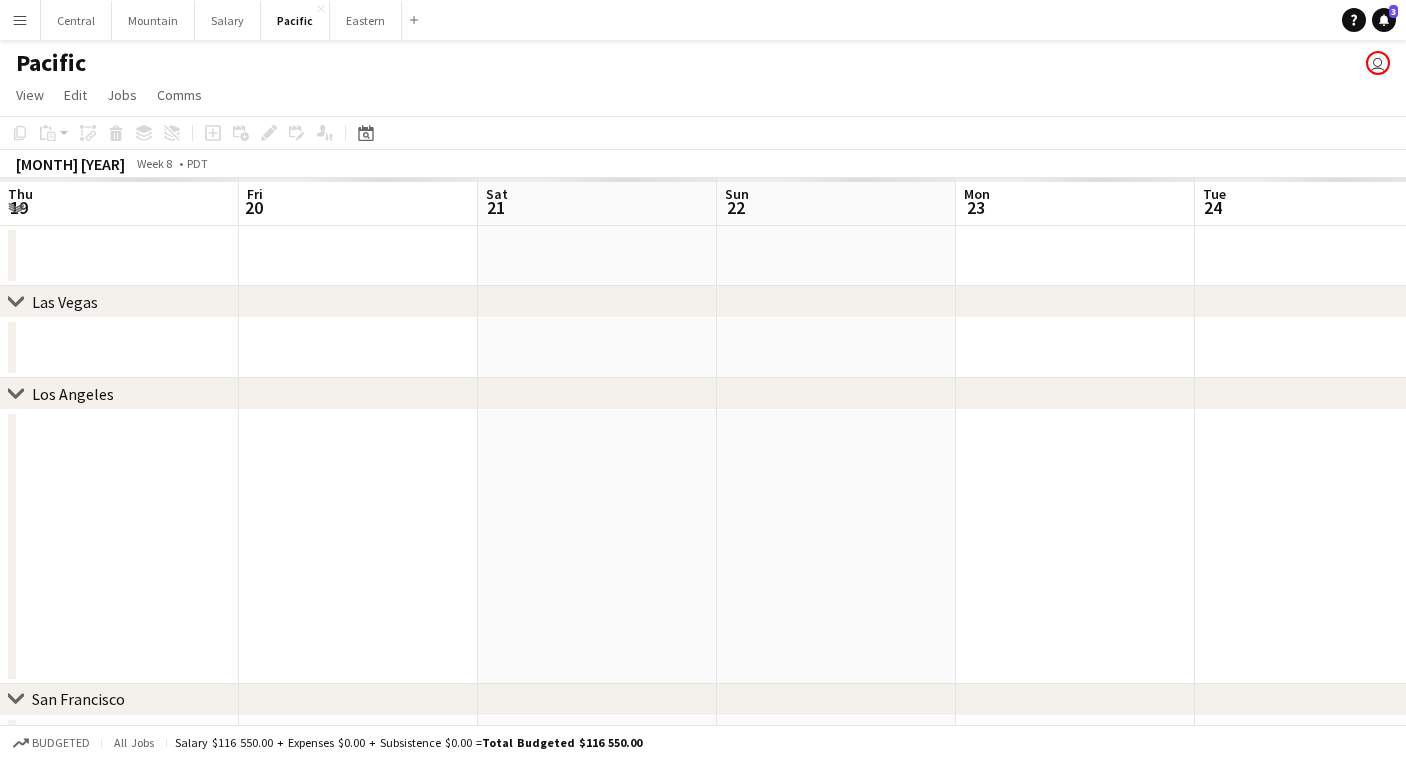 scroll, scrollTop: 0, scrollLeft: 687, axis: horizontal 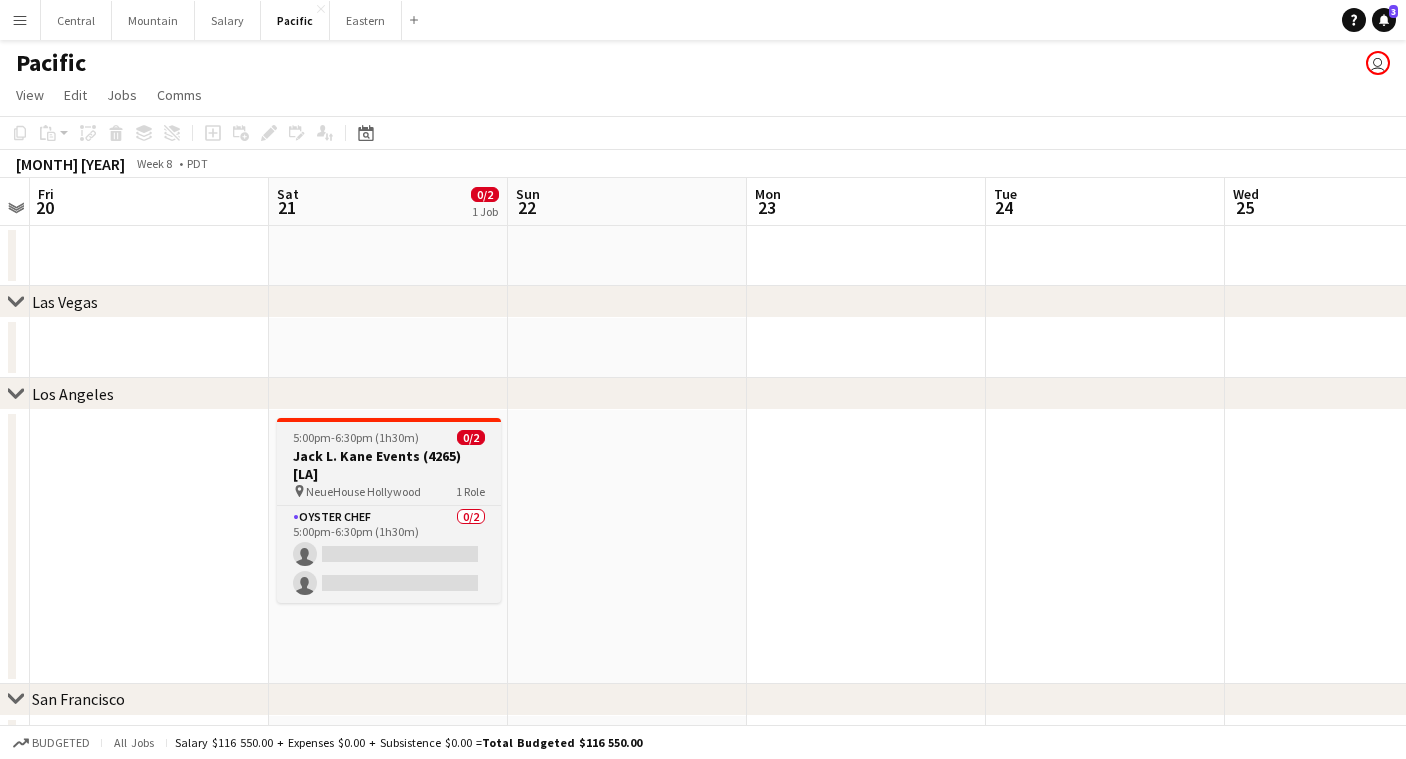 click on "5:00pm-6:30pm (1h30m)" at bounding box center [356, 437] 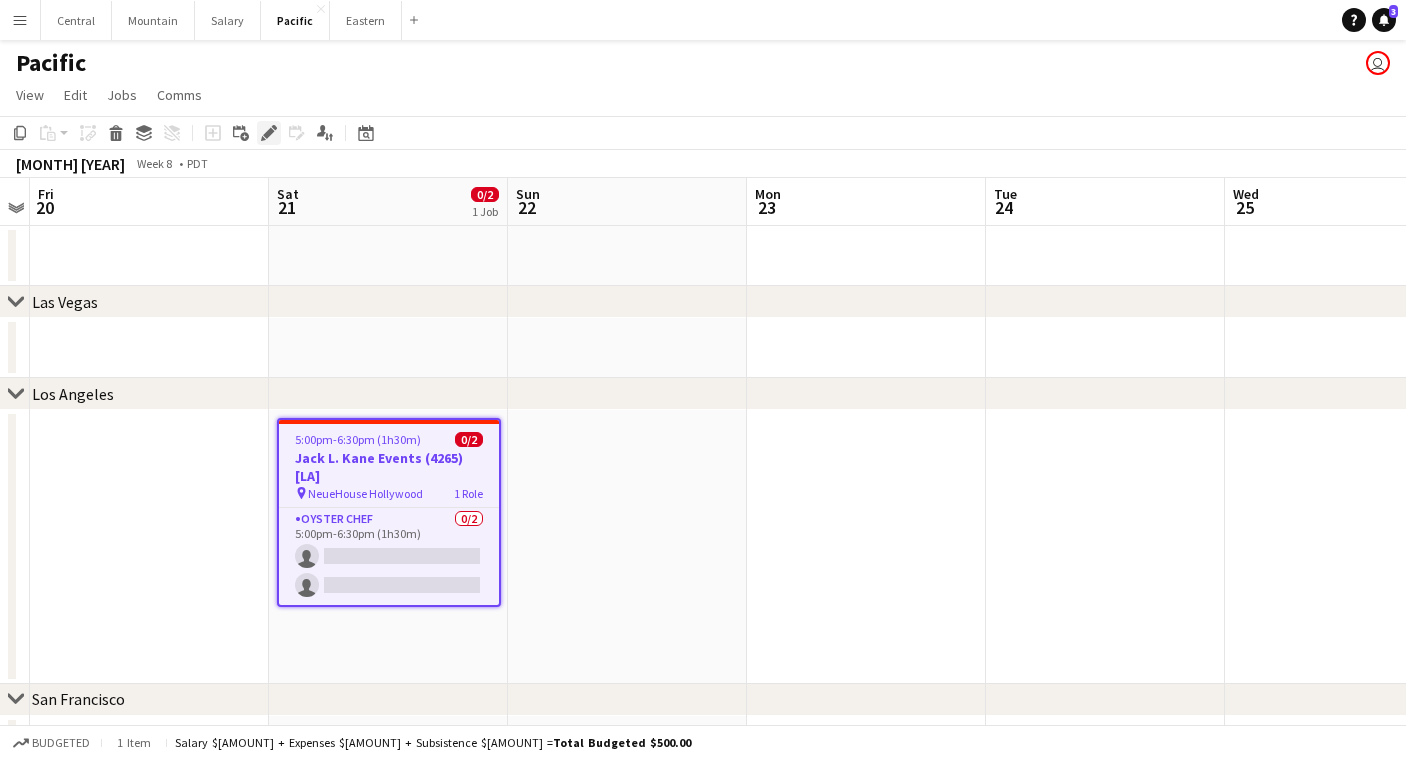 click 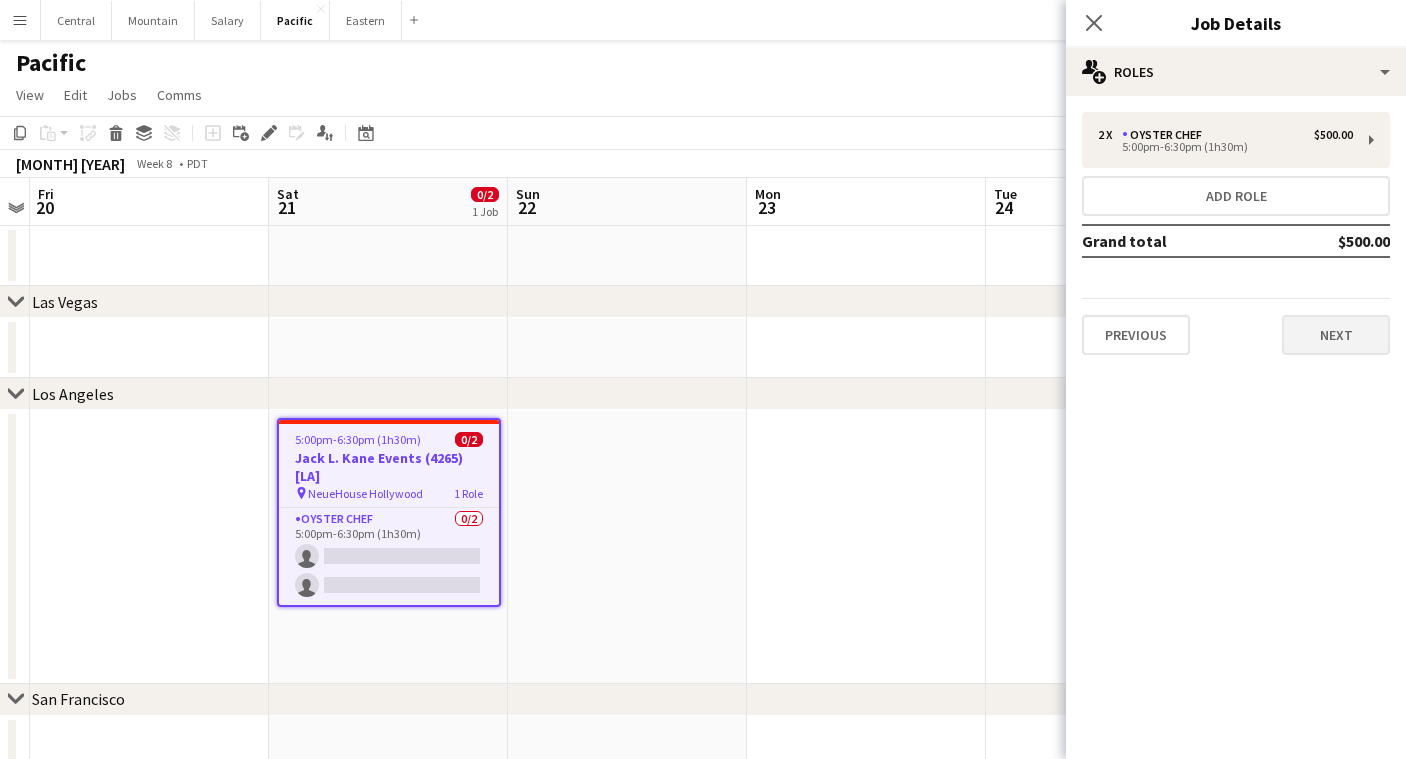 click on "Next" at bounding box center (1336, 335) 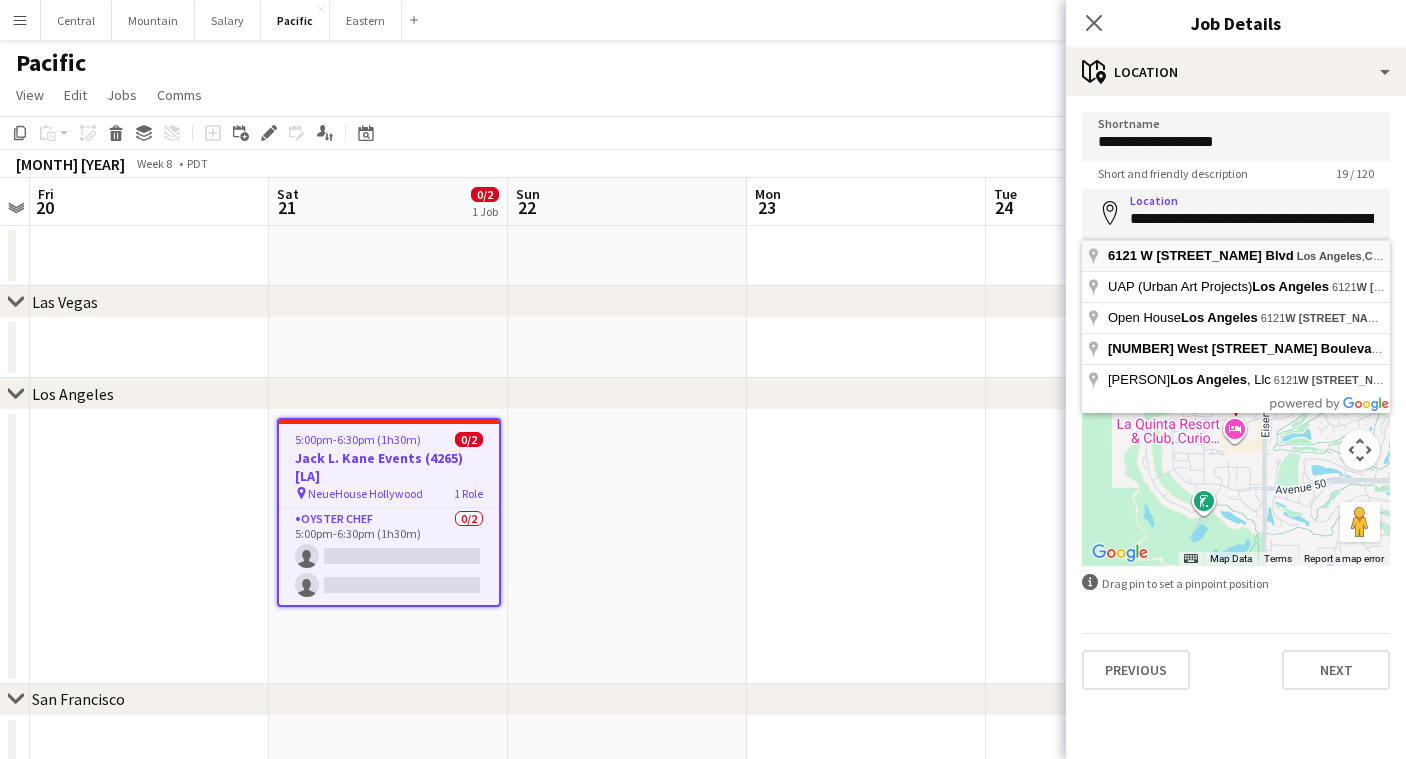 type on "**********" 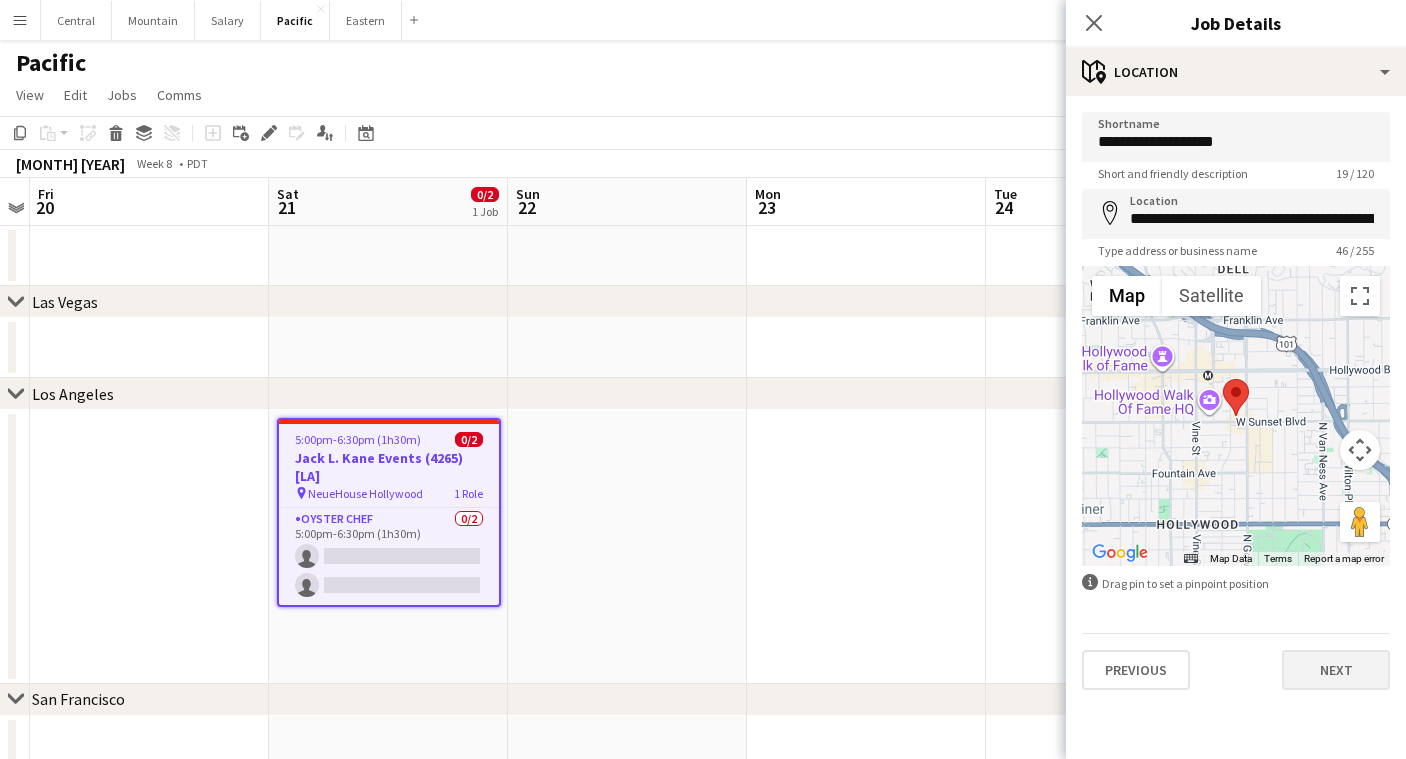 click on "Next" at bounding box center (1336, 670) 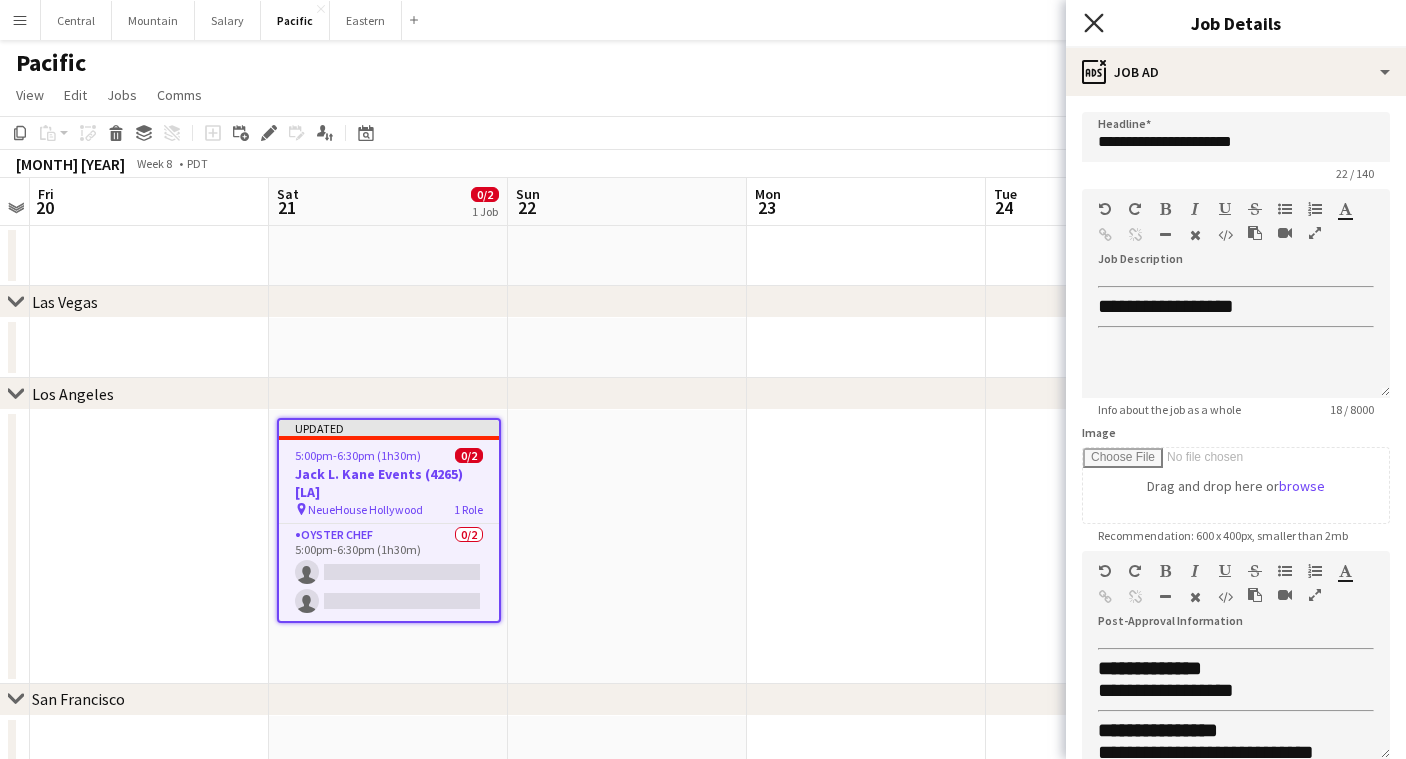 click on "Close pop-in" 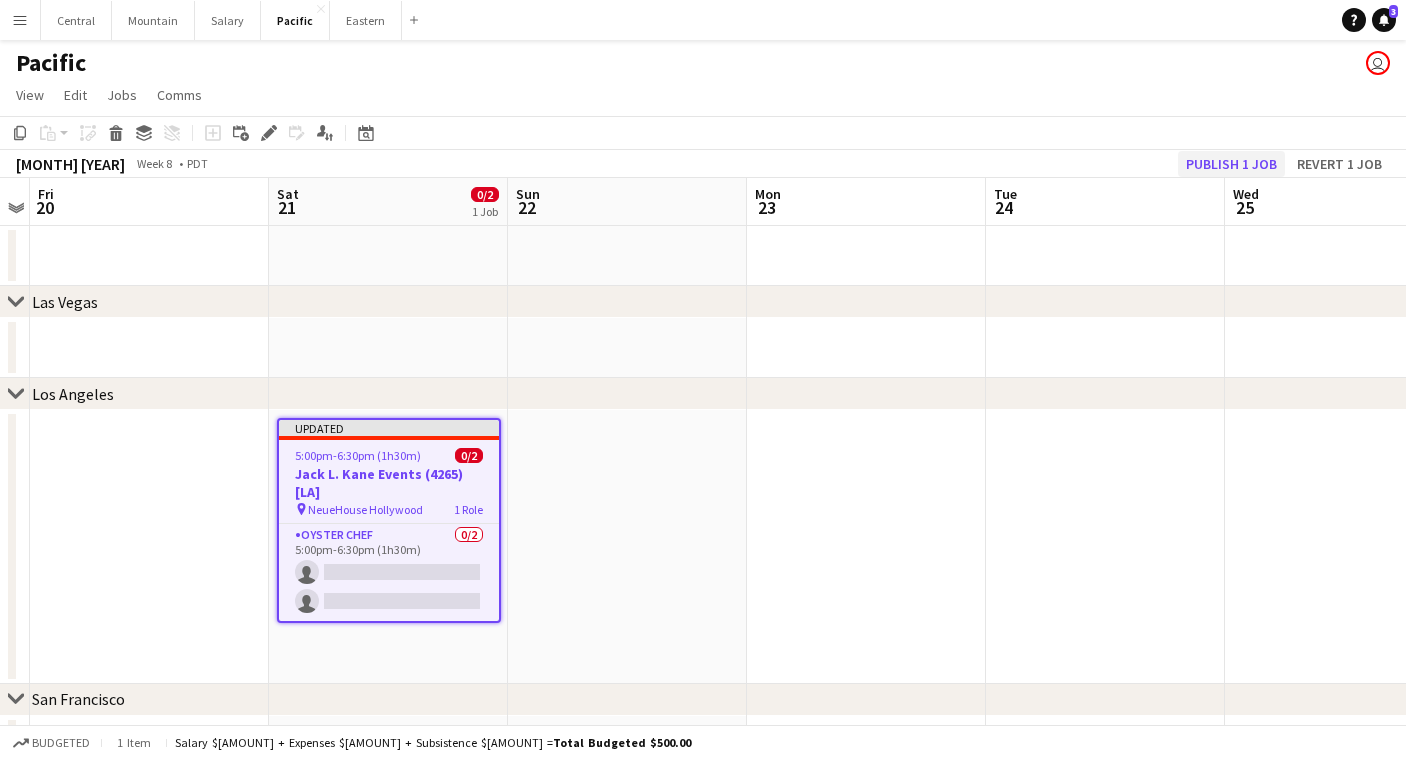 click on "Publish 1 job" 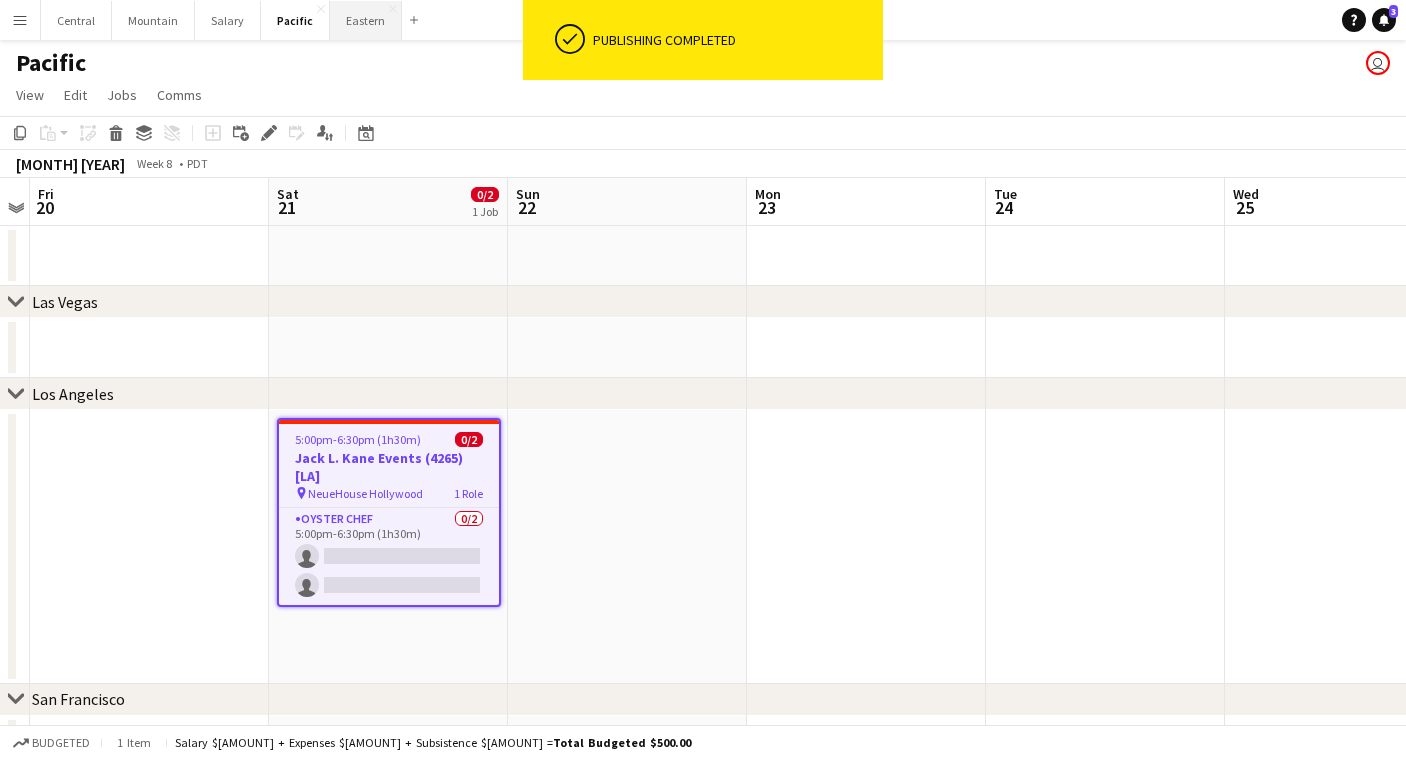 click on "[STREET]" at bounding box center (366, 20) 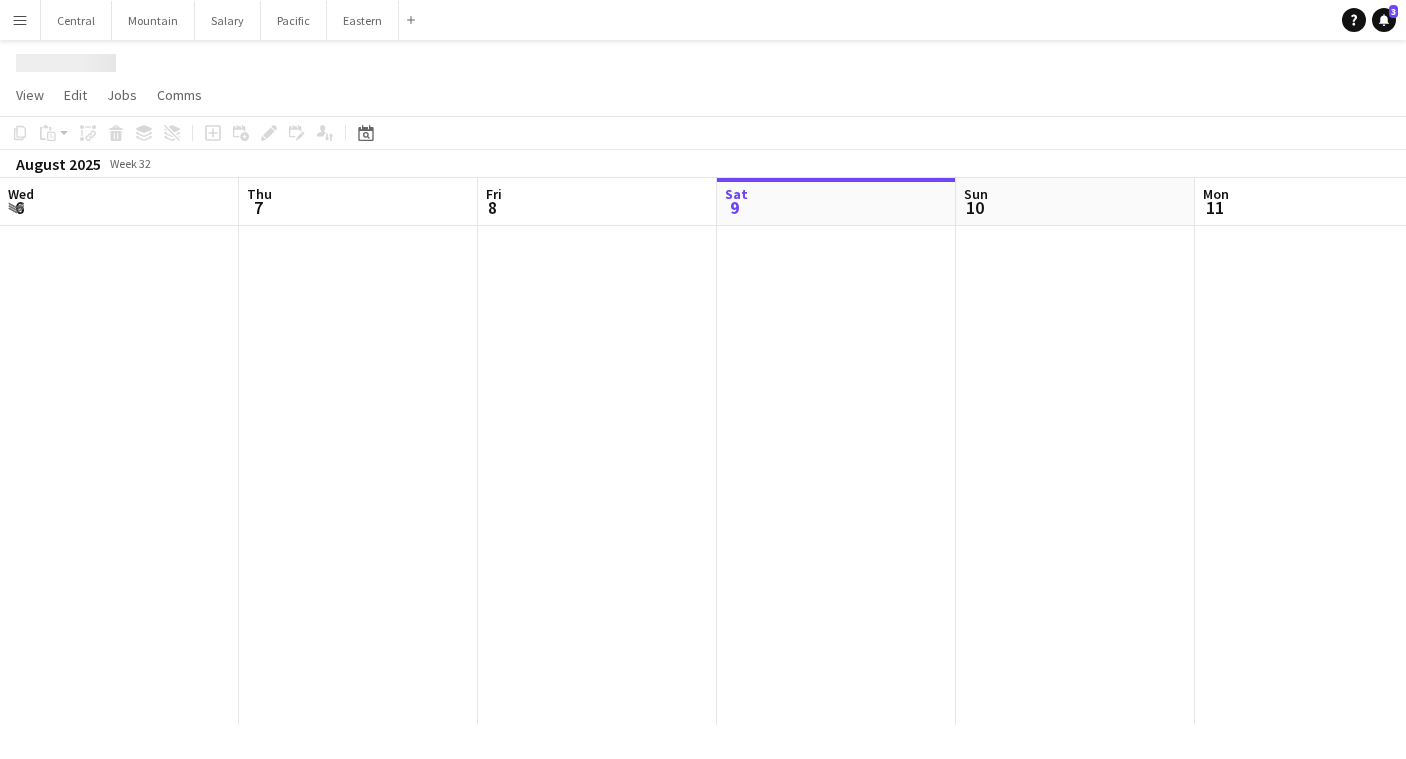 scroll, scrollTop: 0, scrollLeft: 478, axis: horizontal 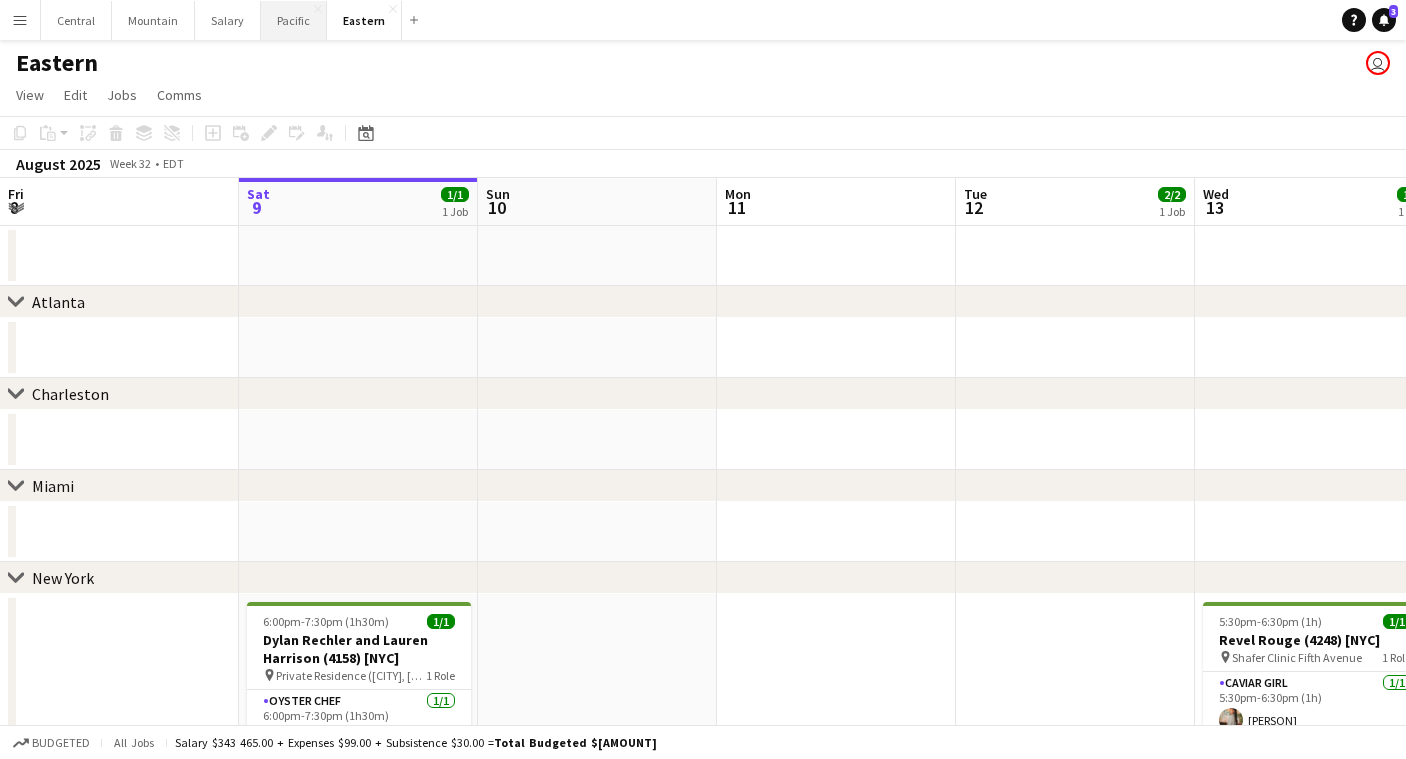 click on "[STREET]" at bounding box center [294, 20] 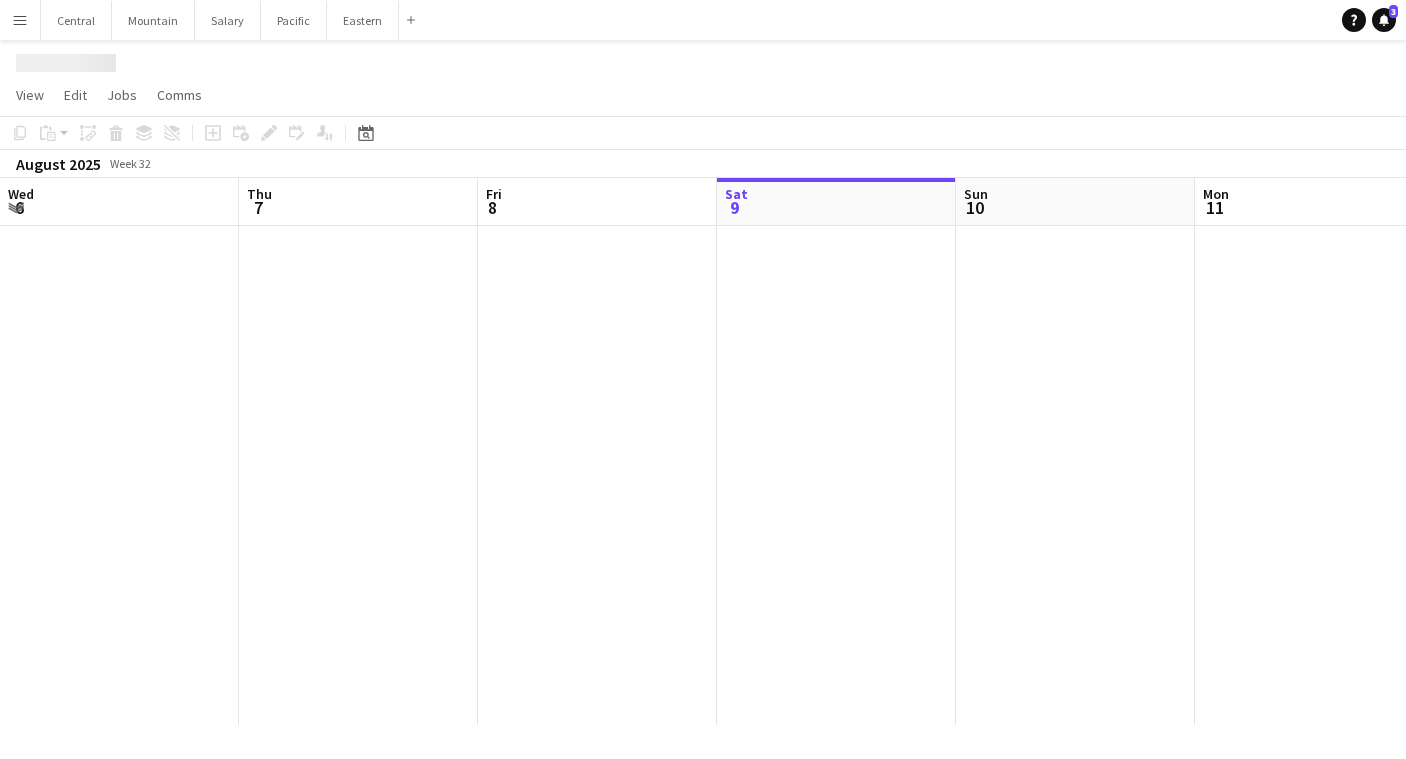 scroll, scrollTop: 0, scrollLeft: 478, axis: horizontal 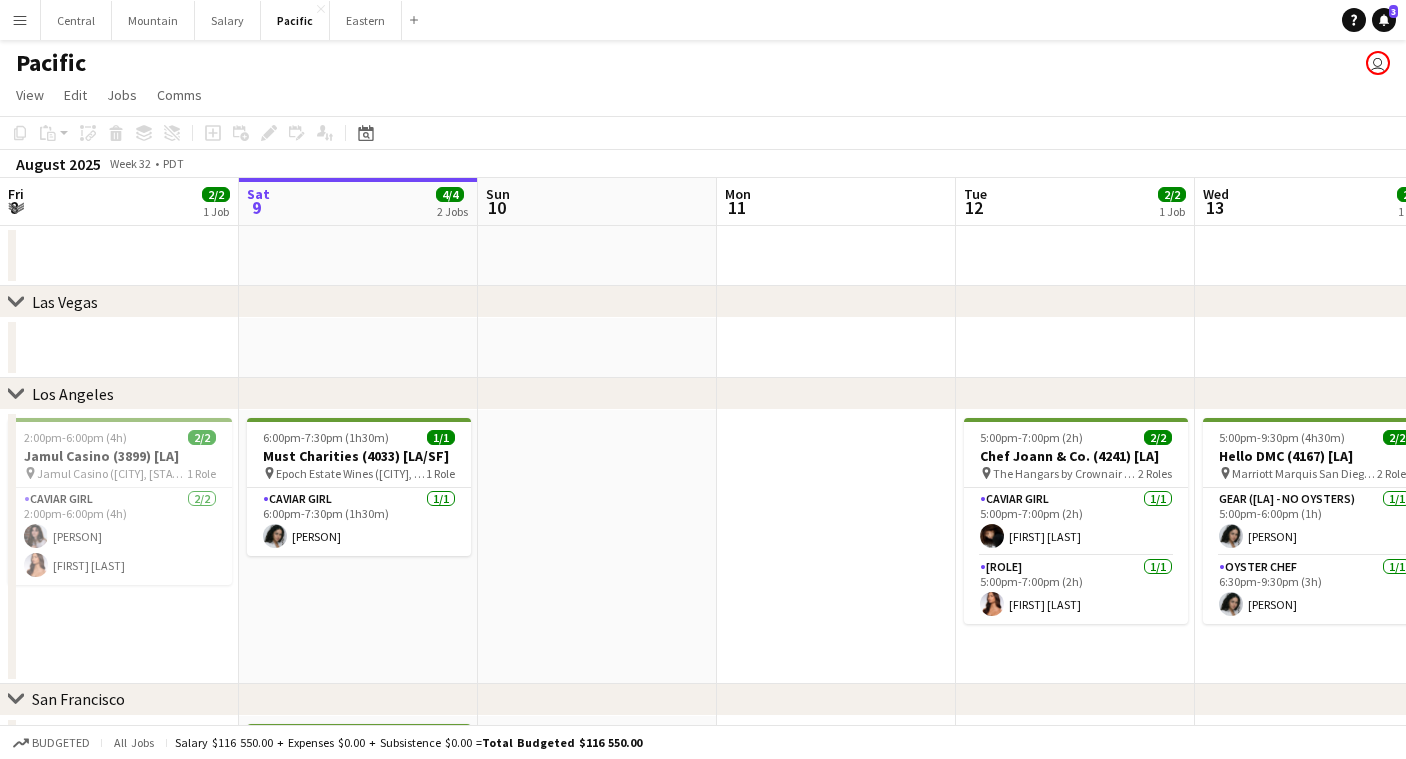 click on "Date picker
AUG 2025 AUG 2025 Monday M Tuesday T Wednesday W Thursday T Friday F Saturday S Sunday S  AUG   1   2   3   4   5   6   7   8   9   10   11   12   13   14   15   16   17   18   19   20   21   22   23   24   25   26   27   28   29   30   31
Comparison range
Comparison range
Today" 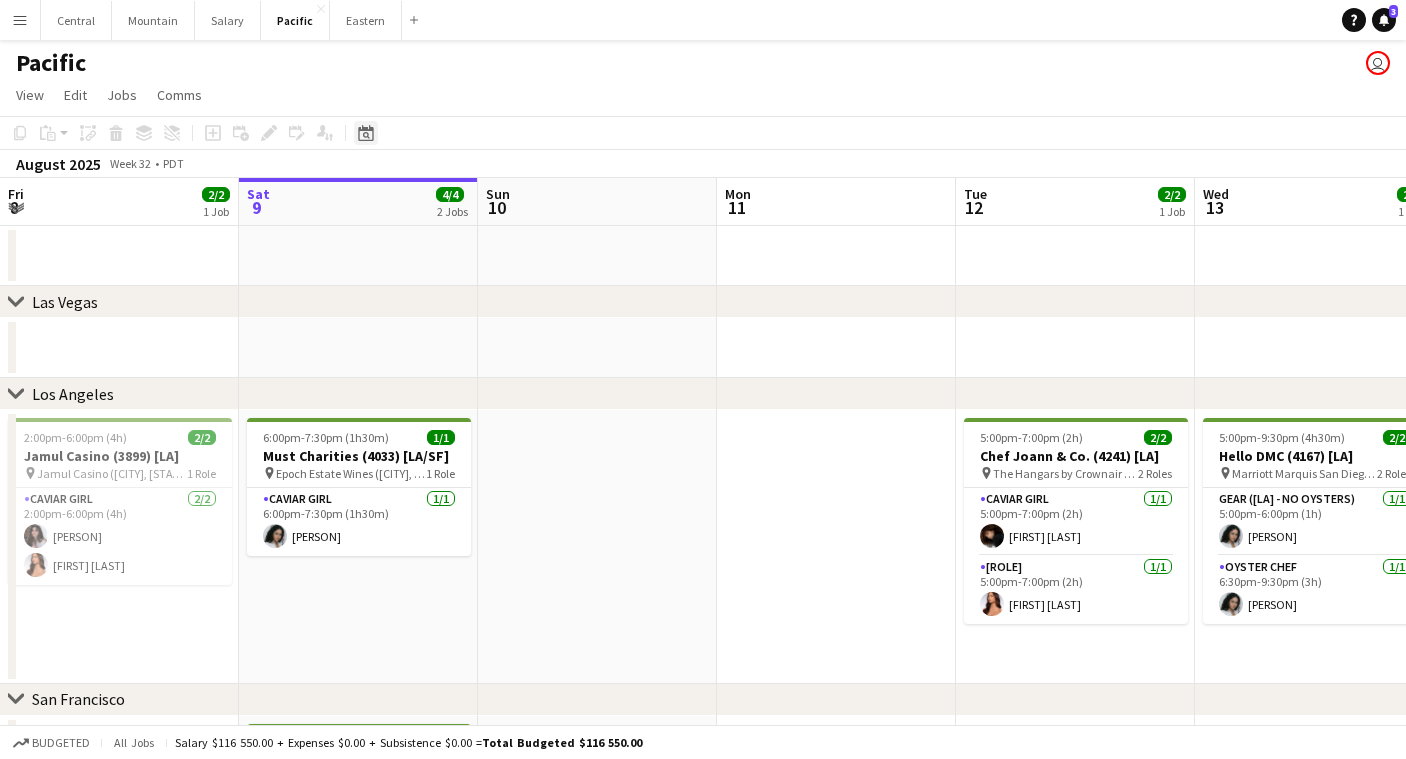 click on "Date picker" at bounding box center (366, 133) 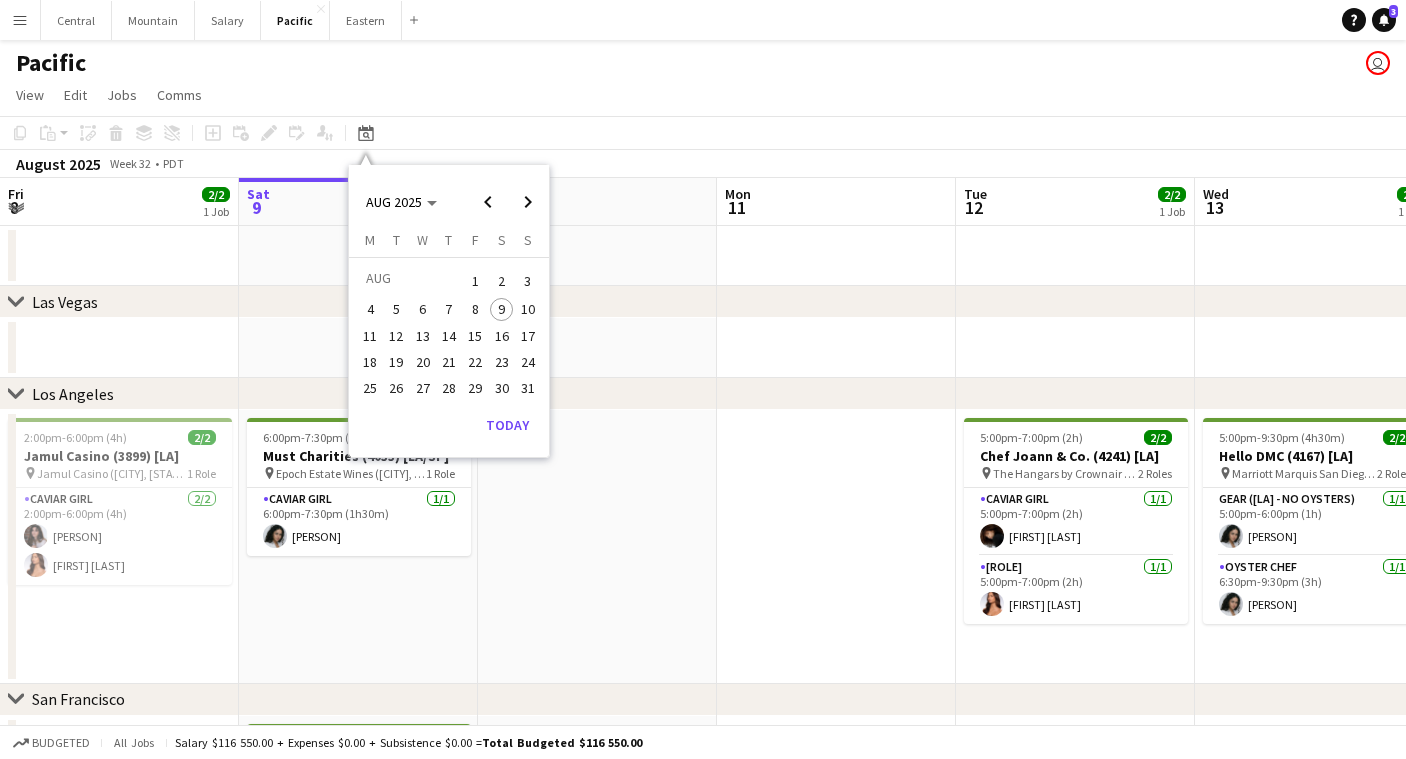 click on "19" at bounding box center [397, 362] 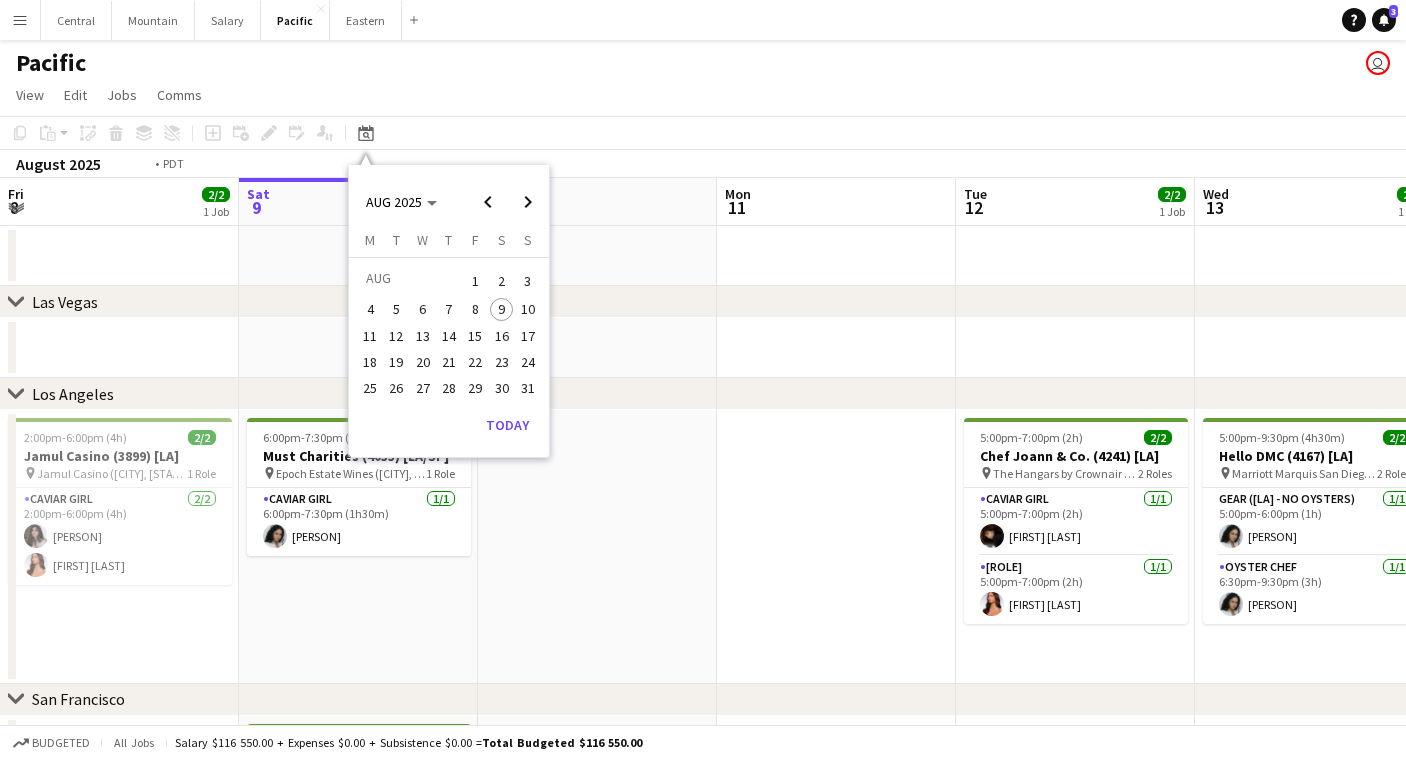 scroll, scrollTop: 0, scrollLeft: 687, axis: horizontal 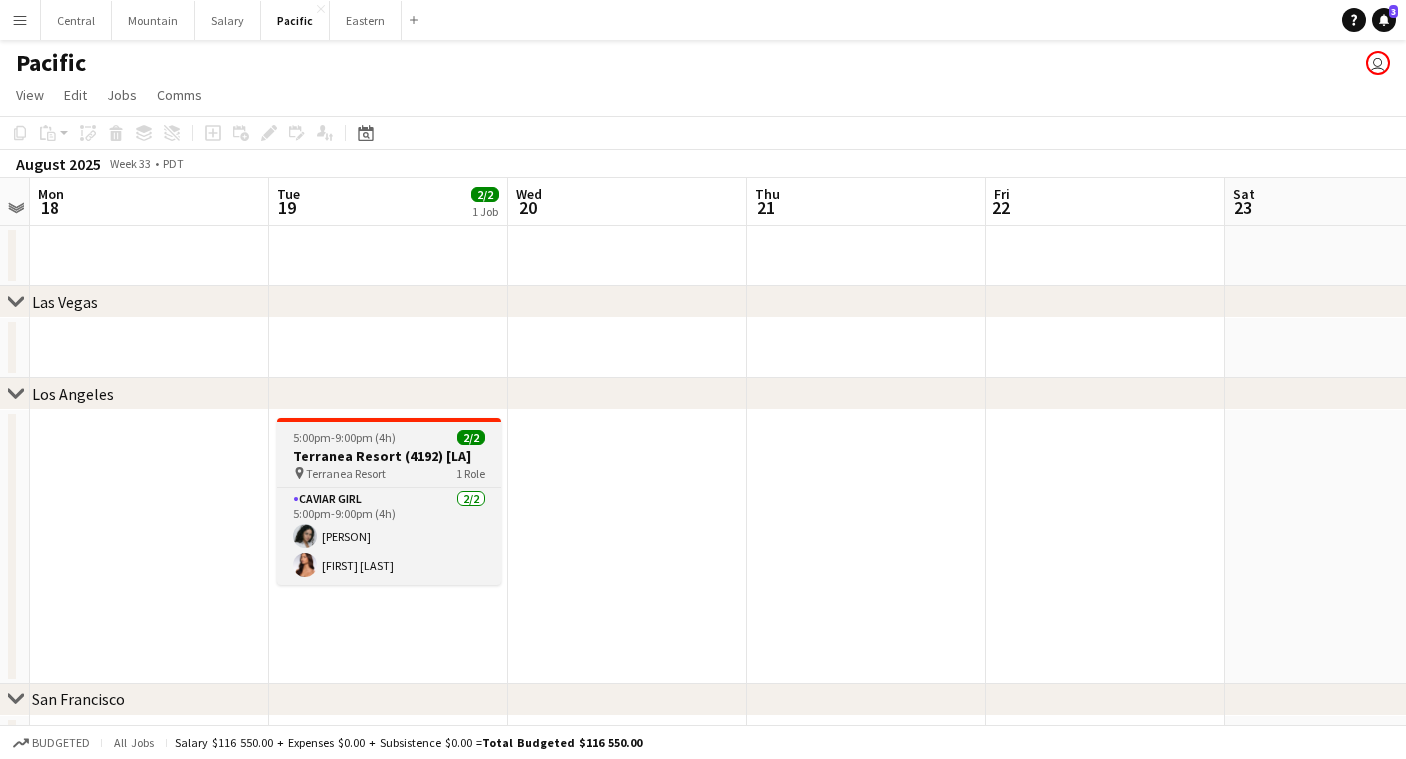 click on "5:00pm-9:00pm (4h)" at bounding box center [344, 437] 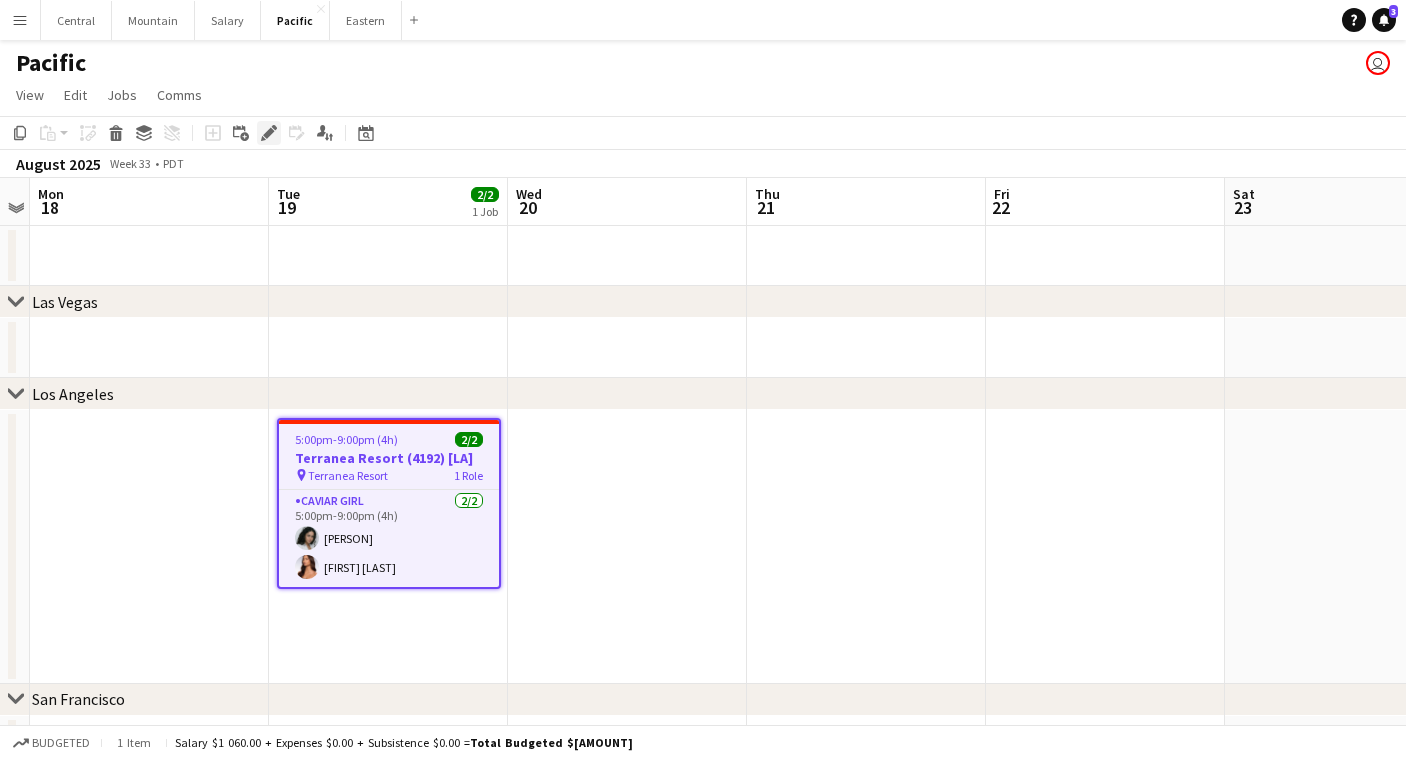 click 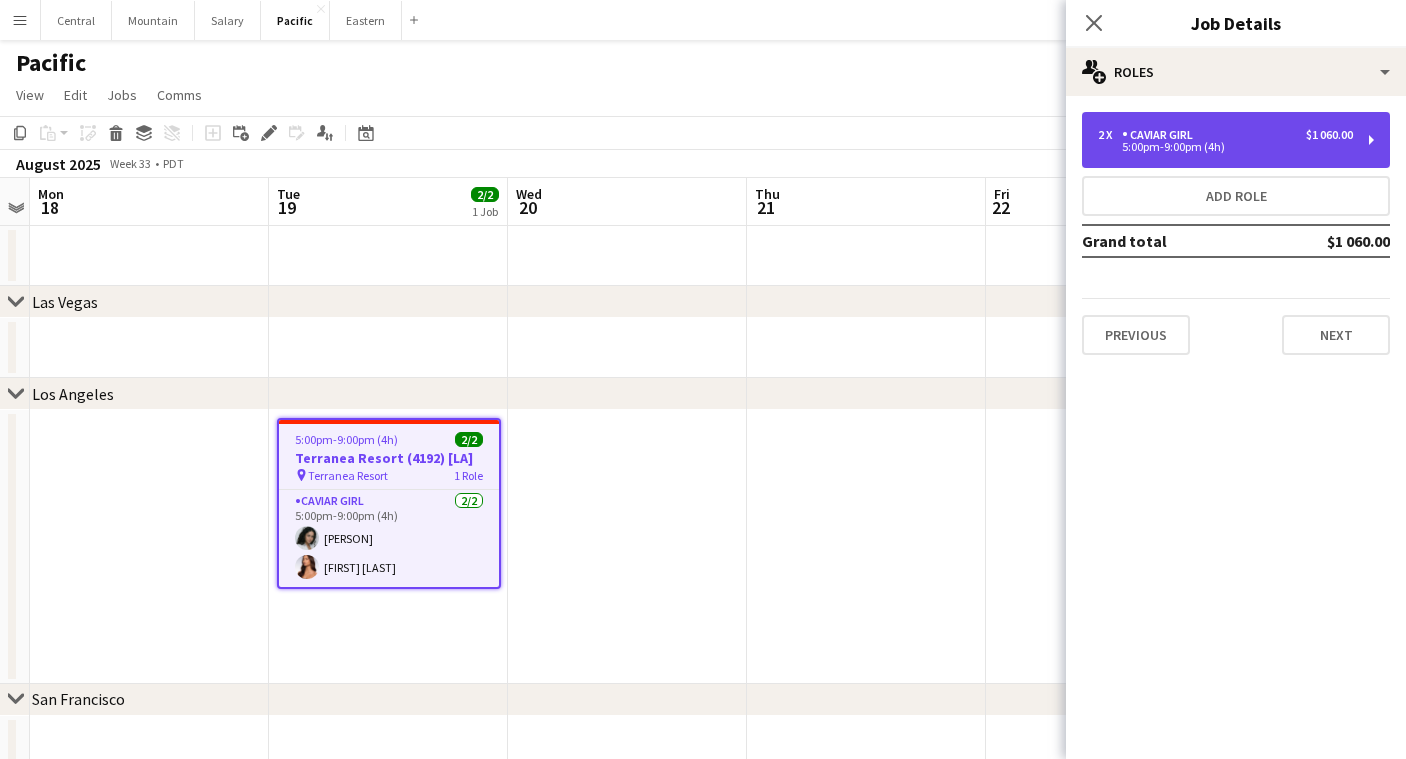 click on "$1 060.00" at bounding box center [1329, 135] 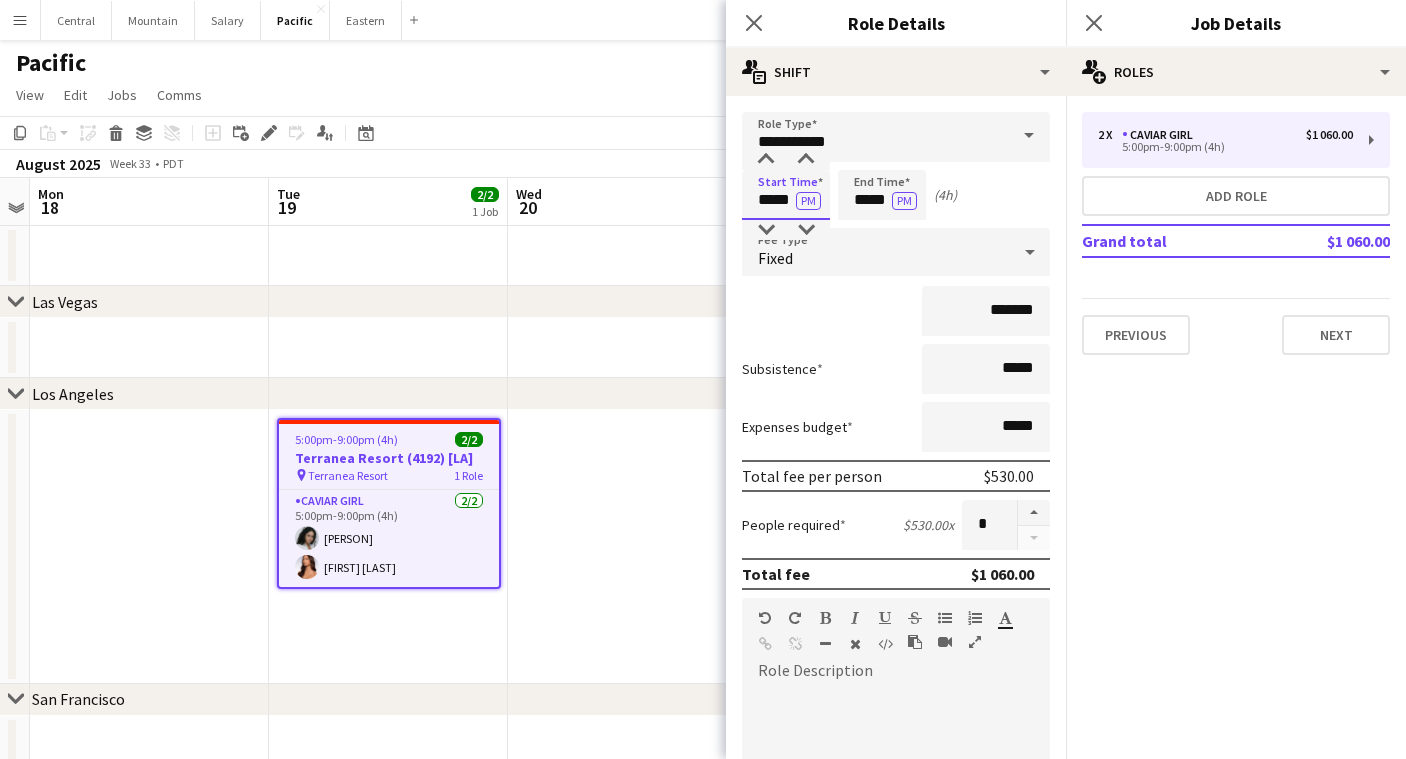 click on "*****" at bounding box center (786, 195) 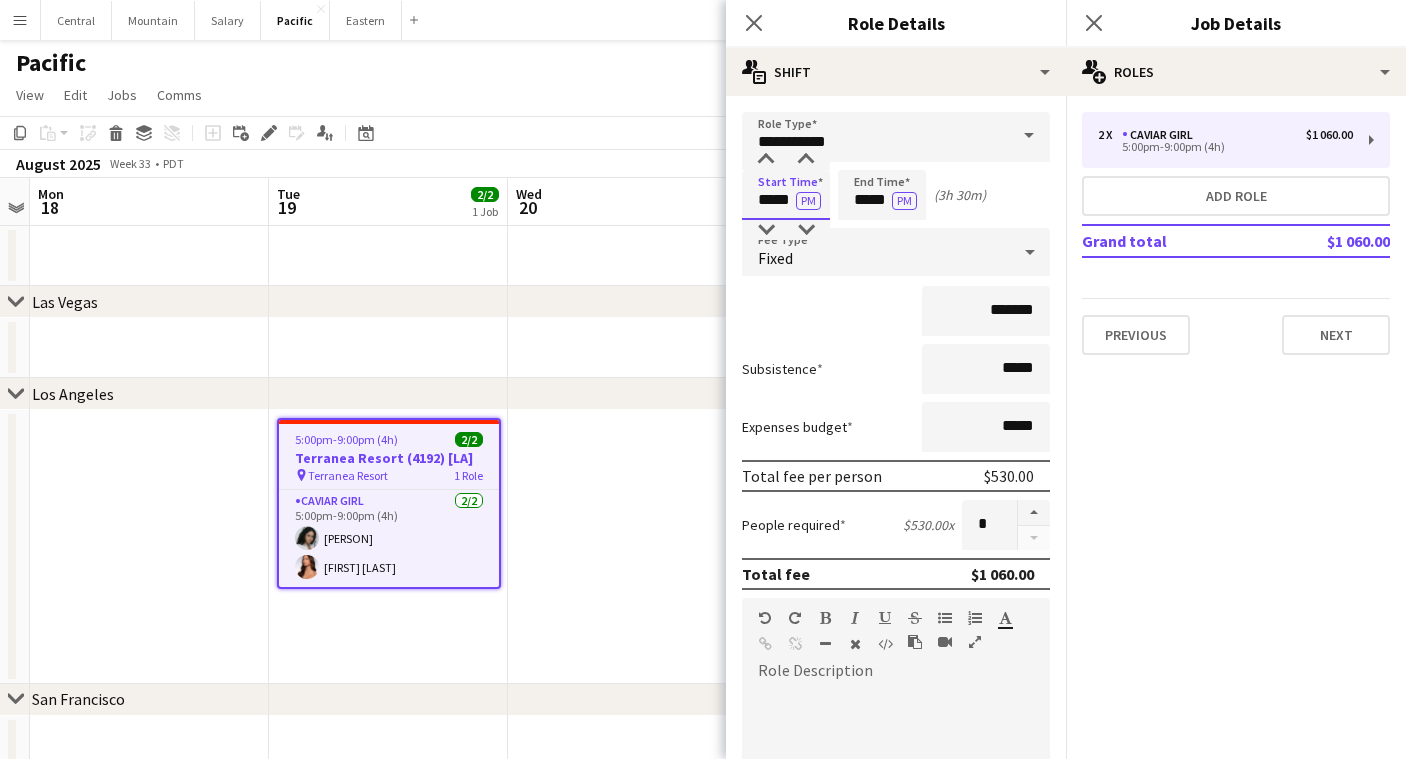 type on "*****" 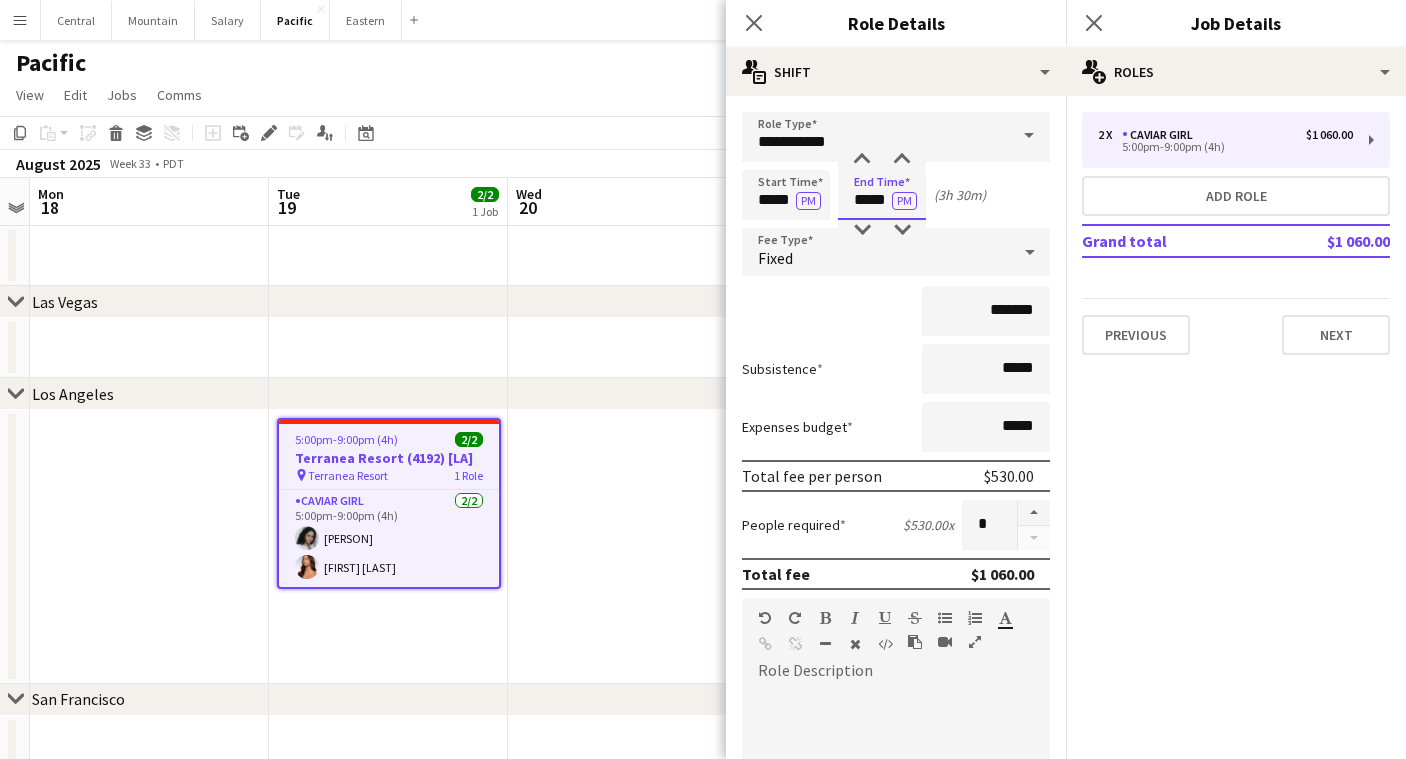 click on "*****" at bounding box center [882, 195] 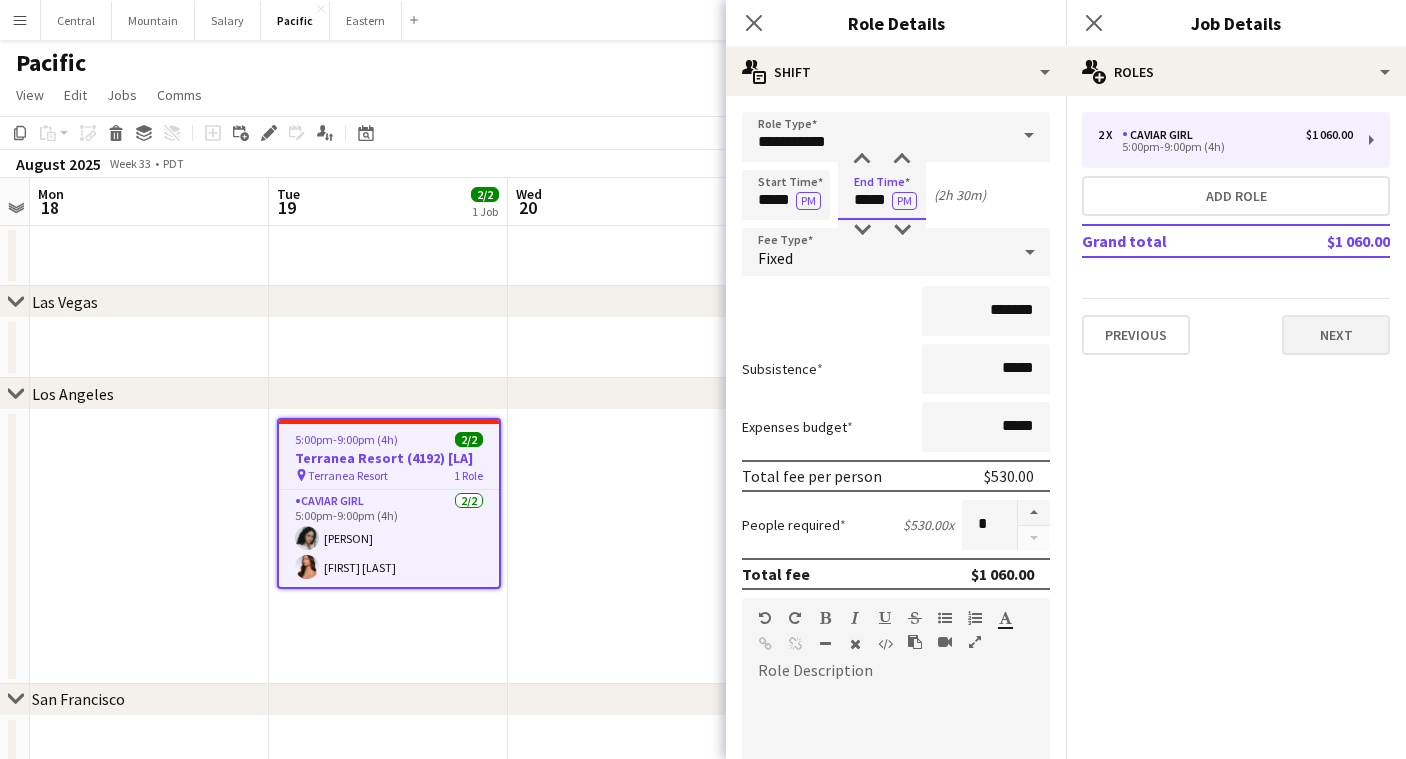 type on "*****" 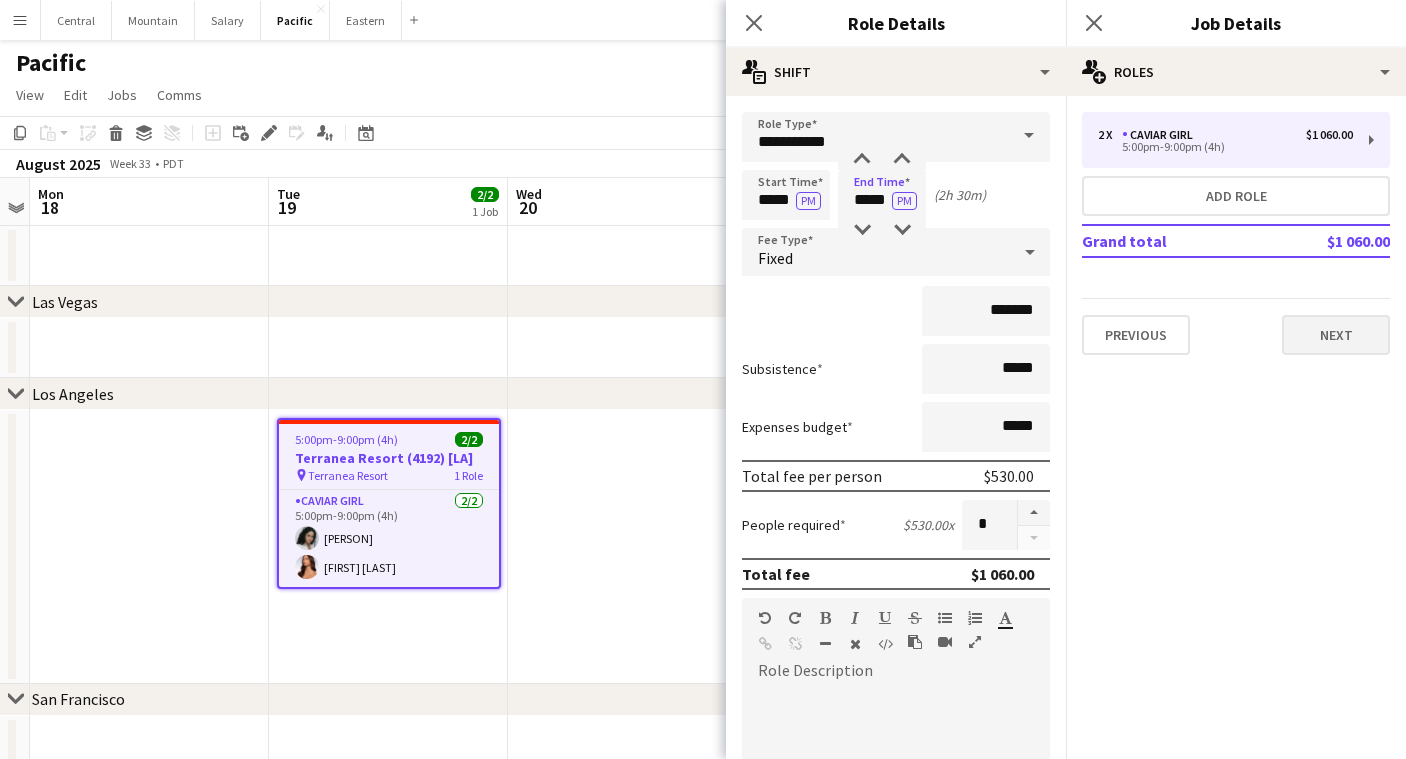 click on "Next" at bounding box center (1336, 335) 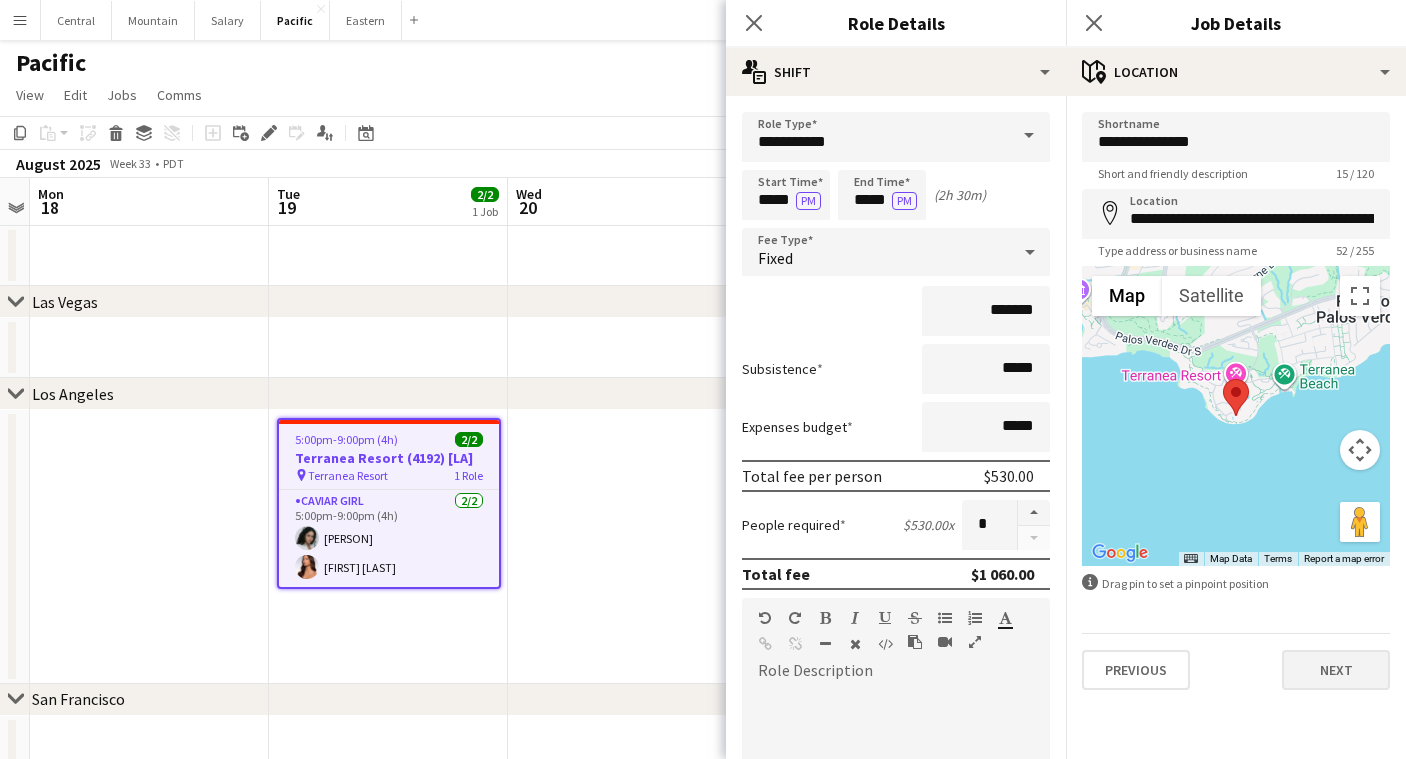 click on "Next" at bounding box center (1336, 670) 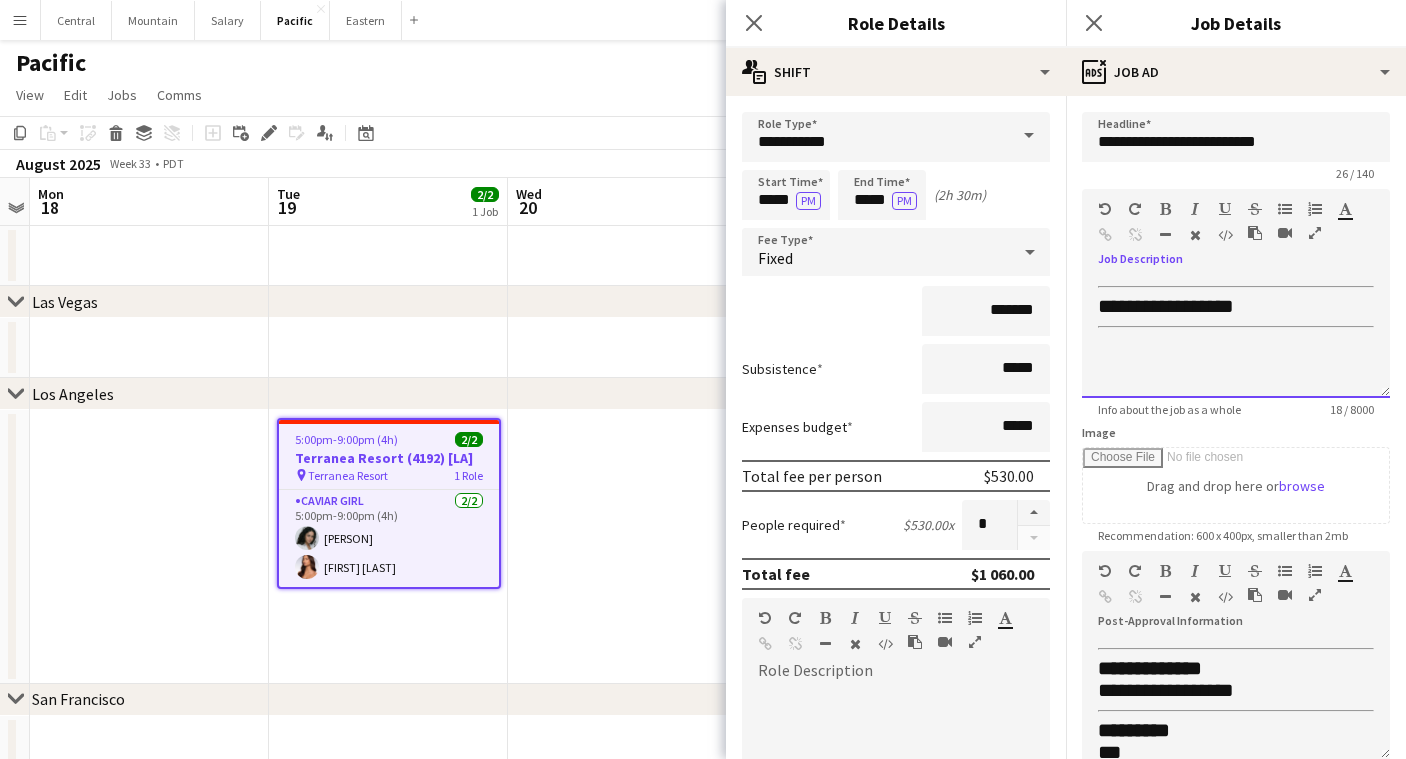click on "**********" at bounding box center [1166, 306] 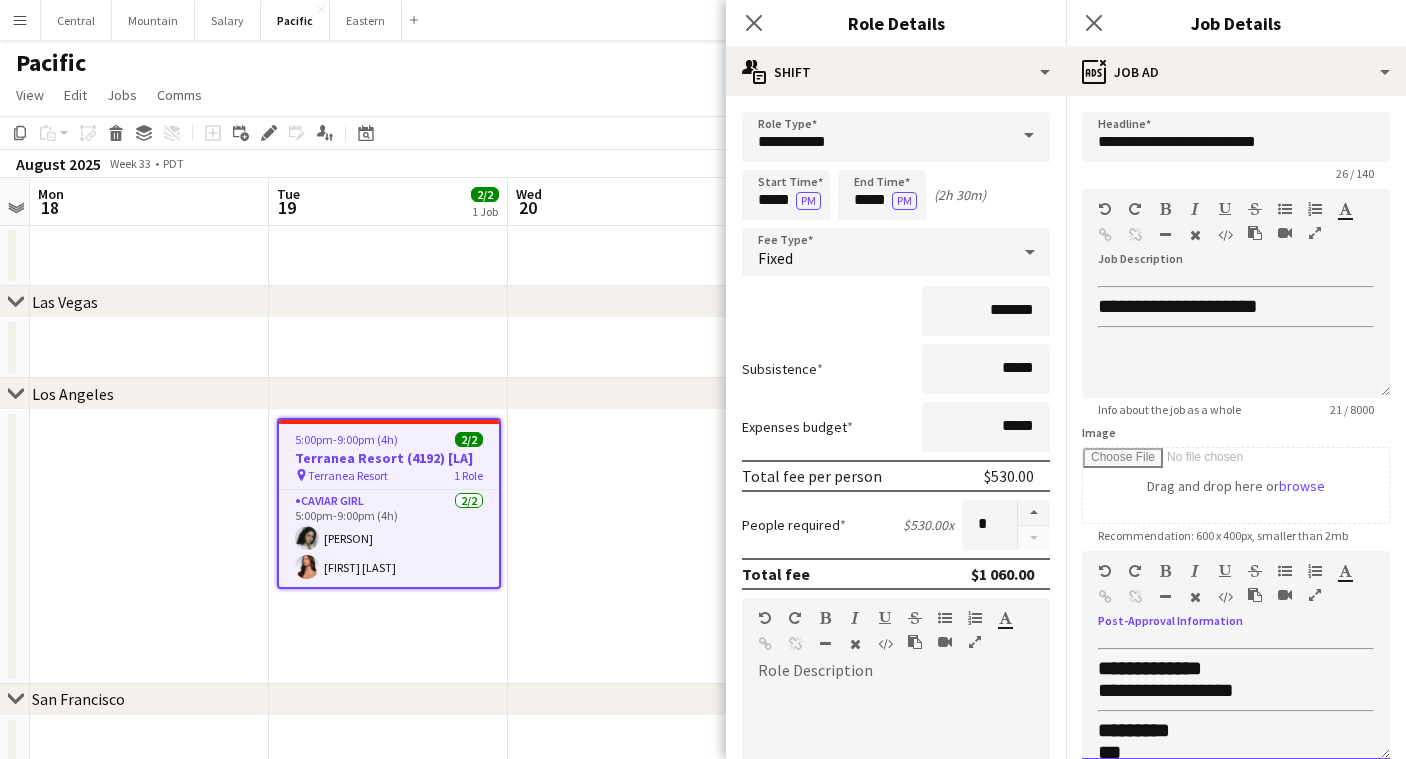 click on "**********" at bounding box center [1166, 690] 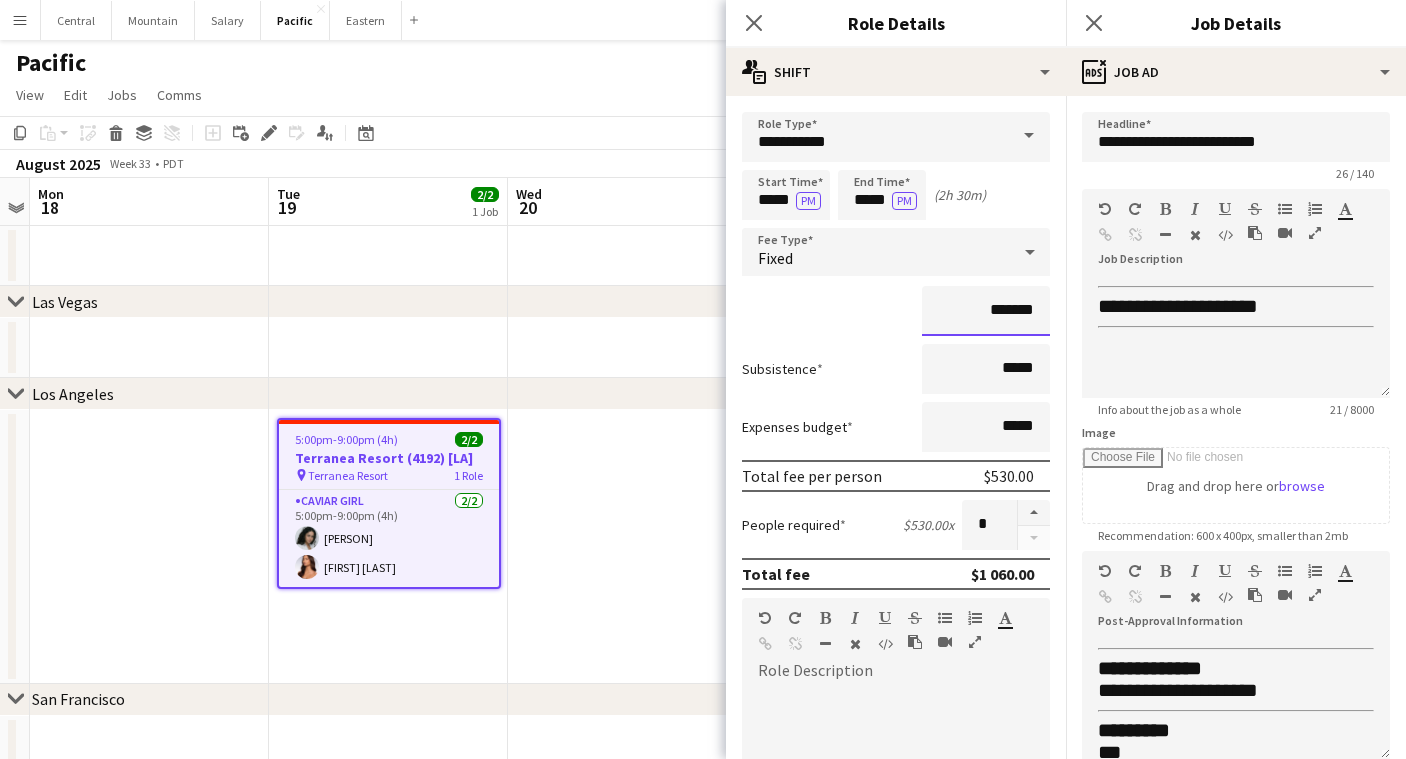 drag, startPoint x: 1014, startPoint y: 307, endPoint x: 992, endPoint y: 307, distance: 22 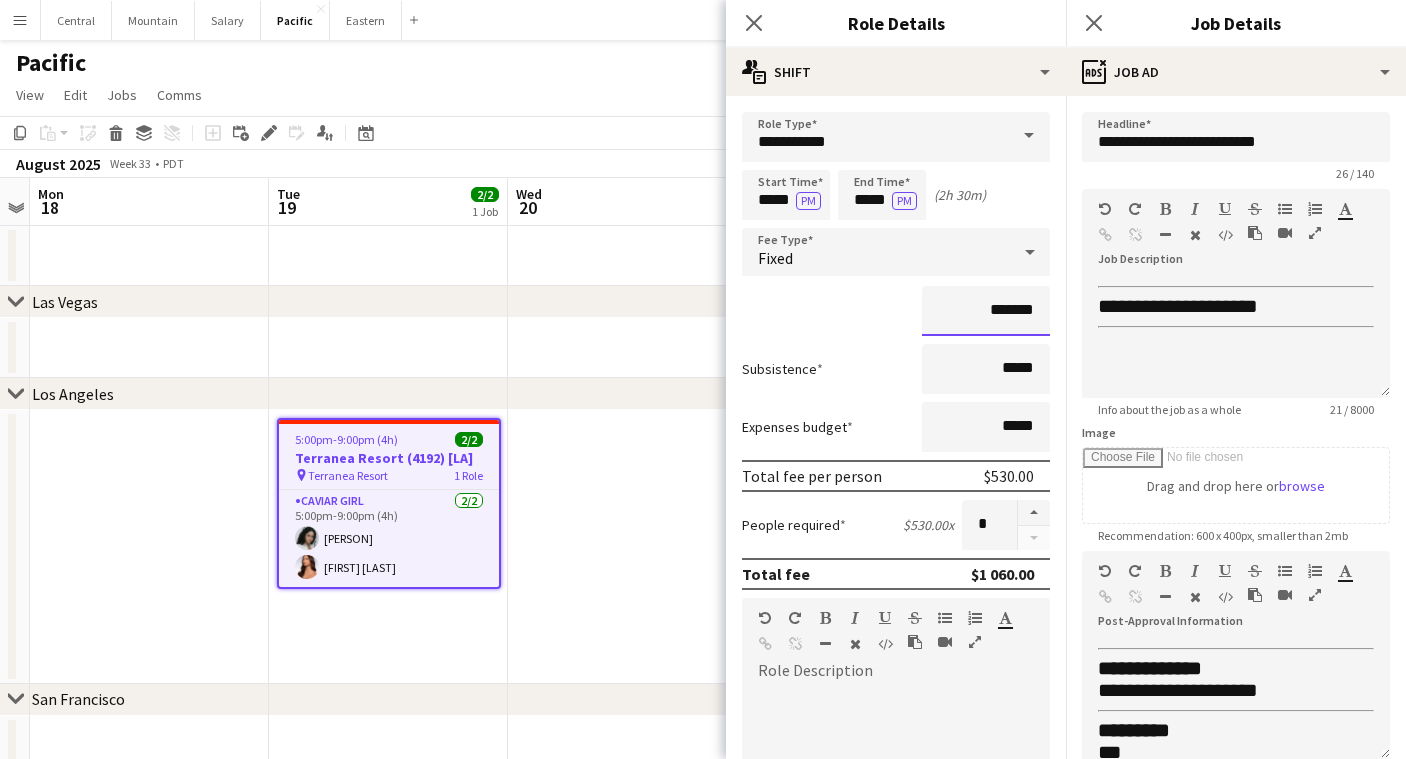 click on "*******" at bounding box center (986, 311) 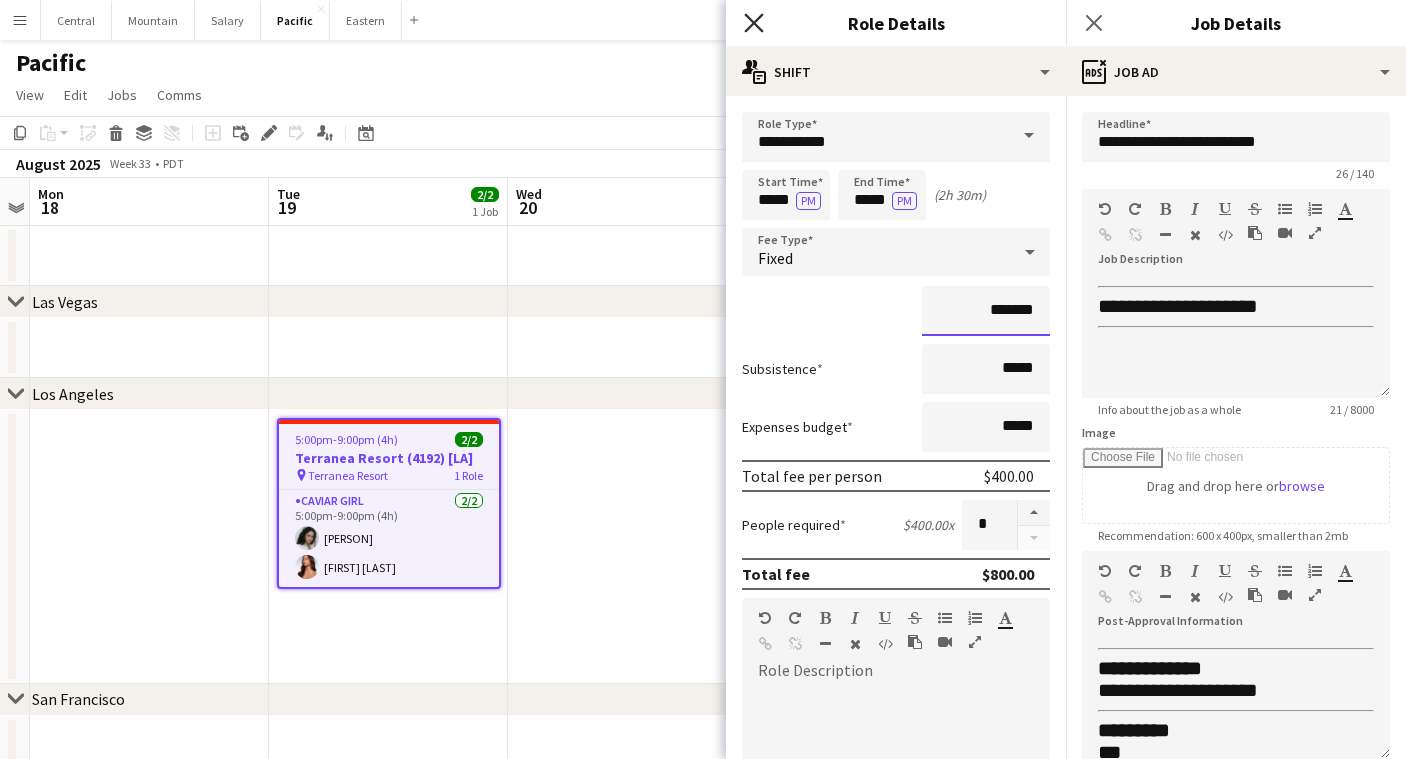 type on "*******" 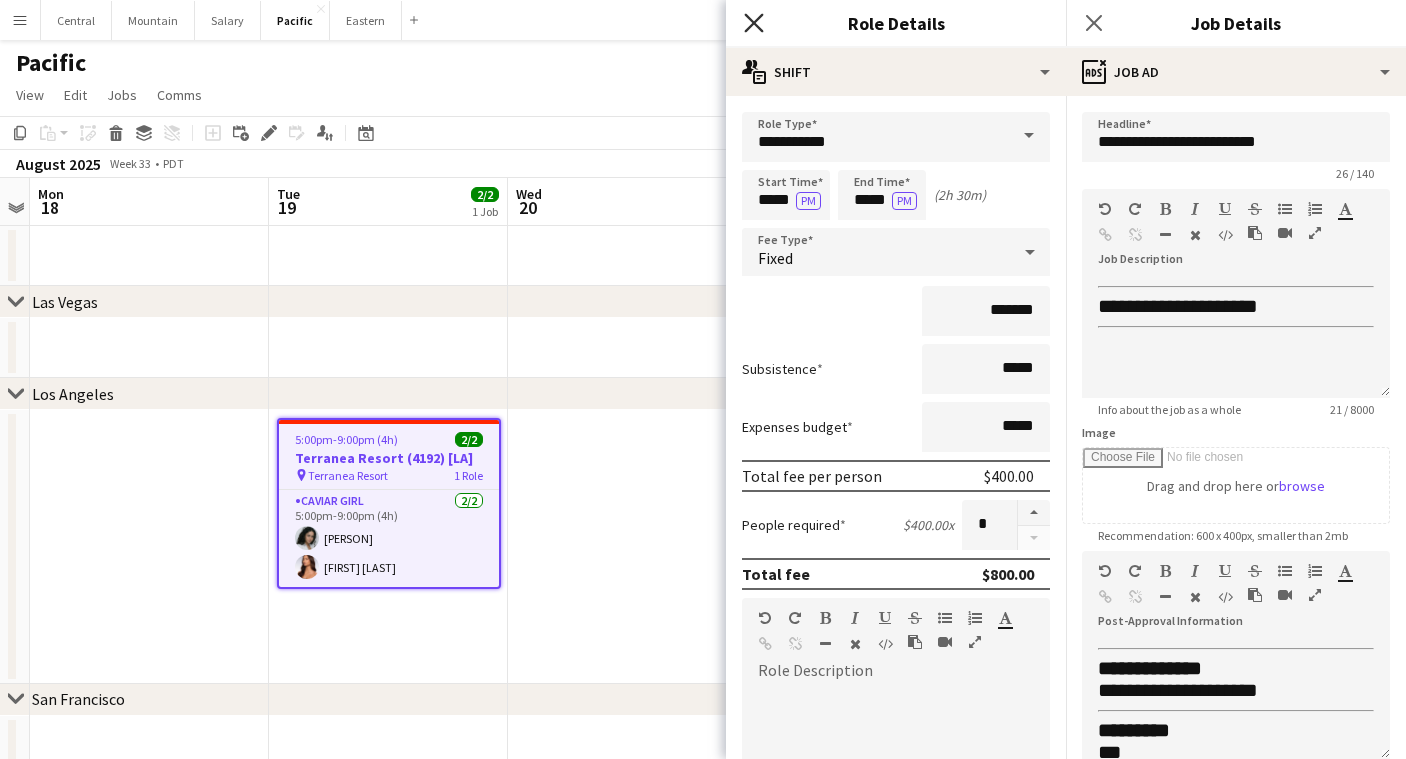click on "Close pop-in" 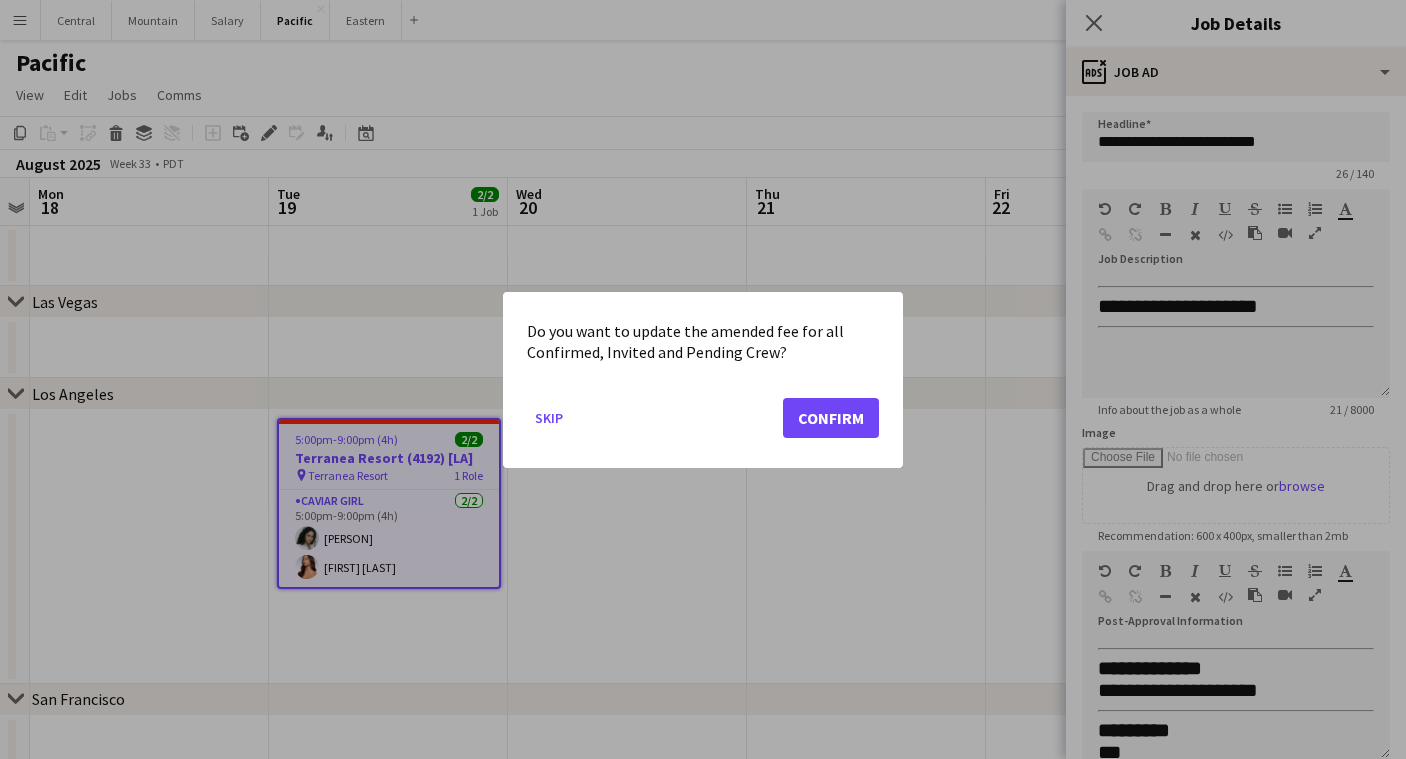 click on "Confirm" 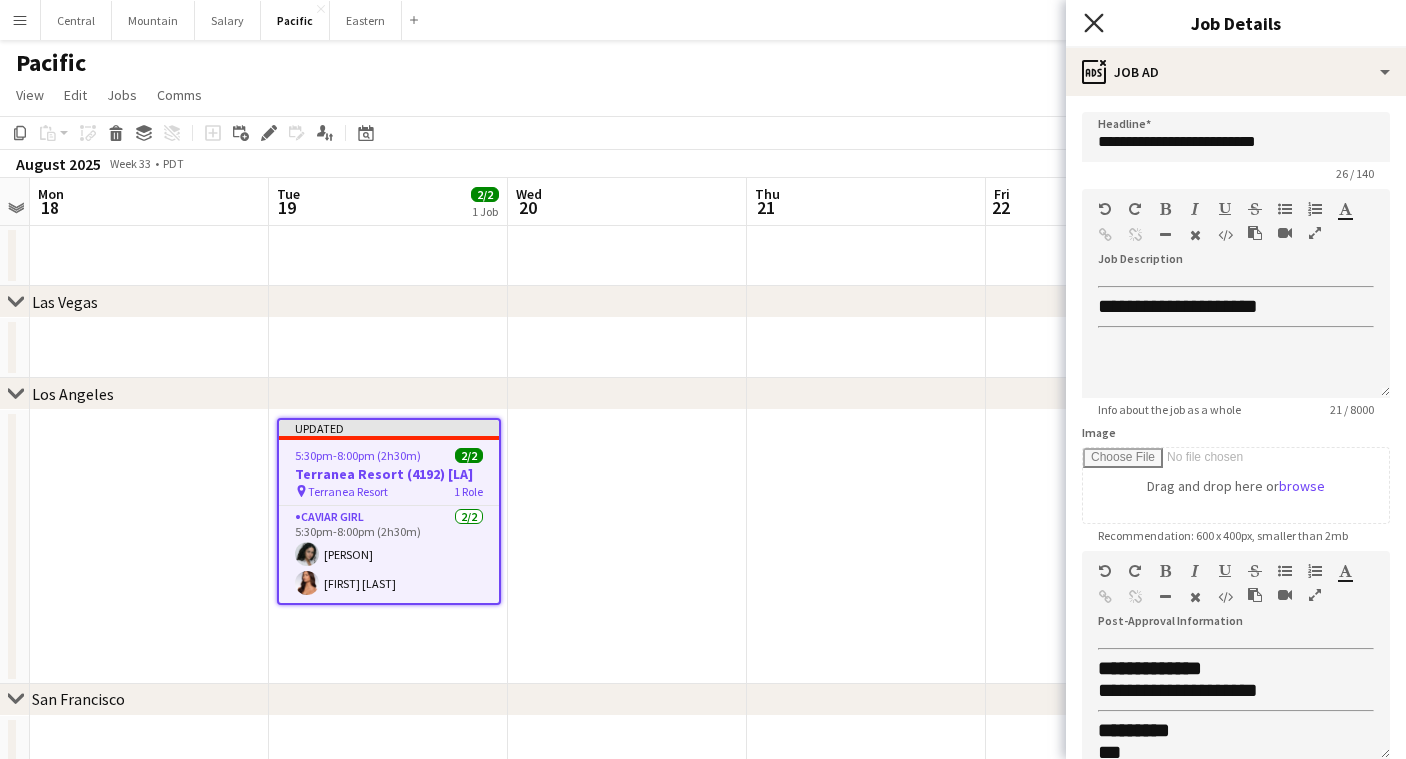 click 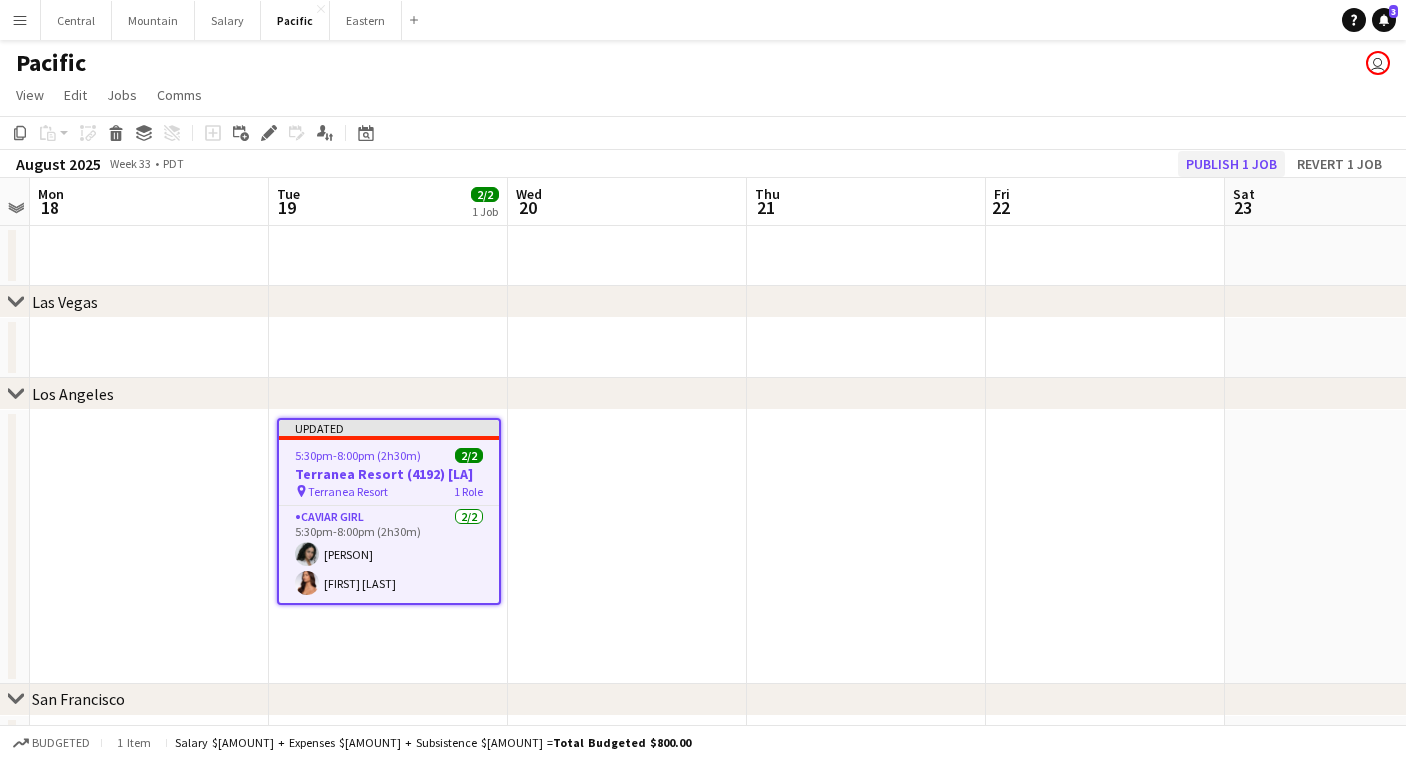 click on "Publish 1 job" 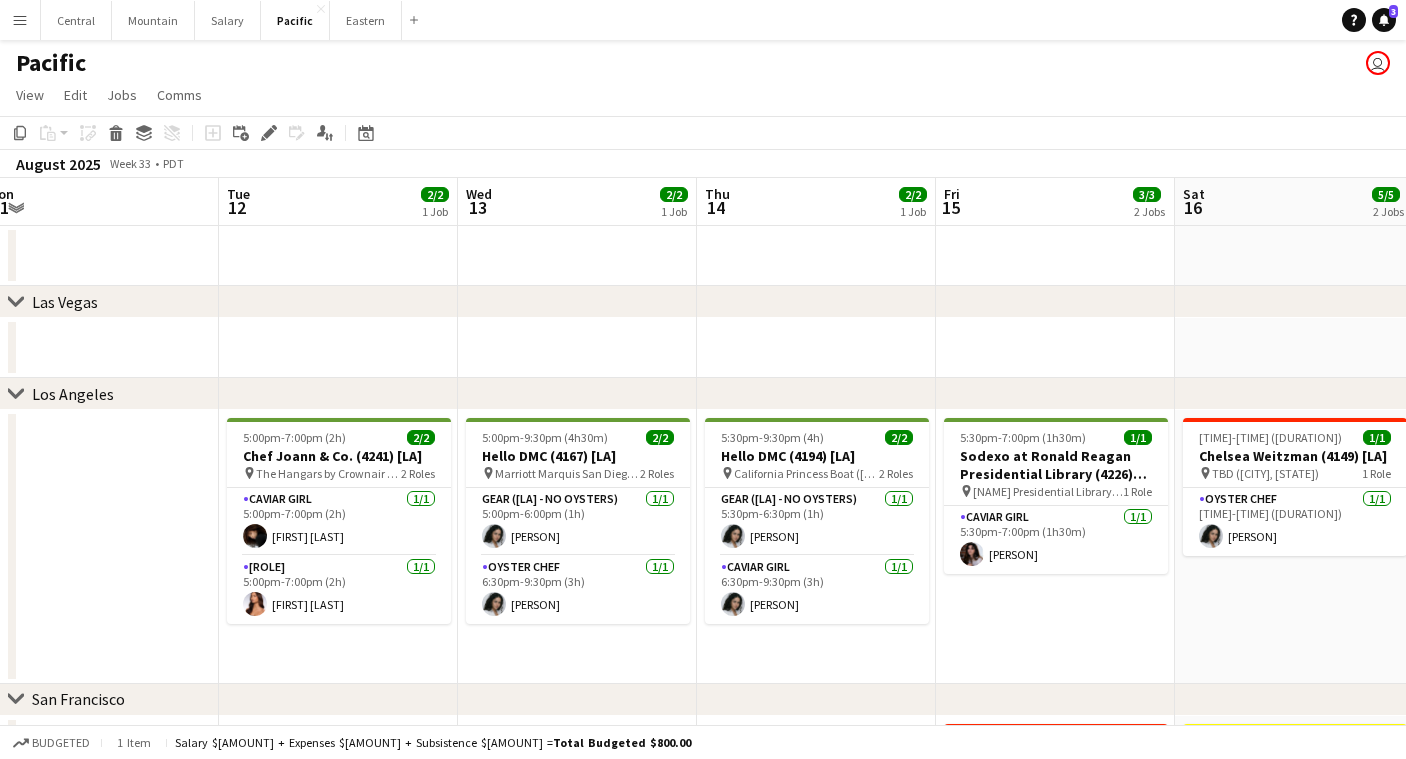 scroll, scrollTop: 0, scrollLeft: 484, axis: horizontal 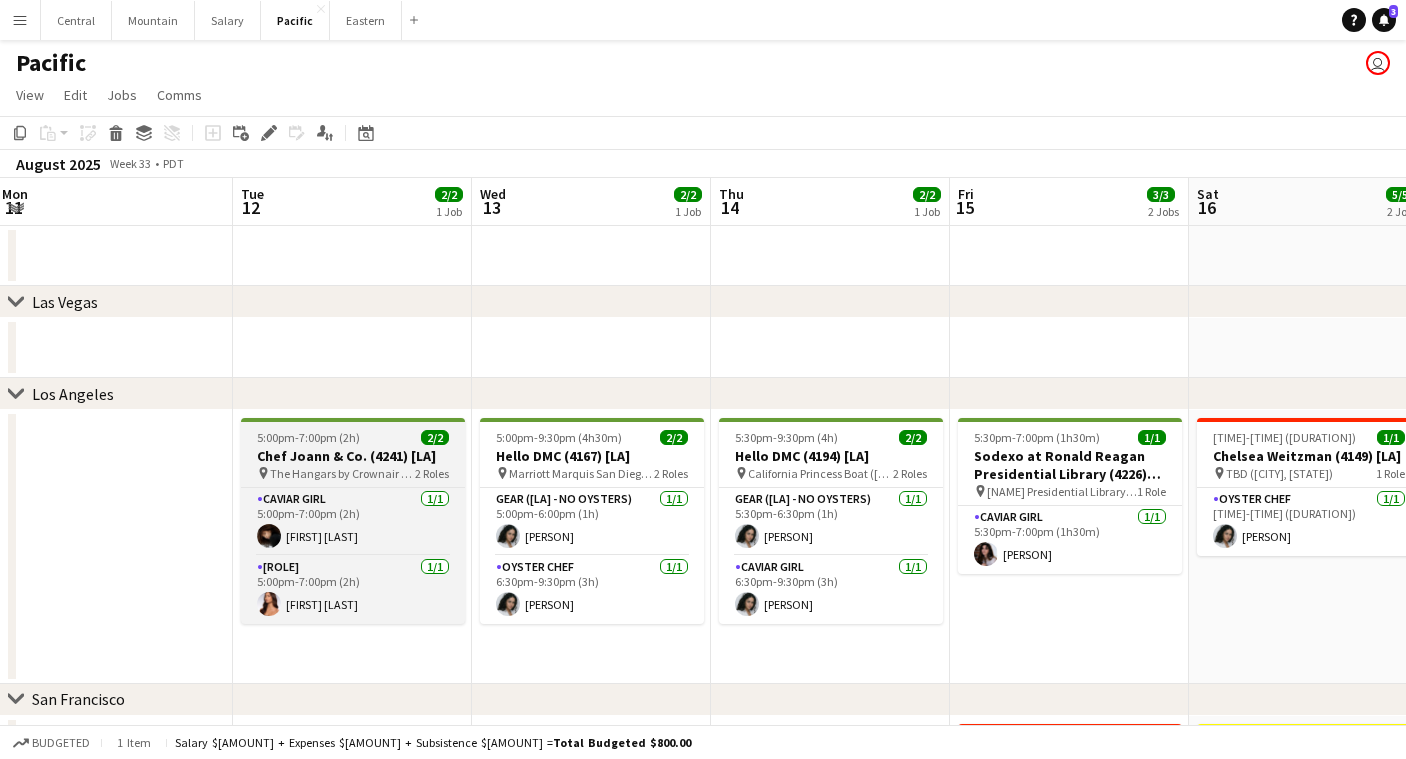 click on "The Hangars by Crownair Aviation (San Diego, [STATE])" at bounding box center [342, 473] 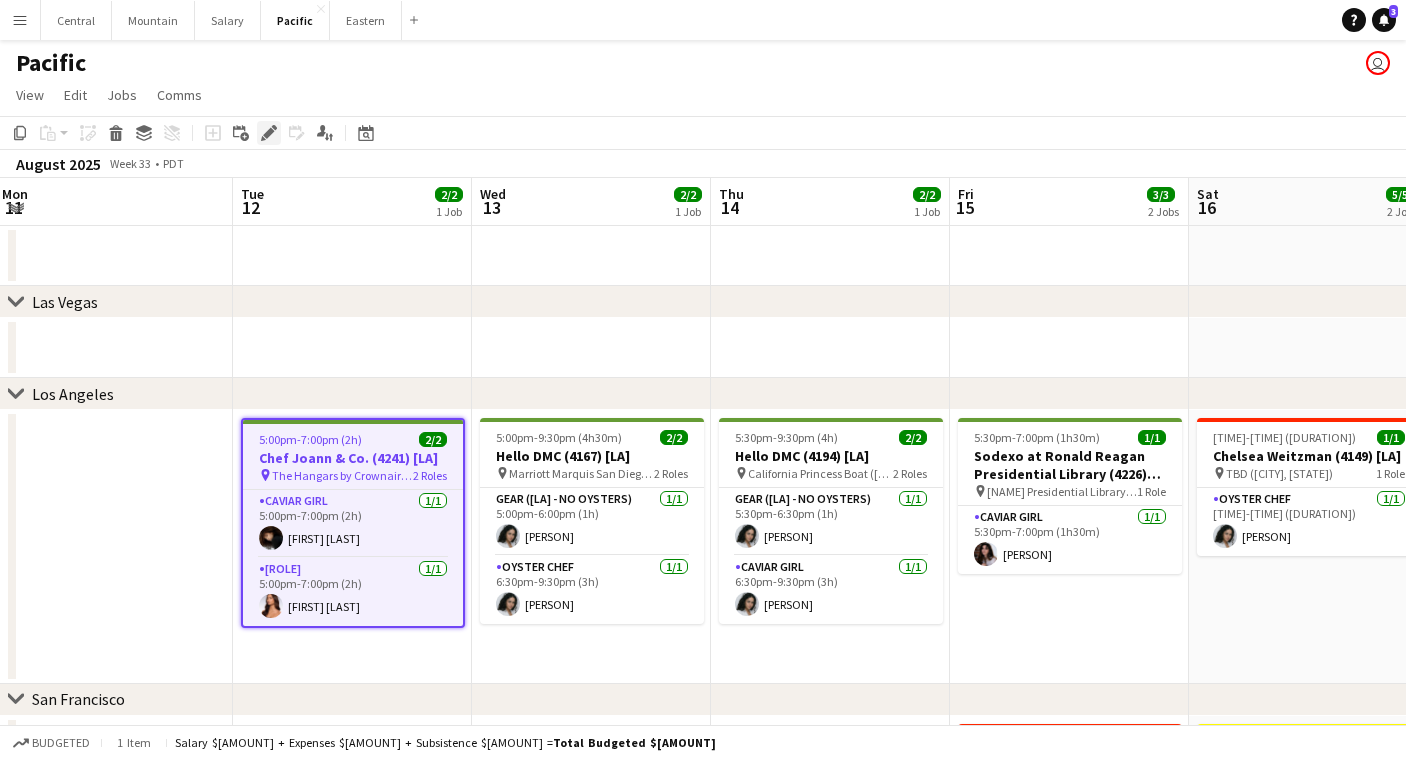 click 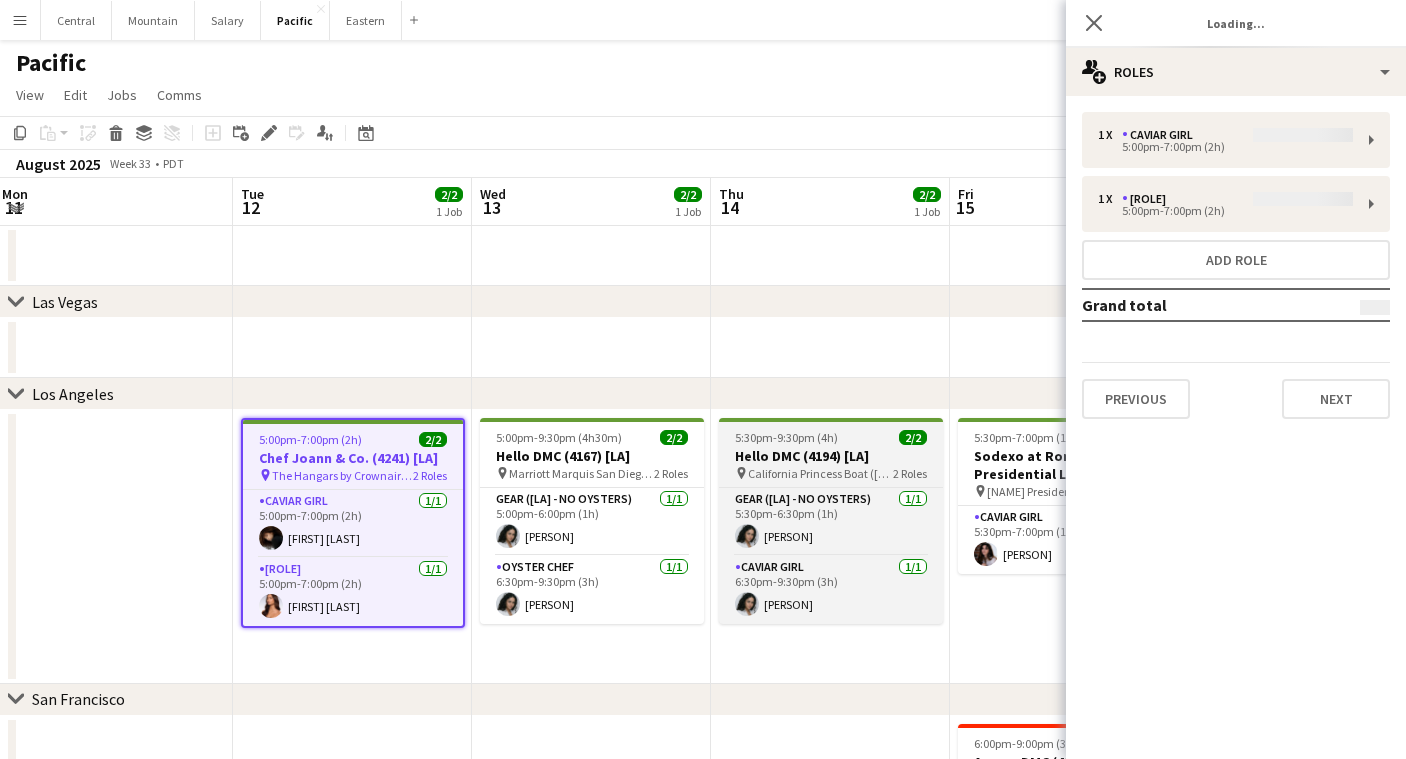 type on "**********" 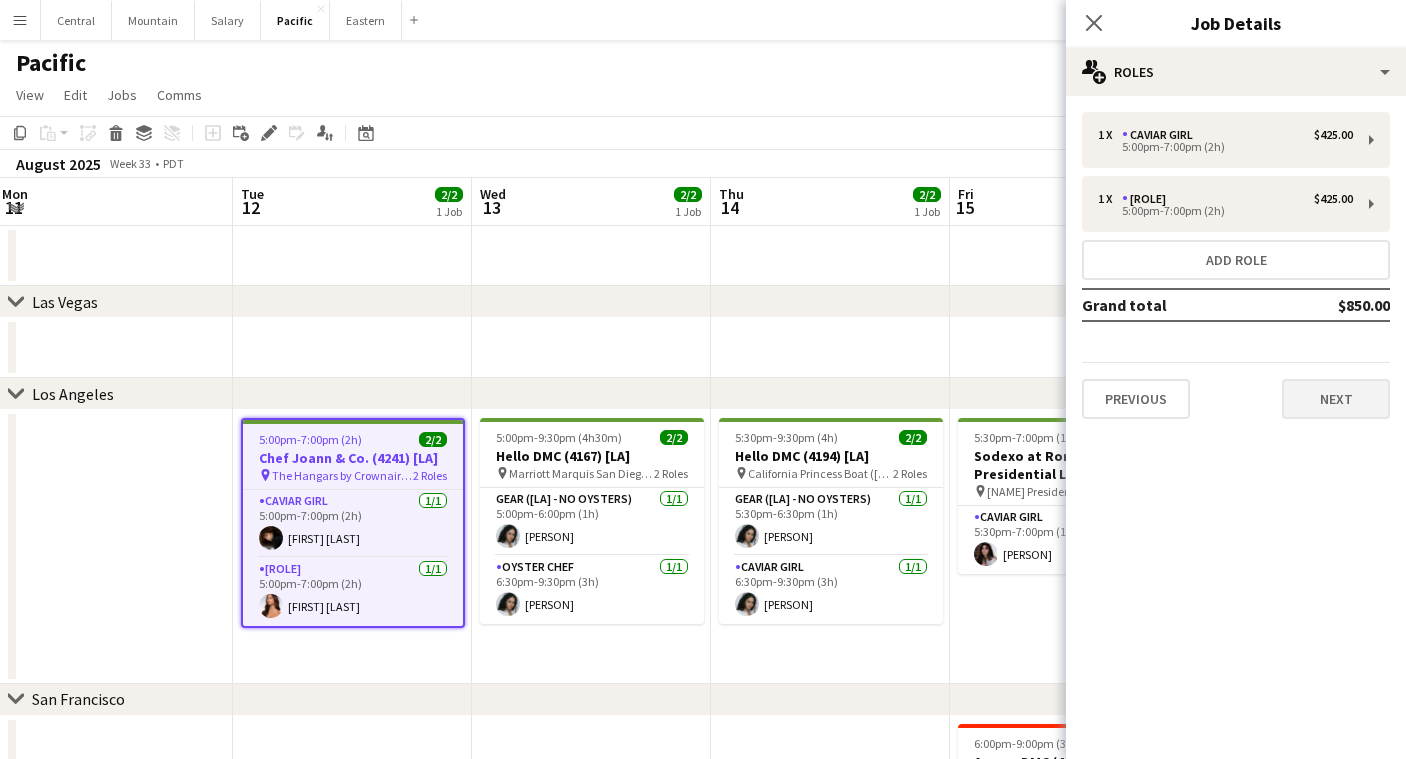 click on "Next" at bounding box center [1336, 399] 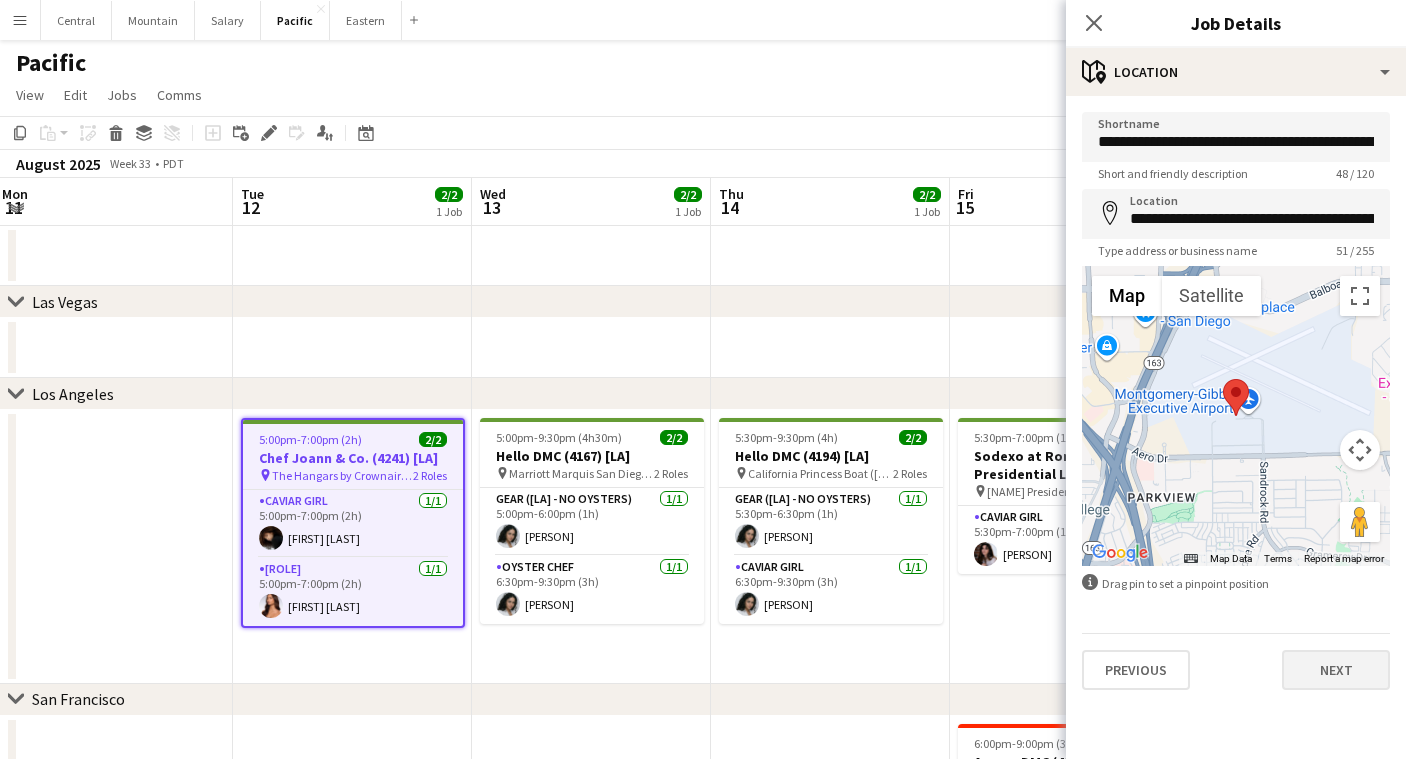 click on "Next" at bounding box center [1336, 670] 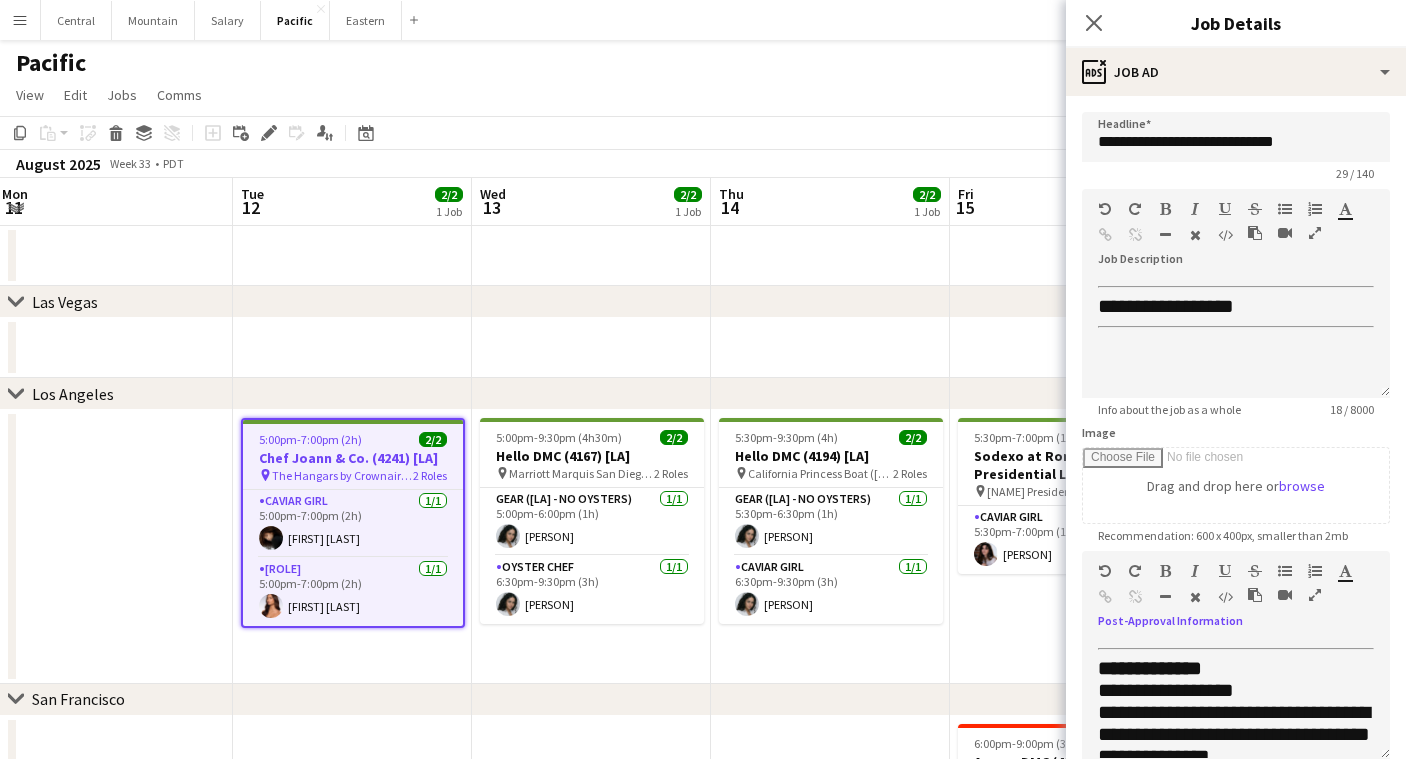 click at bounding box center (1315, 595) 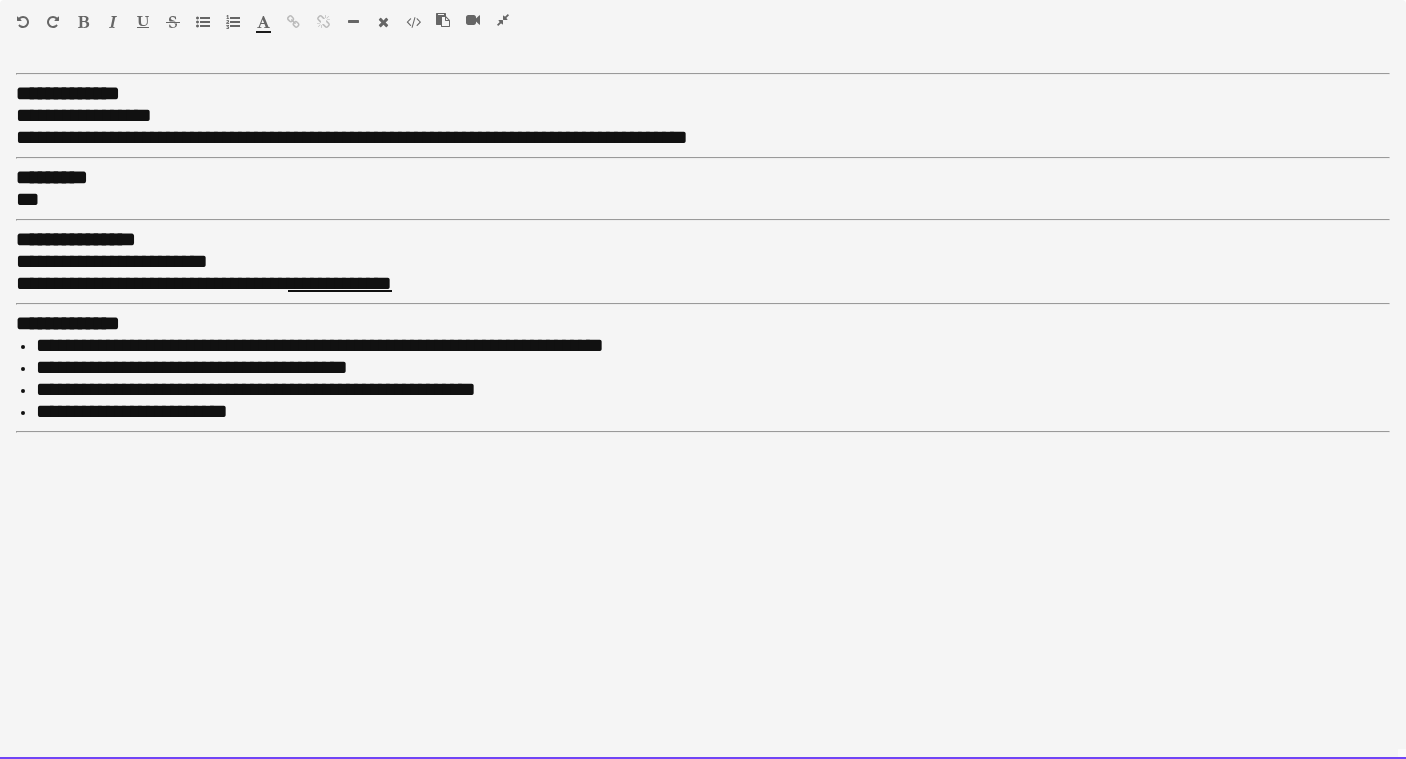 click on "**********" at bounding box center [703, 138] 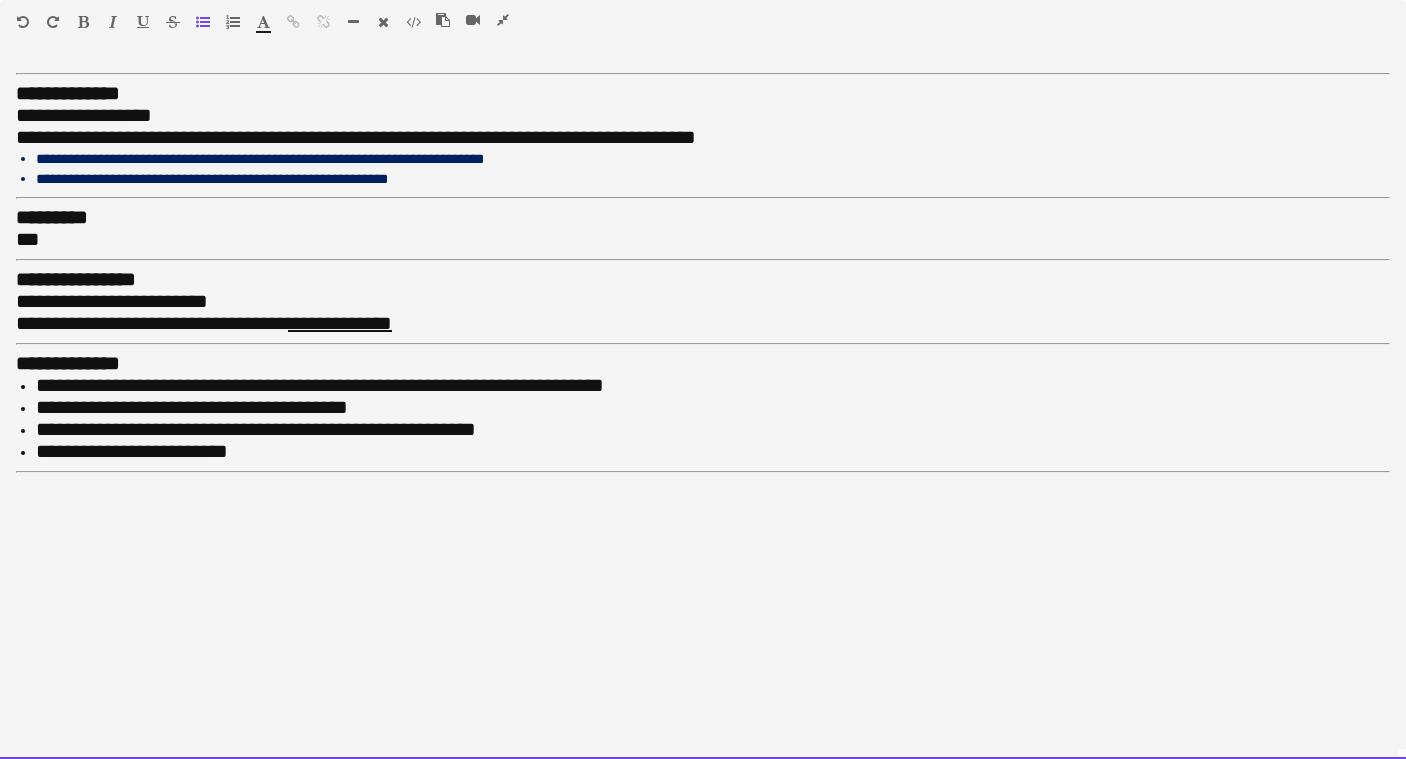 click on "**********" at bounding box center (703, 138) 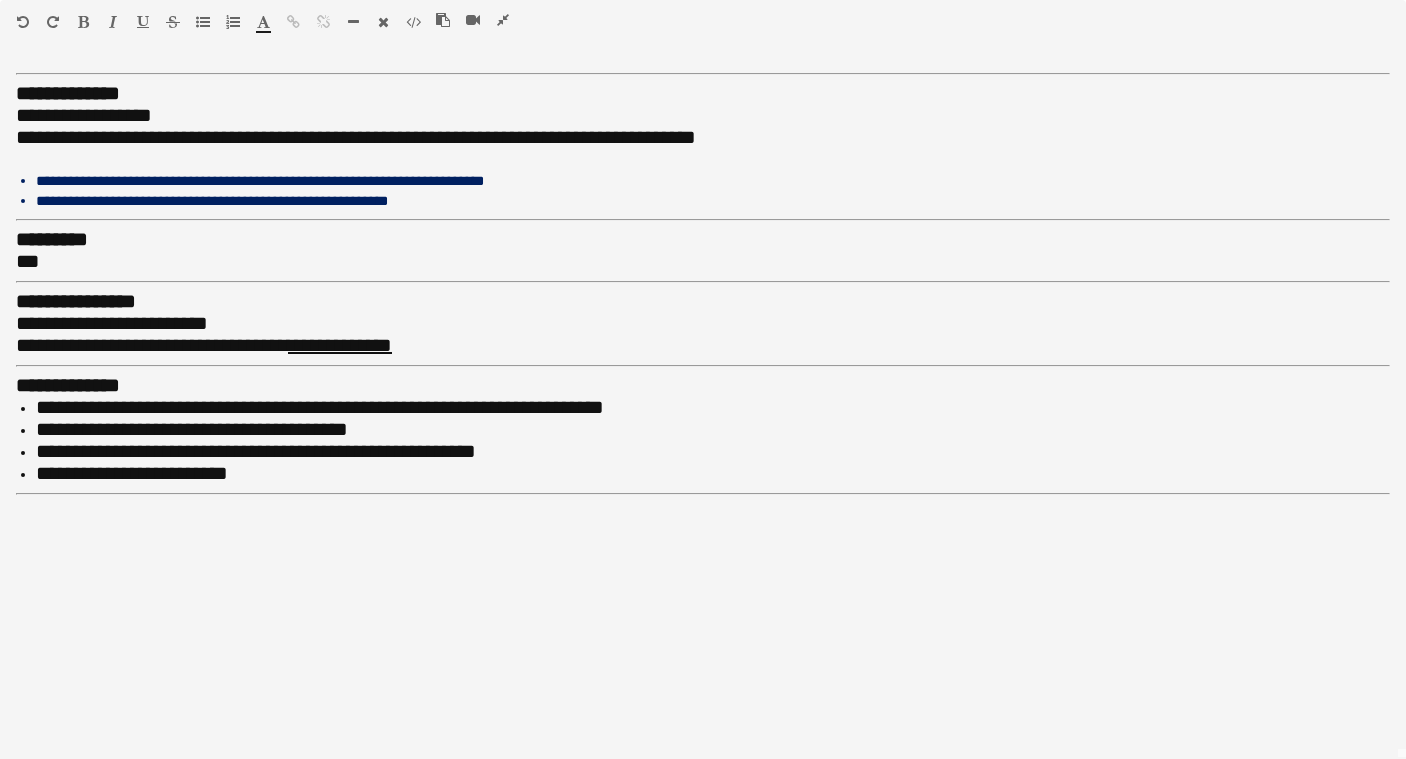 click at bounding box center [203, 22] 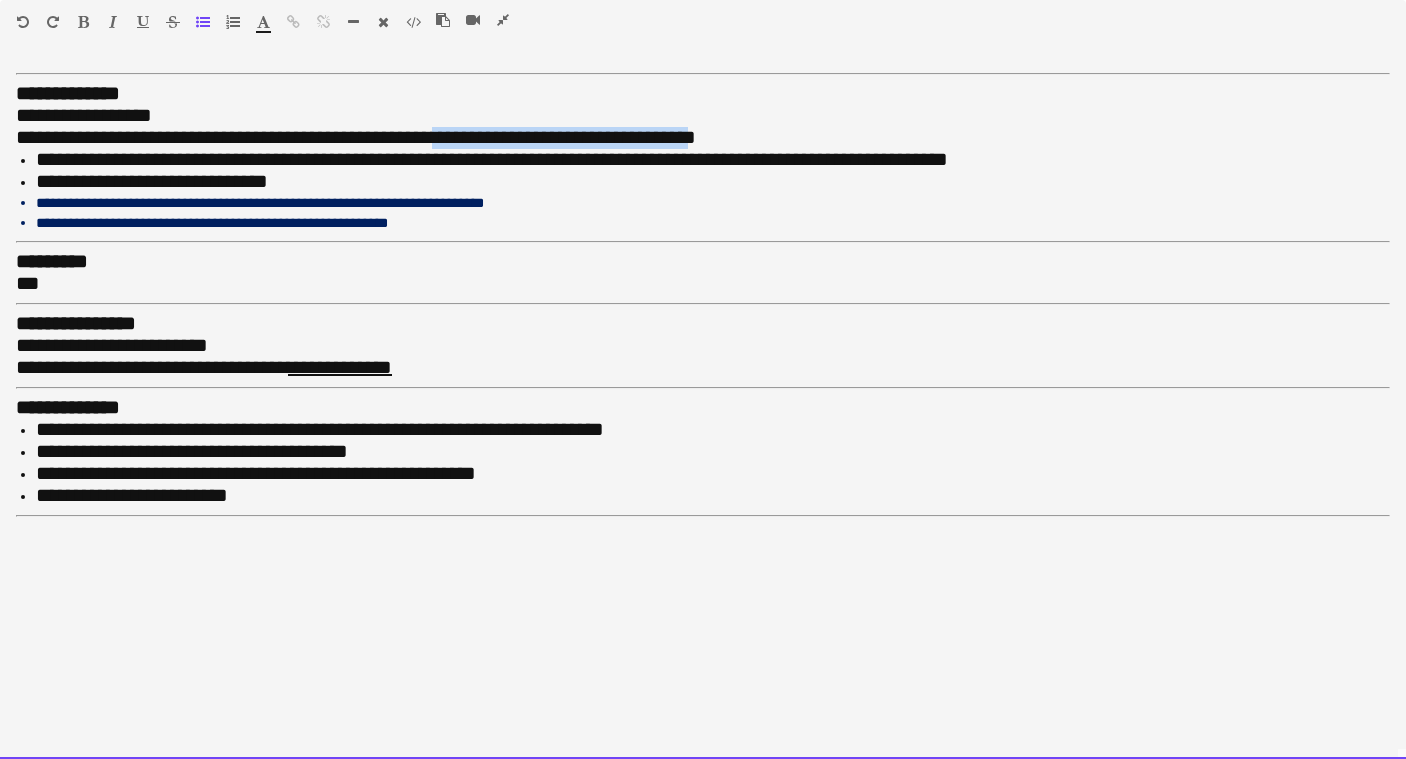 drag, startPoint x: 729, startPoint y: 136, endPoint x: 459, endPoint y: 134, distance: 270.00742 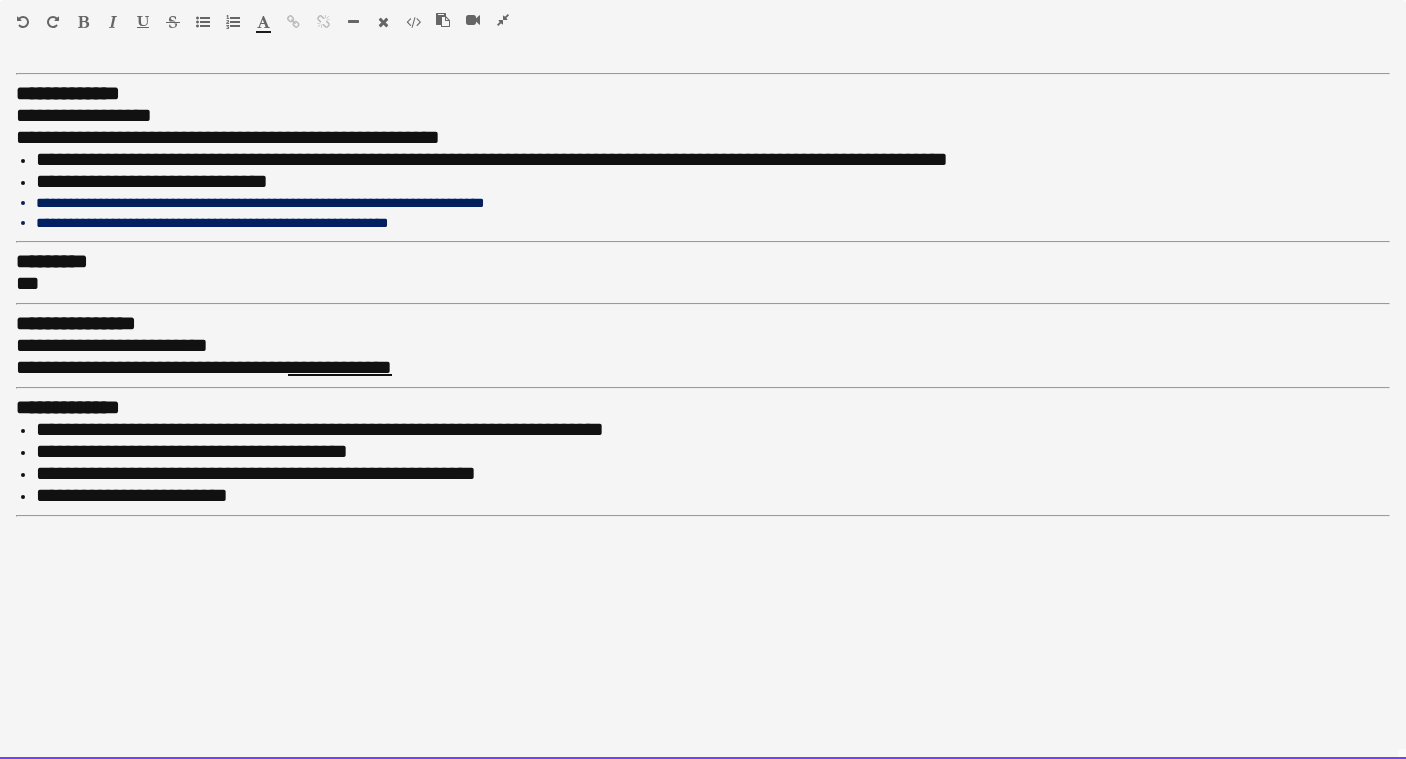 click on "**********" at bounding box center (713, 182) 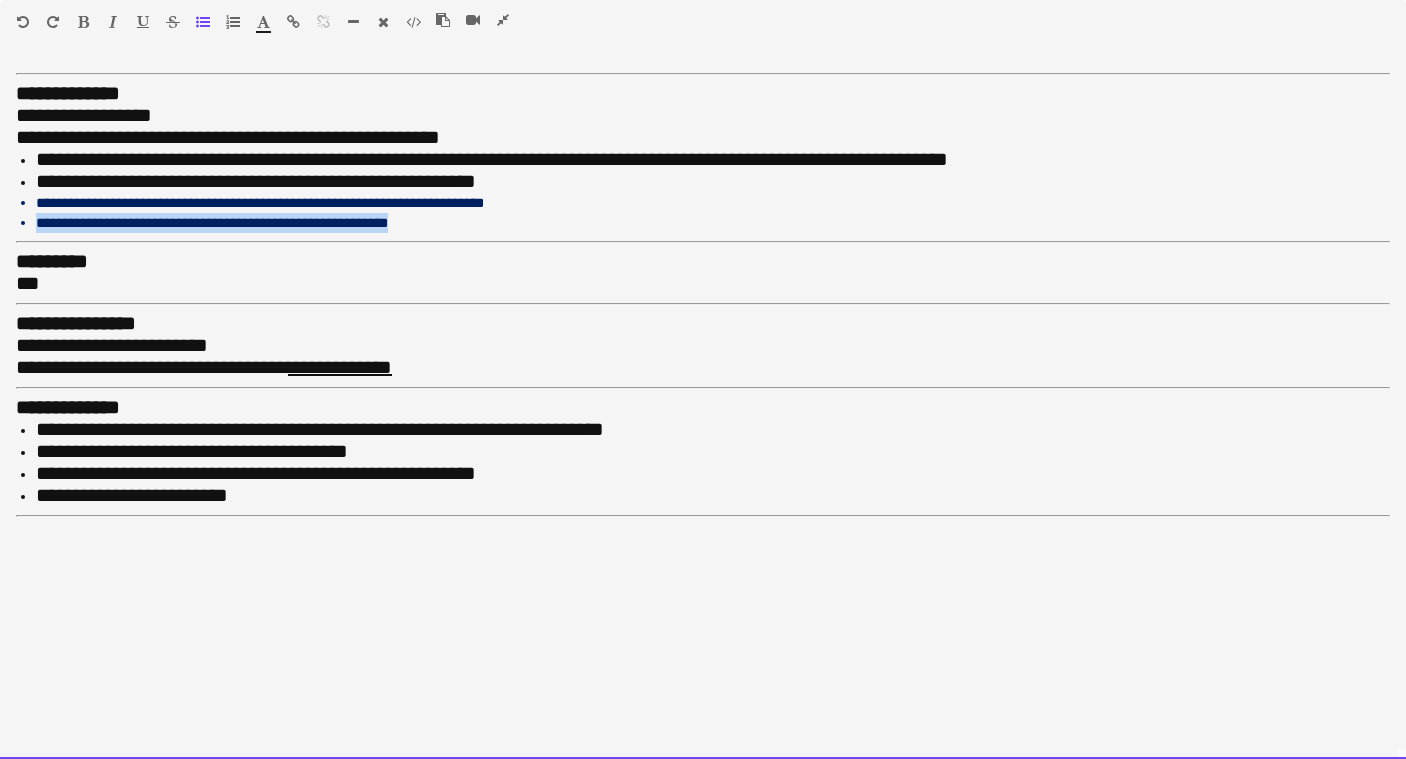 drag, startPoint x: 439, startPoint y: 219, endPoint x: 0, endPoint y: 207, distance: 439.16397 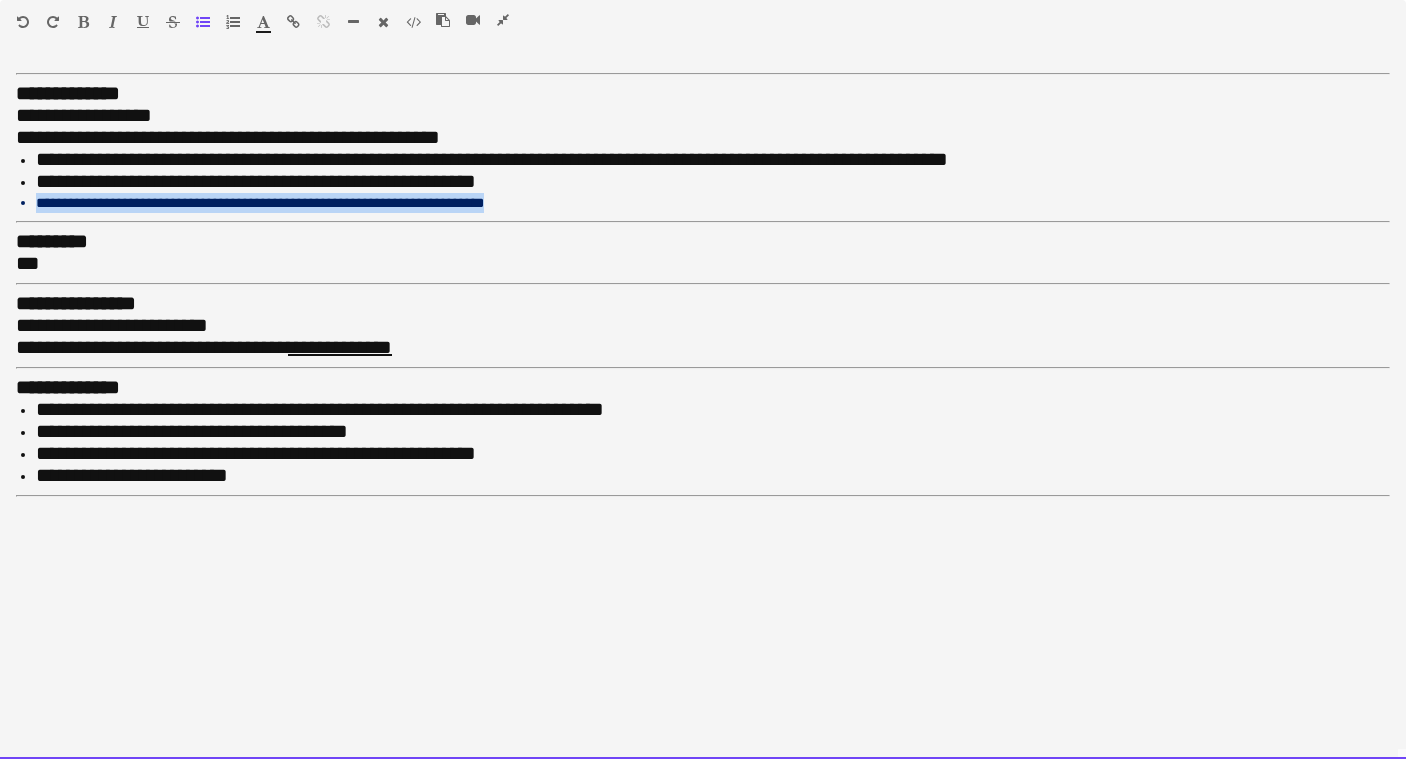 drag, startPoint x: 532, startPoint y: 195, endPoint x: 5, endPoint y: 196, distance: 527.001 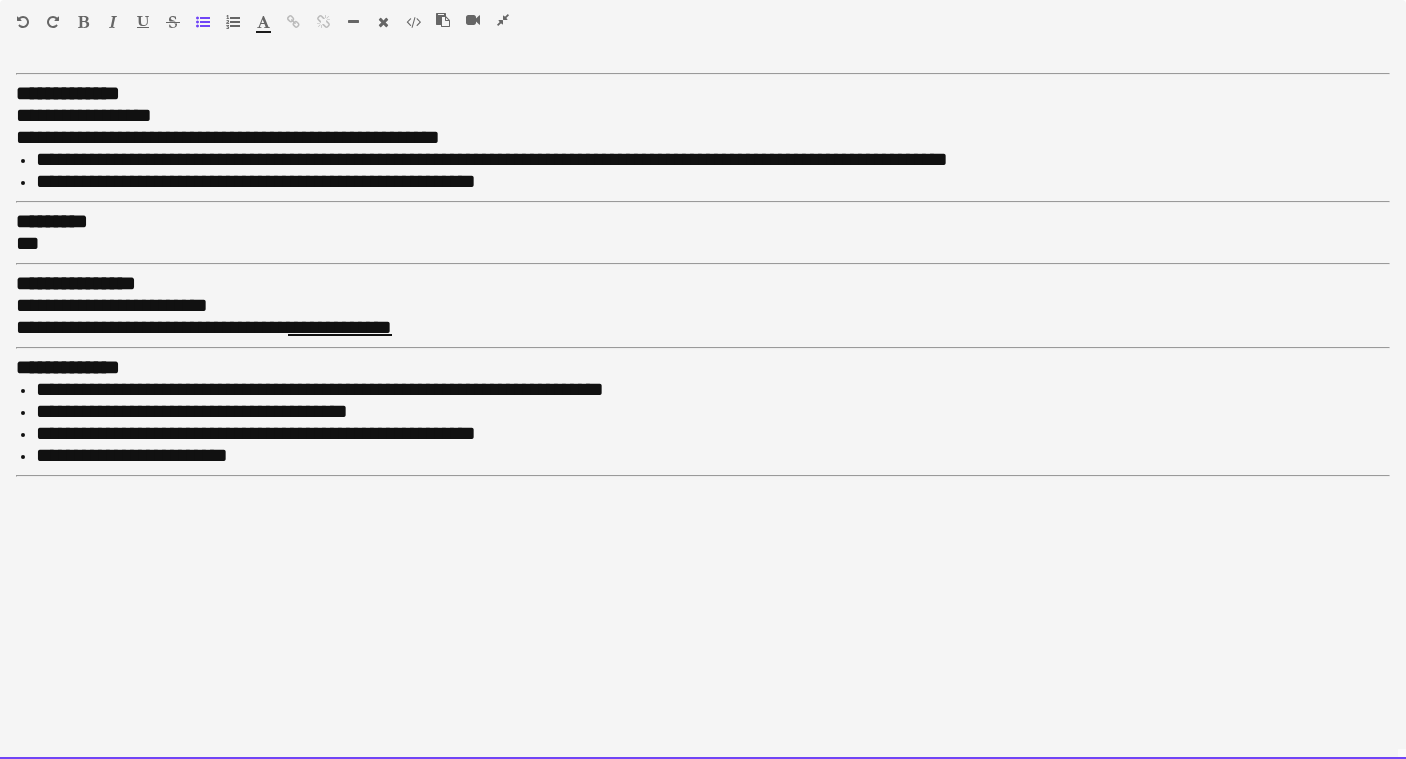 click on "**********" at bounding box center [228, 137] 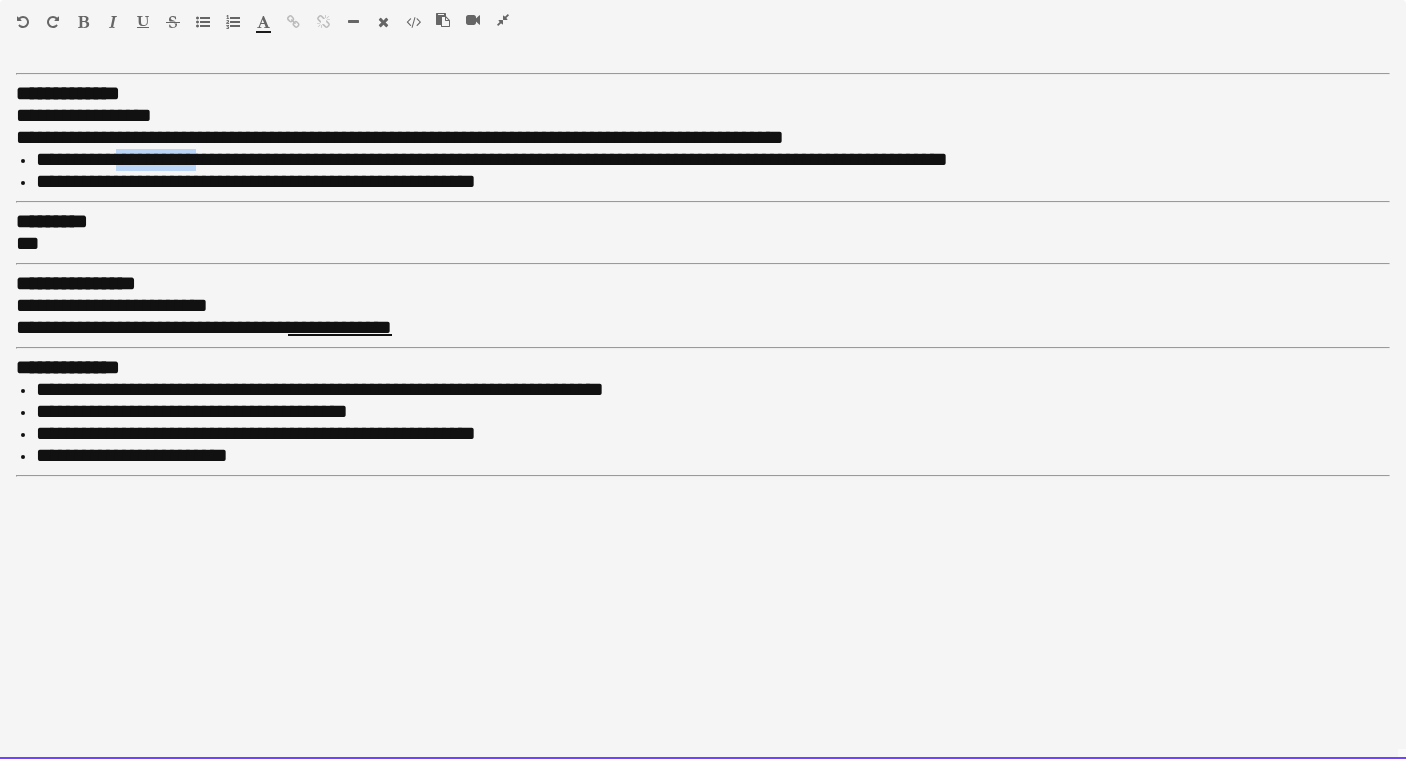 drag, startPoint x: 213, startPoint y: 159, endPoint x: 121, endPoint y: 157, distance: 92.021736 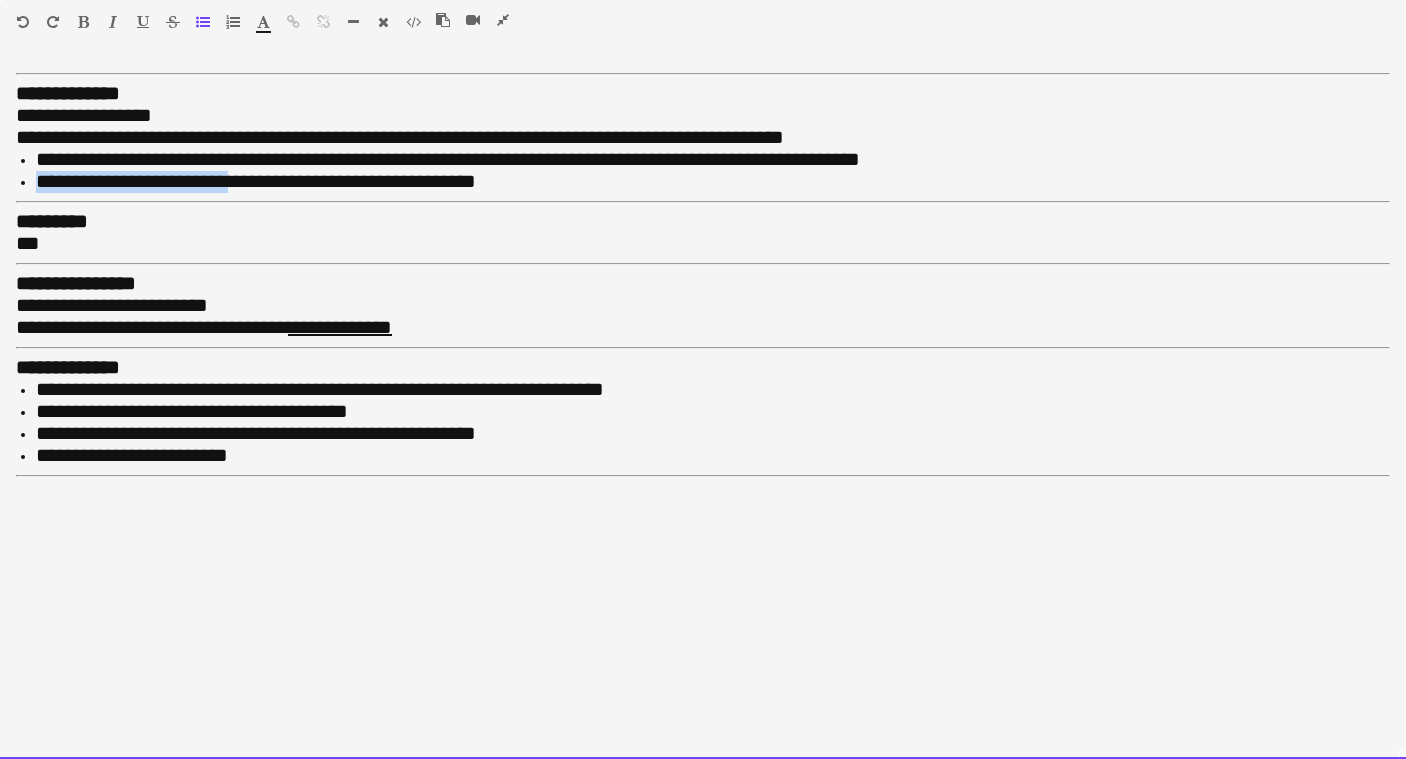 drag, startPoint x: 231, startPoint y: 184, endPoint x: 40, endPoint y: 178, distance: 191.09422 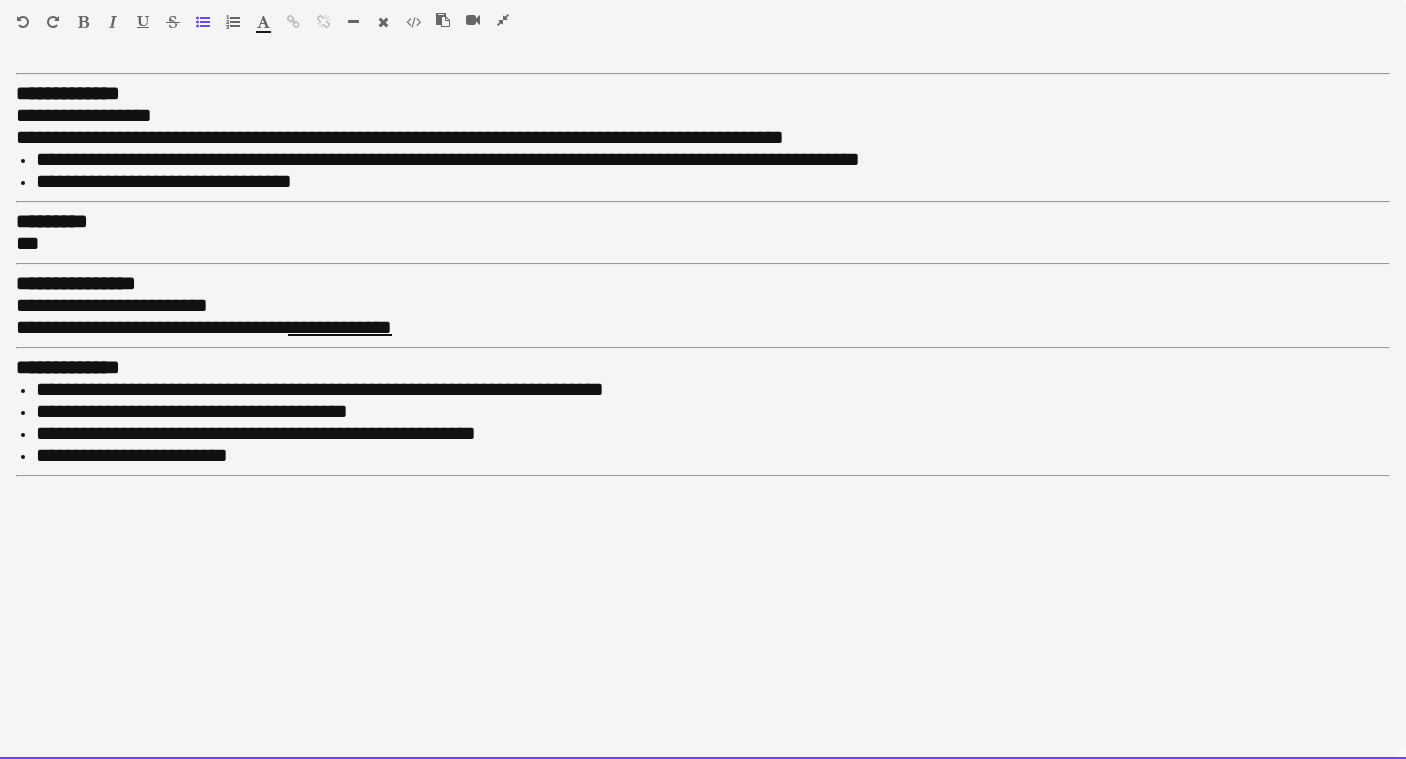 click on "**********" at bounding box center (400, 137) 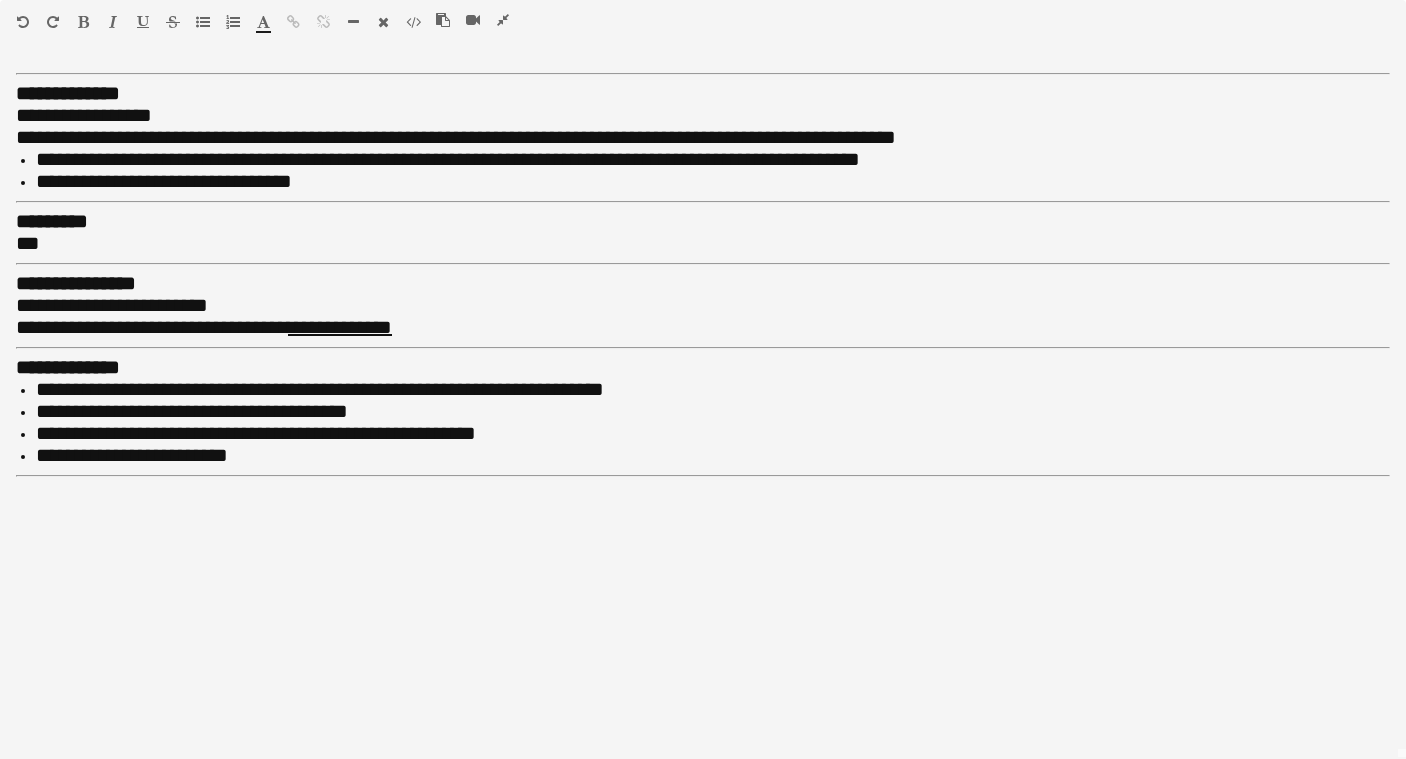 click at bounding box center (503, 20) 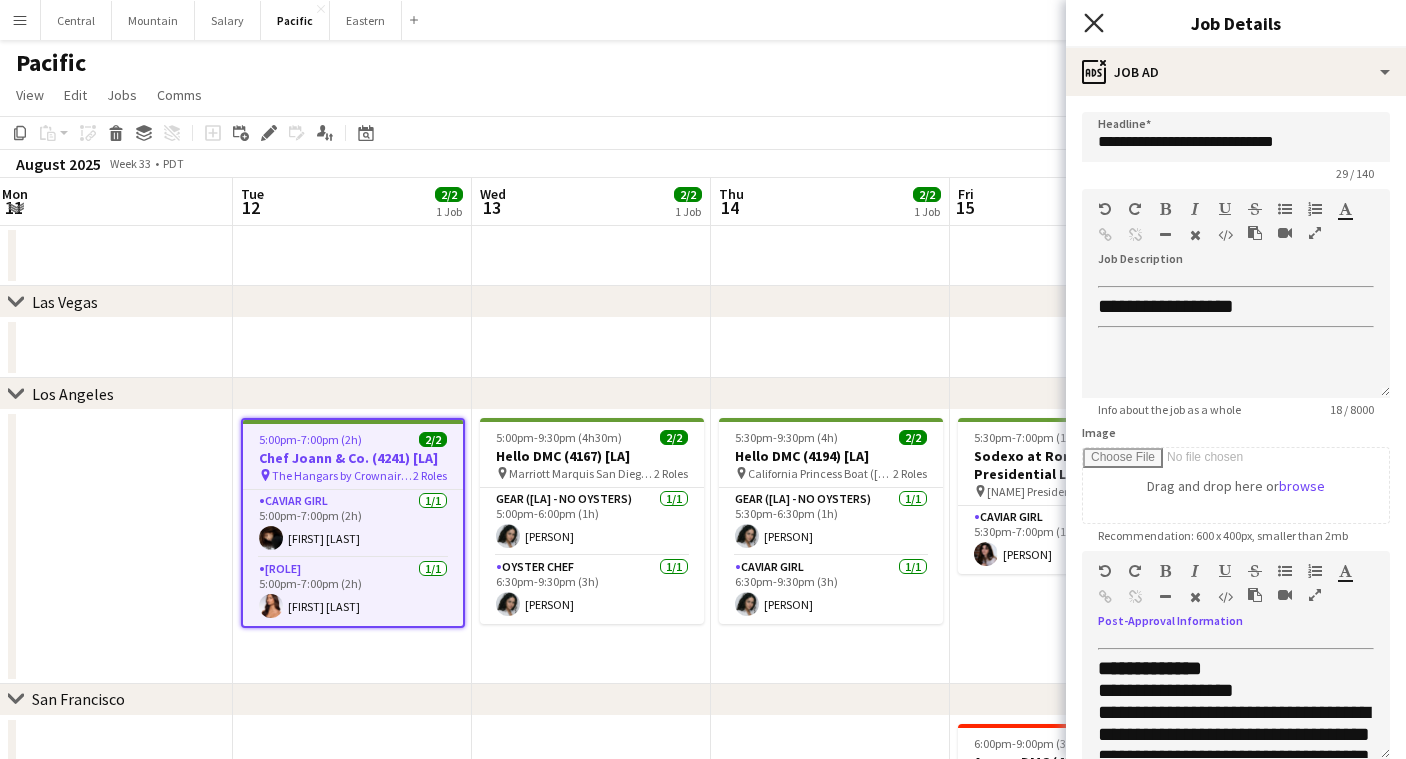 click 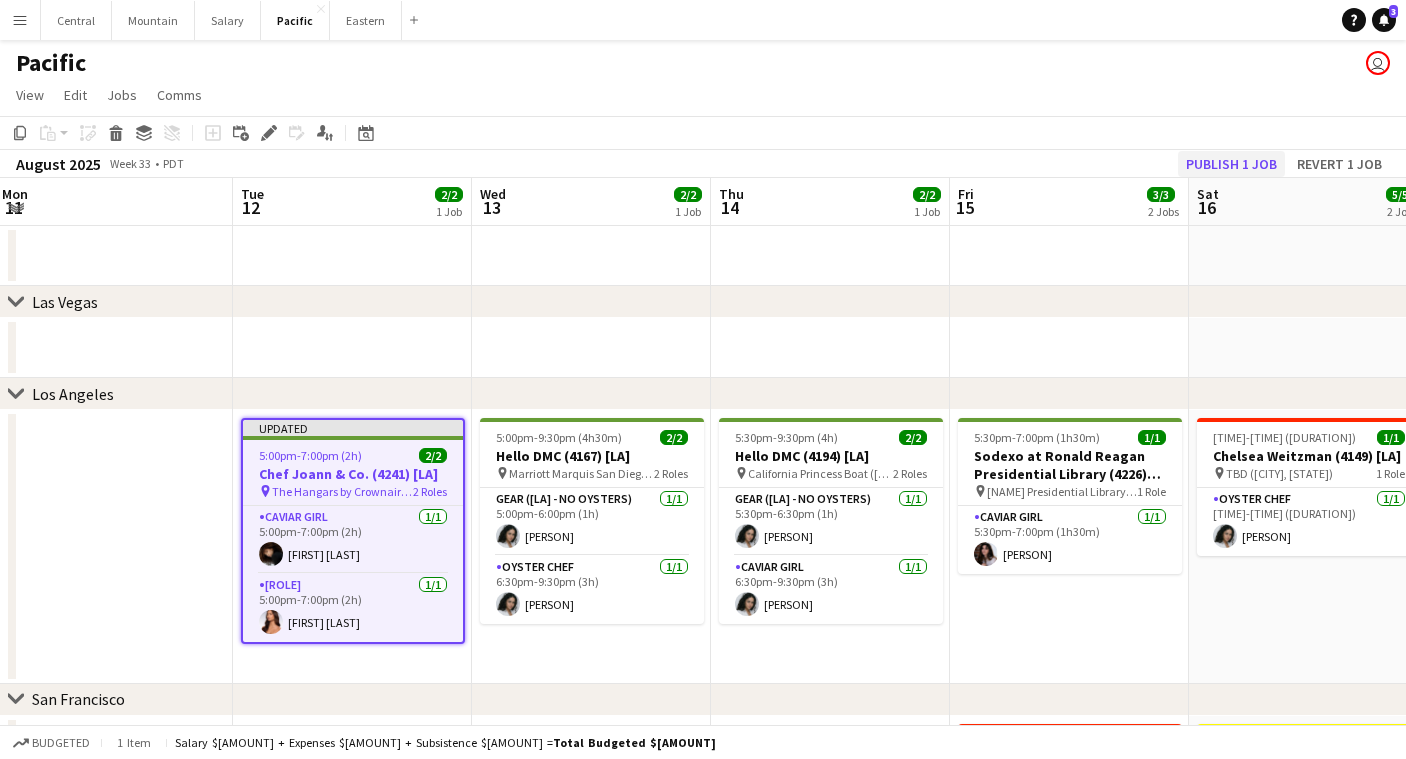 click on "Publish 1 job" 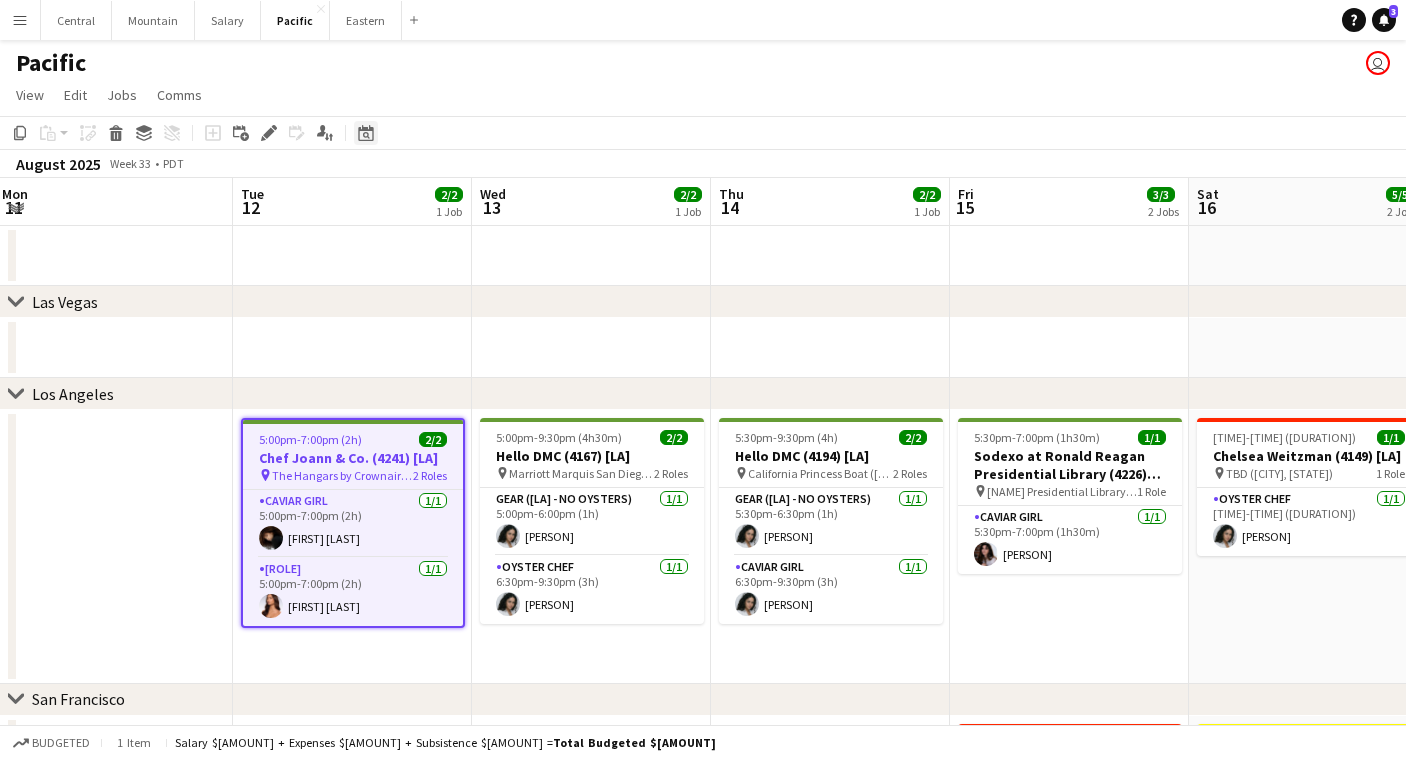 click on "Date picker" 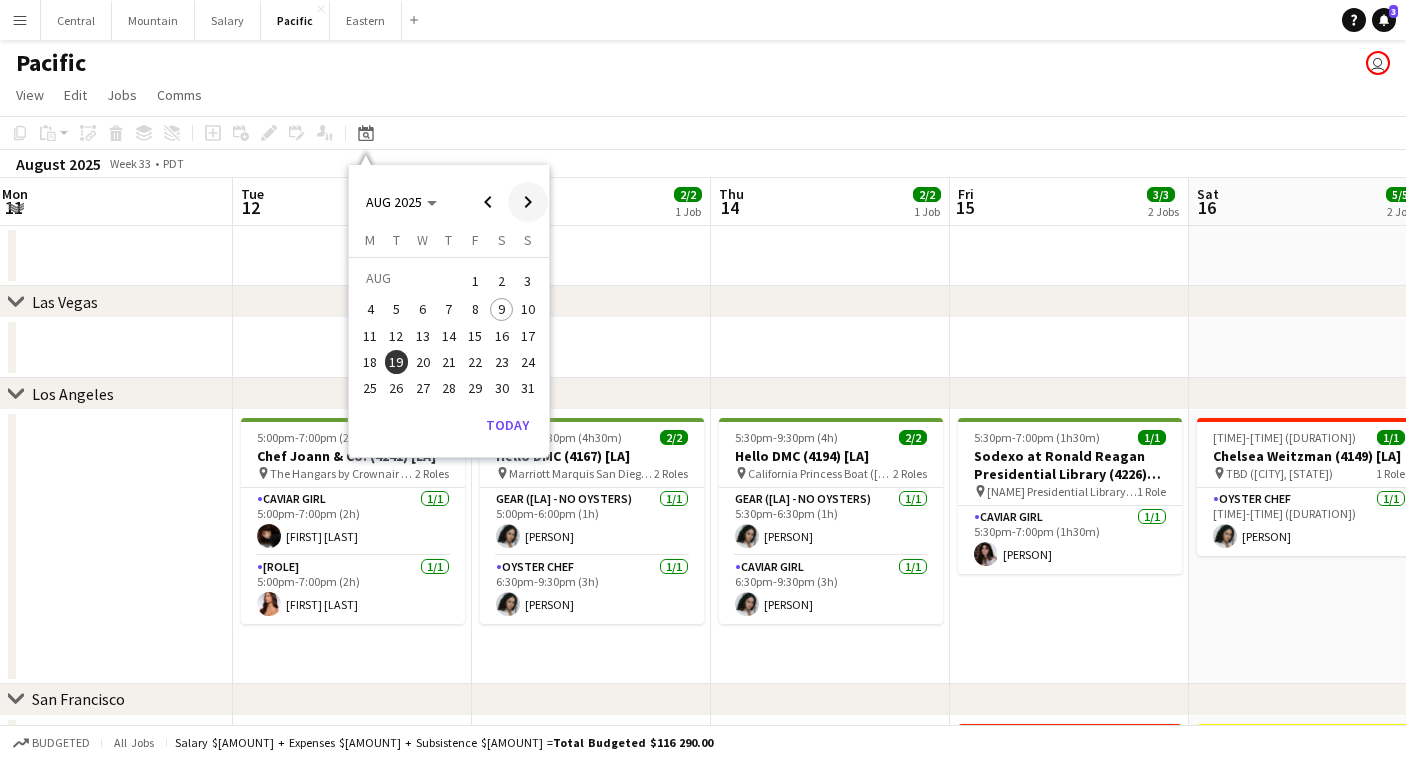 click at bounding box center (528, 202) 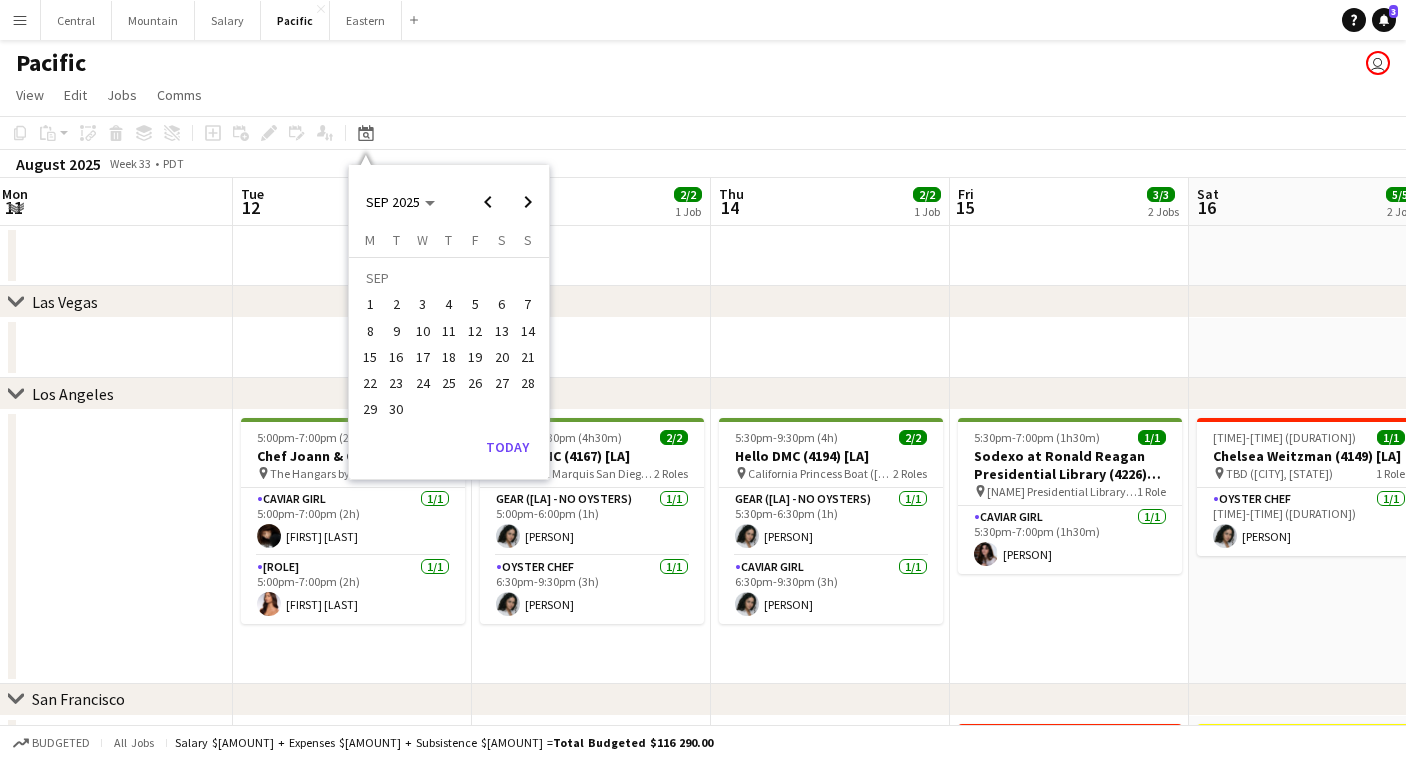 click on "11" at bounding box center (449, 331) 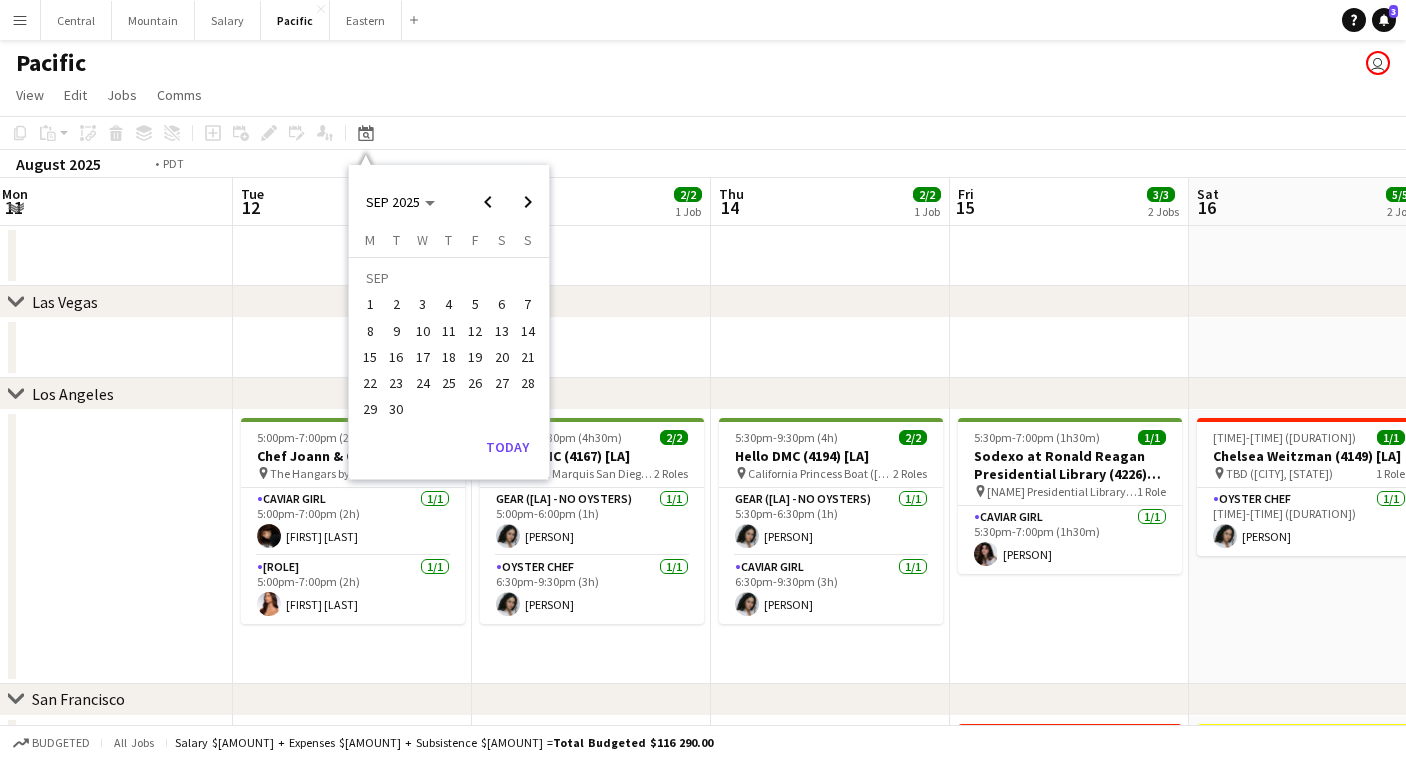 scroll, scrollTop: 0, scrollLeft: 687, axis: horizontal 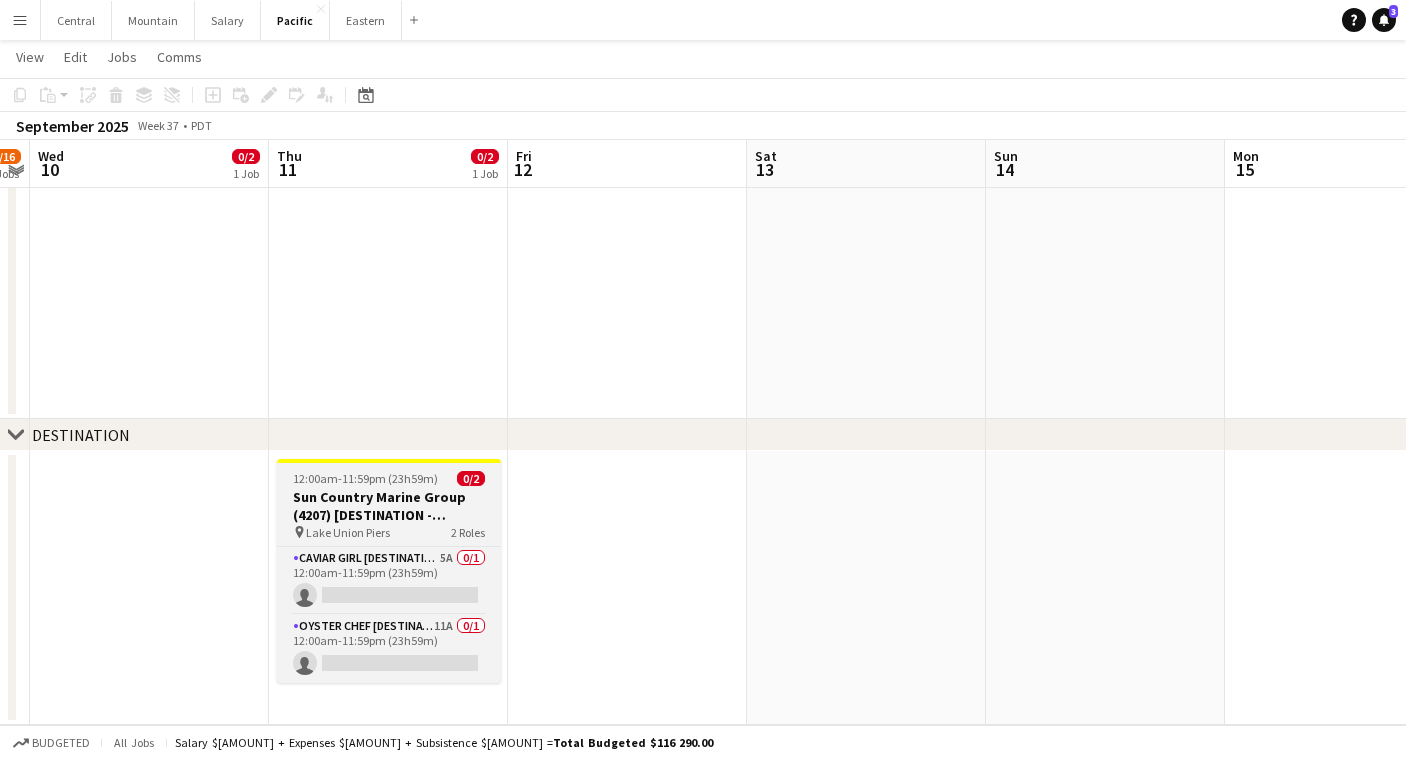 click on "Lake Union Piers" at bounding box center (348, 532) 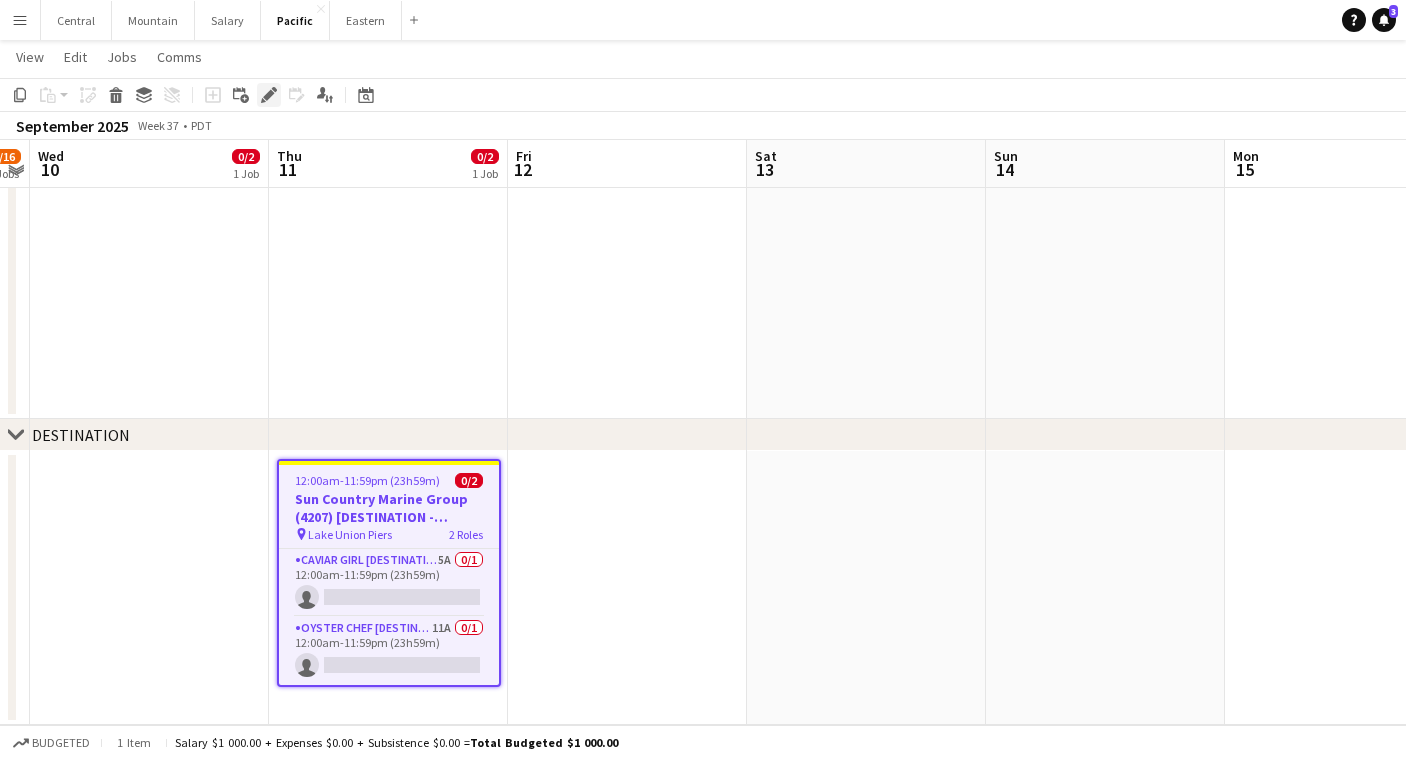 click on "Edit" 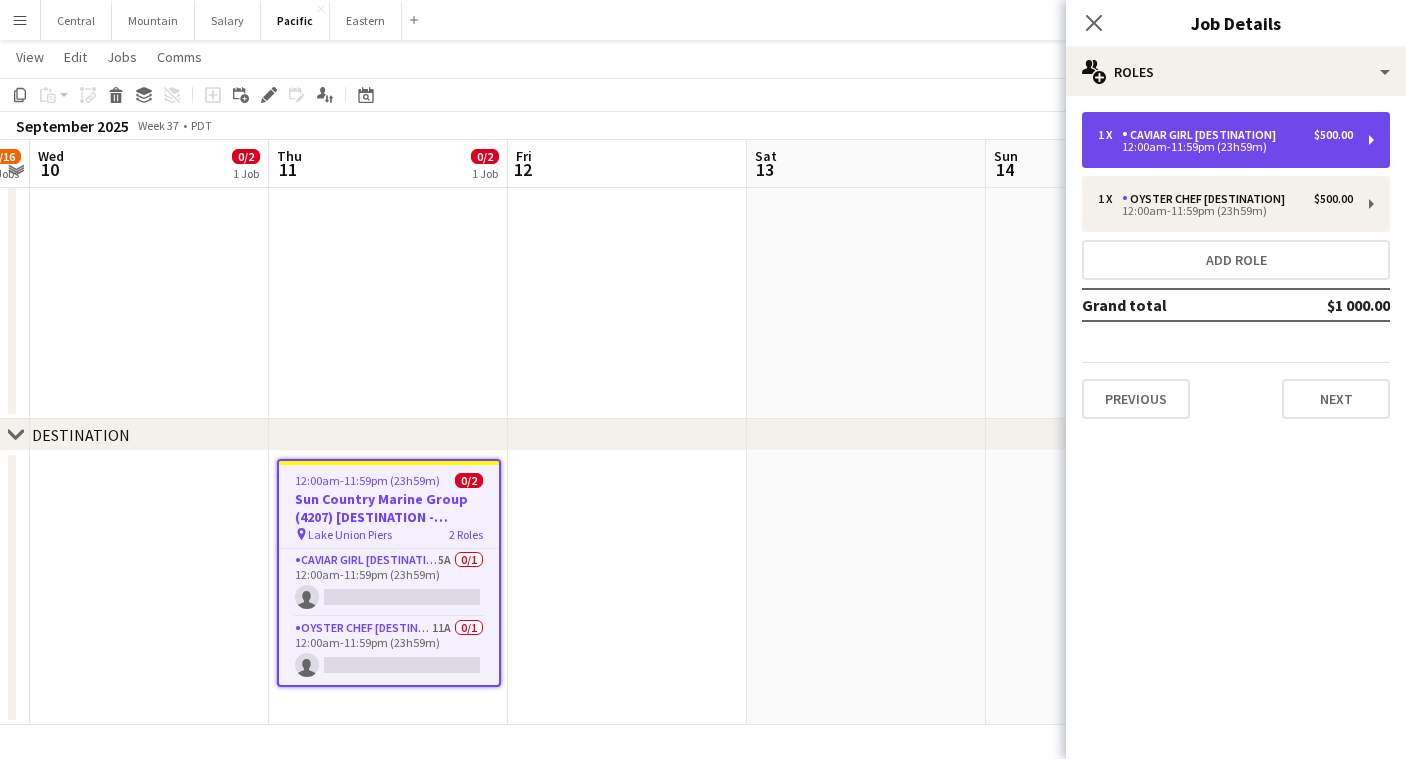 click on "1 x   Caviar Girl [DESTINATION]   $500.00   12:00am-11:59pm (23h59m)" at bounding box center [1236, 140] 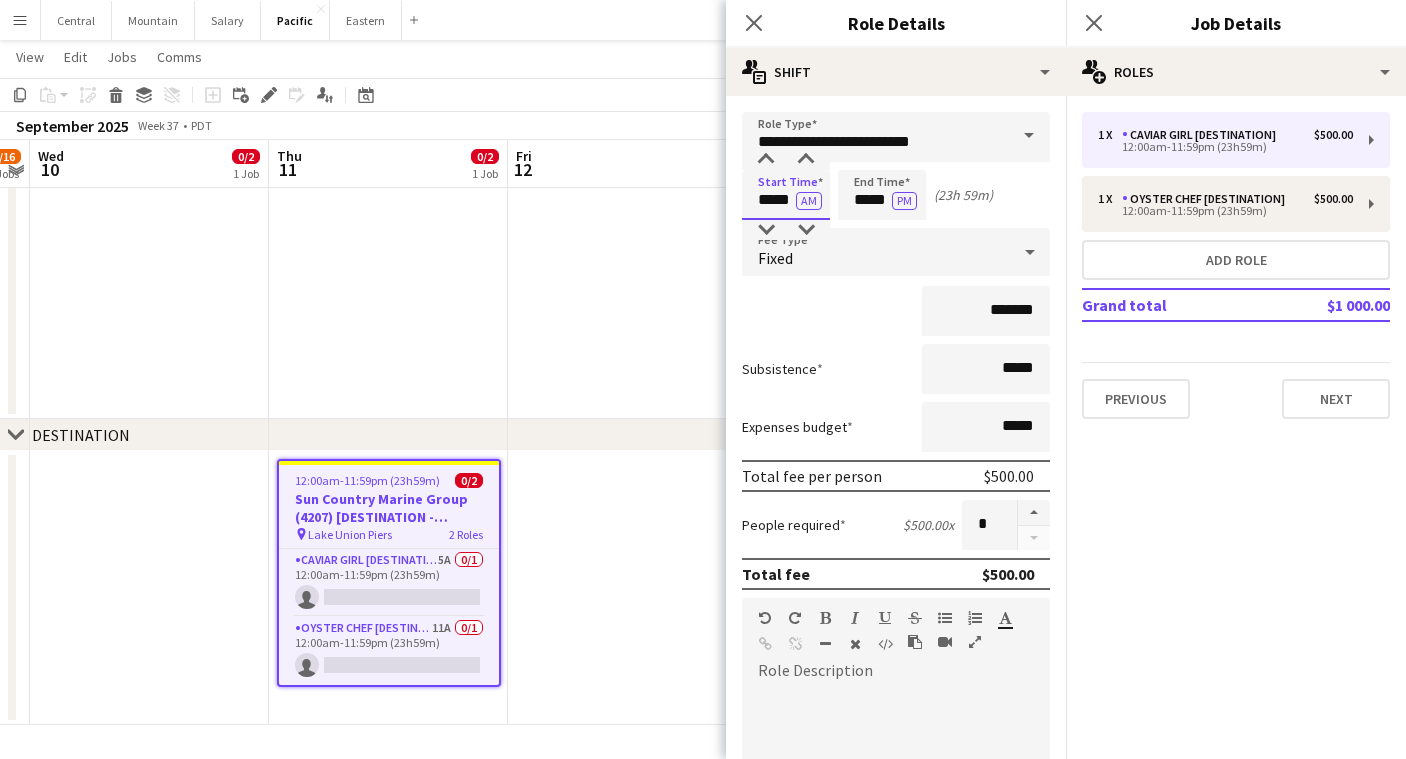 drag, startPoint x: 793, startPoint y: 202, endPoint x: 696, endPoint y: 201, distance: 97.00516 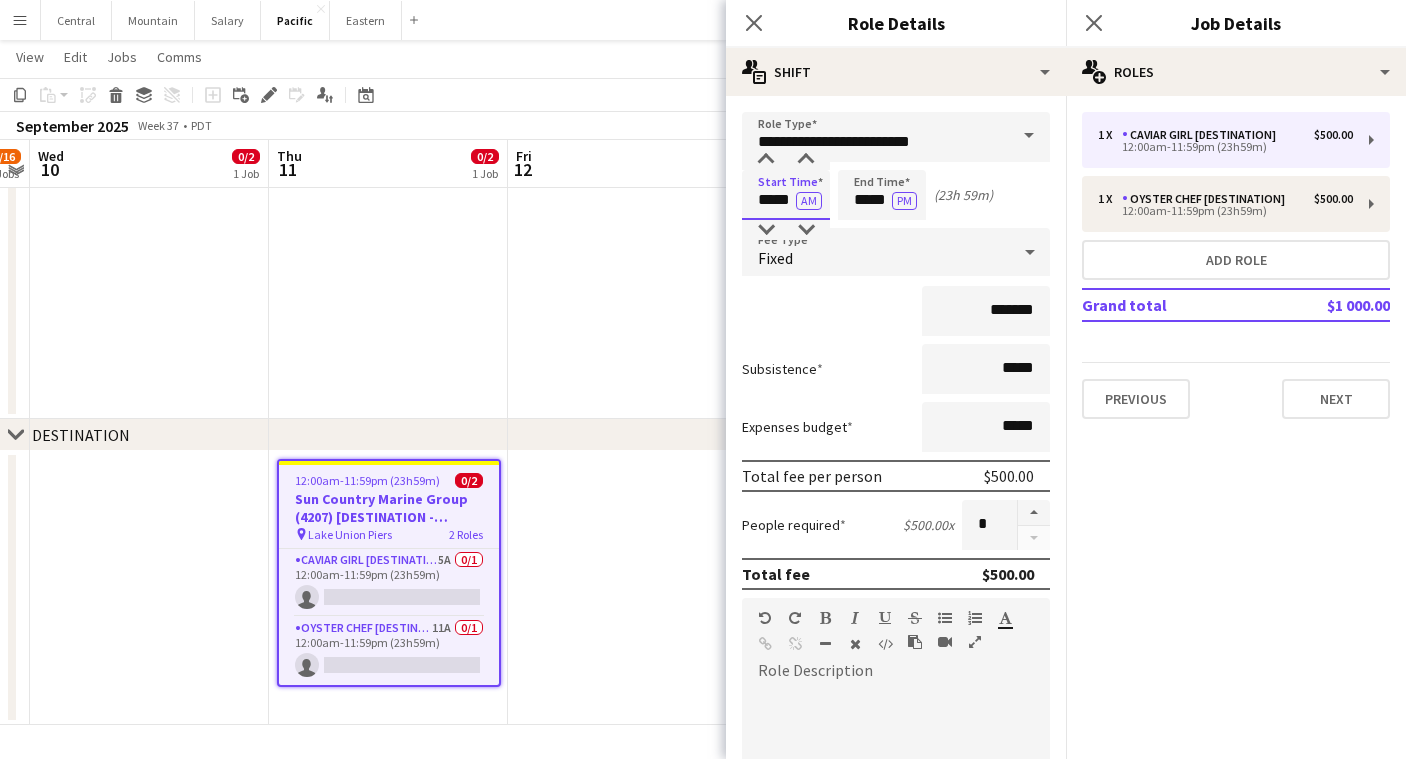 click on "Menu
Boards
Boards   Boards   All jobs   Status
Workforce
Workforce   My Workforce   Recruiting
Comms
Comms
Pay
Pay   Approvals   Payments   Reports
Platform Settings
Platform Settings   App settings   Your settings   Profiles
Training Academy
Training Academy
Knowledge Base
Knowledge Base
Product Updates
Product Updates   Log Out   Privacy   Central
Close
Mountain
Close
Salary
Close
Pacific
Close
Eastern
Close
Add
Help
Notifications
3   Pacific
user" at bounding box center [703, -76] 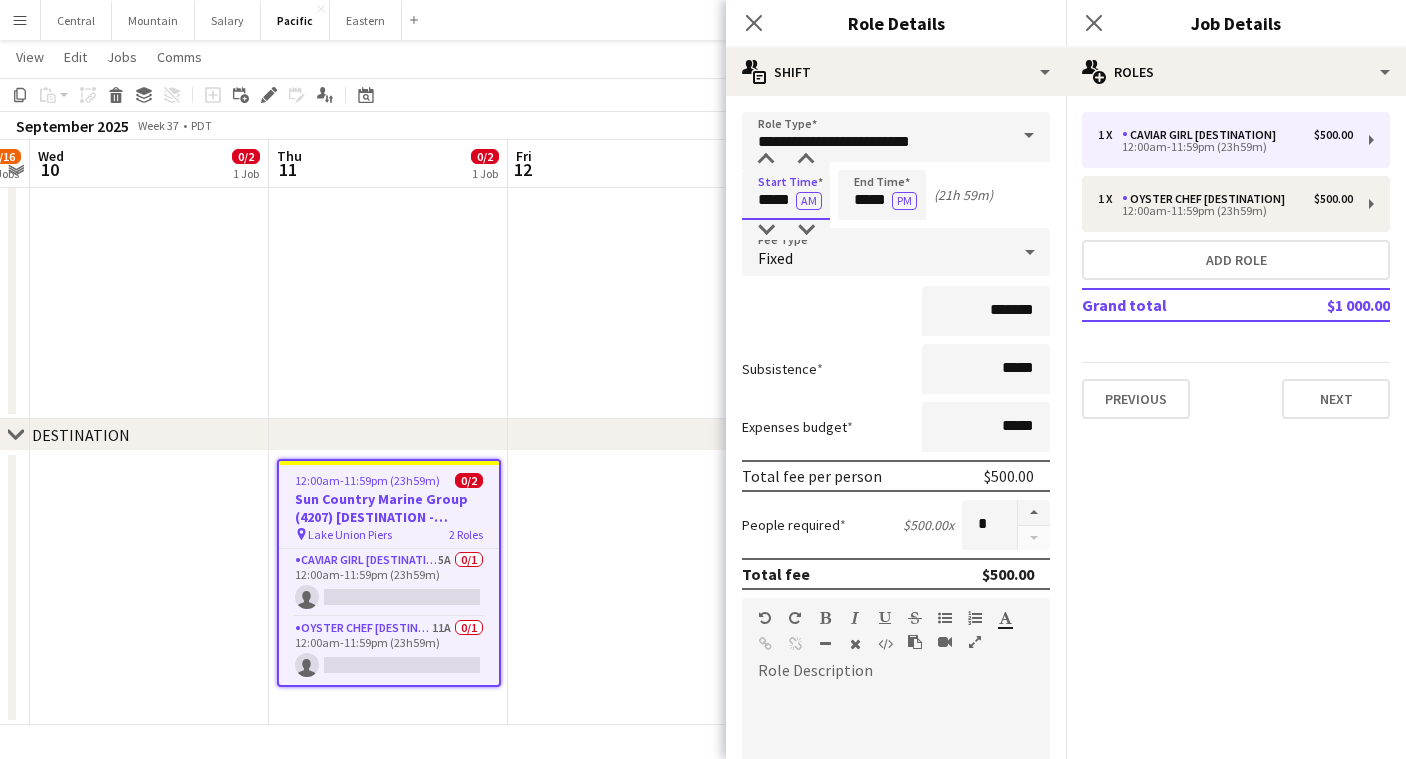 type on "*****" 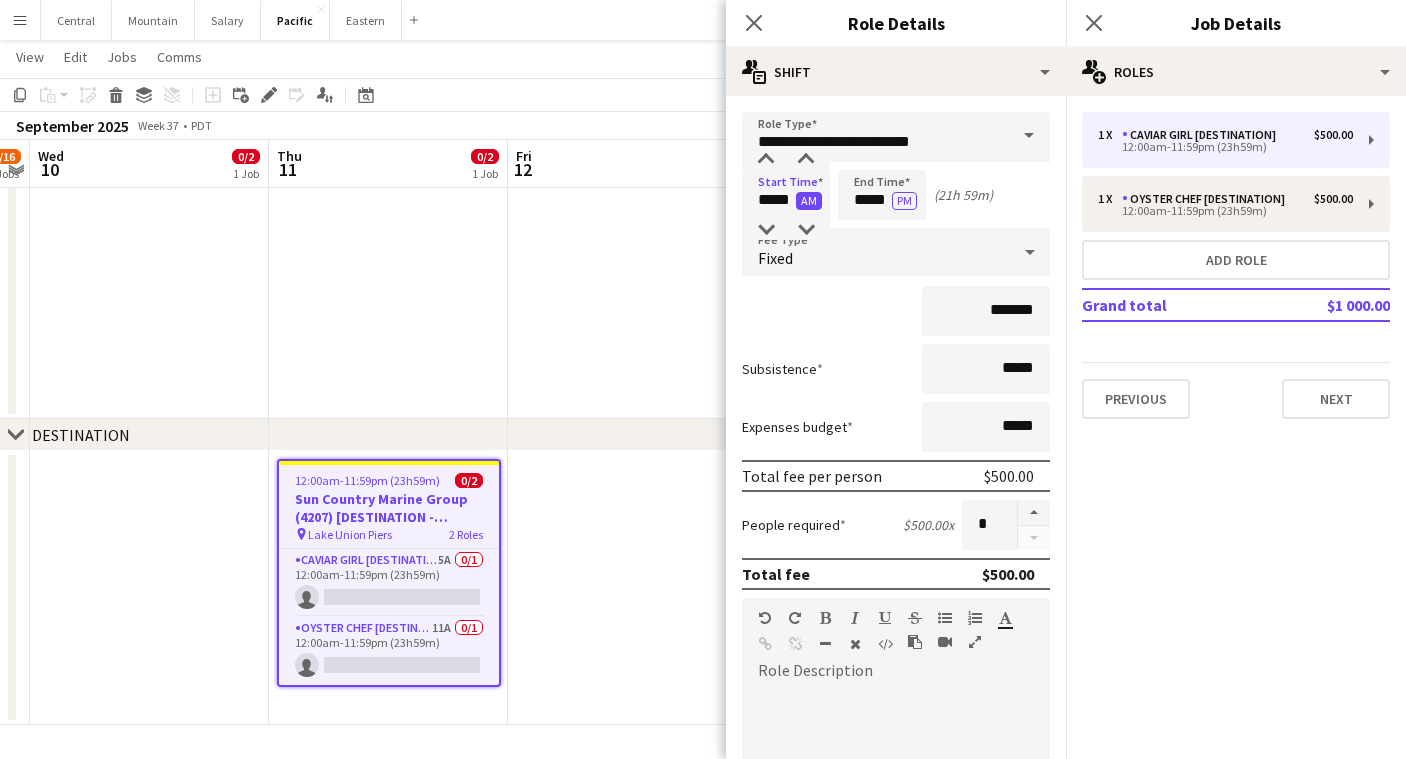 click on "AM" at bounding box center [809, 201] 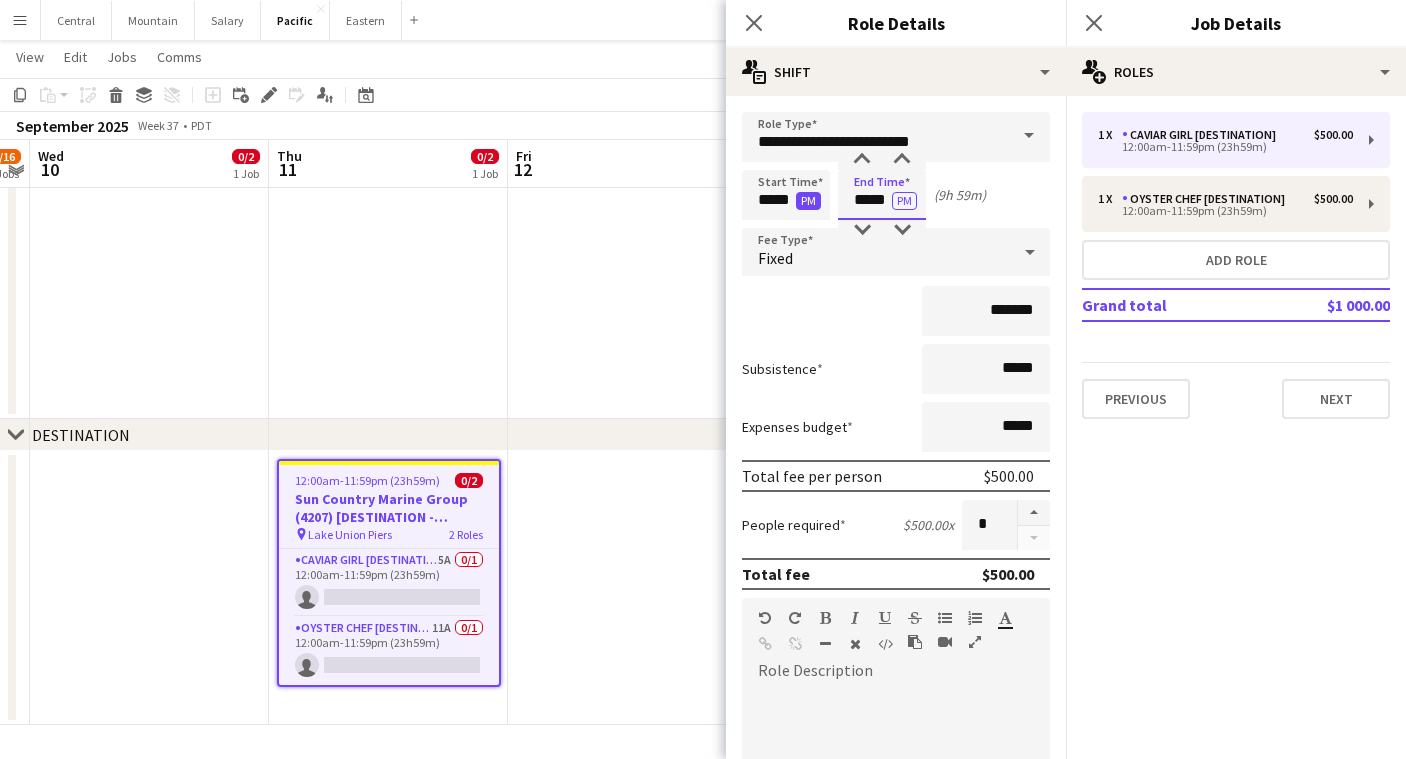 drag, startPoint x: 889, startPoint y: 205, endPoint x: 798, endPoint y: 203, distance: 91.02197 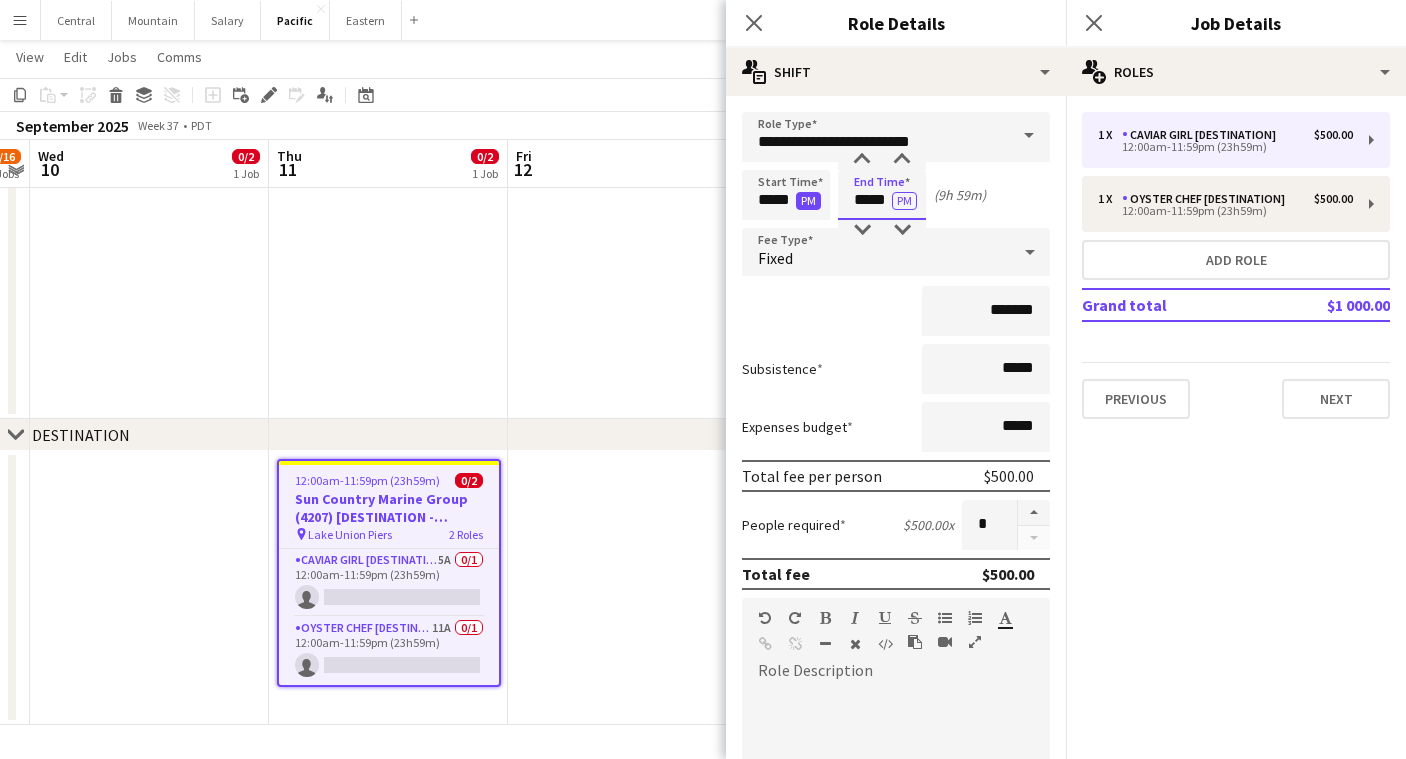 click on "Start Time  *****  PM
End Time  *****  PM
(9h 59m)" at bounding box center (896, 195) 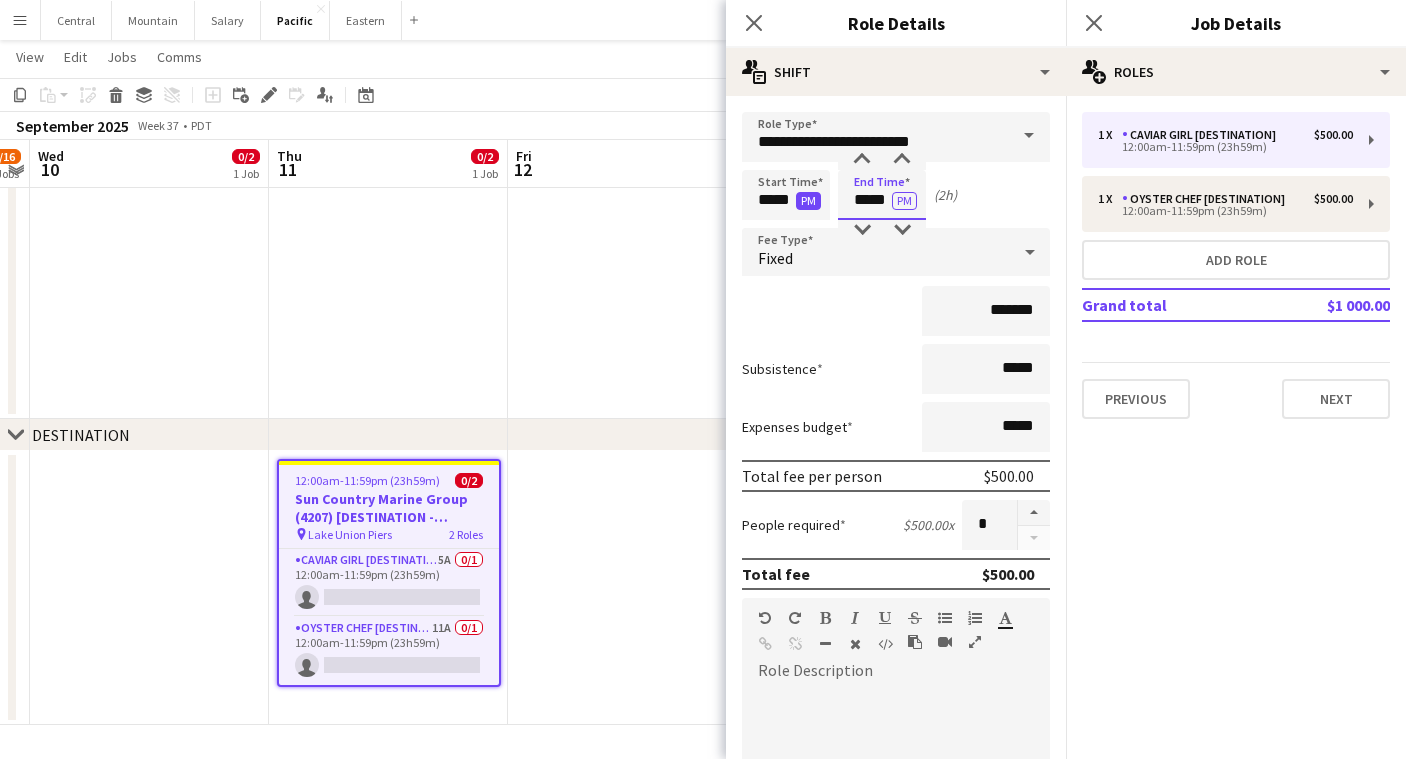 type on "*****" 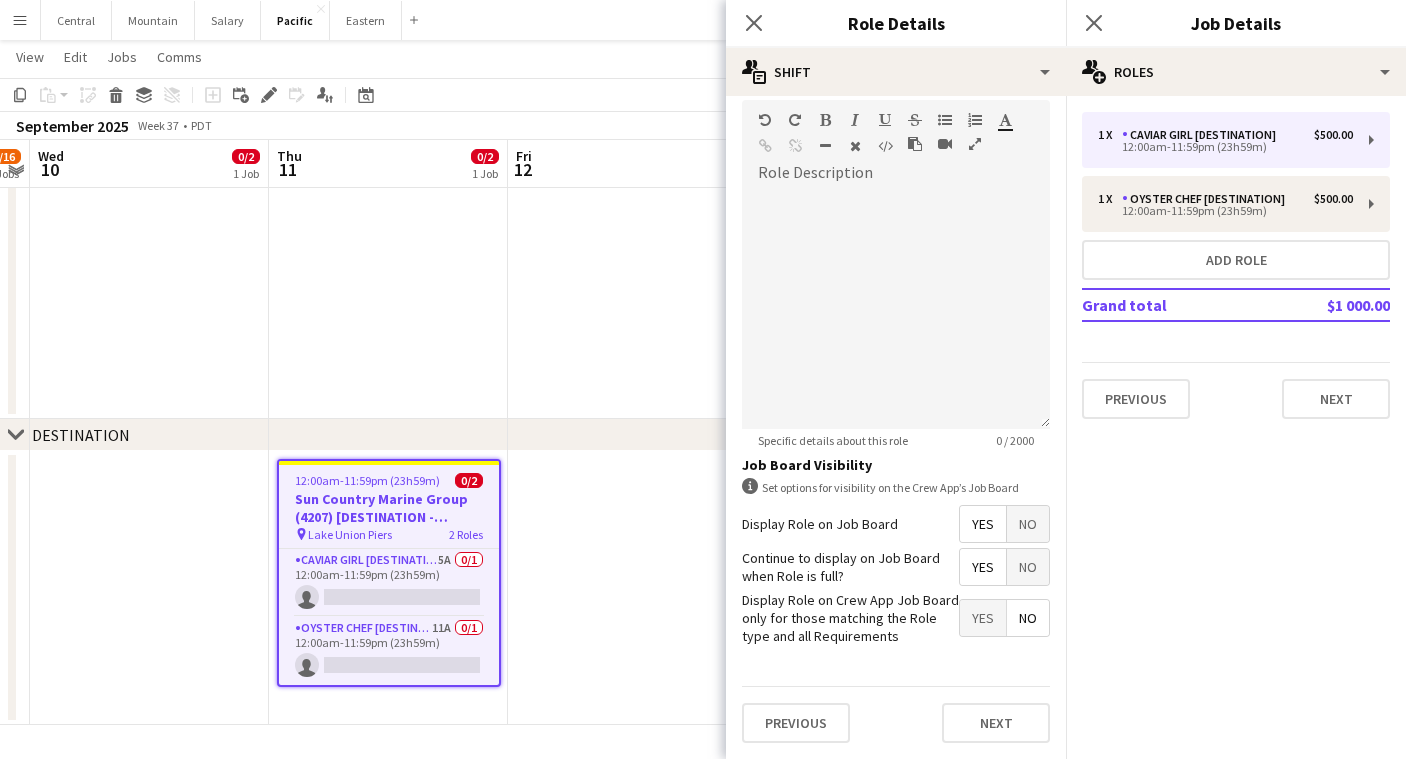 scroll, scrollTop: 497, scrollLeft: 0, axis: vertical 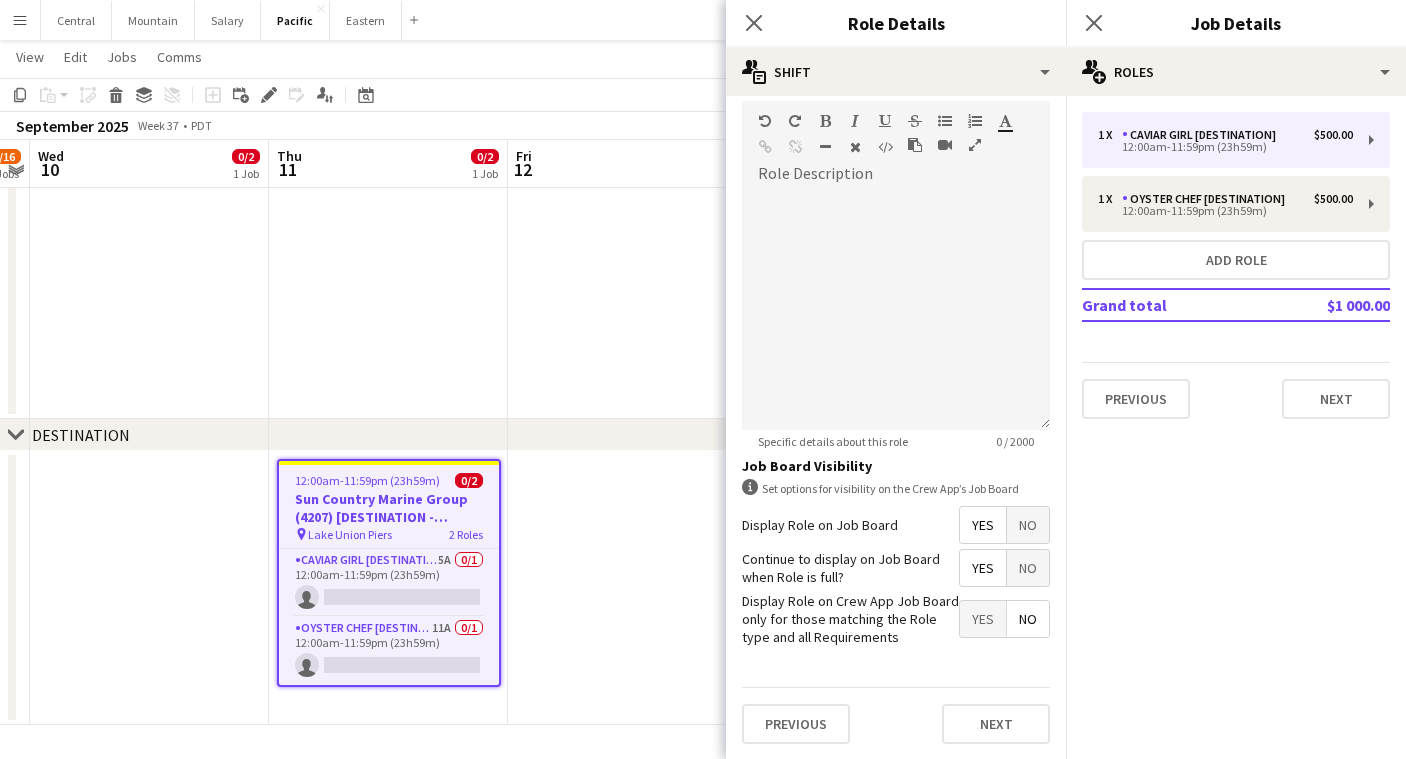 click on "Previous   Next" at bounding box center [896, 723] 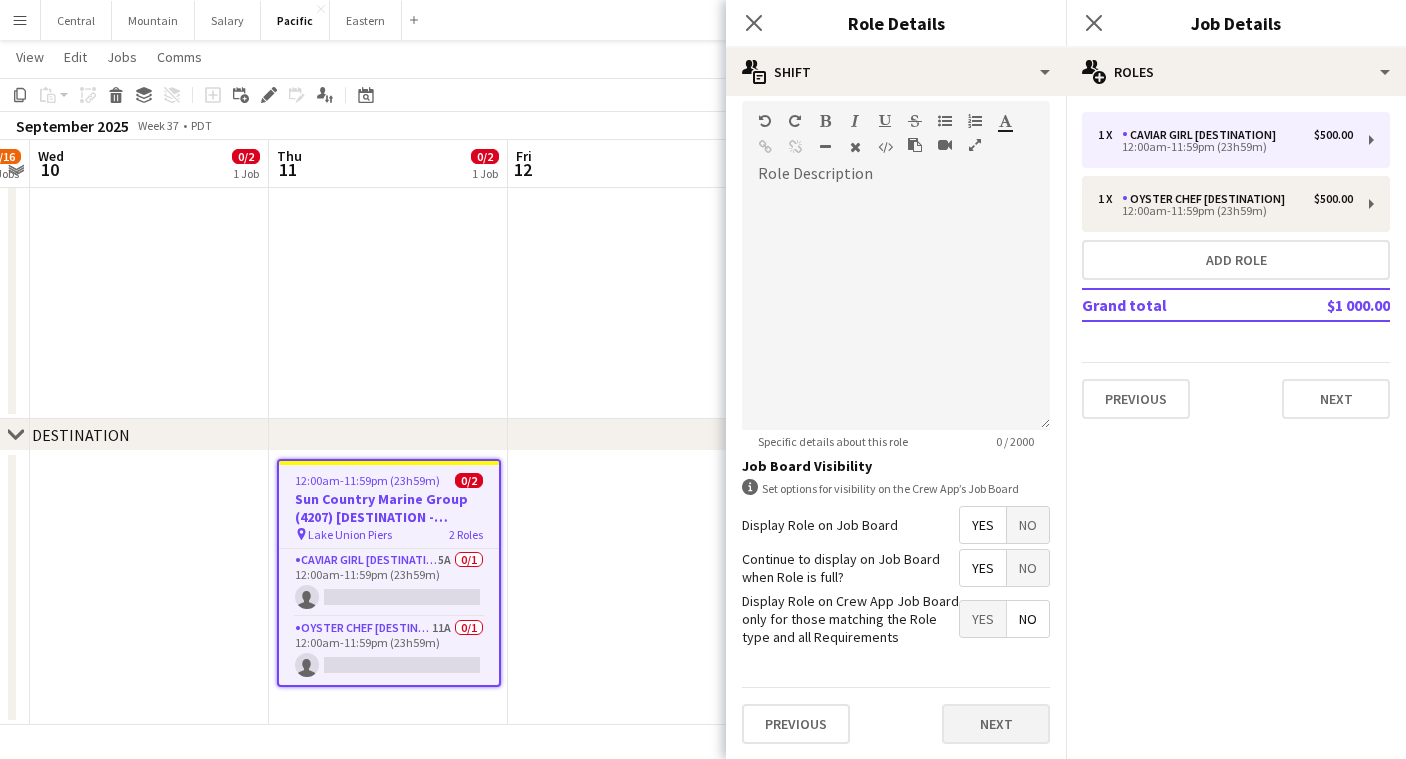 click on "Next" at bounding box center [996, 724] 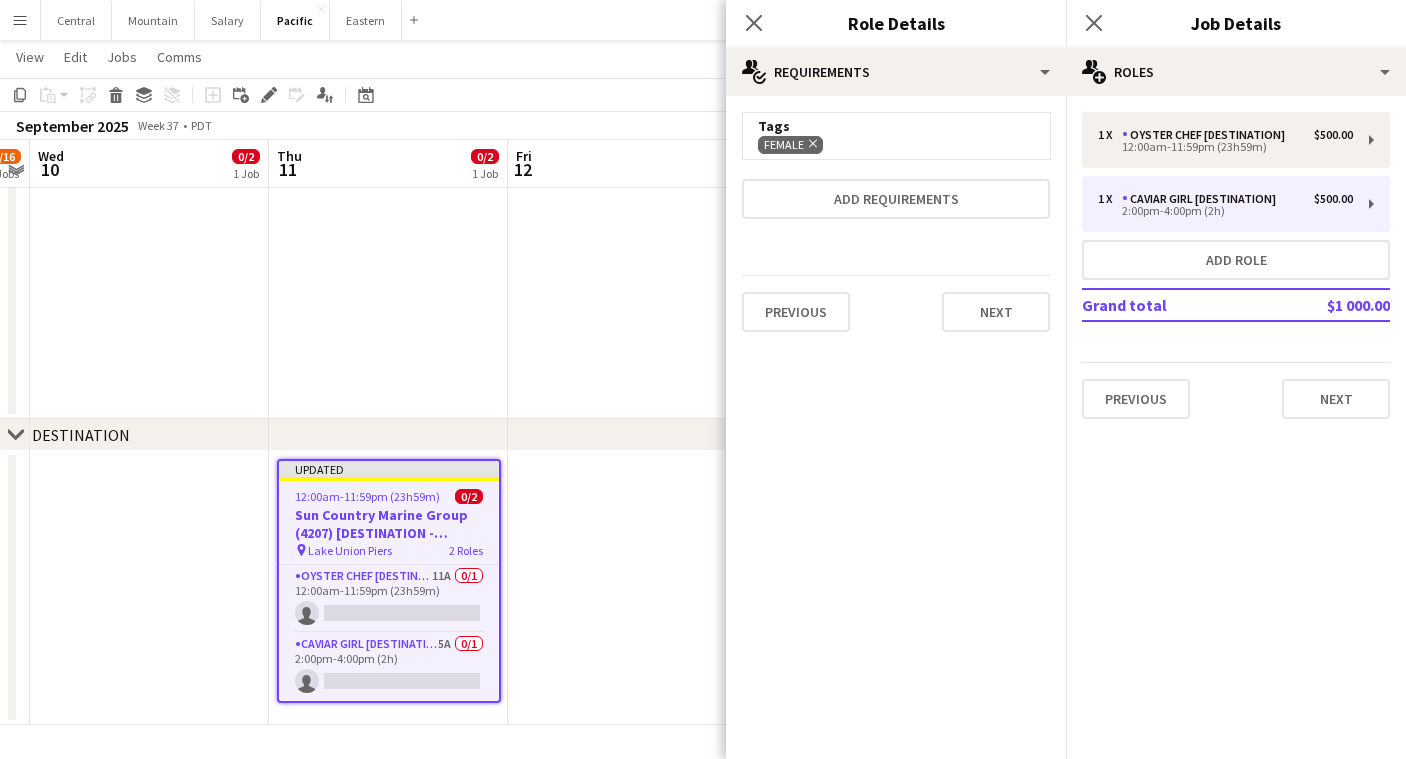 scroll, scrollTop: 0, scrollLeft: 0, axis: both 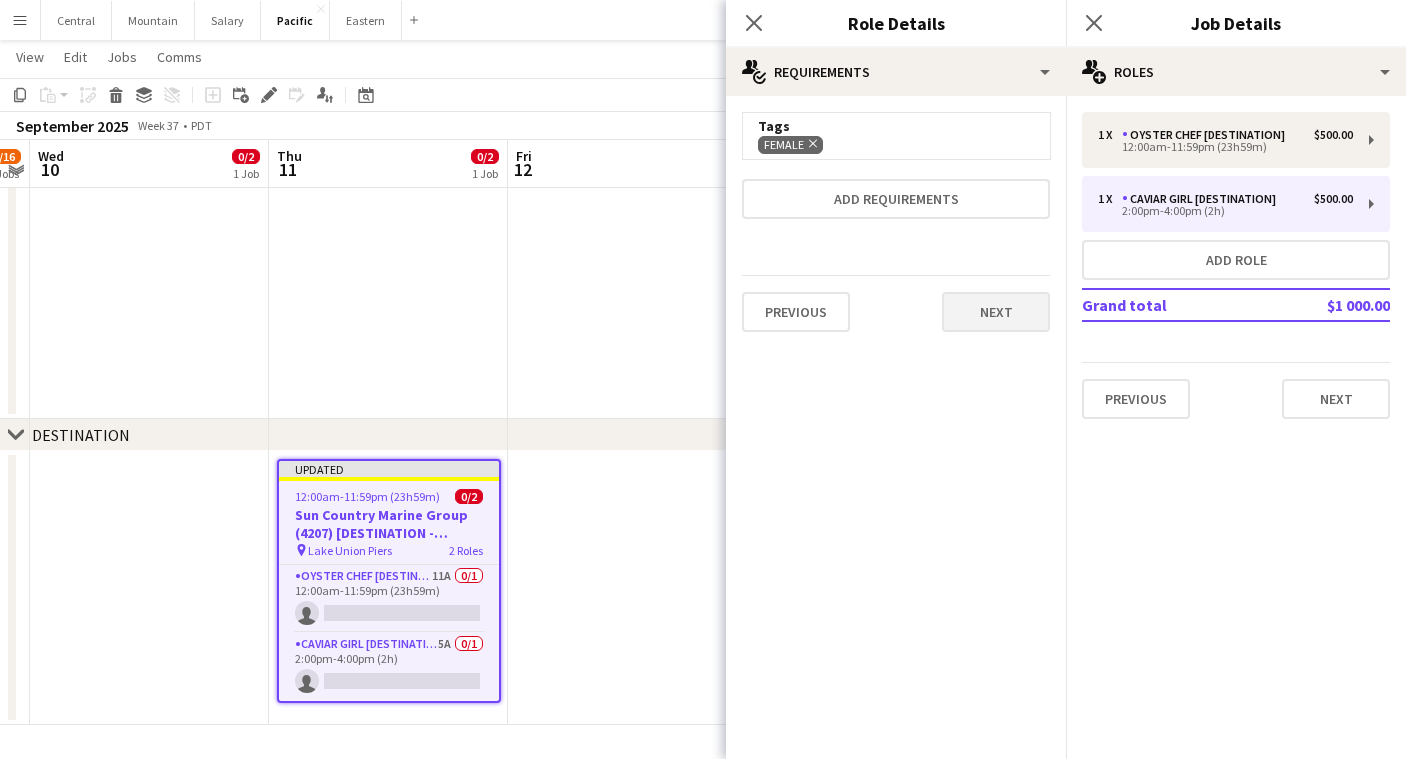 click on "Next" at bounding box center [996, 312] 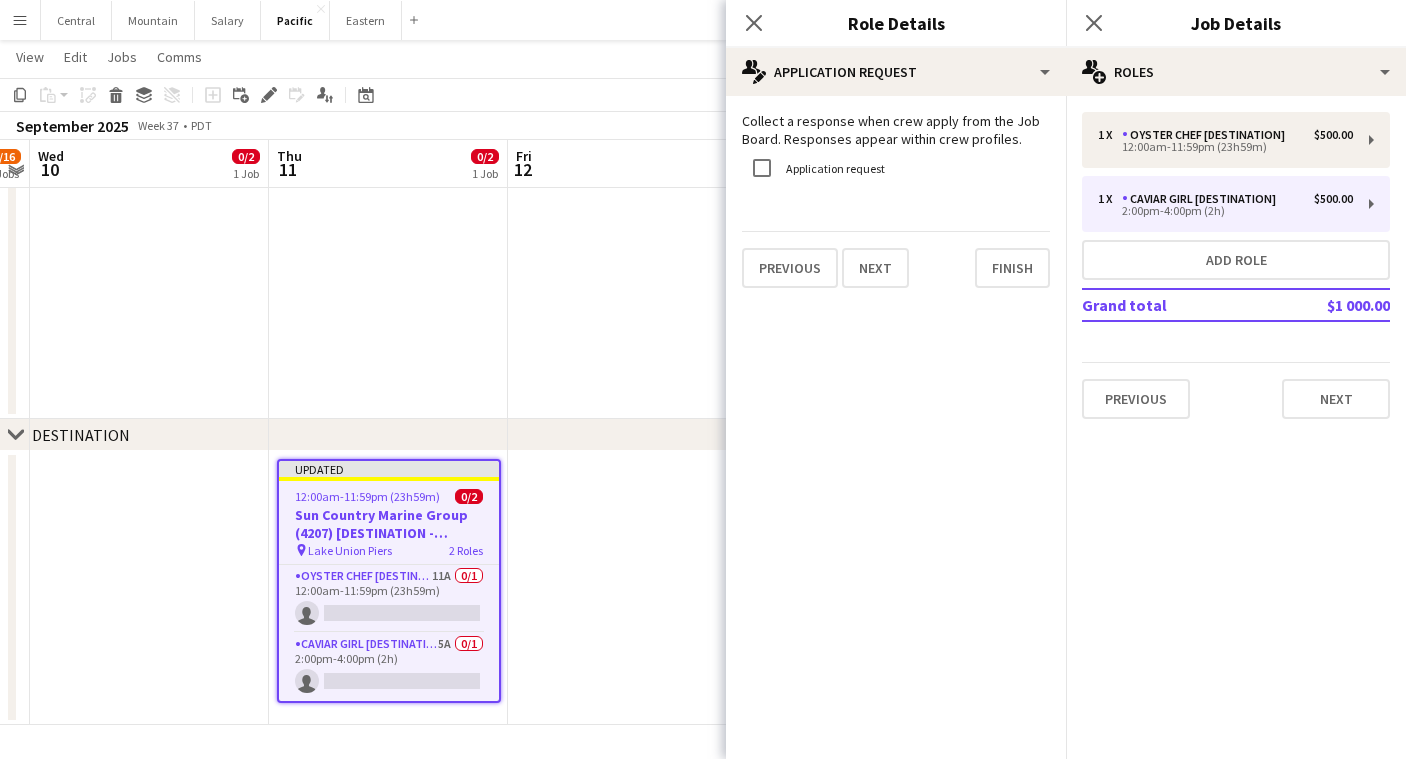 click on "pencil4
Application Request   Collect a response when crew apply from the Job Board. Responses appear within crew profiles.   Application request   Previous   Next   Finish" 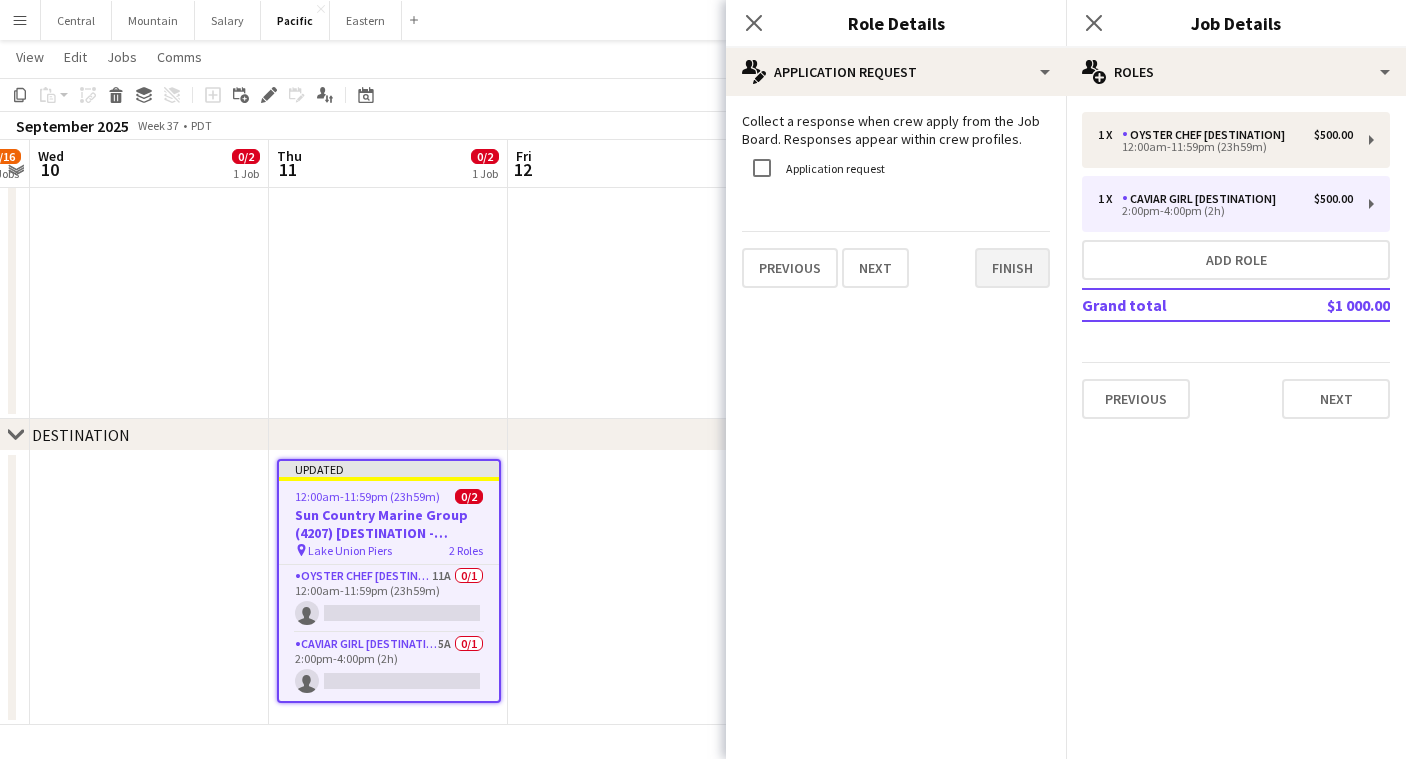 click on "Finish" at bounding box center [1012, 268] 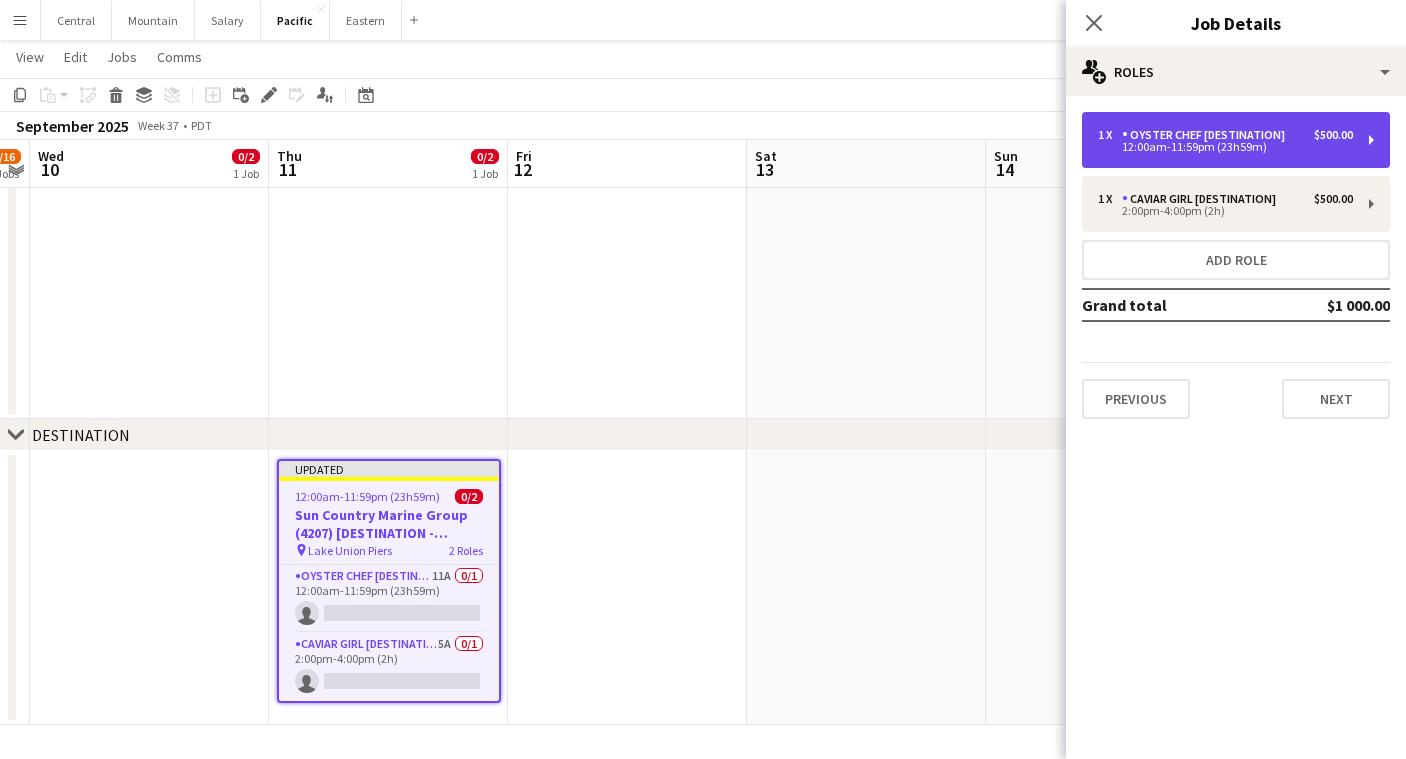 click on "1 x   Oyster Chef [DESTINATION]   $500.00   12:00am-11:59pm (23h59m)" at bounding box center [1236, 140] 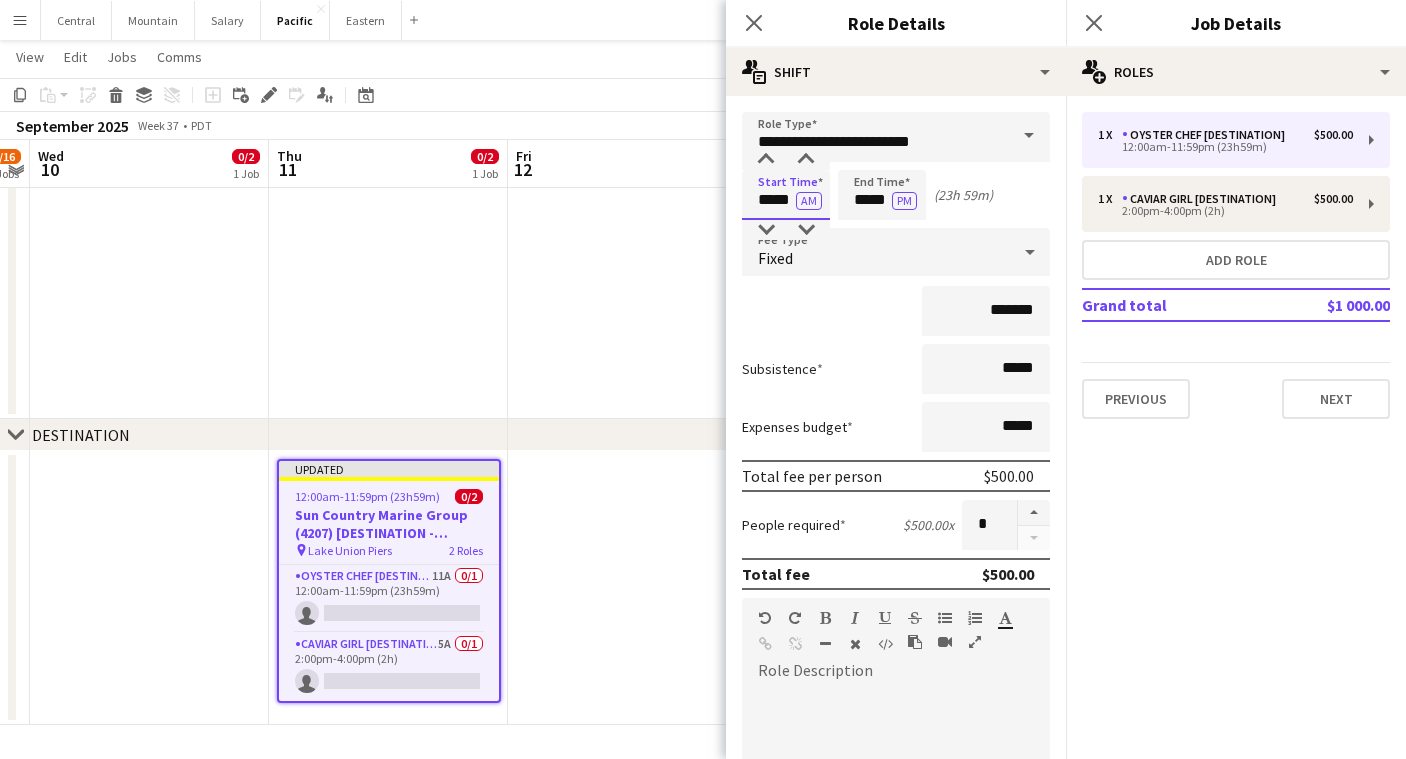drag, startPoint x: 791, startPoint y: 193, endPoint x: 689, endPoint y: 188, distance: 102.122475 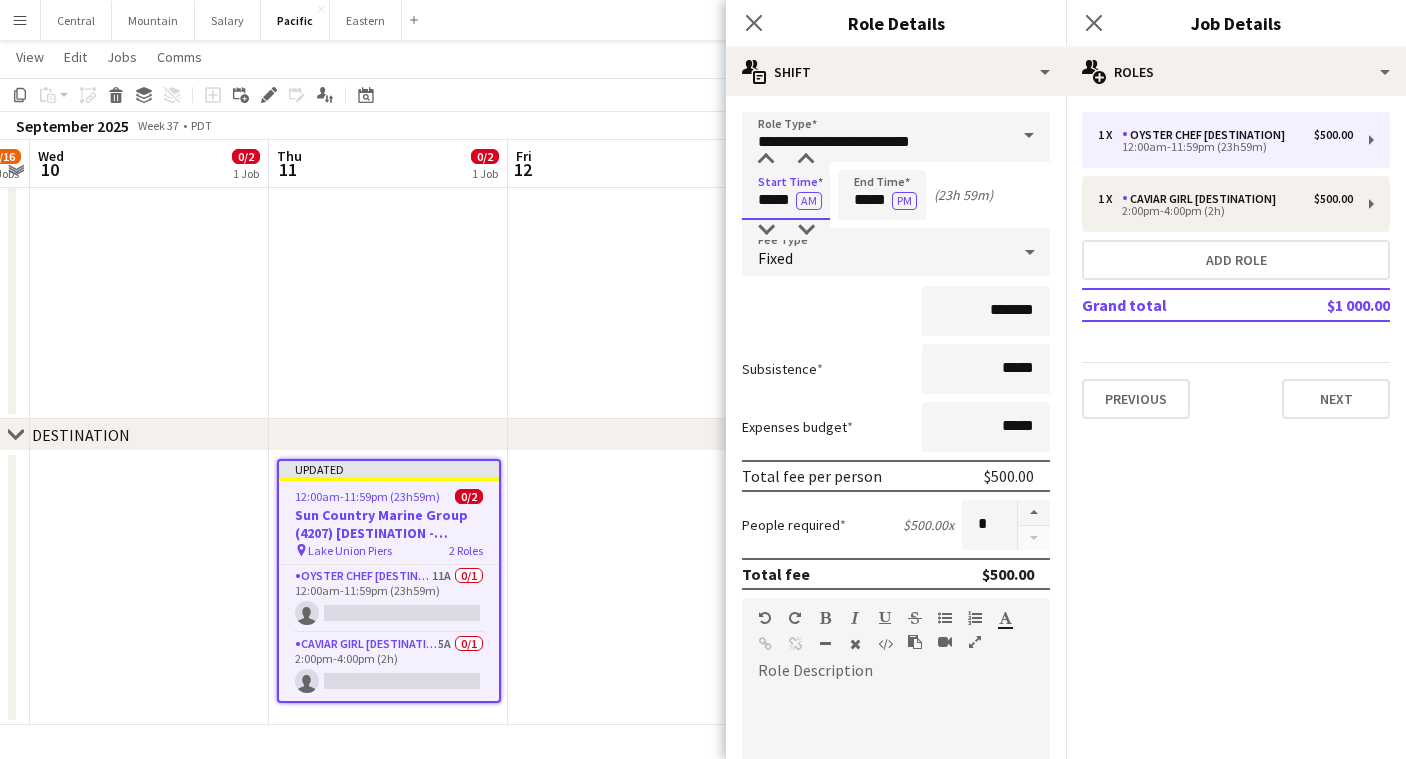 click on "Menu
Boards
Boards   Boards   All jobs   Status
Workforce
Workforce   My Workforce   Recruiting
Comms
Comms
Pay
Pay   Approvals   Payments   Reports
Platform Settings
Platform Settings   App settings   Your settings   Profiles
Training Academy
Training Academy
Knowledge Base
Knowledge Base
Product Updates
Product Updates   Log Out   Privacy   Central
Close
Mountain
Close
Salary
Close
Pacific
Close
Eastern
Close
Add
Help
Notifications
3   Pacific
user" at bounding box center (703, -76) 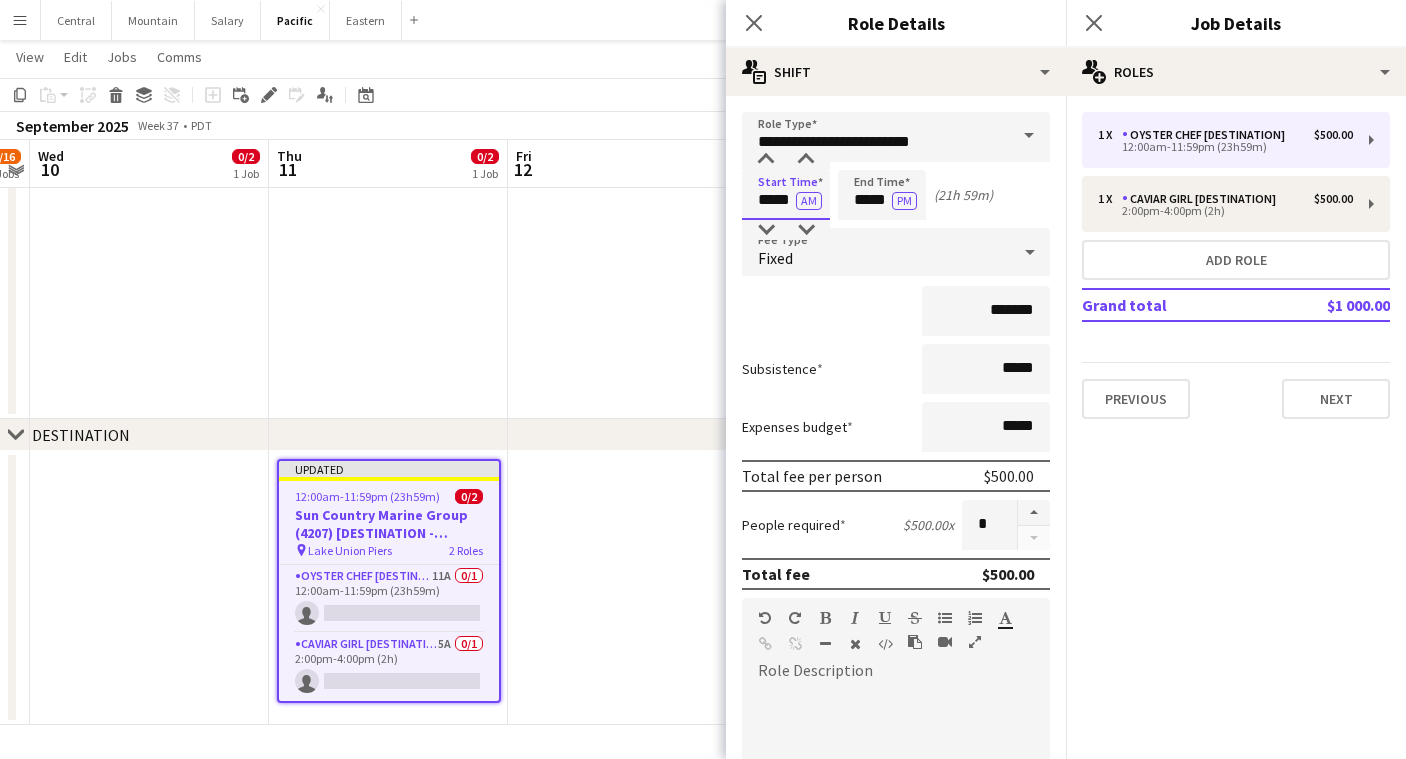 type on "*****" 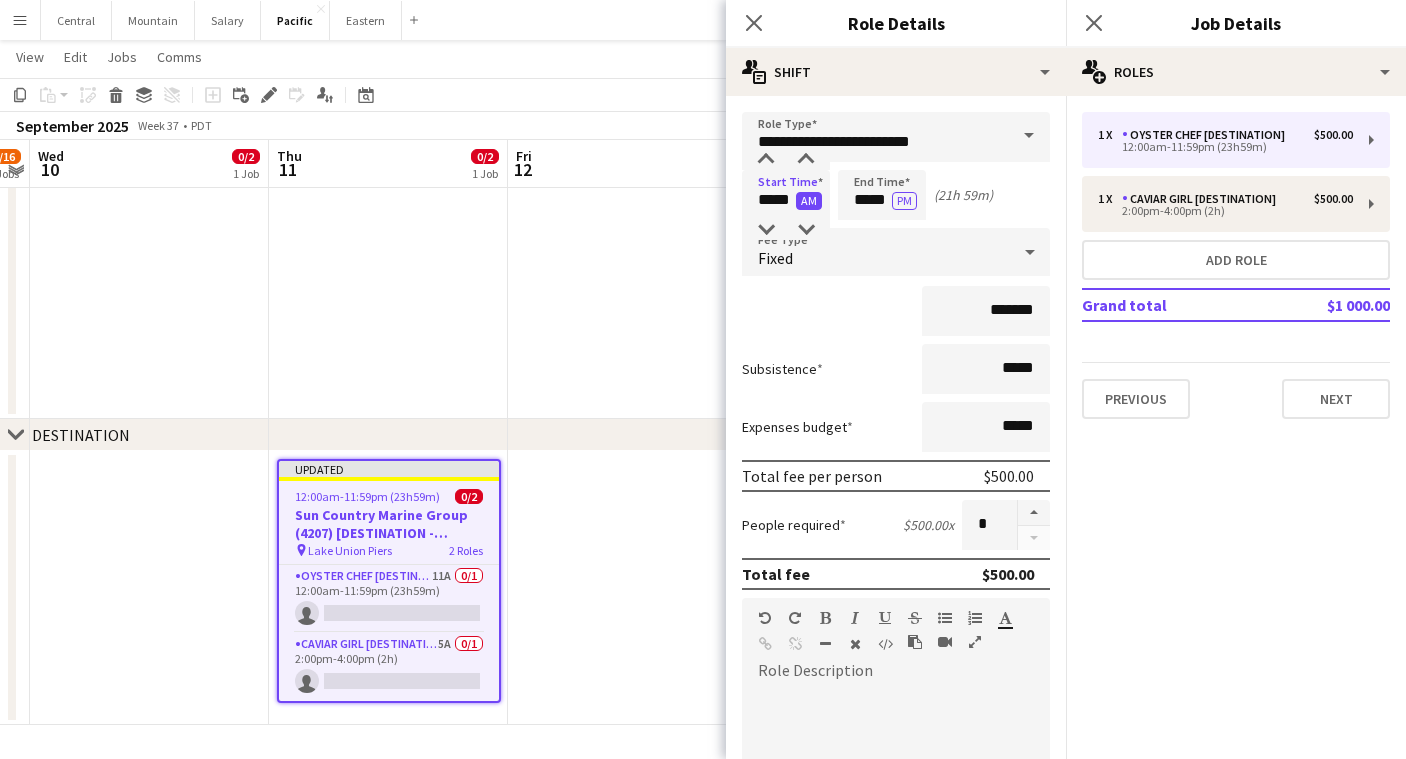 click on "AM" at bounding box center (809, 201) 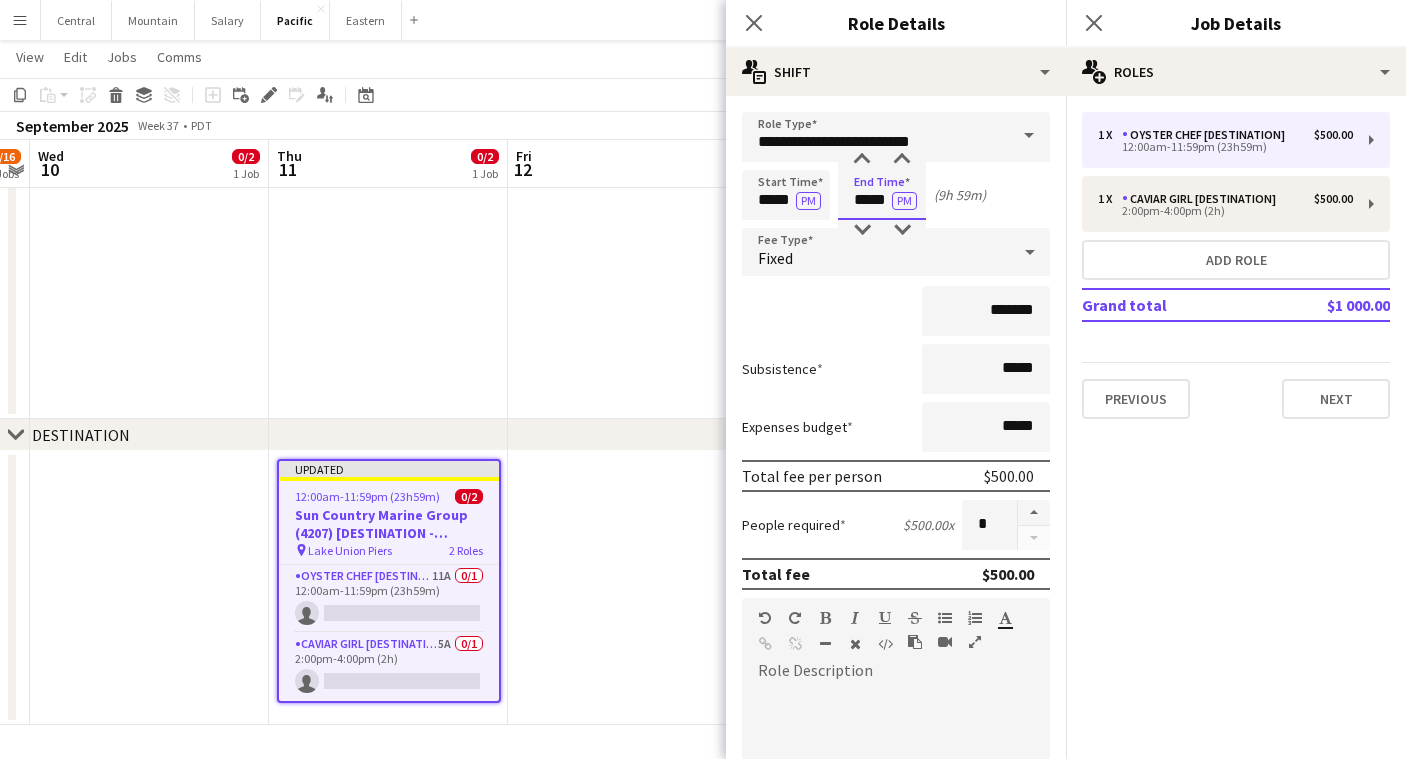 drag, startPoint x: 886, startPoint y: 200, endPoint x: 734, endPoint y: 192, distance: 152.21039 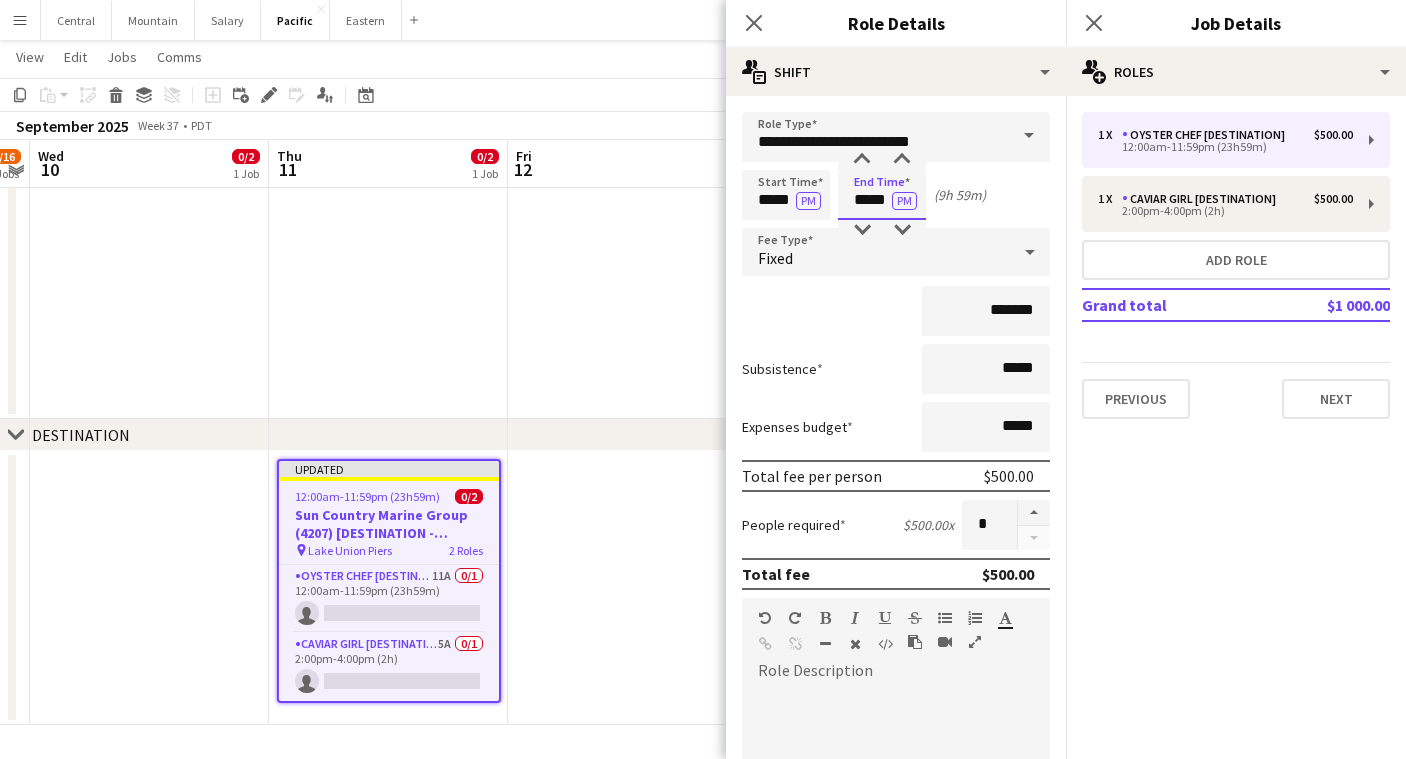 click on "**********" at bounding box center (896, 684) 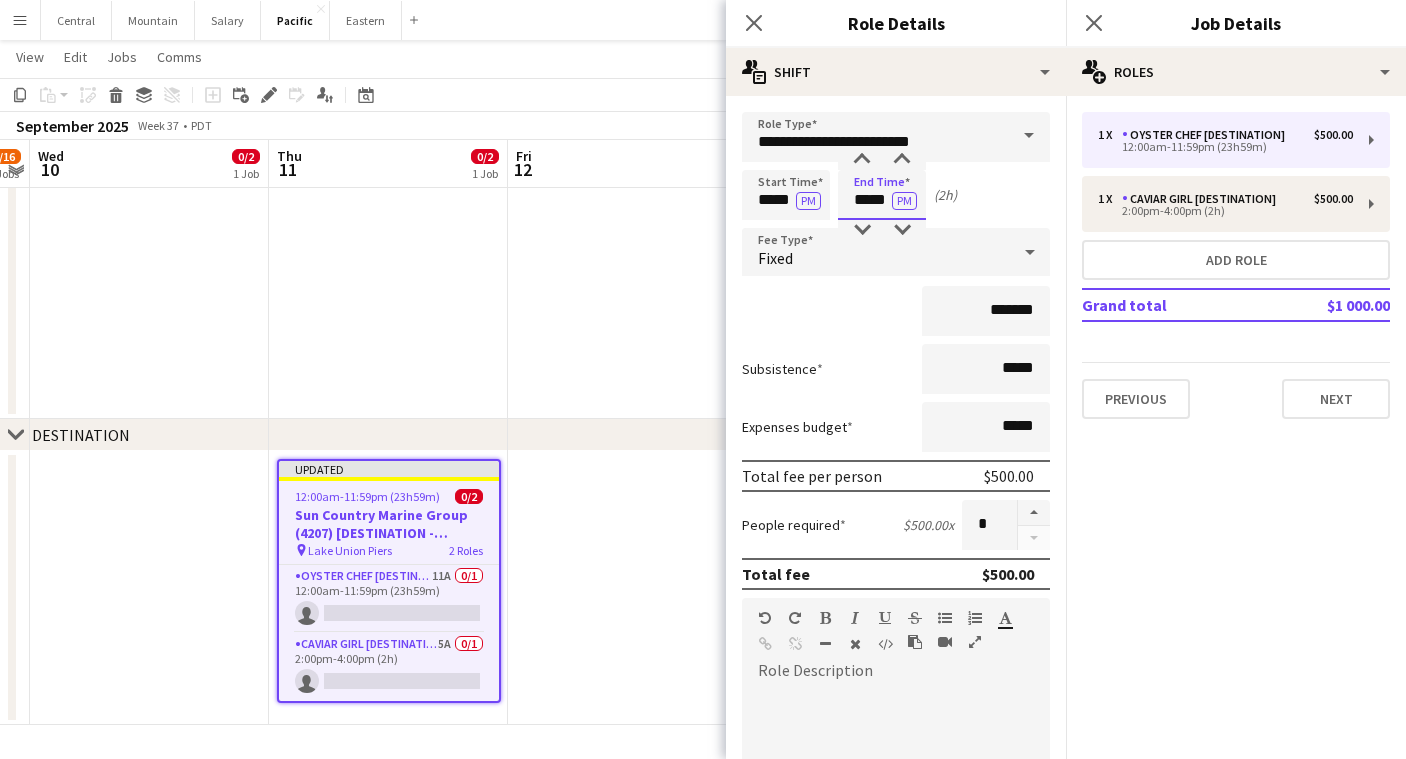 type on "*****" 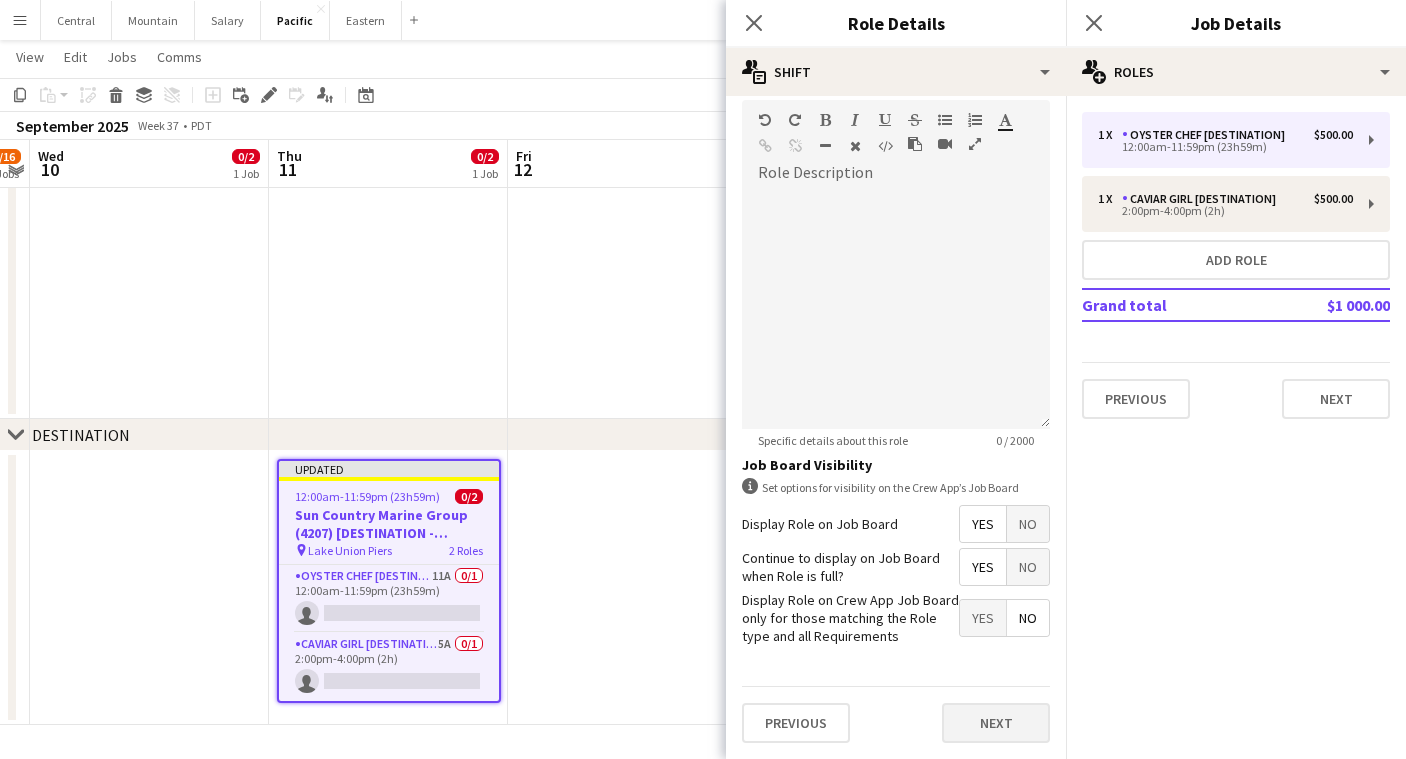 scroll, scrollTop: 497, scrollLeft: 0, axis: vertical 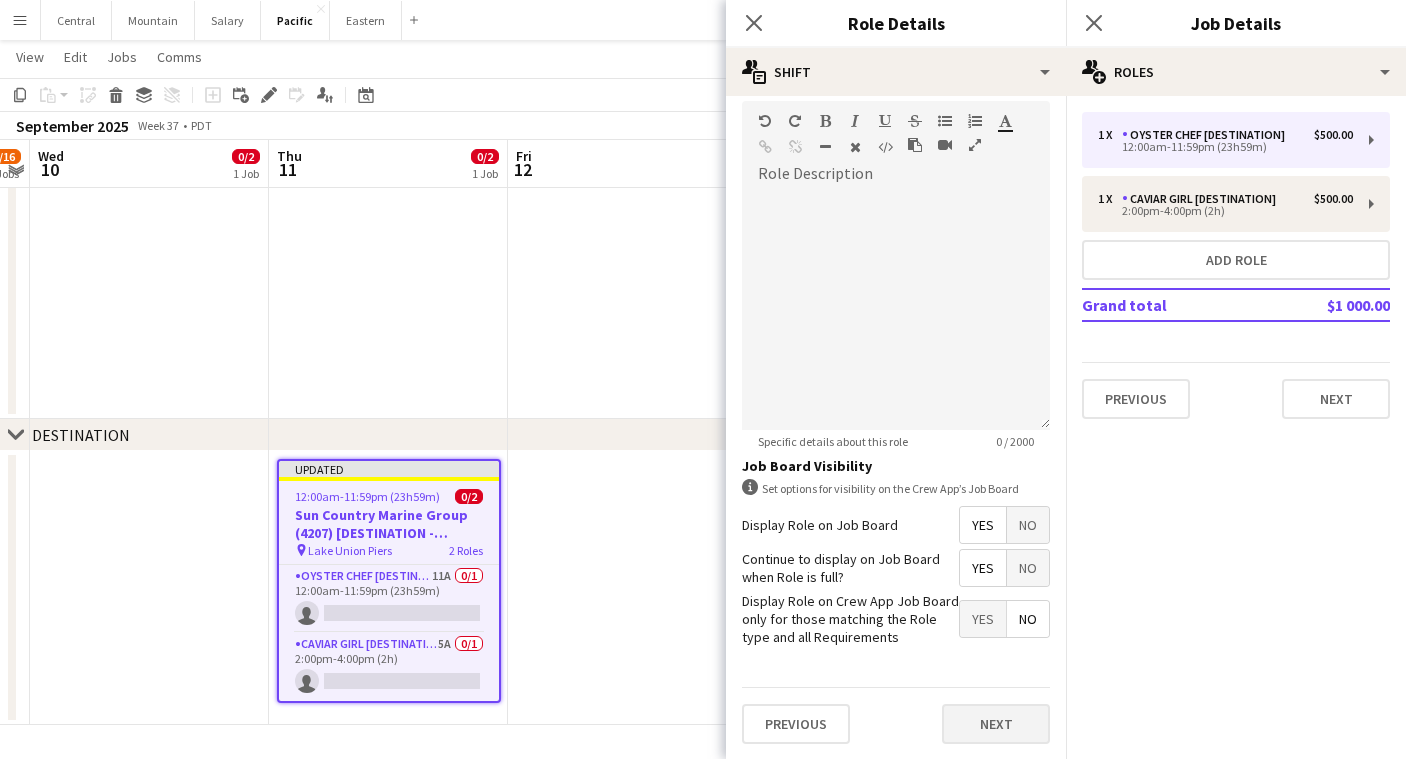 click on "Next" at bounding box center [996, 724] 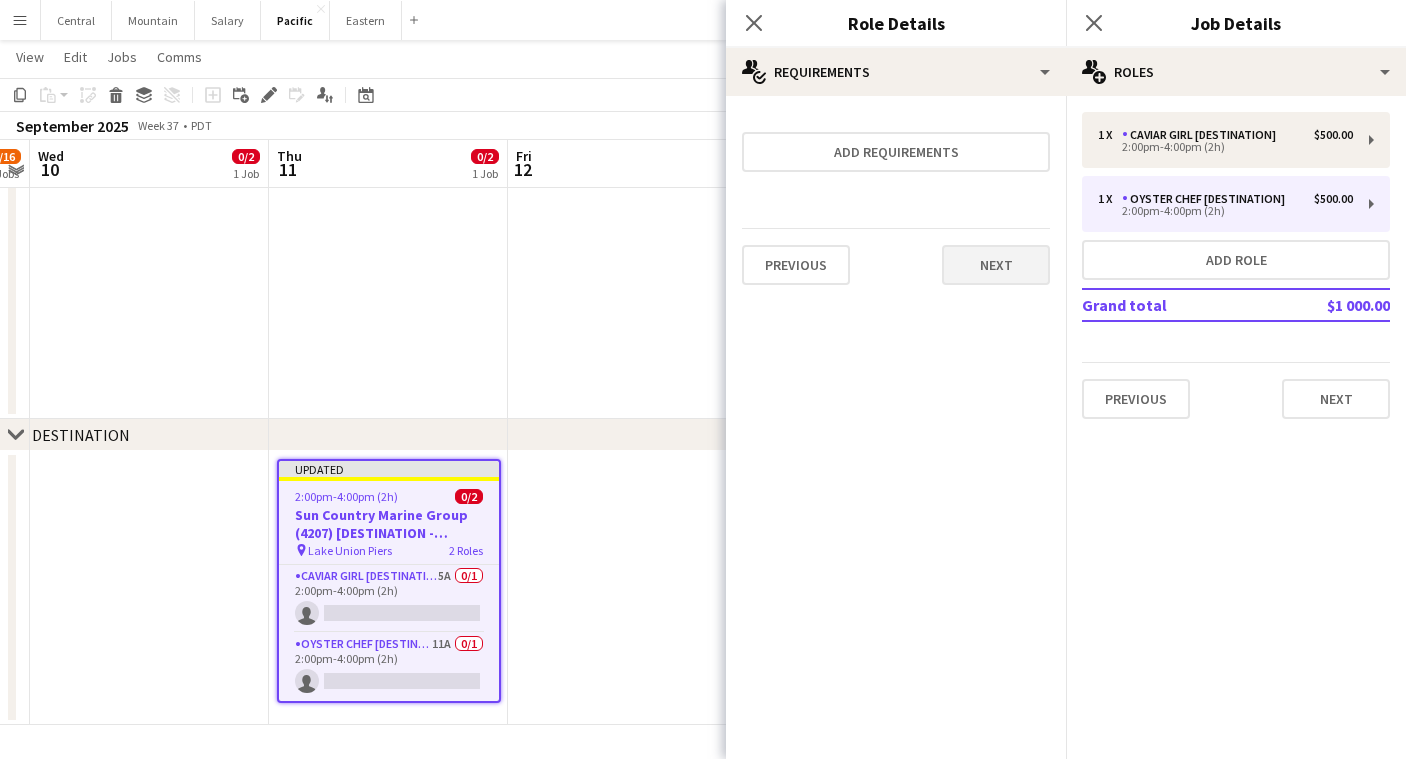 click on "Next" at bounding box center [996, 265] 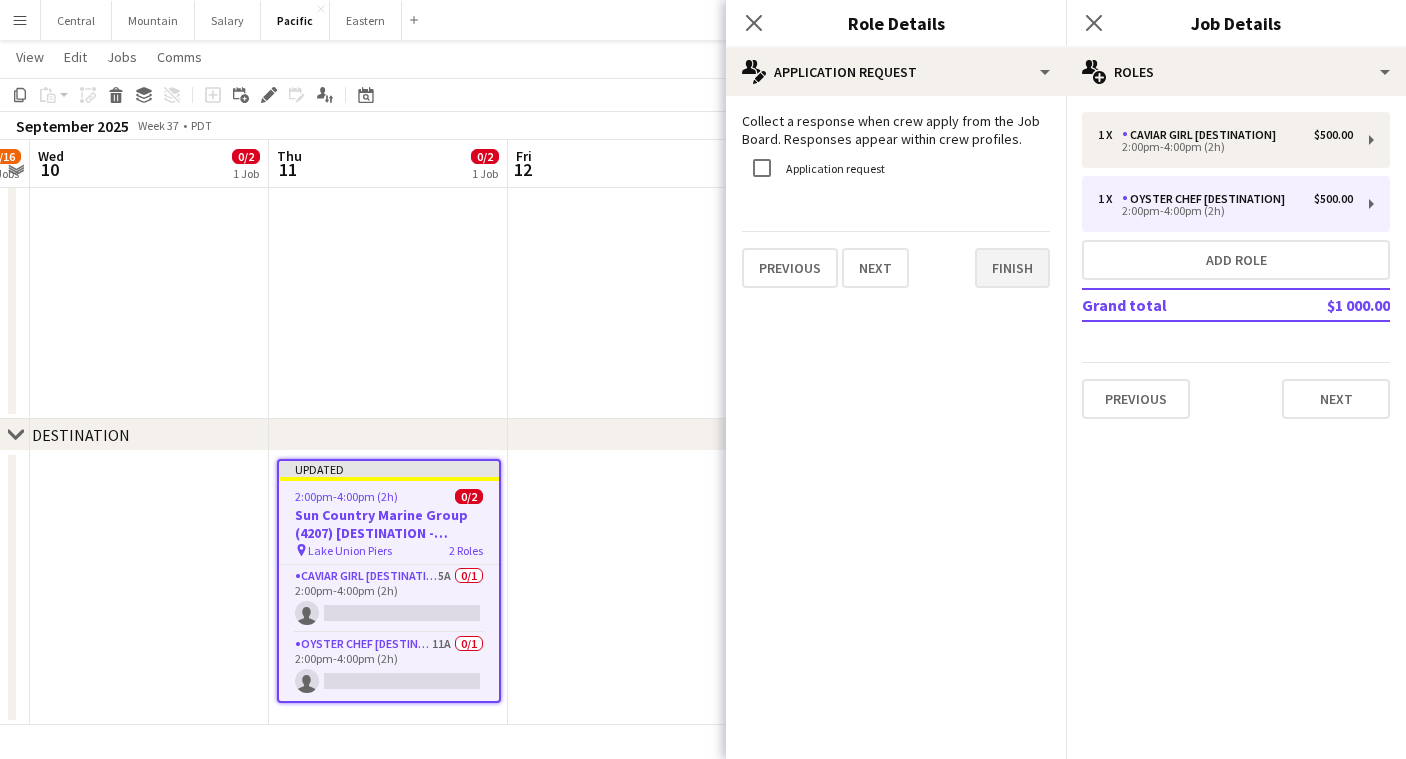 click on "Finish" at bounding box center (1012, 268) 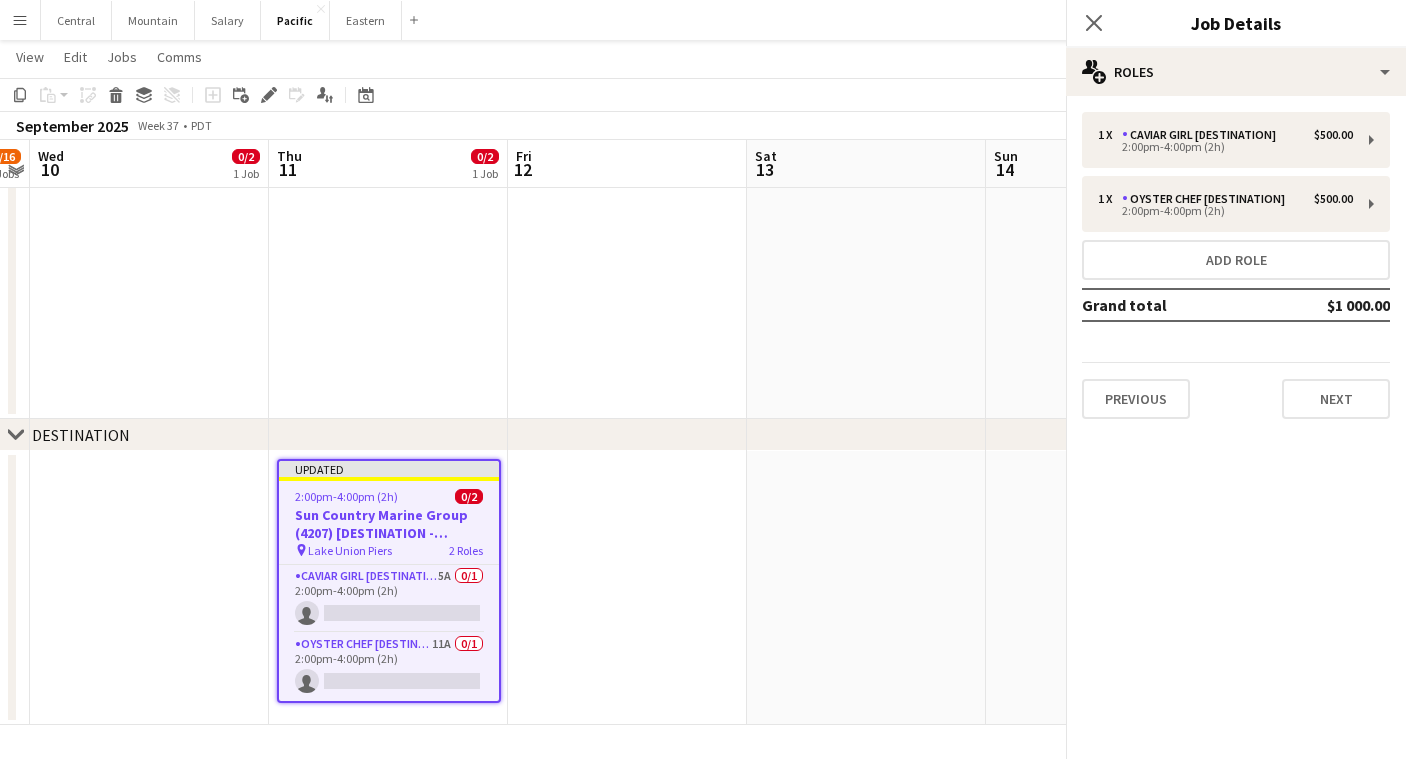 click on "Previous   Next" at bounding box center (1236, 390) 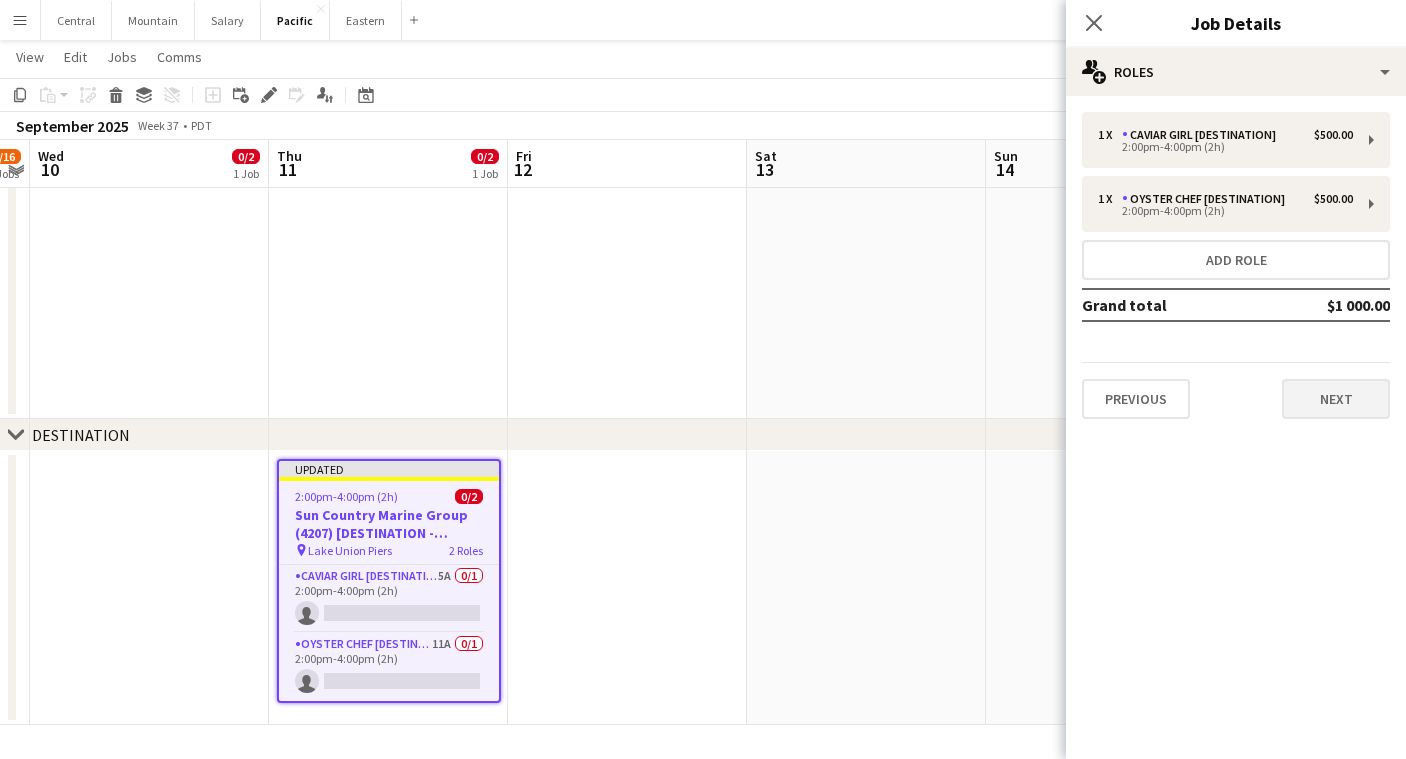 click on "Next" at bounding box center (1336, 399) 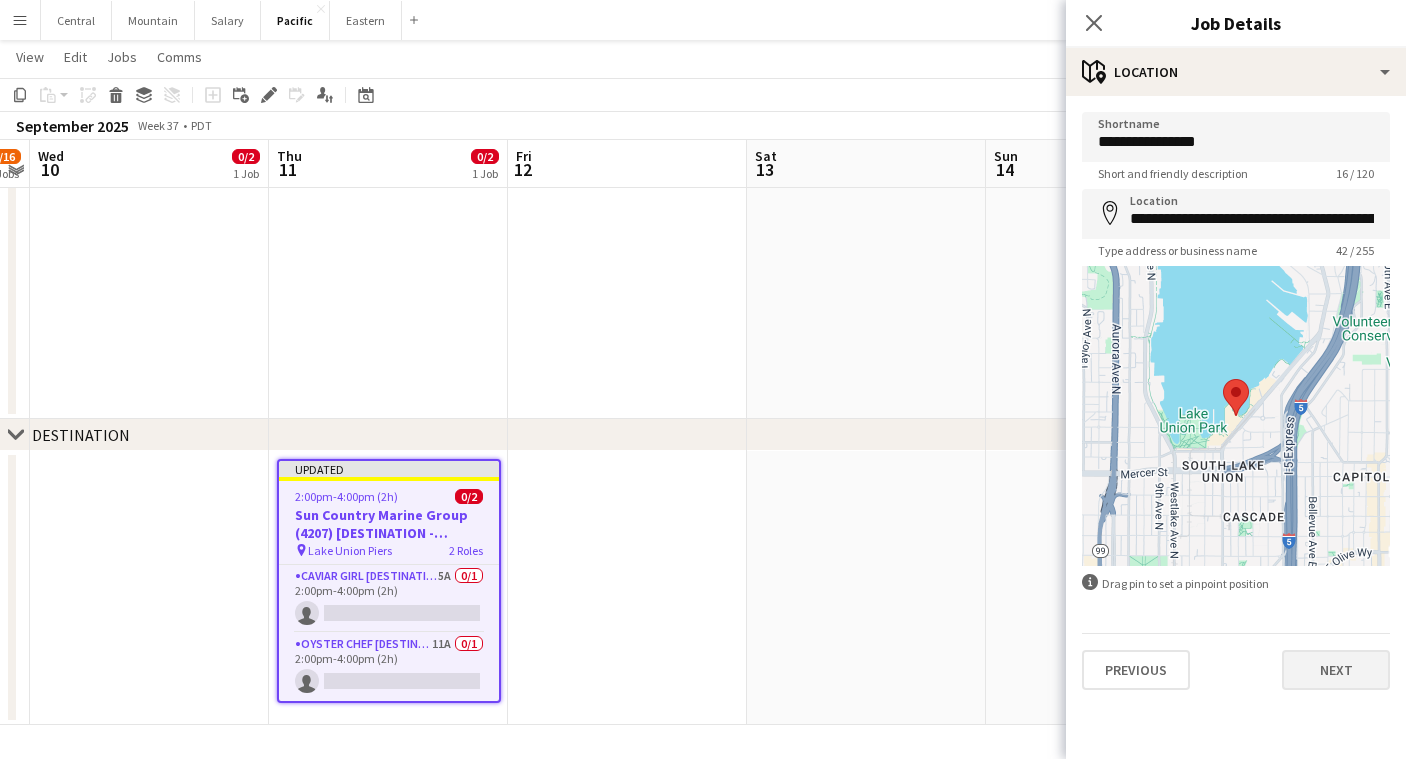 click on "Next" at bounding box center [1336, 670] 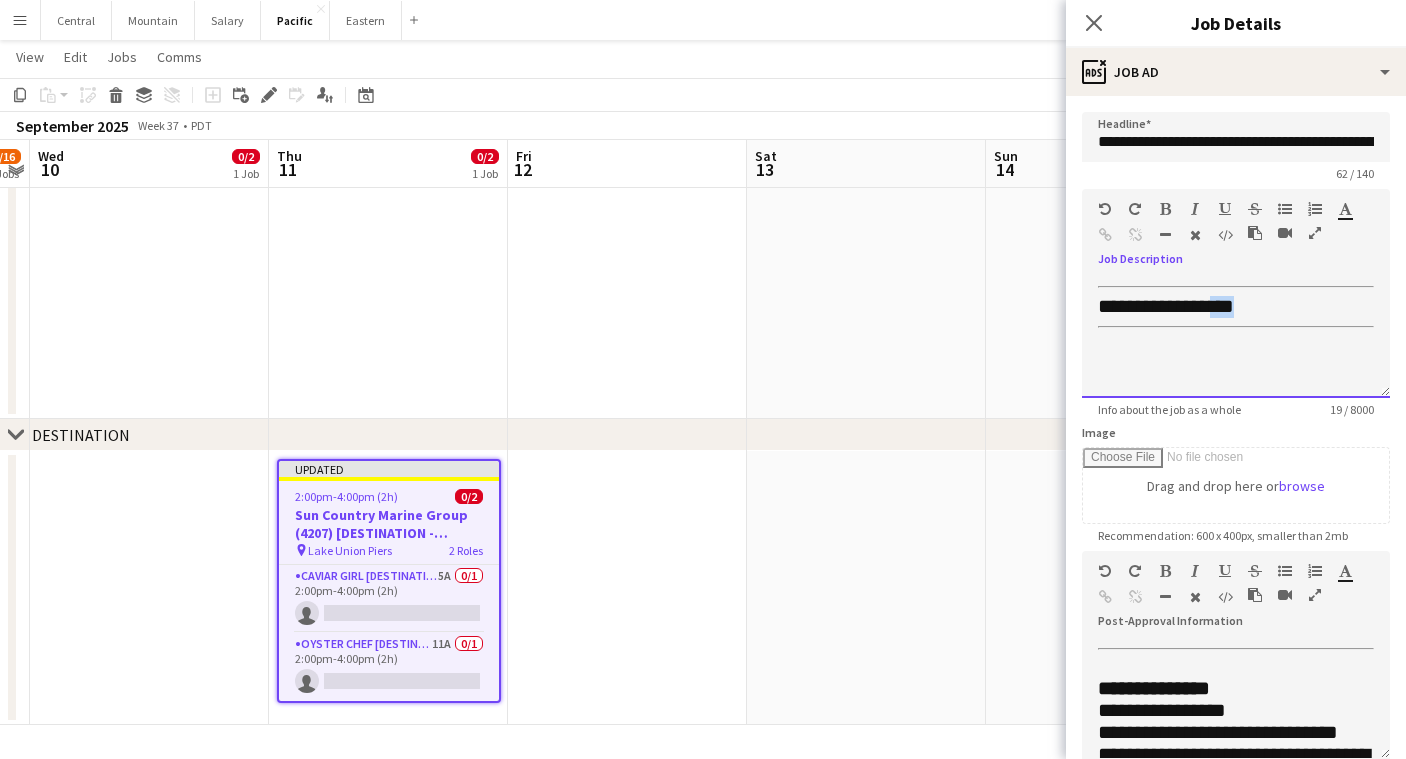 drag, startPoint x: 1256, startPoint y: 306, endPoint x: 1225, endPoint y: 306, distance: 31 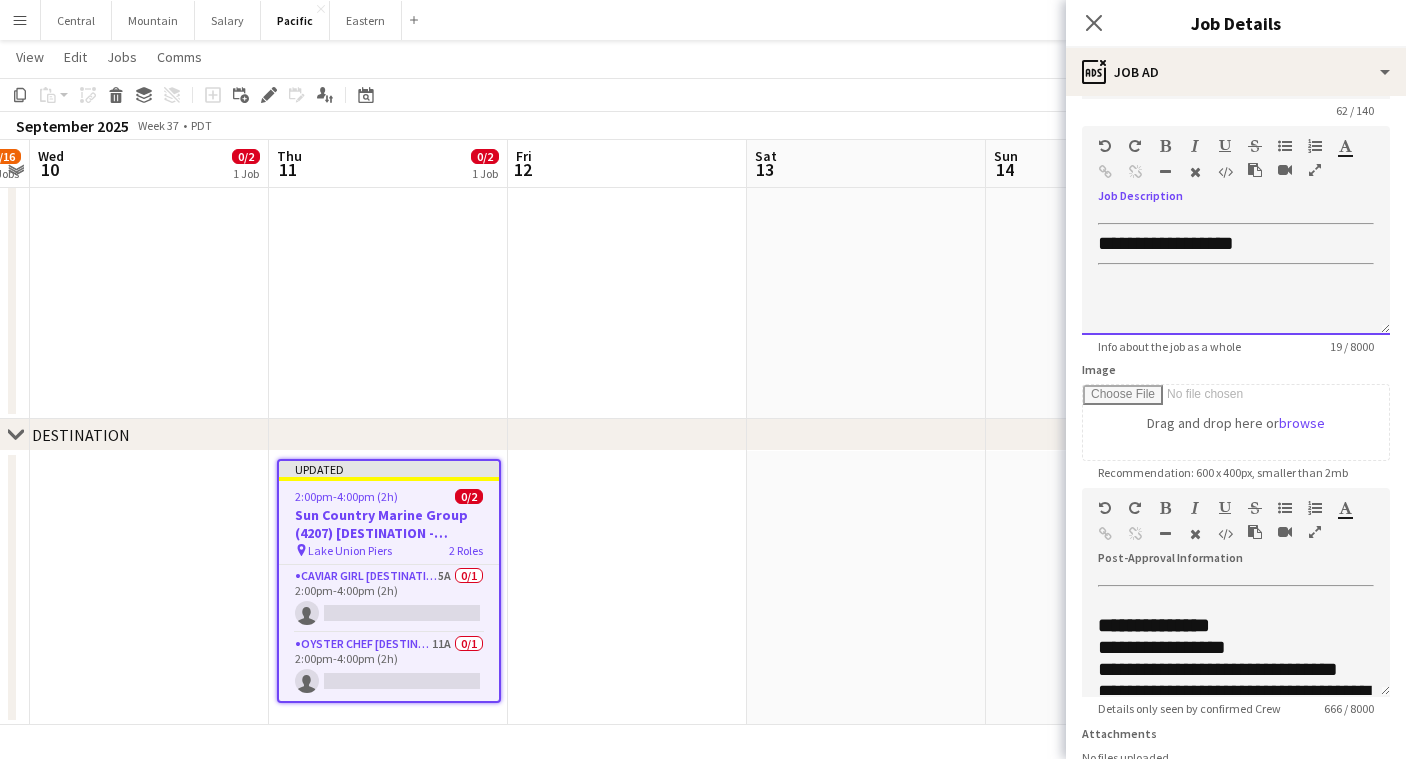 scroll, scrollTop: 70, scrollLeft: 0, axis: vertical 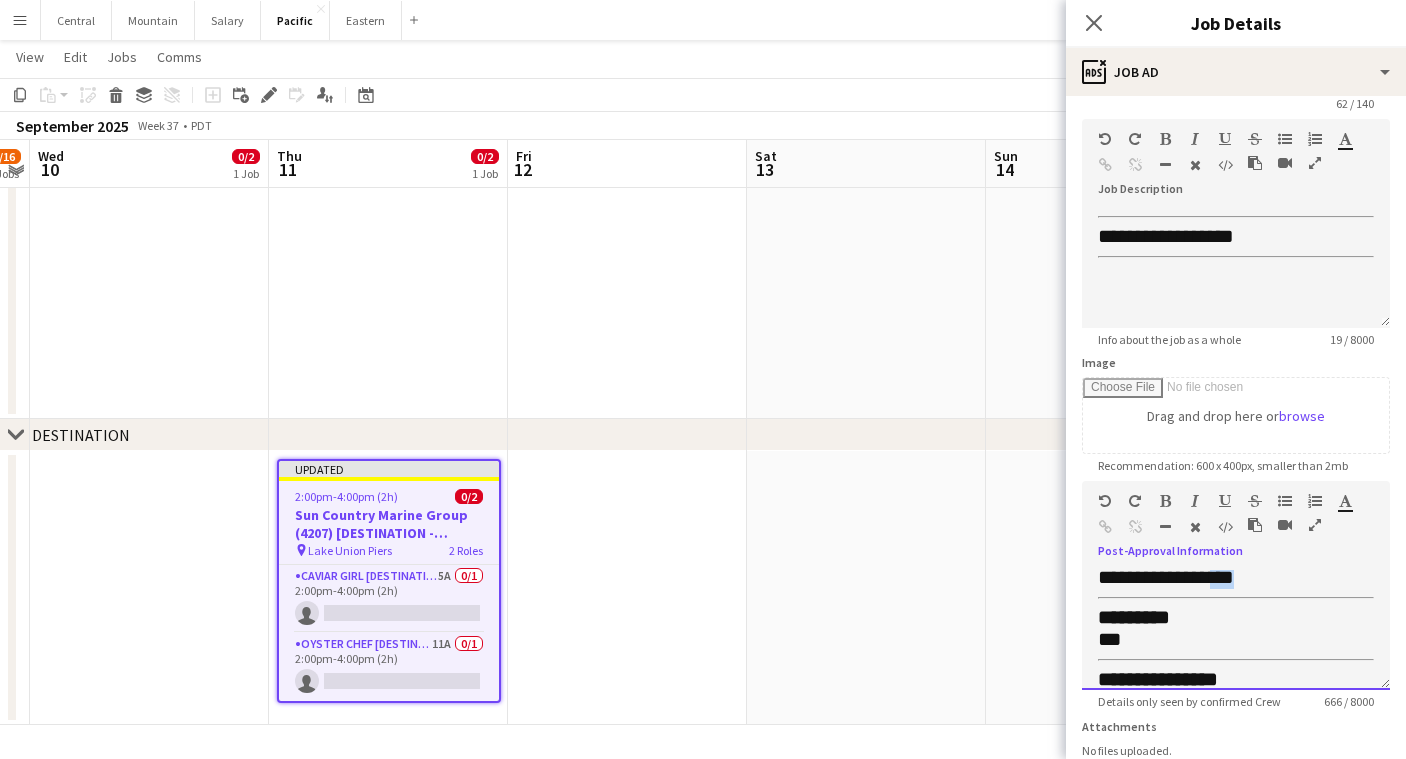 drag, startPoint x: 1257, startPoint y: 600, endPoint x: 1222, endPoint y: 599, distance: 35.014282 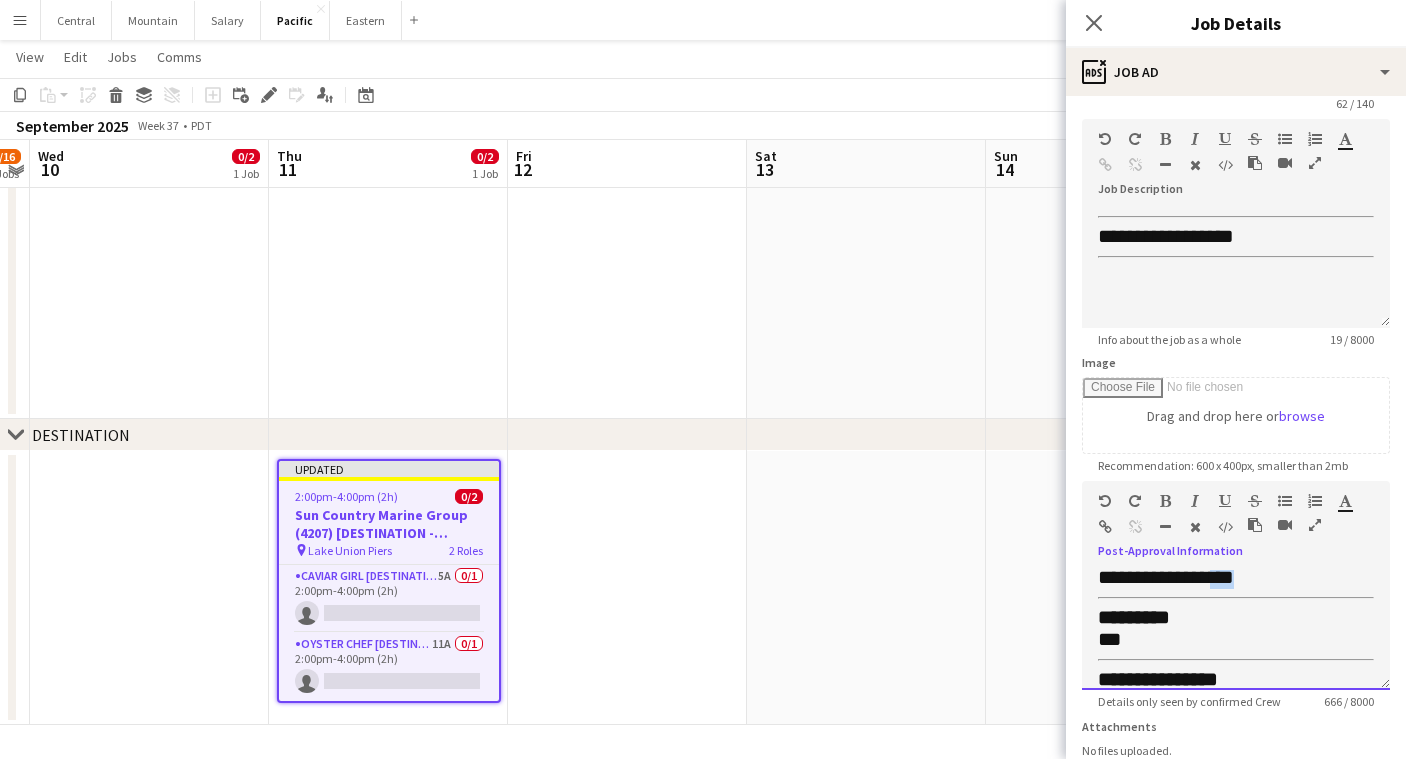 type 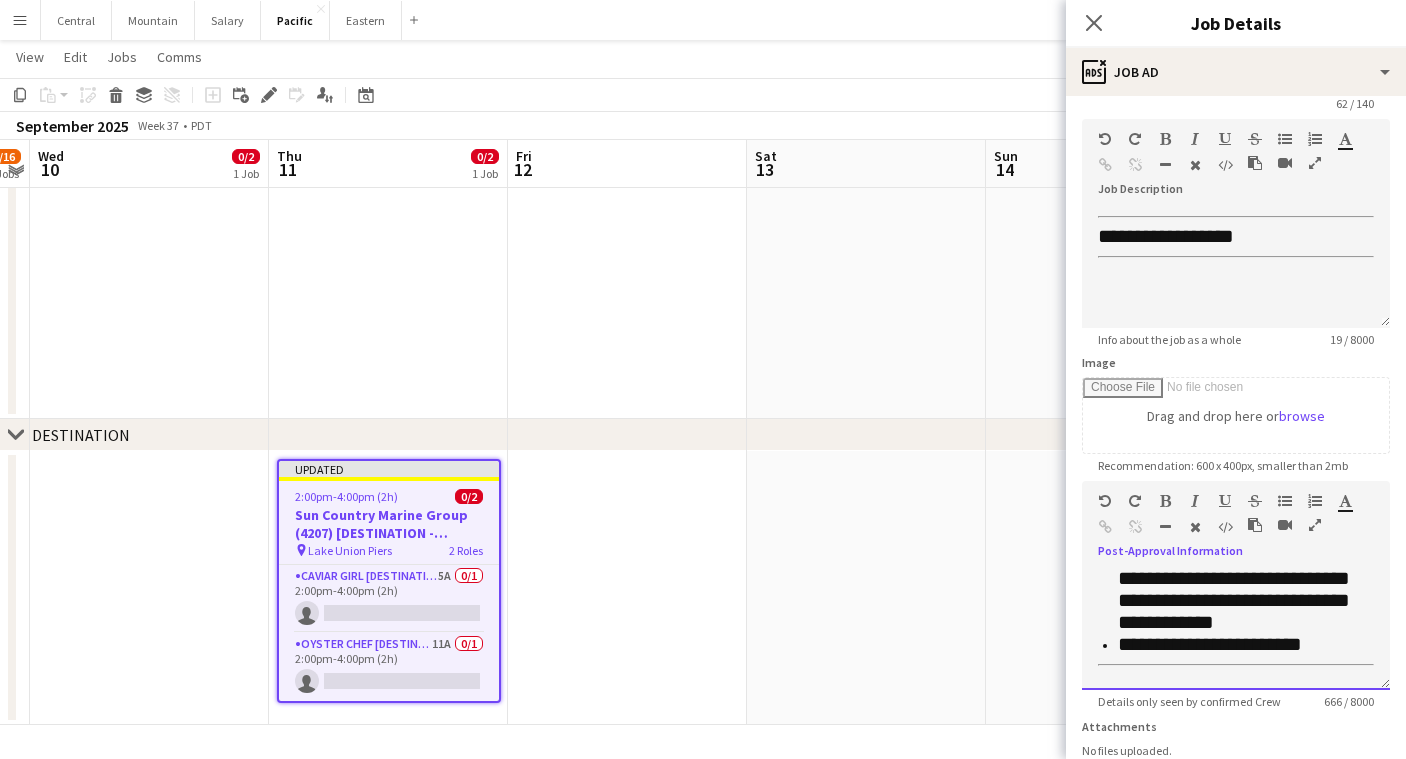 scroll, scrollTop: 757, scrollLeft: 0, axis: vertical 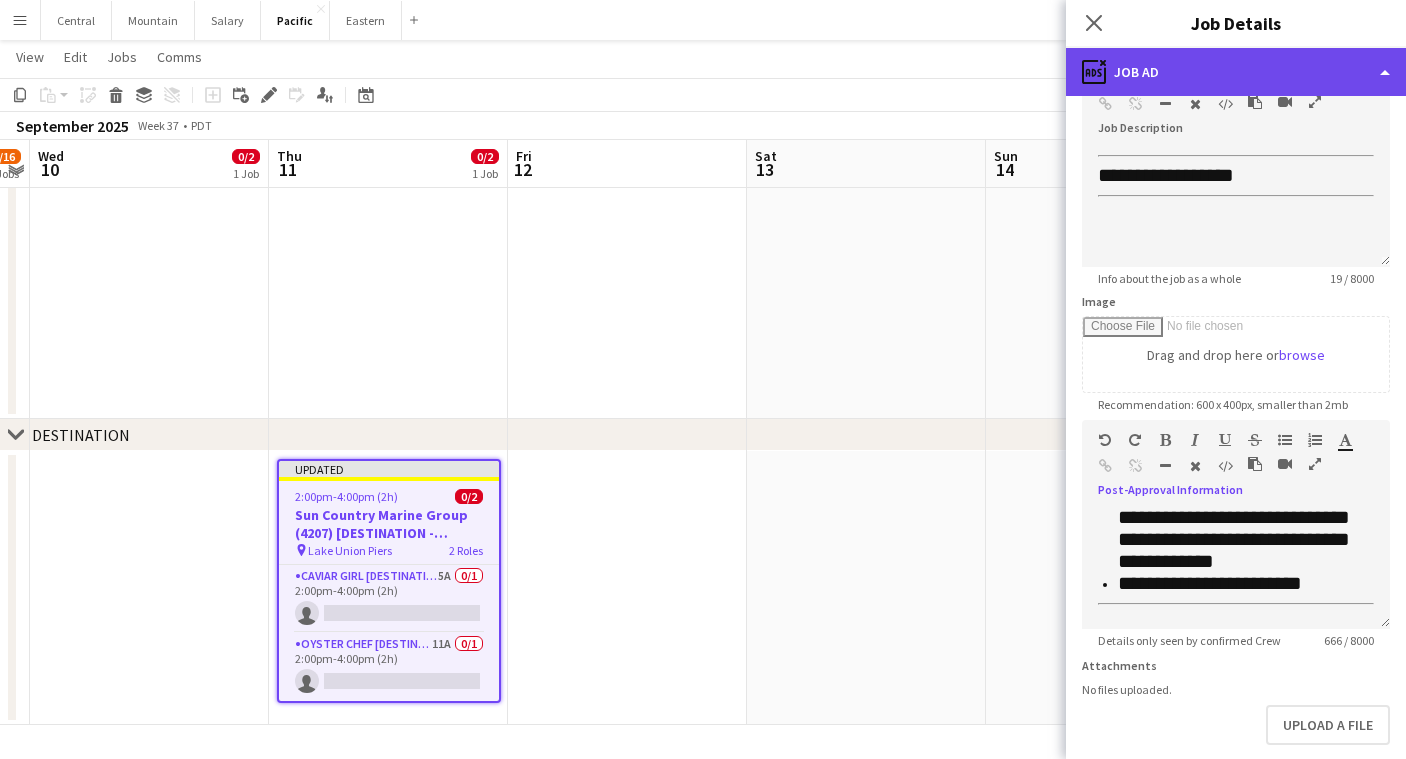 click on "ads-window
Job Ad" 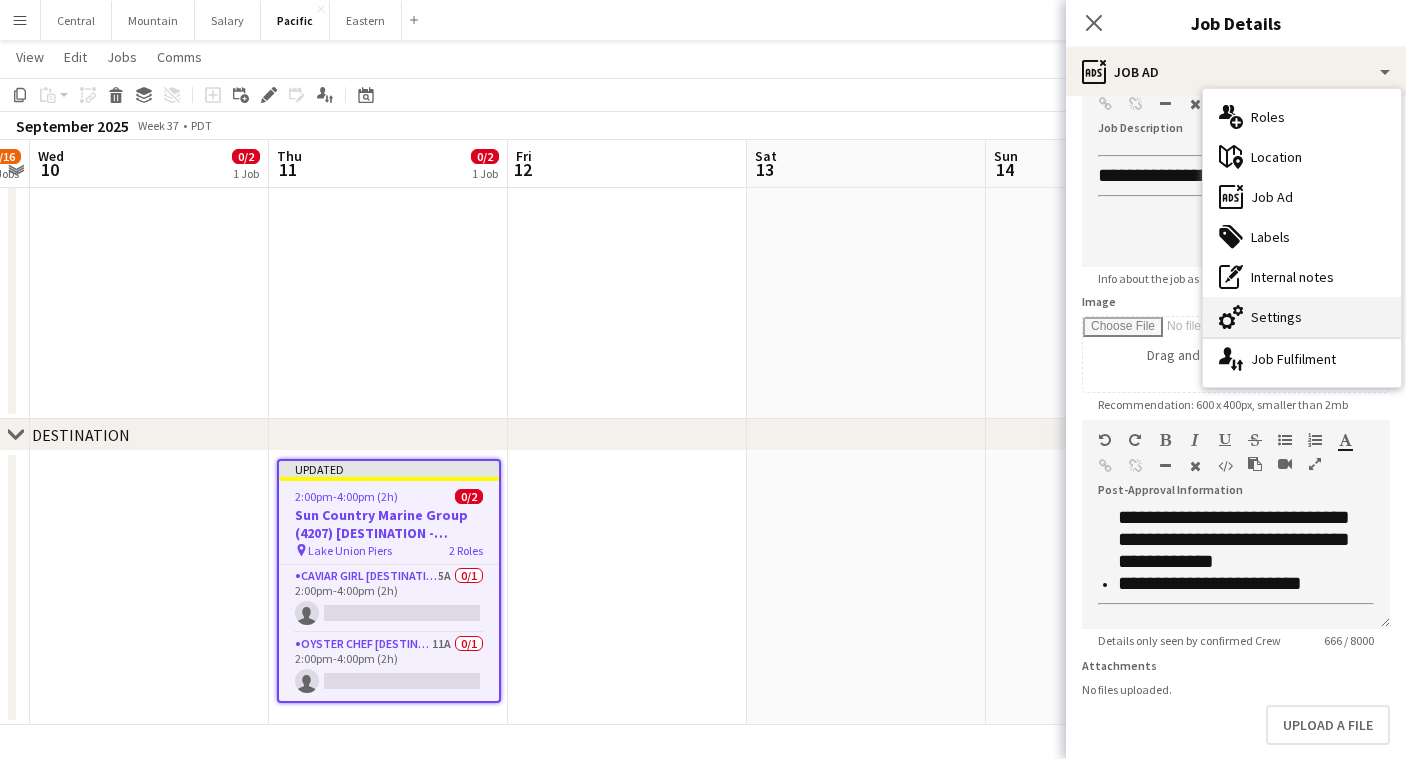 click on "cog-double-3
Settings" at bounding box center (1302, 317) 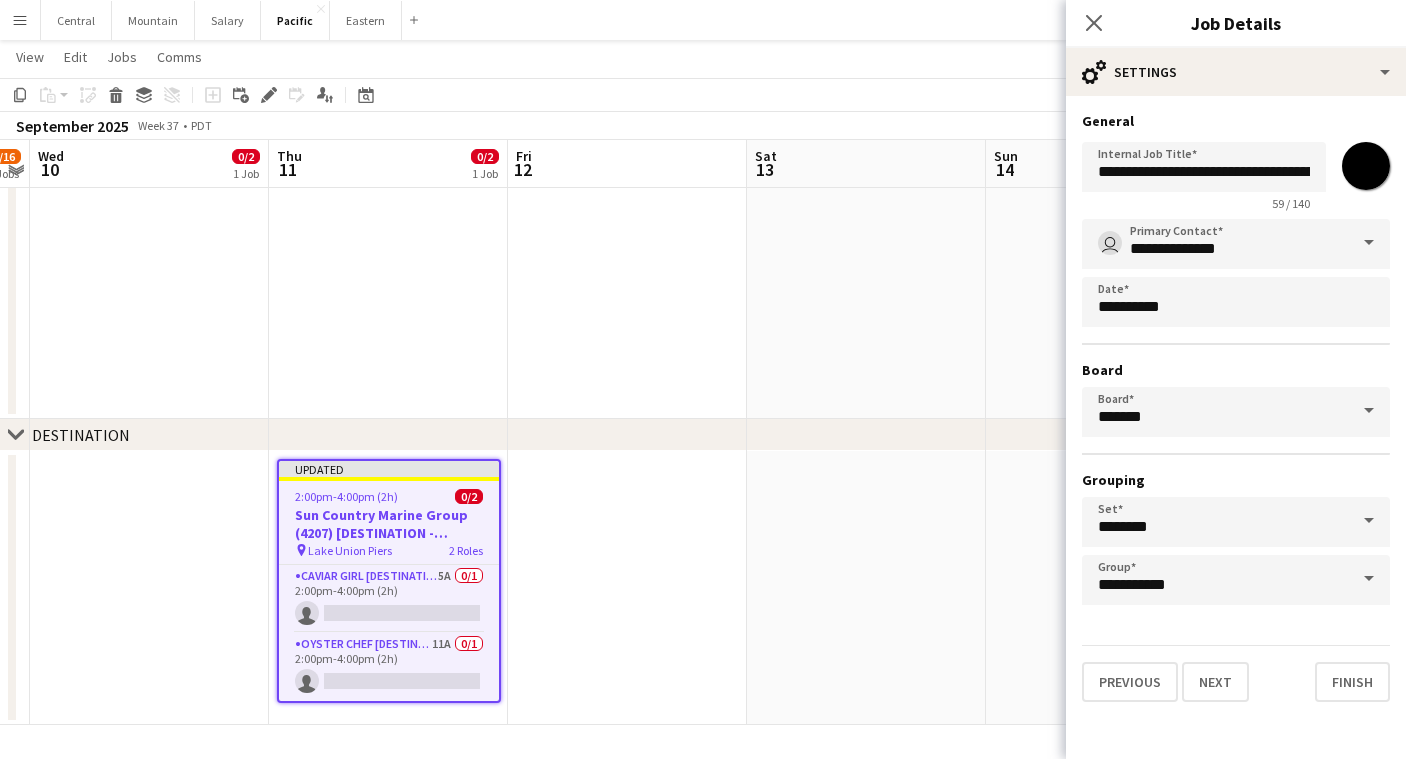 scroll, scrollTop: 0, scrollLeft: 0, axis: both 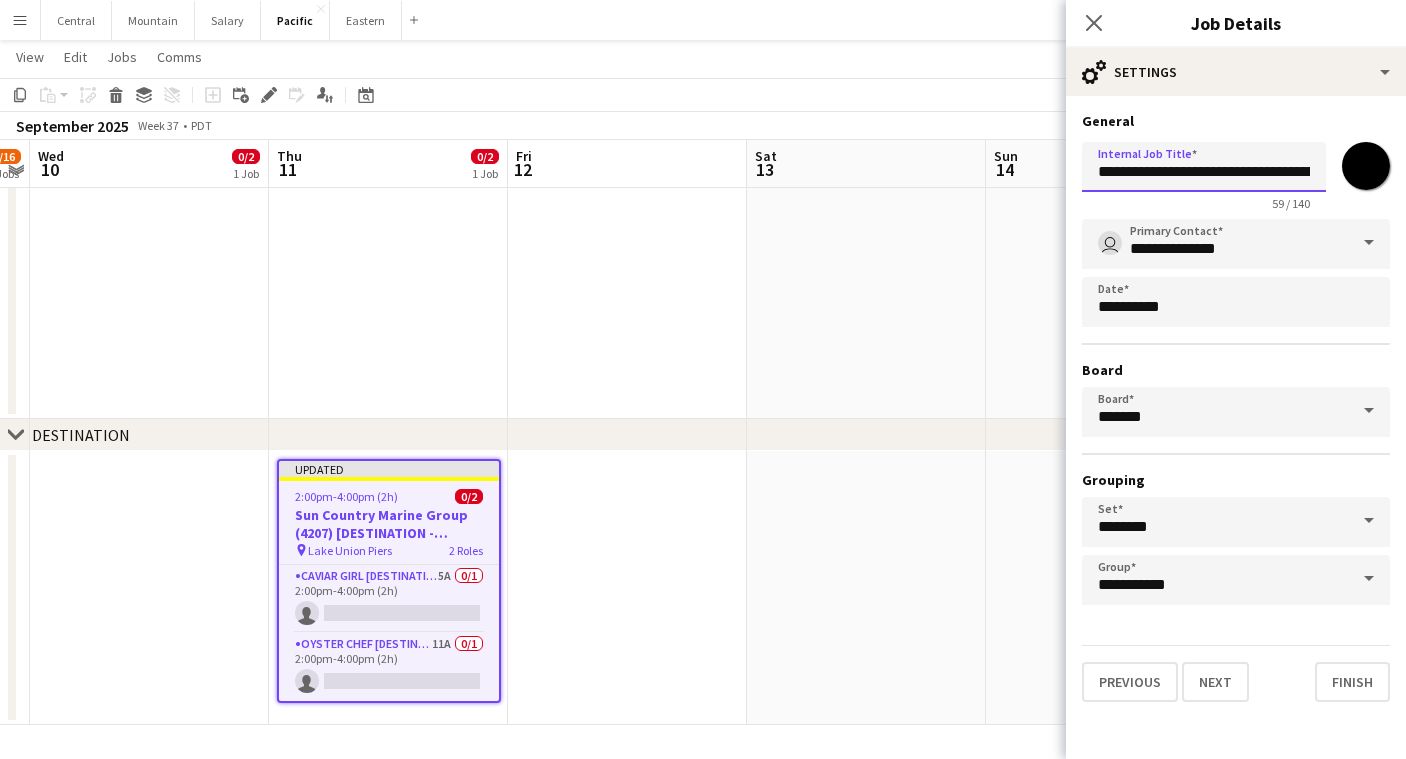 drag, startPoint x: 1286, startPoint y: 171, endPoint x: 1394, endPoint y: 168, distance: 108.04166 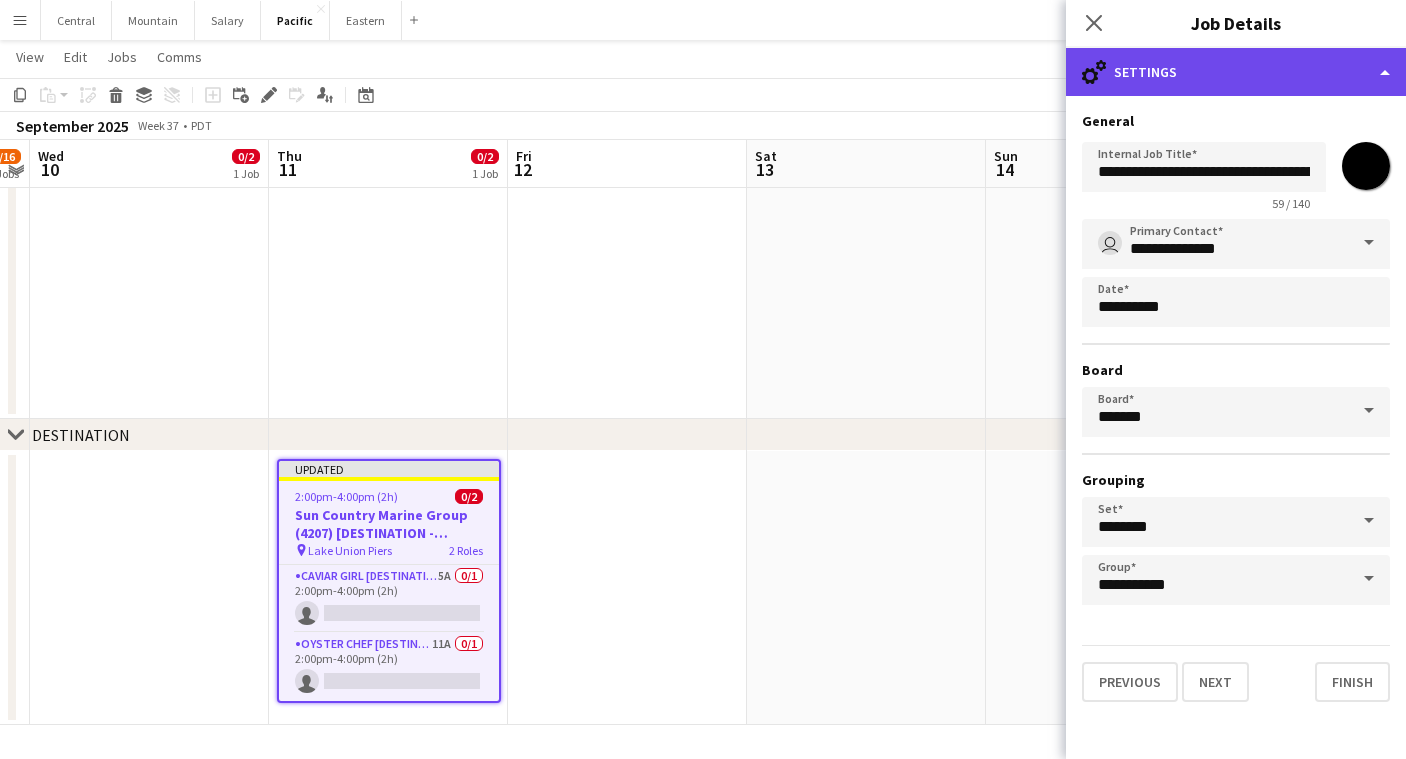 click on "cog-double-3
Settings" 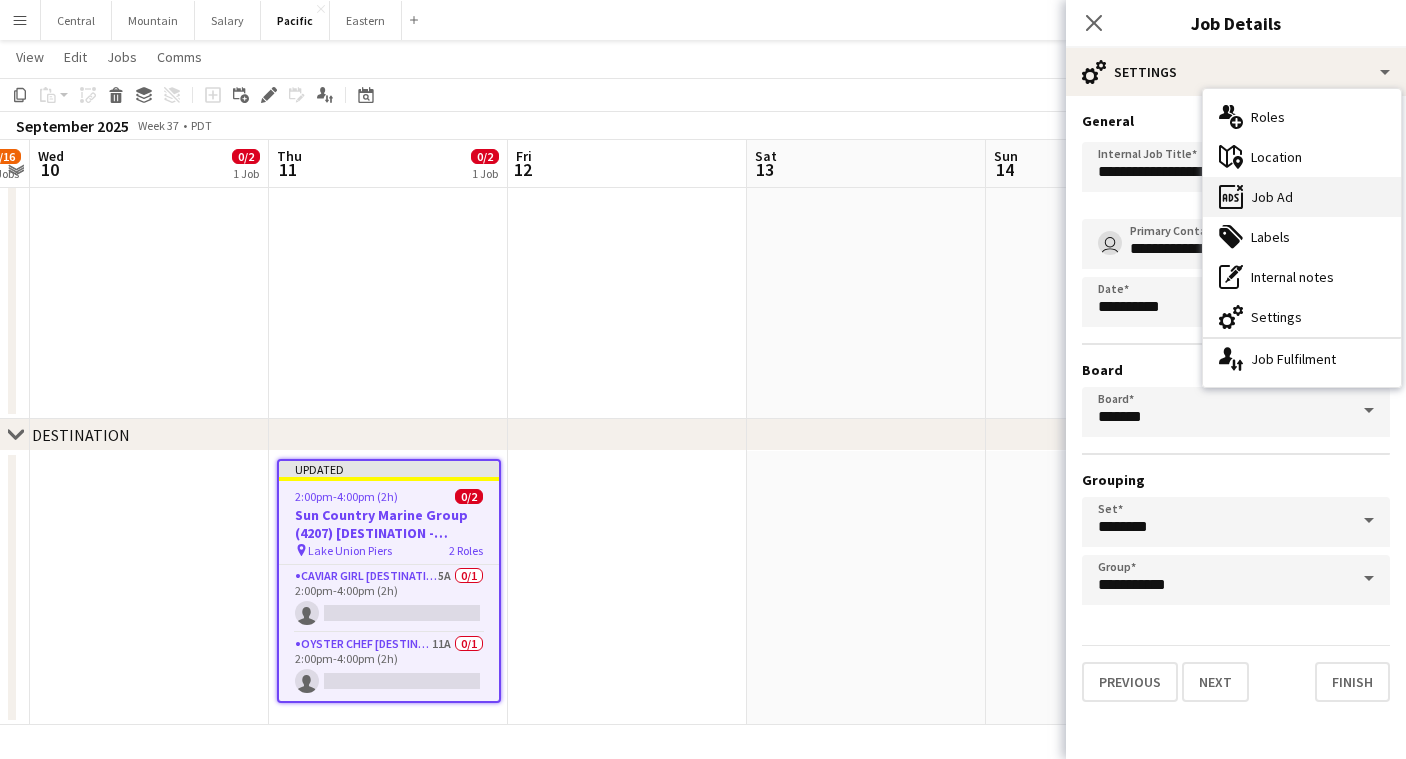 click on "ads-window
Job Ad" at bounding box center [1302, 197] 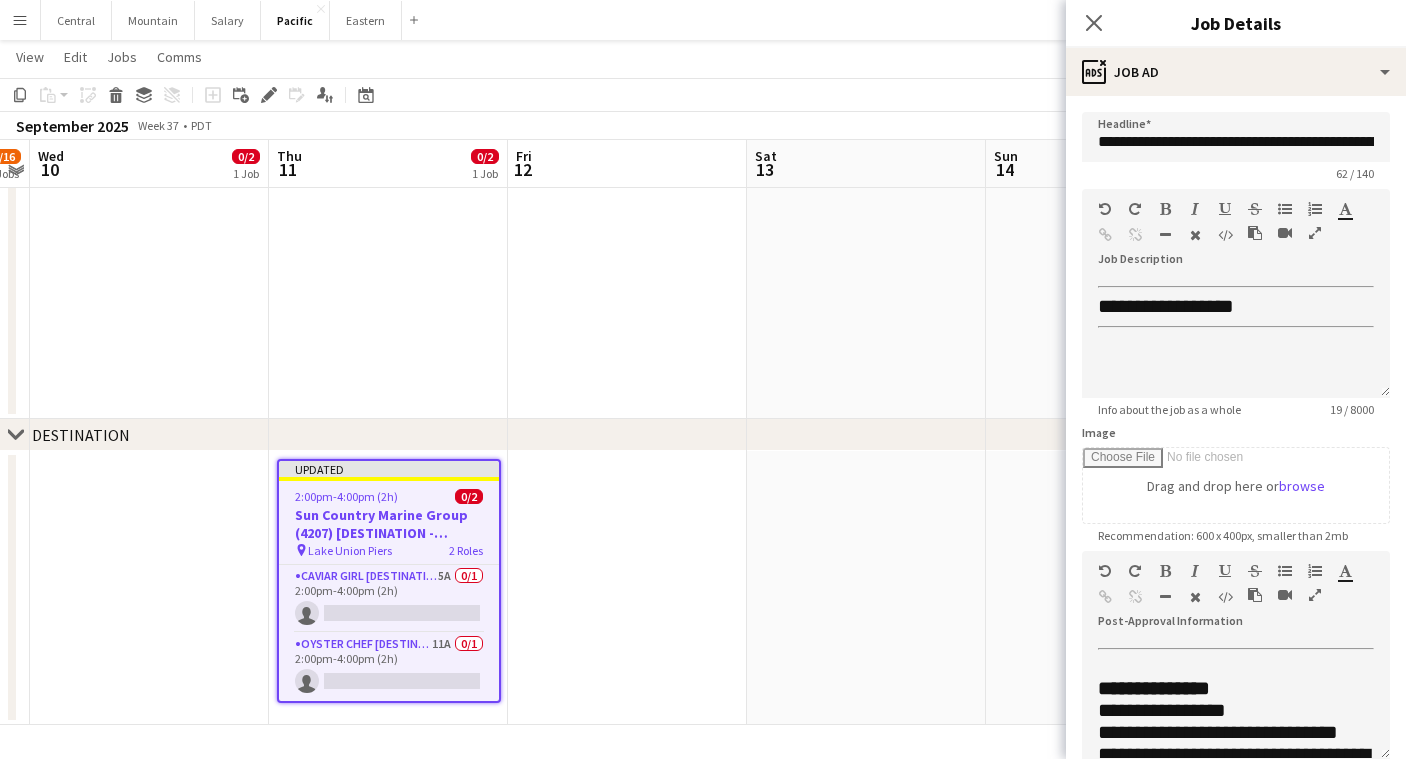 scroll, scrollTop: 0, scrollLeft: 0, axis: both 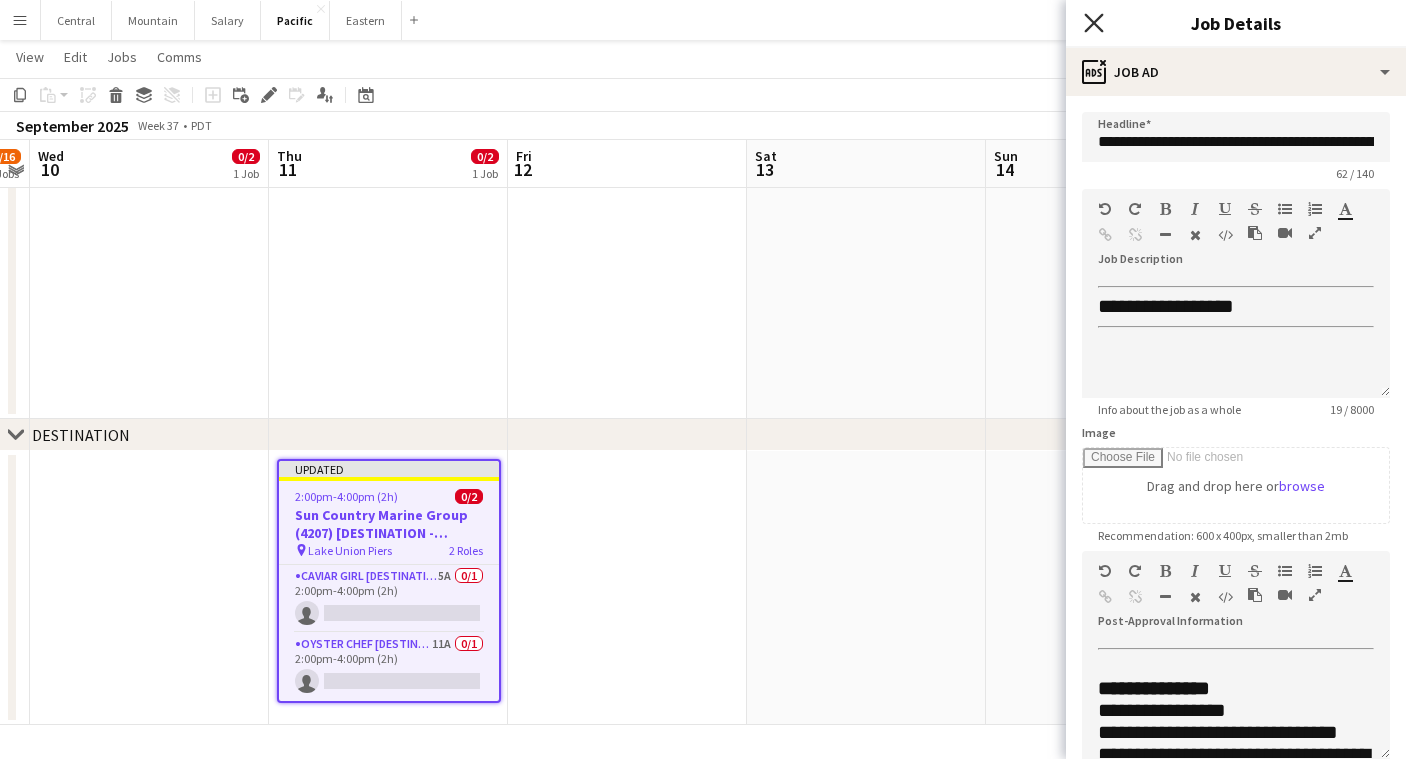 click on "Close pop-in" 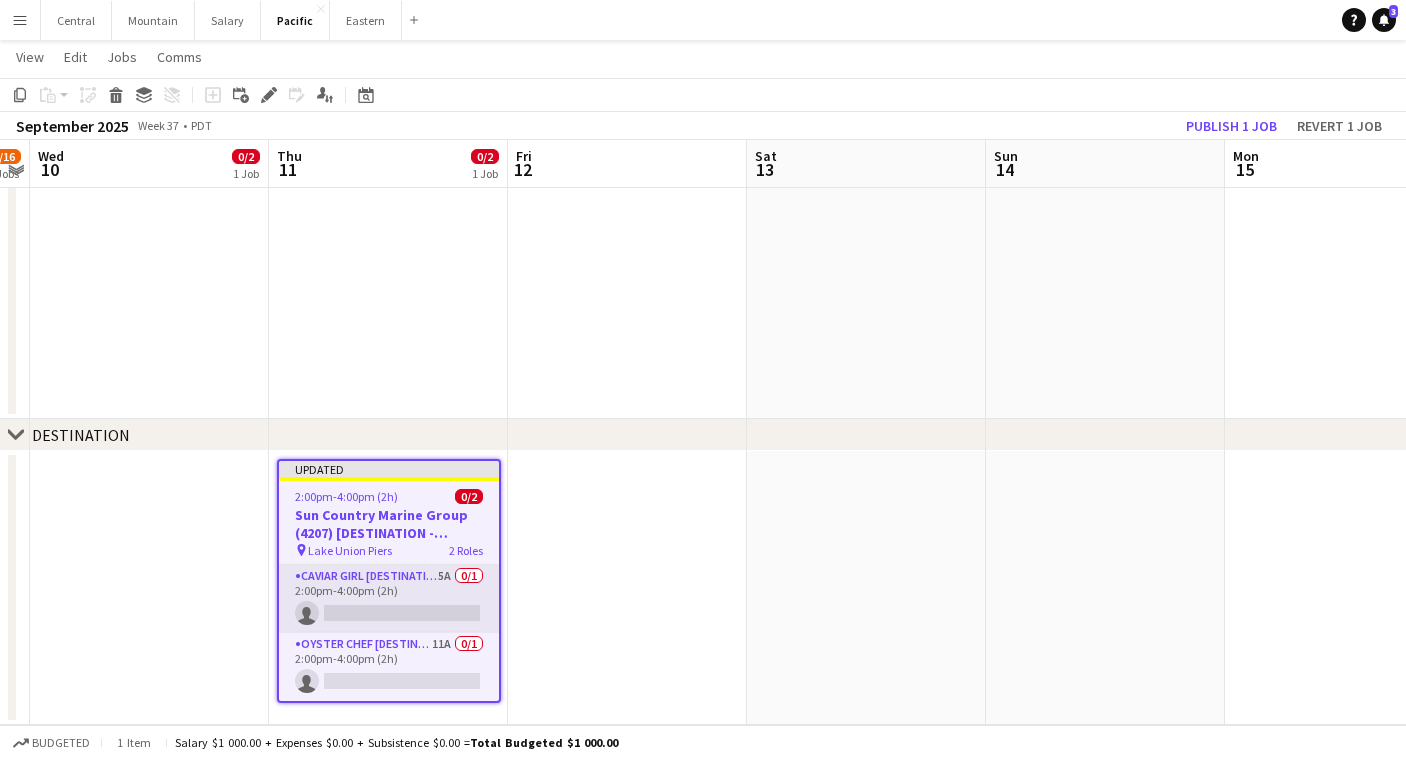 click on "Caviar Girl [DESTINATION]   5A   0/1   2:00pm-4:00pm (2h)
single-neutral-actions" at bounding box center [389, 599] 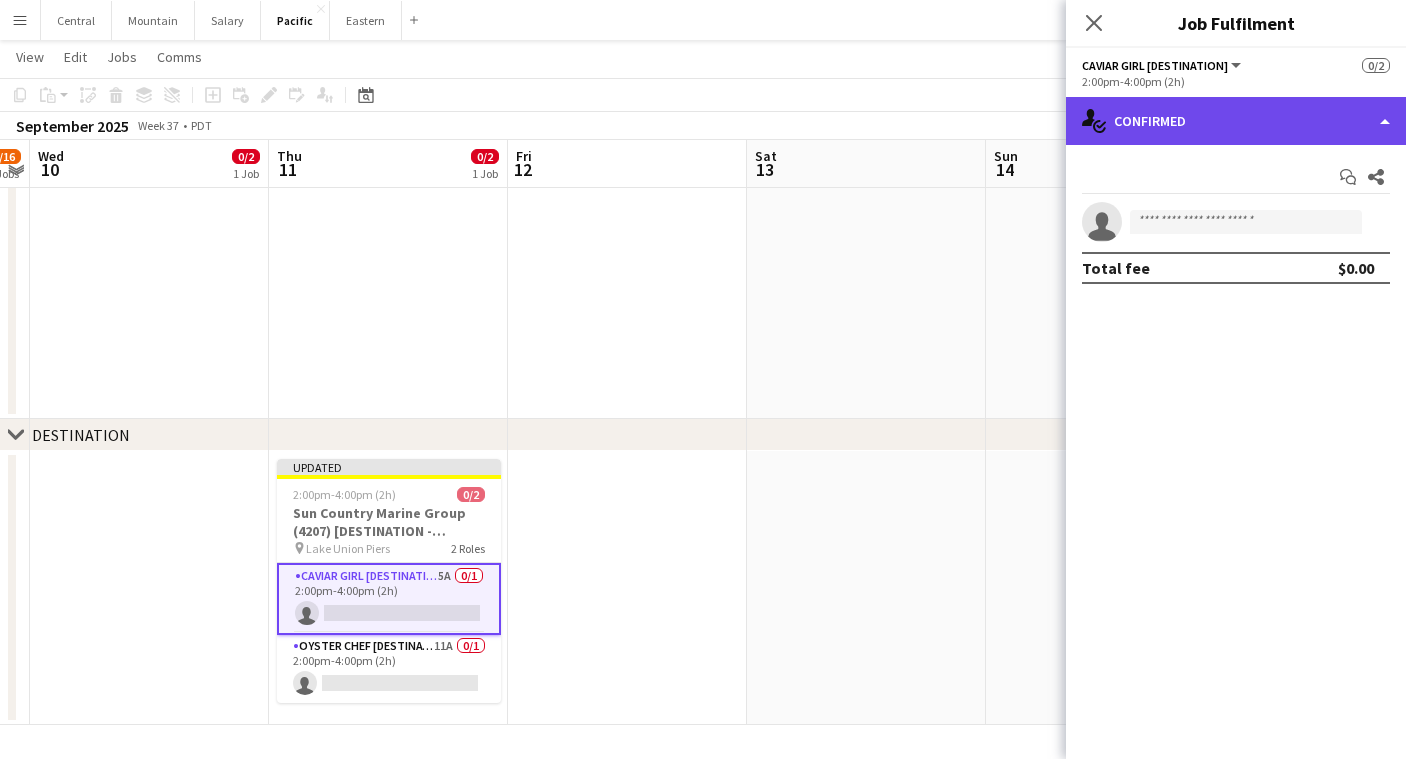 click on "single-neutral-actions-check-2
Confirmed" 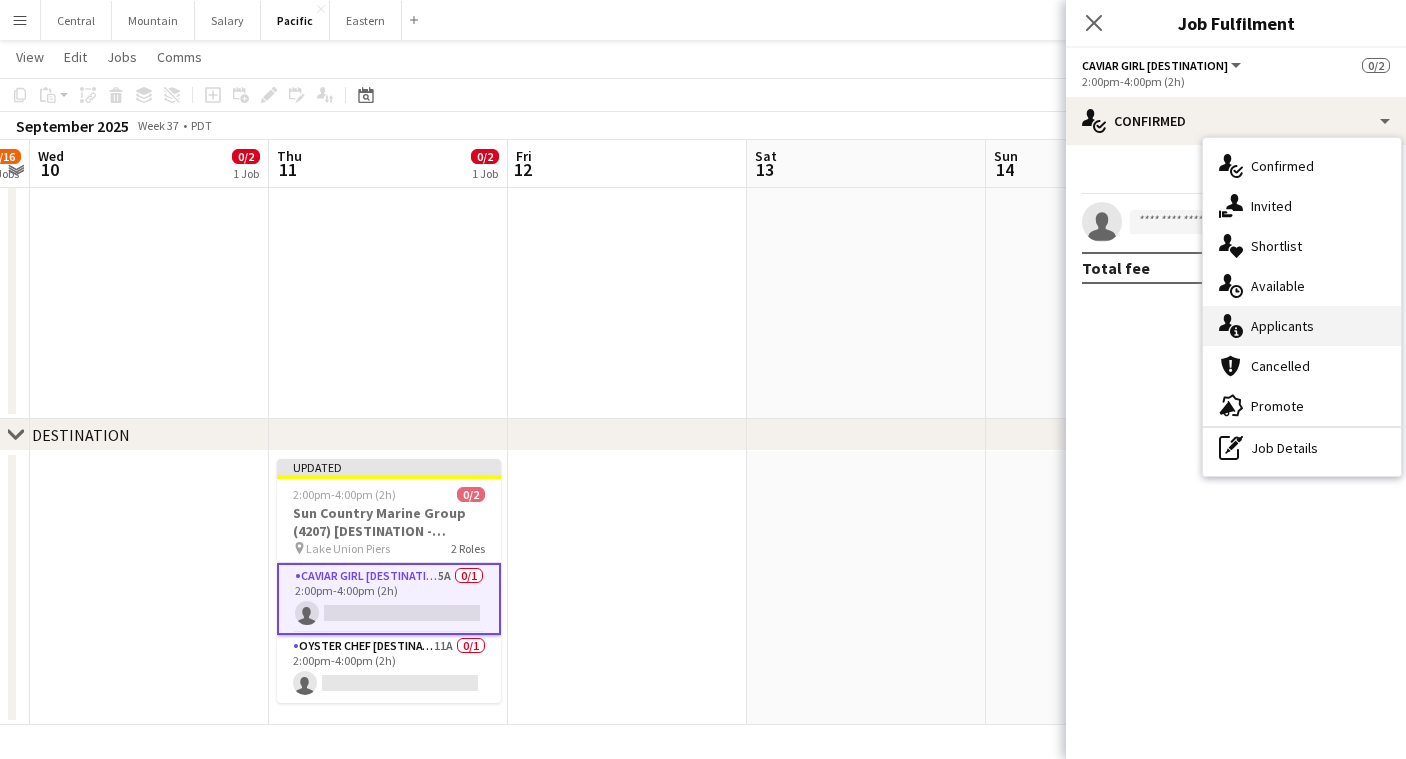 click on "single-neutral-actions-information
Applicants" at bounding box center [1302, 326] 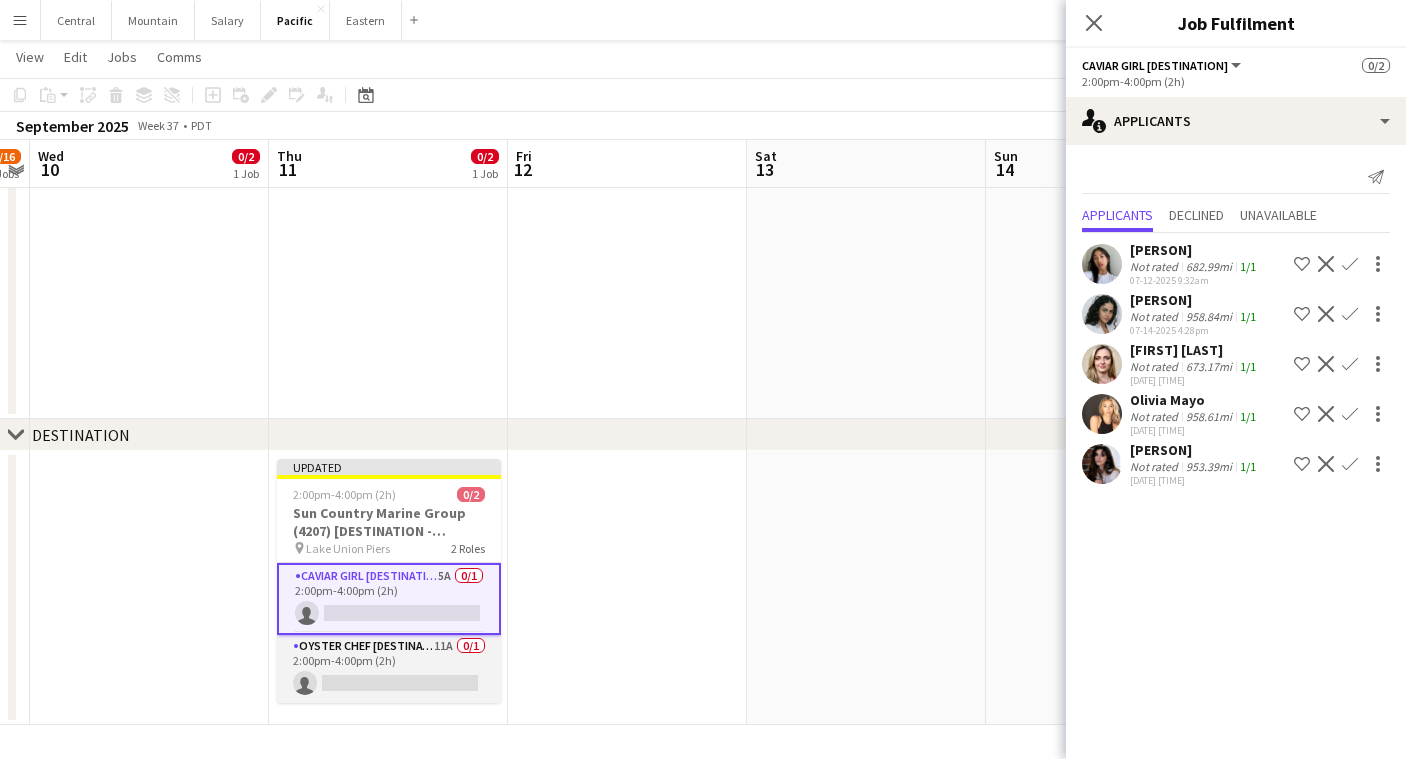 click on "Oyster Chef [DESTINATION]   11A   0/1   2:00pm-4:00pm (2h)
single-neutral-actions" at bounding box center [389, 669] 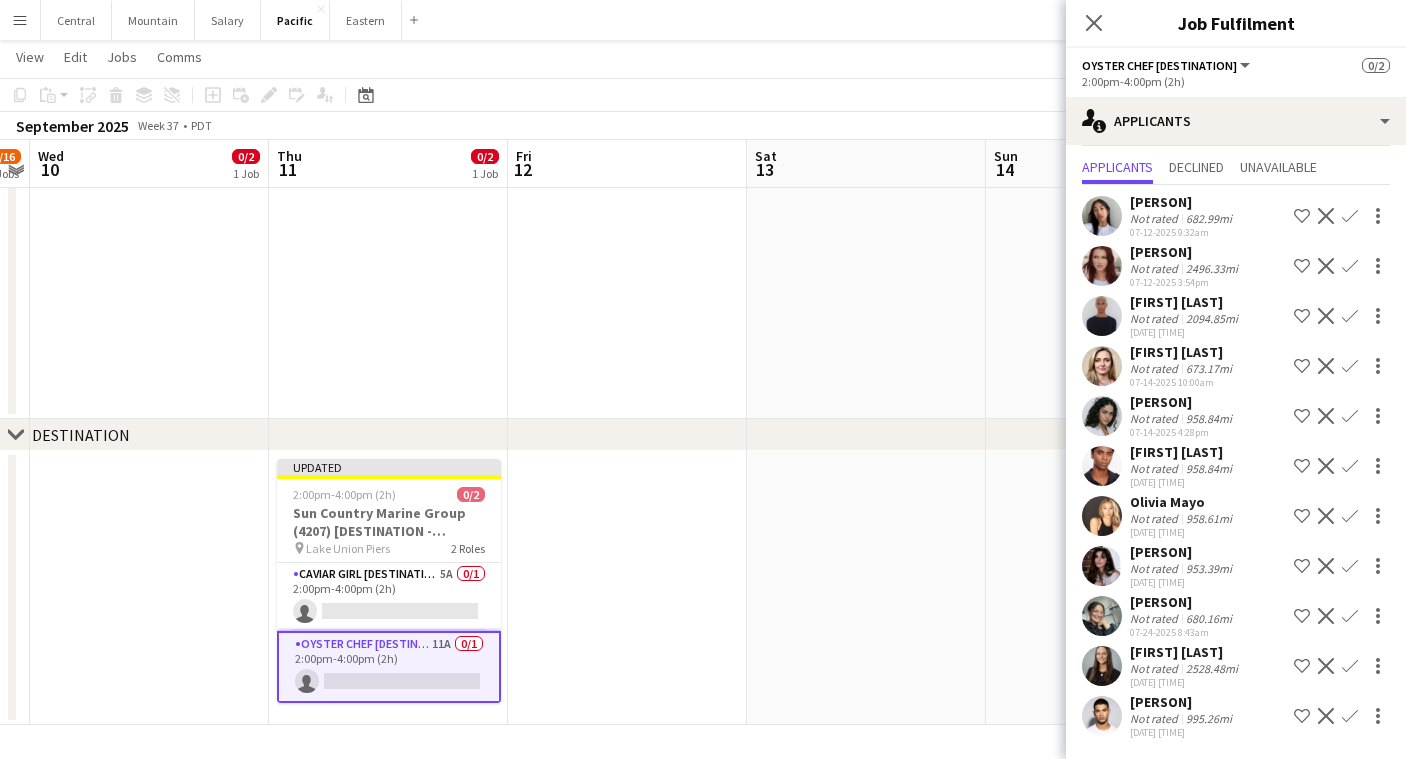 scroll, scrollTop: 48, scrollLeft: 0, axis: vertical 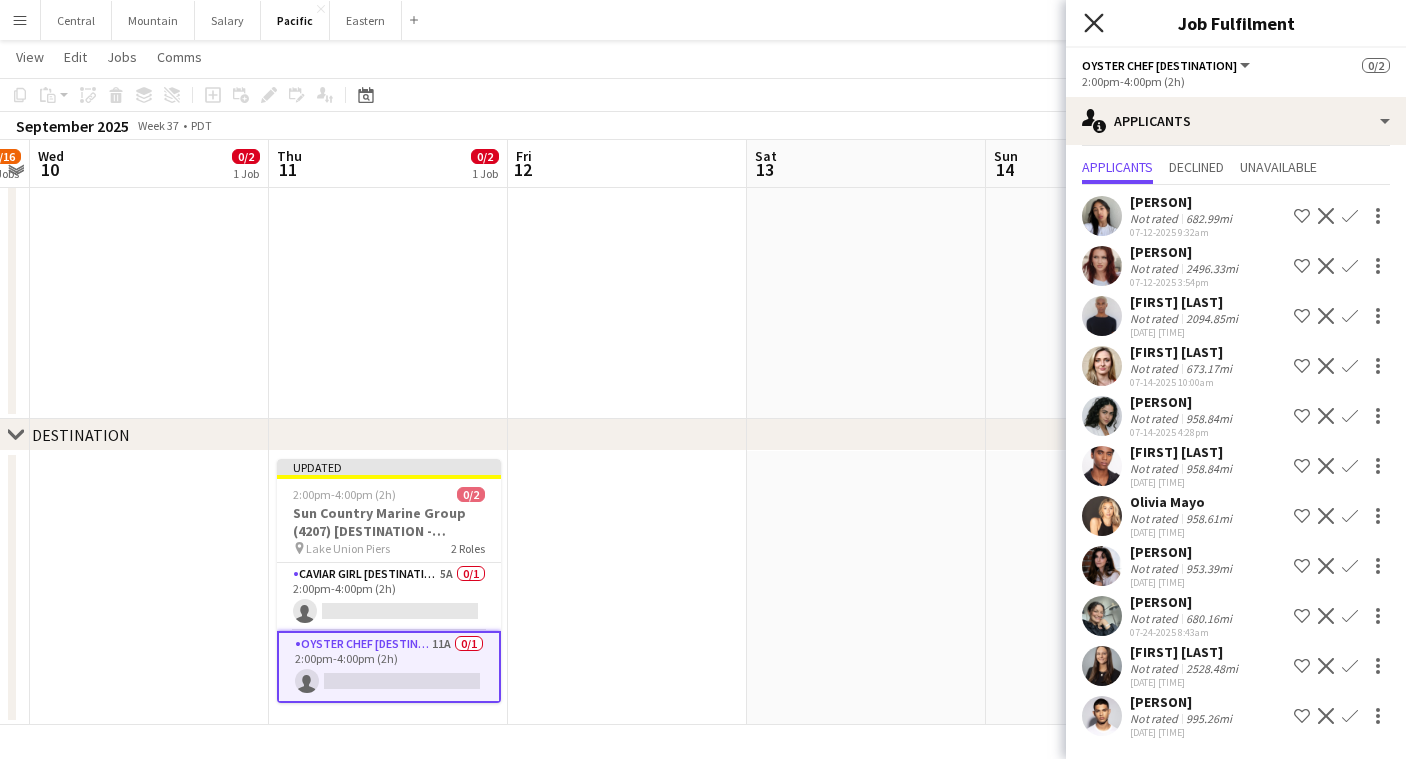 click on "Close pop-in" 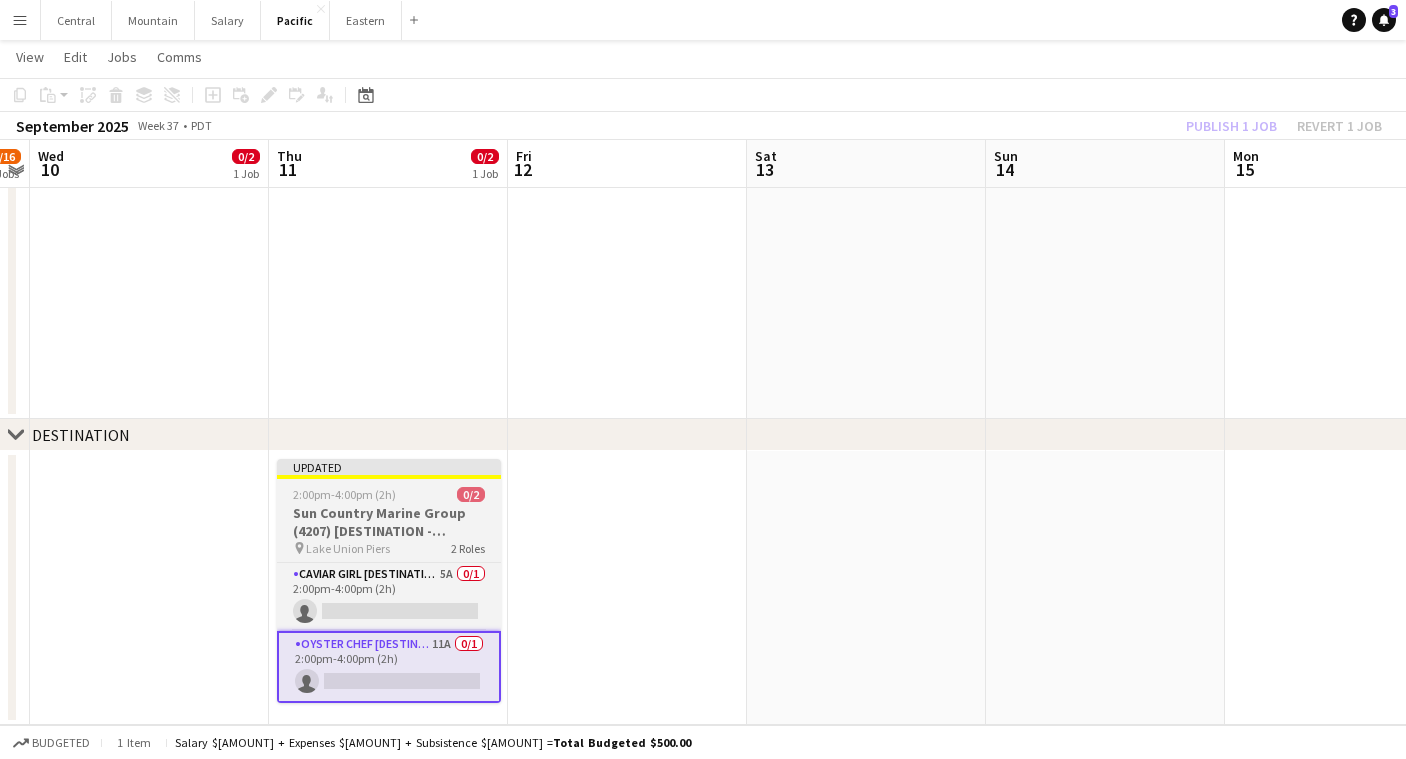 click on "Sun Country Marine Group (4207) [DESTINATION - Seattle, WA]" at bounding box center (389, 522) 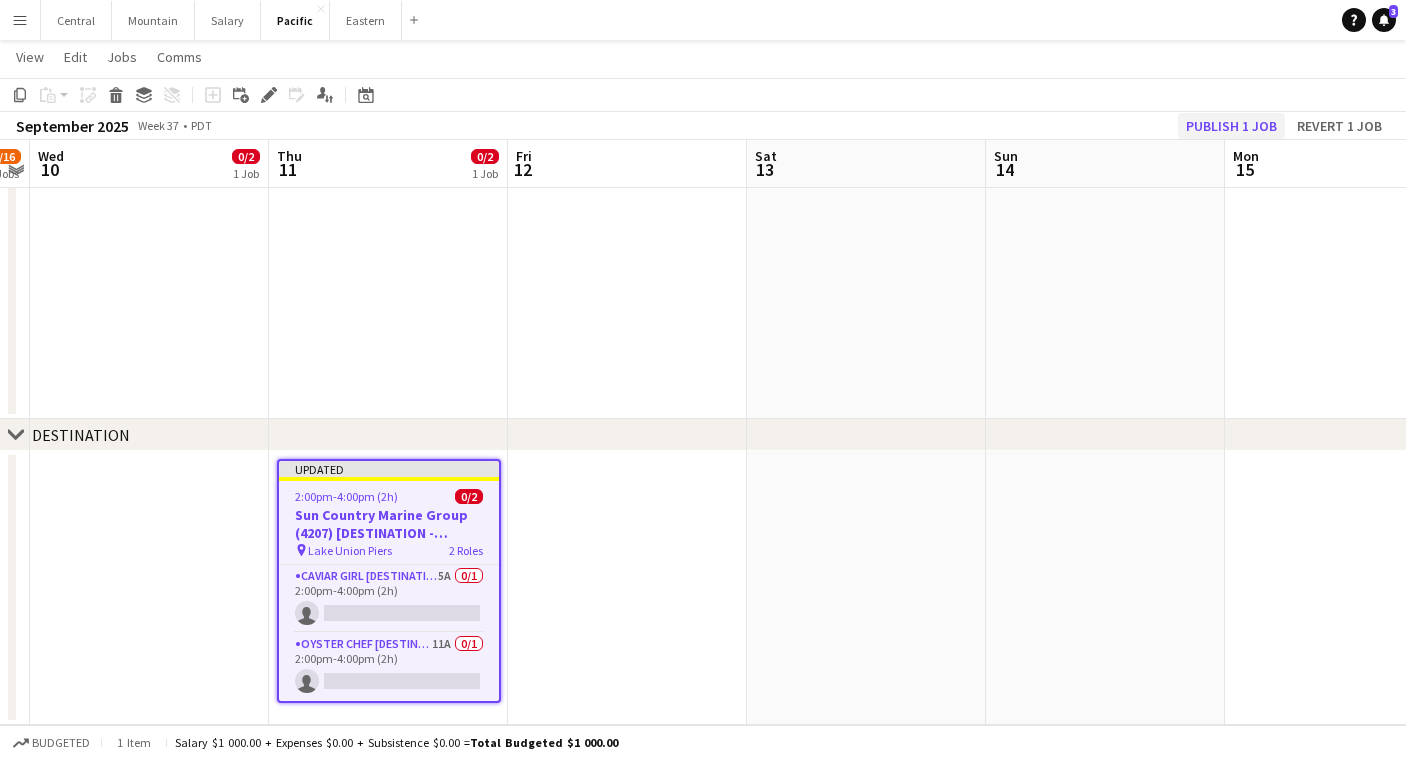 click on "Publish 1 job" 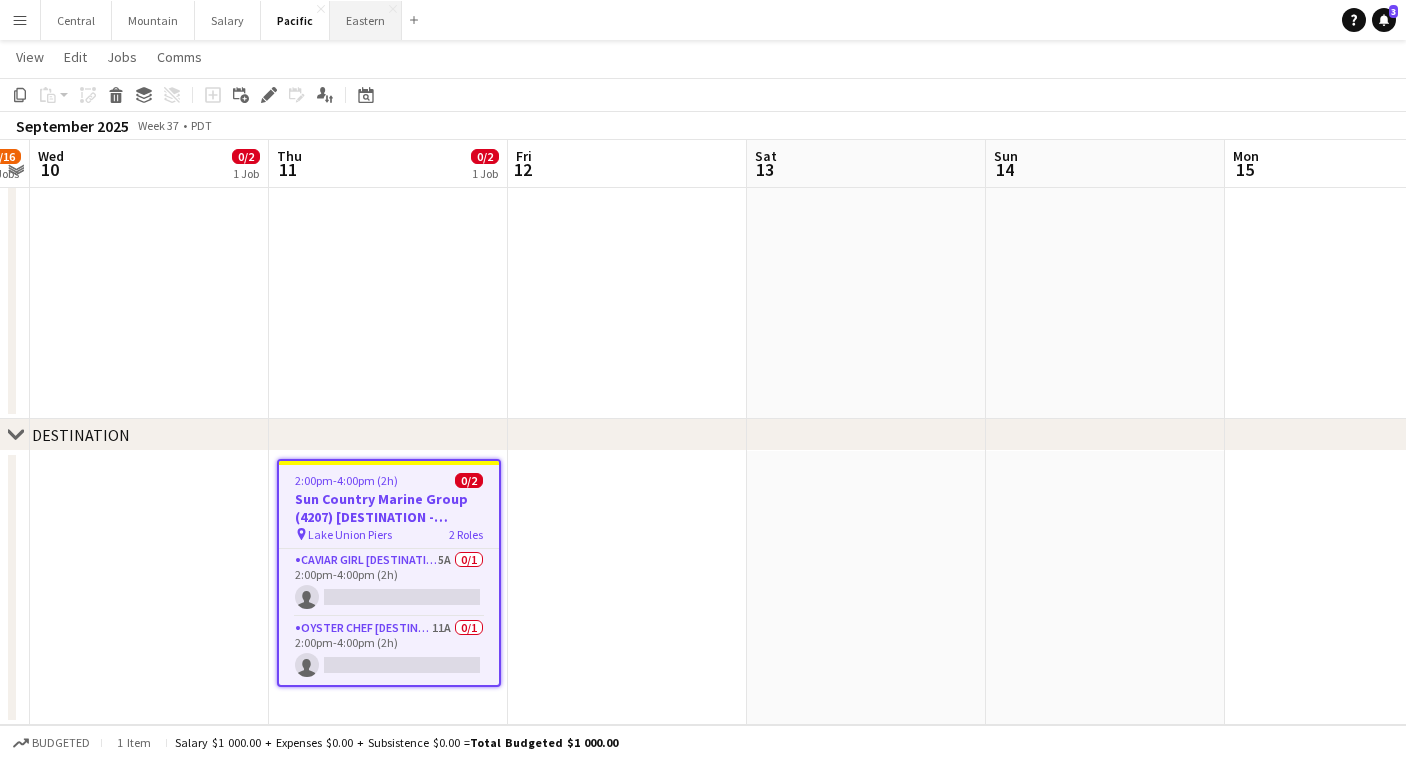 click on "[STREET]" at bounding box center (366, 20) 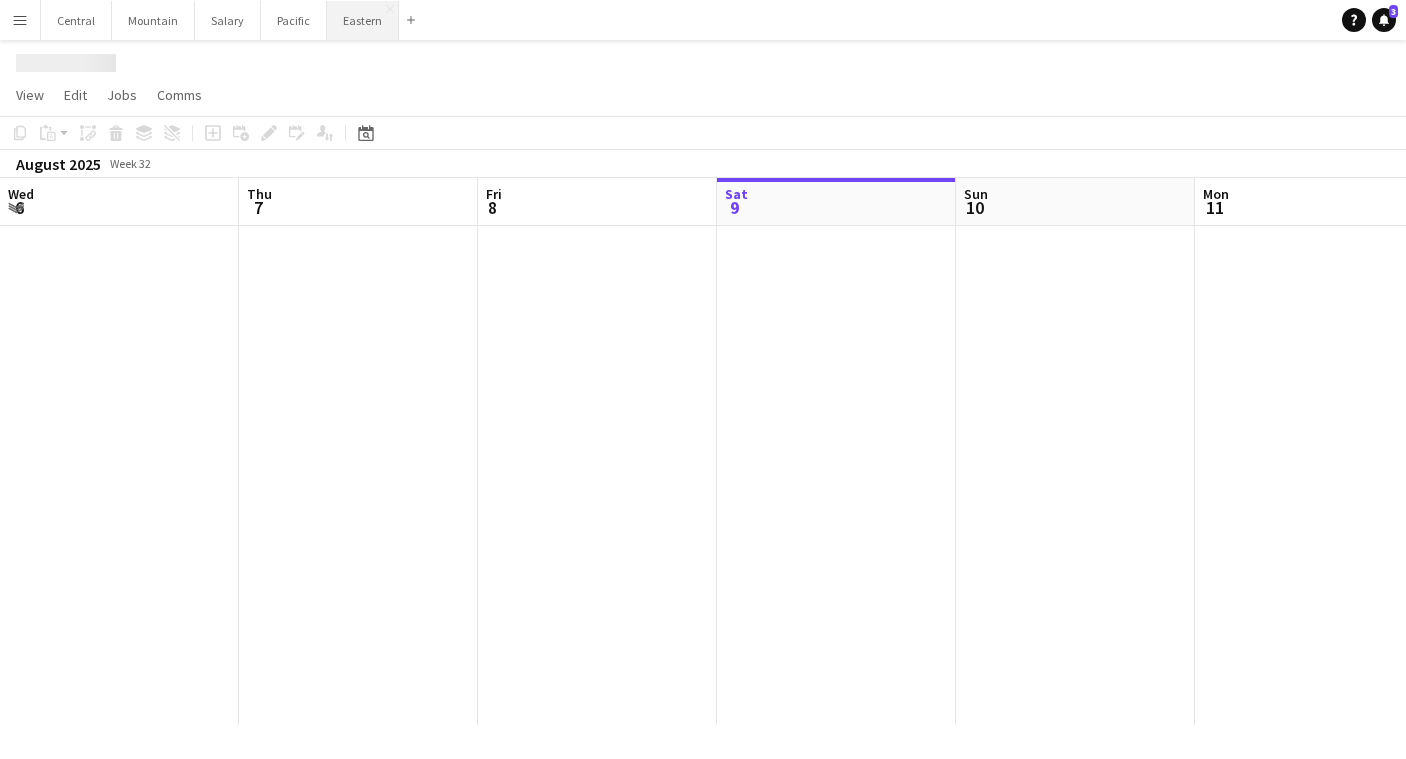 scroll, scrollTop: 0, scrollLeft: 0, axis: both 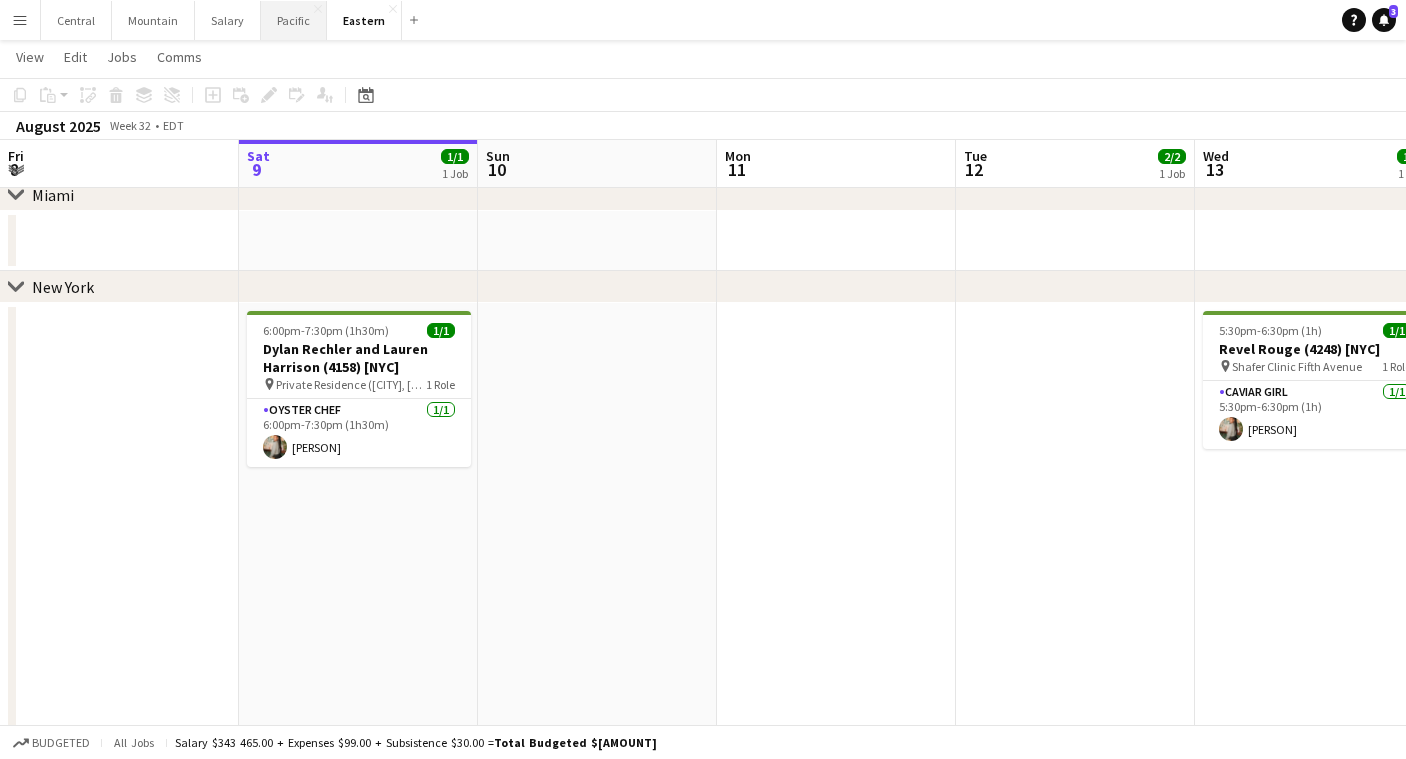 click on "[STREET]" at bounding box center [294, 20] 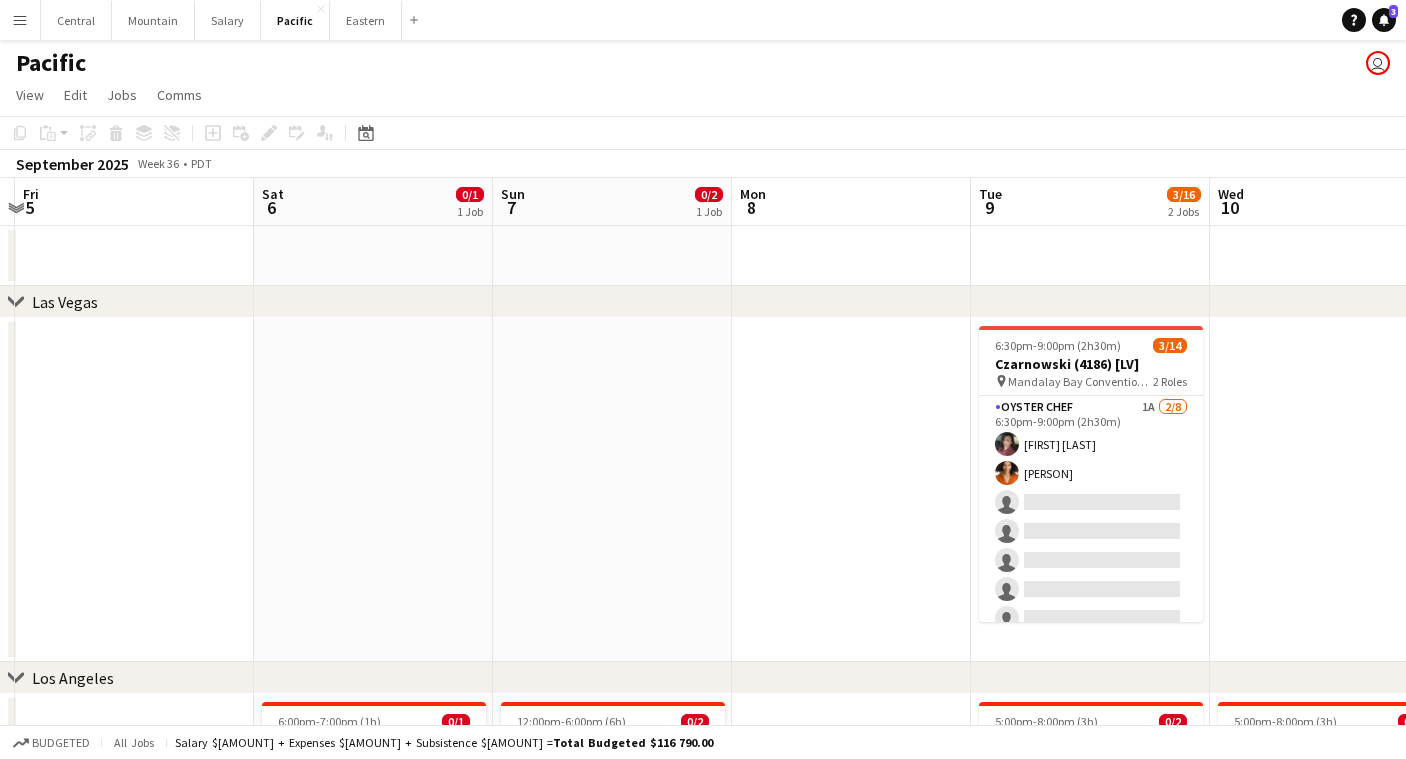 scroll, scrollTop: 0, scrollLeft: 617, axis: horizontal 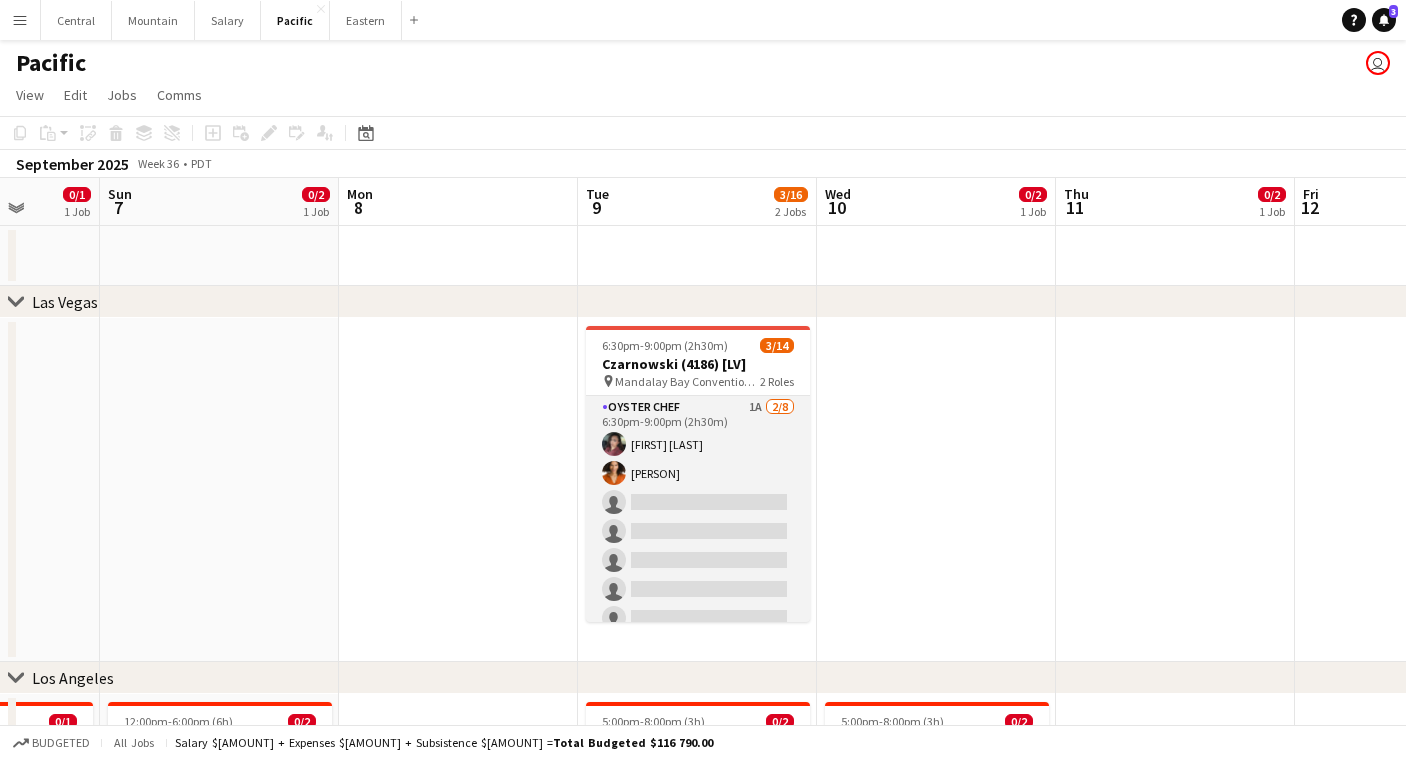 click on "Oyster Chef   1A   2/8   6:30pm-9:00pm (2h30m)
Tea Rivera Mandy Chitwood
single-neutral-actions
single-neutral-actions
single-neutral-actions
single-neutral-actions
single-neutral-actions
single-neutral-actions" at bounding box center [698, 531] 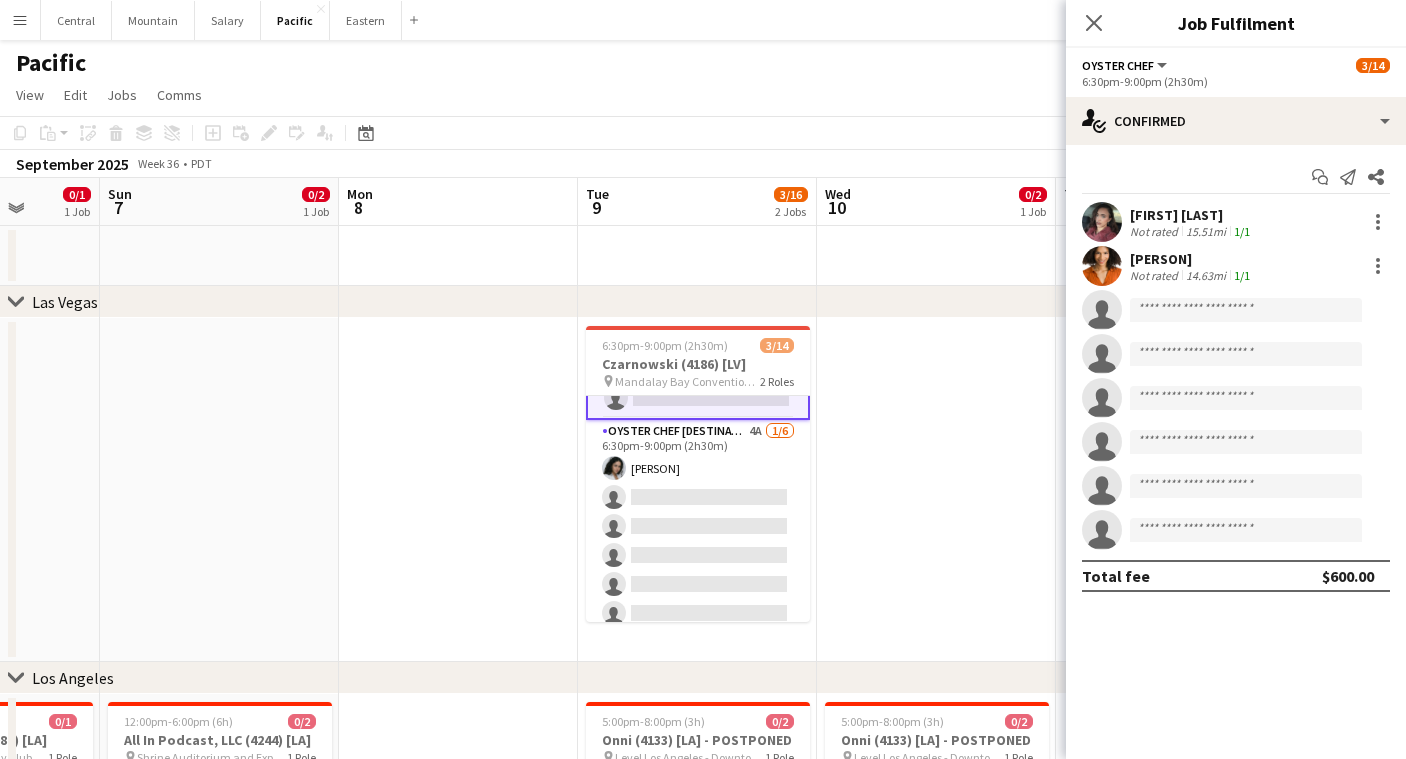 scroll, scrollTop: 257, scrollLeft: 0, axis: vertical 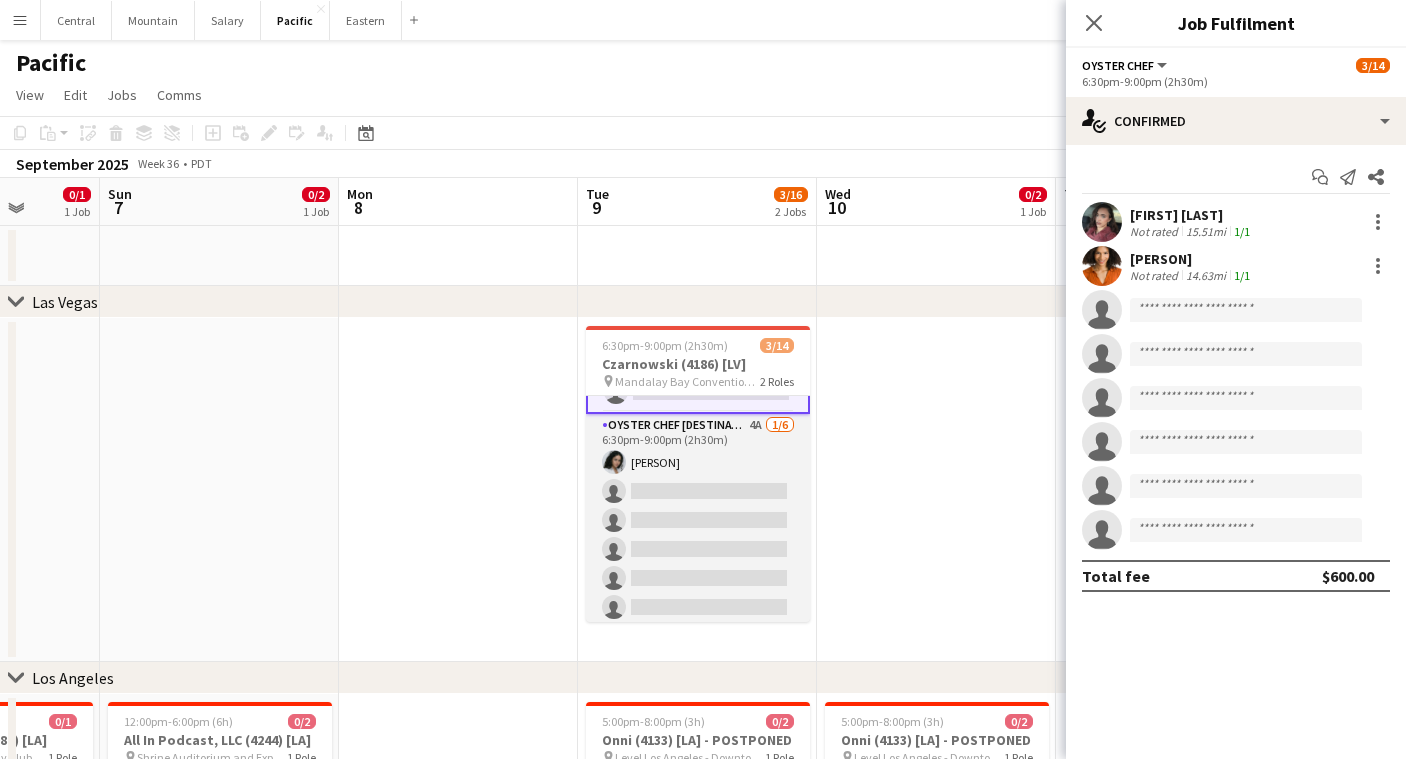 click on "Oyster Chef [DESTINATION]   4A   1/6   6:30pm-9:00pm (2h30m)
Natalie Reynafarje
single-neutral-actions
single-neutral-actions
single-neutral-actions
single-neutral-actions
single-neutral-actions" at bounding box center (698, 520) 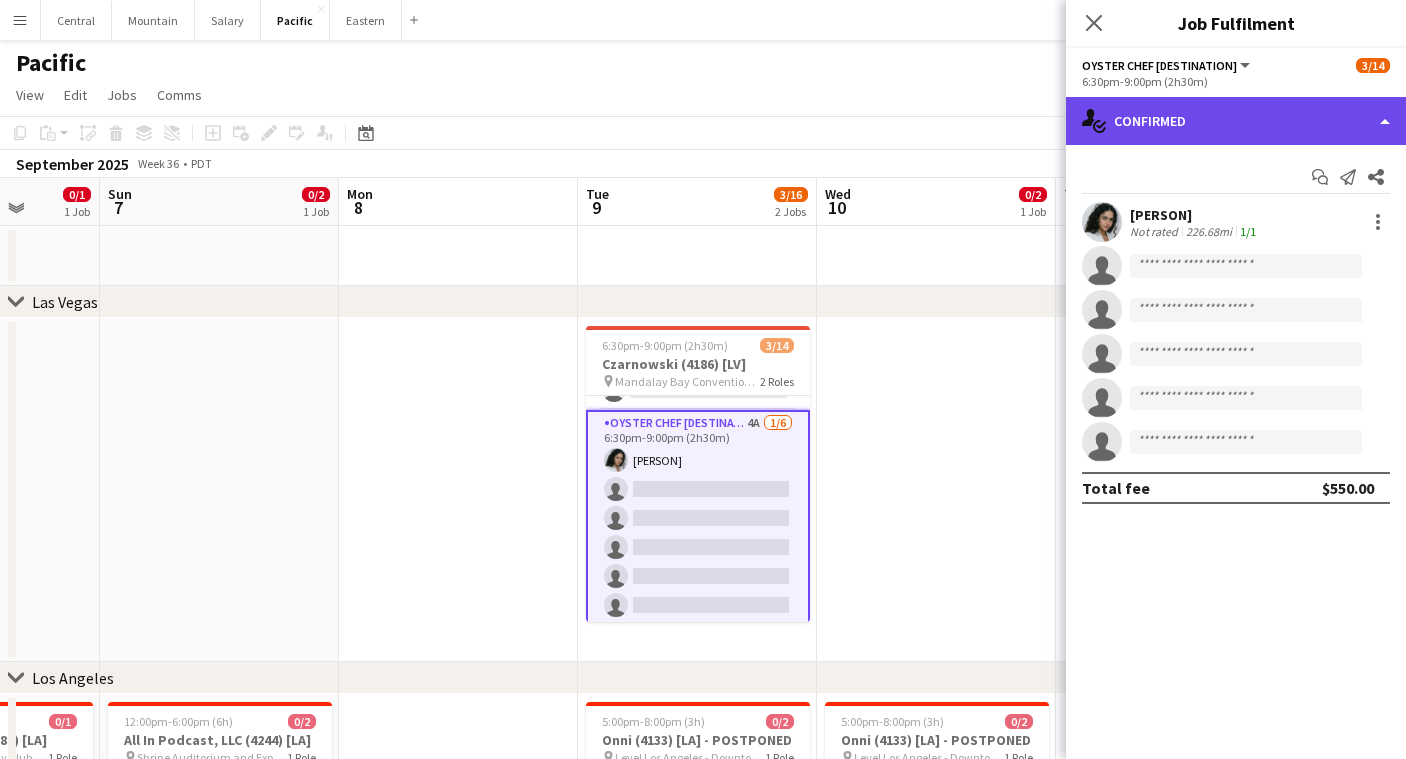 click on "single-neutral-actions-check-2
Confirmed" 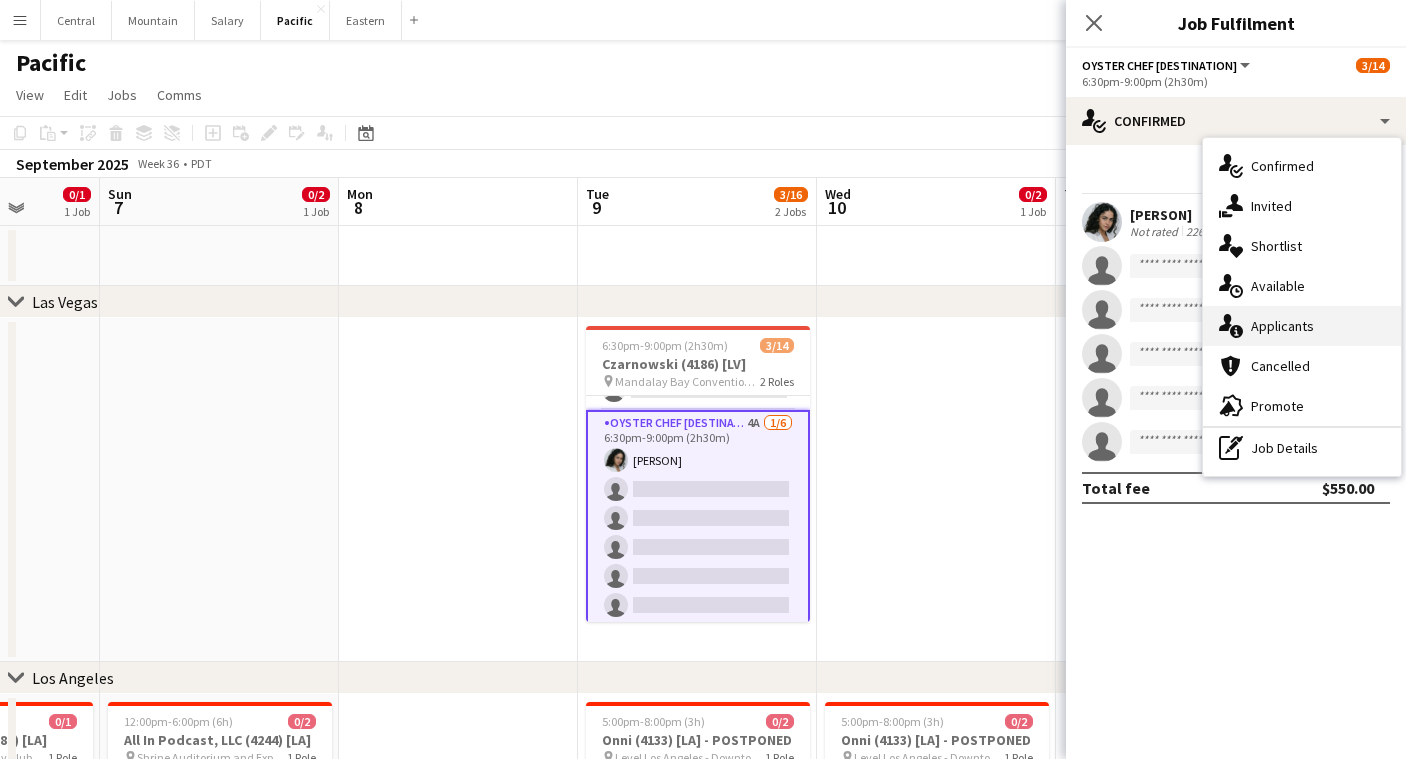 click on "single-neutral-actions-information
Applicants" at bounding box center (1302, 326) 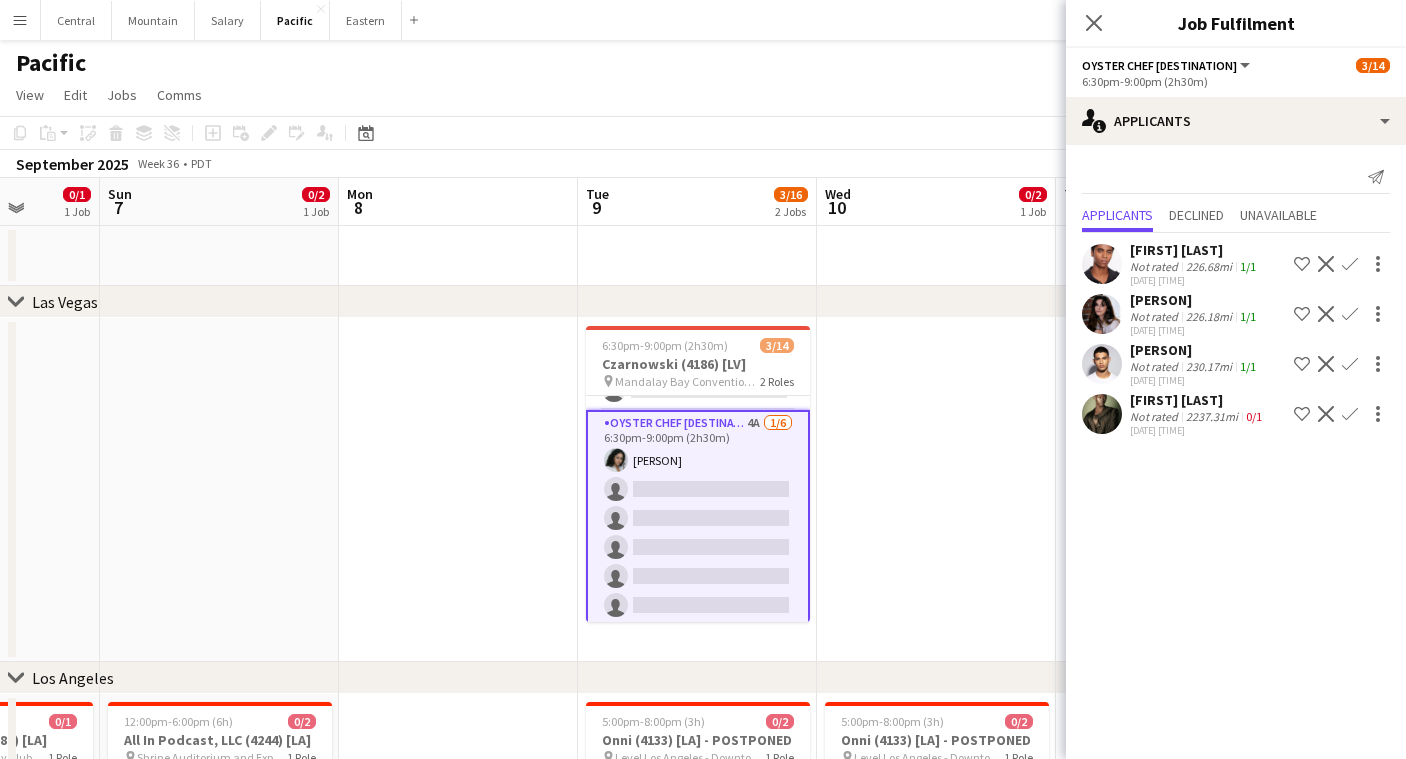 click on "Confirm" at bounding box center (1350, 364) 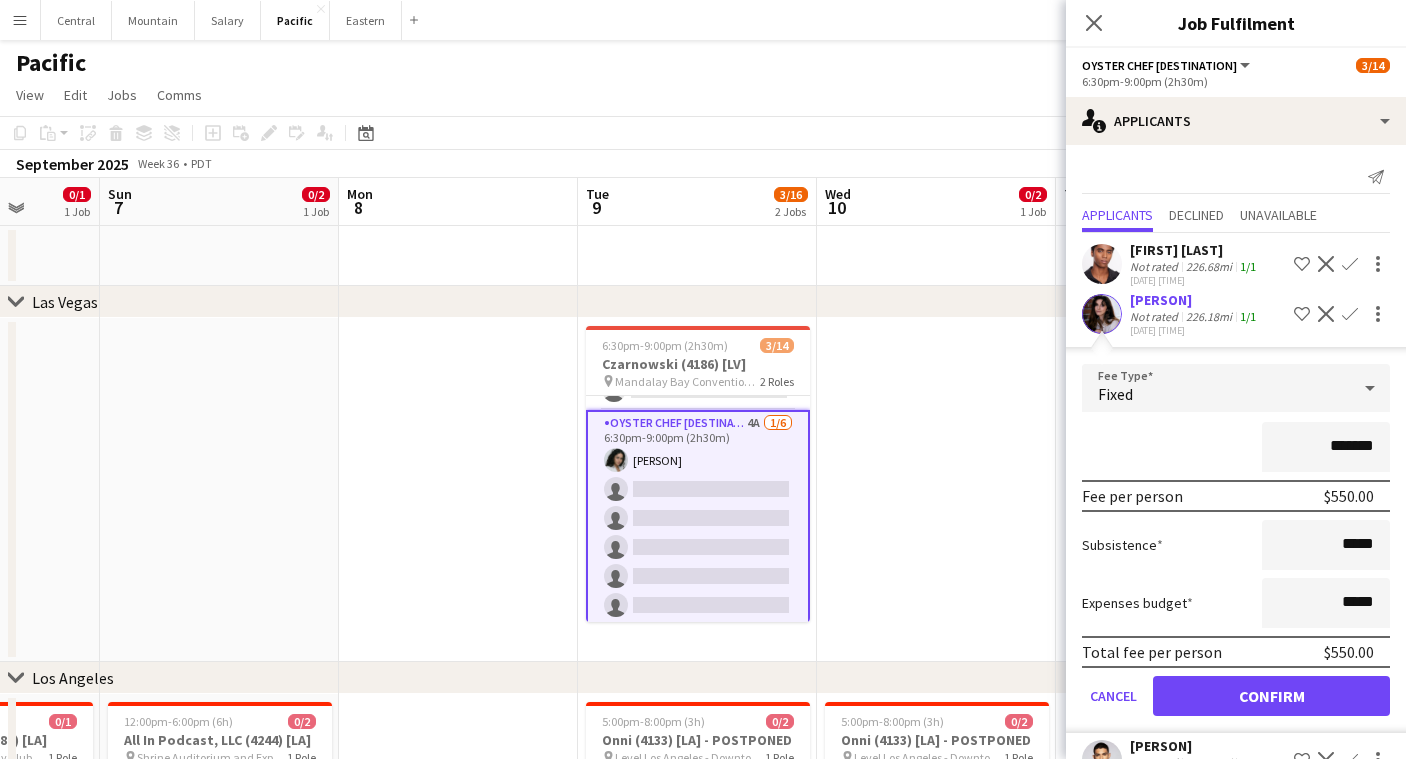 click on "Confirm" 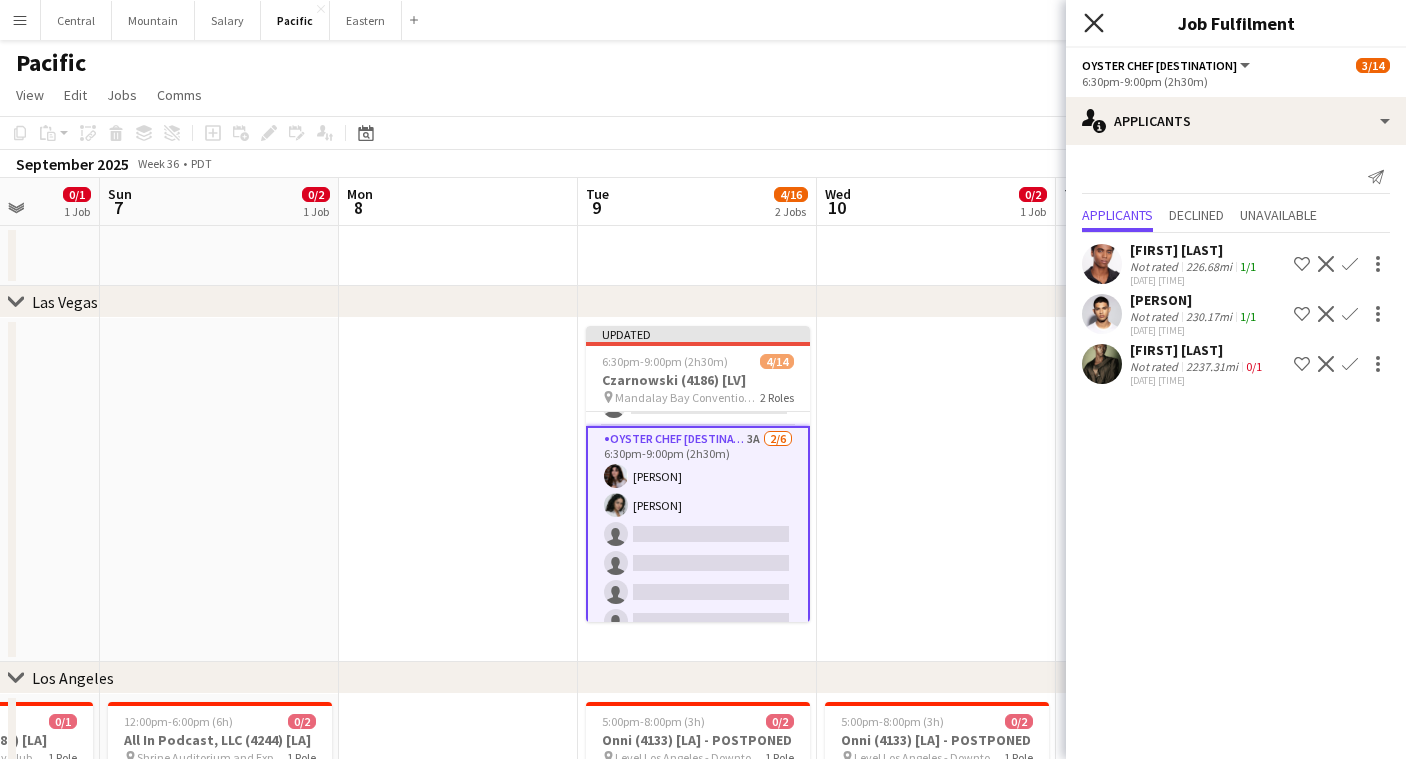 click on "Close pop-in" 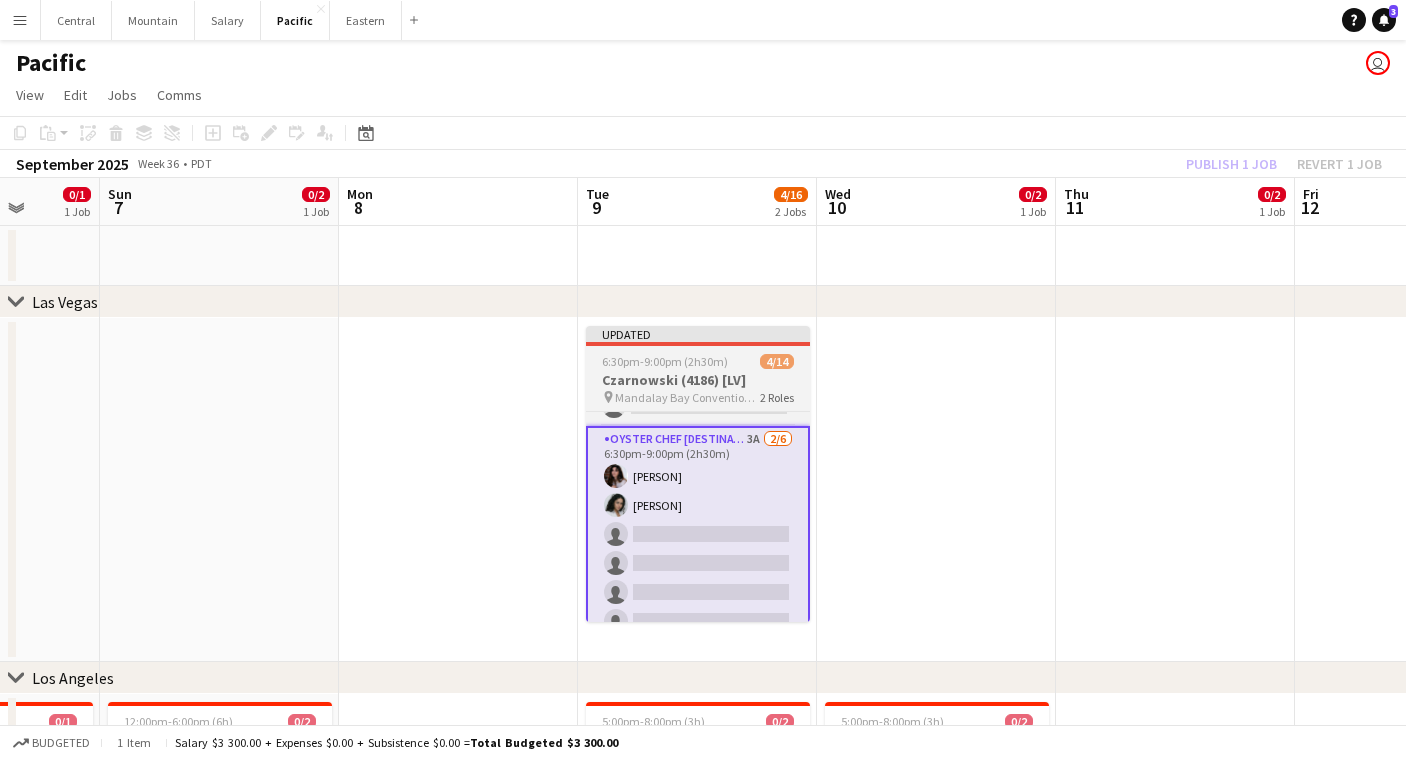 click on "Czarnowski (4186) [LV]" at bounding box center [698, 380] 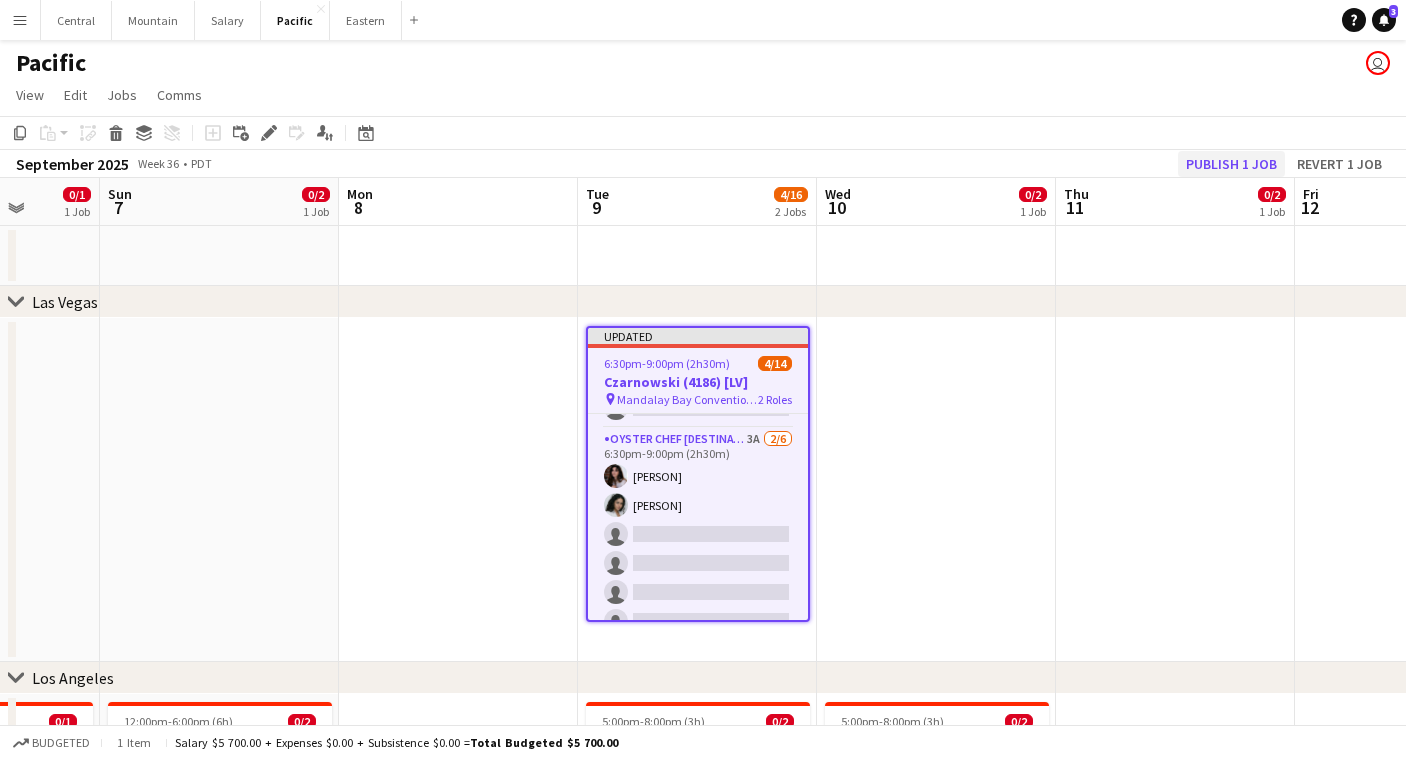 click on "Publish 1 job" 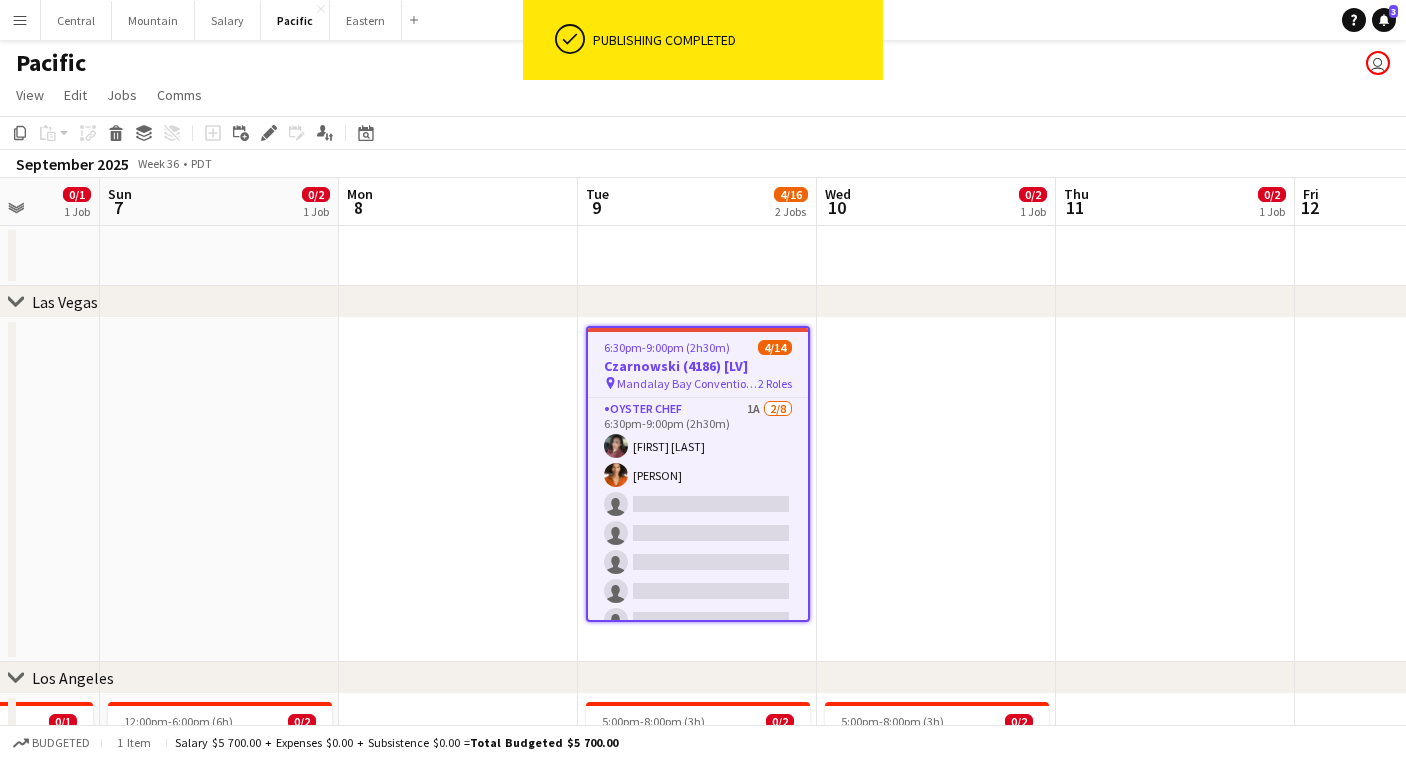 scroll, scrollTop: 0, scrollLeft: 0, axis: both 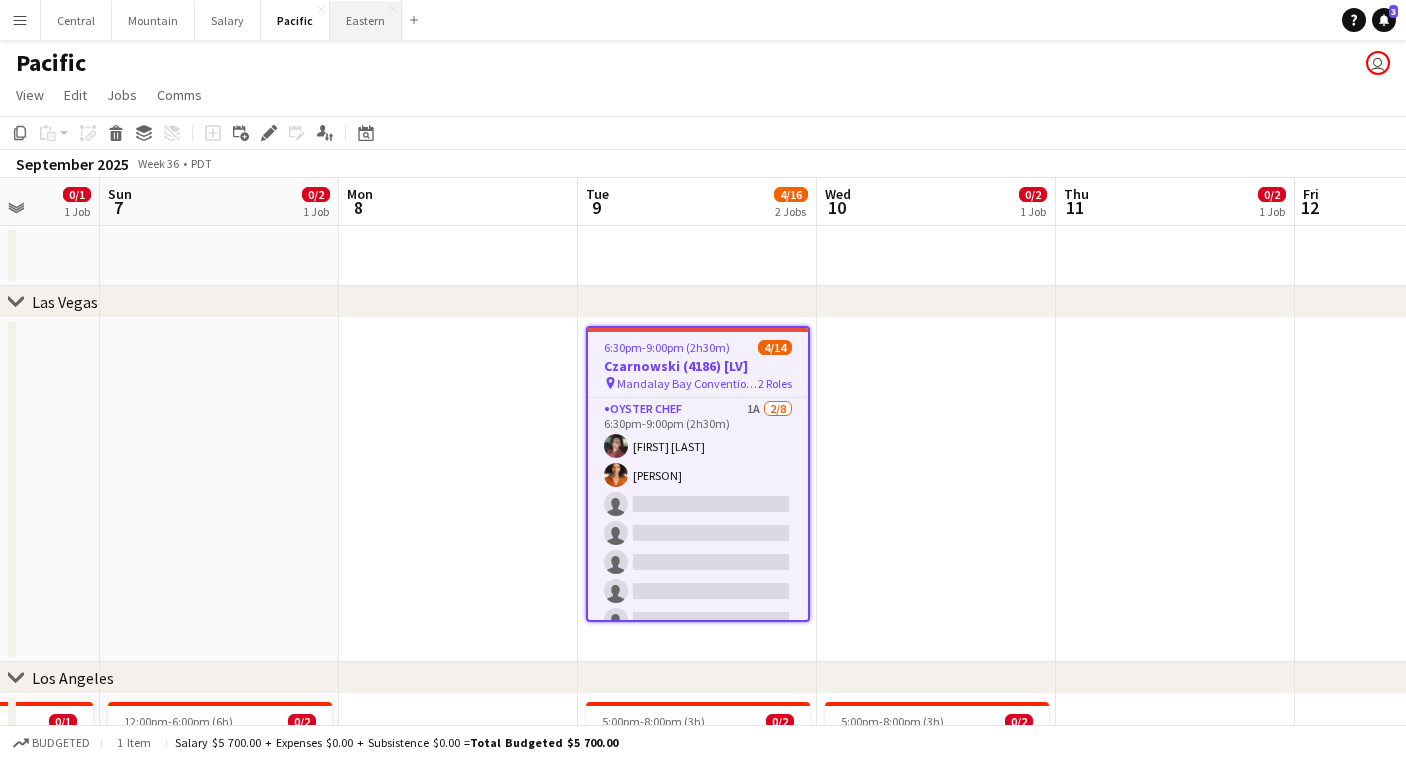 click on "[STREET]" at bounding box center [366, 20] 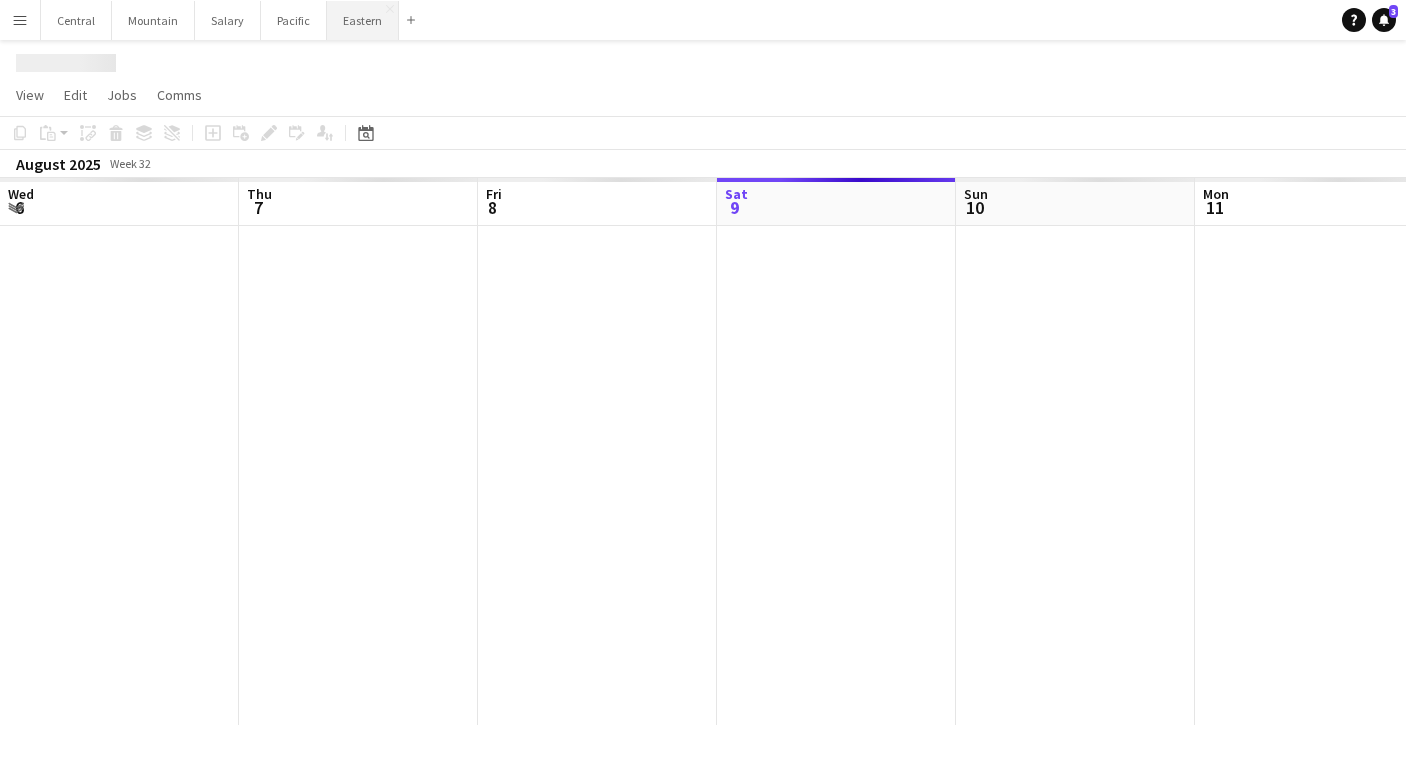 scroll, scrollTop: 0, scrollLeft: 478, axis: horizontal 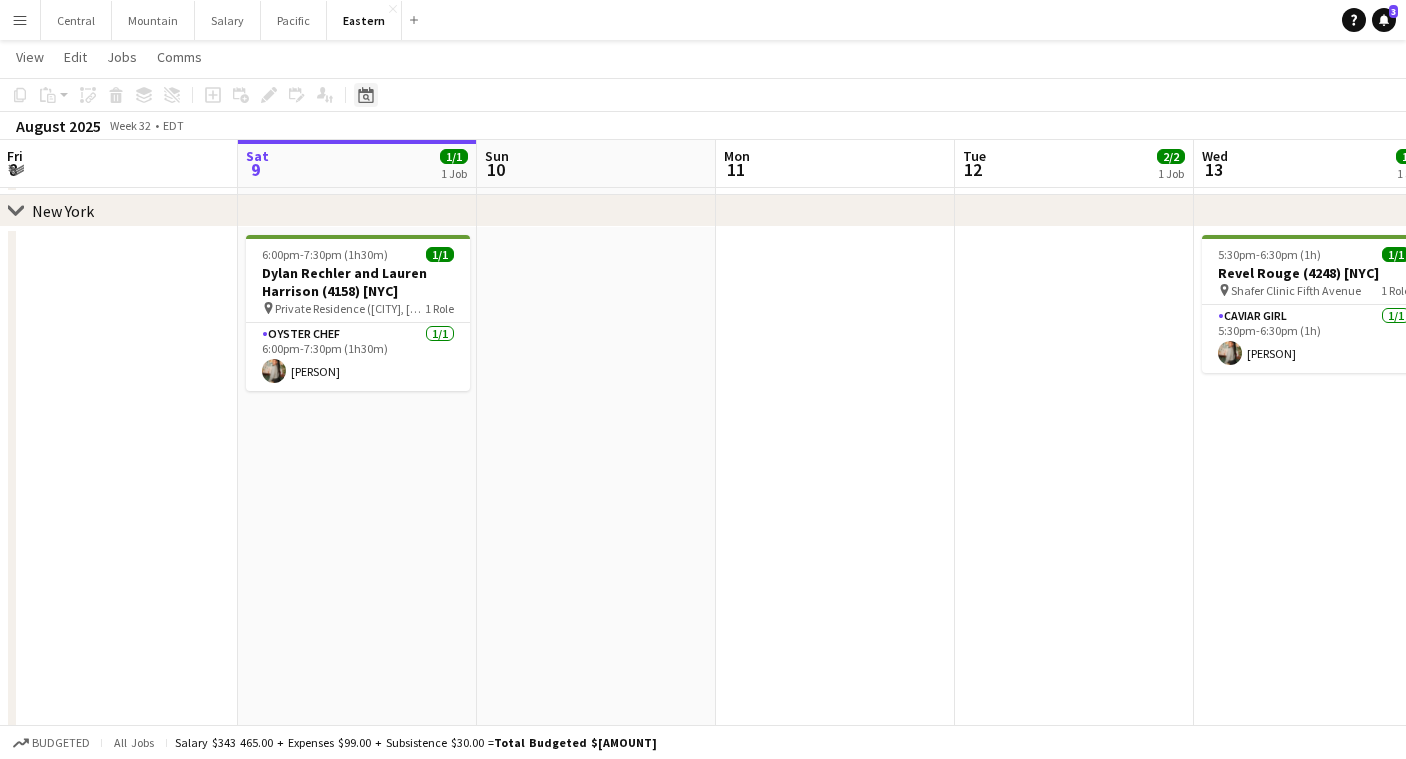 click on "Date picker" 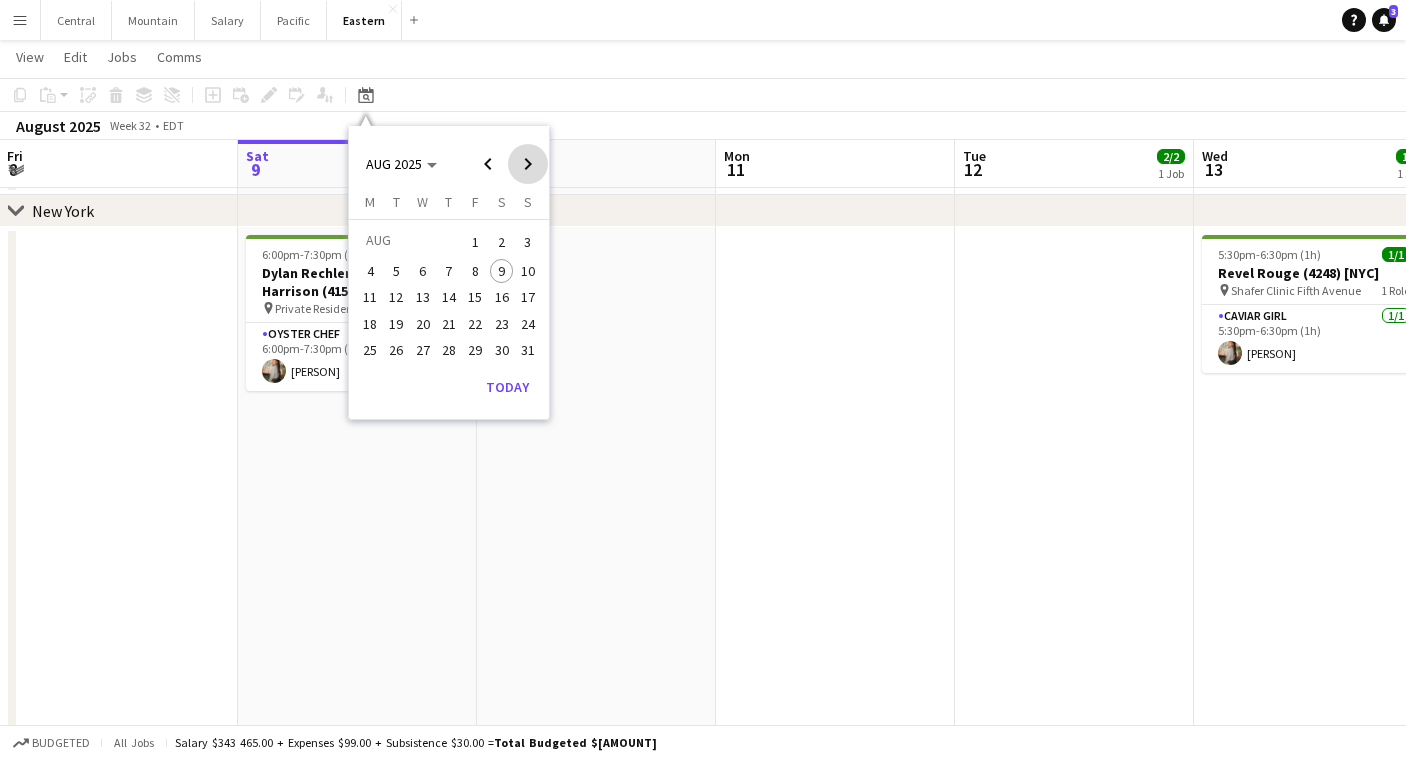 click at bounding box center (528, 164) 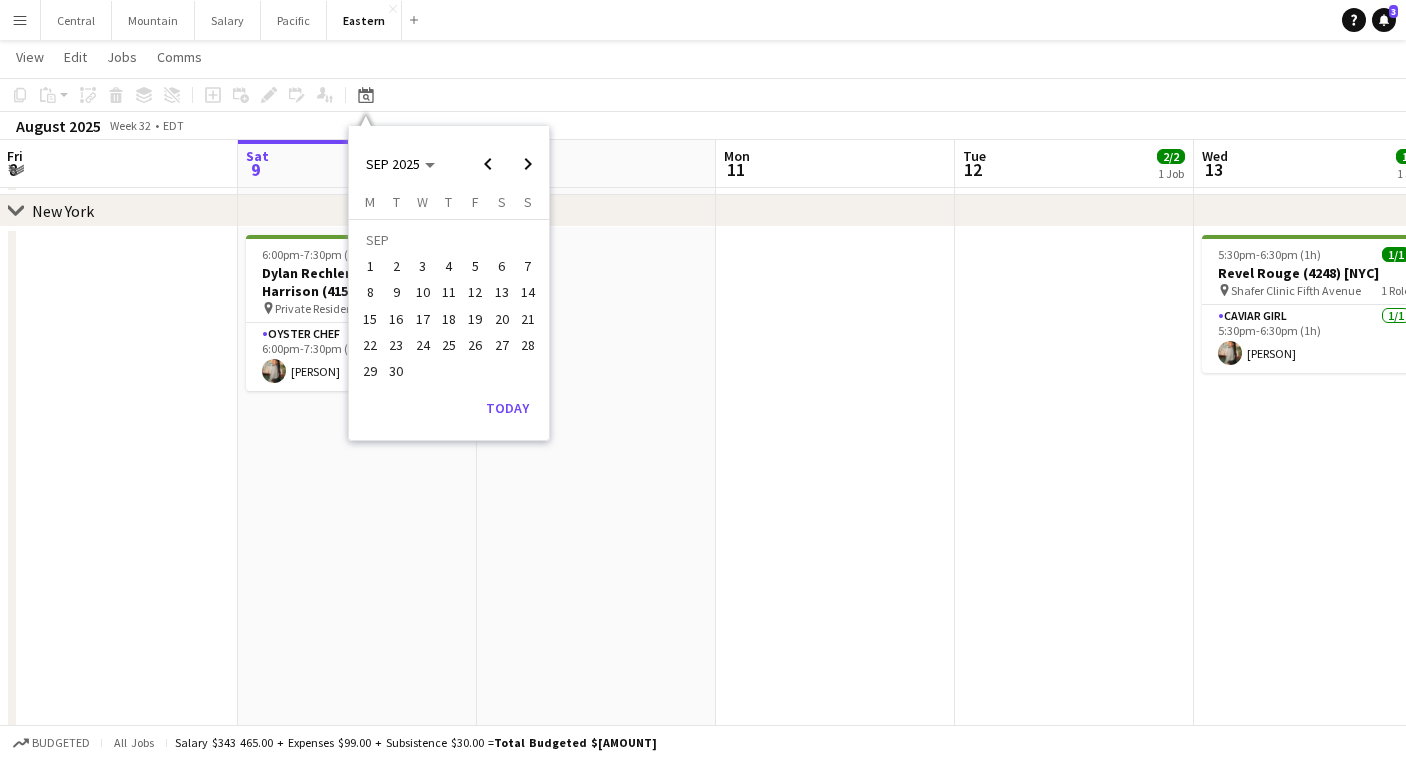 click on "7" at bounding box center [528, 266] 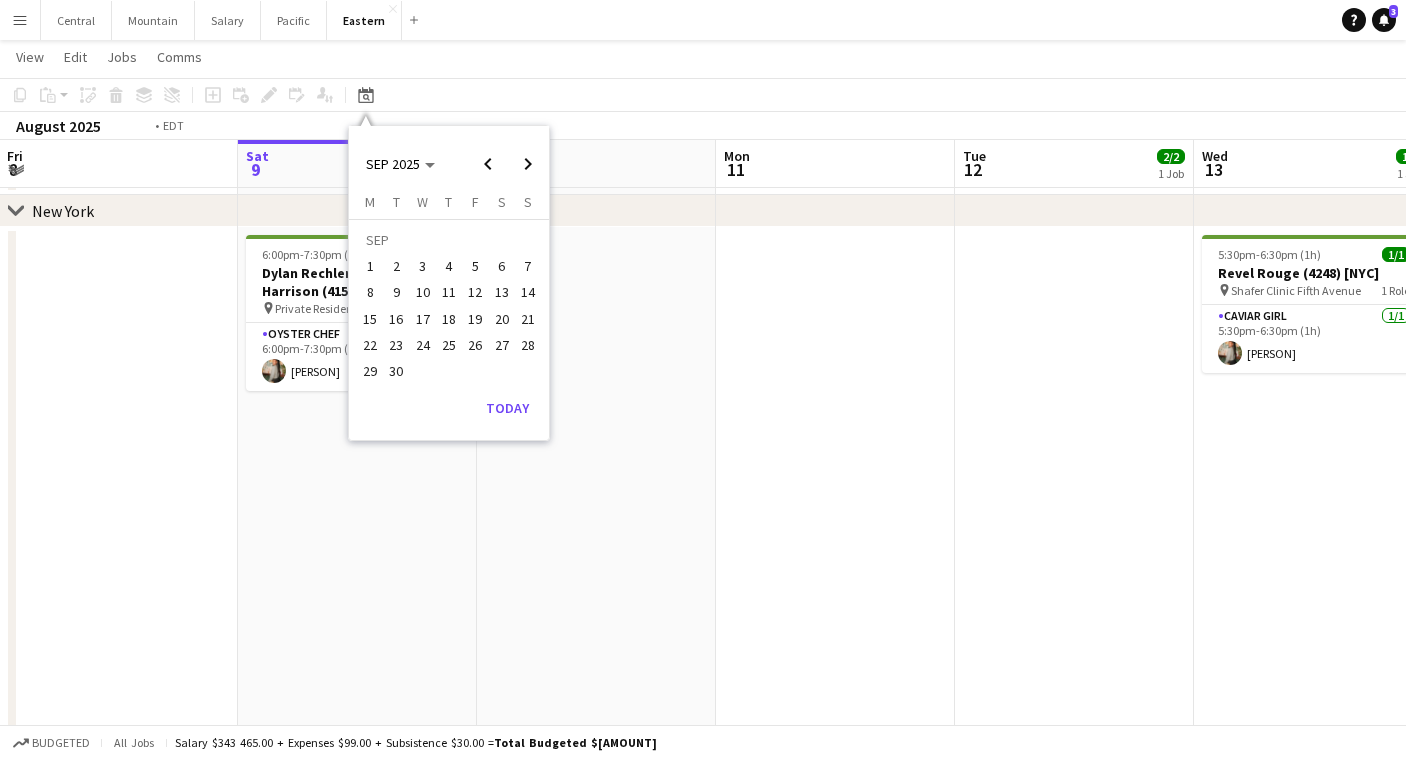 scroll, scrollTop: 0, scrollLeft: 687, axis: horizontal 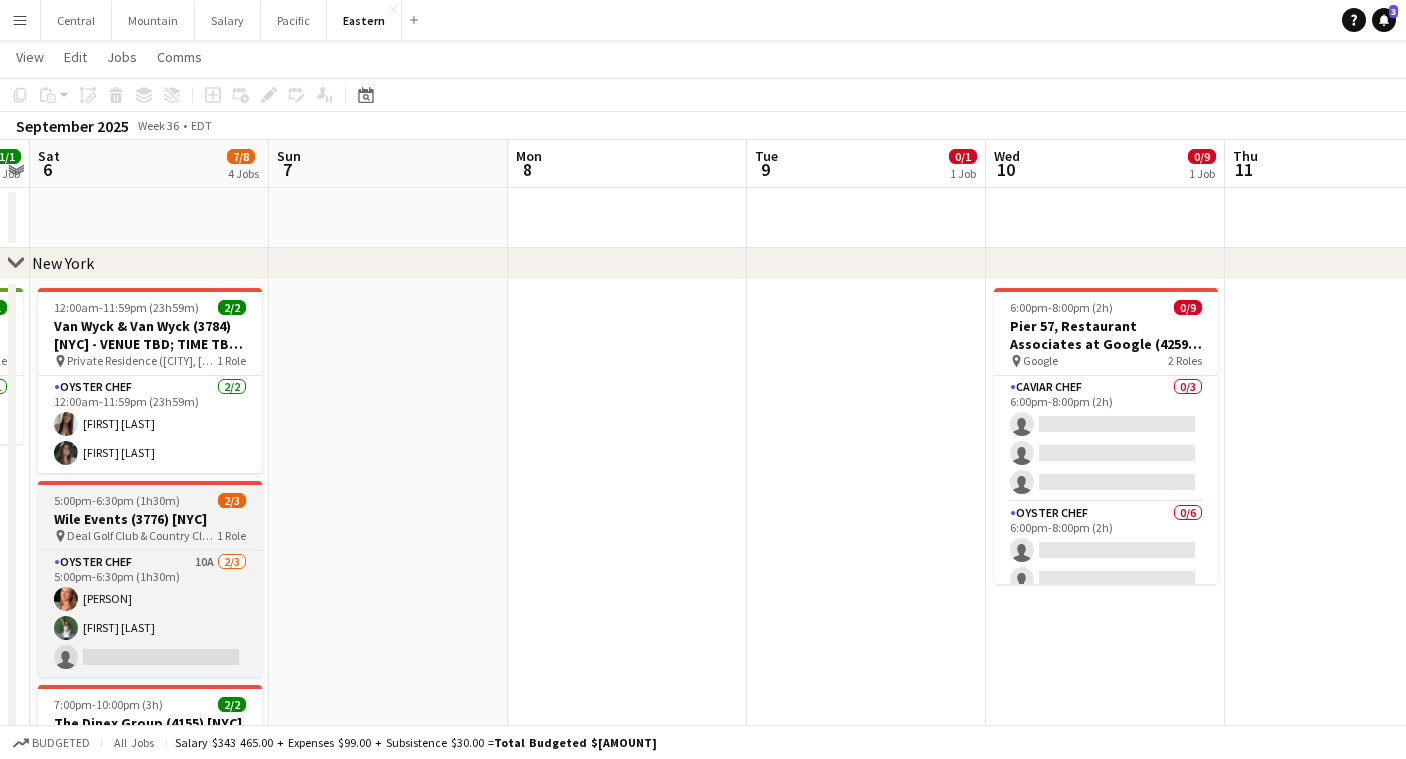 click on "5:00pm-6:30pm (1h30m)    2/3" at bounding box center [150, 500] 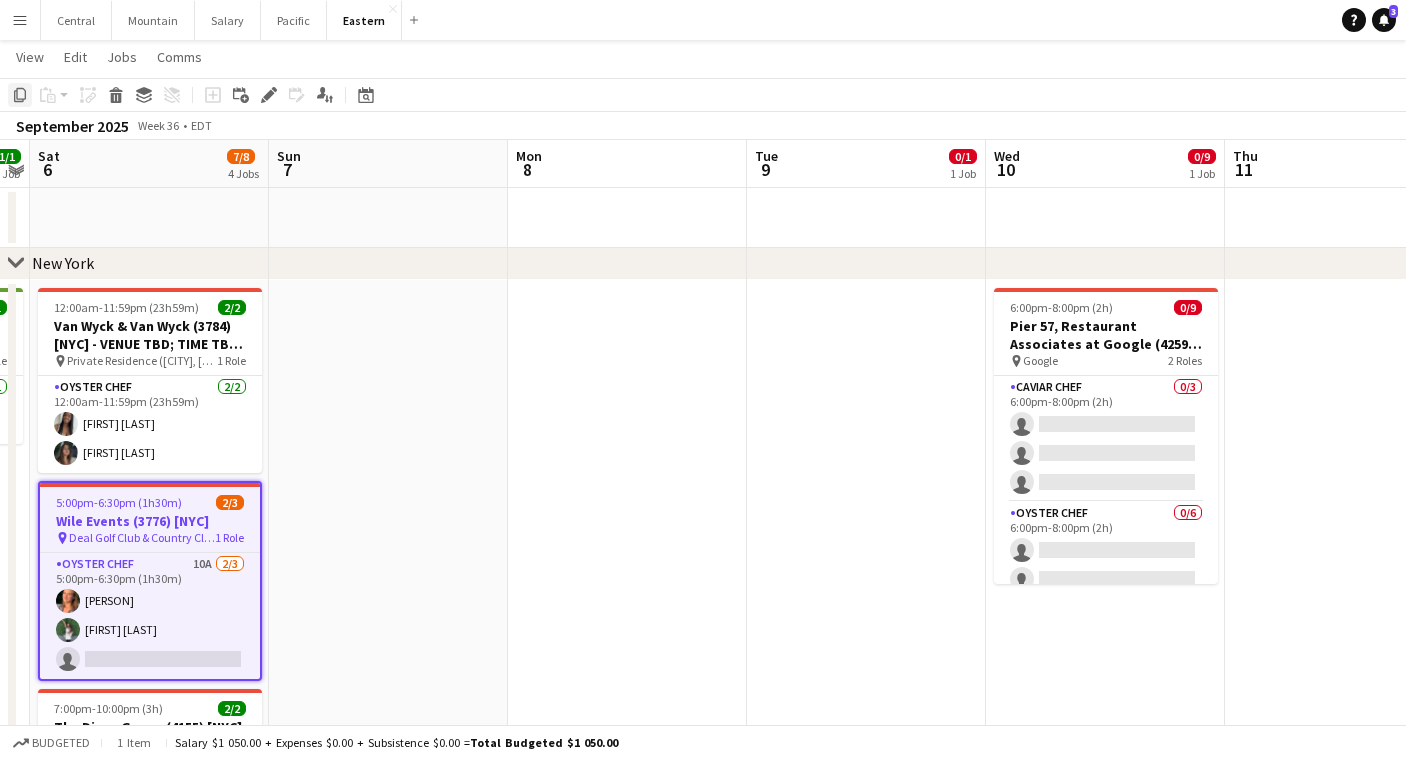 click 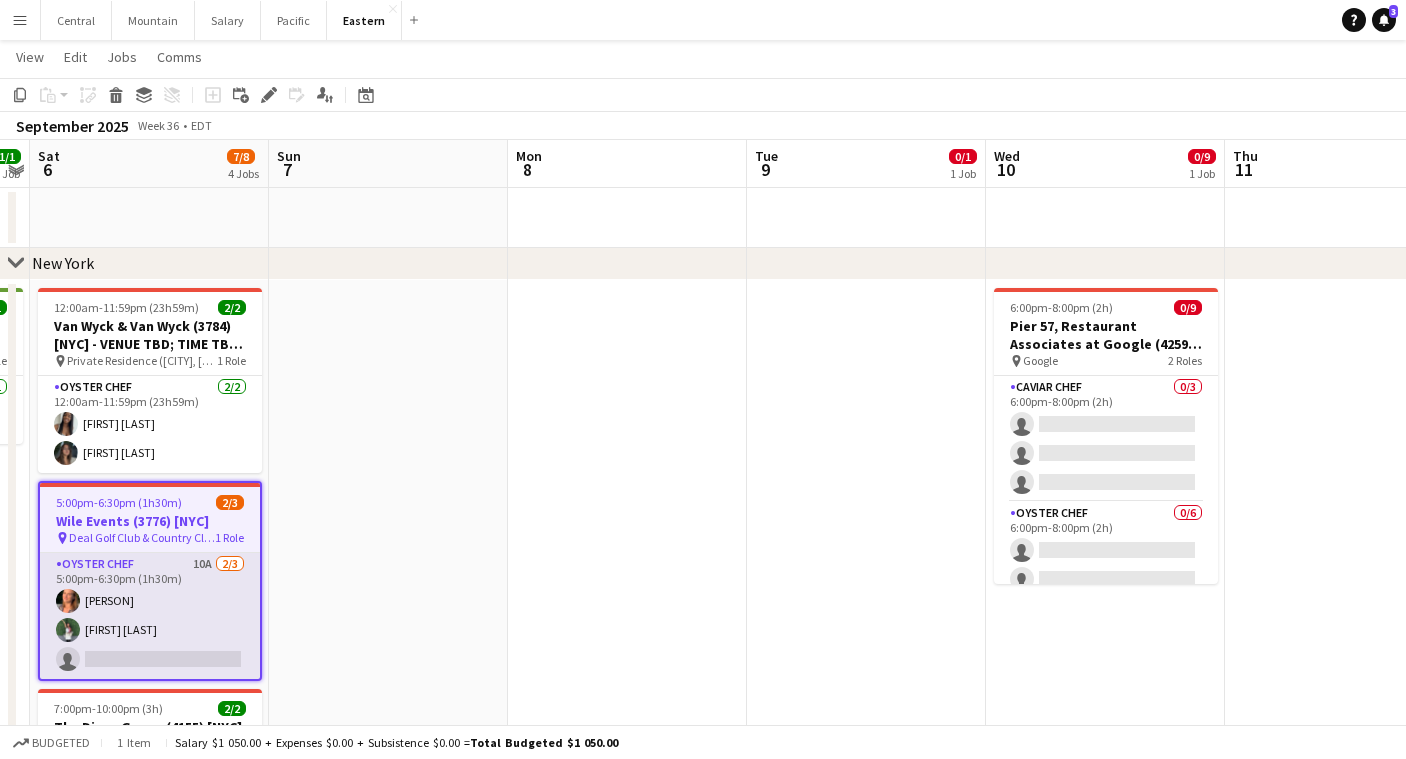 click on "Oyster Chef   10A   2/3   5:00pm-6:30pm (1h30m)
Emma Stearns Danielle Tsuzuki
single-neutral-actions" at bounding box center (150, 616) 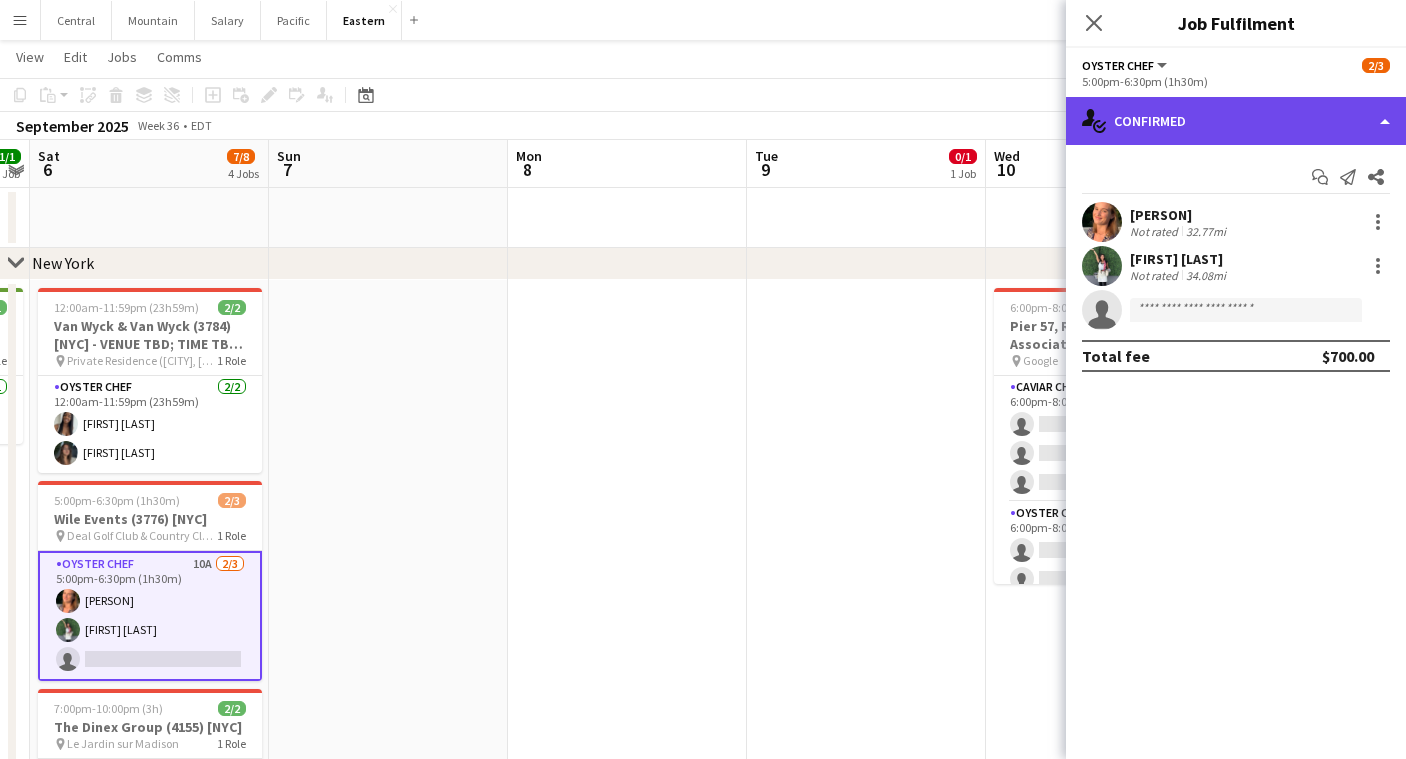 click on "single-neutral-actions-check-2
Confirmed" 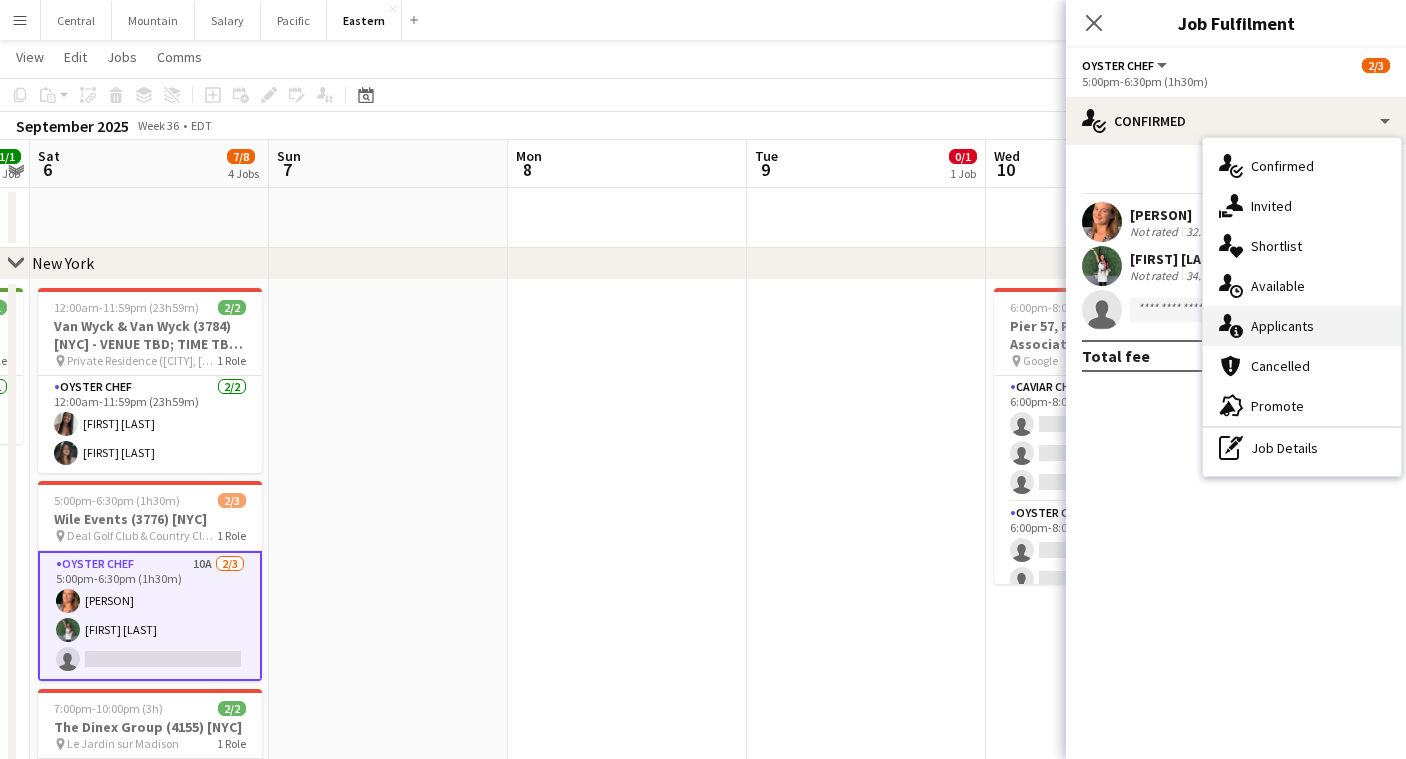 click on "single-neutral-actions-information
Applicants" at bounding box center [1302, 326] 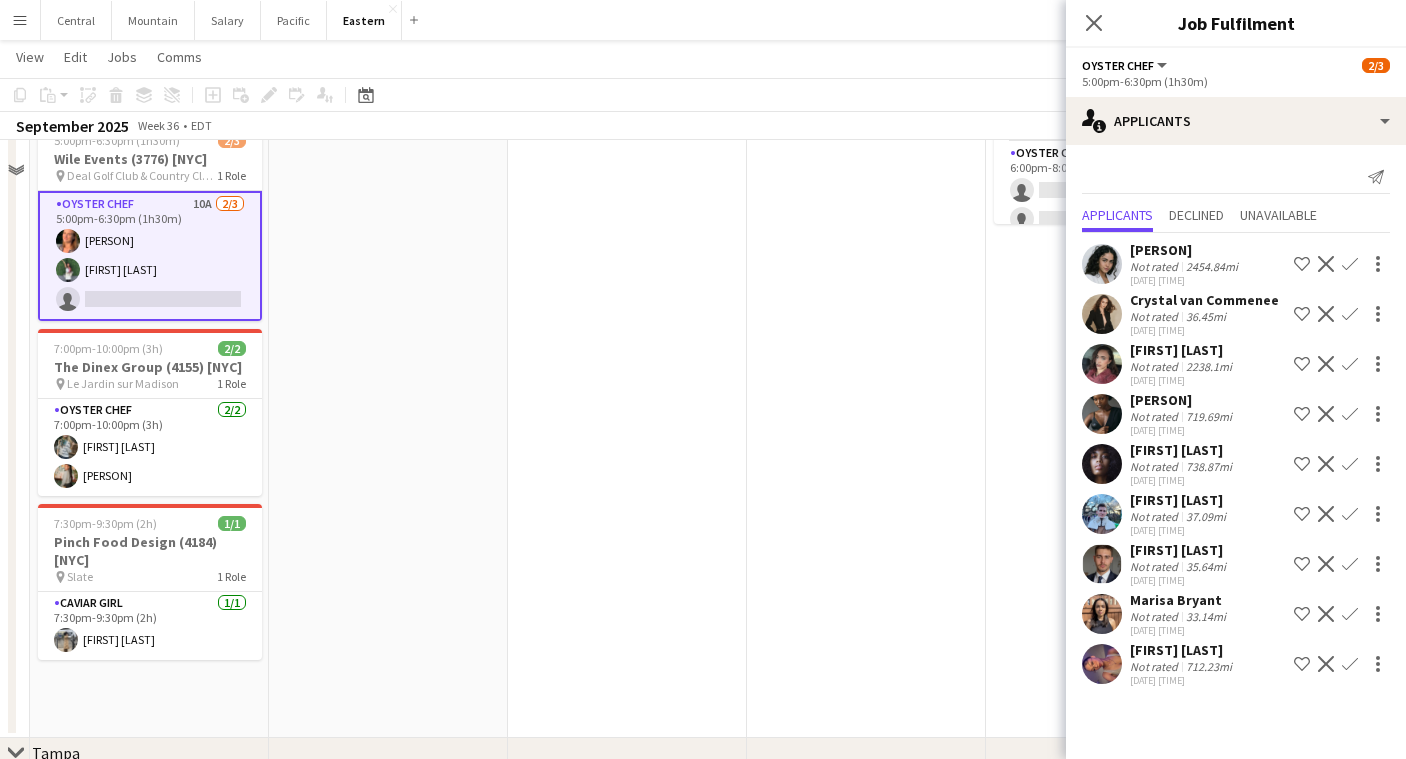 scroll, scrollTop: 422, scrollLeft: 0, axis: vertical 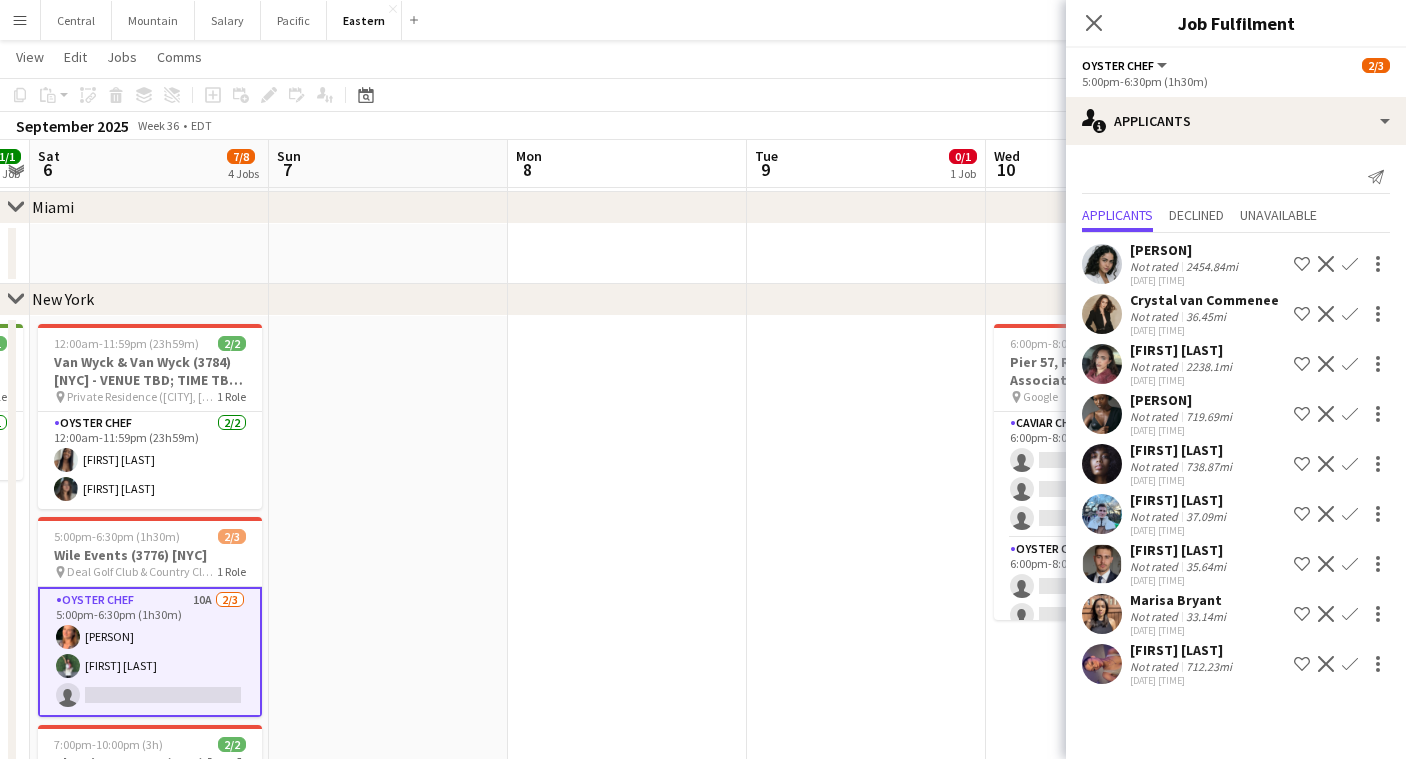 click at bounding box center [388, 725] 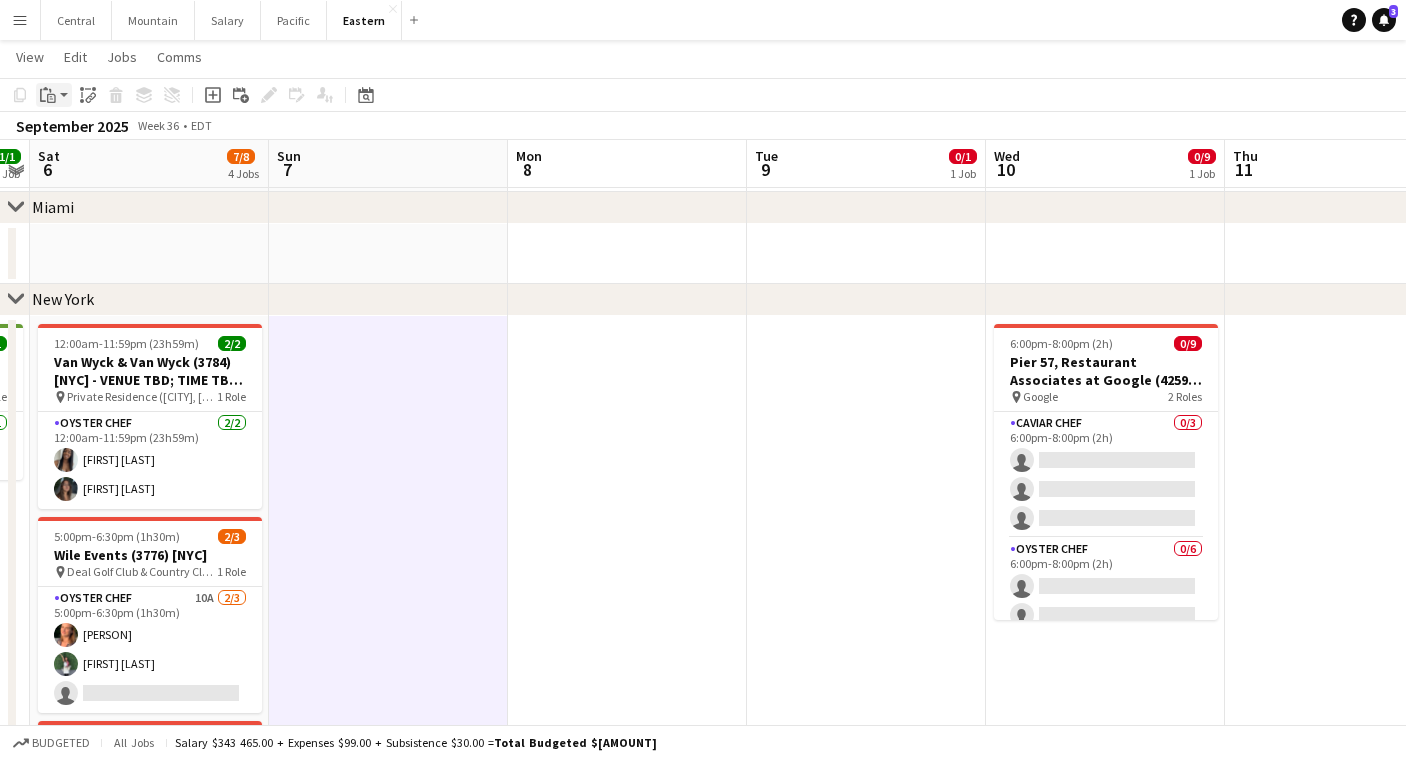 click on "Paste" 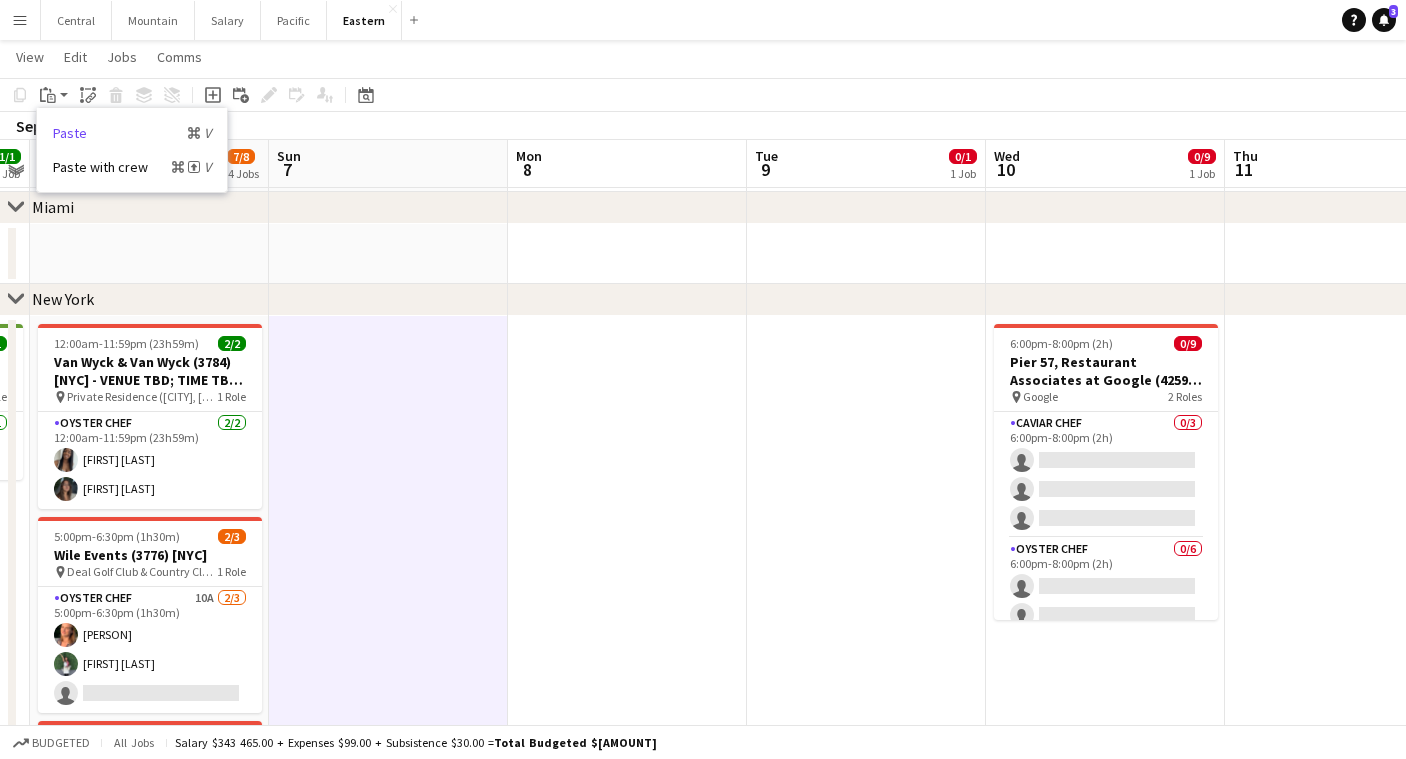click on "Paste
Command
V" at bounding box center (132, 133) 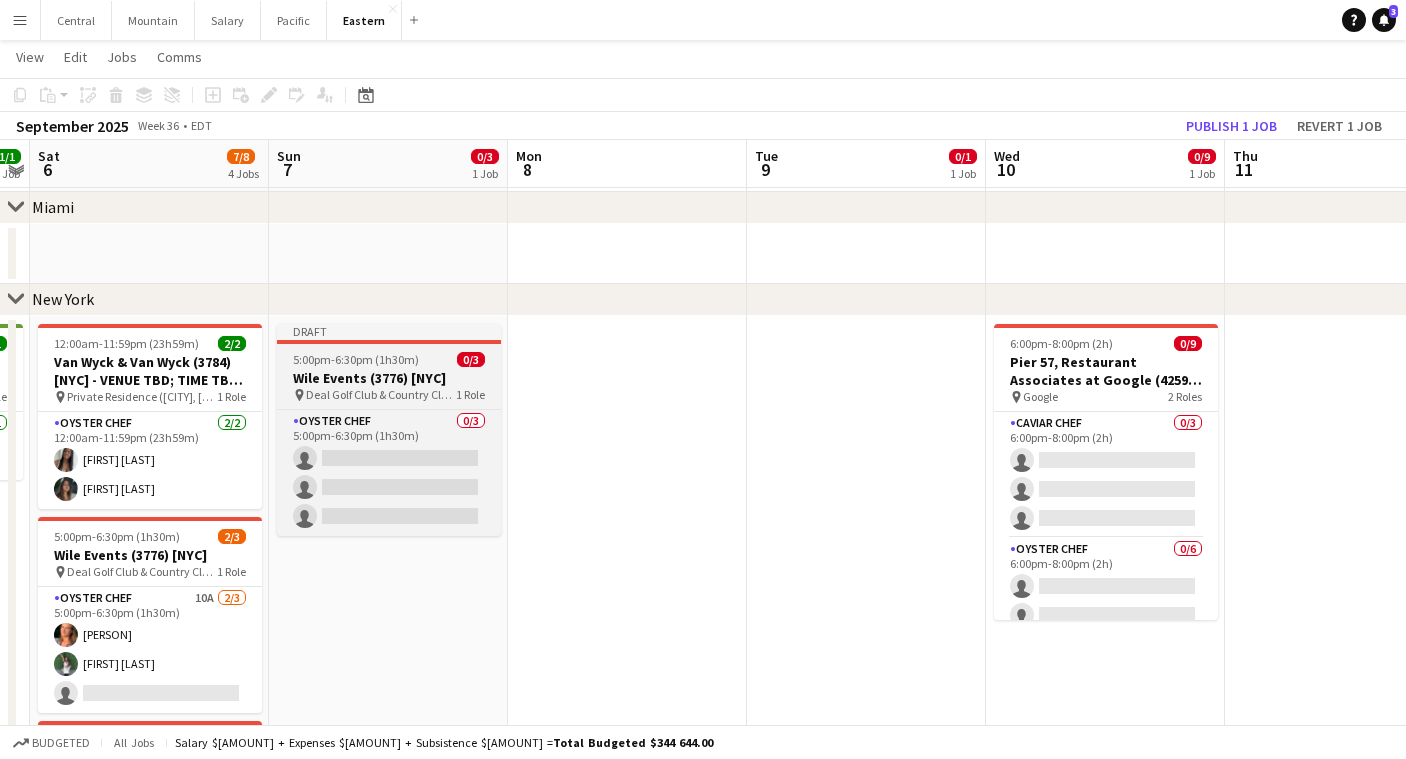click on "Wile Events (3776) [NYC]" at bounding box center [389, 378] 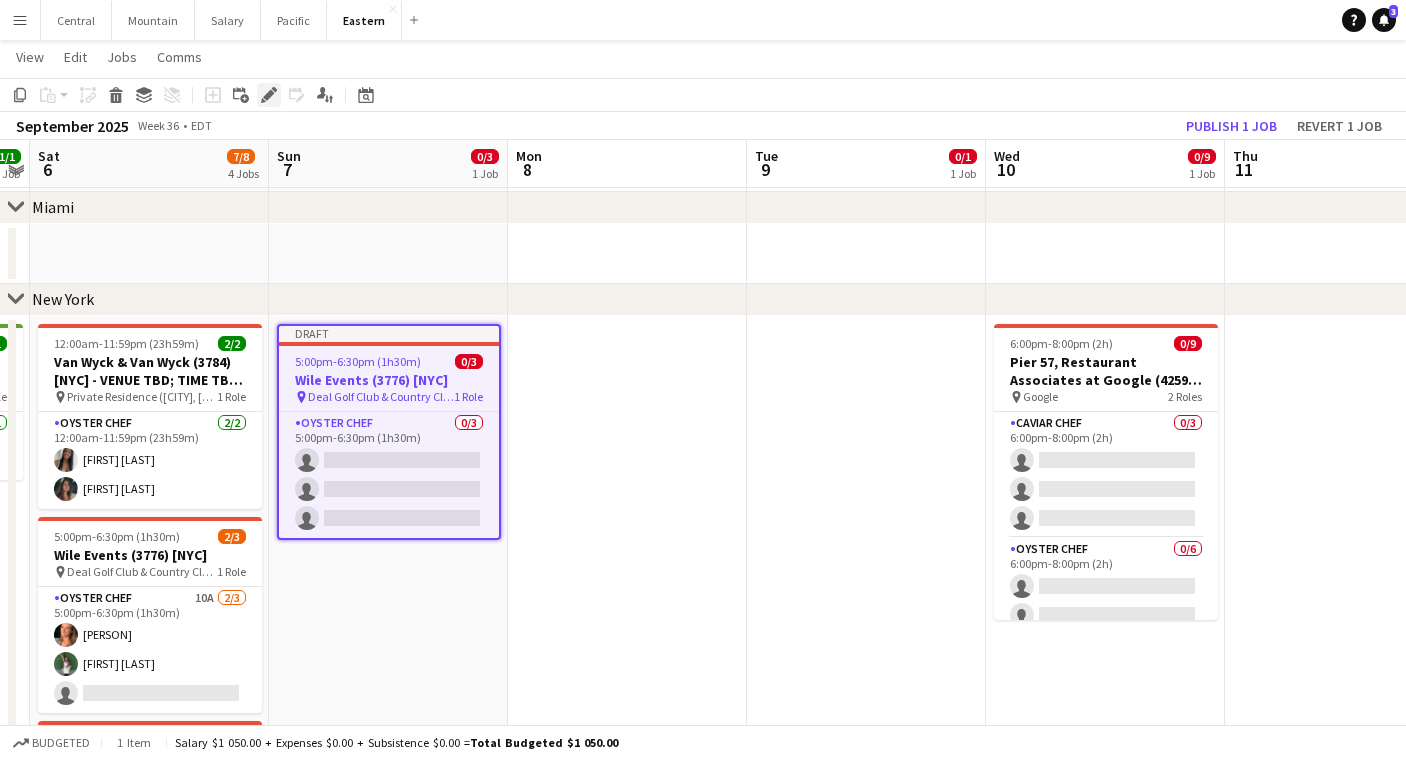 click on "Edit" 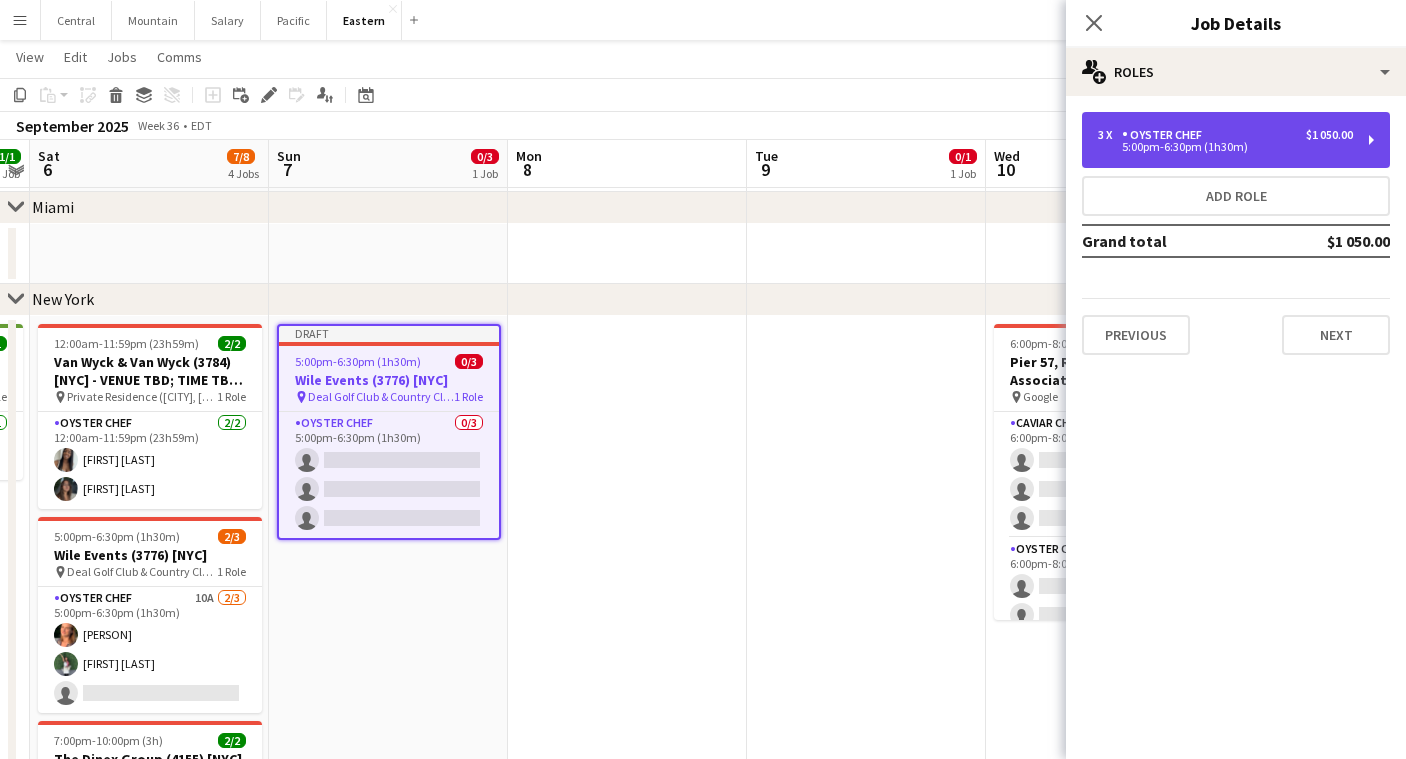 click on "5:00pm-6:30pm (1h30m)" at bounding box center [1225, 147] 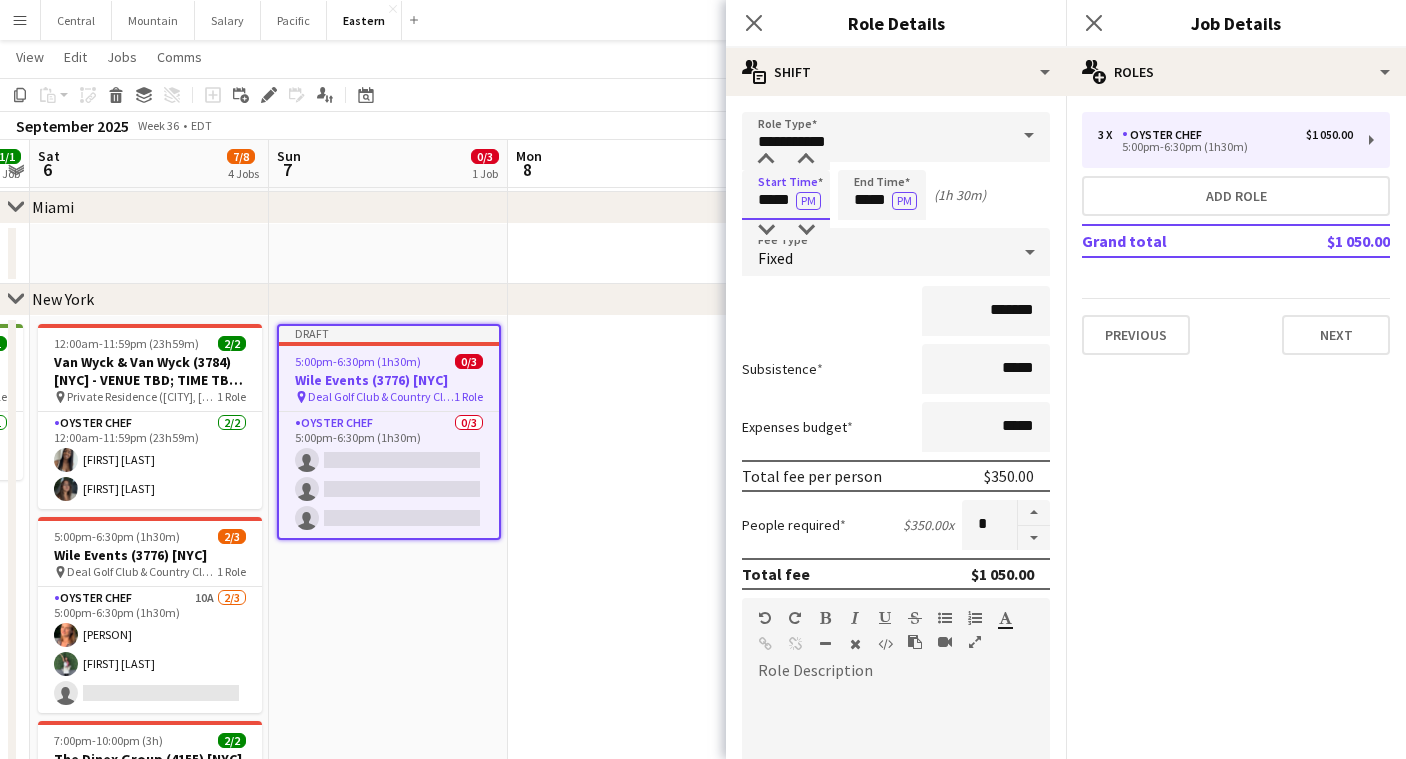 click on "*****" at bounding box center [786, 195] 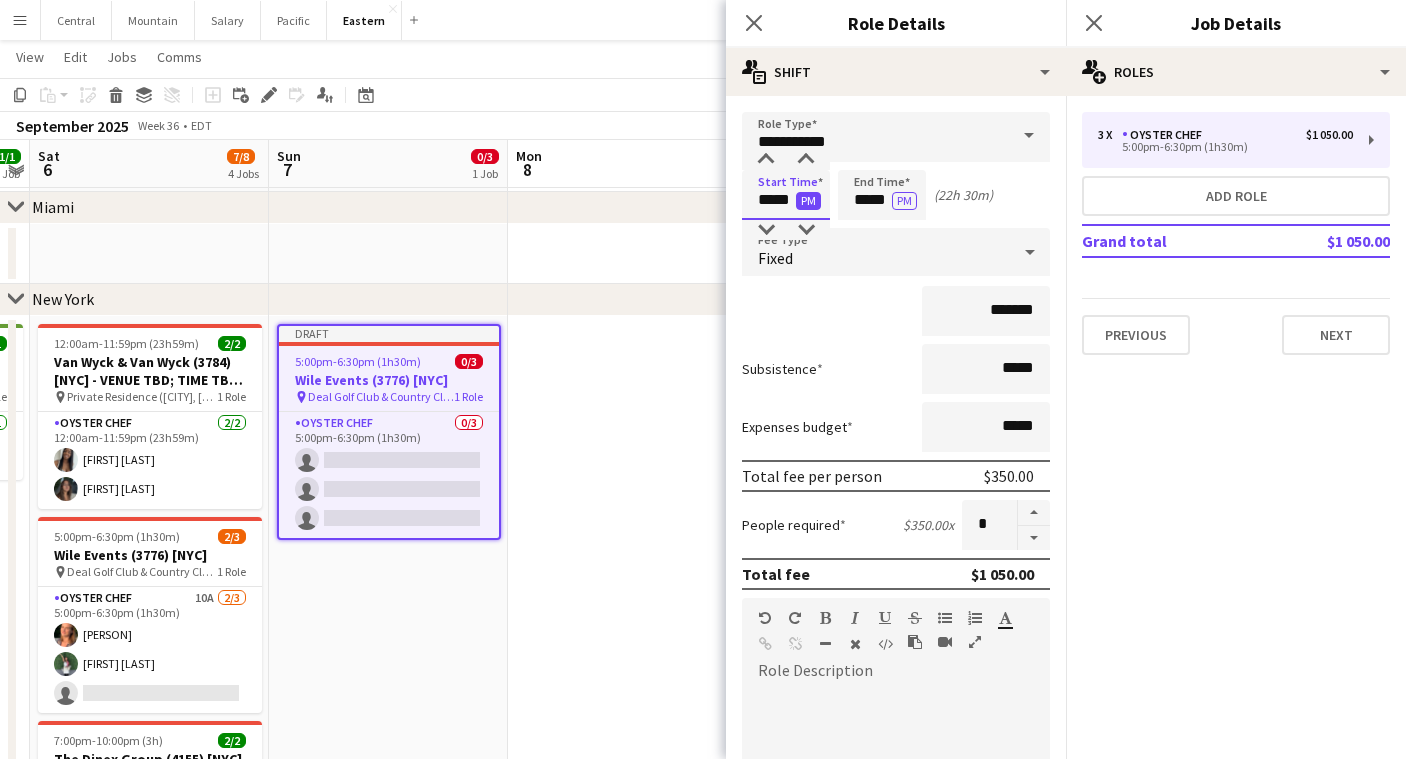 type on "*****" 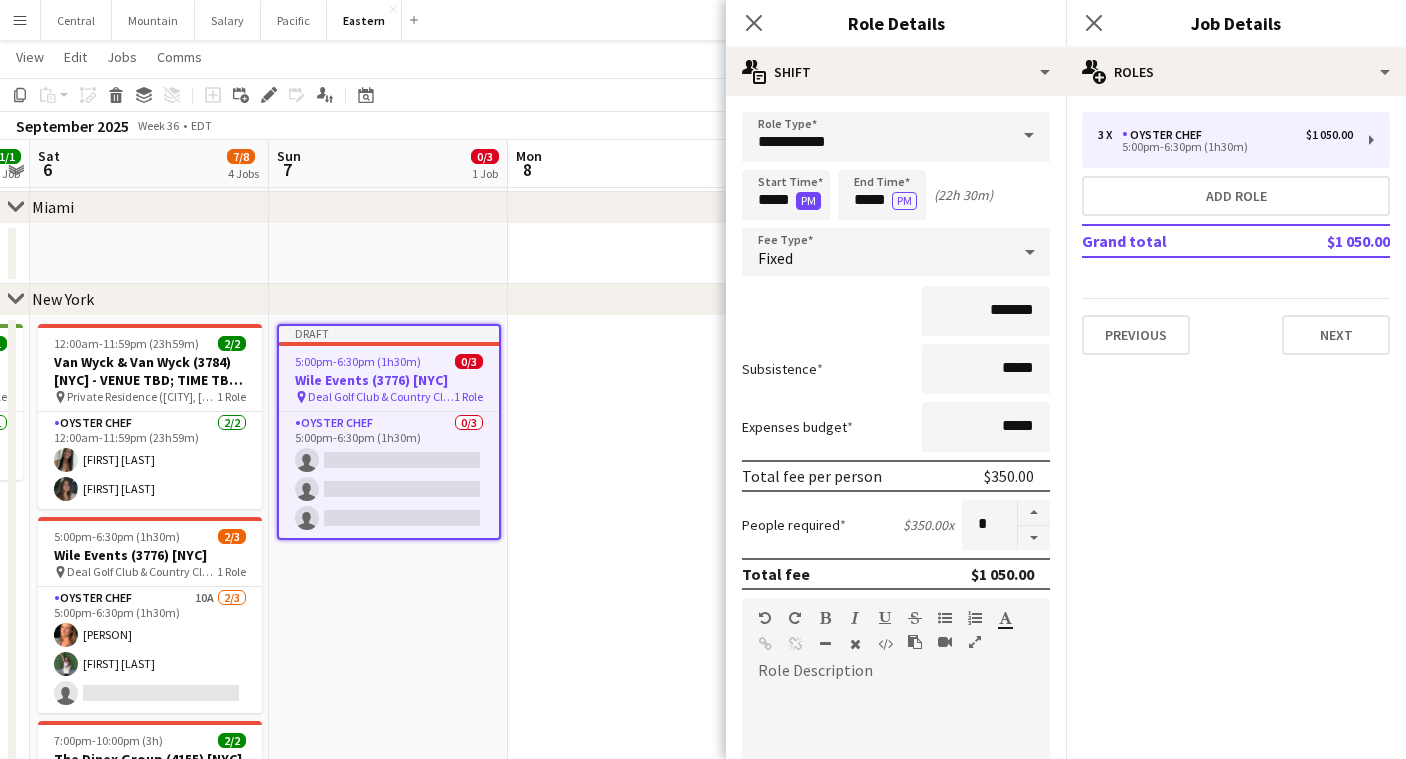 click on "PM" at bounding box center [808, 201] 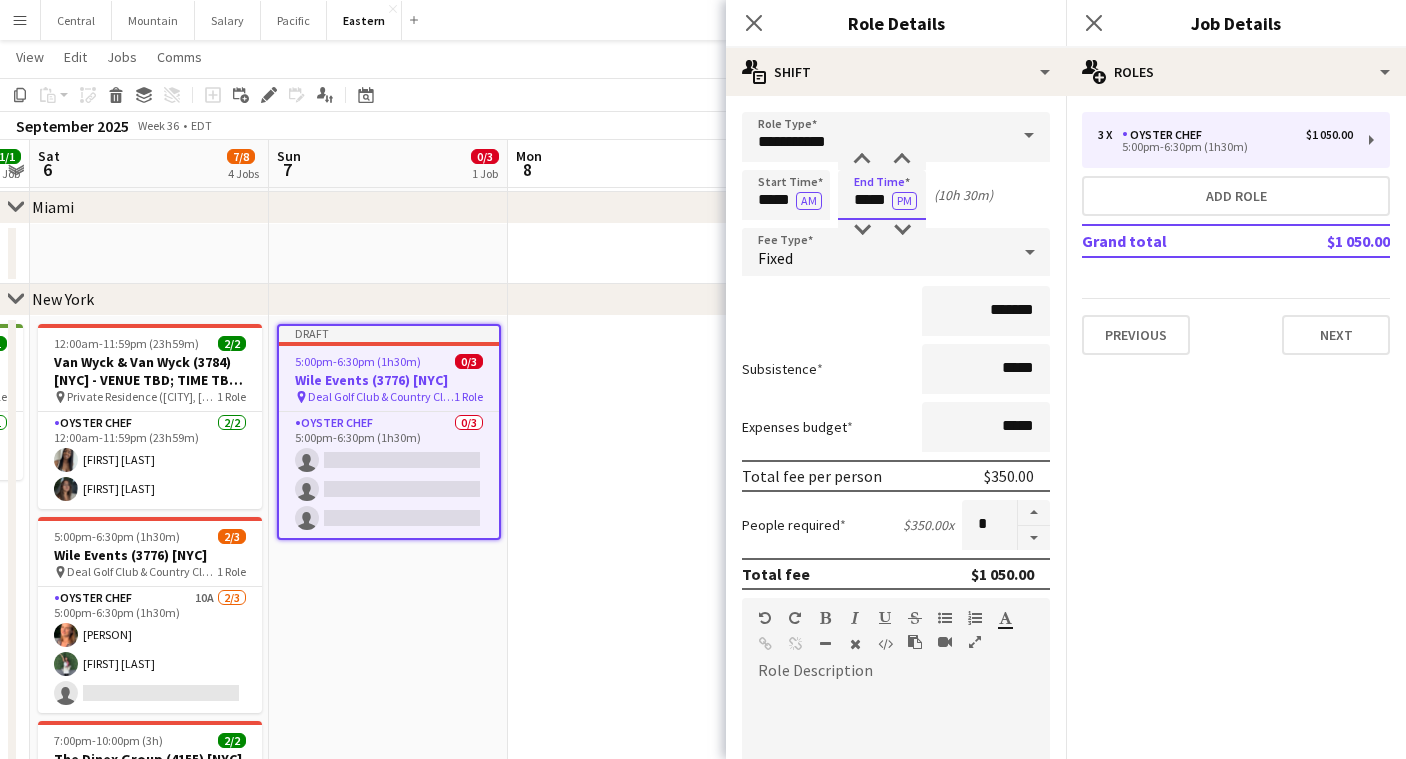 drag, startPoint x: 867, startPoint y: 200, endPoint x: 850, endPoint y: 200, distance: 17 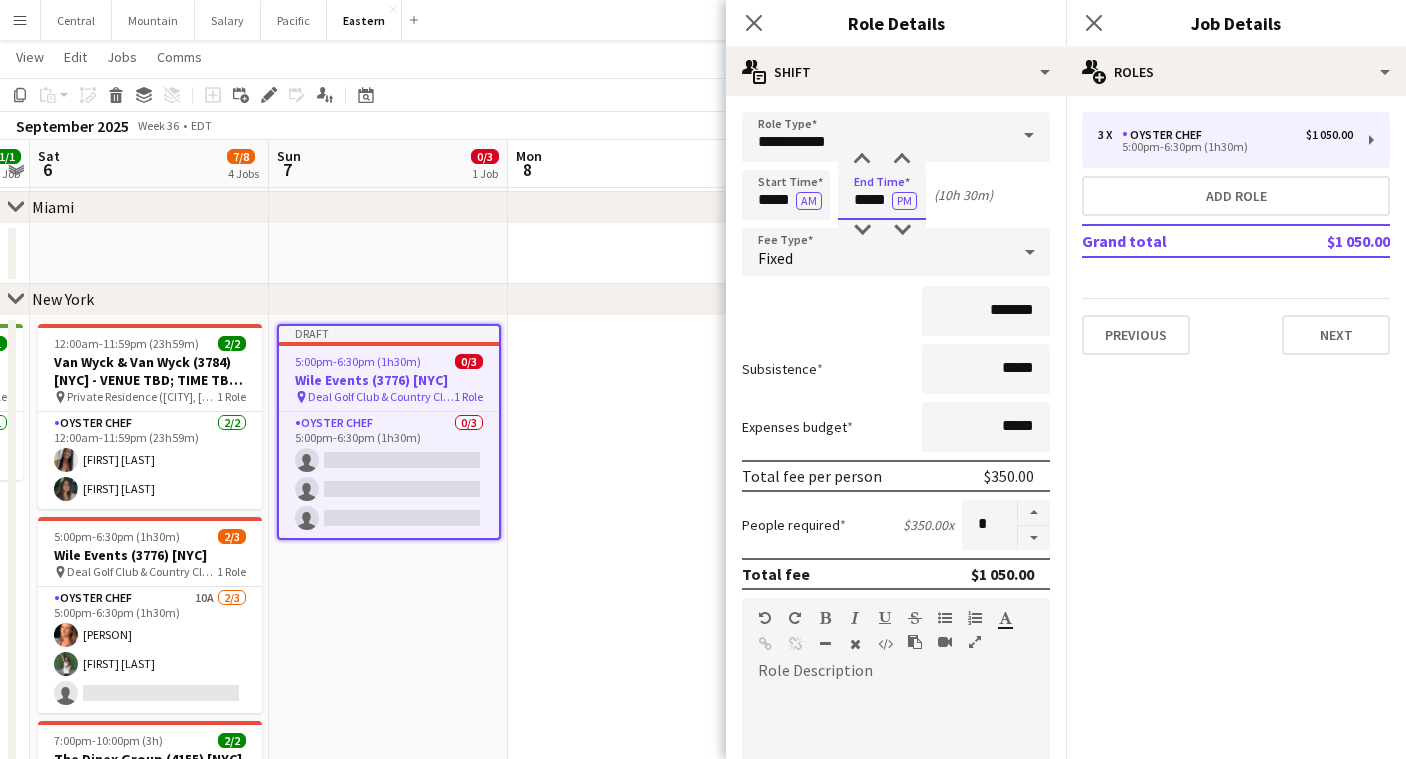 click on "*****" at bounding box center (882, 195) 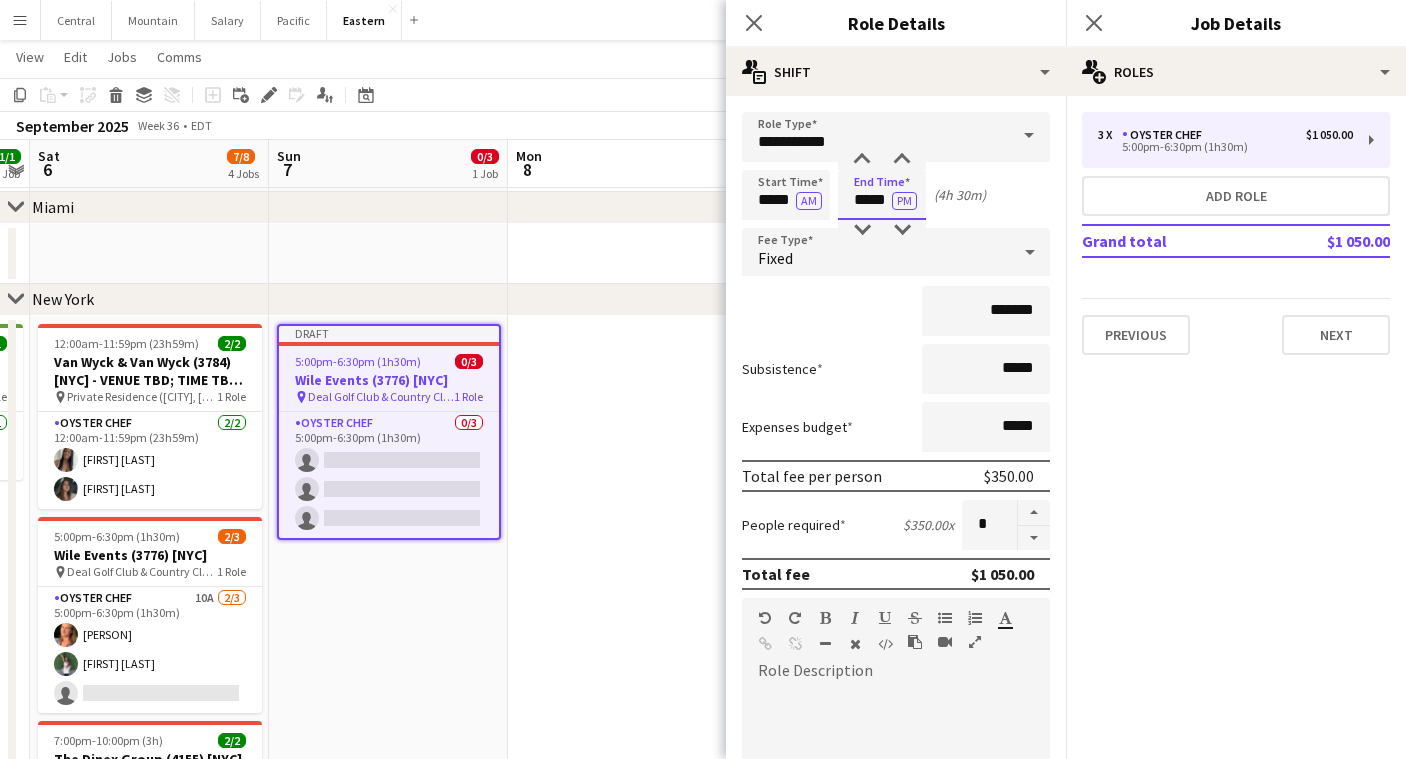 click on "*****" at bounding box center (882, 195) 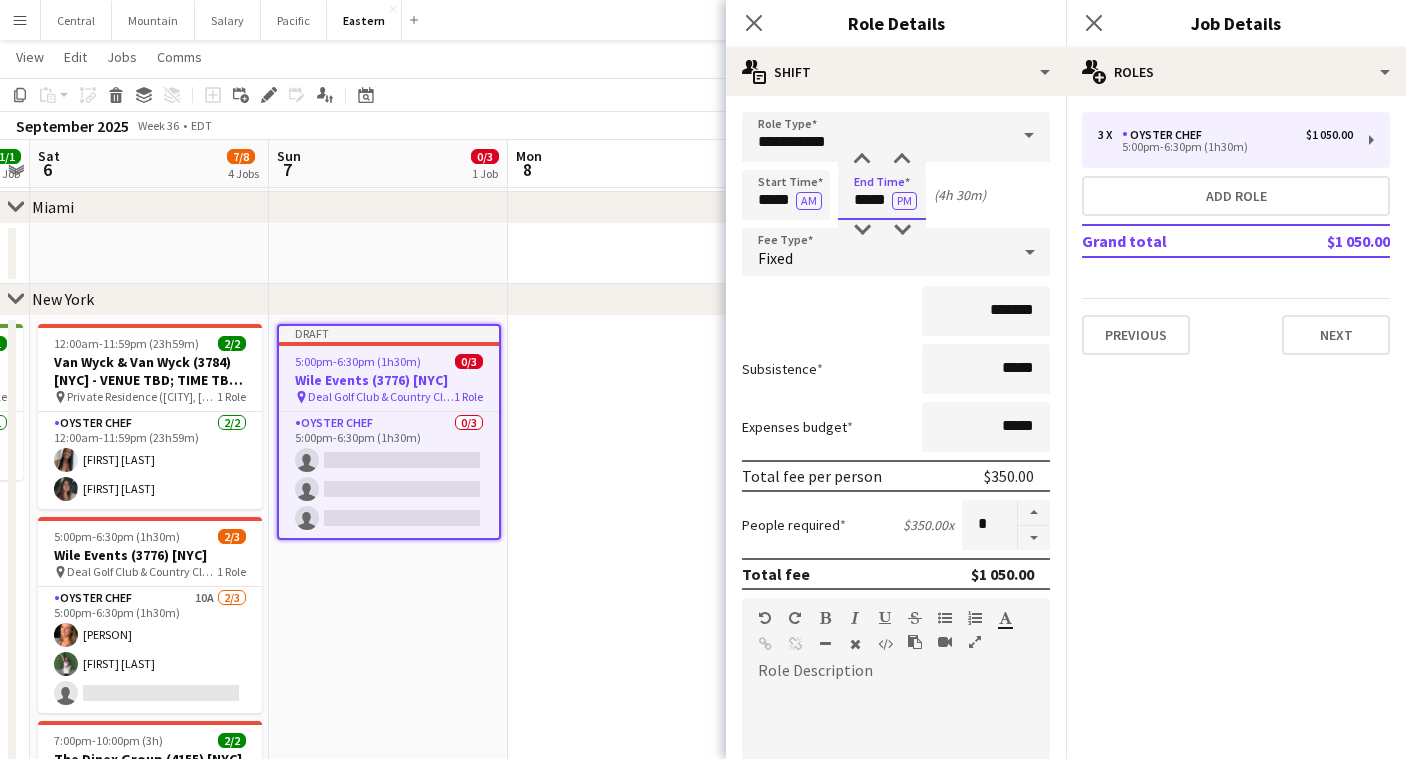 type on "*****" 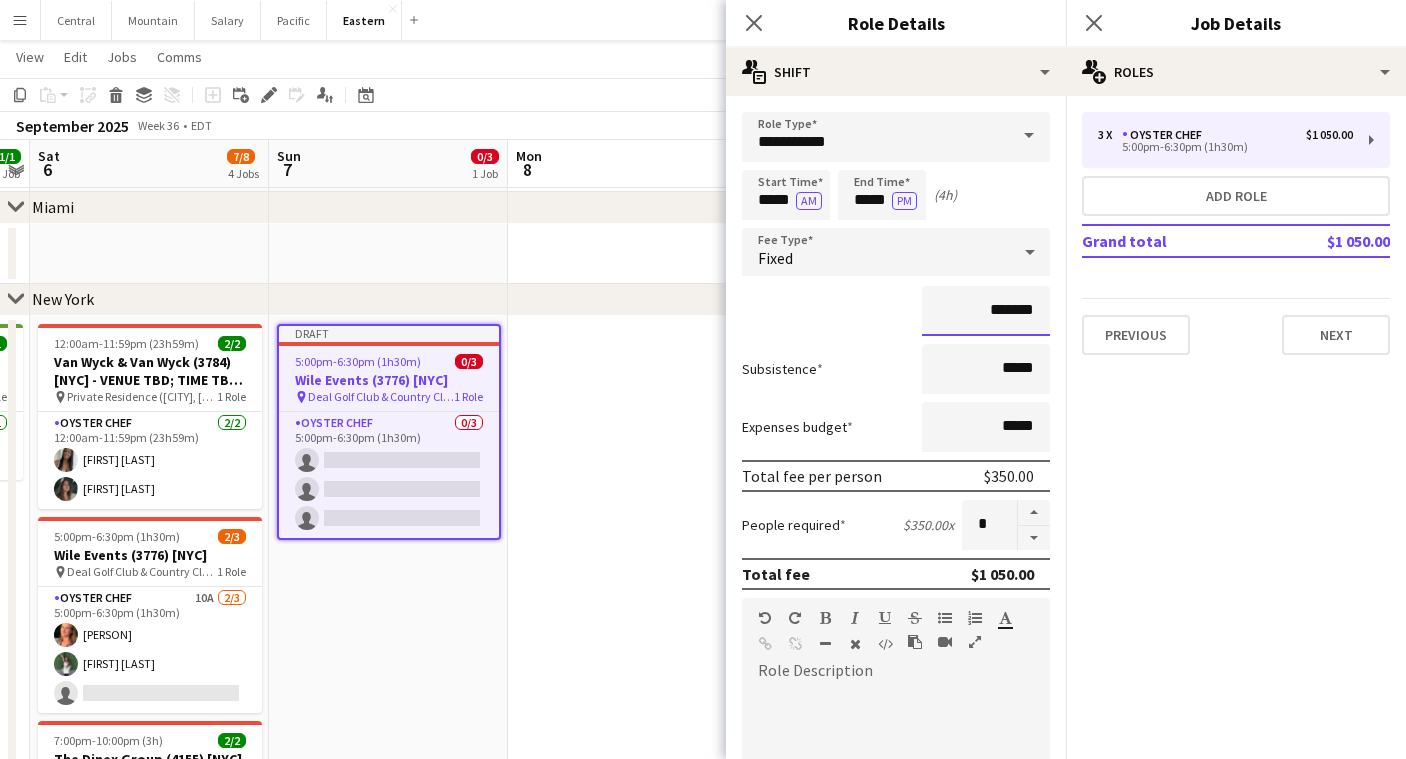 drag, startPoint x: 1012, startPoint y: 309, endPoint x: 990, endPoint y: 309, distance: 22 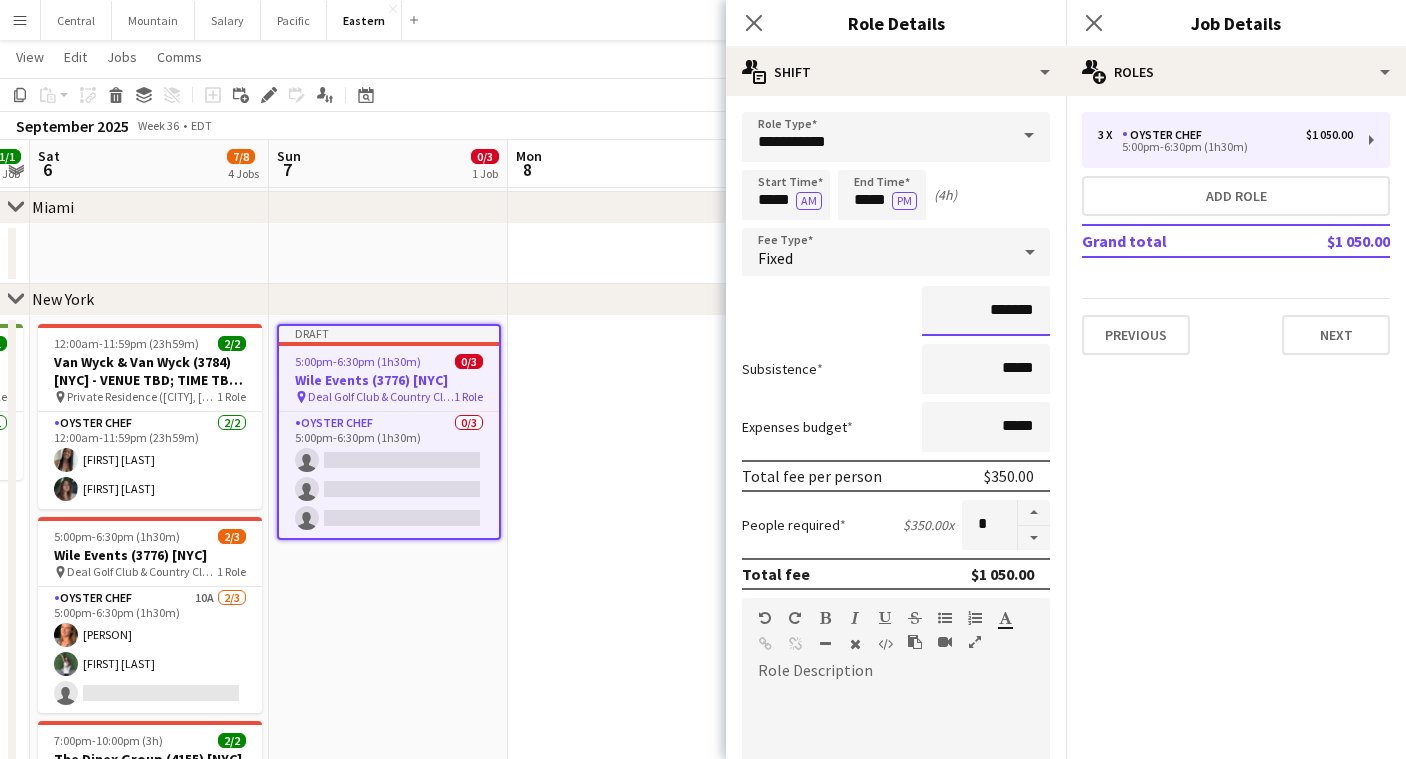 click on "*******" at bounding box center [986, 311] 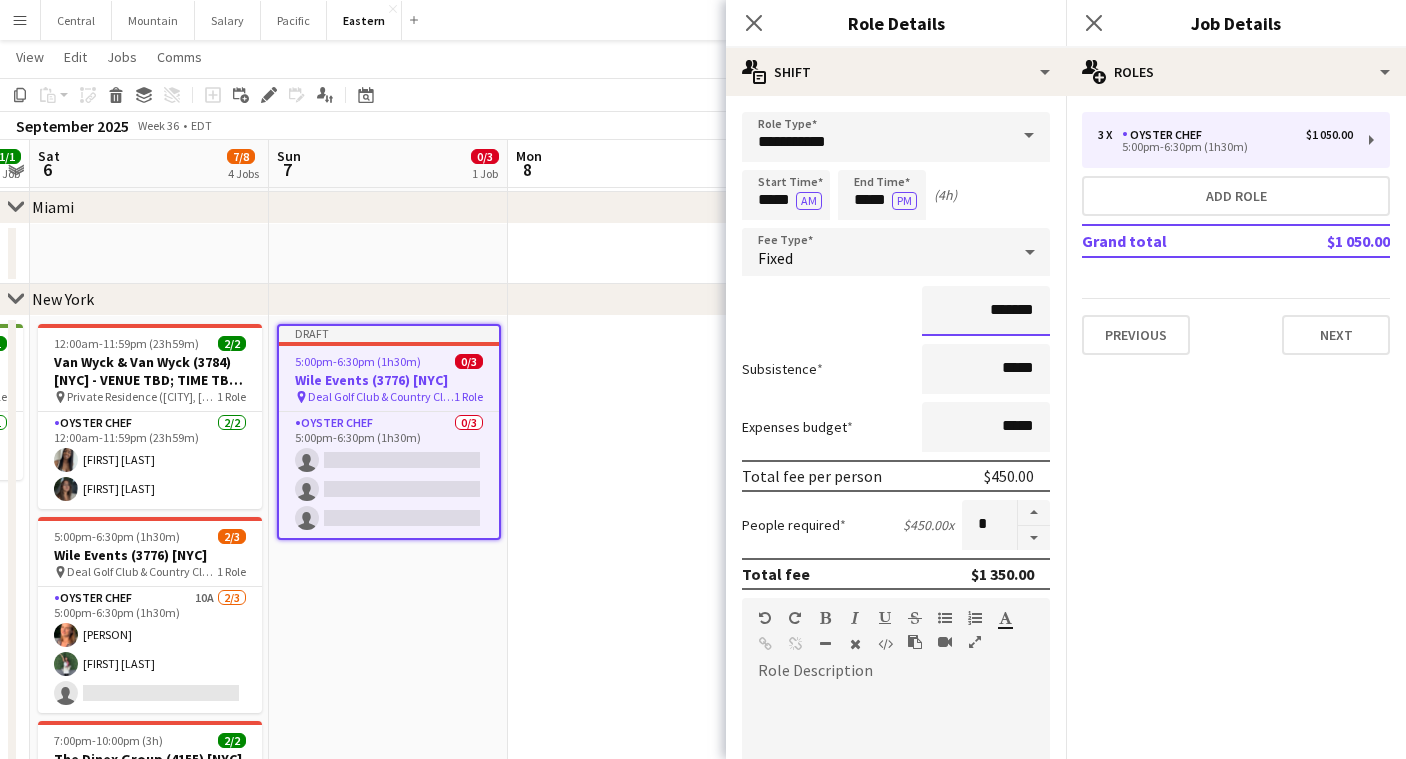 type on "*******" 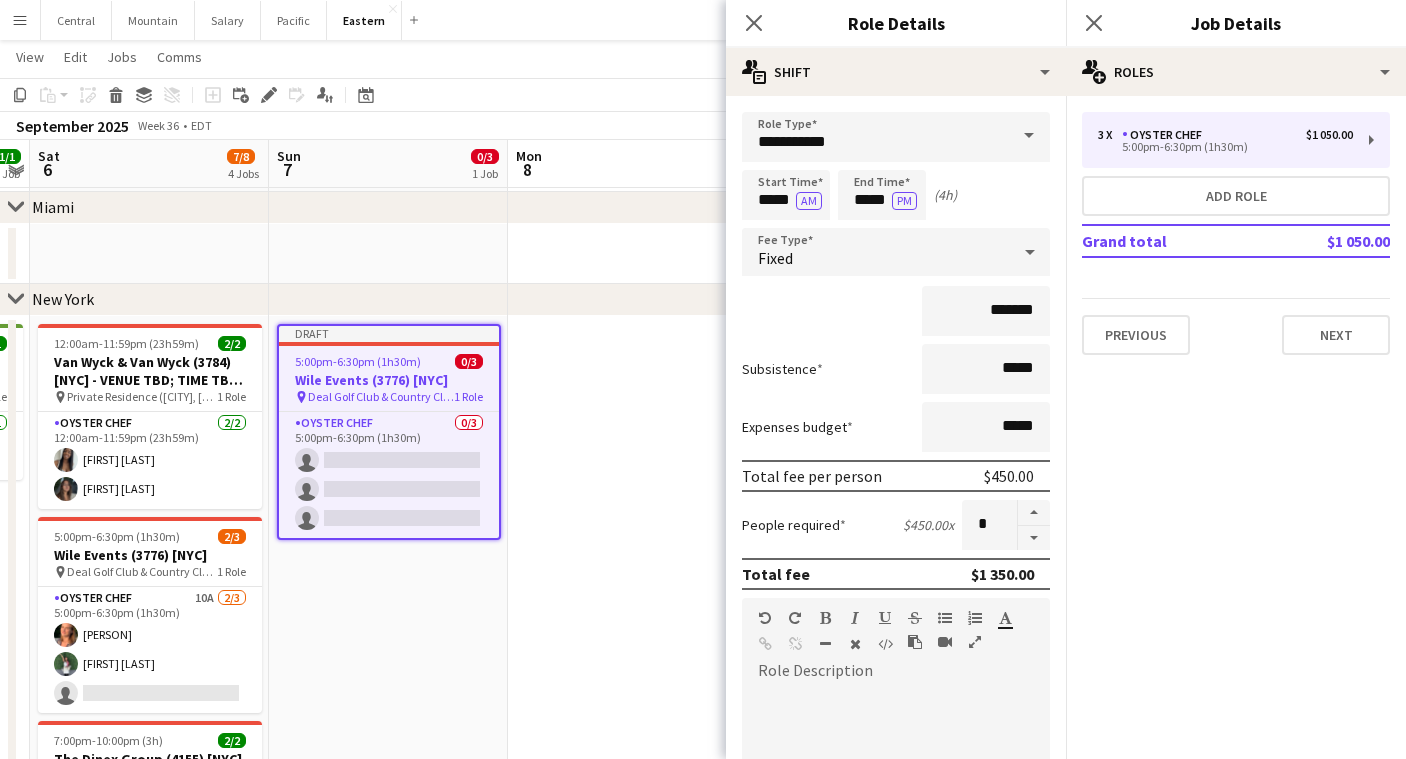 click on "Subsistence  *****" at bounding box center [896, 369] 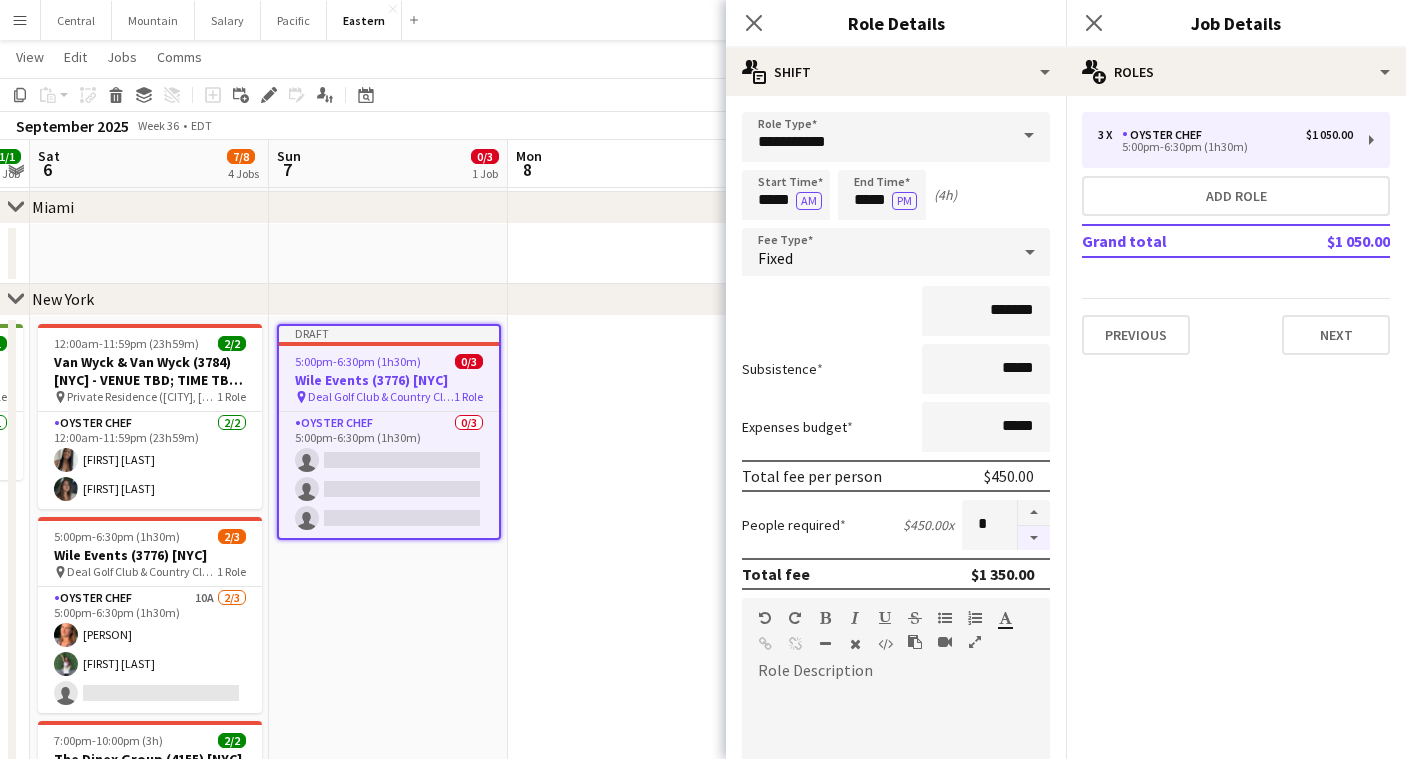click at bounding box center (1034, 538) 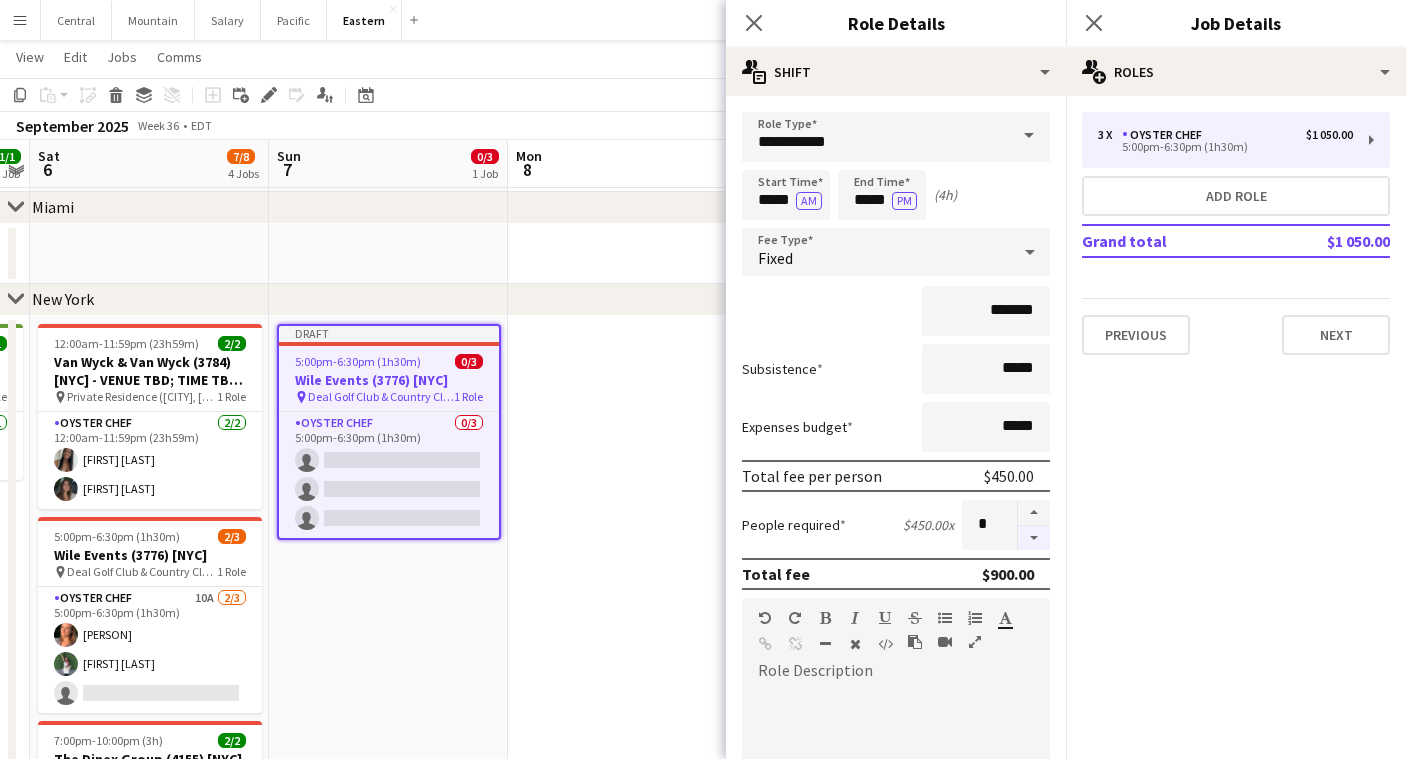 click at bounding box center (1034, 538) 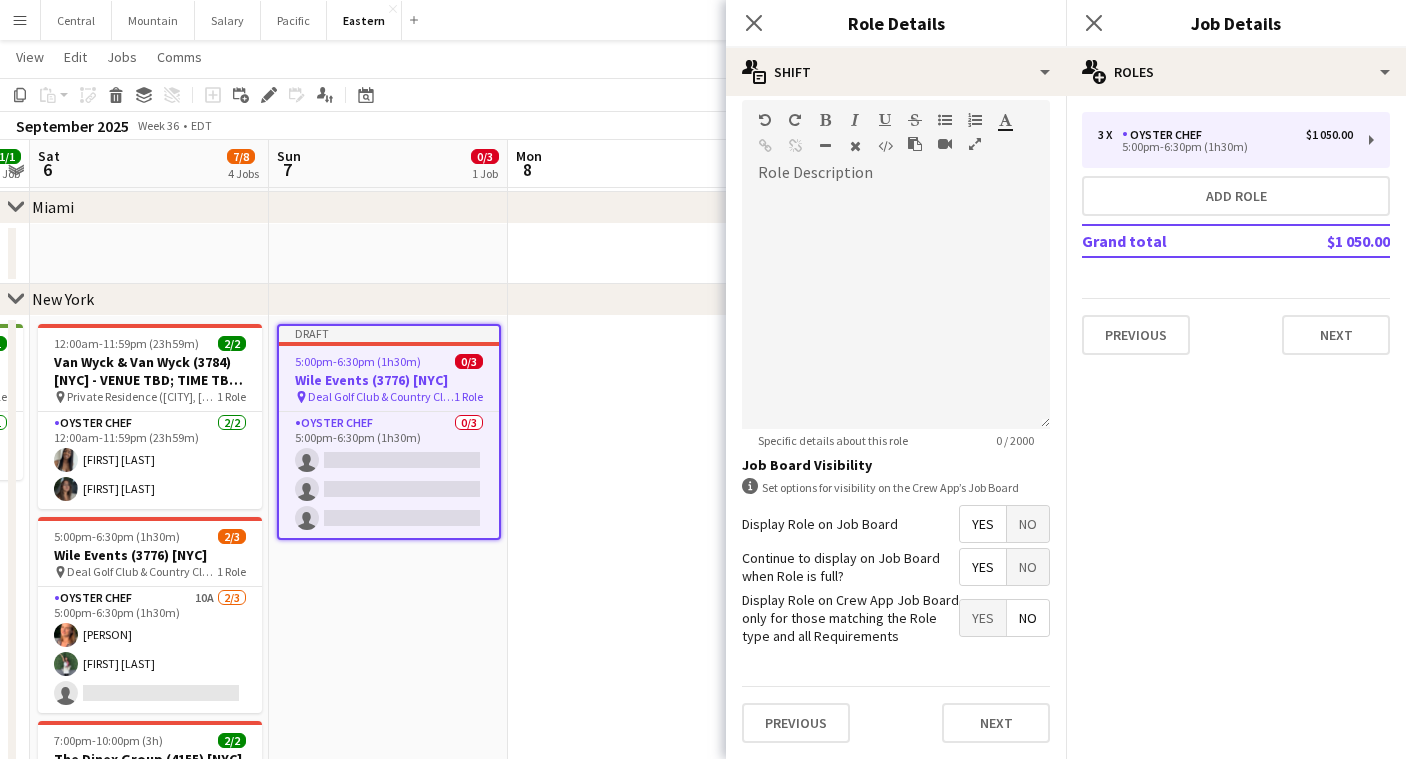scroll, scrollTop: 497, scrollLeft: 0, axis: vertical 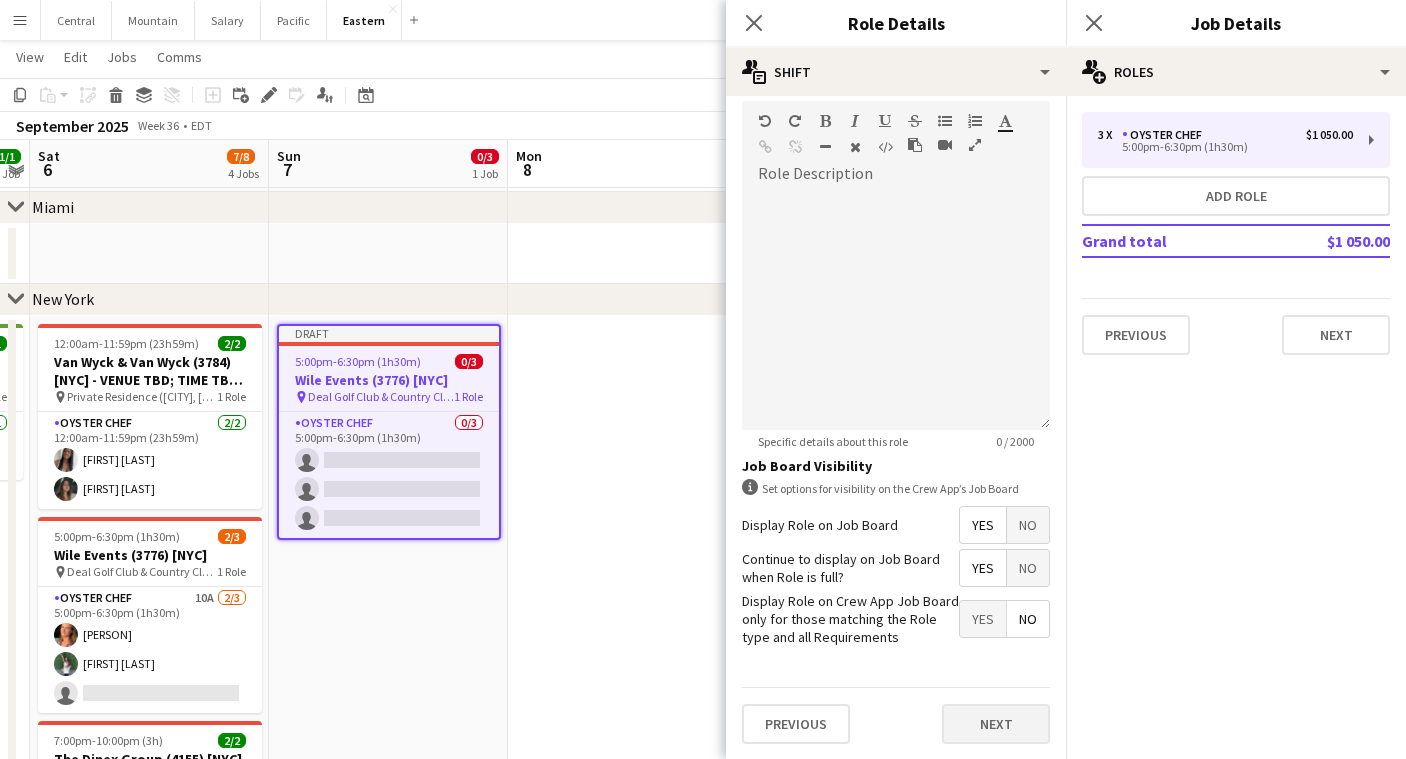 click on "Next" at bounding box center [996, 724] 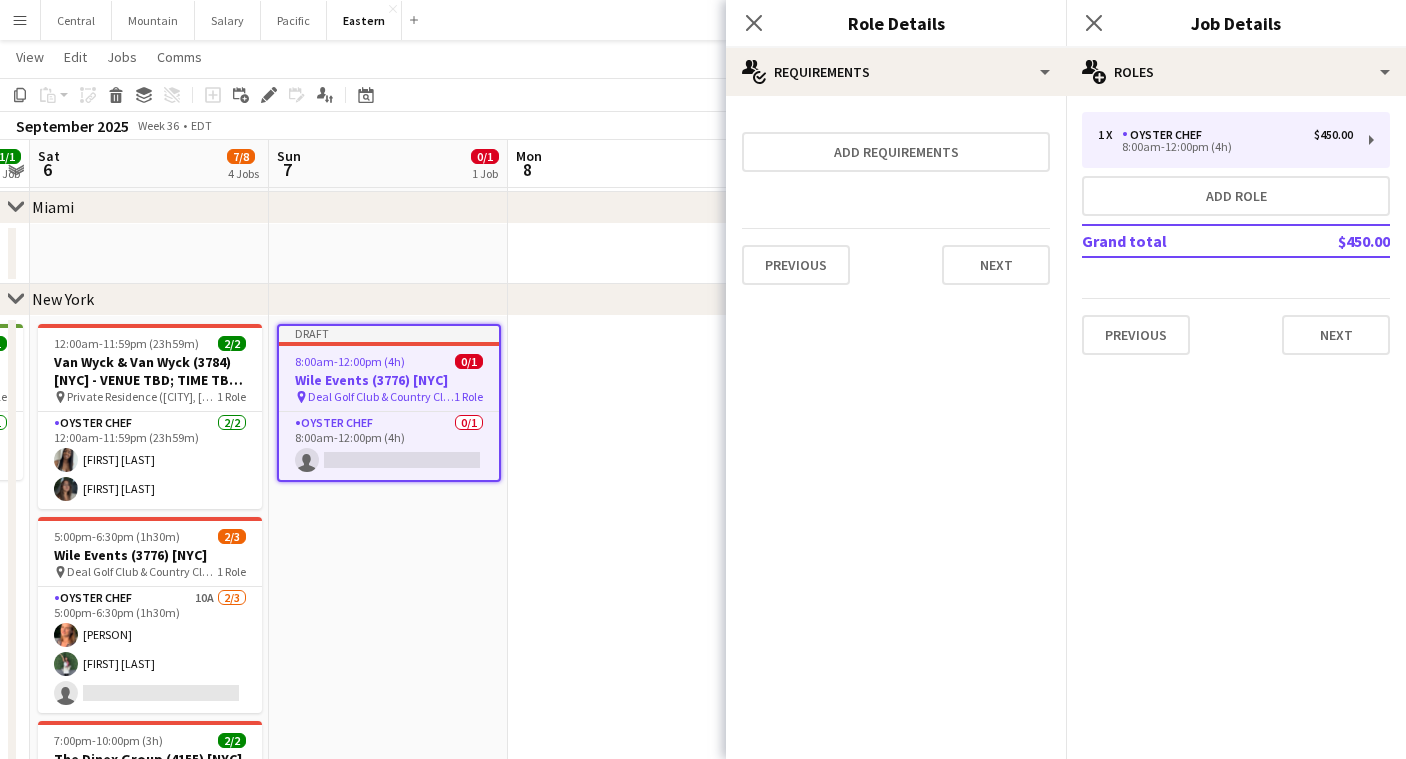 scroll, scrollTop: 0, scrollLeft: 0, axis: both 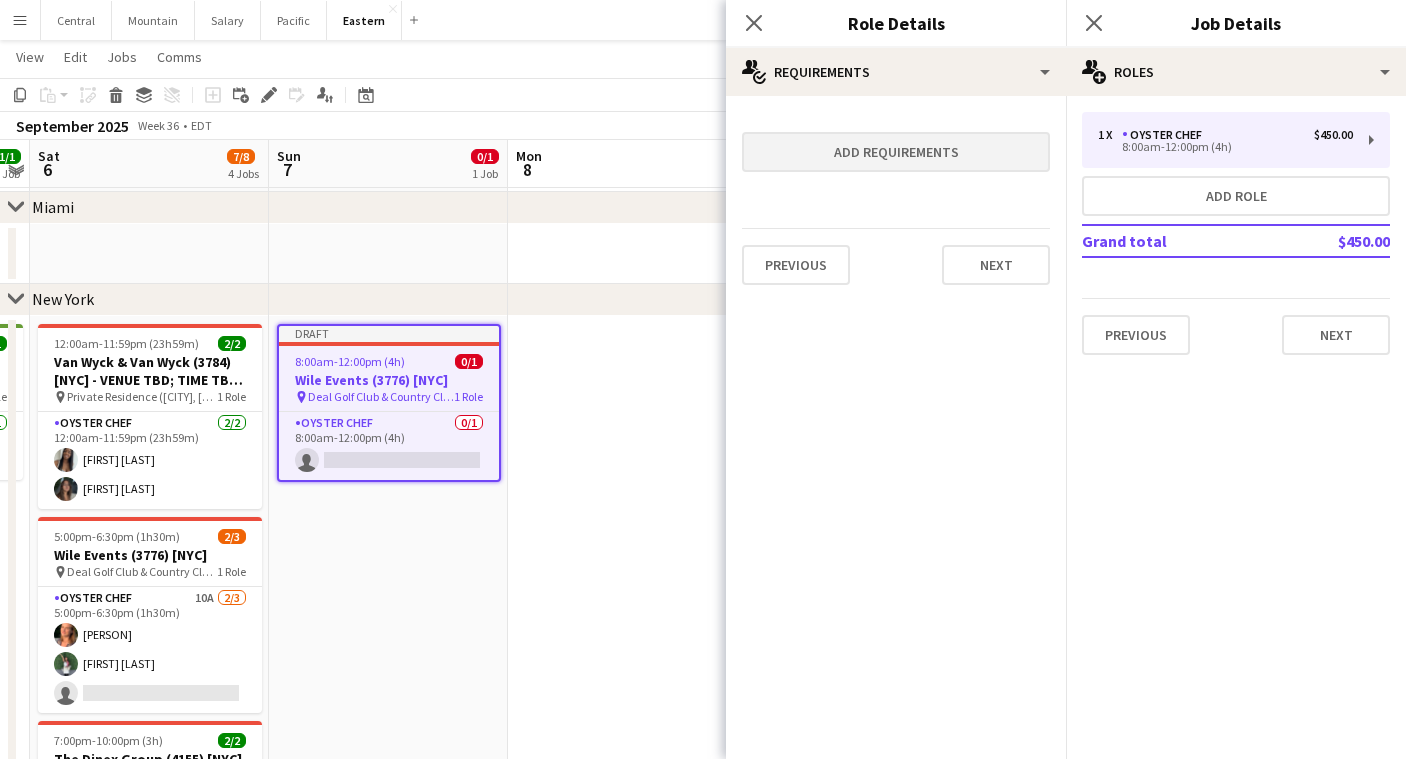 click on "Add requirements" at bounding box center [896, 152] 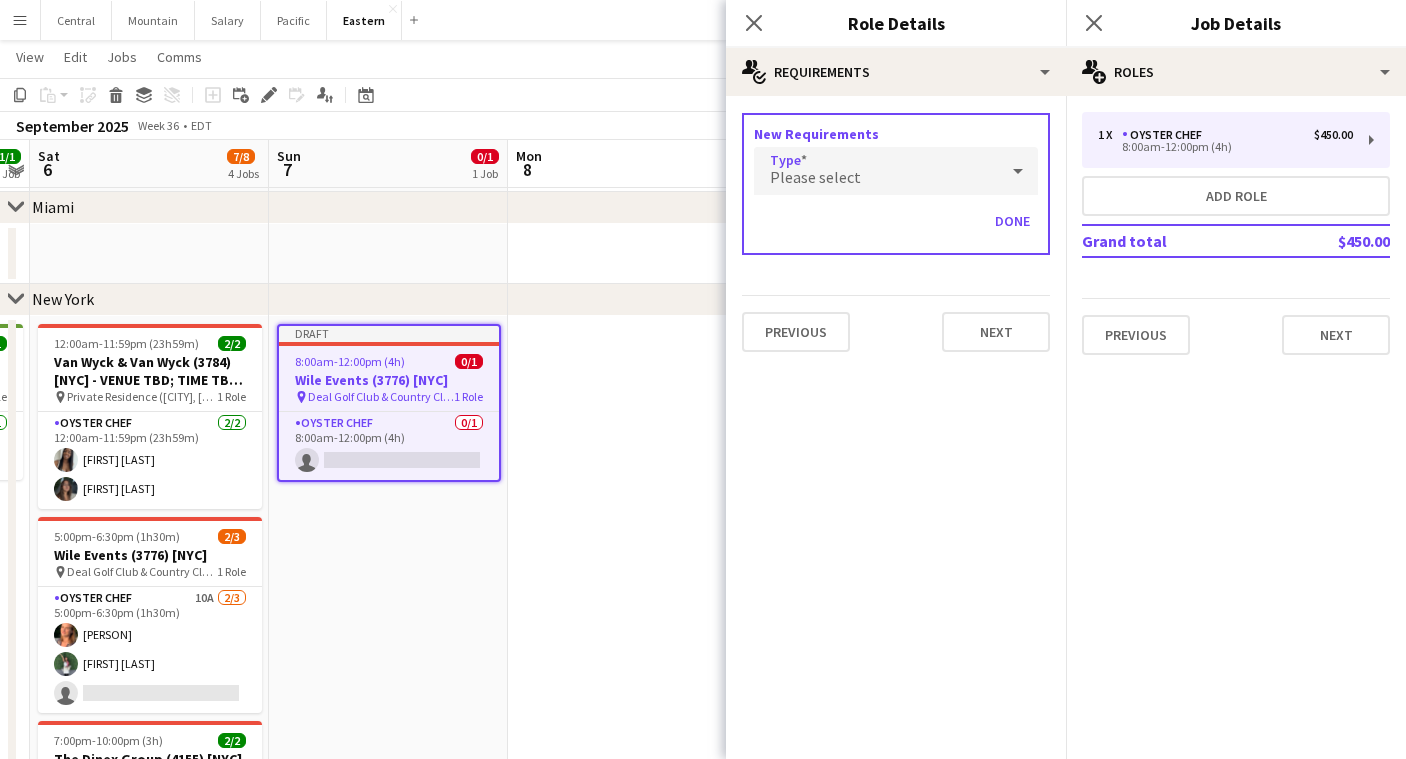 click on "Please select" at bounding box center (876, 171) 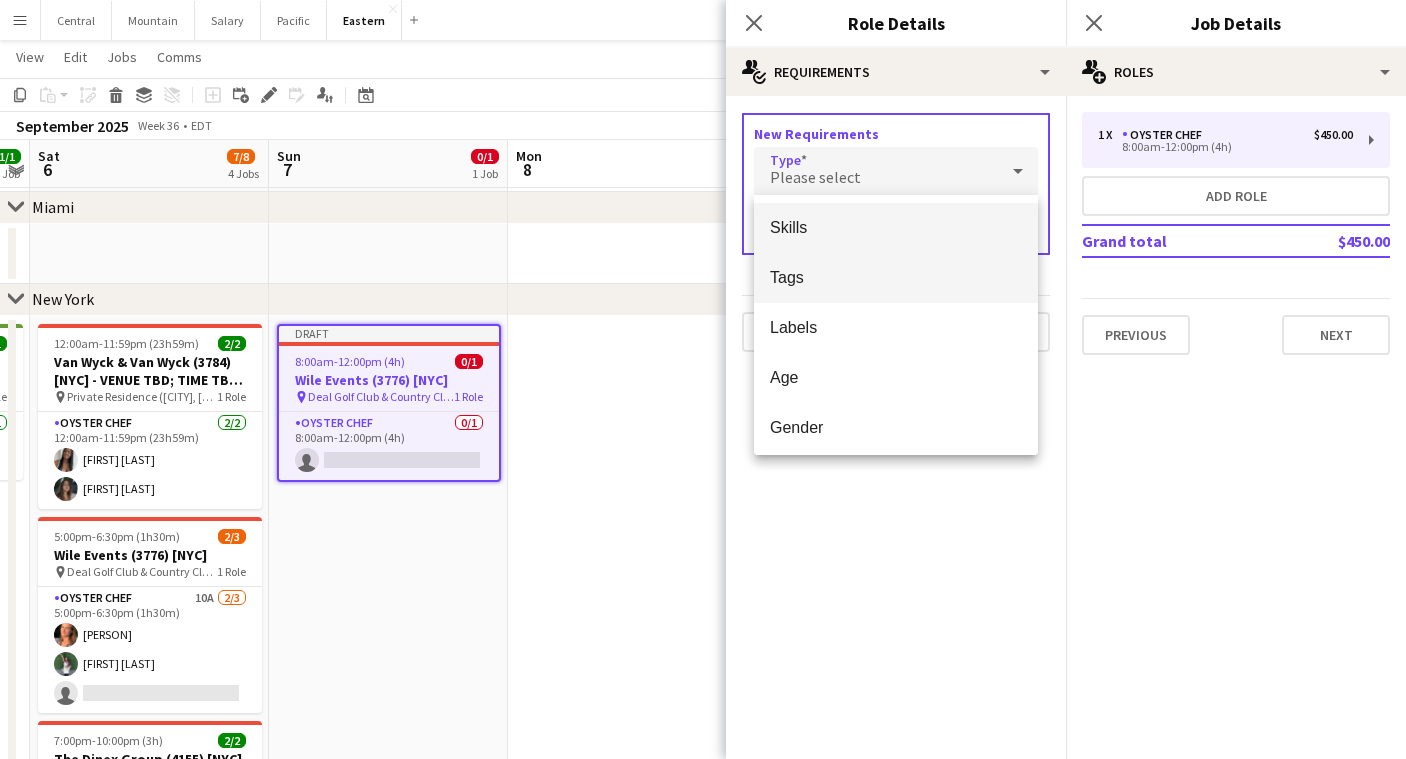 click on "Tags" at bounding box center (896, 277) 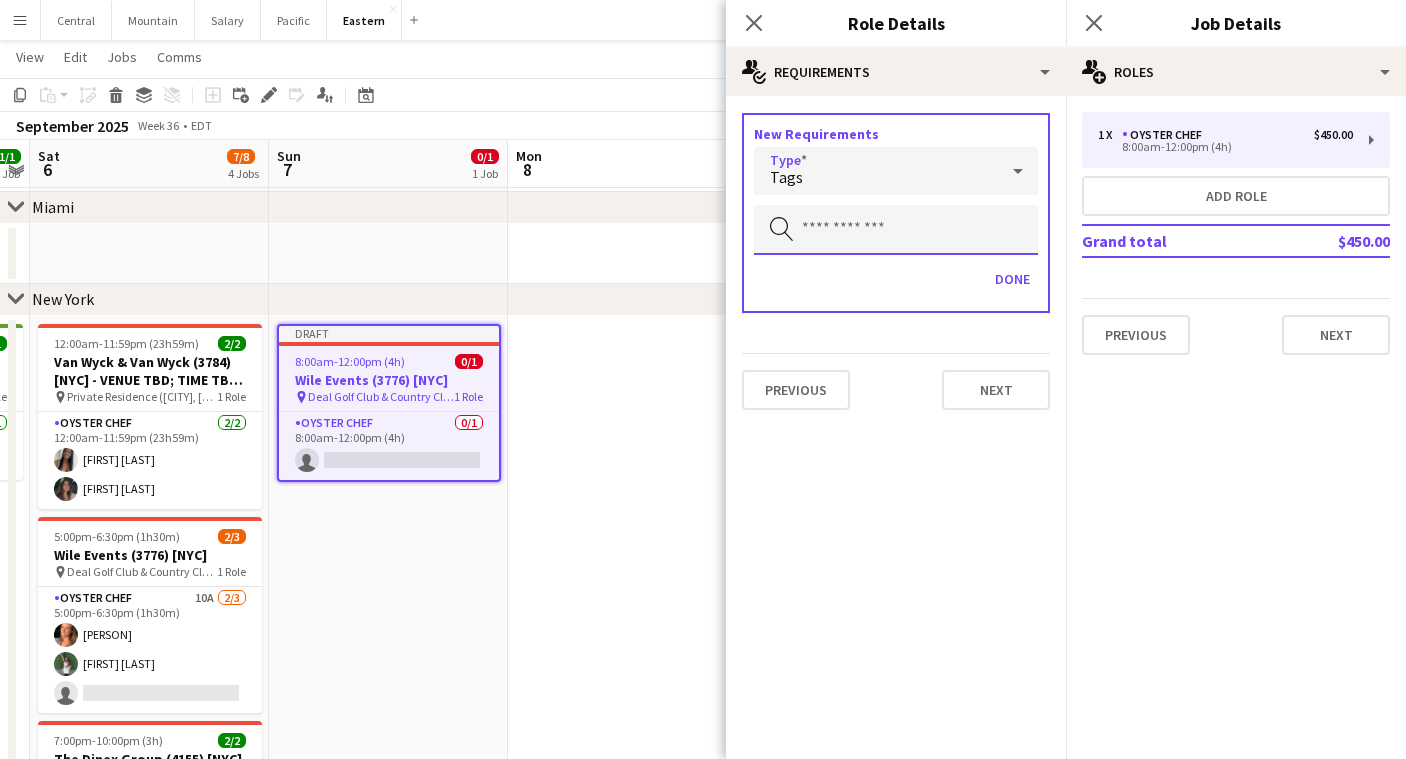 click at bounding box center [896, 230] 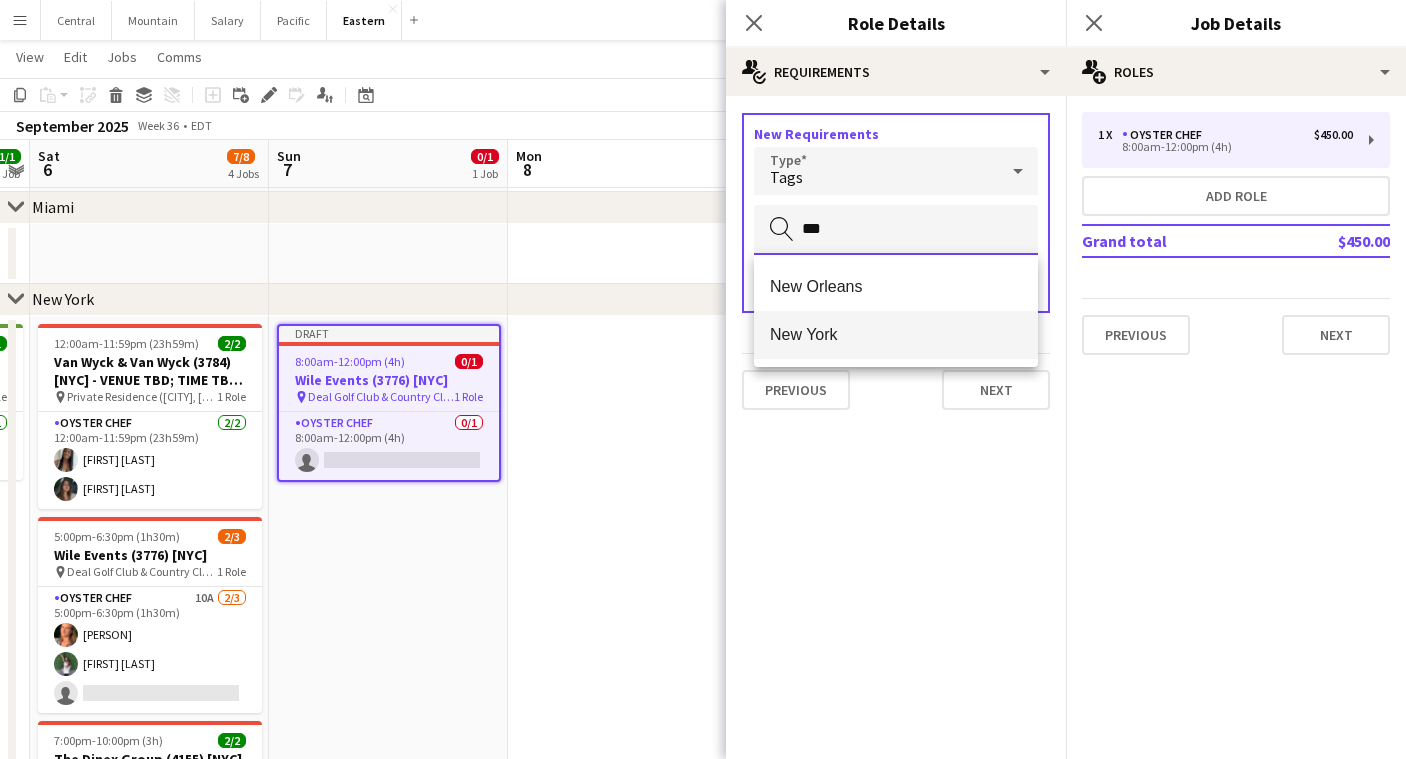 type on "***" 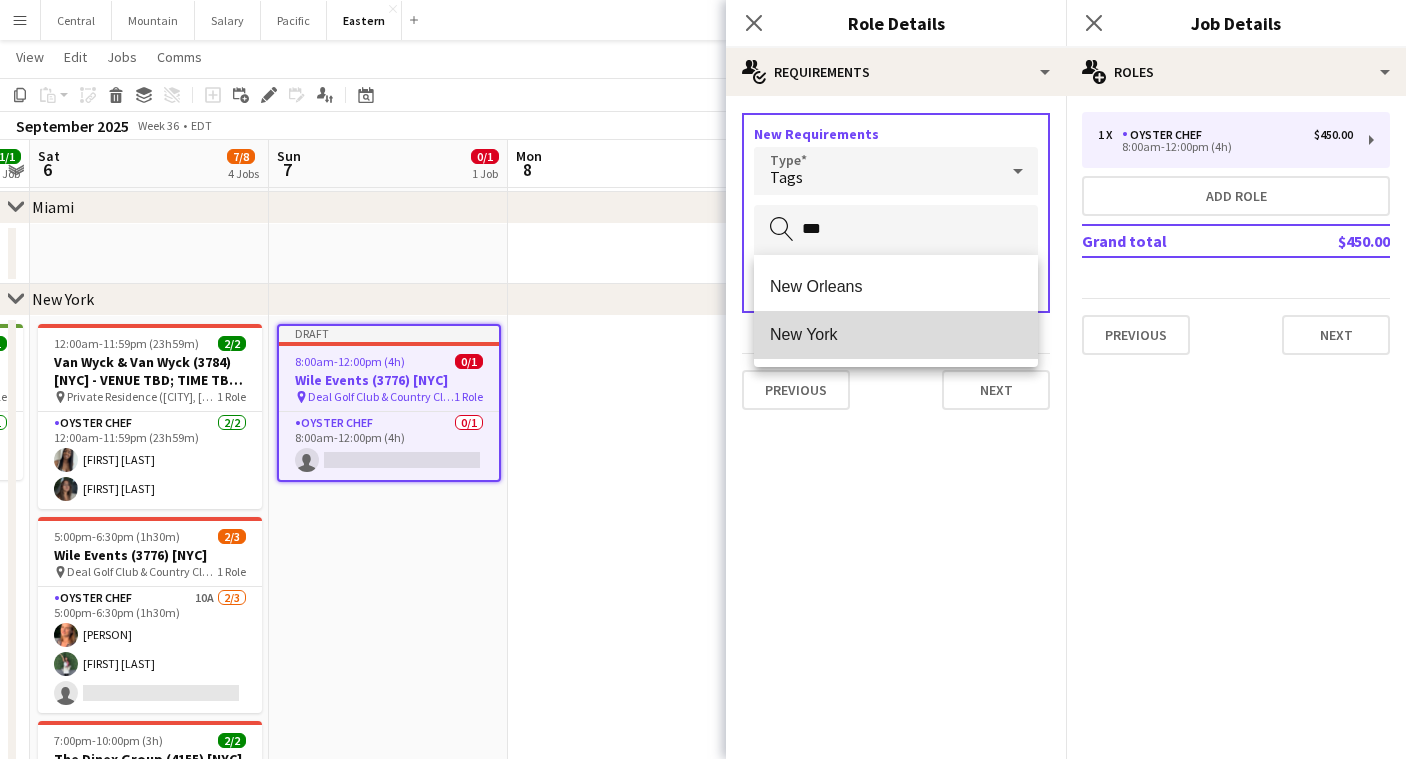 click on "New York" at bounding box center (896, 335) 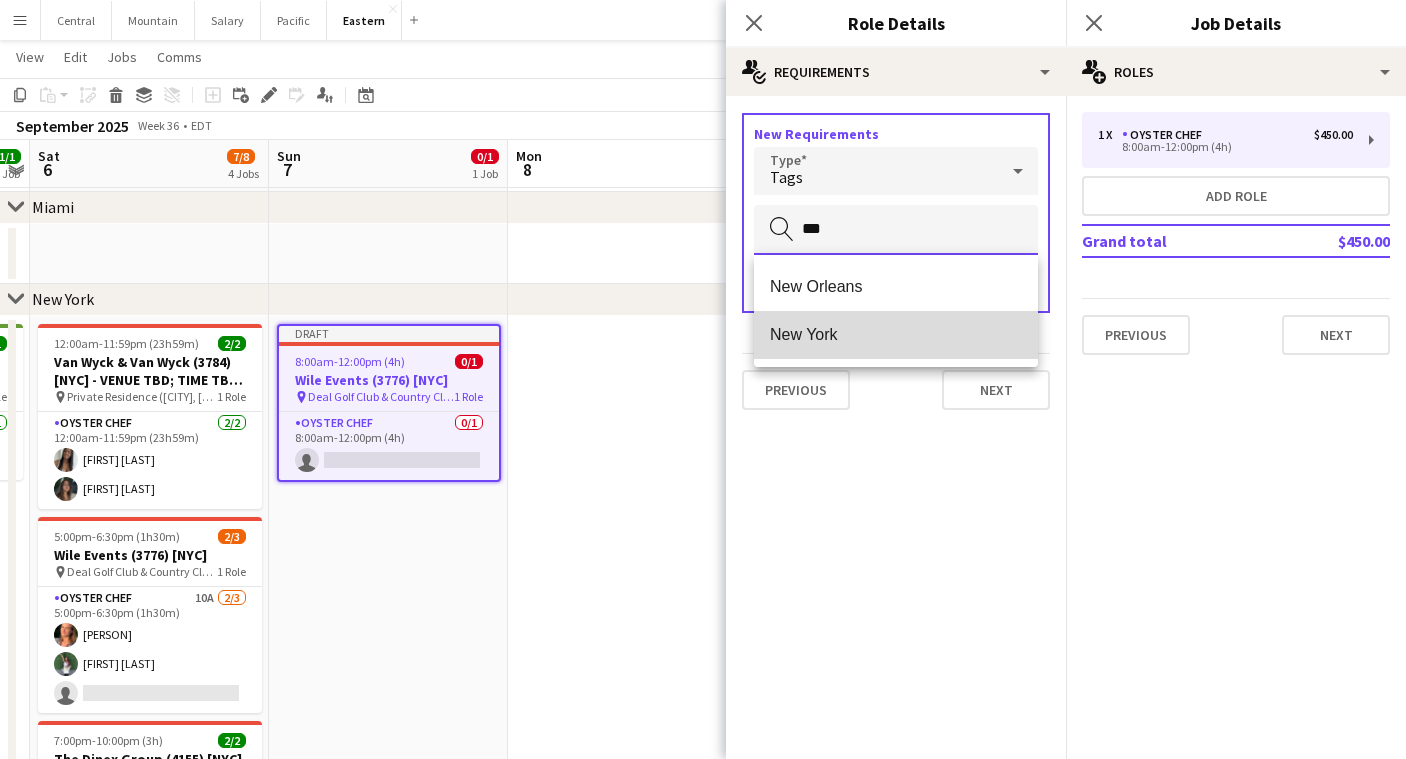 type 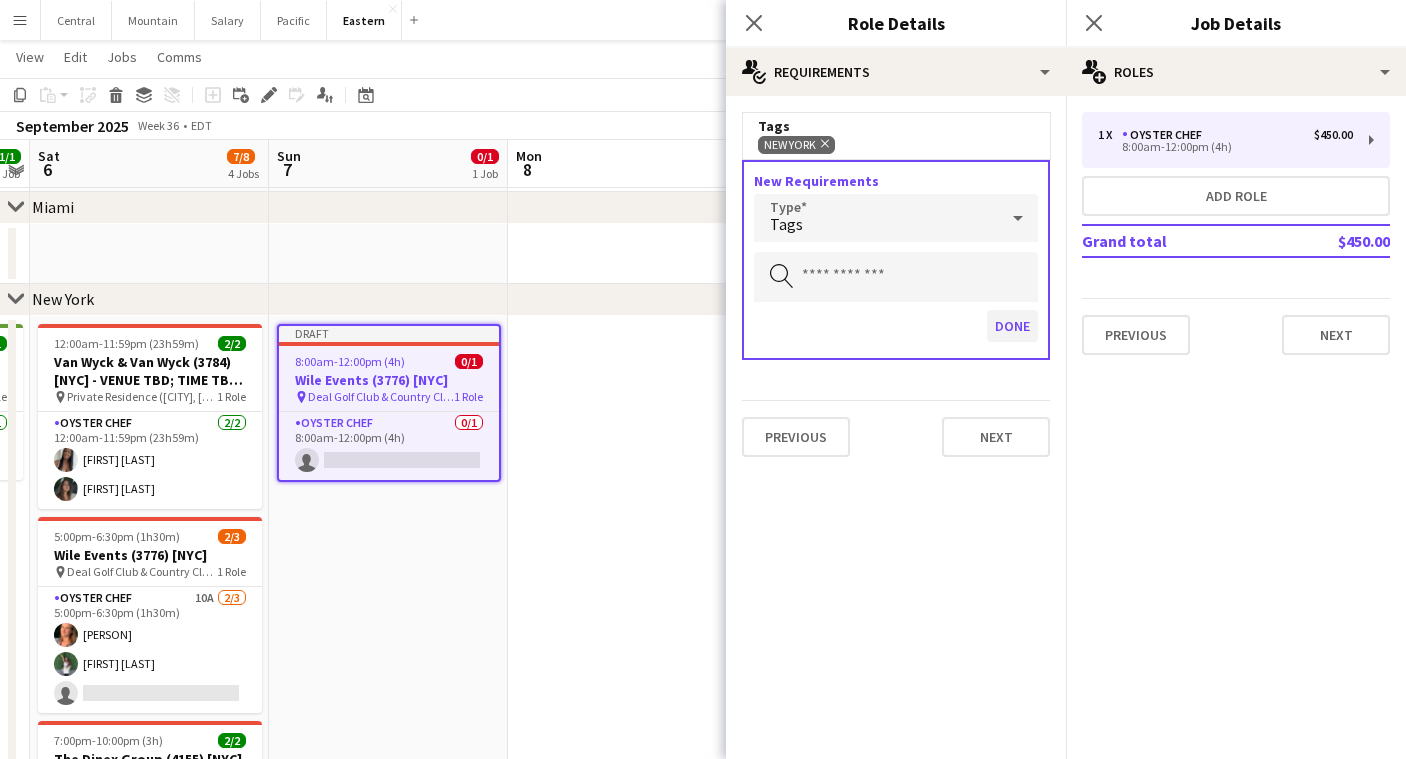 click on "Done" at bounding box center [1012, 326] 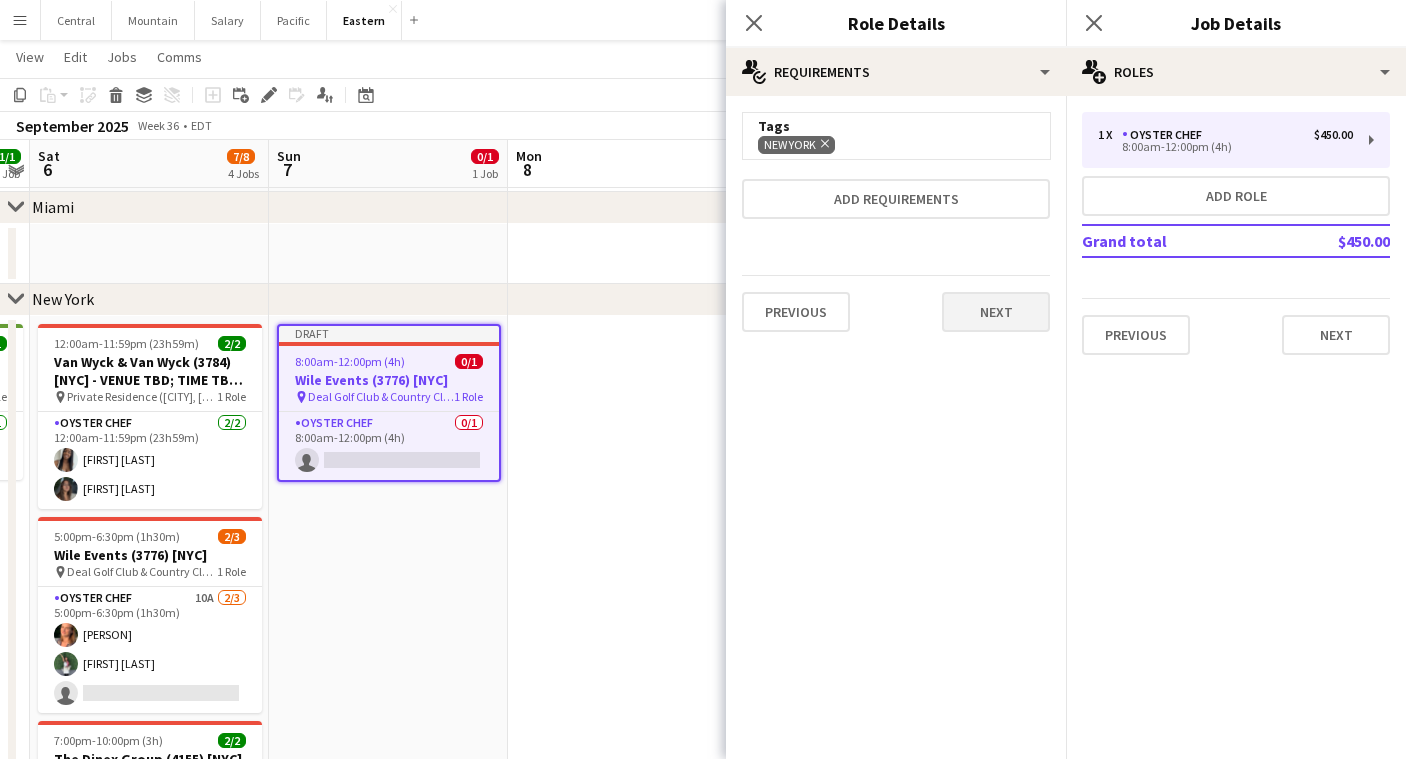 click on "Next" at bounding box center [996, 312] 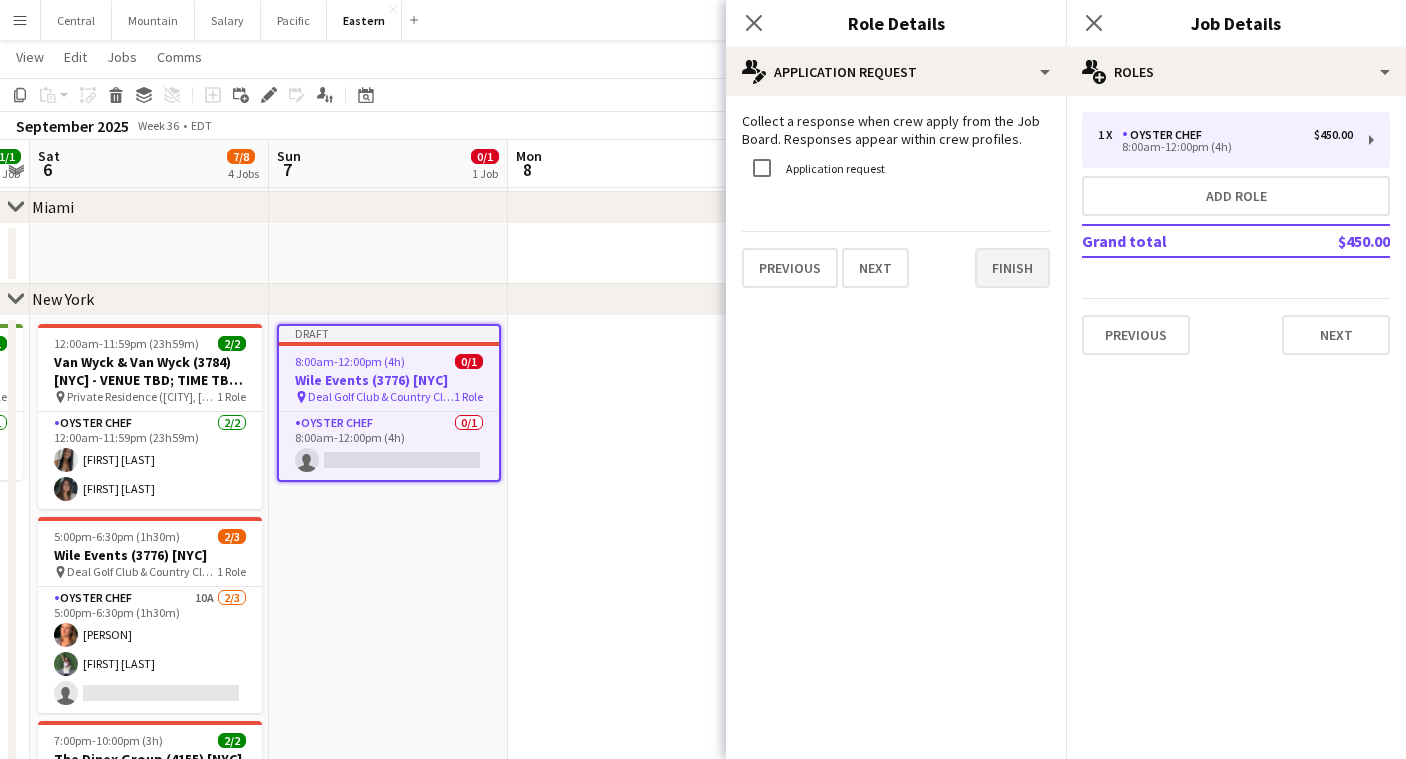 click on "Finish" at bounding box center [1012, 268] 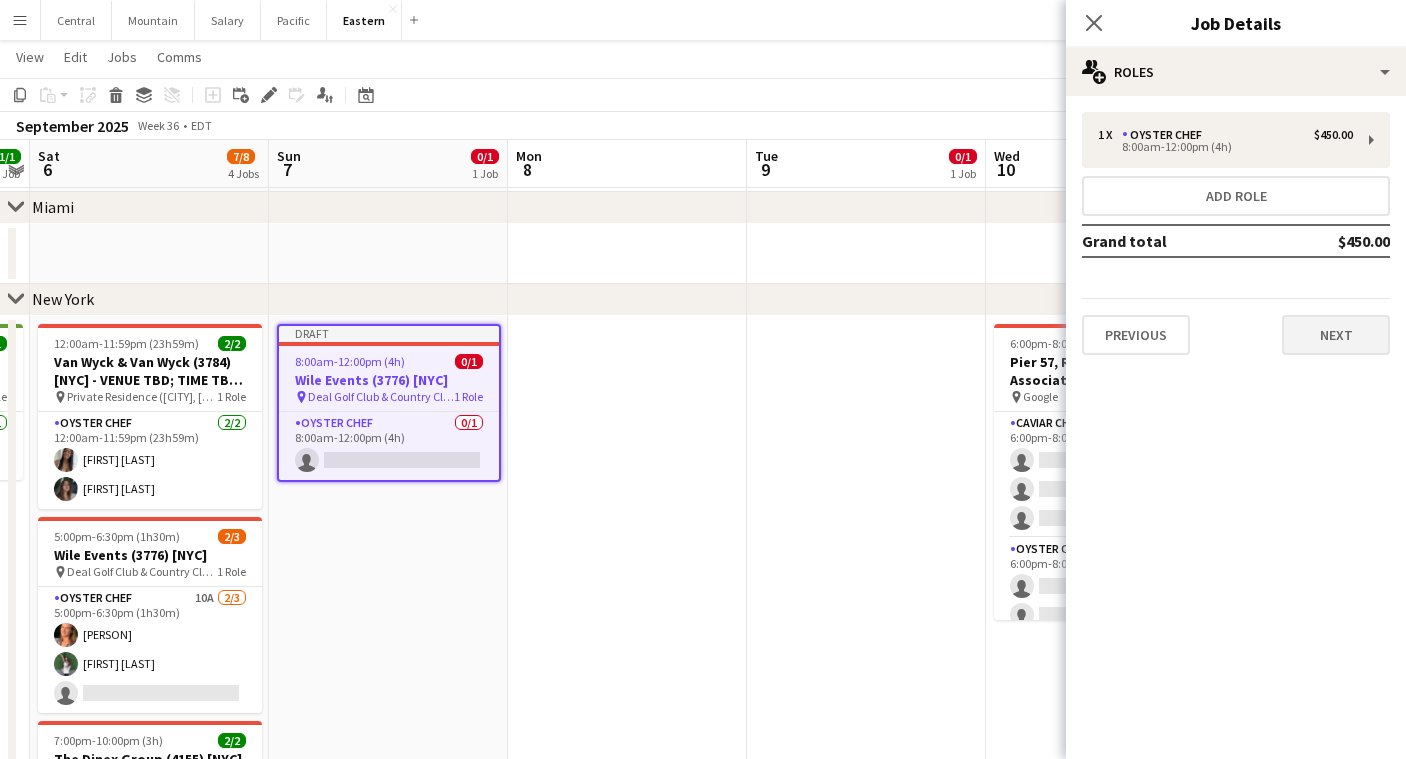 click on "Next" at bounding box center (1336, 335) 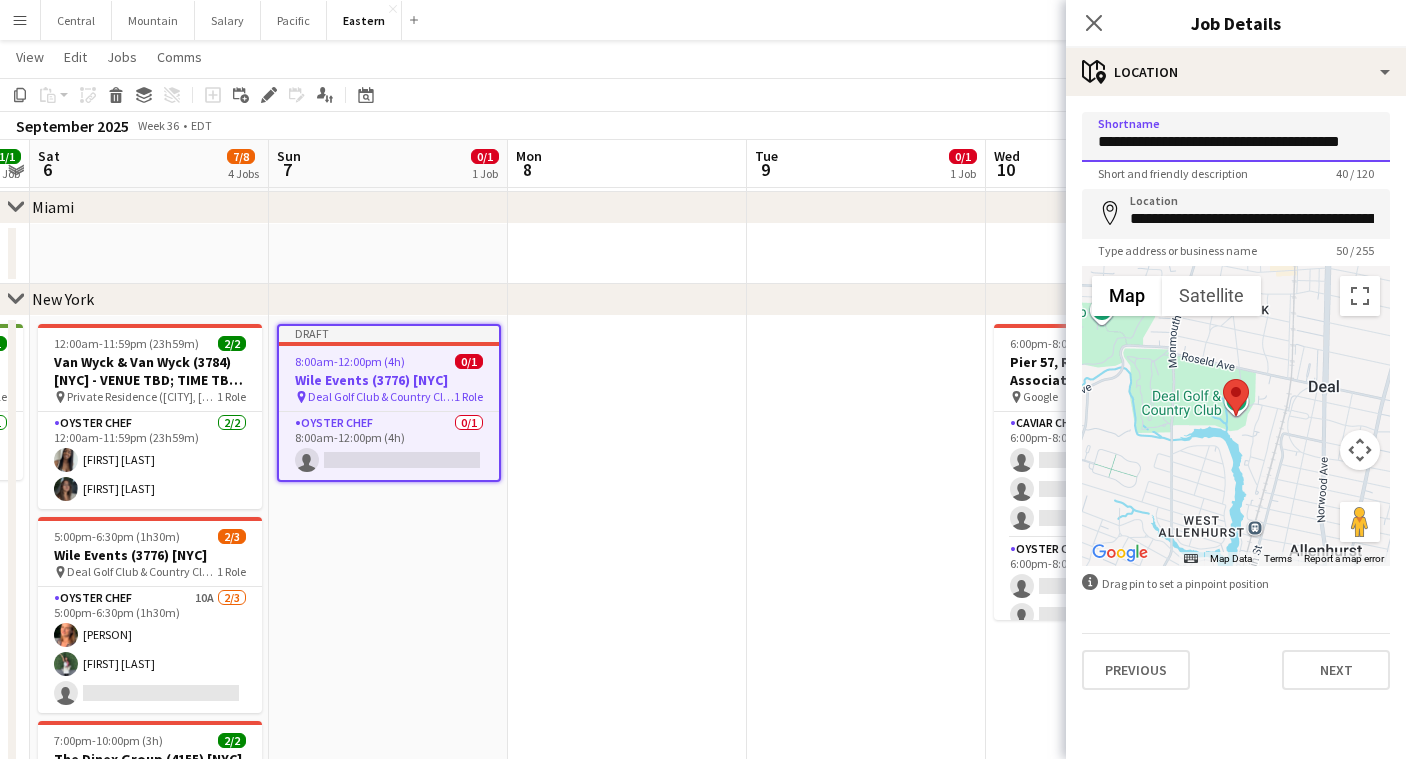 paste 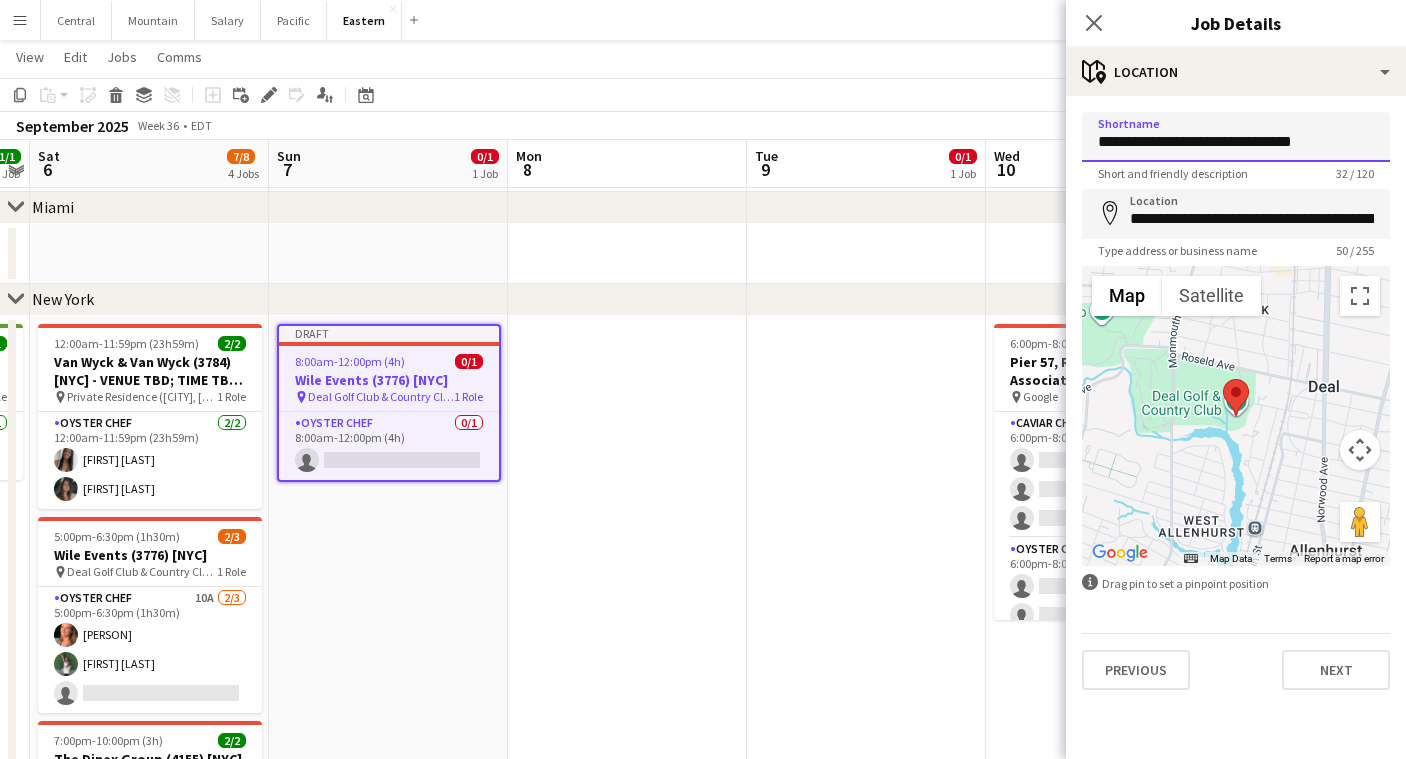 type on "**********" 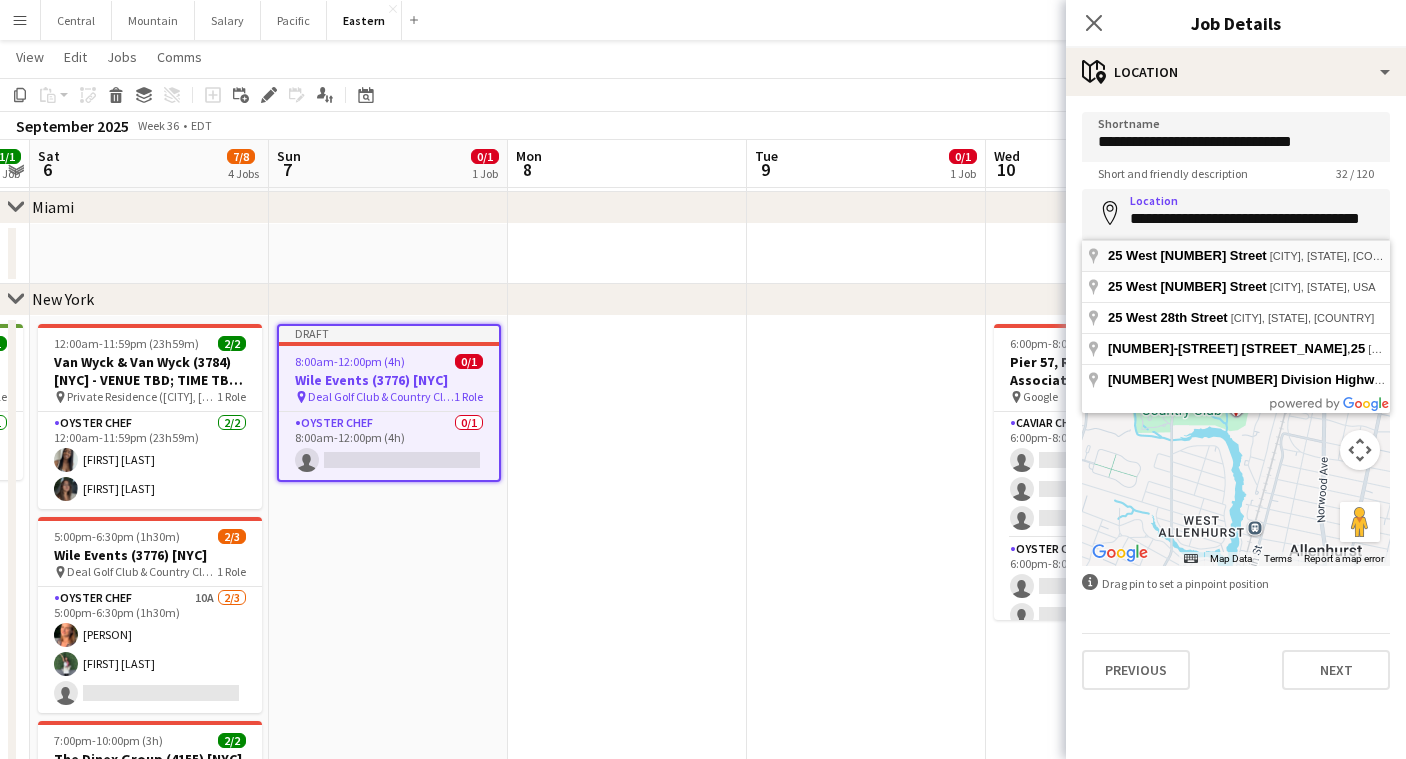 type on "**********" 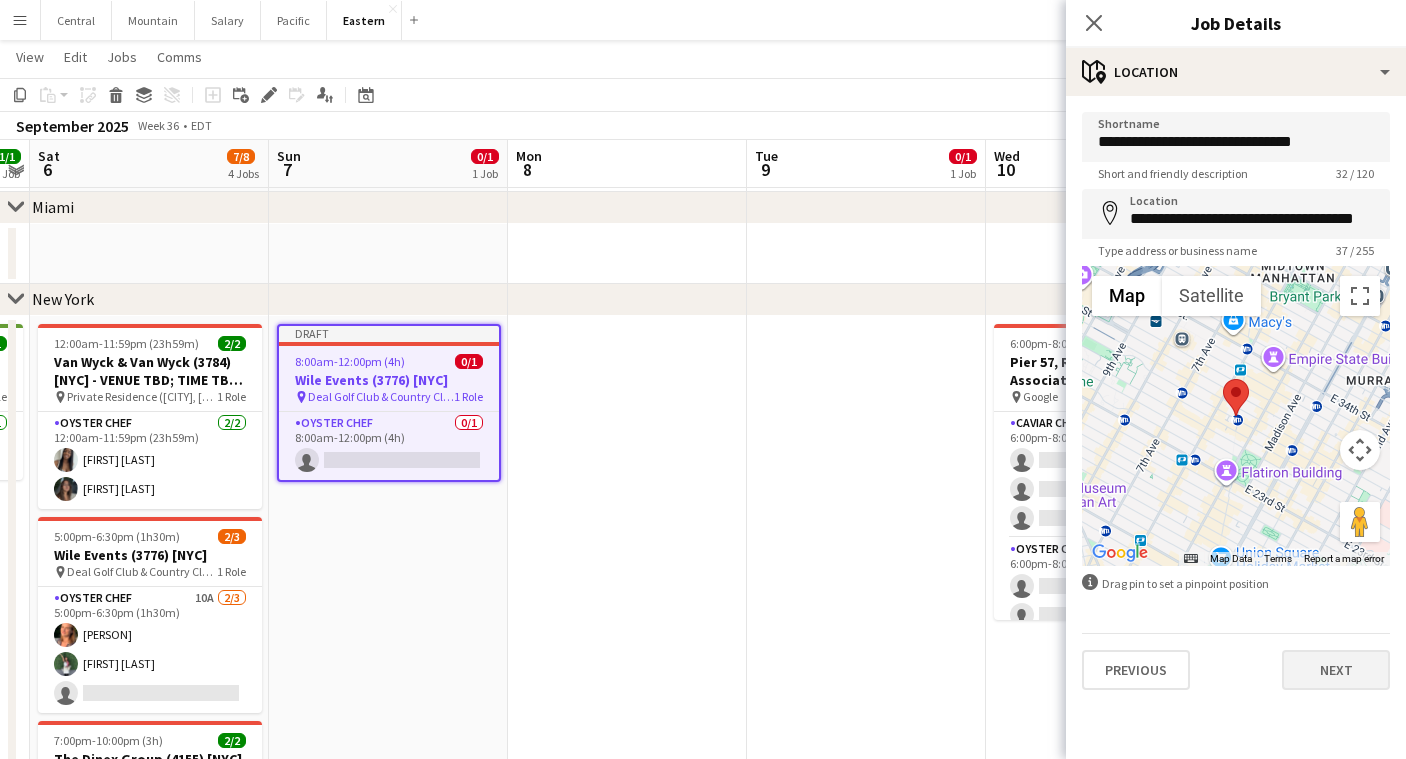 click on "Next" at bounding box center [1336, 670] 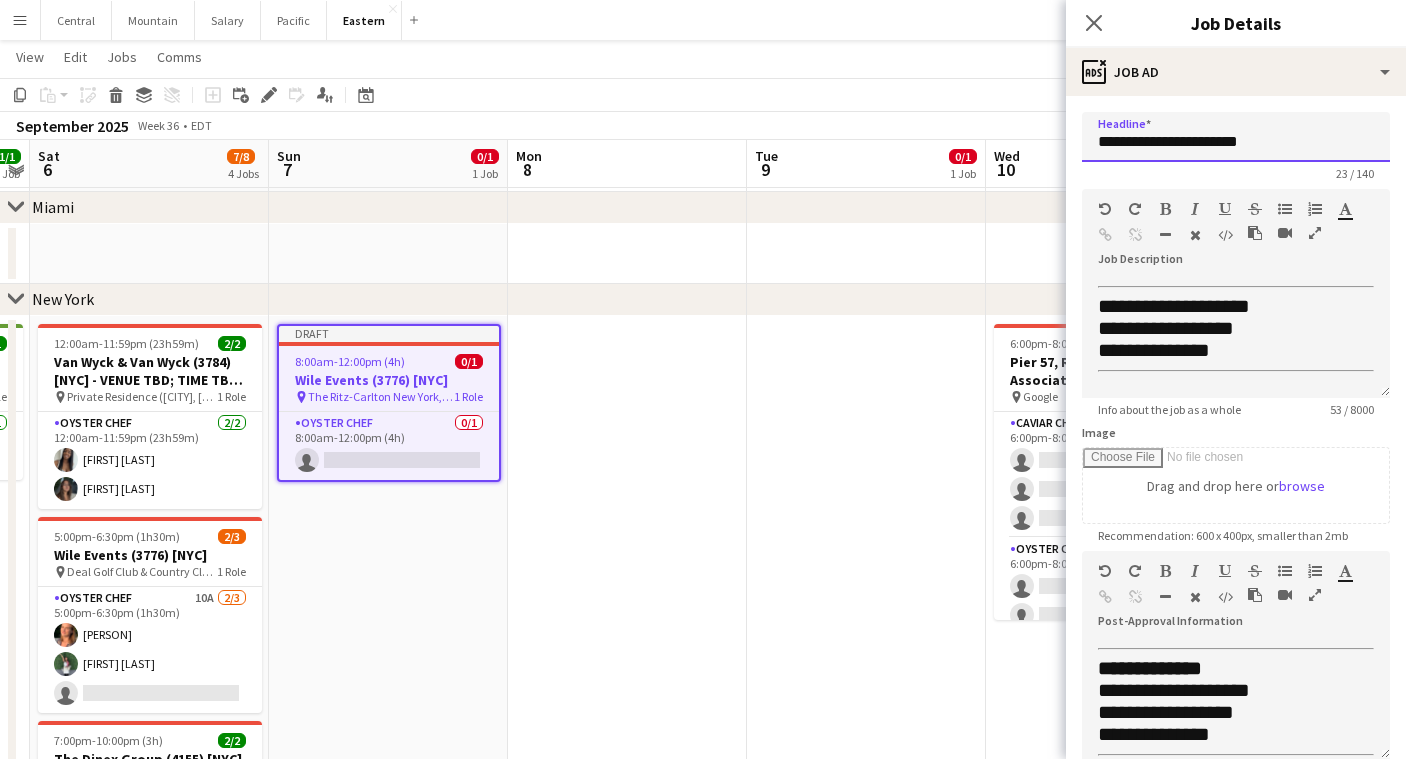 drag, startPoint x: 1226, startPoint y: 141, endPoint x: 936, endPoint y: 111, distance: 291.5476 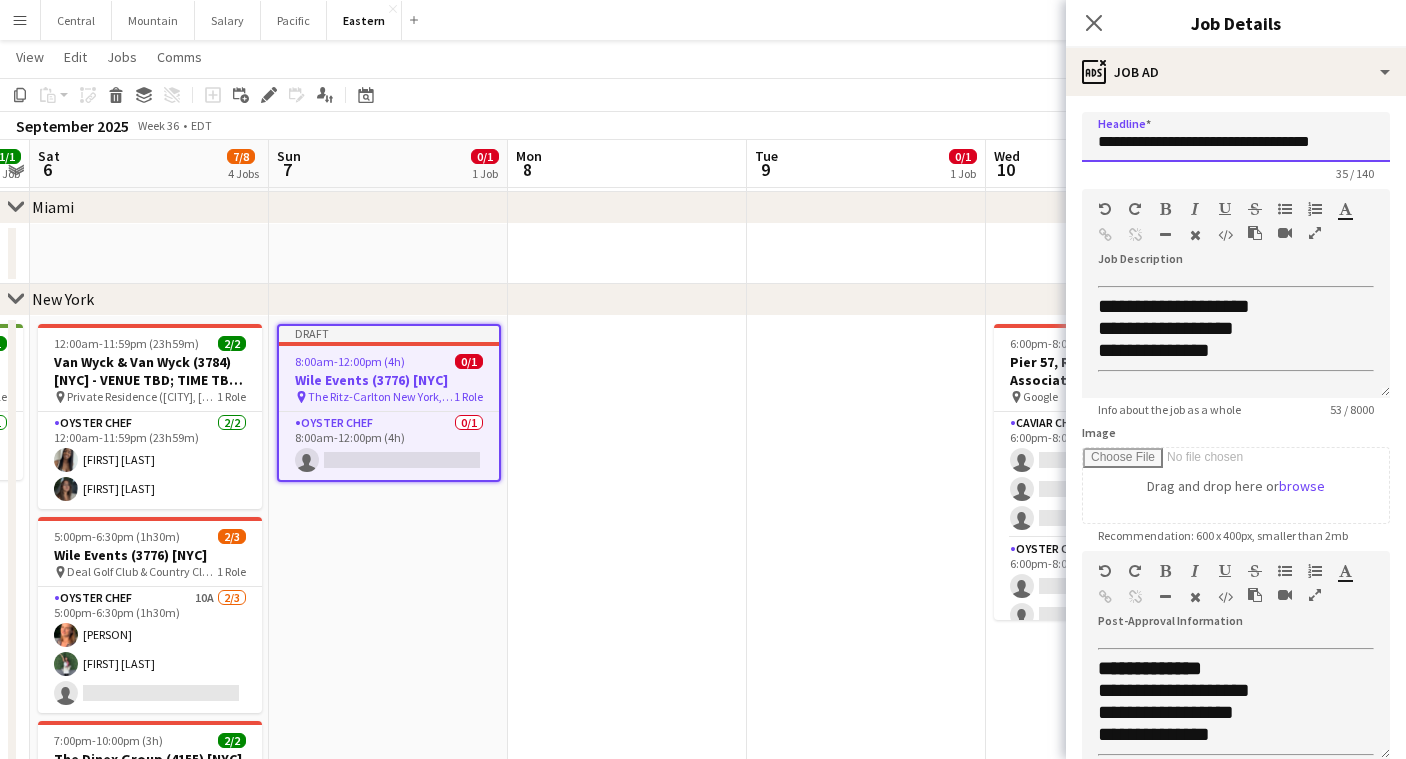 type on "**********" 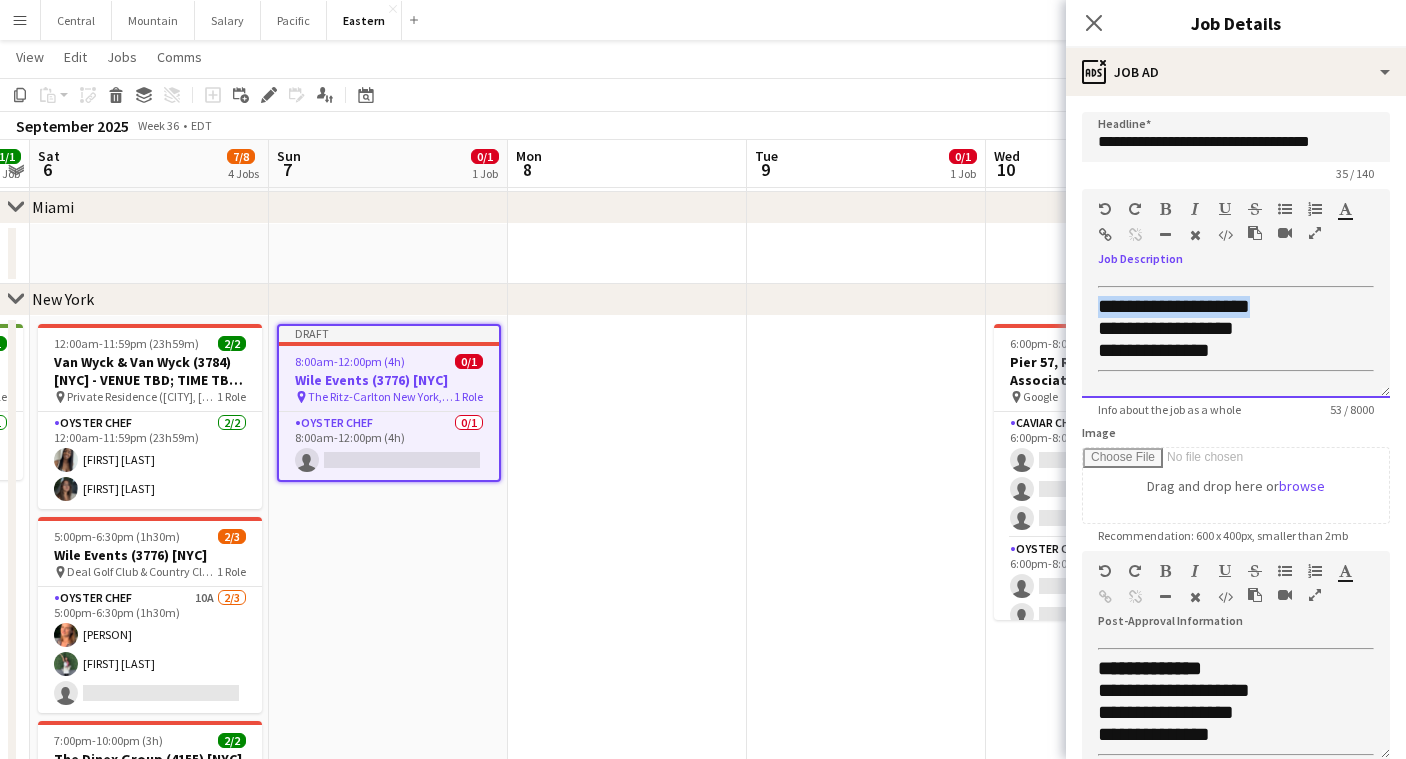 drag, startPoint x: 1299, startPoint y: 310, endPoint x: 1040, endPoint y: 307, distance: 259.01736 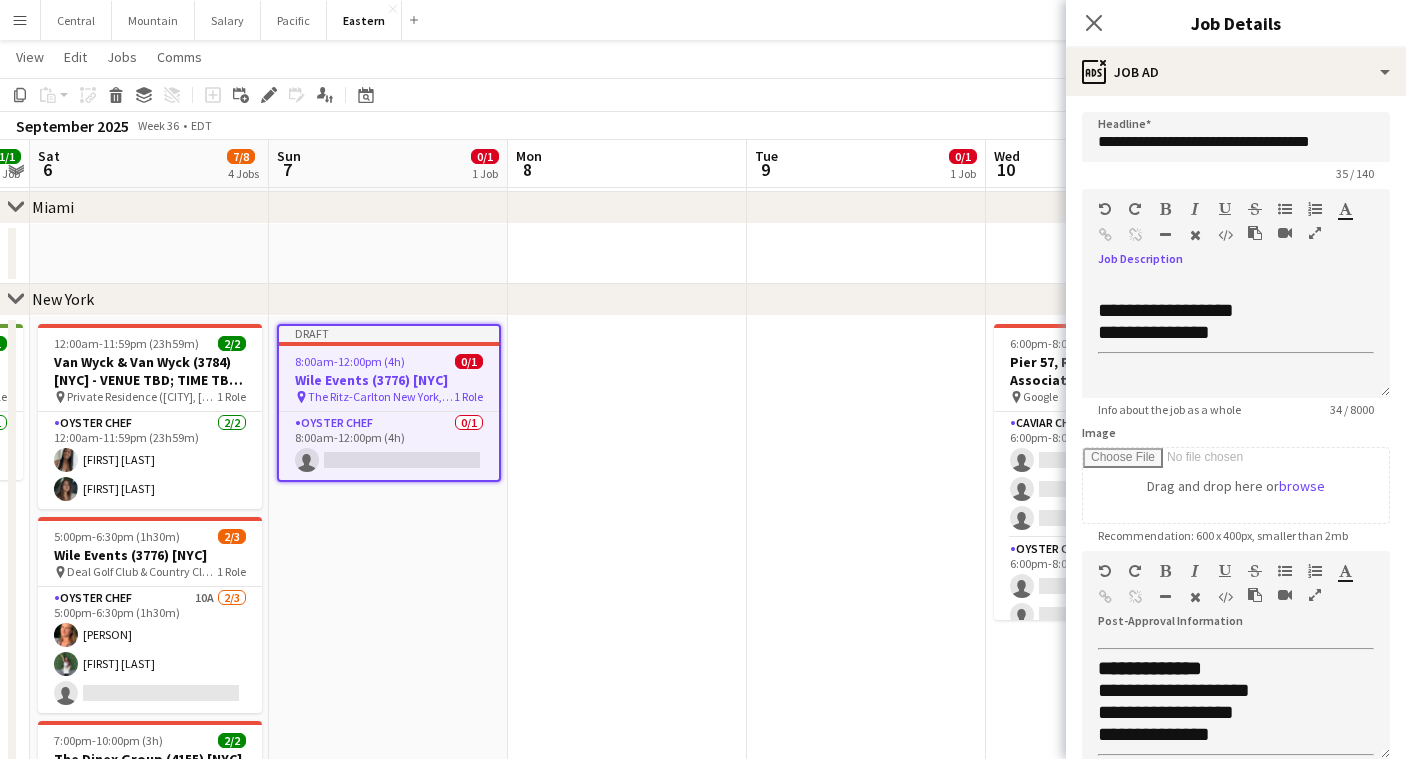 click at bounding box center (1165, 235) 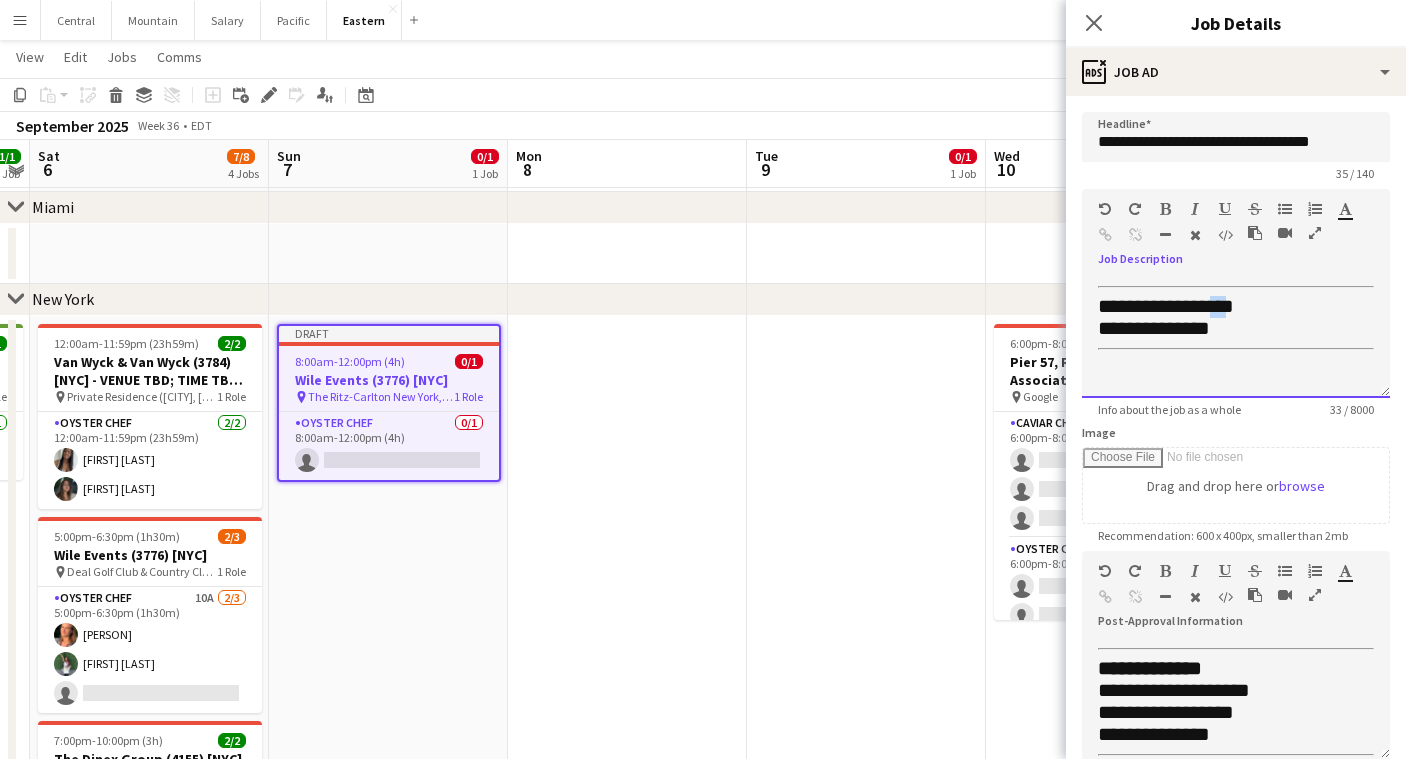 drag, startPoint x: 1240, startPoint y: 311, endPoint x: 1224, endPoint y: 311, distance: 16 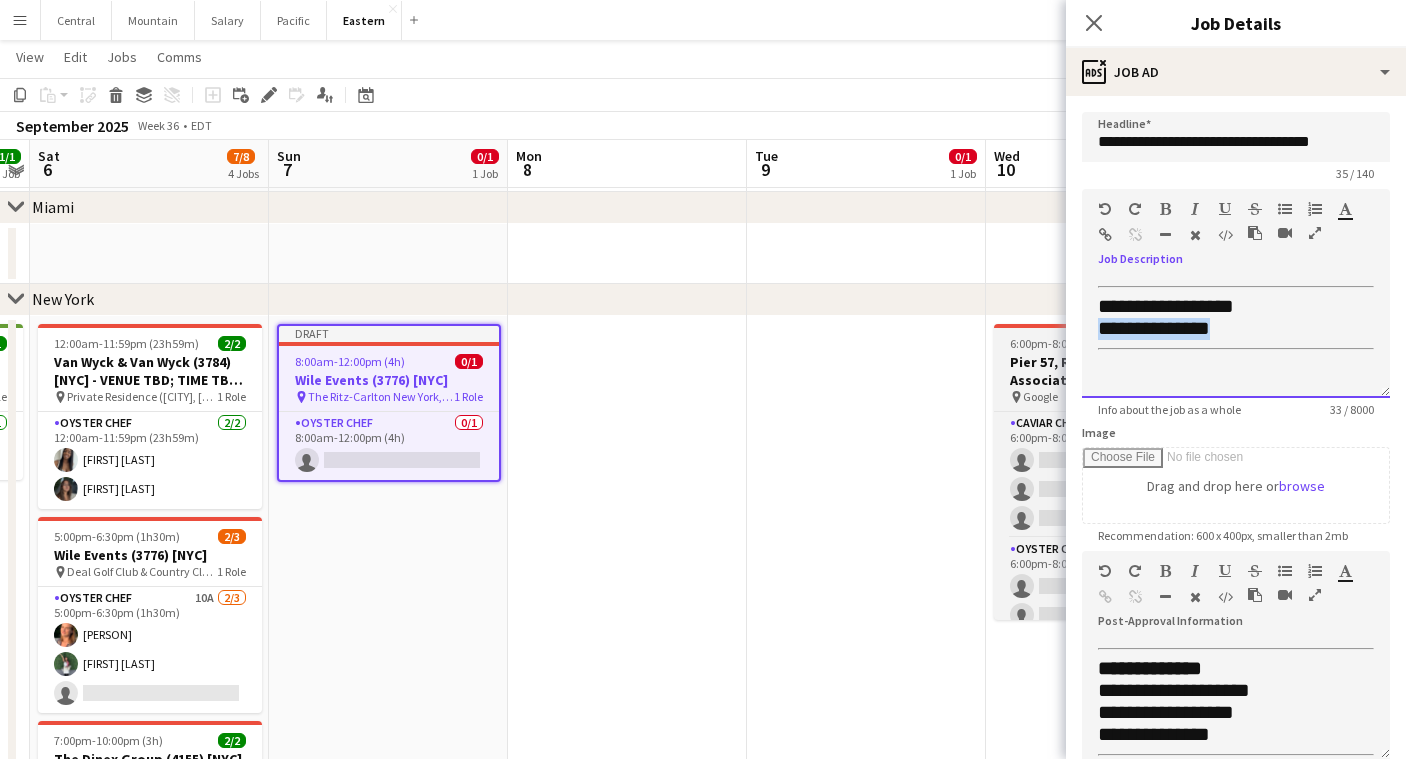 drag, startPoint x: 1254, startPoint y: 325, endPoint x: 1058, endPoint y: 325, distance: 196 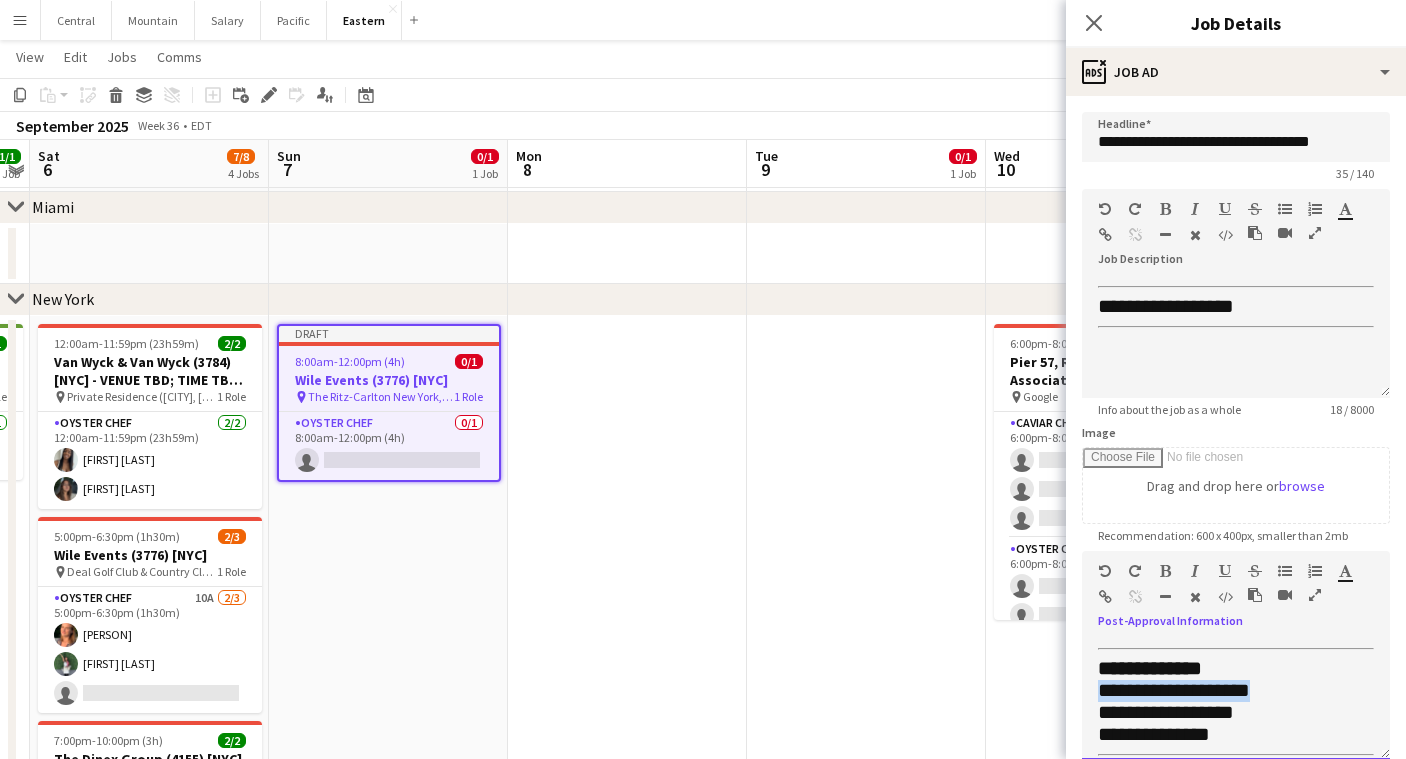 drag, startPoint x: 1287, startPoint y: 689, endPoint x: 1055, endPoint y: 688, distance: 232.00215 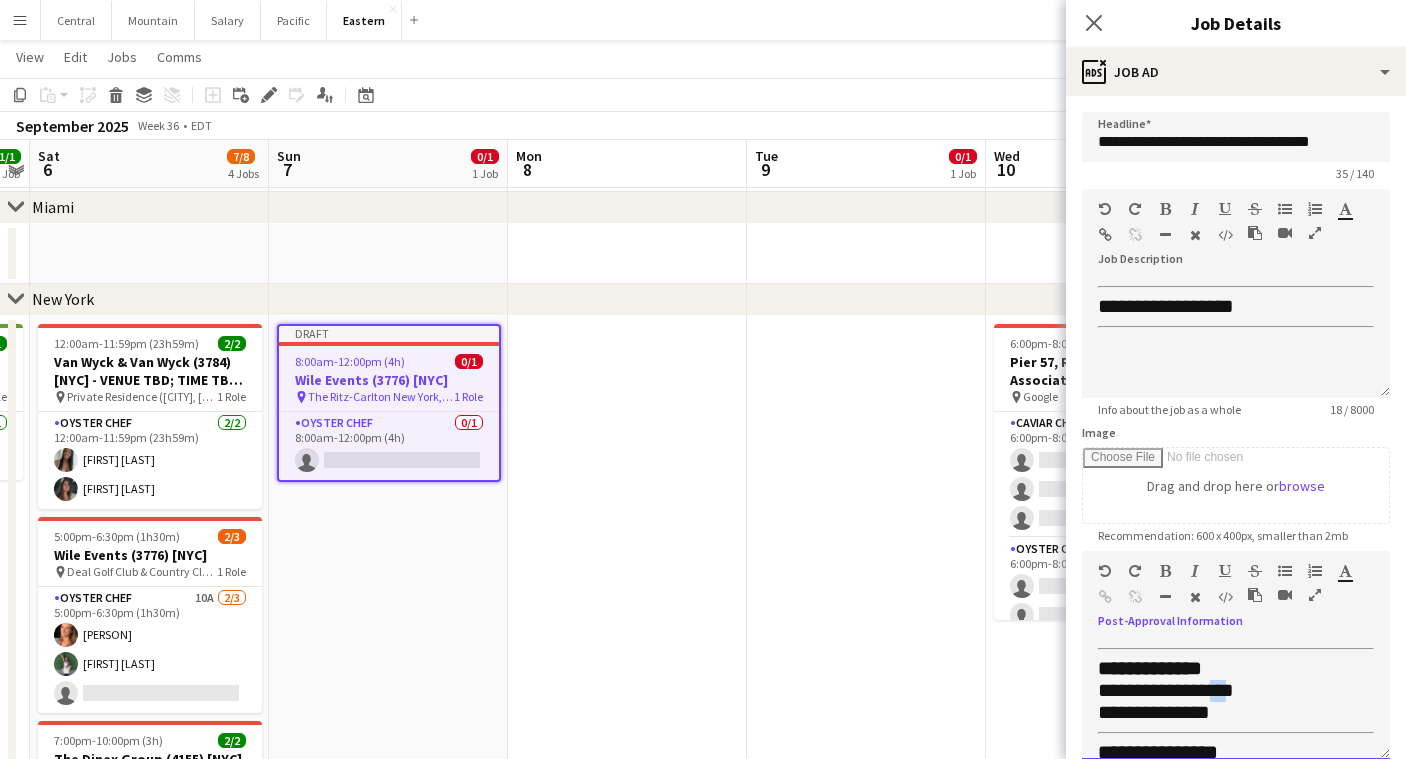 drag, startPoint x: 1240, startPoint y: 692, endPoint x: 1221, endPoint y: 692, distance: 19 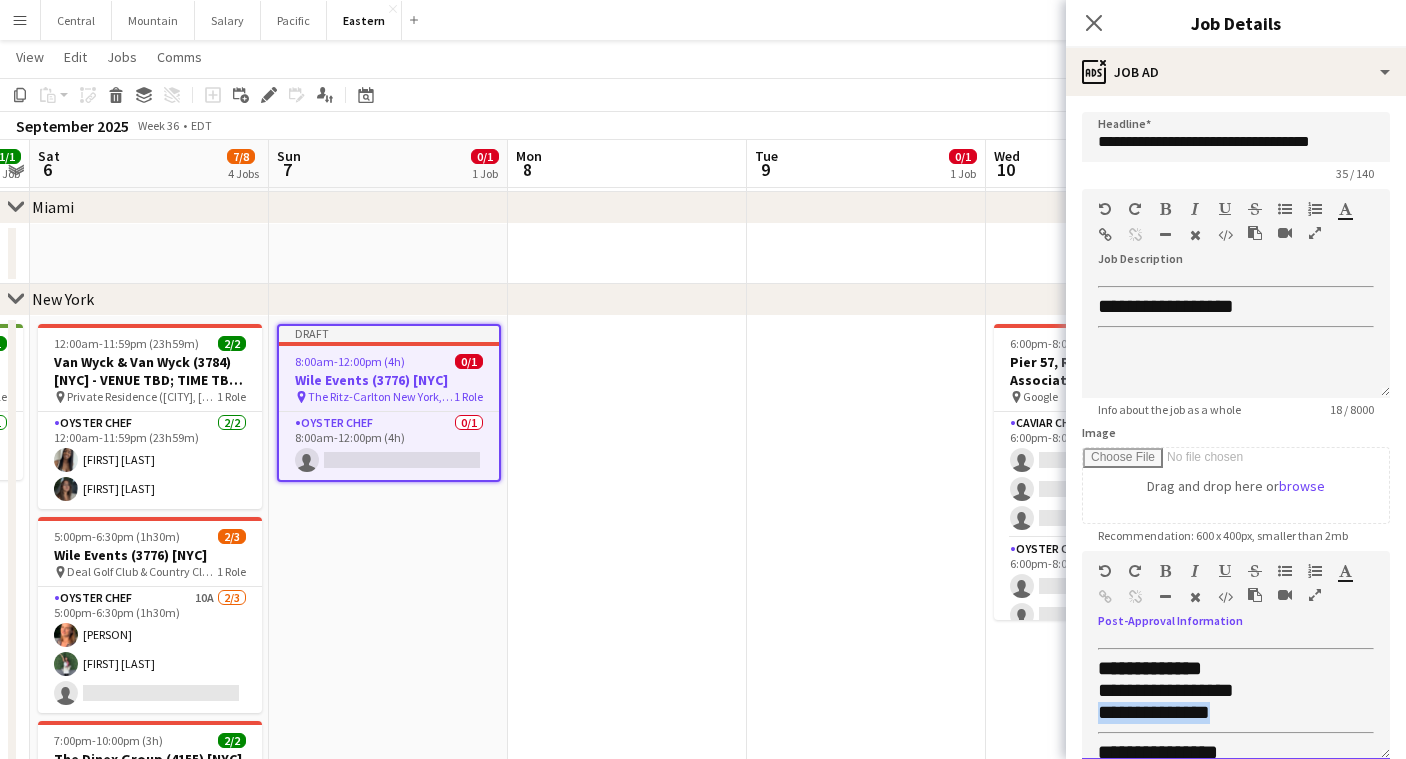 drag, startPoint x: 1257, startPoint y: 709, endPoint x: 1069, endPoint y: 700, distance: 188.2153 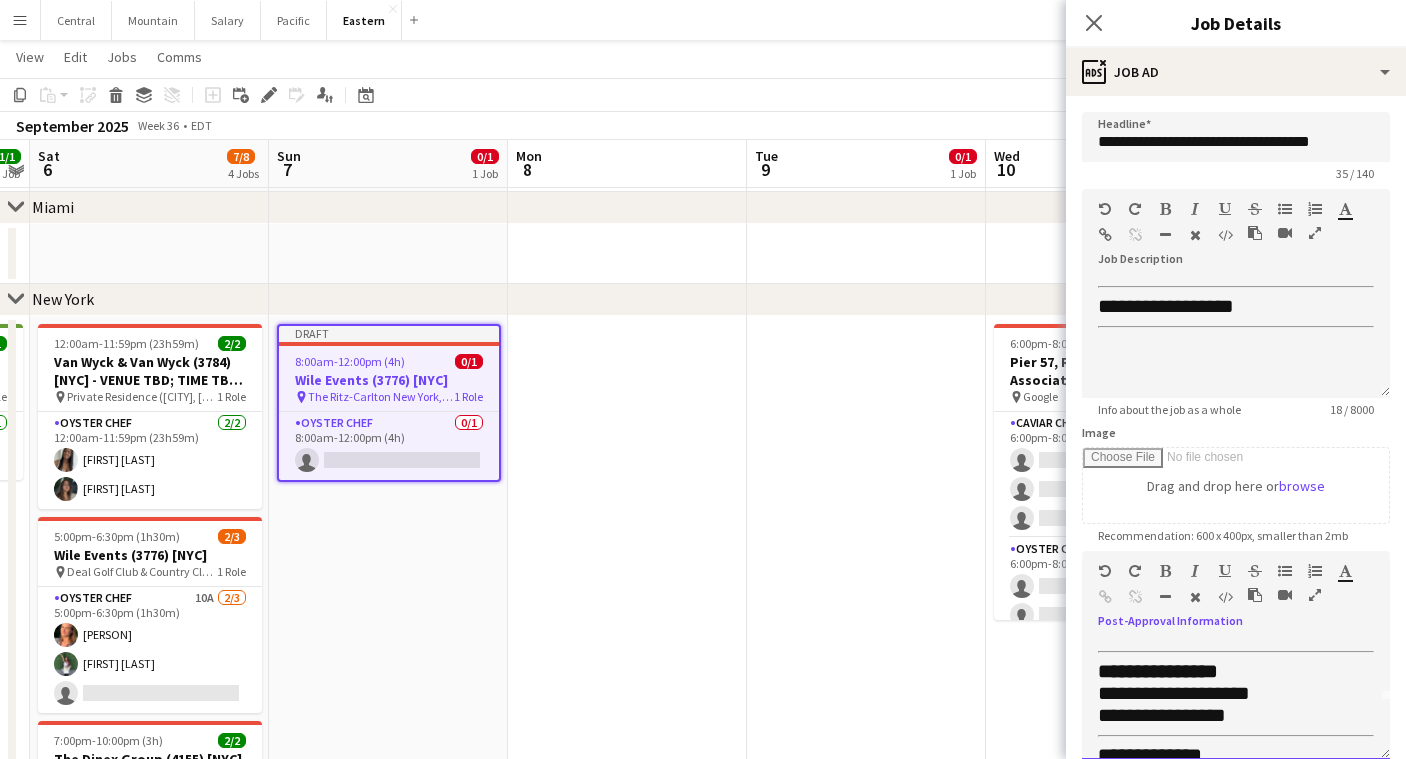 scroll, scrollTop: 61, scrollLeft: 0, axis: vertical 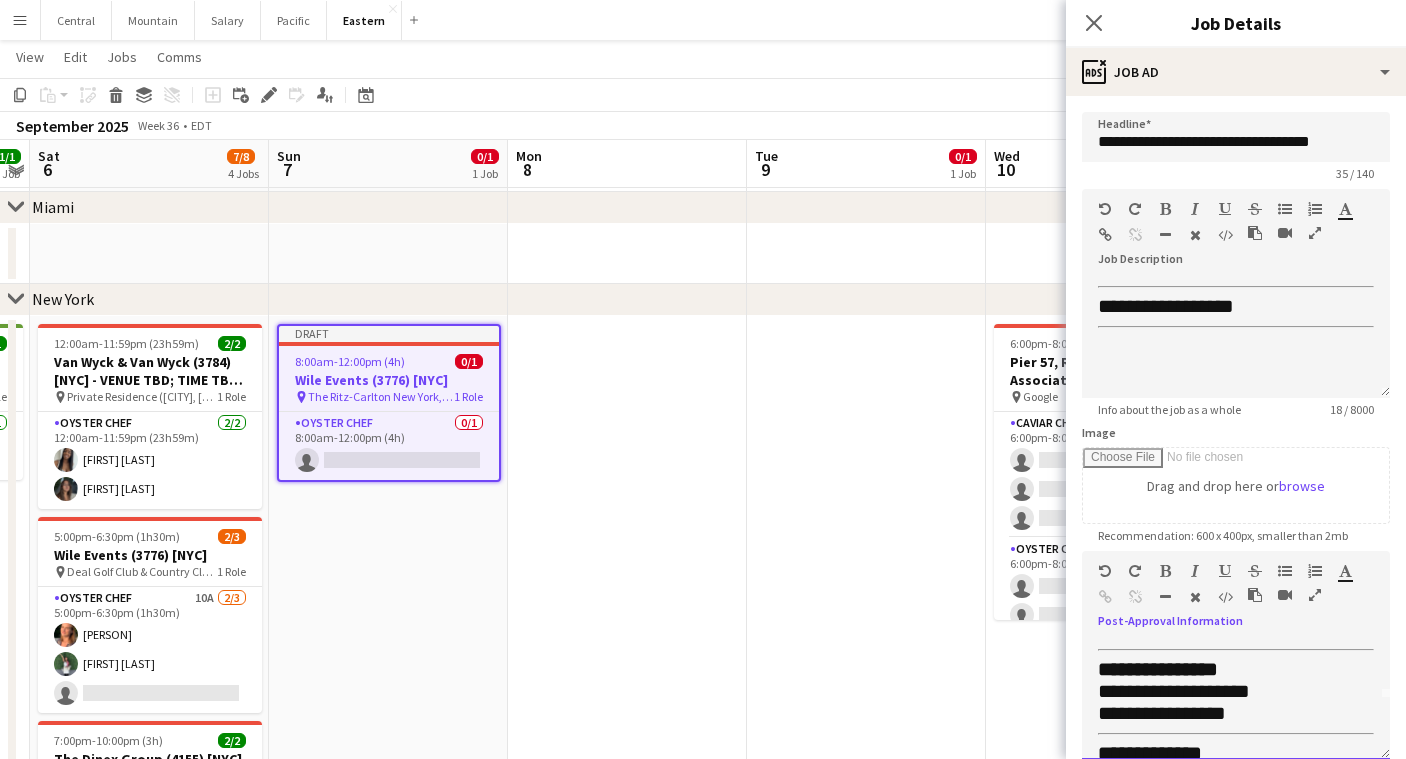 click on "**********" at bounding box center (1236, 692) 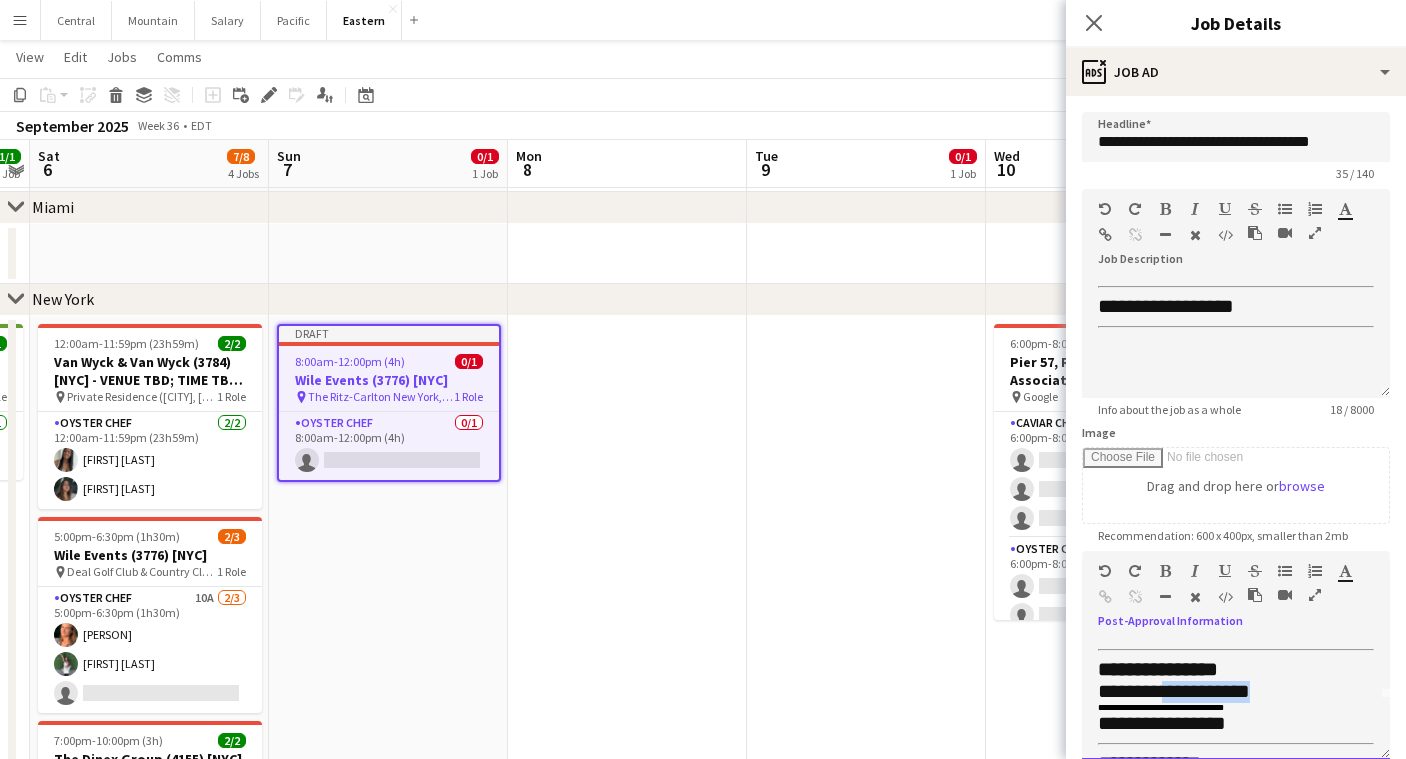 drag, startPoint x: 1264, startPoint y: 688, endPoint x: 1167, endPoint y: 689, distance: 97.00516 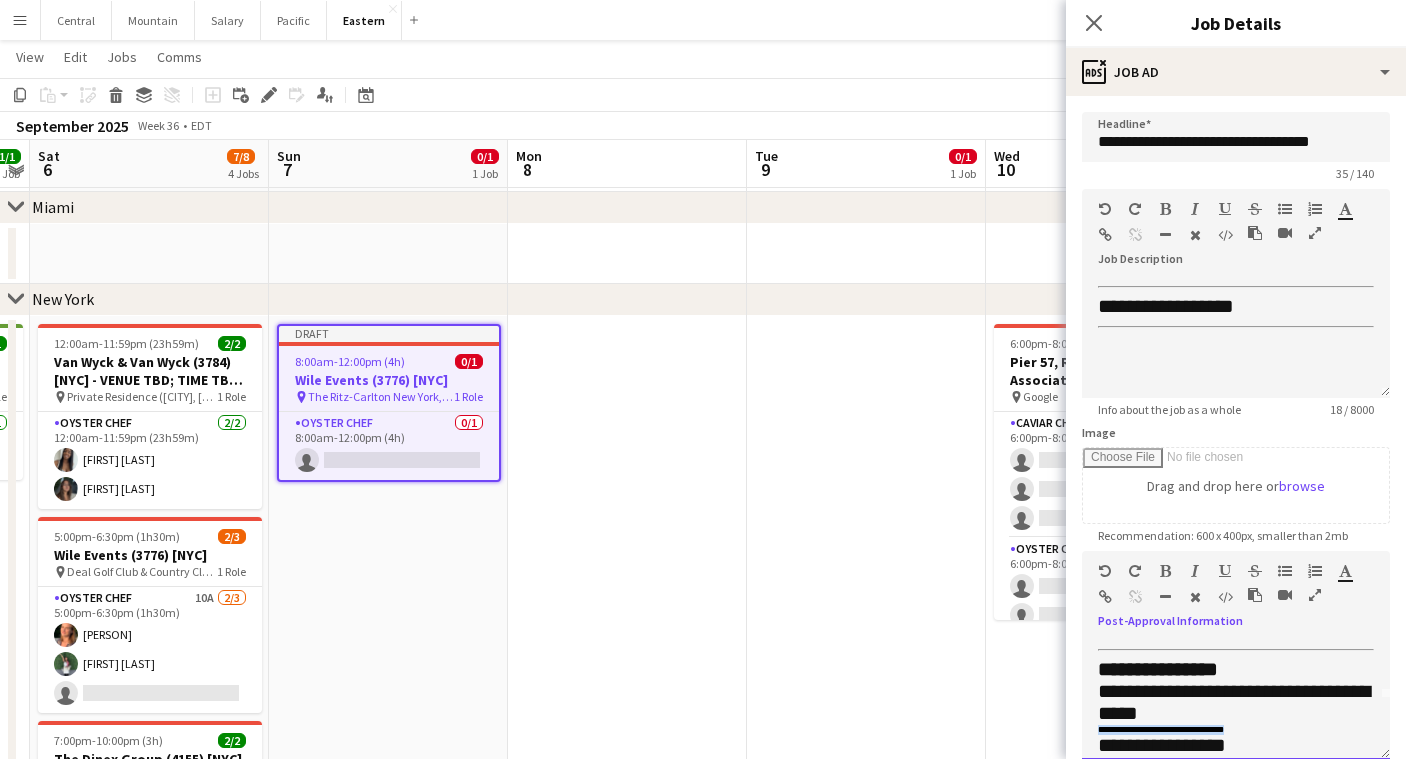 drag, startPoint x: 1205, startPoint y: 724, endPoint x: 1087, endPoint y: 721, distance: 118.03813 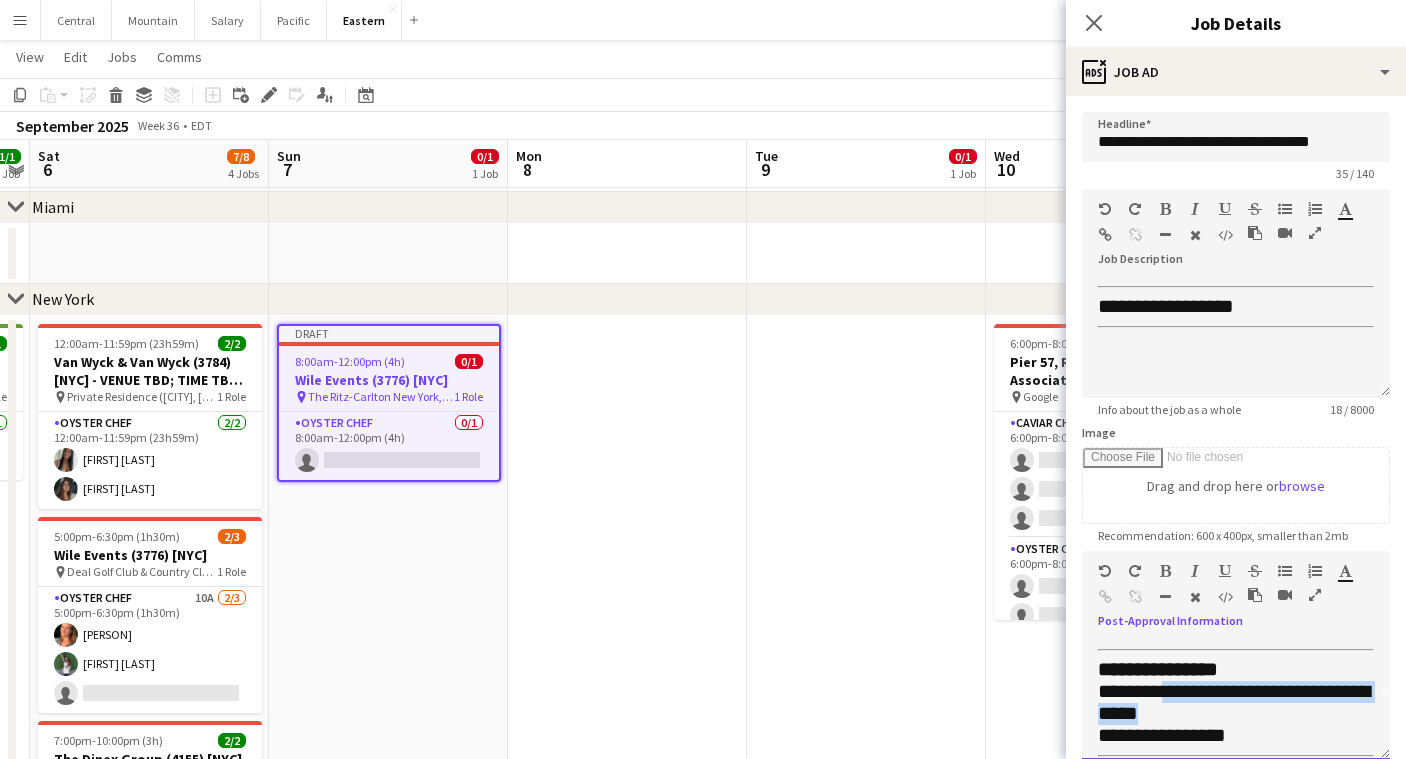drag, startPoint x: 1201, startPoint y: 710, endPoint x: 1167, endPoint y: 689, distance: 39.962482 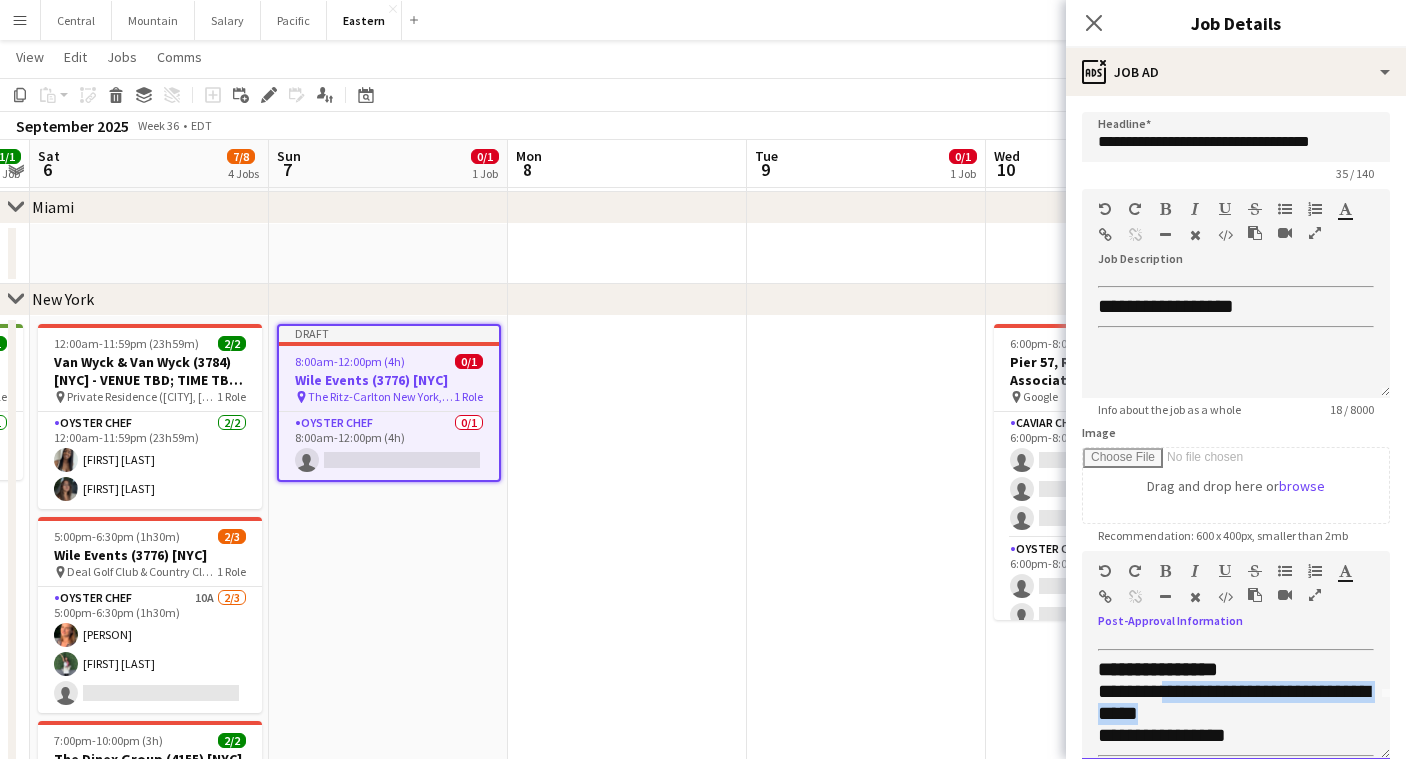 copy on "**********" 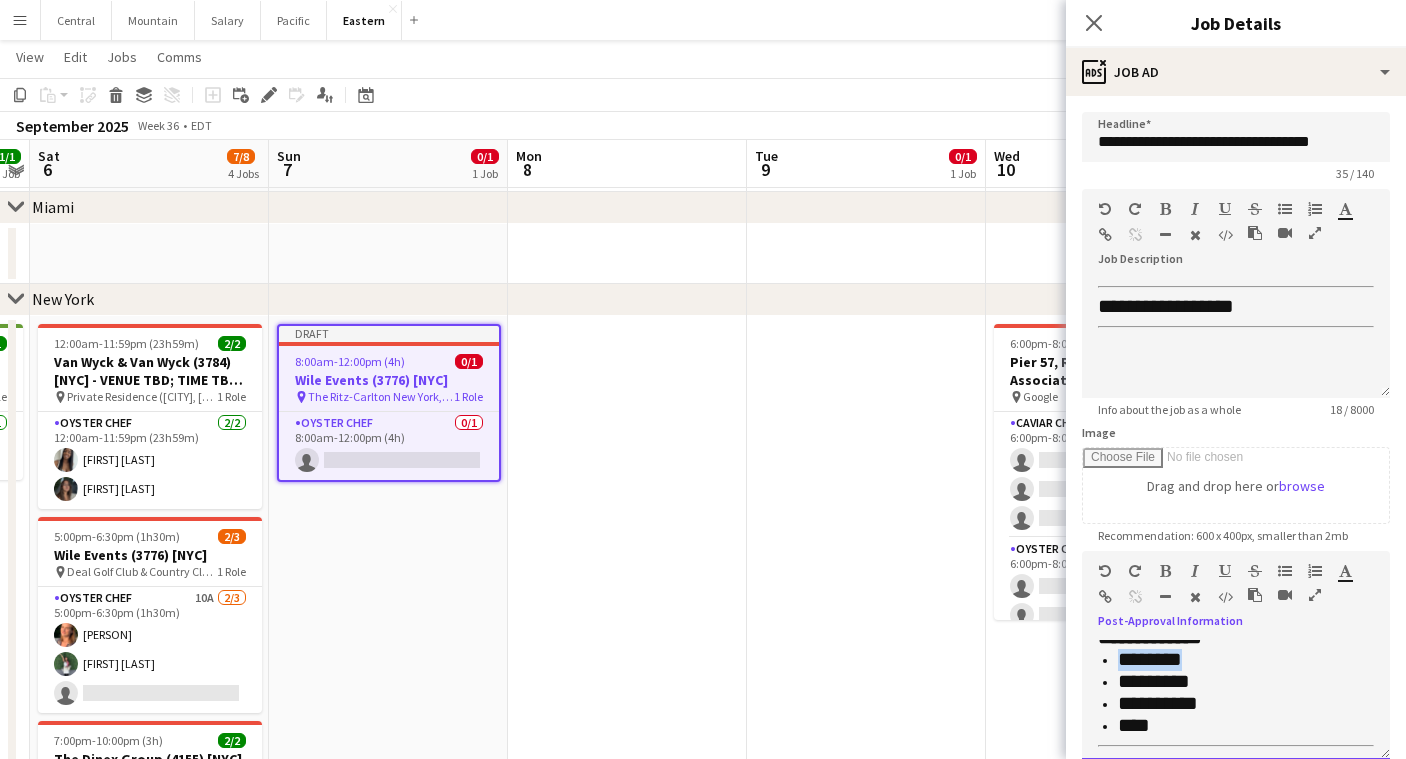 drag, startPoint x: 1200, startPoint y: 651, endPoint x: 1103, endPoint y: 651, distance: 97 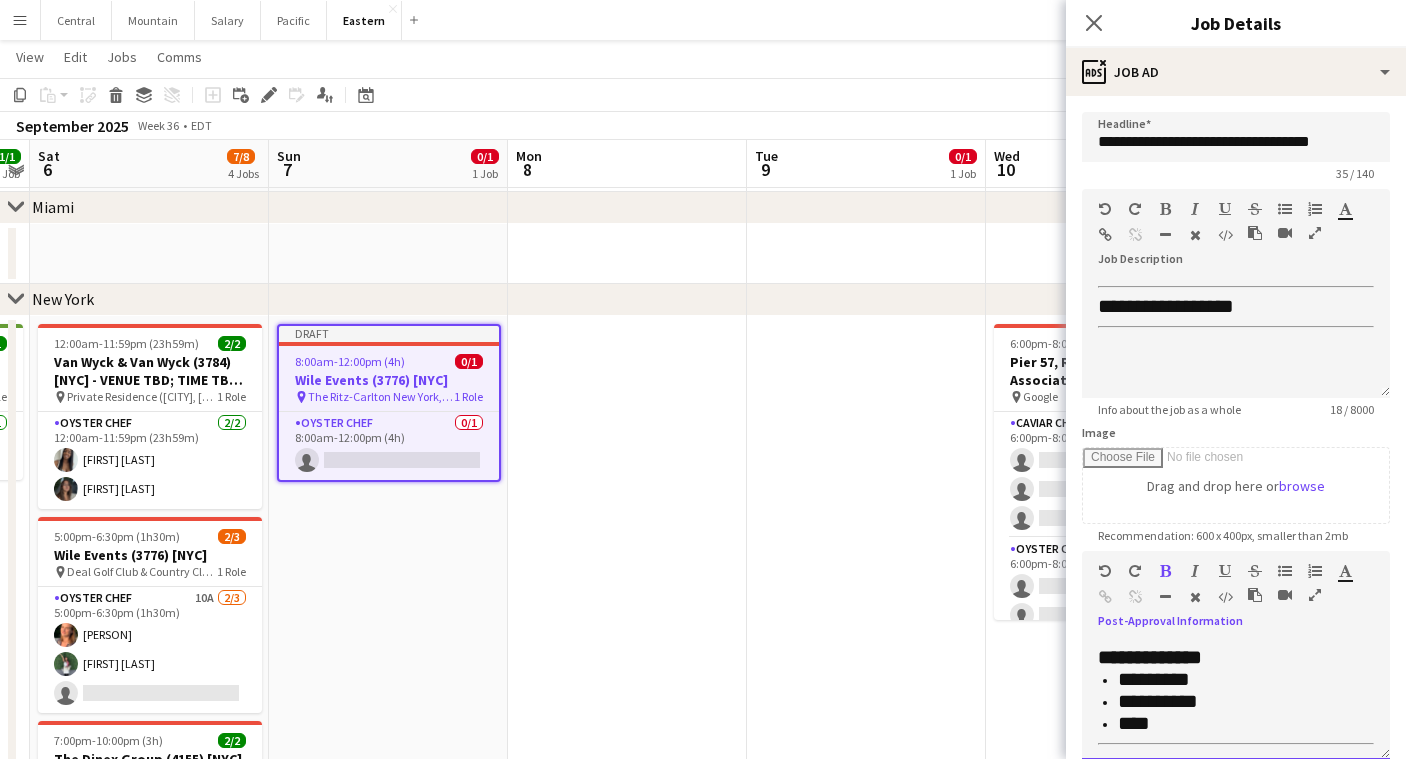 scroll, scrollTop: 178, scrollLeft: 0, axis: vertical 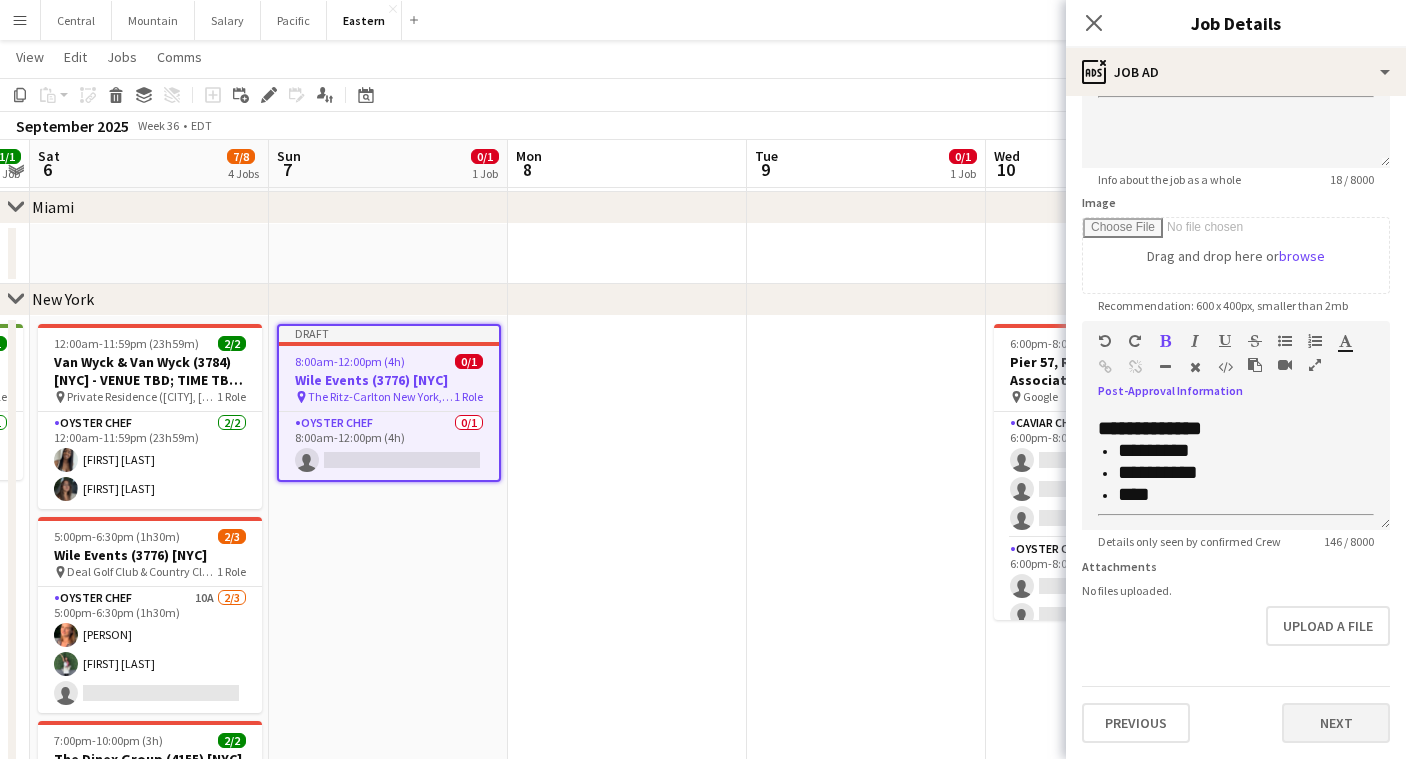click on "Next" at bounding box center [1336, 723] 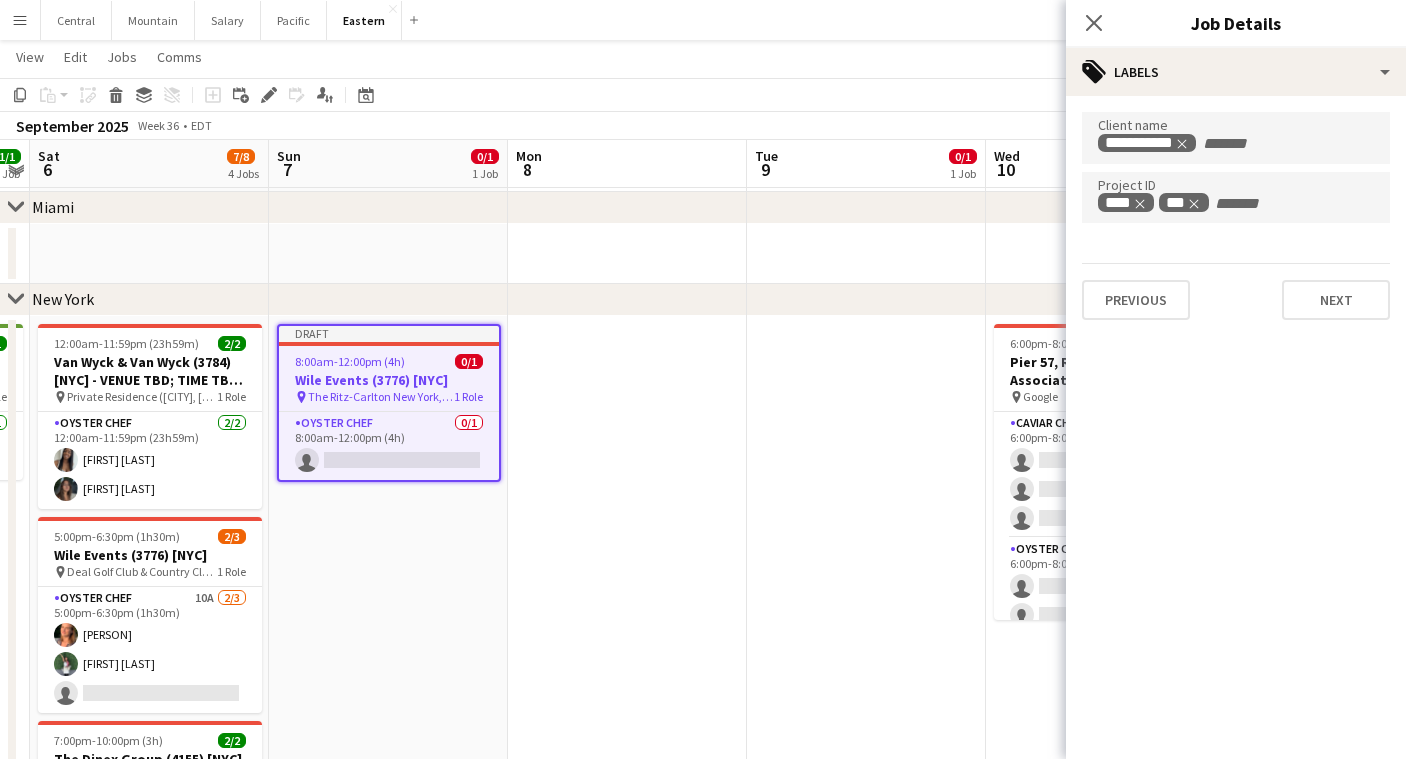 scroll, scrollTop: 0, scrollLeft: 0, axis: both 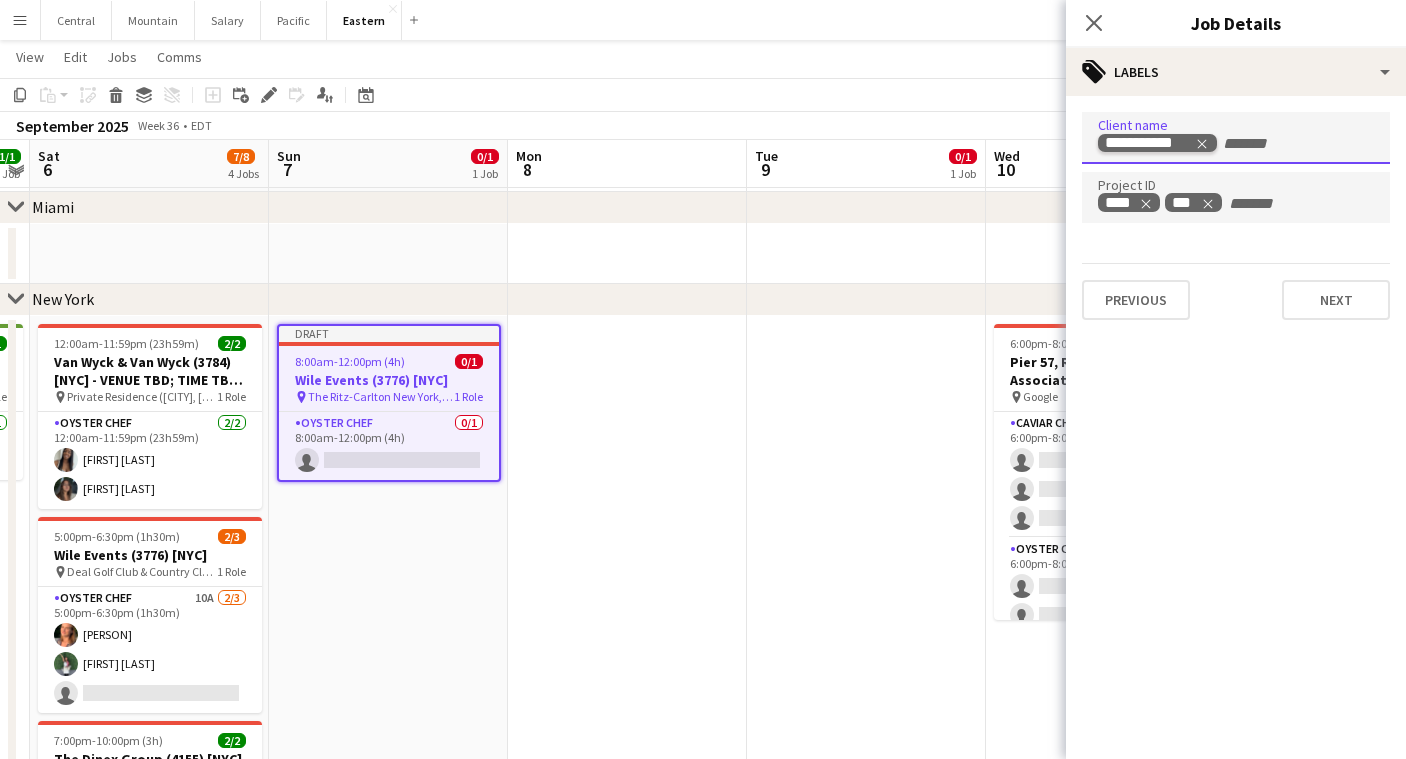 click 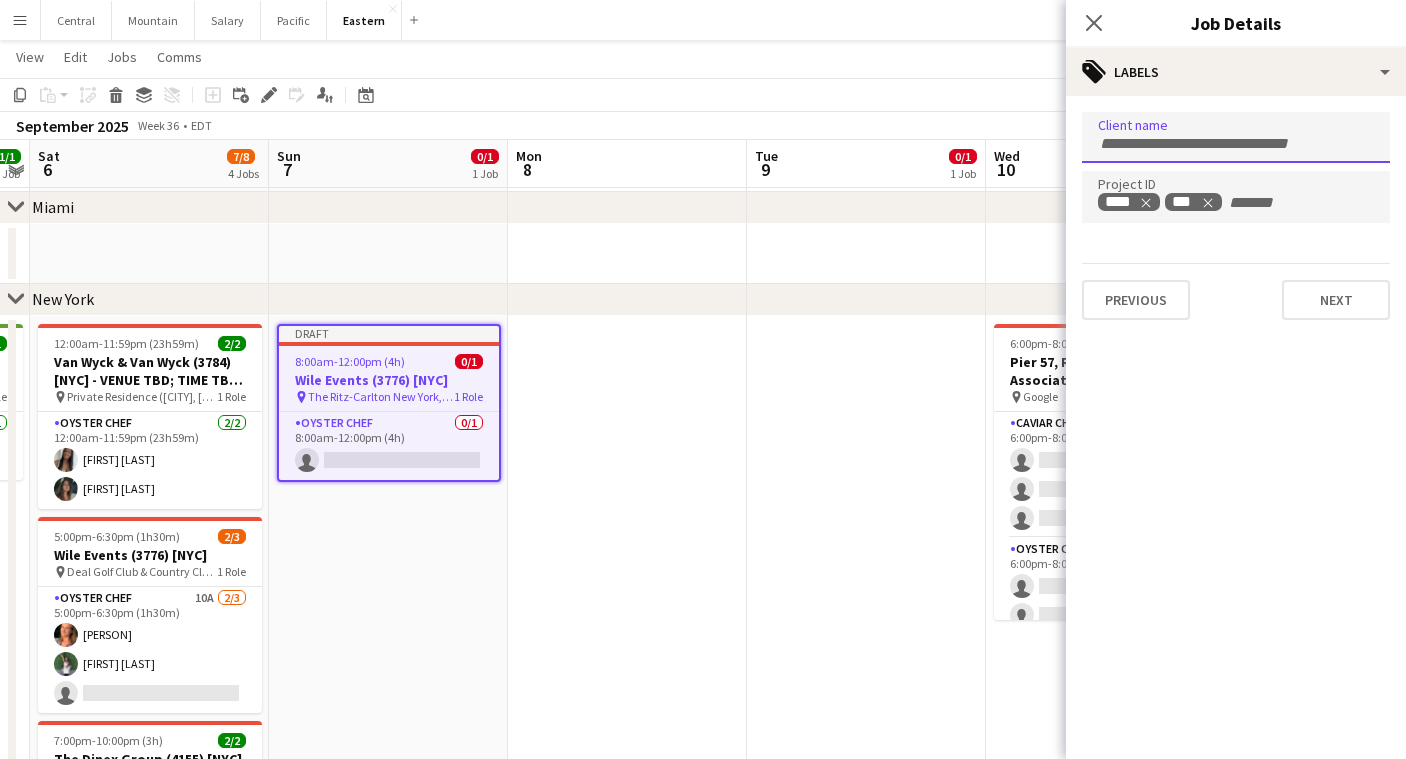 paste on "**********" 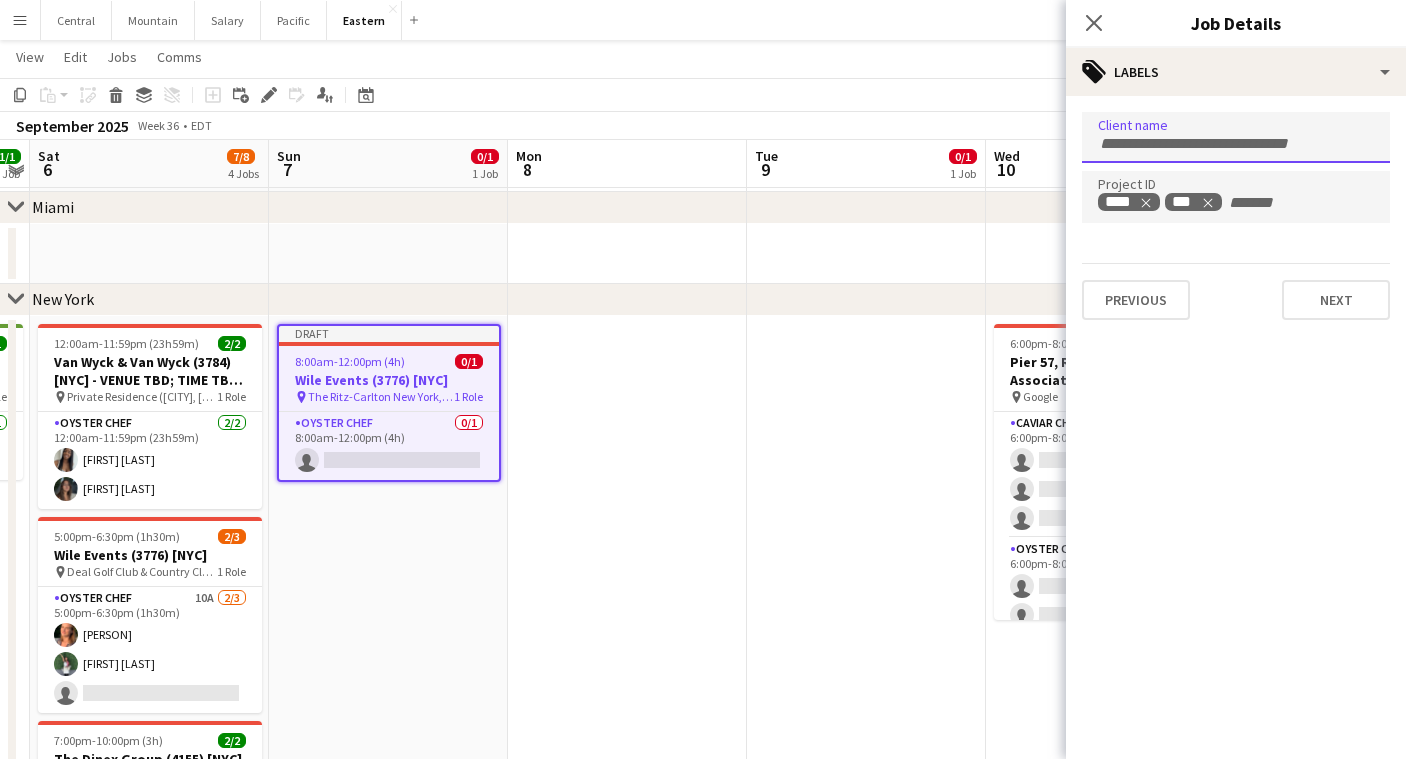 type on "**********" 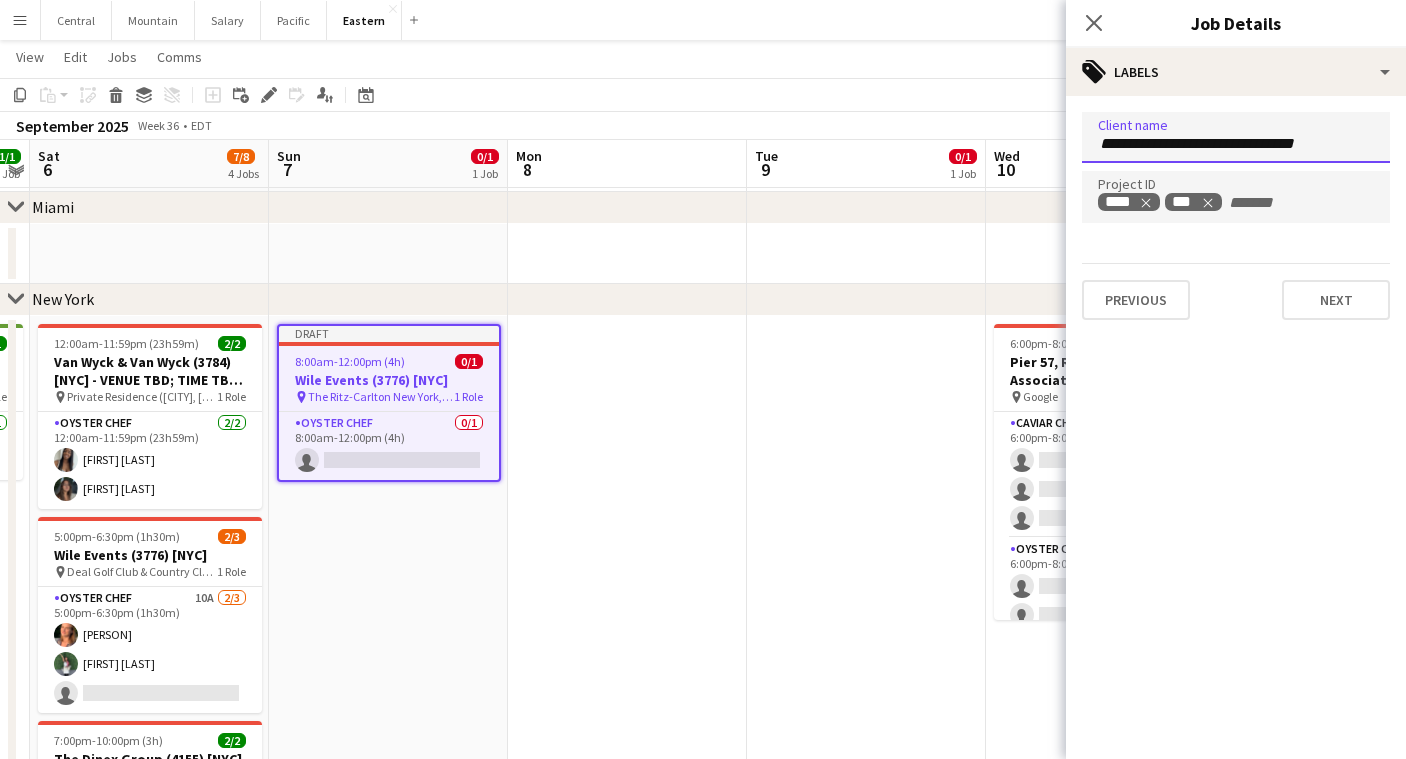 type 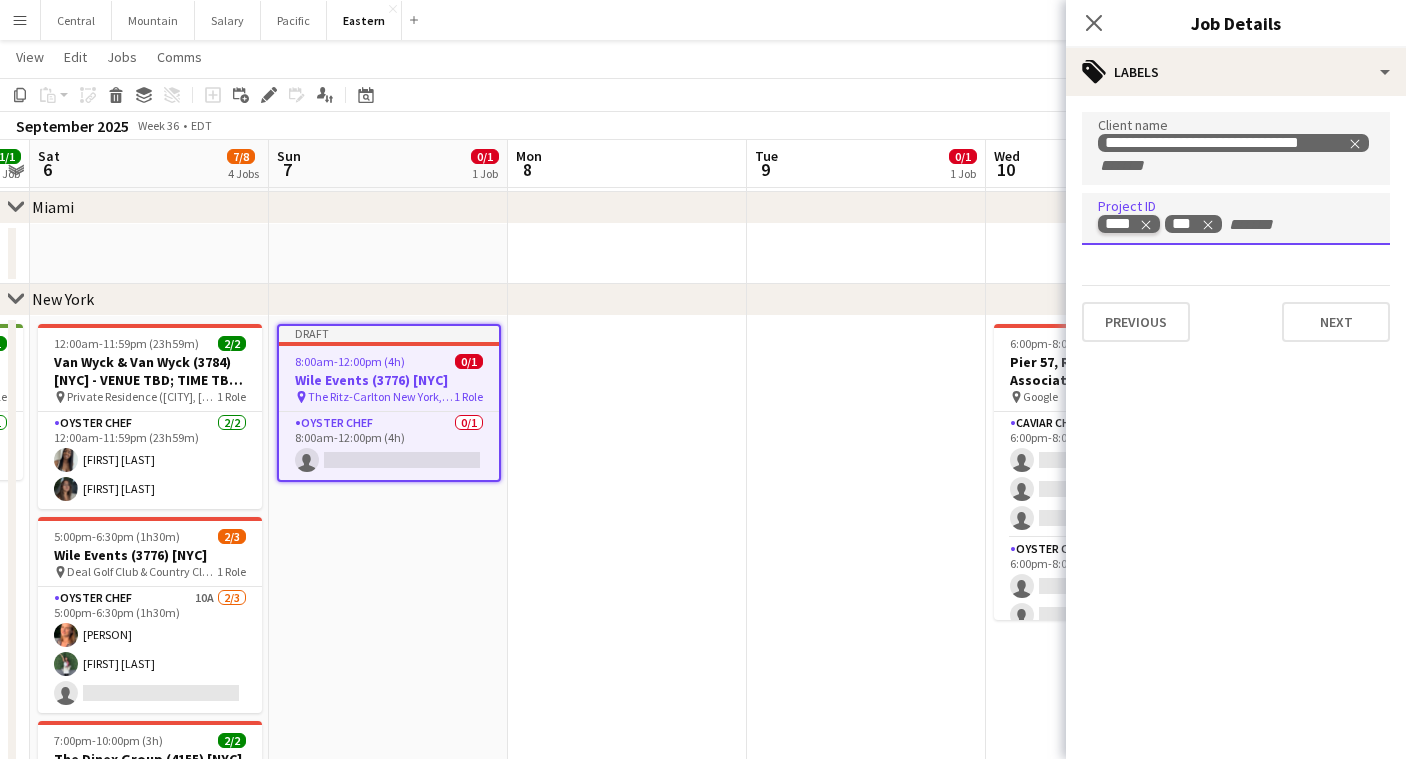 click 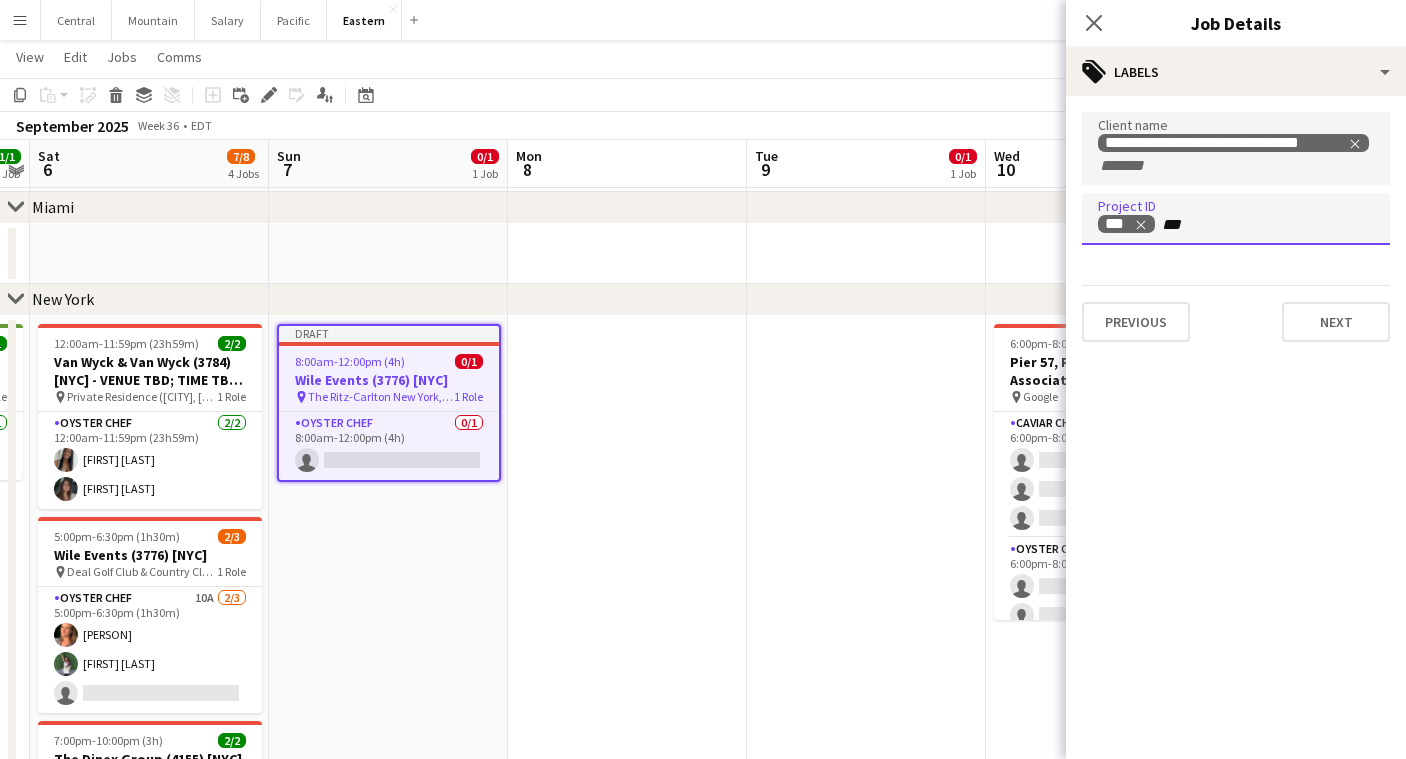 type on "****" 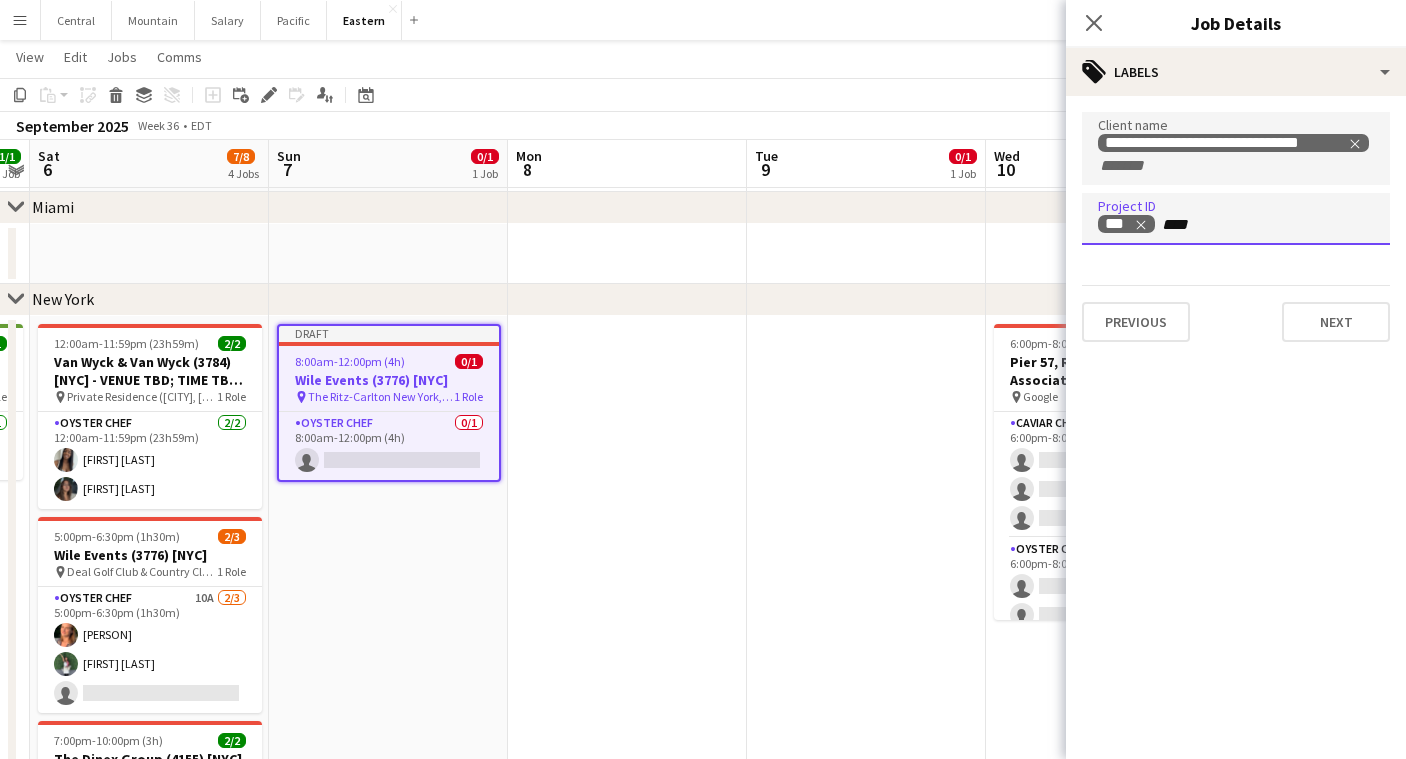 type 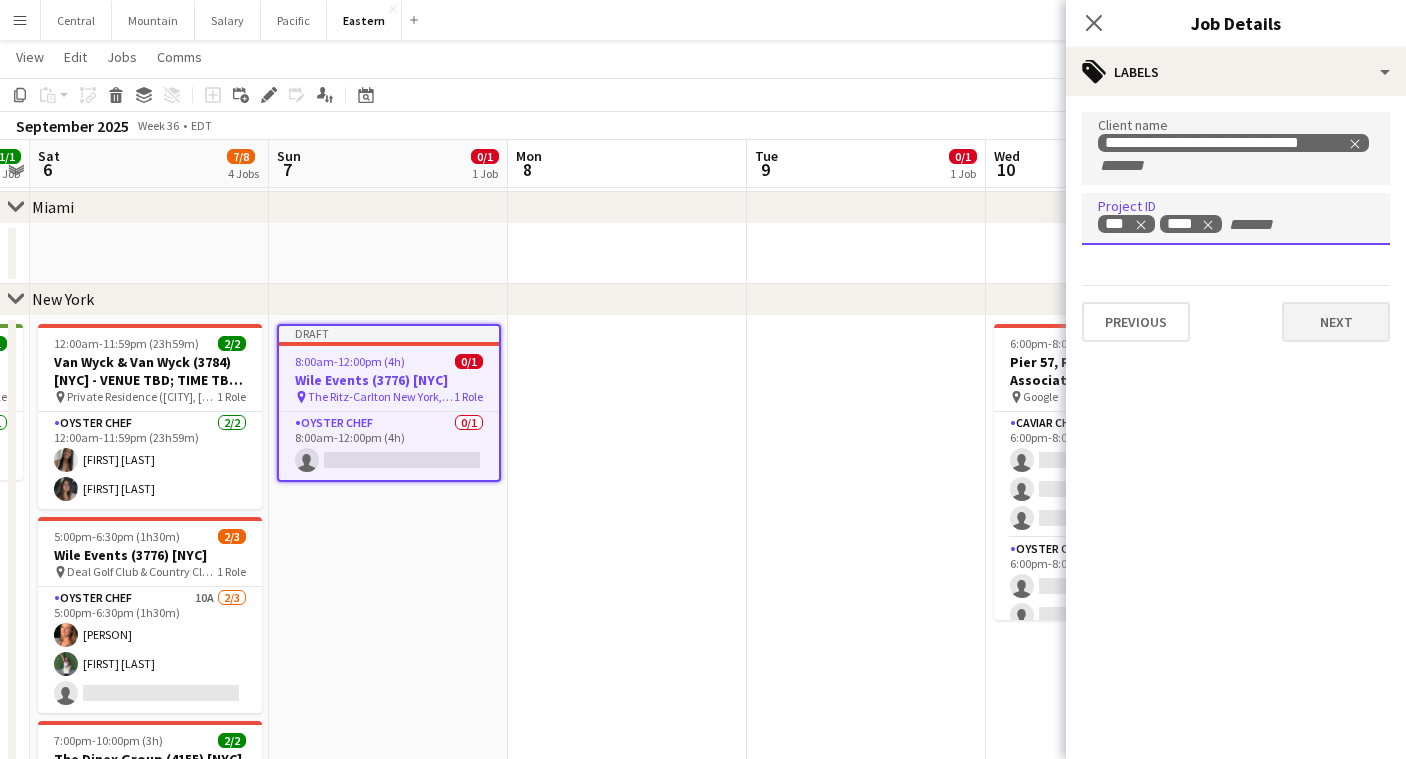 click on "Next" at bounding box center (1336, 322) 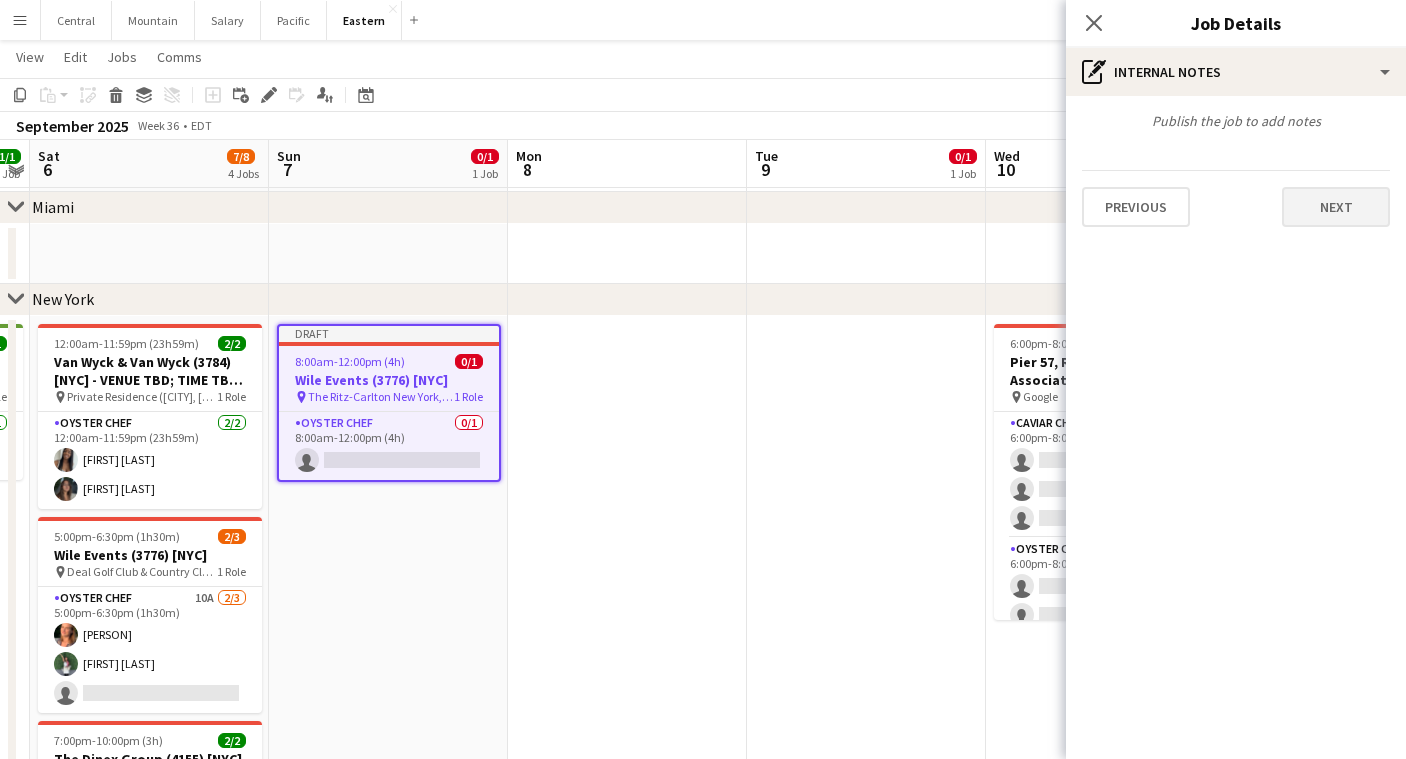 click on "Next" at bounding box center [1336, 207] 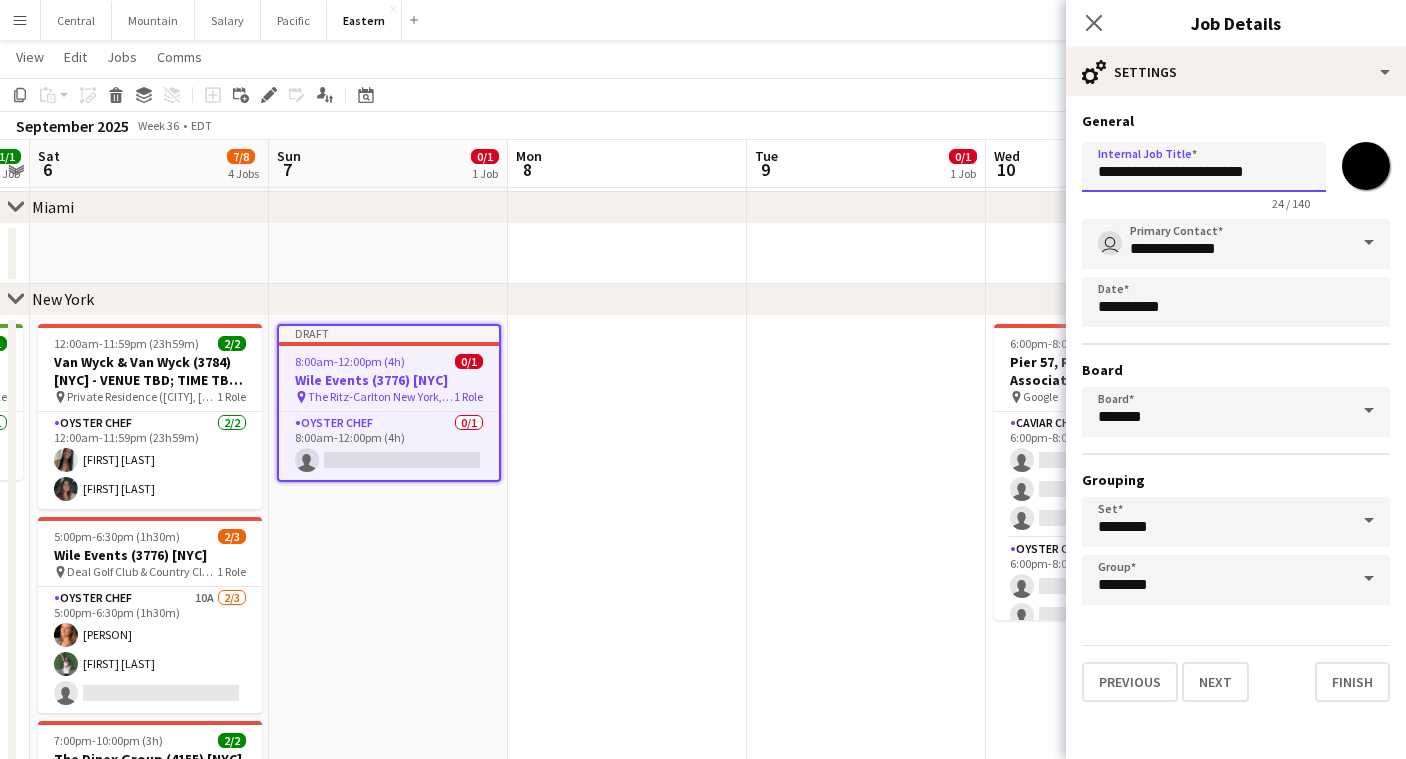 drag, startPoint x: 1171, startPoint y: 174, endPoint x: 1043, endPoint y: 175, distance: 128.0039 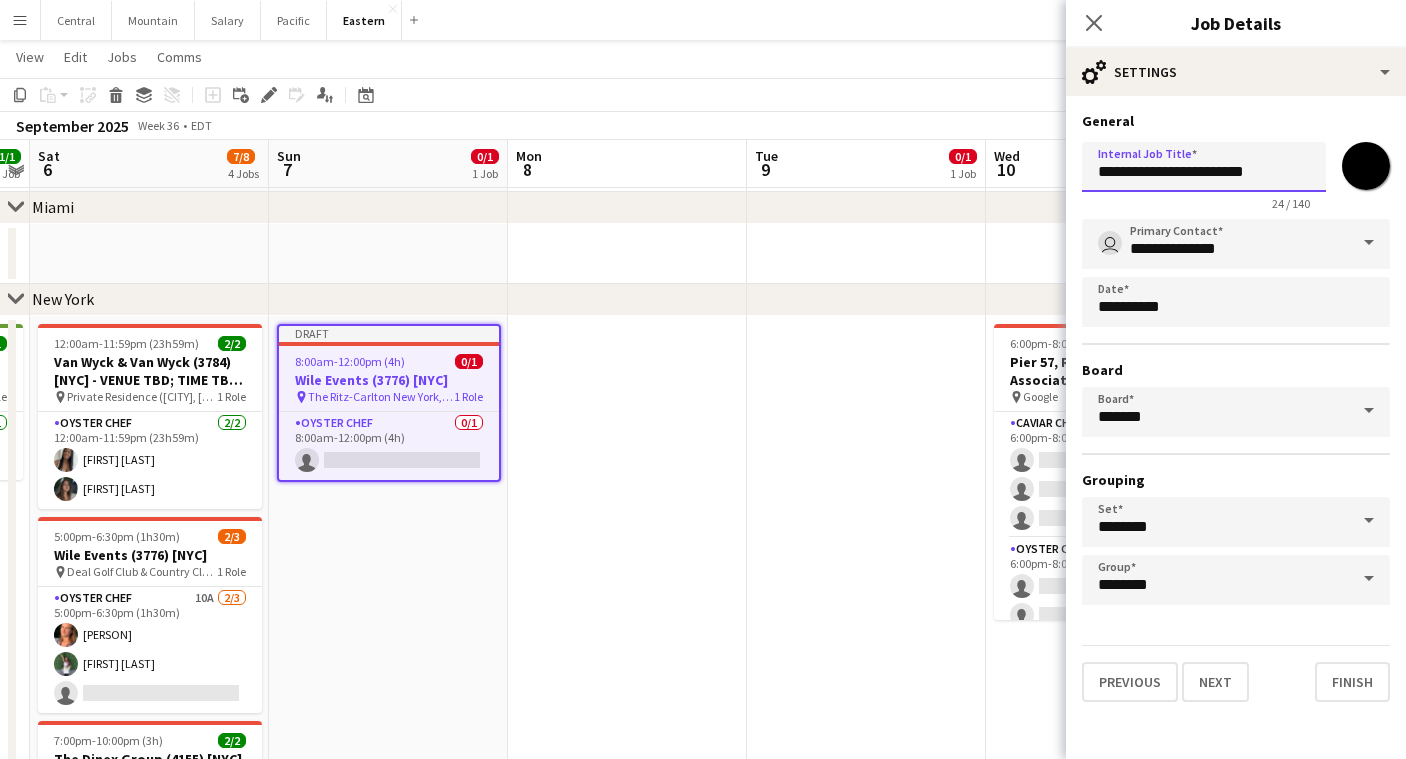 click on "Menu
Boards
Boards   Boards   All jobs   Status
Workforce
Workforce   My Workforce   Recruiting
Comms
Comms
Pay
Pay   Approvals   Payments   Reports
Platform Settings
Platform Settings   App settings   Your settings   Profiles
Training Academy
Training Academy
Knowledge Base
Knowledge Base
Product Updates
Product Updates   Log Out   Privacy   Central
Close
Mountain
Close
Salary
Close
Pacific
Close
Eastern
Close
Add
Help
Notifications
3   Eastern
user" at bounding box center [703, 598] 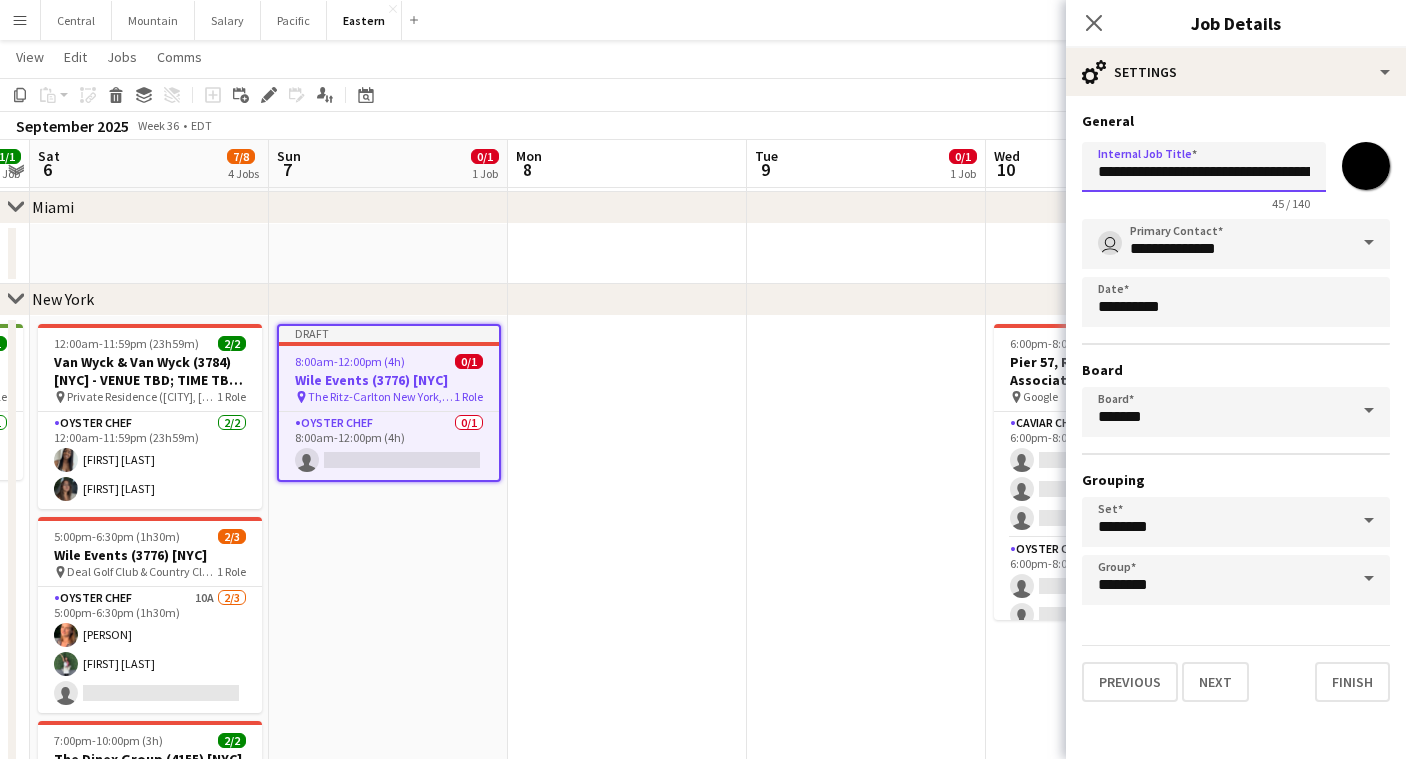 drag, startPoint x: 1260, startPoint y: 174, endPoint x: 1232, endPoint y: 175, distance: 28.01785 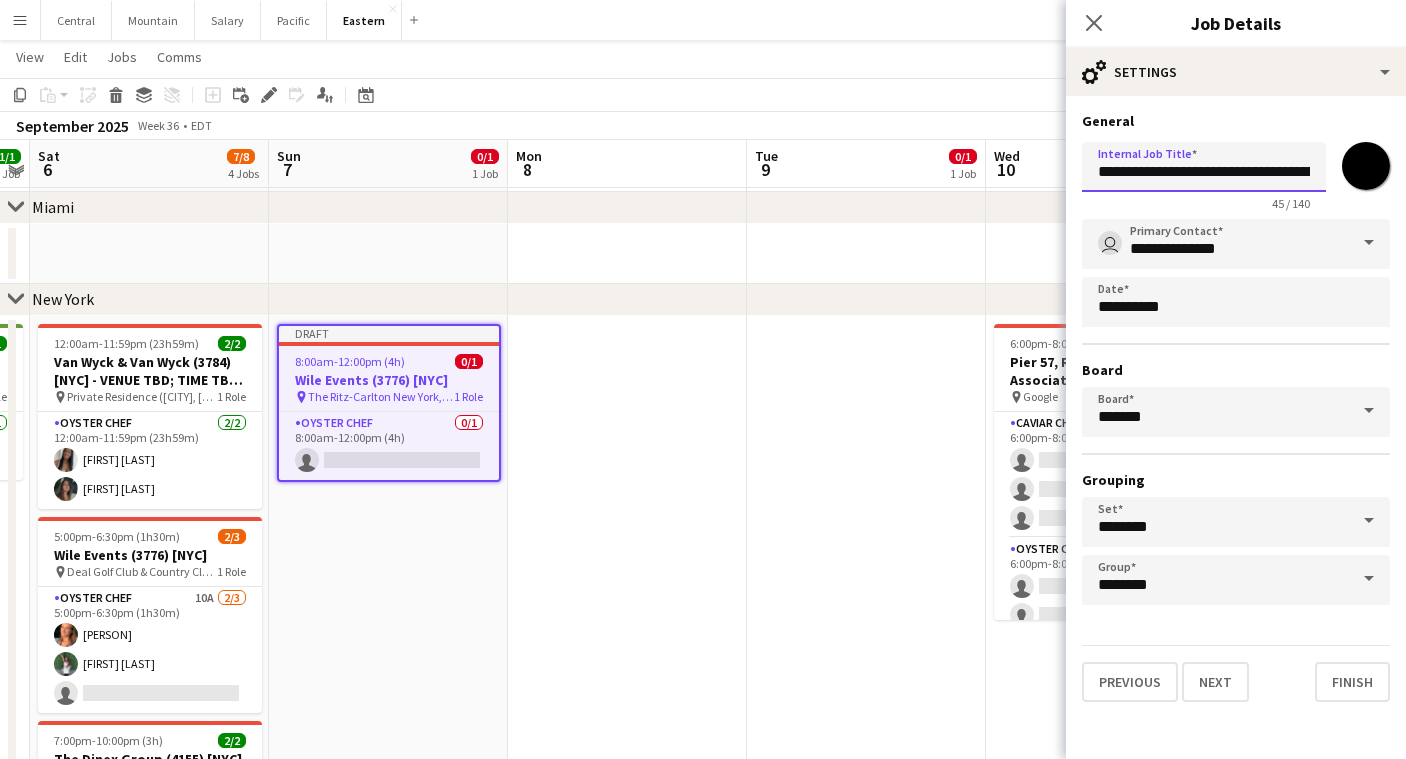 click on "**********" at bounding box center [1204, 167] 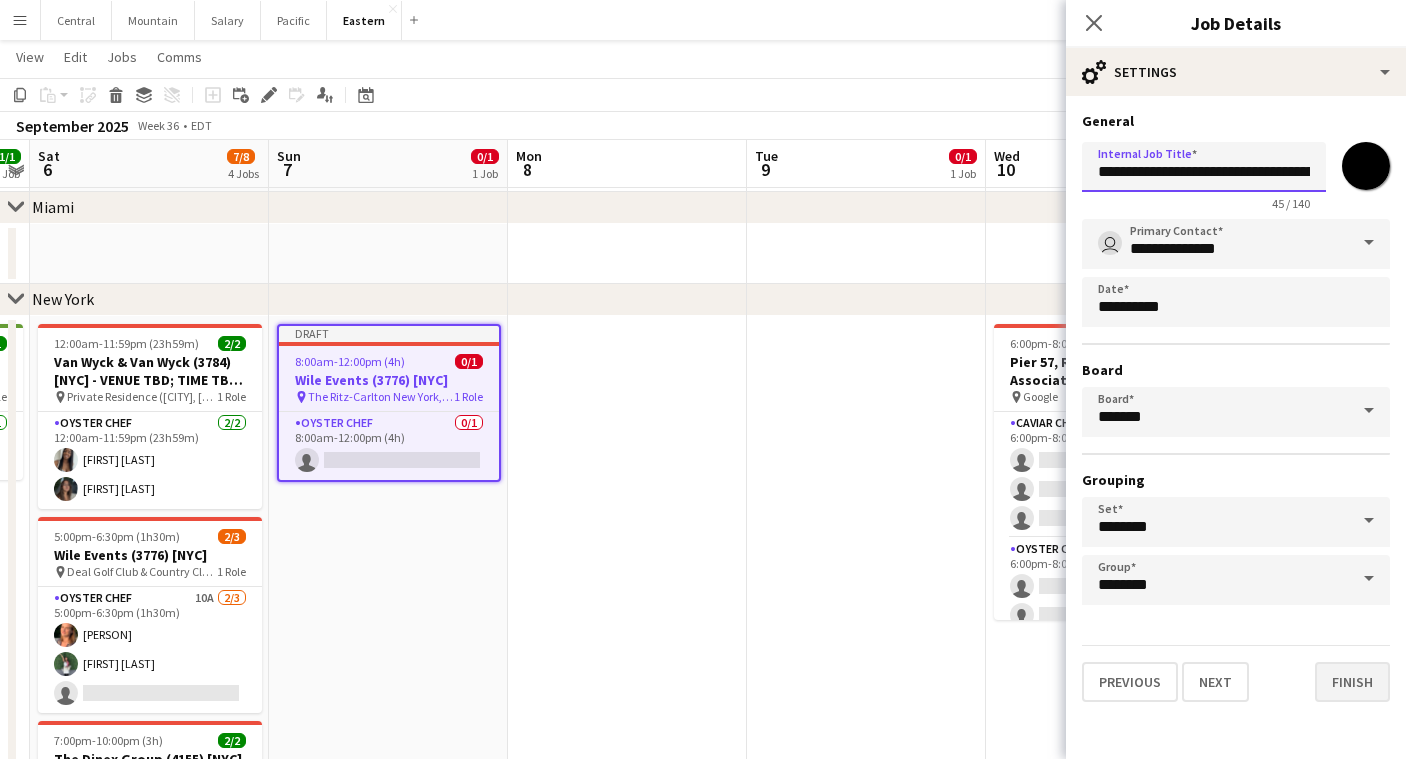 type on "**********" 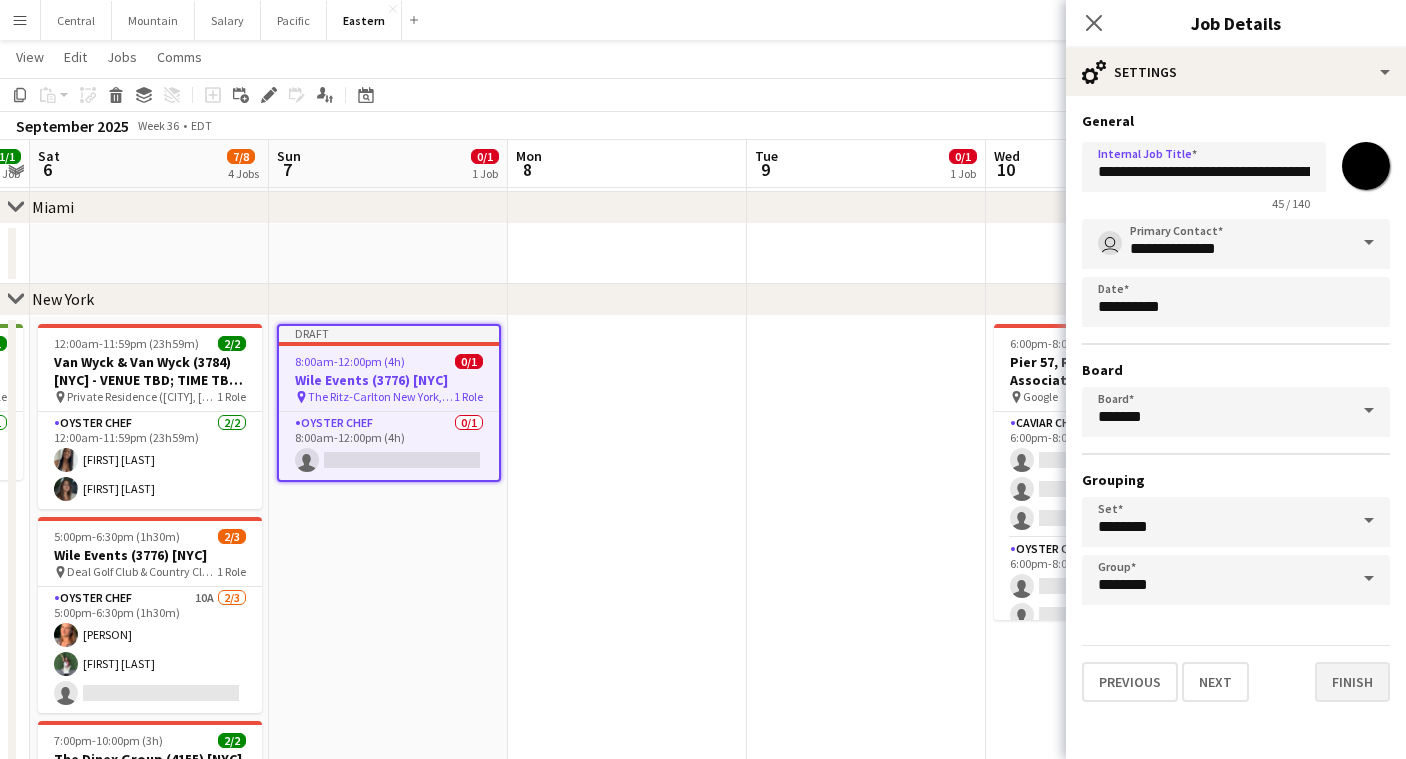 click on "Finish" at bounding box center [1352, 682] 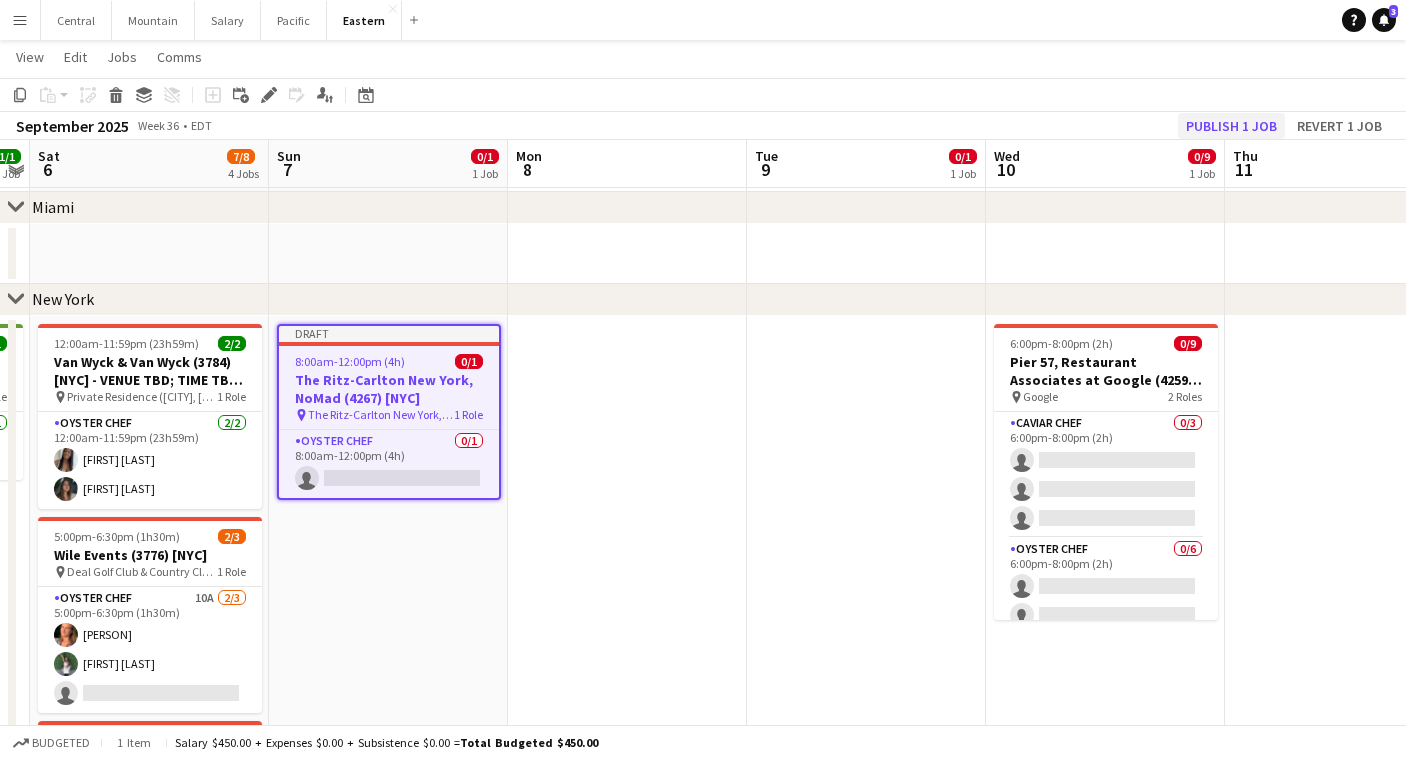 click on "Publish 1 job" 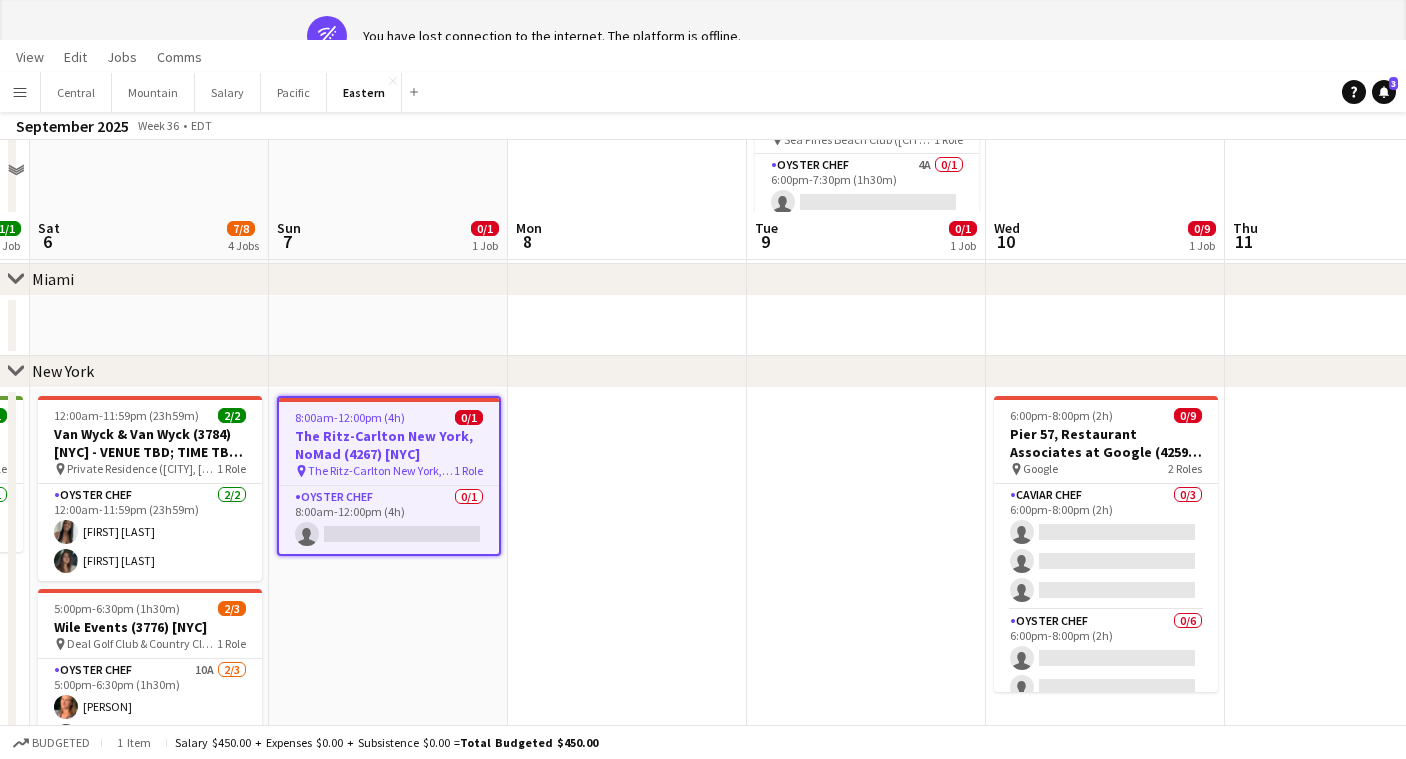 scroll, scrollTop: 203, scrollLeft: 0, axis: vertical 